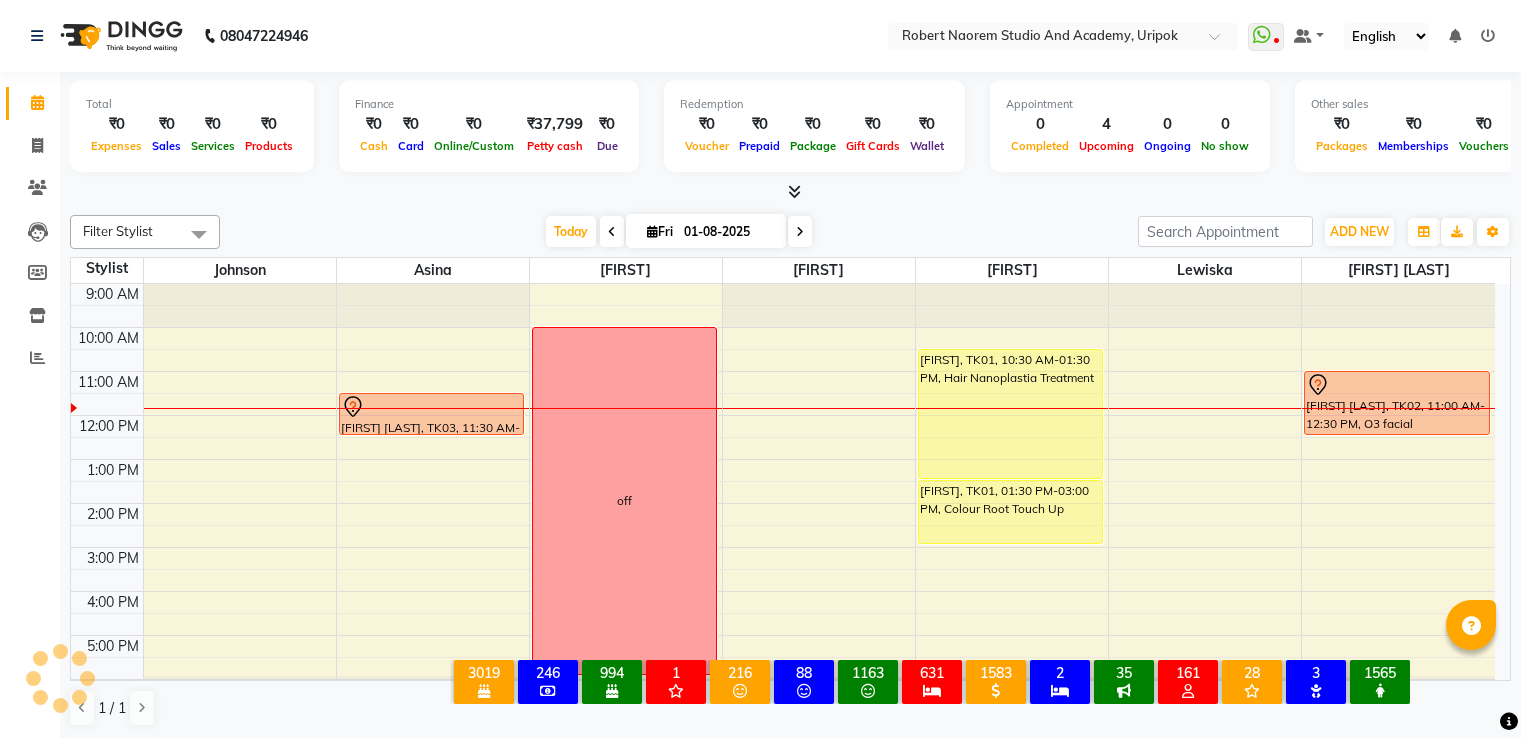 scroll, scrollTop: 0, scrollLeft: 0, axis: both 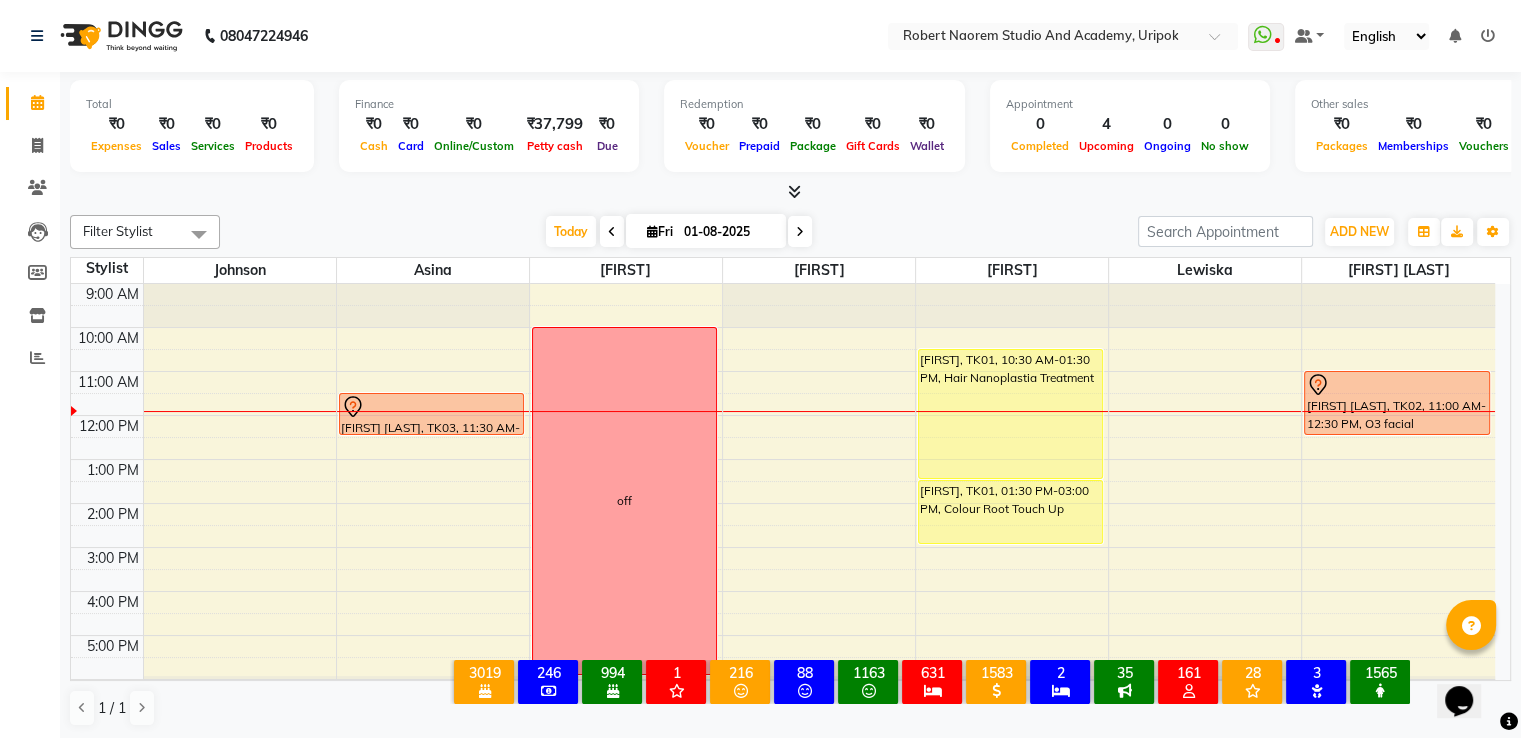 click at bounding box center (800, 232) 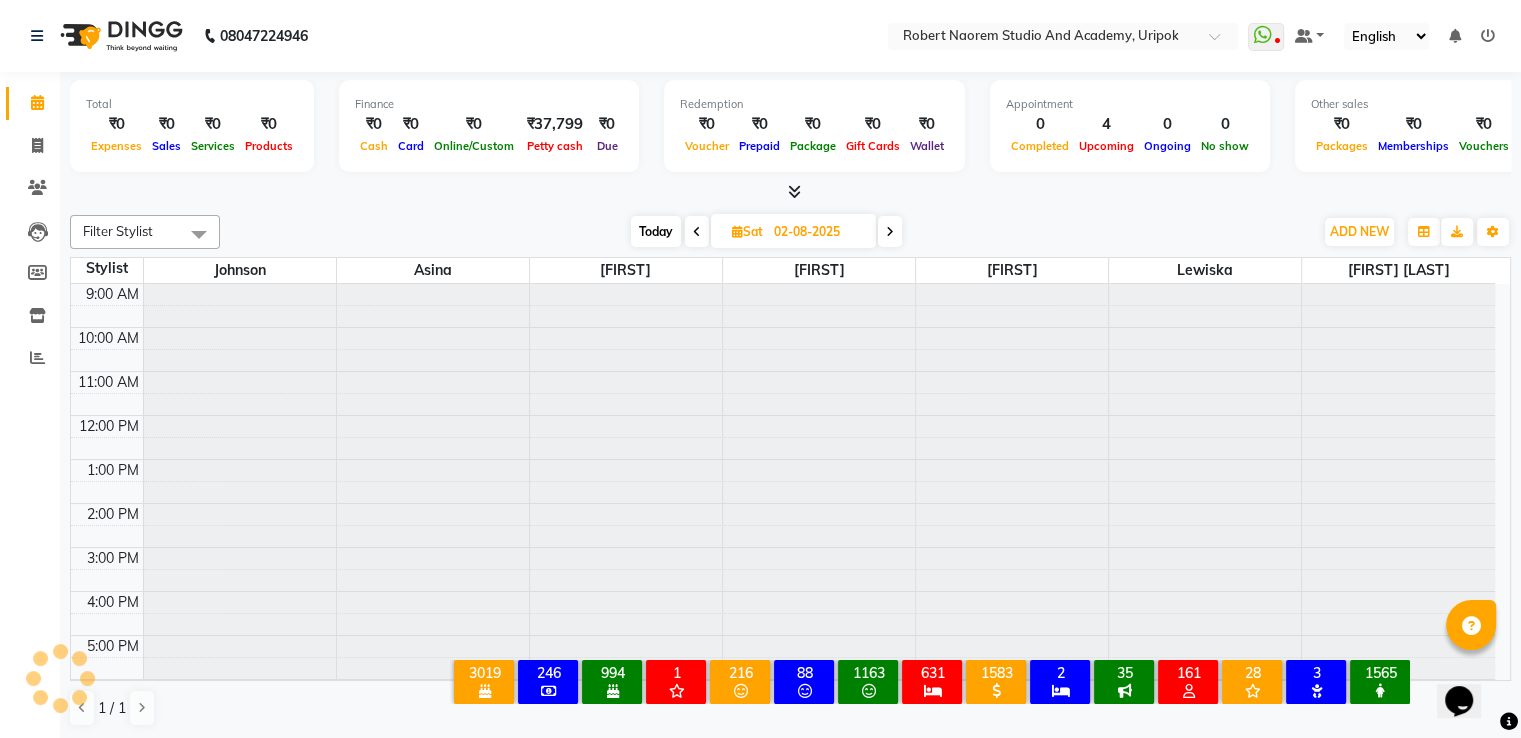 scroll, scrollTop: 38, scrollLeft: 0, axis: vertical 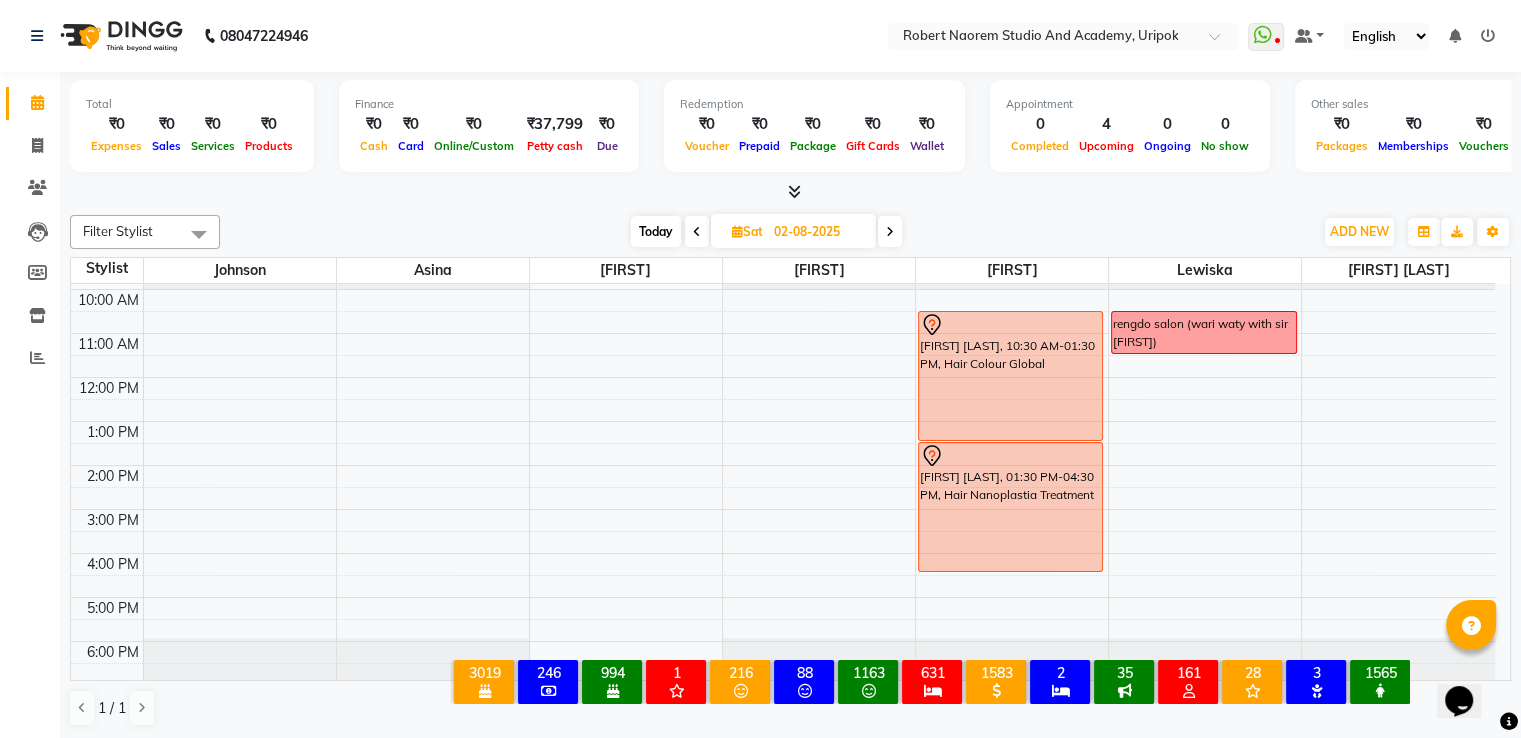 click at bounding box center (697, 232) 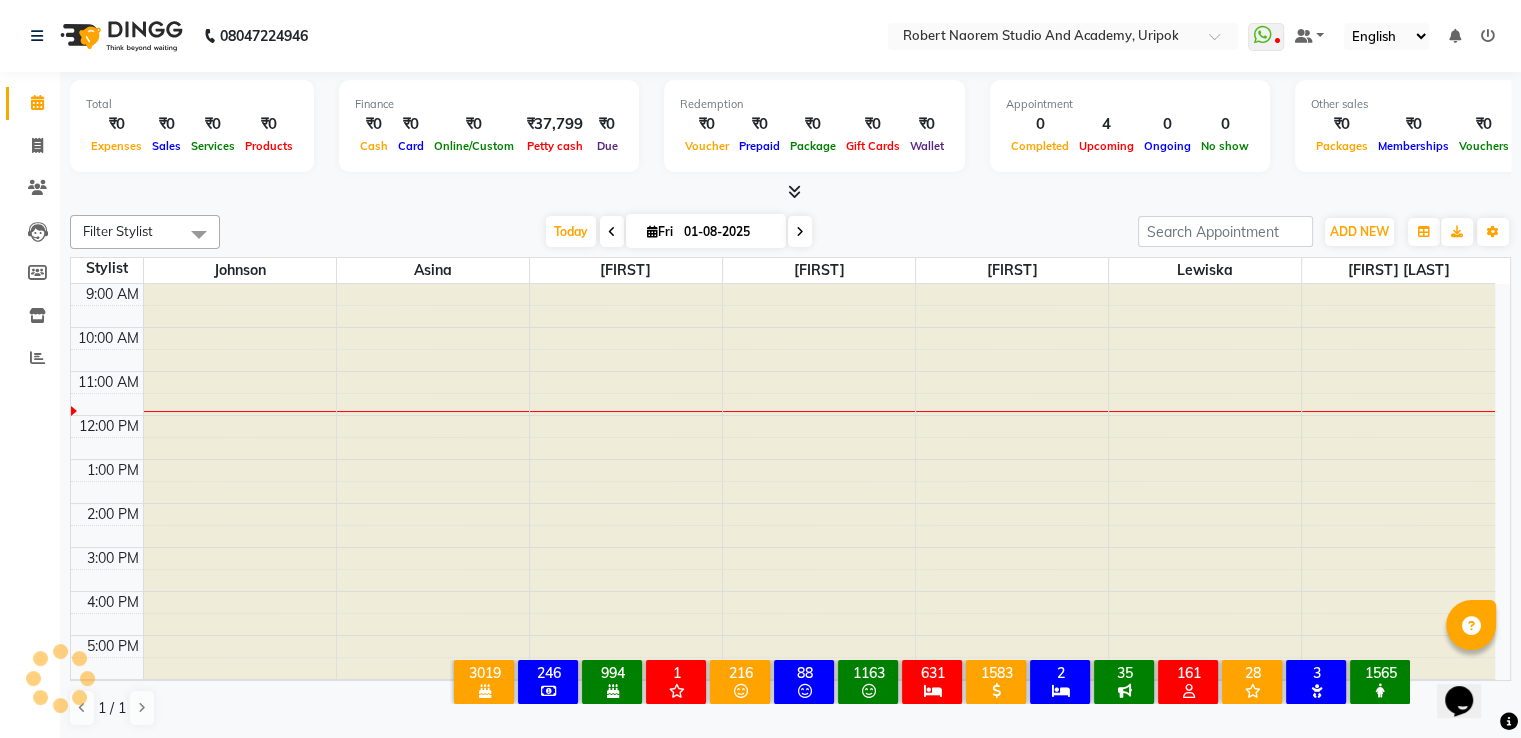 scroll, scrollTop: 38, scrollLeft: 0, axis: vertical 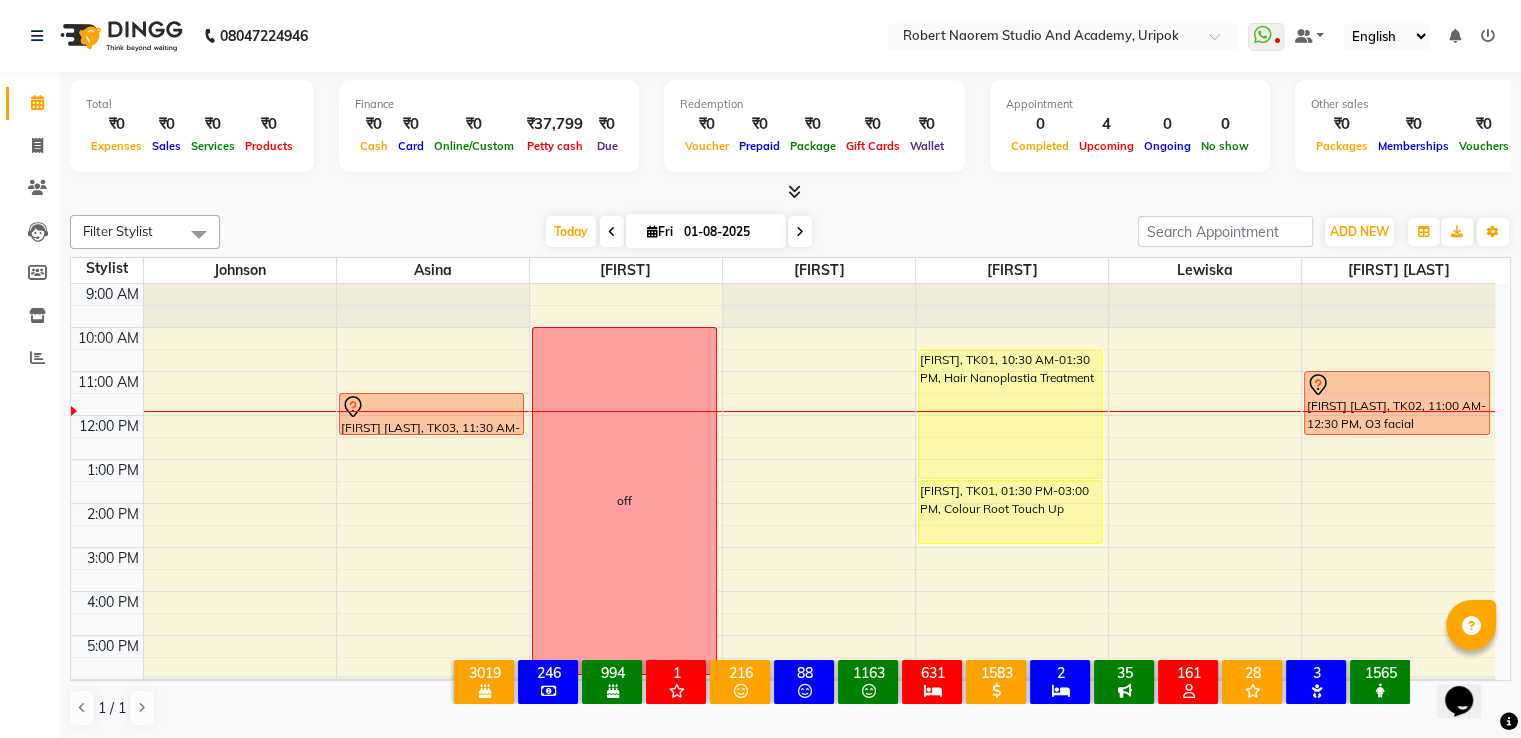 click at bounding box center [800, 231] 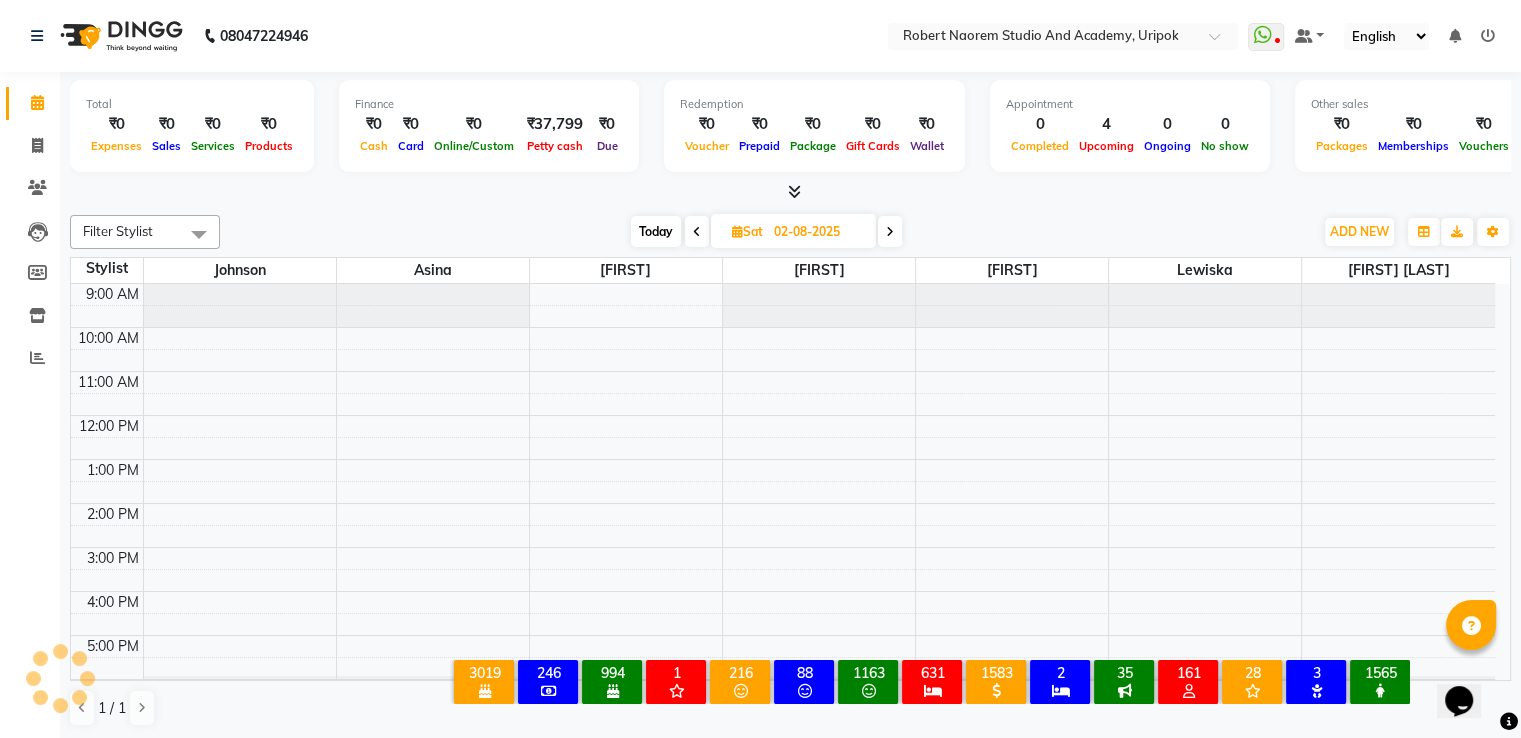 scroll, scrollTop: 38, scrollLeft: 0, axis: vertical 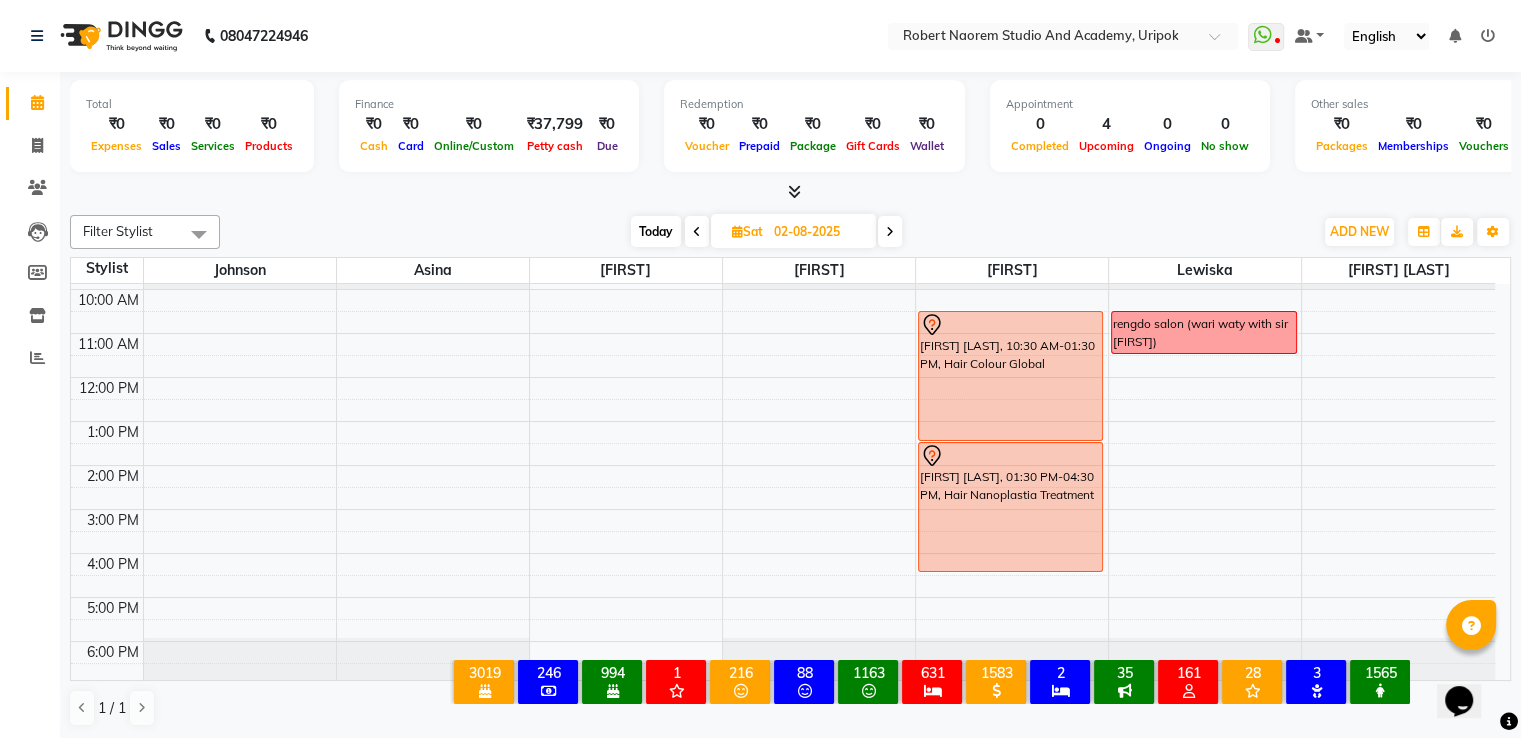 click on "02-08-2025" at bounding box center (818, 232) 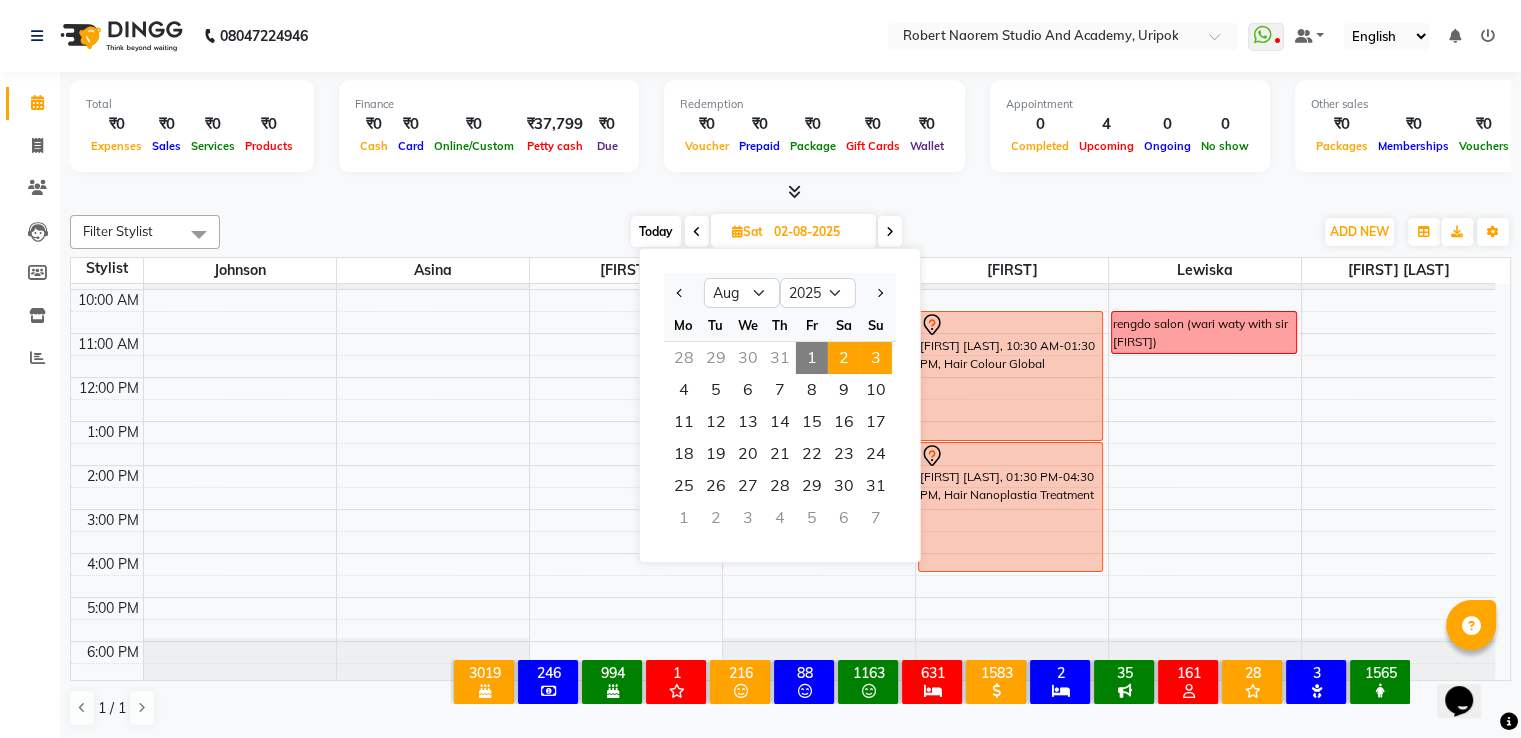 click on "3" at bounding box center [876, 358] 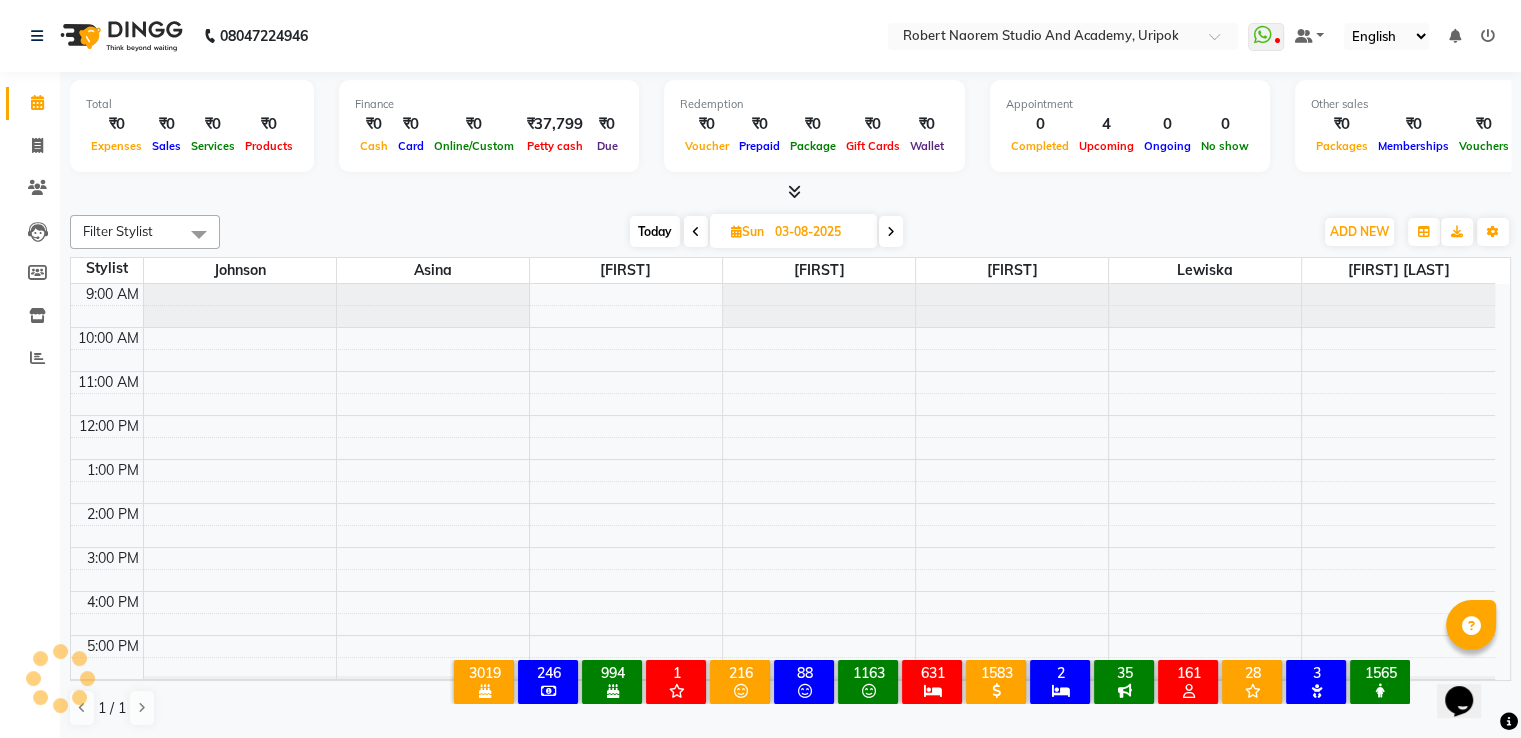 scroll, scrollTop: 38, scrollLeft: 0, axis: vertical 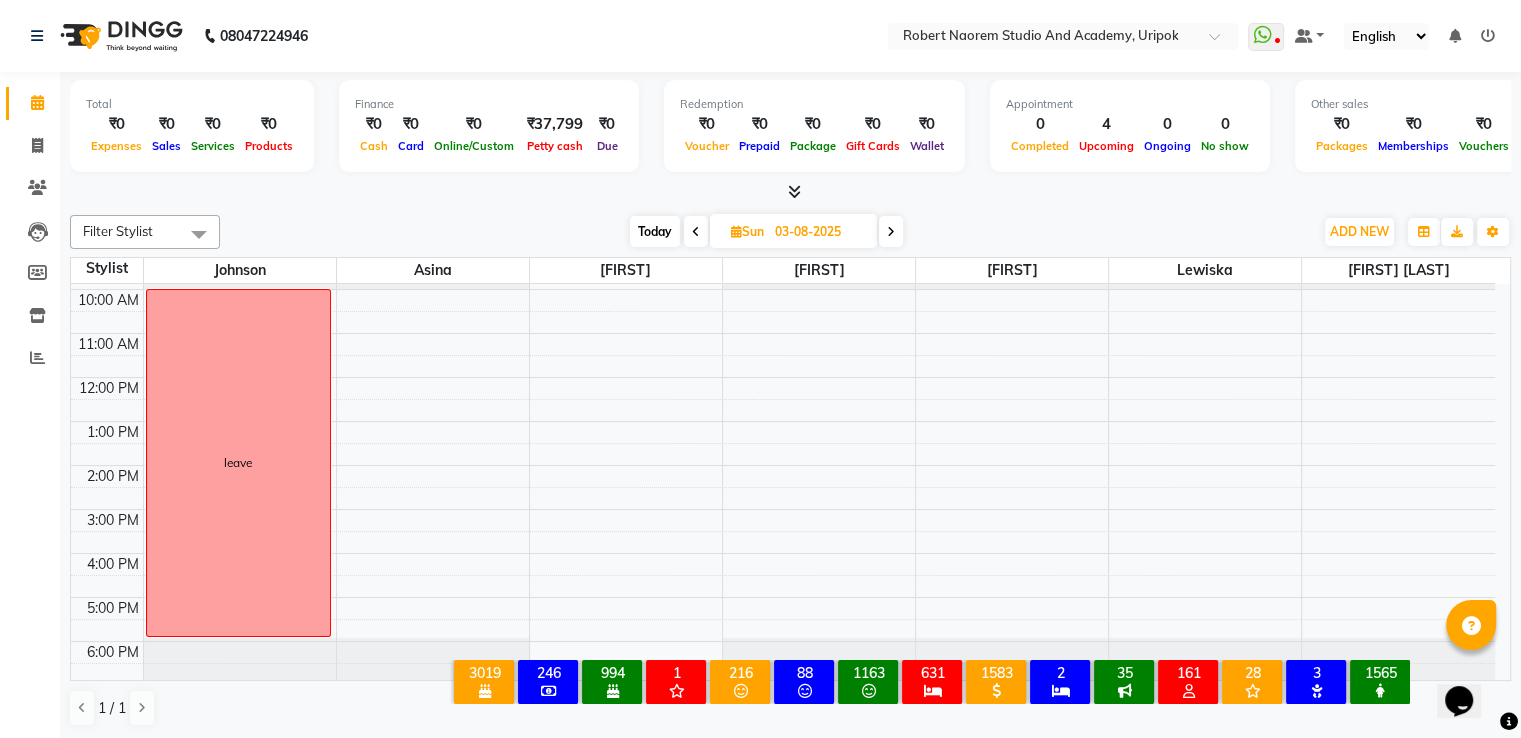 click at bounding box center [891, 231] 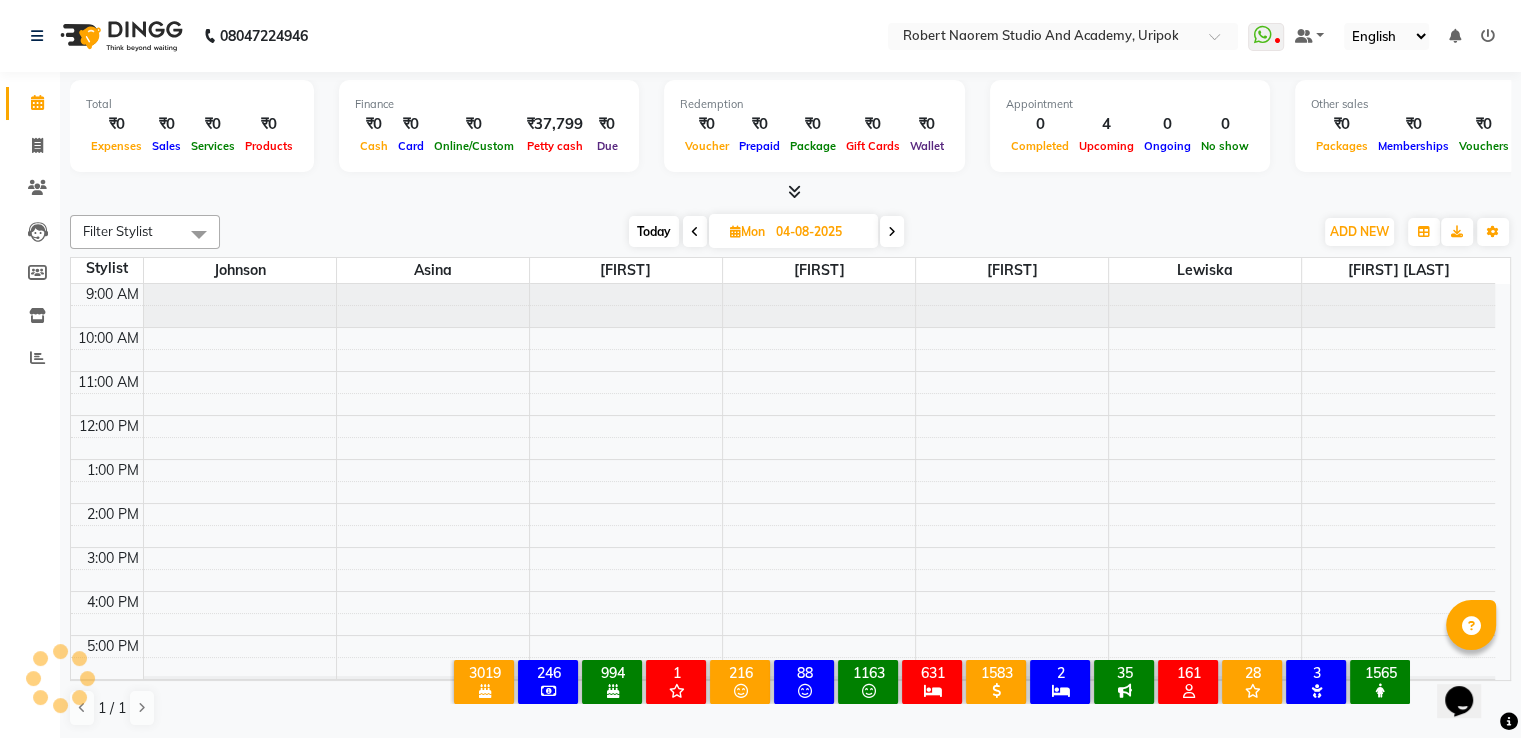 scroll, scrollTop: 38, scrollLeft: 0, axis: vertical 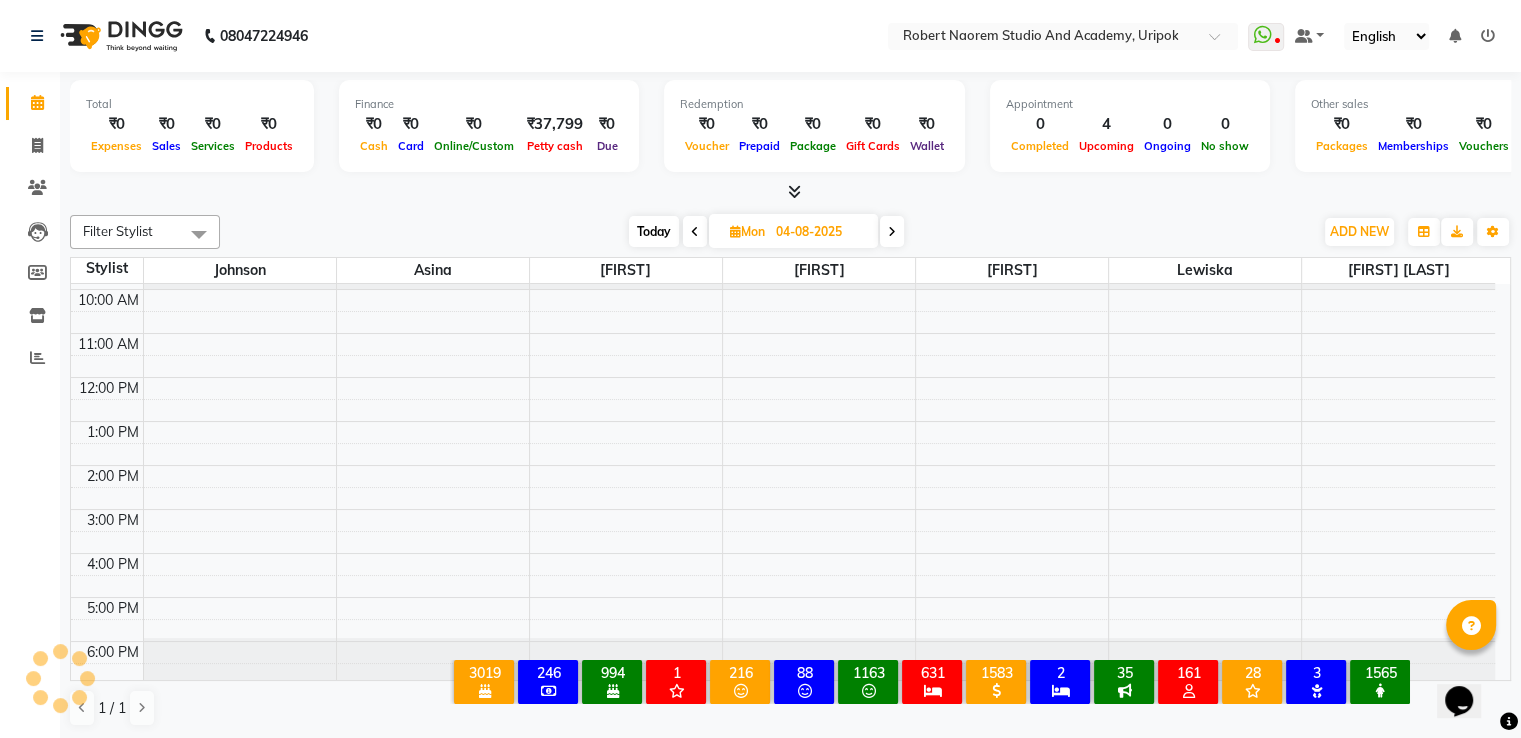 click at bounding box center [892, 231] 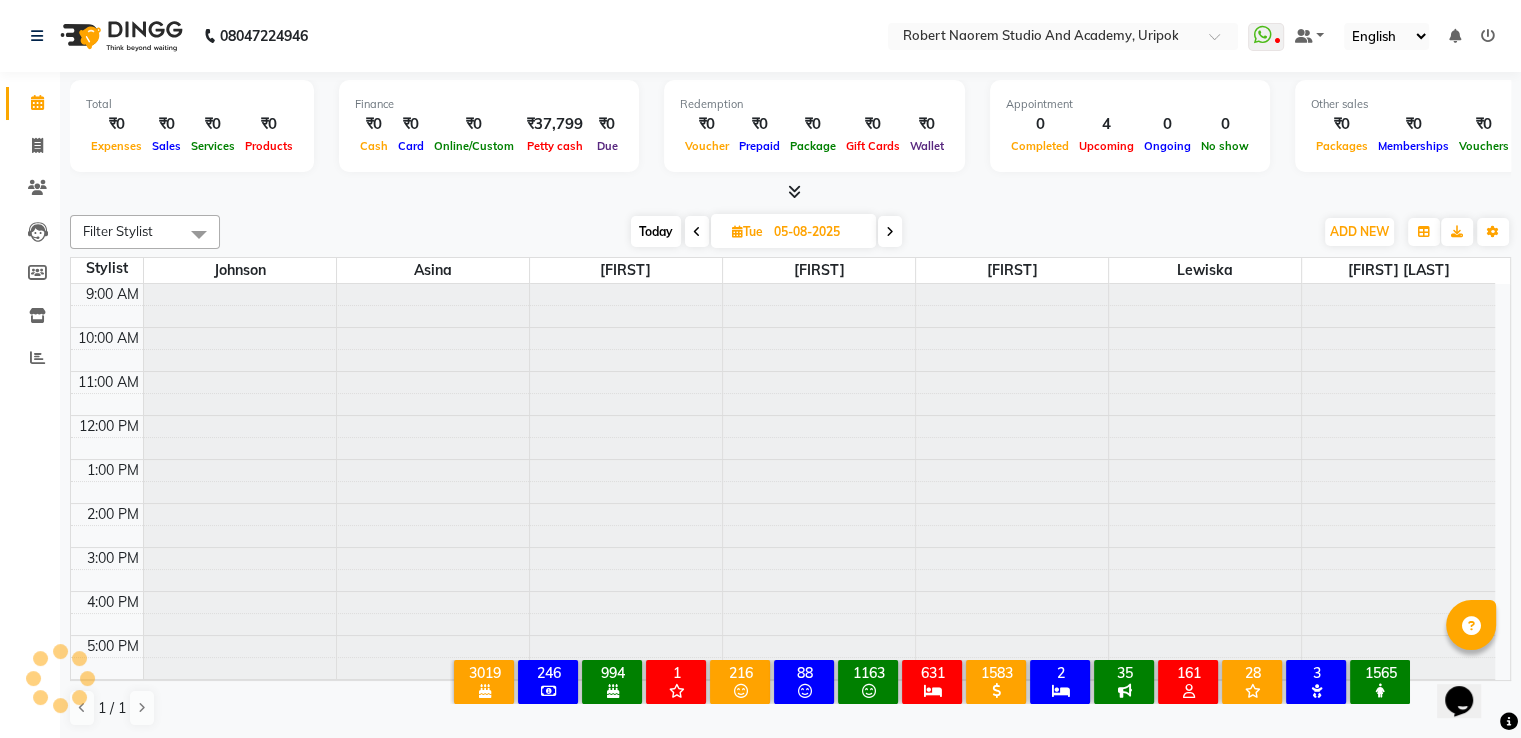 scroll, scrollTop: 38, scrollLeft: 0, axis: vertical 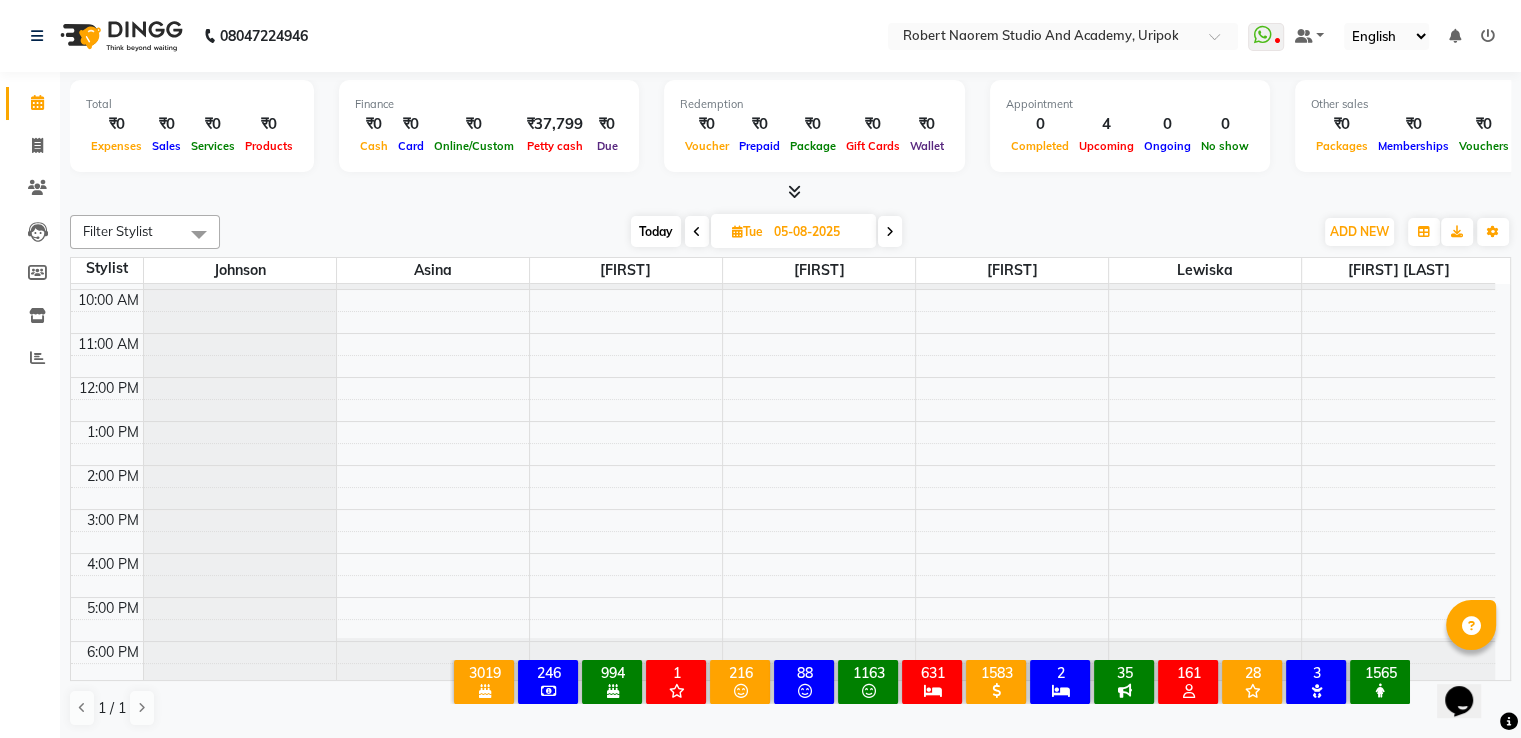 click at bounding box center (890, 231) 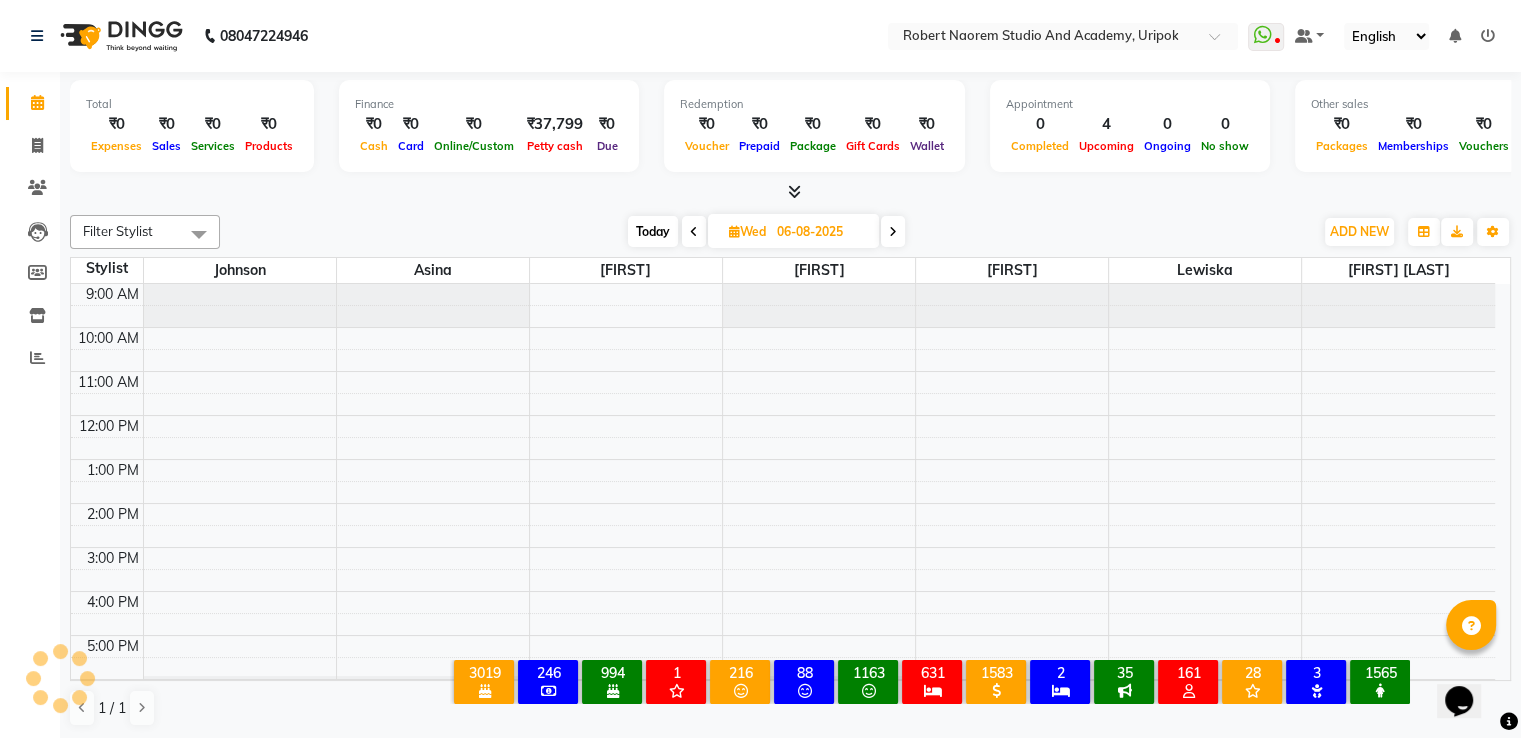 scroll, scrollTop: 38, scrollLeft: 0, axis: vertical 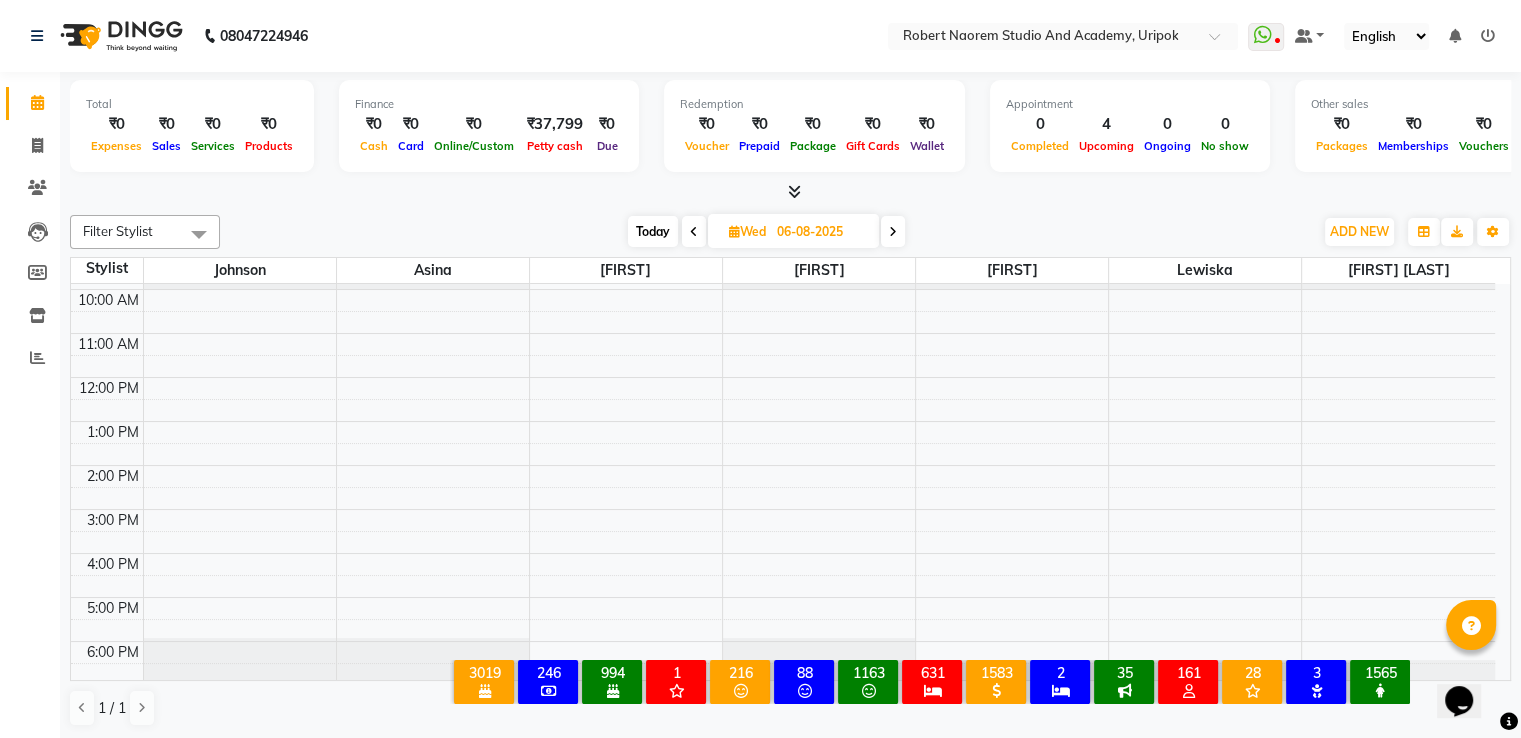 click at bounding box center [893, 231] 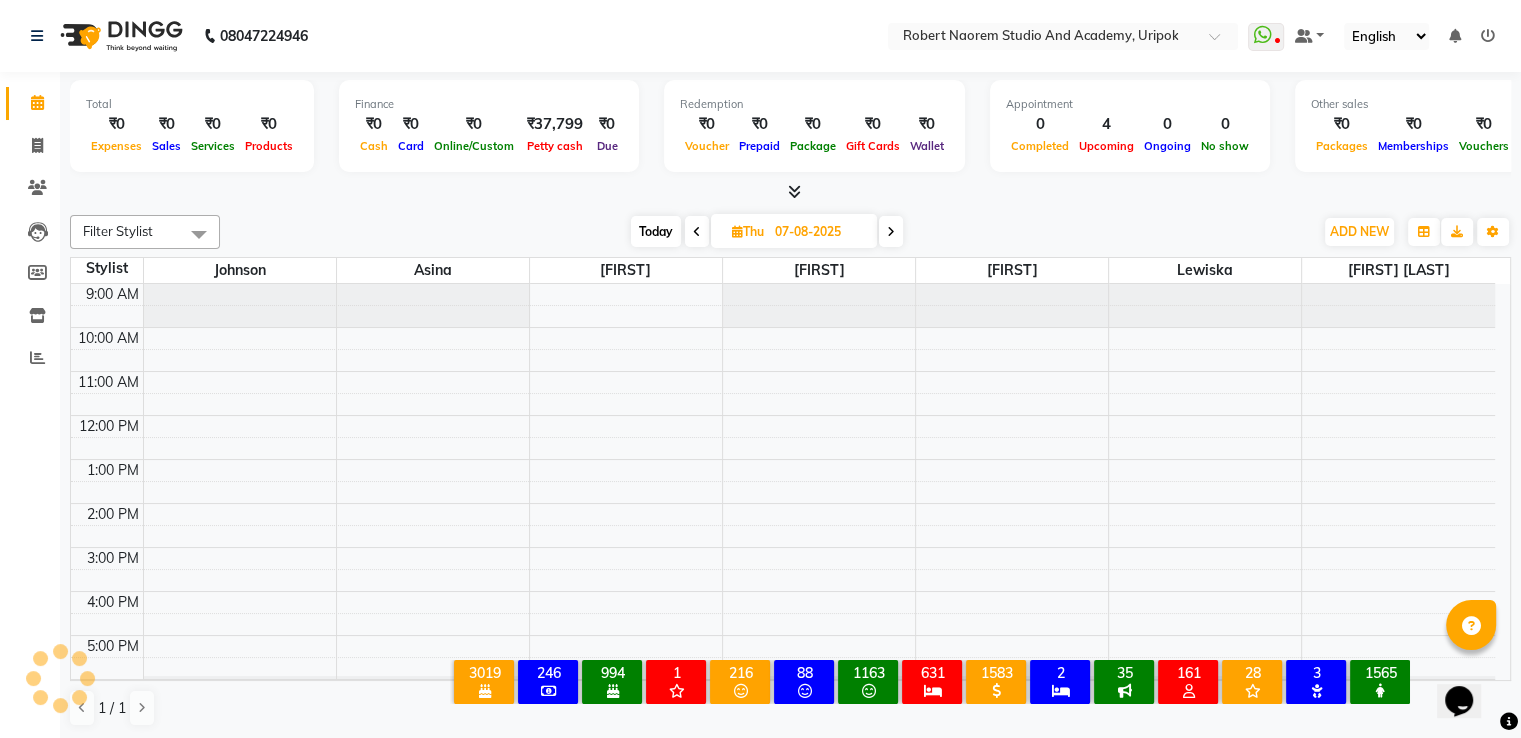 scroll, scrollTop: 38, scrollLeft: 0, axis: vertical 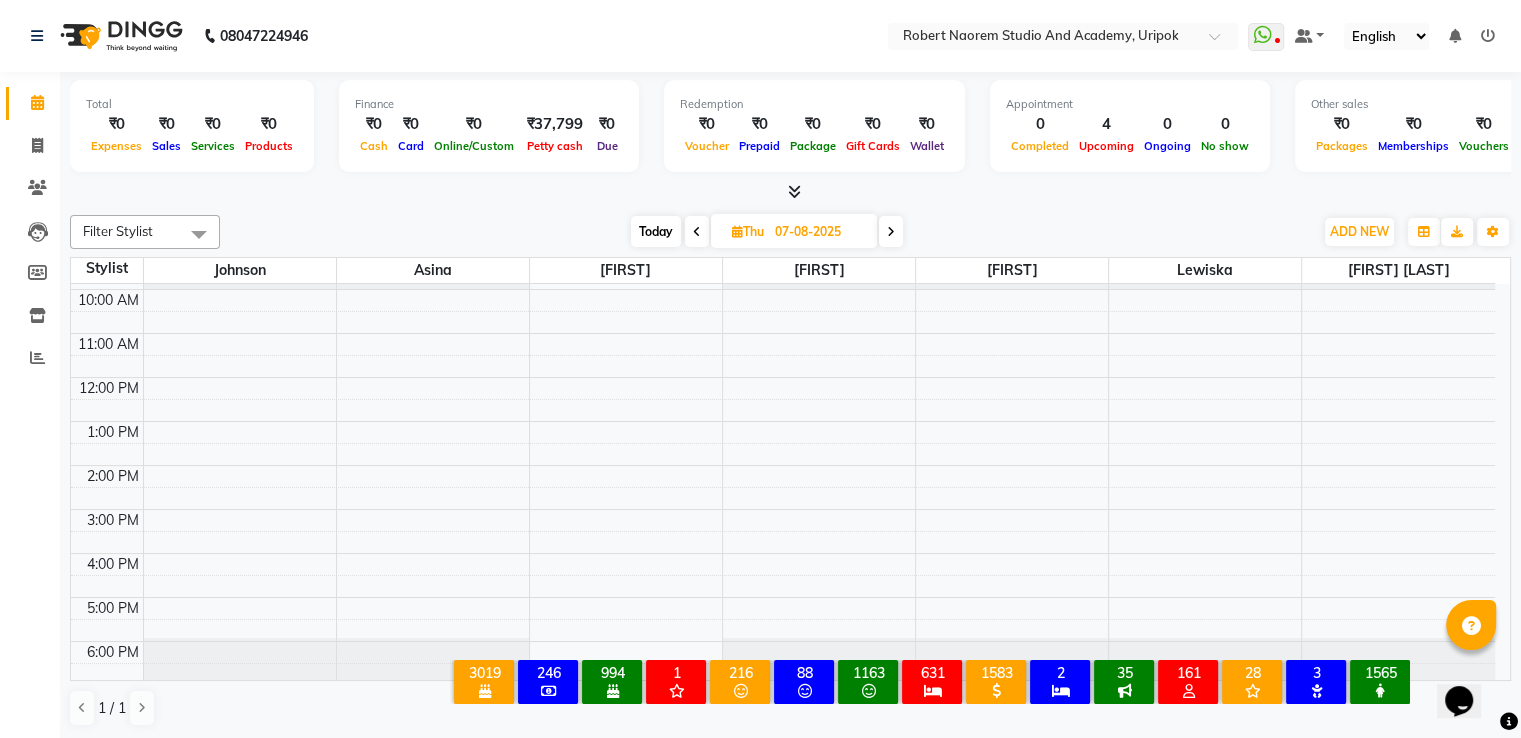 click at bounding box center (891, 231) 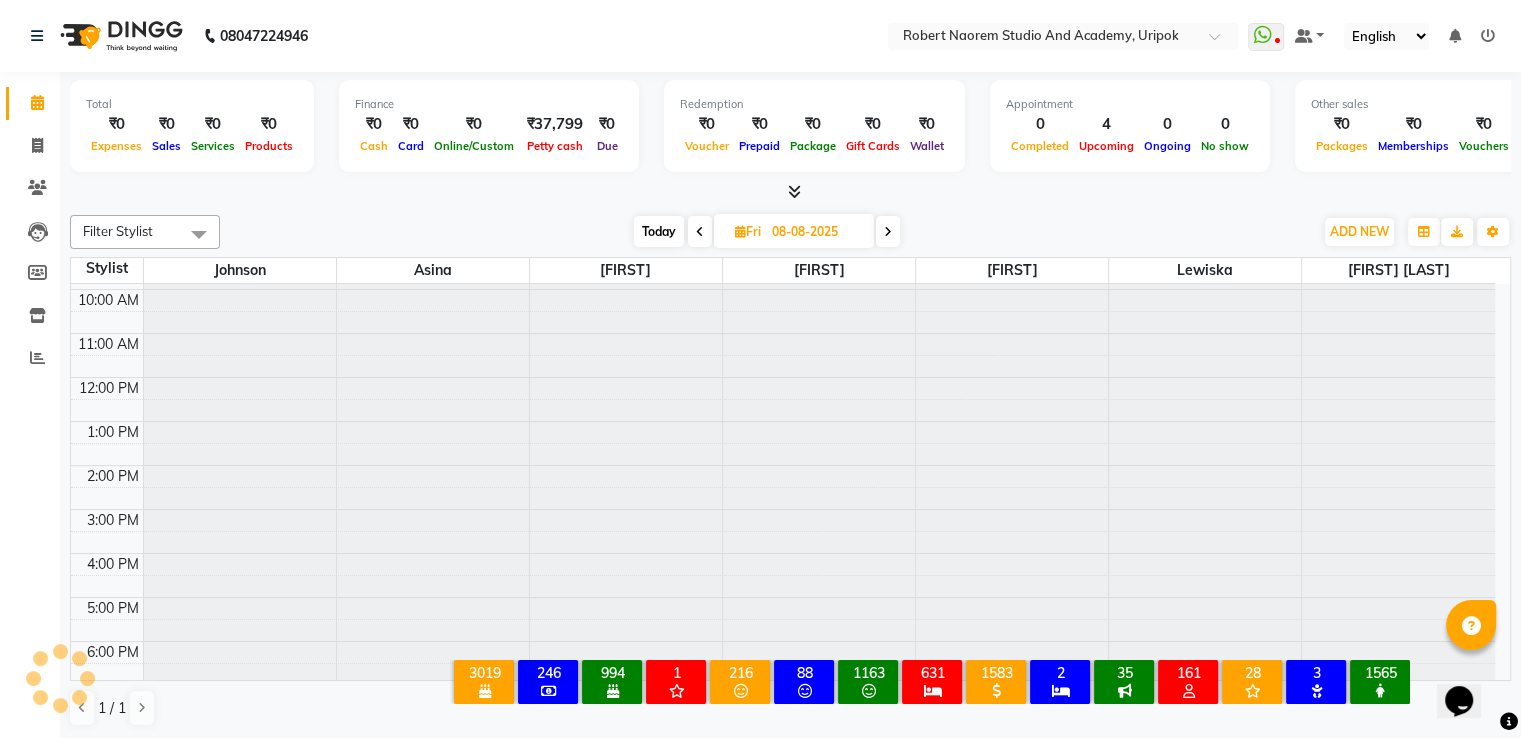 scroll, scrollTop: 0, scrollLeft: 0, axis: both 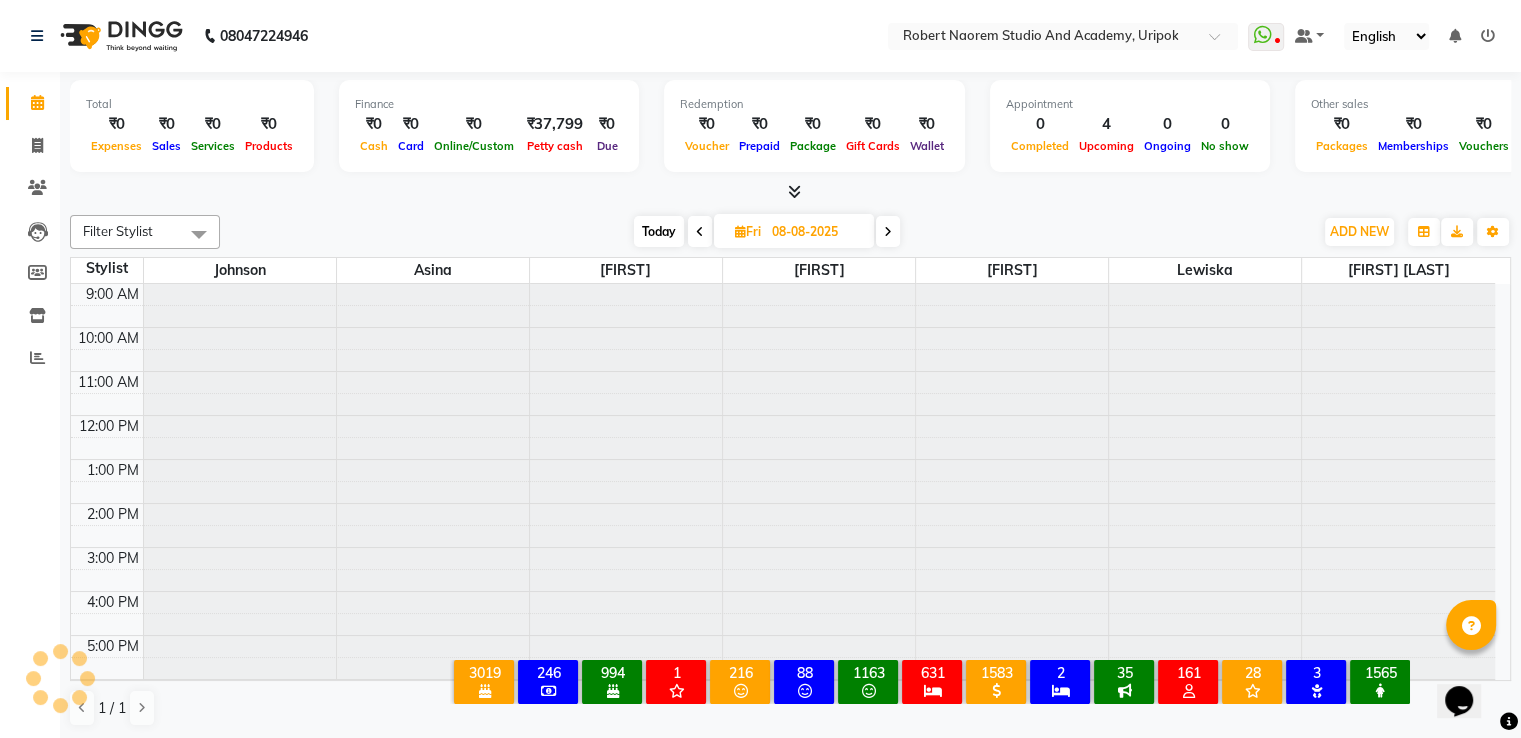 click at bounding box center (888, 231) 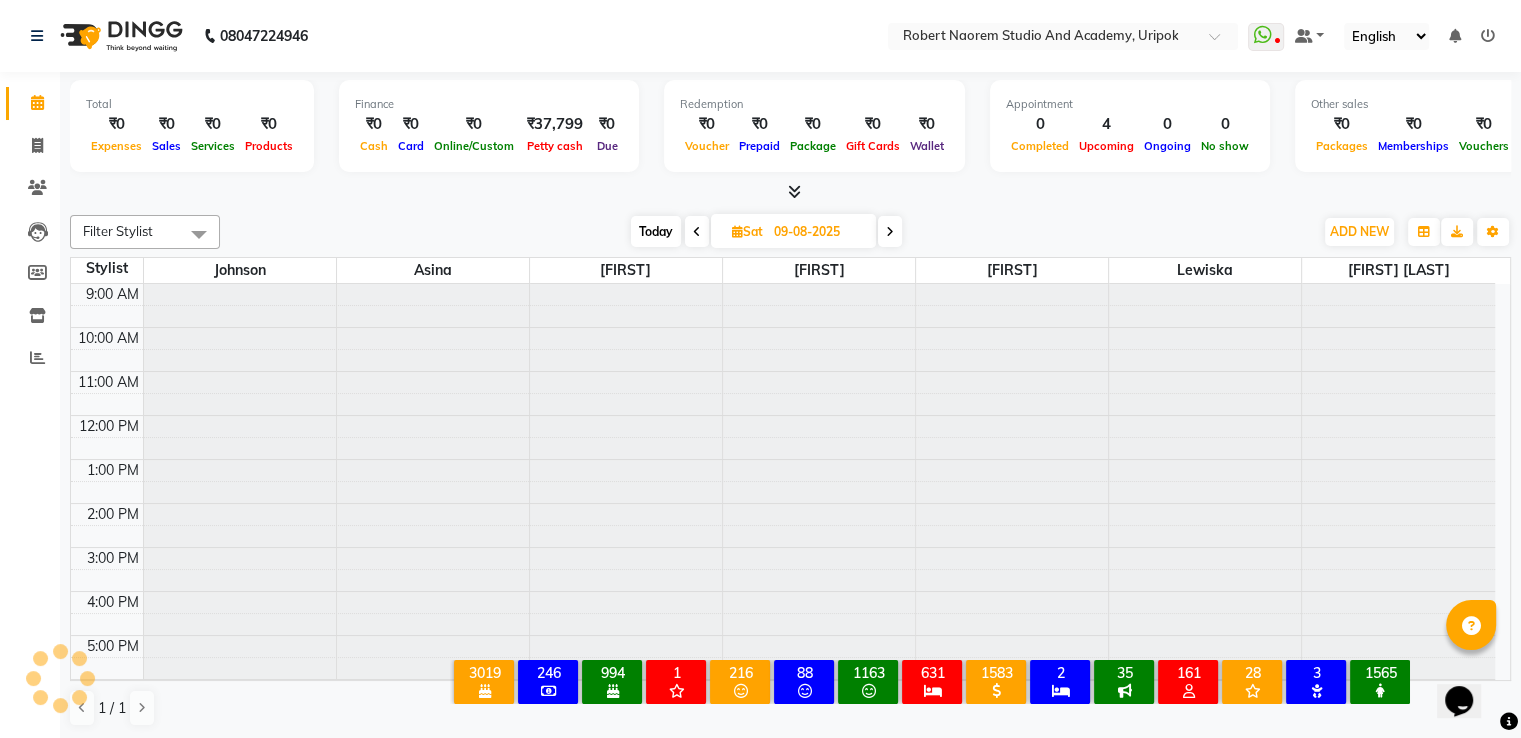 scroll, scrollTop: 38, scrollLeft: 0, axis: vertical 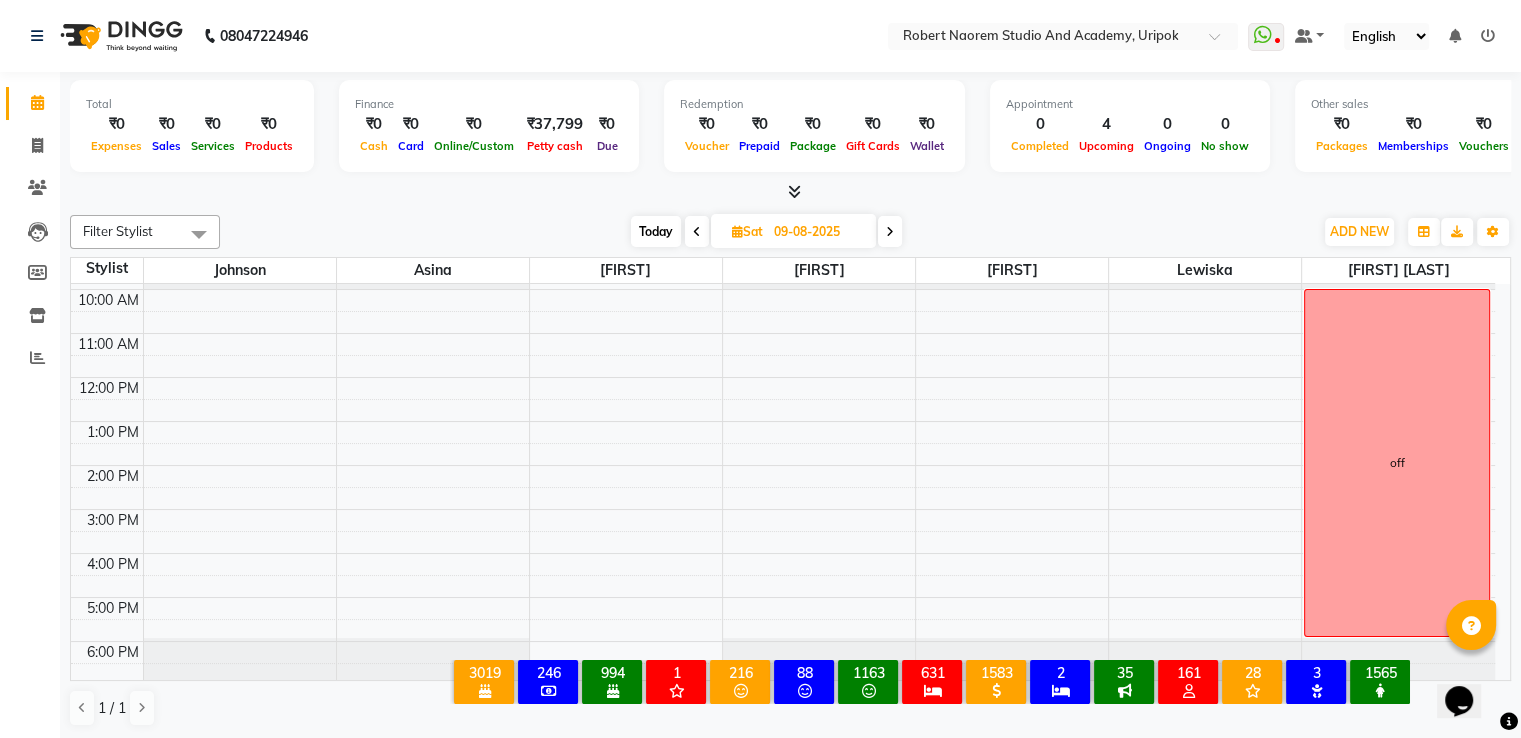 click at bounding box center [697, 232] 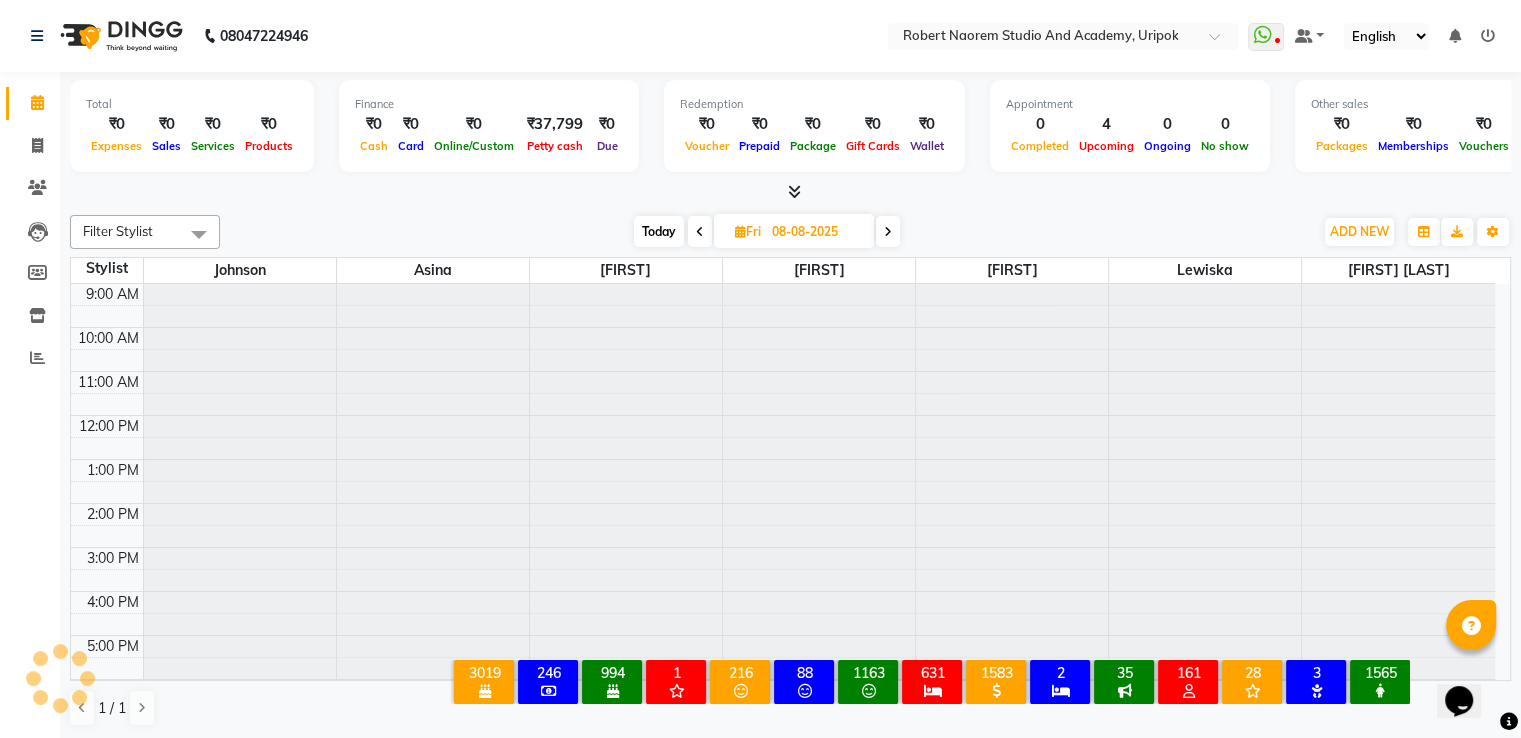 scroll, scrollTop: 38, scrollLeft: 0, axis: vertical 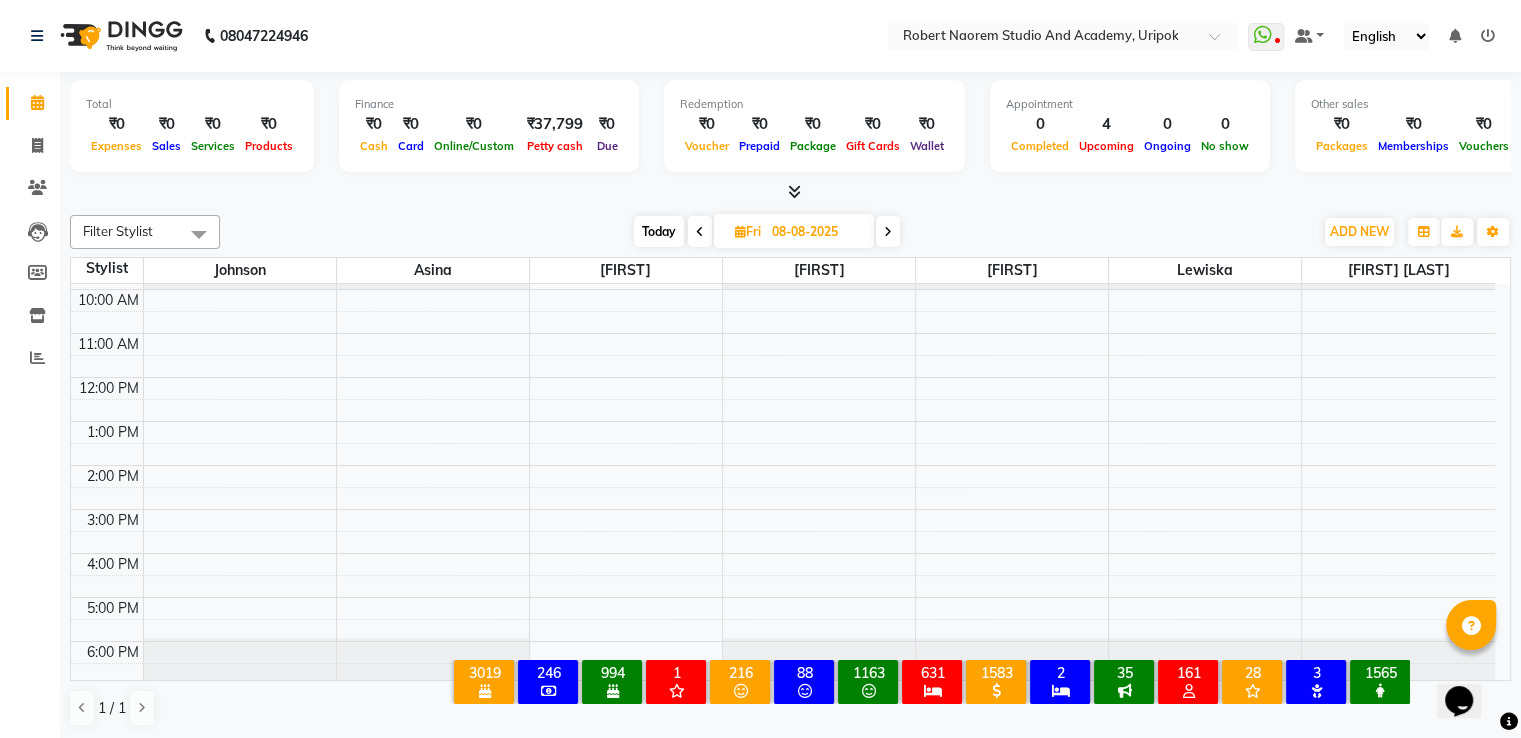 click at bounding box center [888, 231] 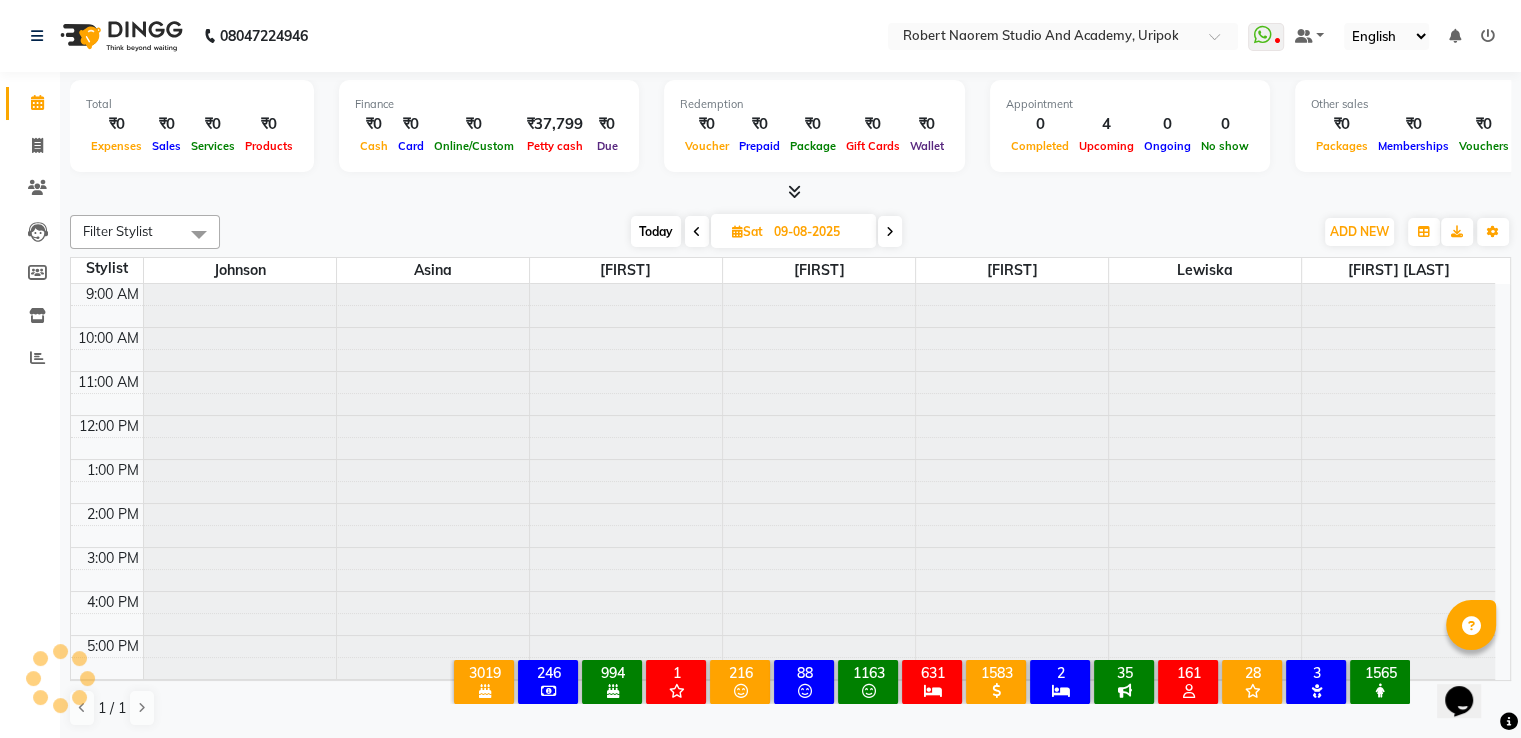 scroll, scrollTop: 38, scrollLeft: 0, axis: vertical 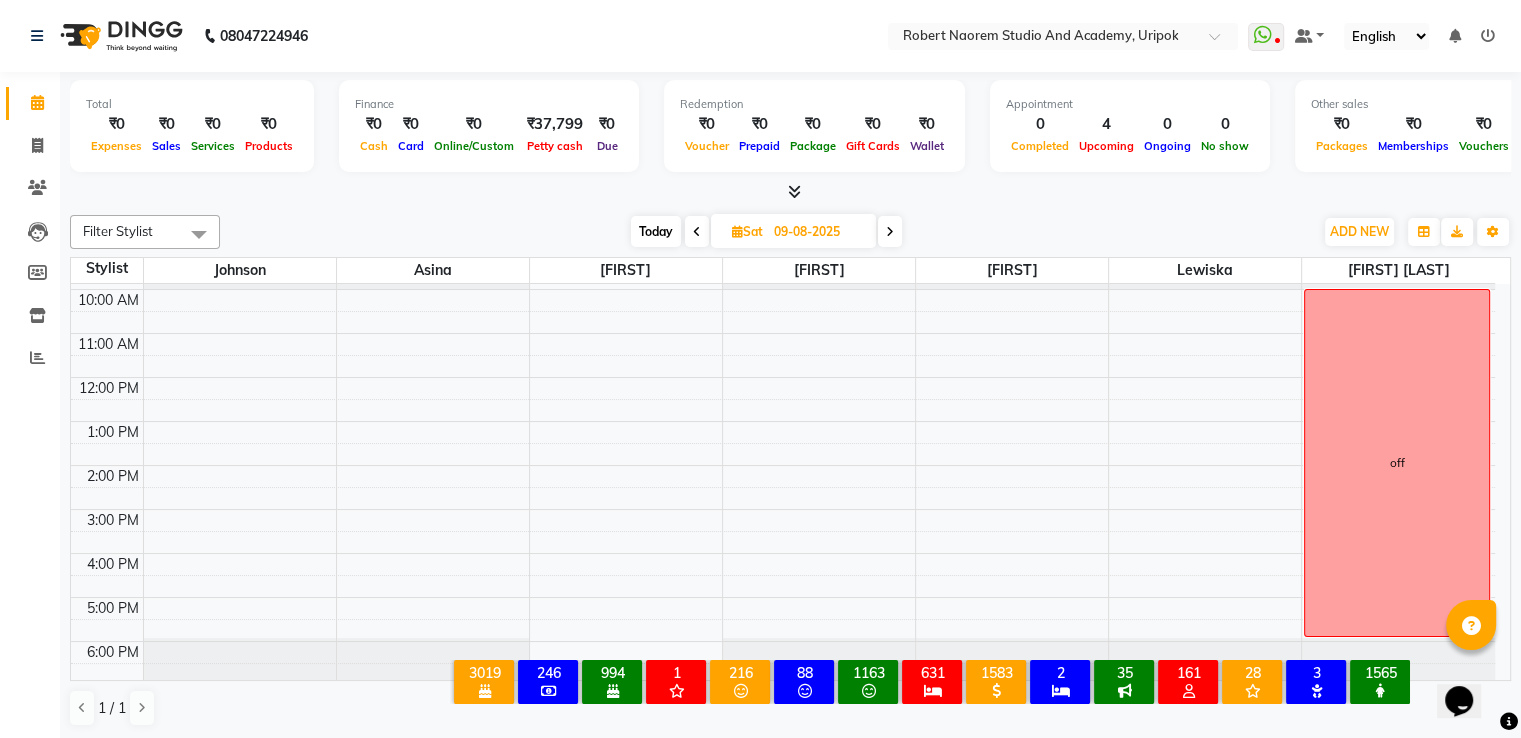 click at bounding box center (890, 231) 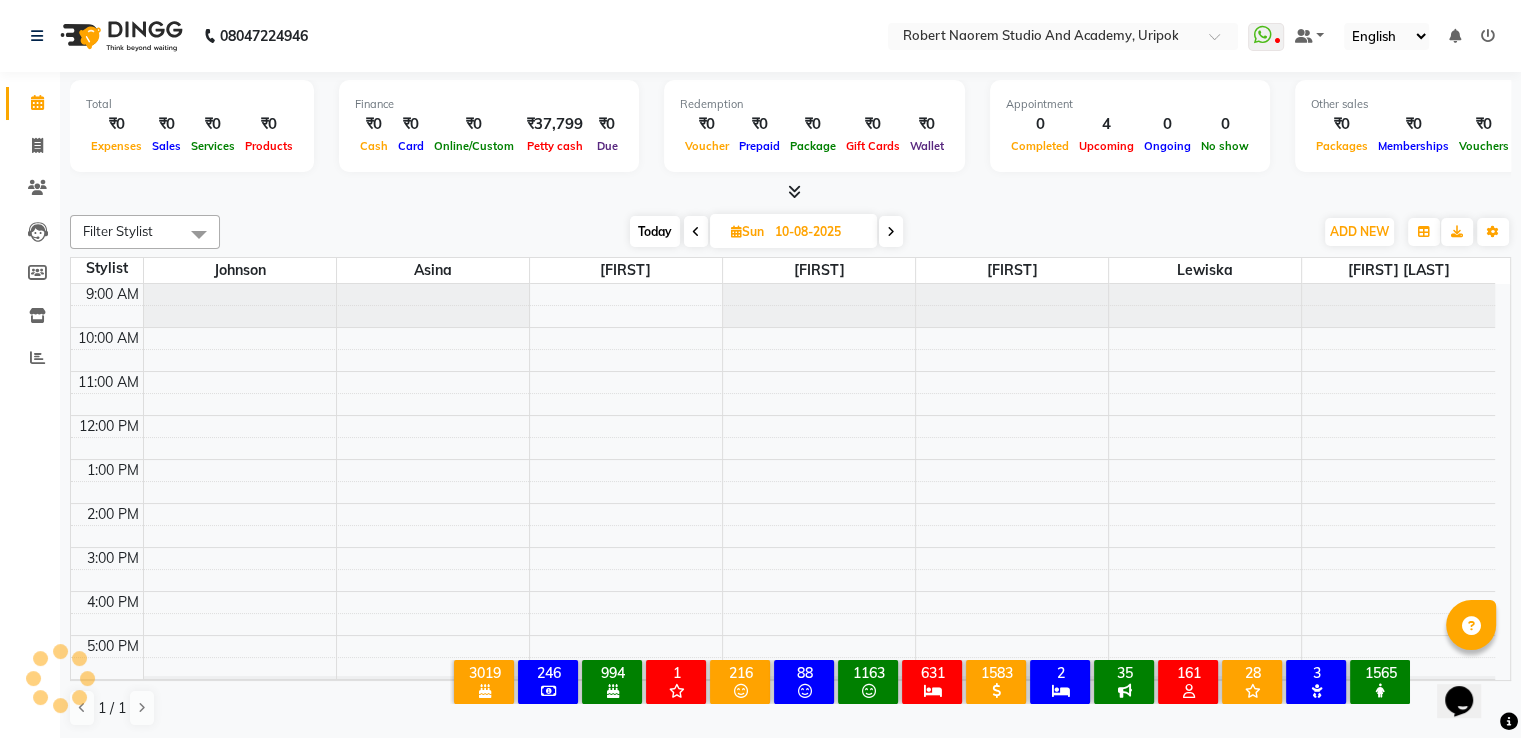scroll, scrollTop: 38, scrollLeft: 0, axis: vertical 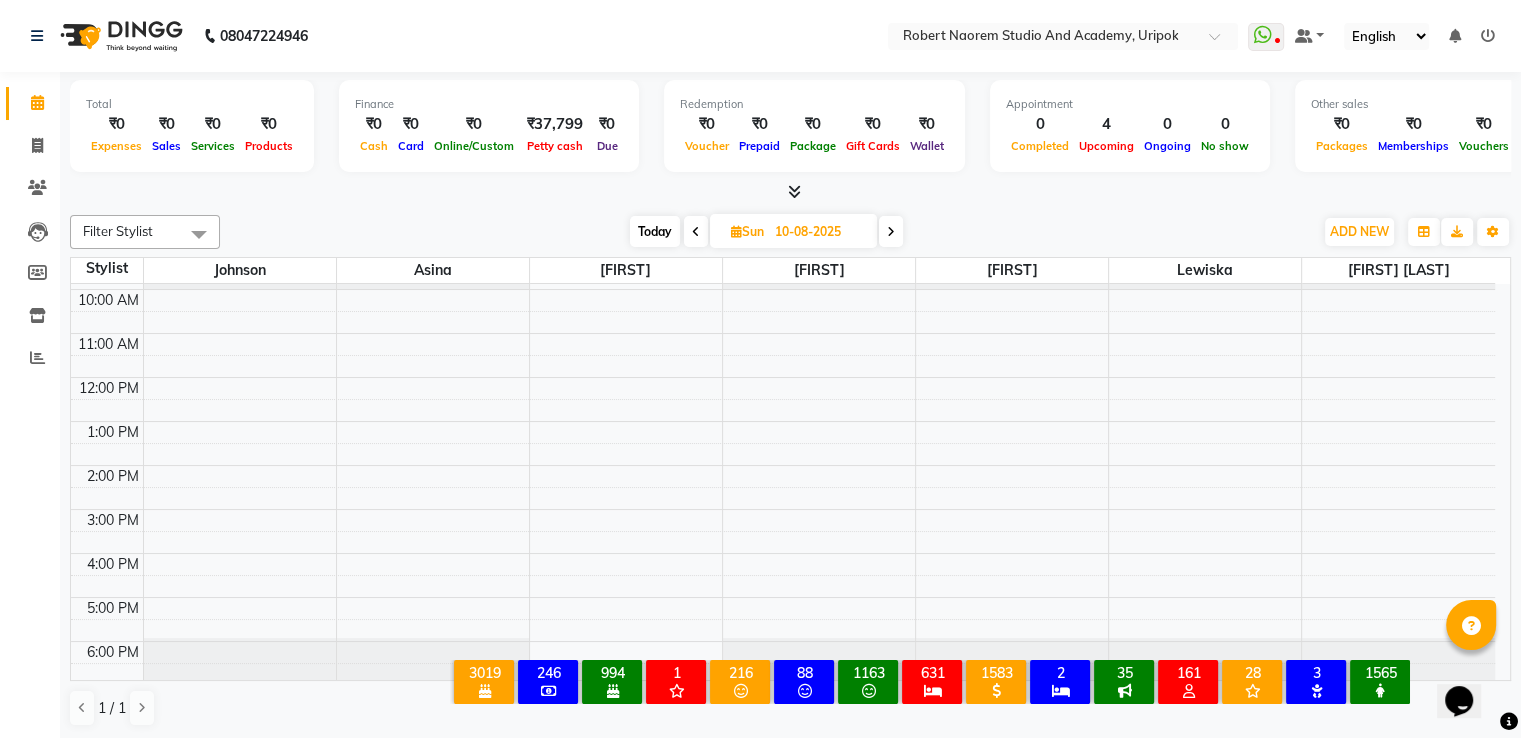 click at bounding box center (891, 231) 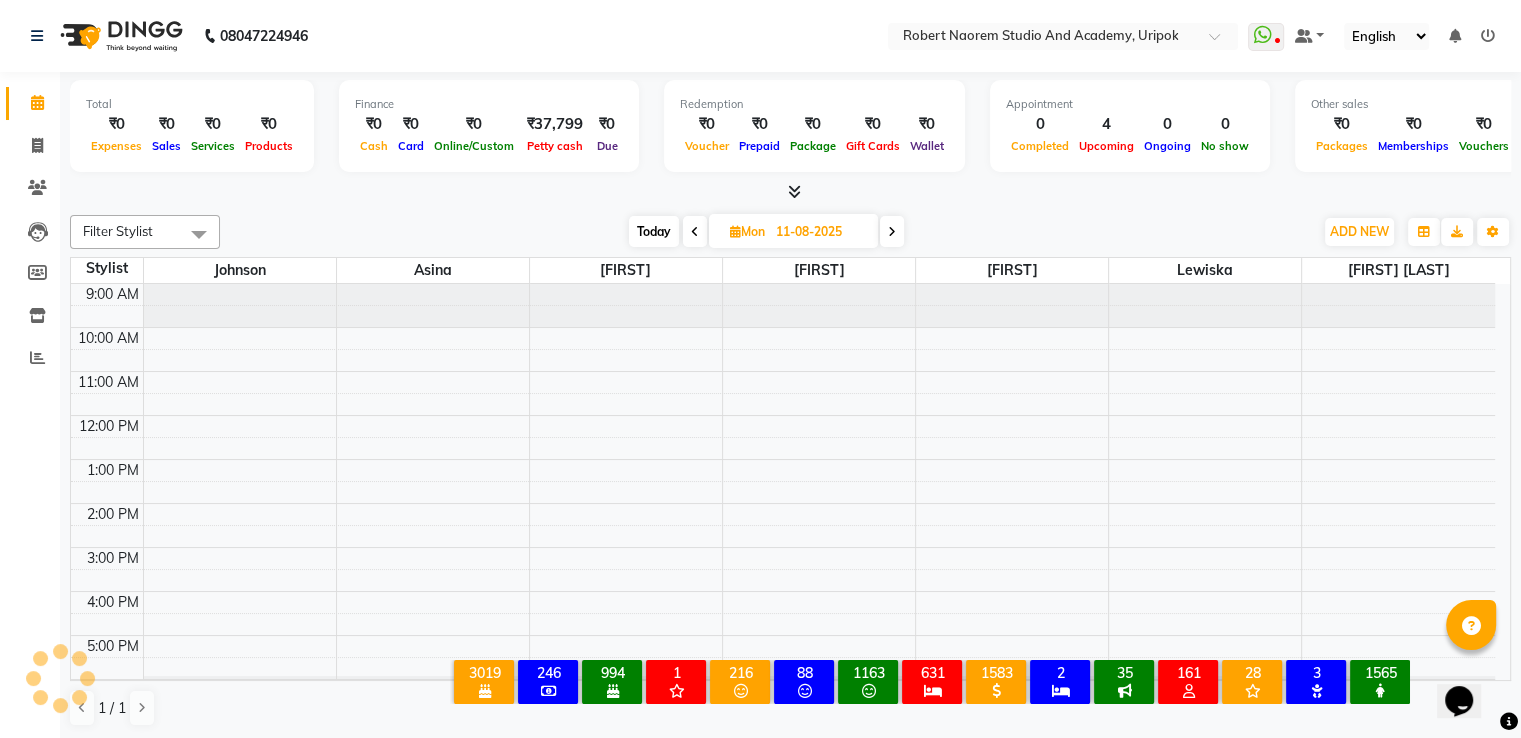 scroll, scrollTop: 38, scrollLeft: 0, axis: vertical 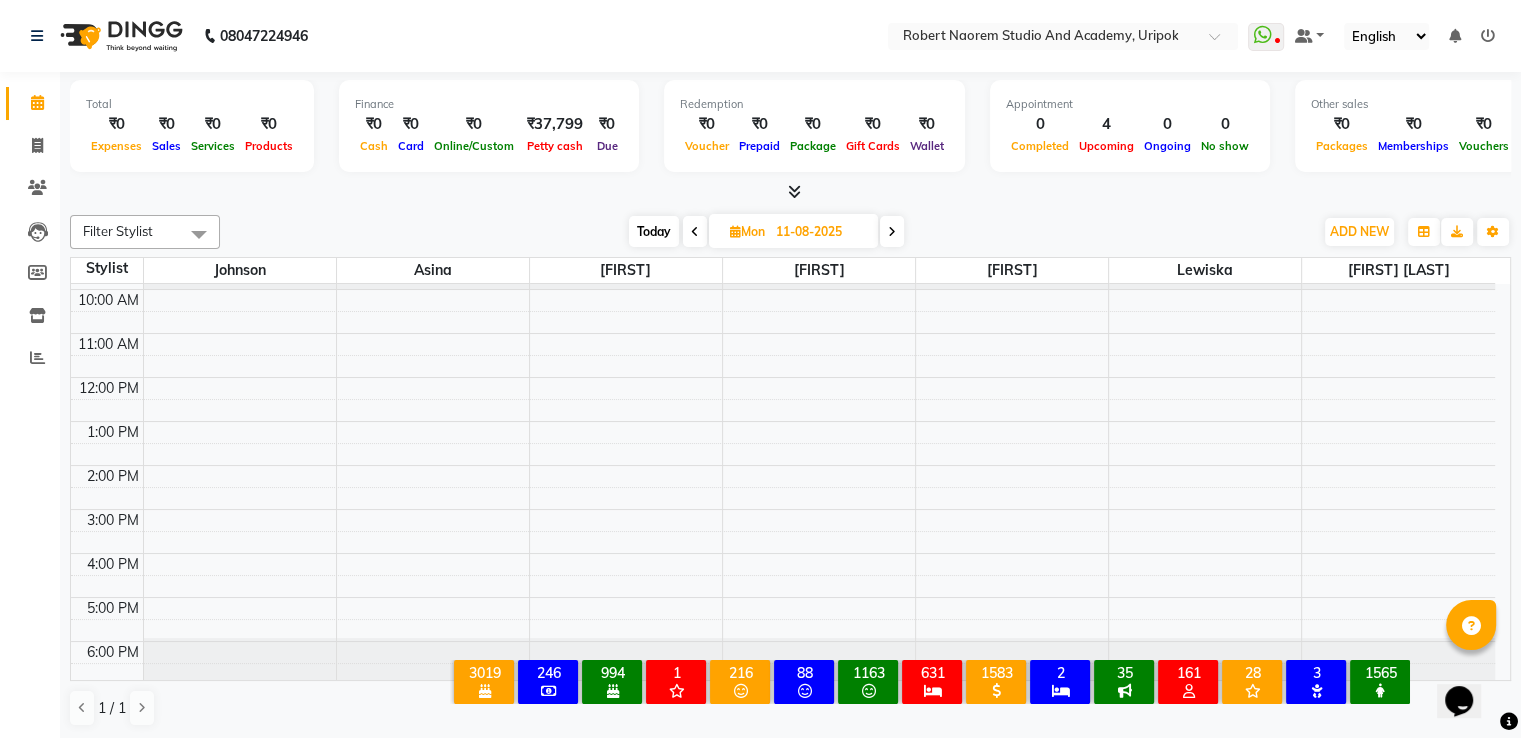 click at bounding box center (892, 231) 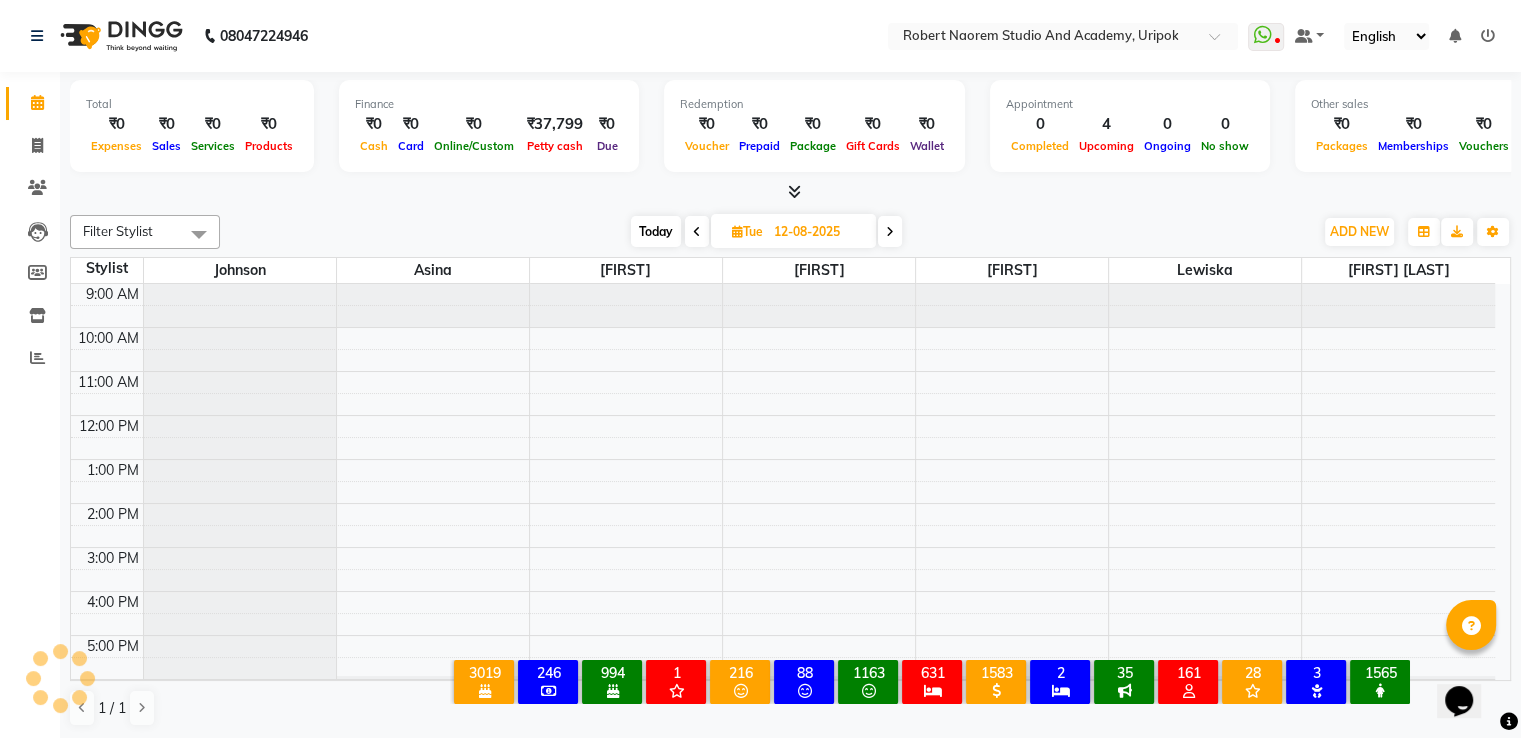 scroll, scrollTop: 38, scrollLeft: 0, axis: vertical 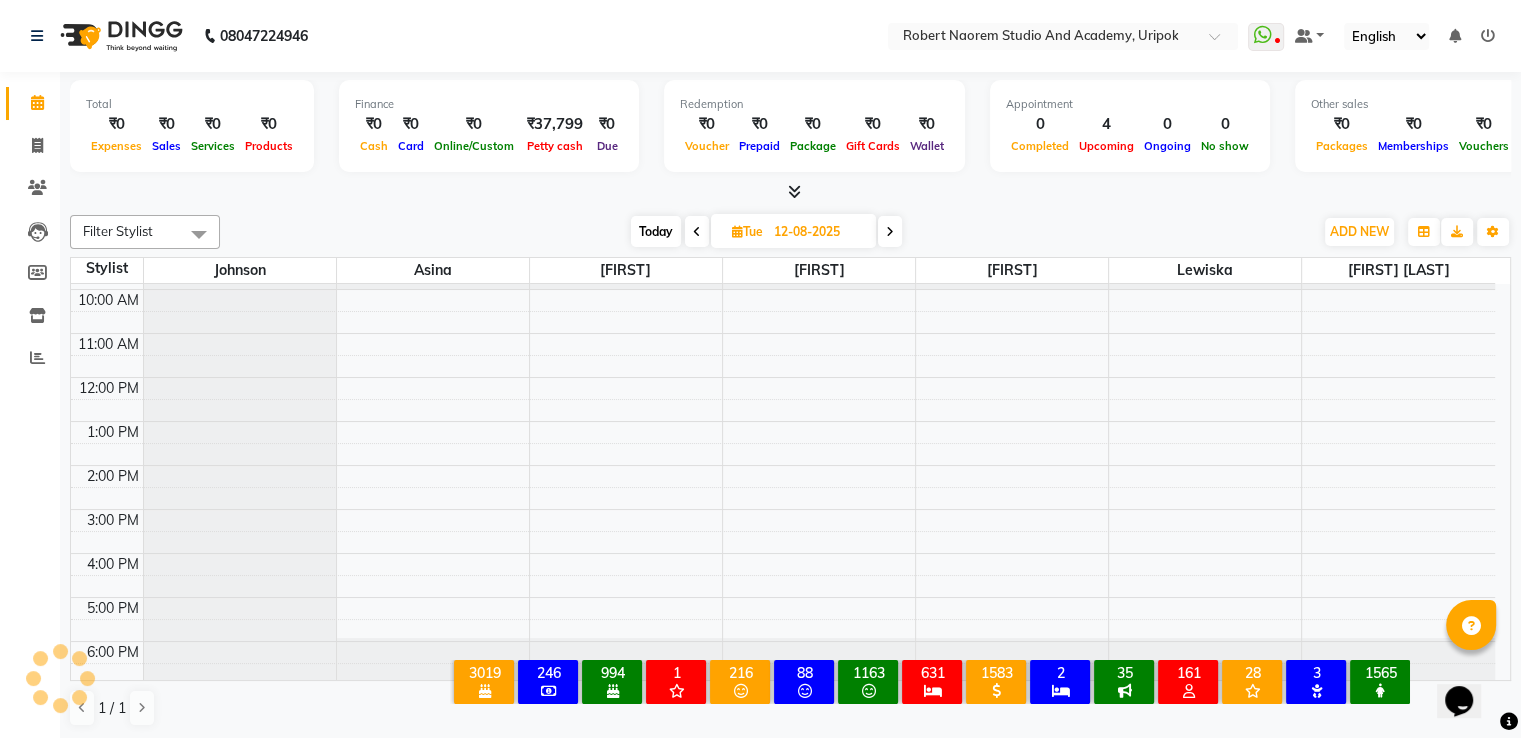 click at bounding box center [890, 231] 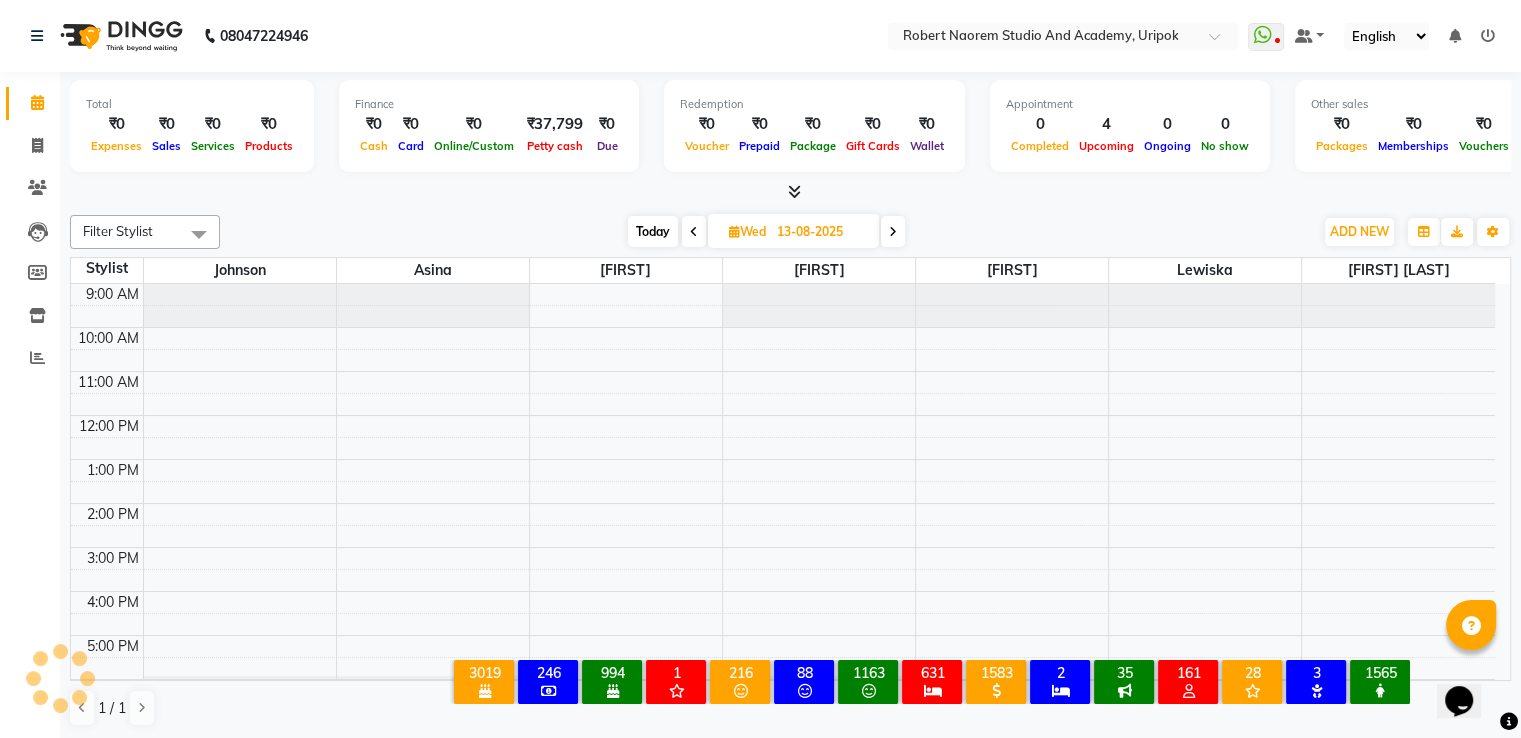 scroll, scrollTop: 38, scrollLeft: 0, axis: vertical 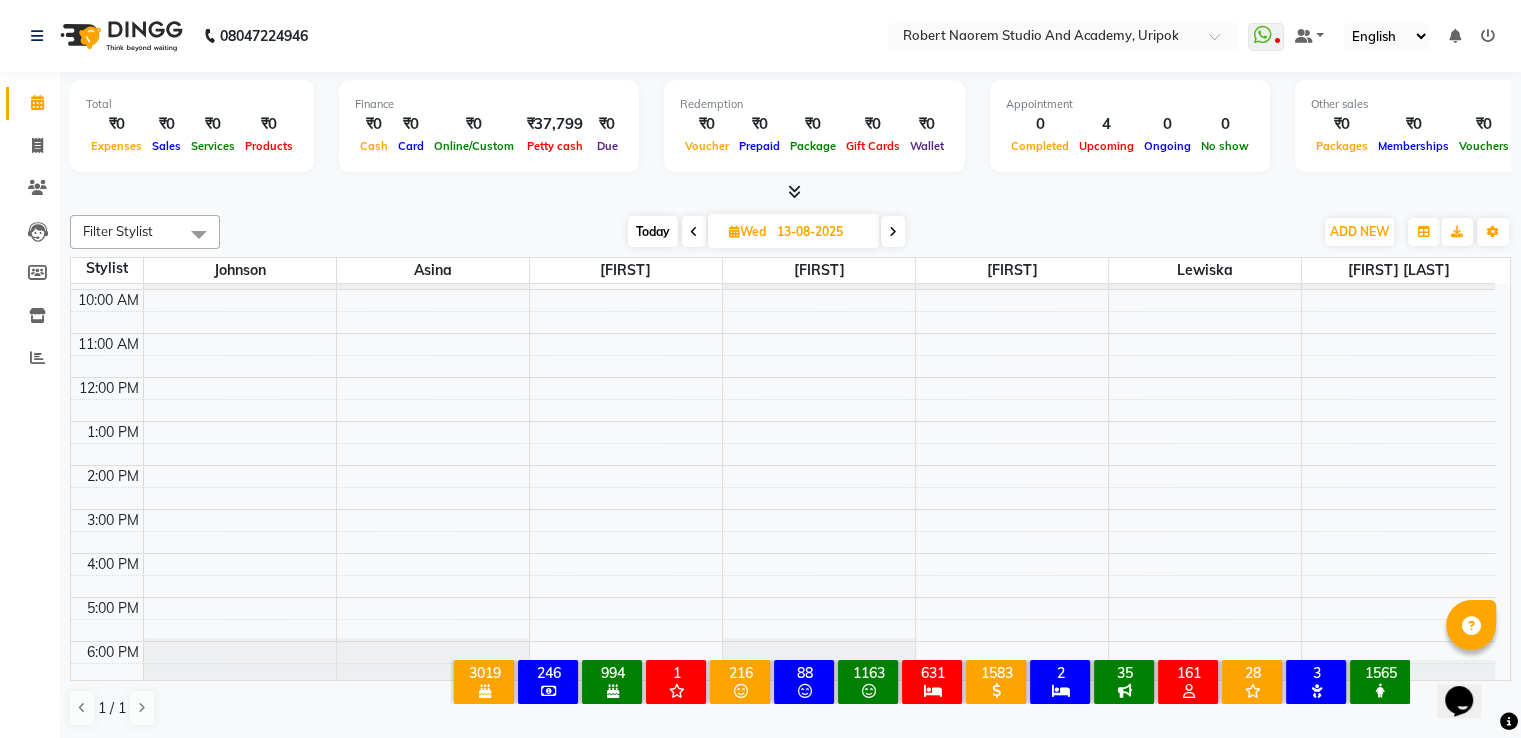 click at bounding box center (893, 232) 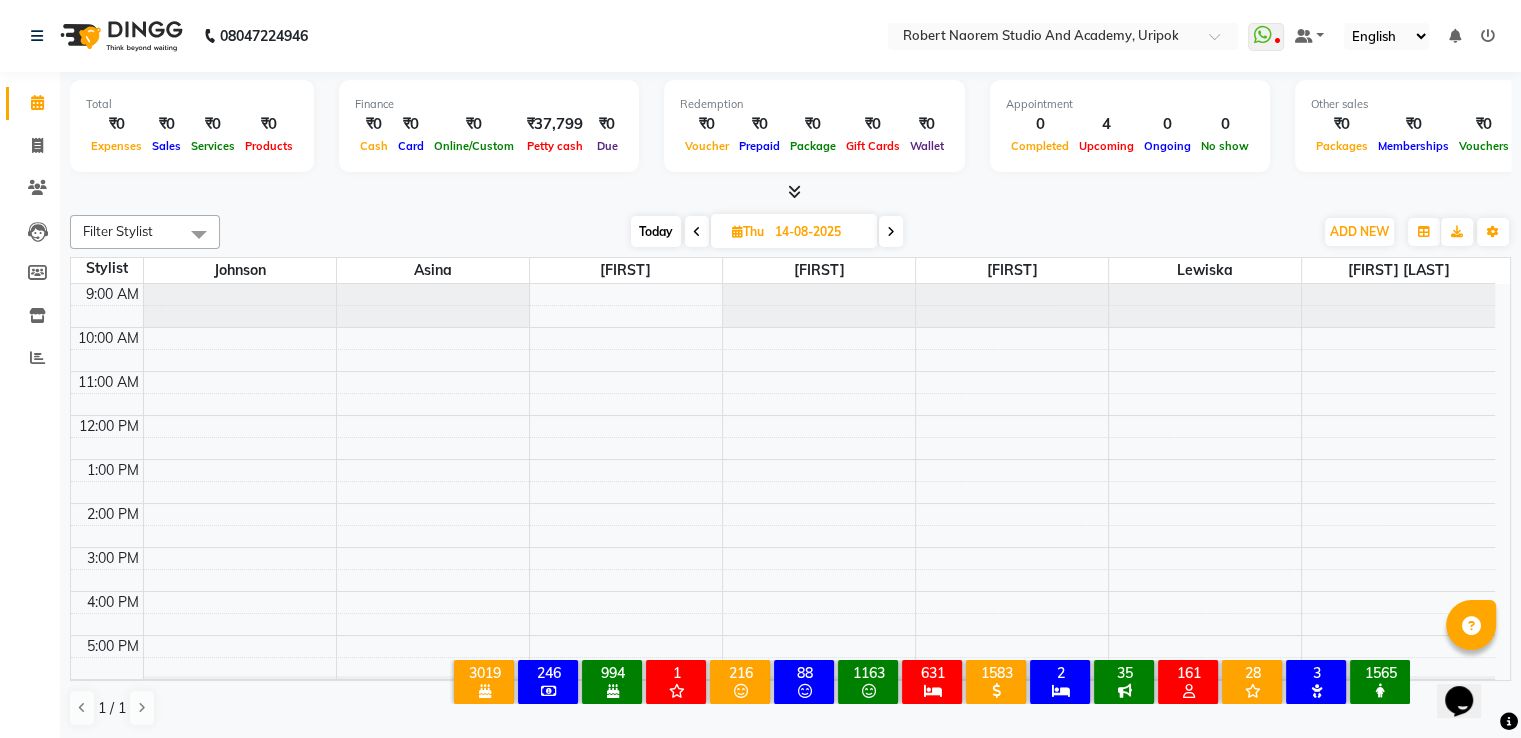 scroll, scrollTop: 38, scrollLeft: 0, axis: vertical 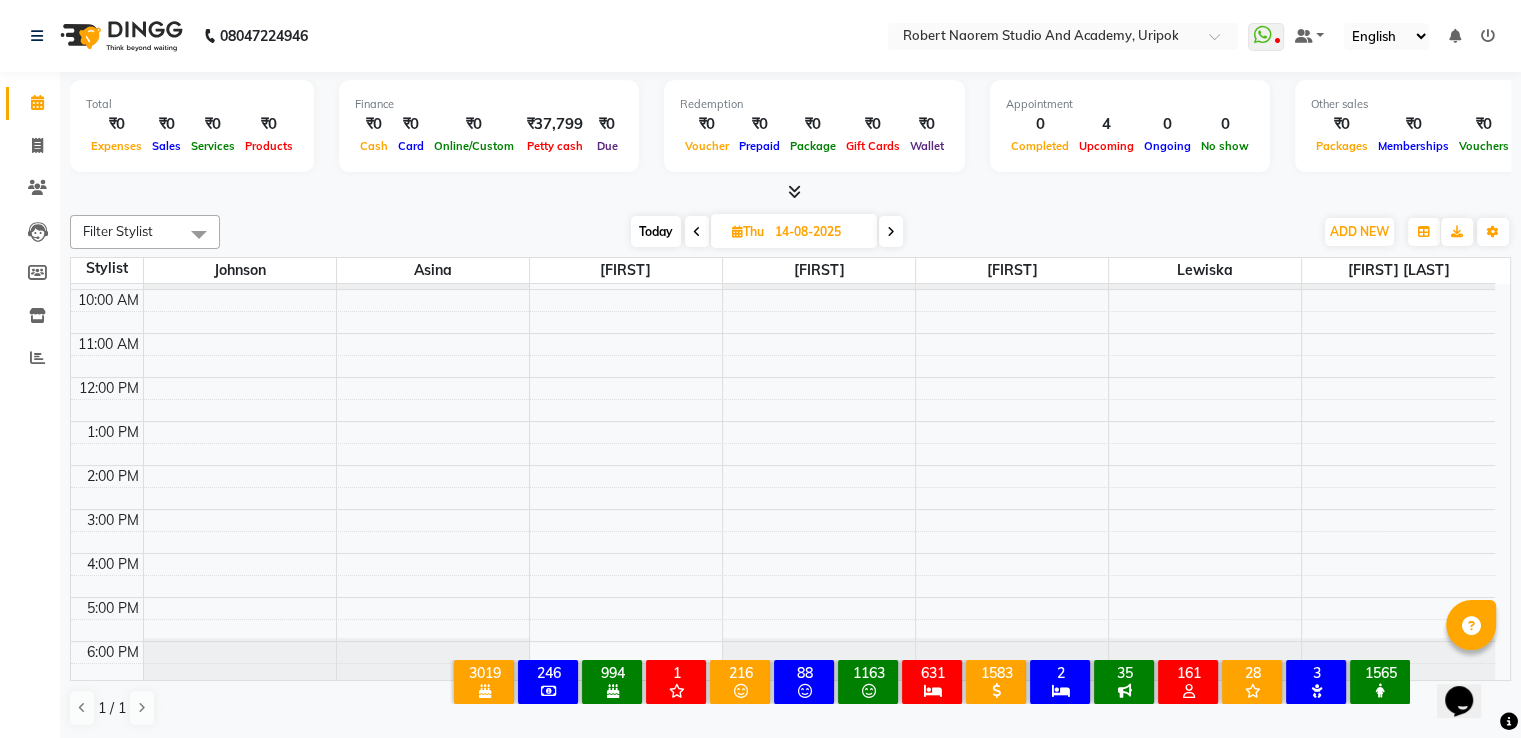 click on "Today" at bounding box center [656, 231] 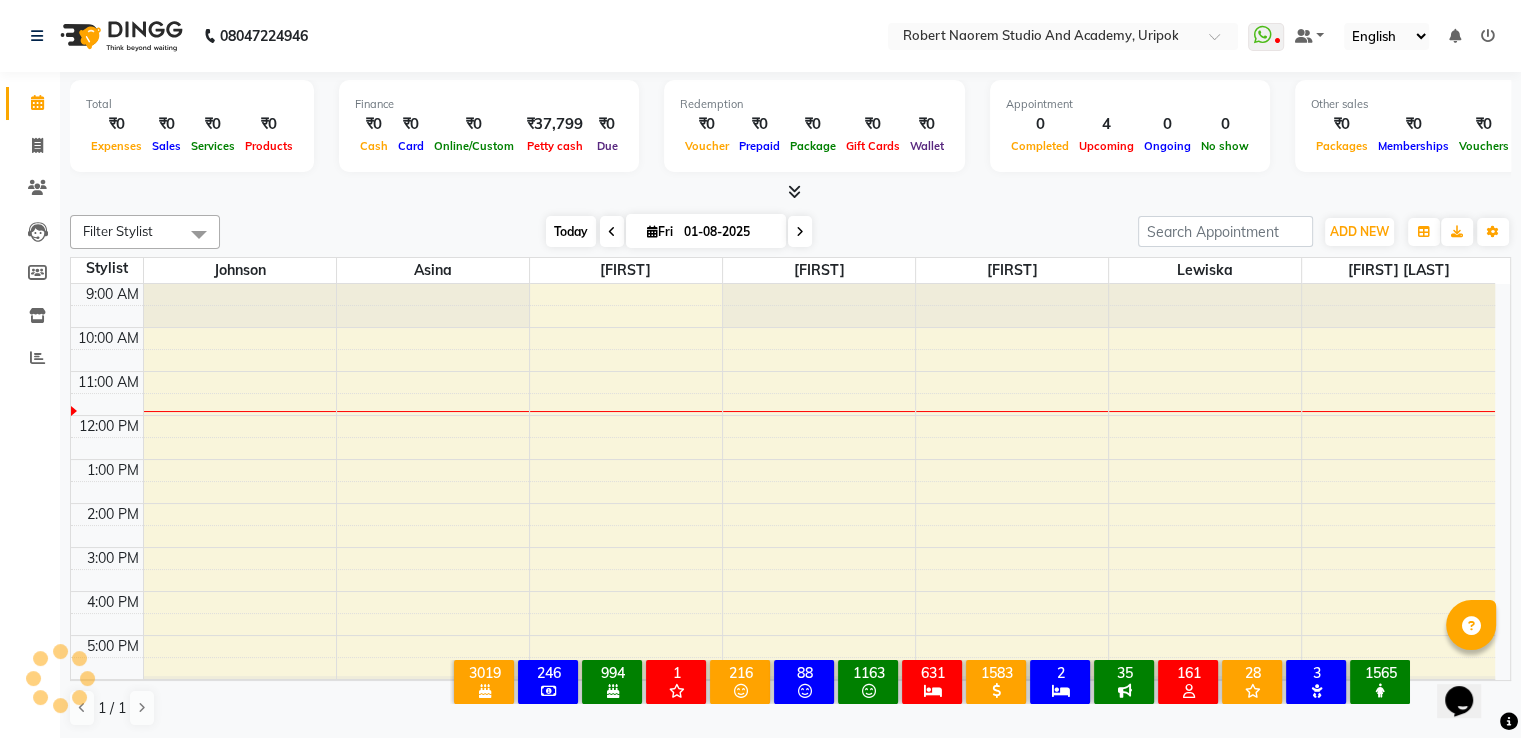 scroll, scrollTop: 38, scrollLeft: 0, axis: vertical 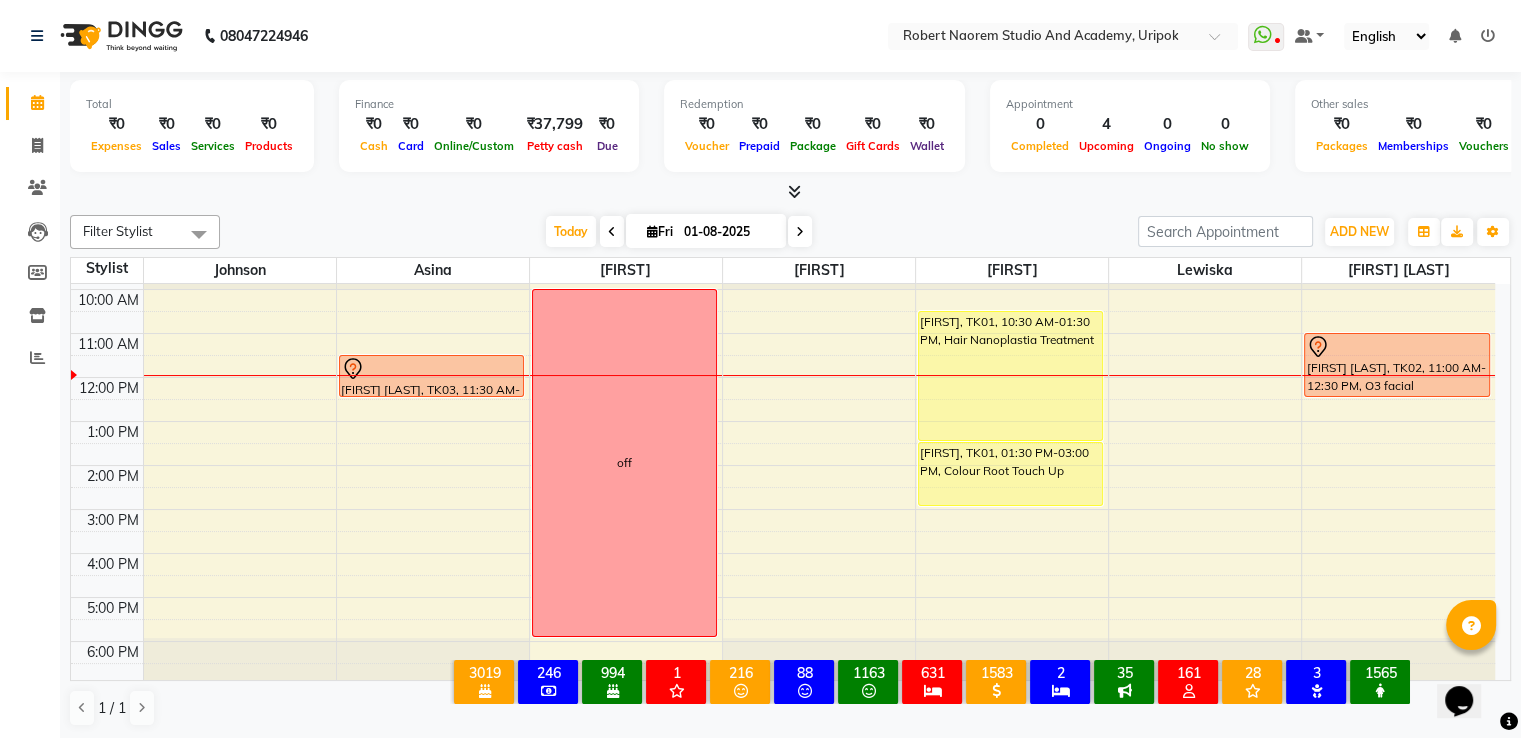 click at bounding box center [800, 231] 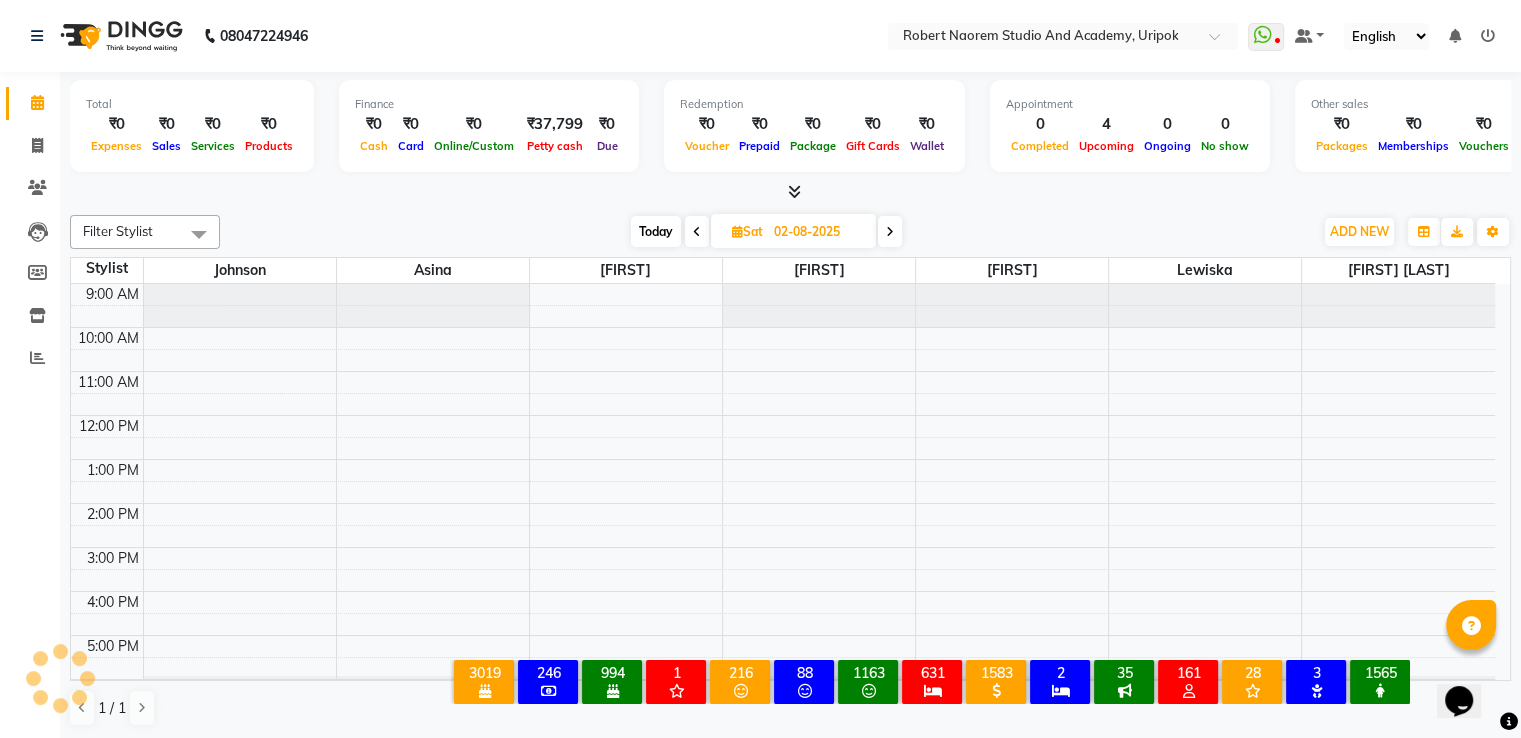 scroll, scrollTop: 38, scrollLeft: 0, axis: vertical 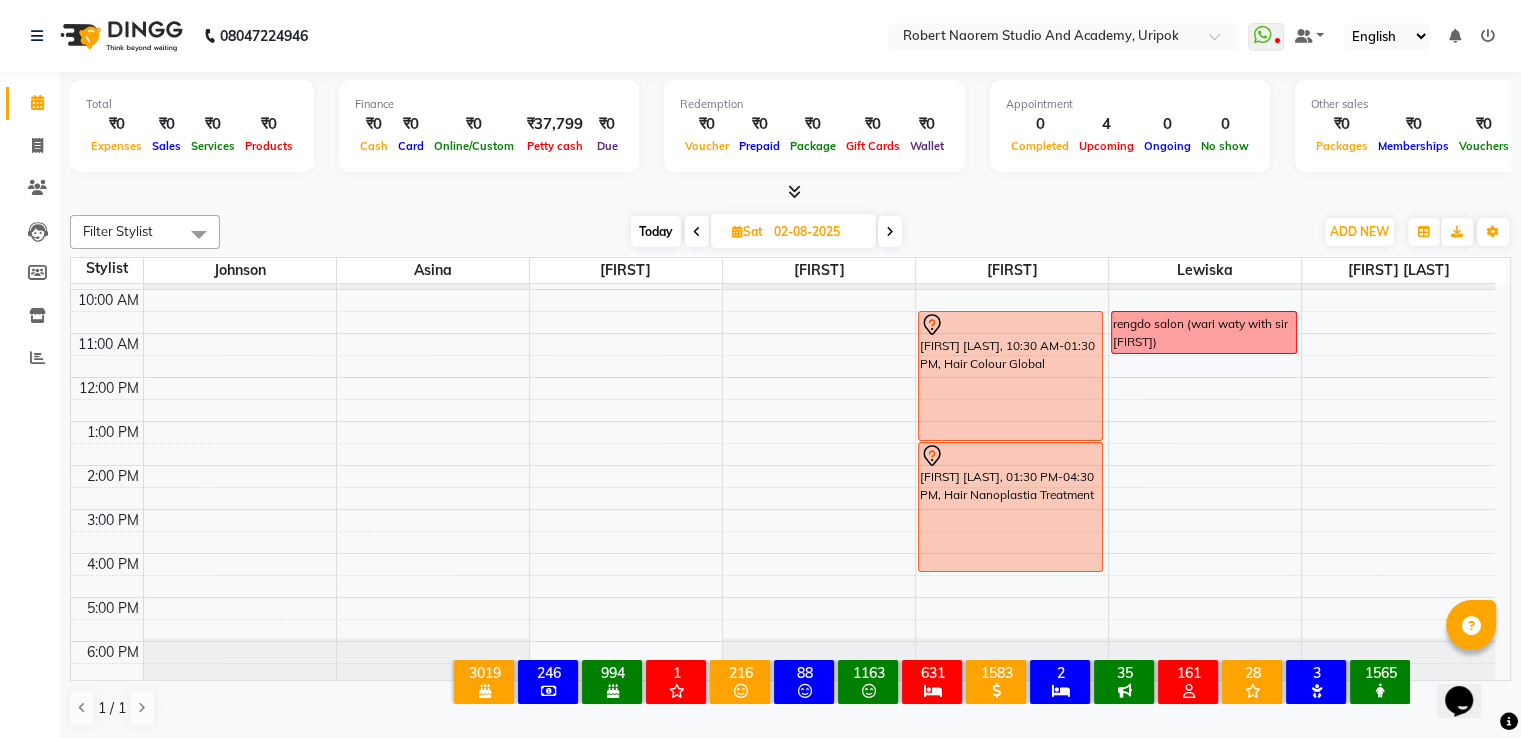 click at bounding box center [890, 231] 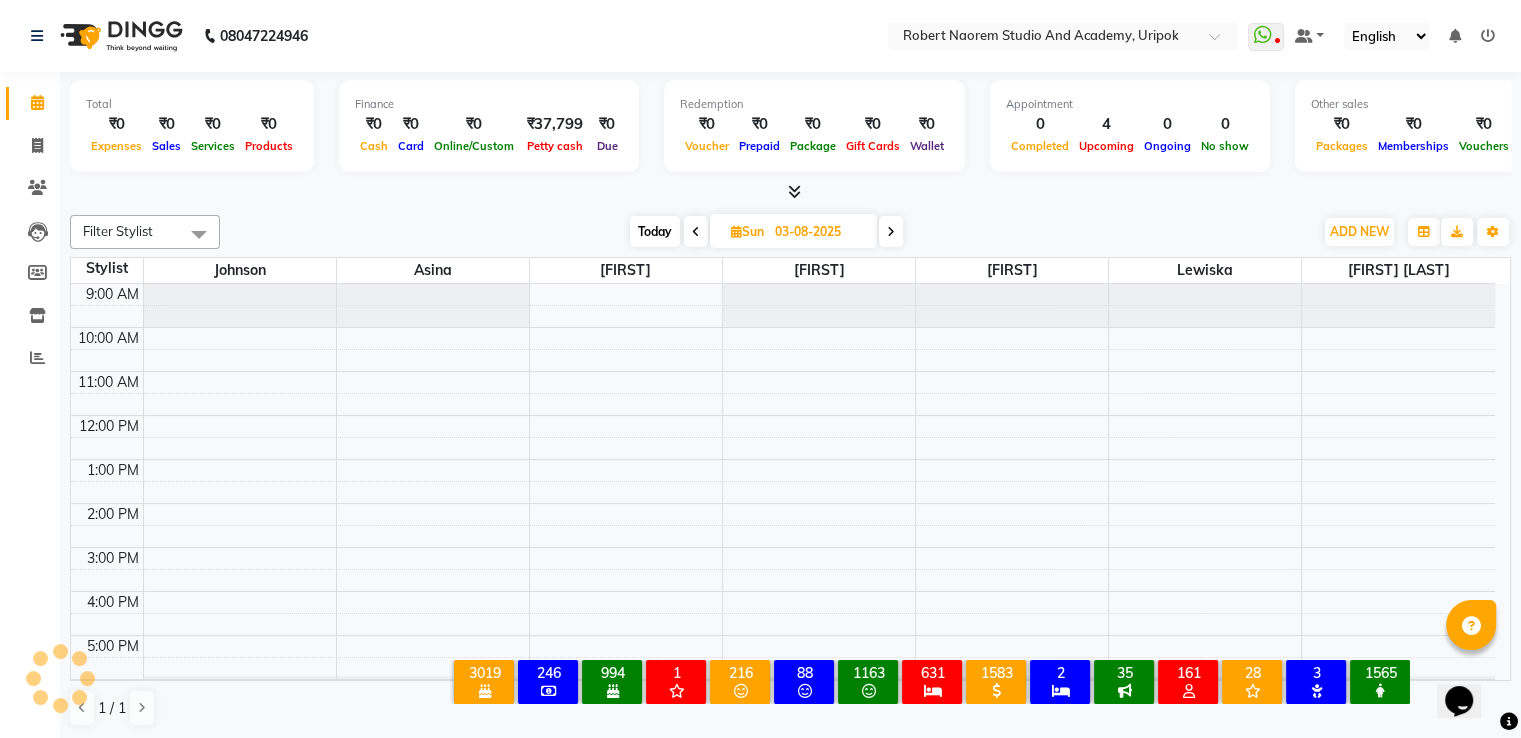 scroll, scrollTop: 38, scrollLeft: 0, axis: vertical 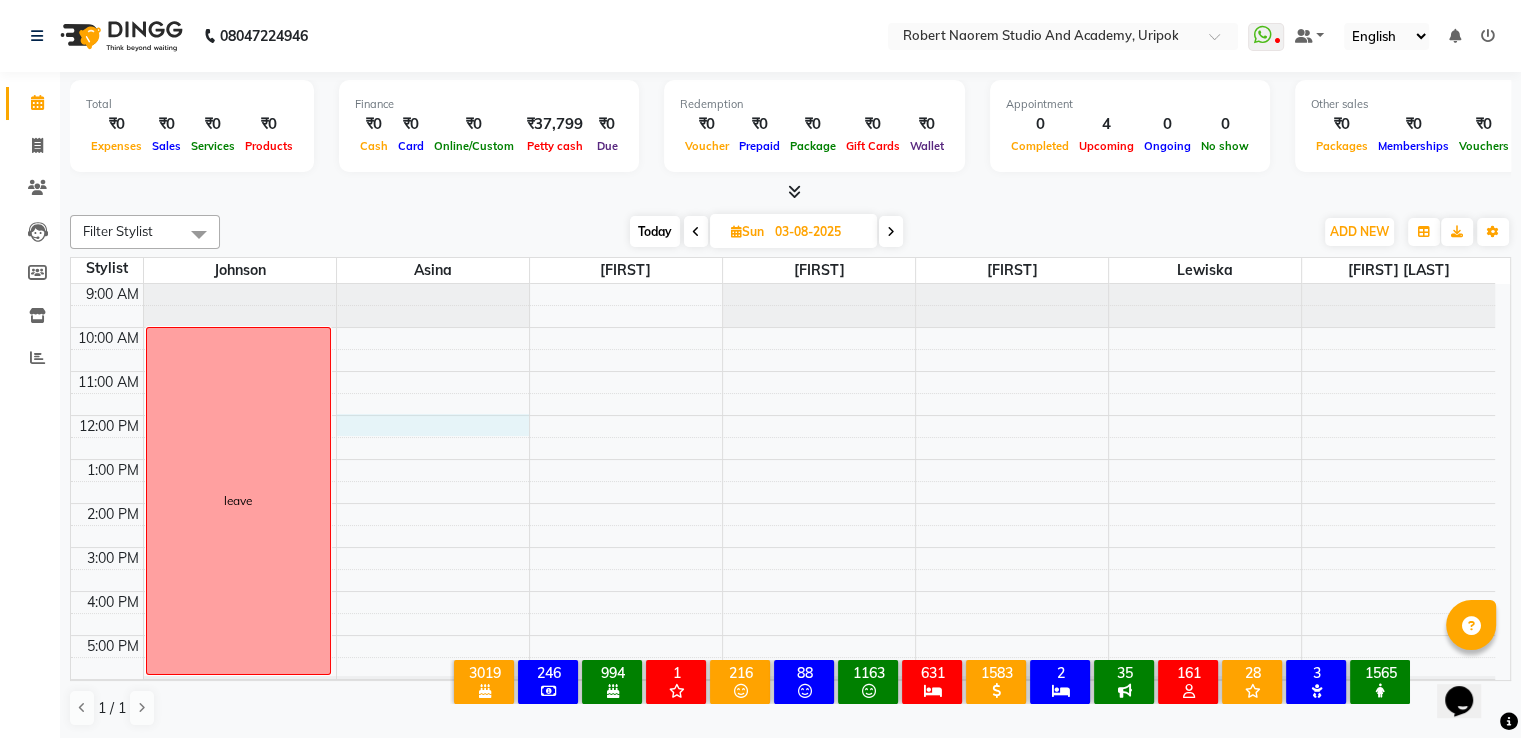 click on "9:00 AM 10:00 AM 11:00 AM 12:00 PM 1:00 PM 2:00 PM 3:00 PM 4:00 PM 5:00 PM 6:00 PM  leave" at bounding box center (783, 503) 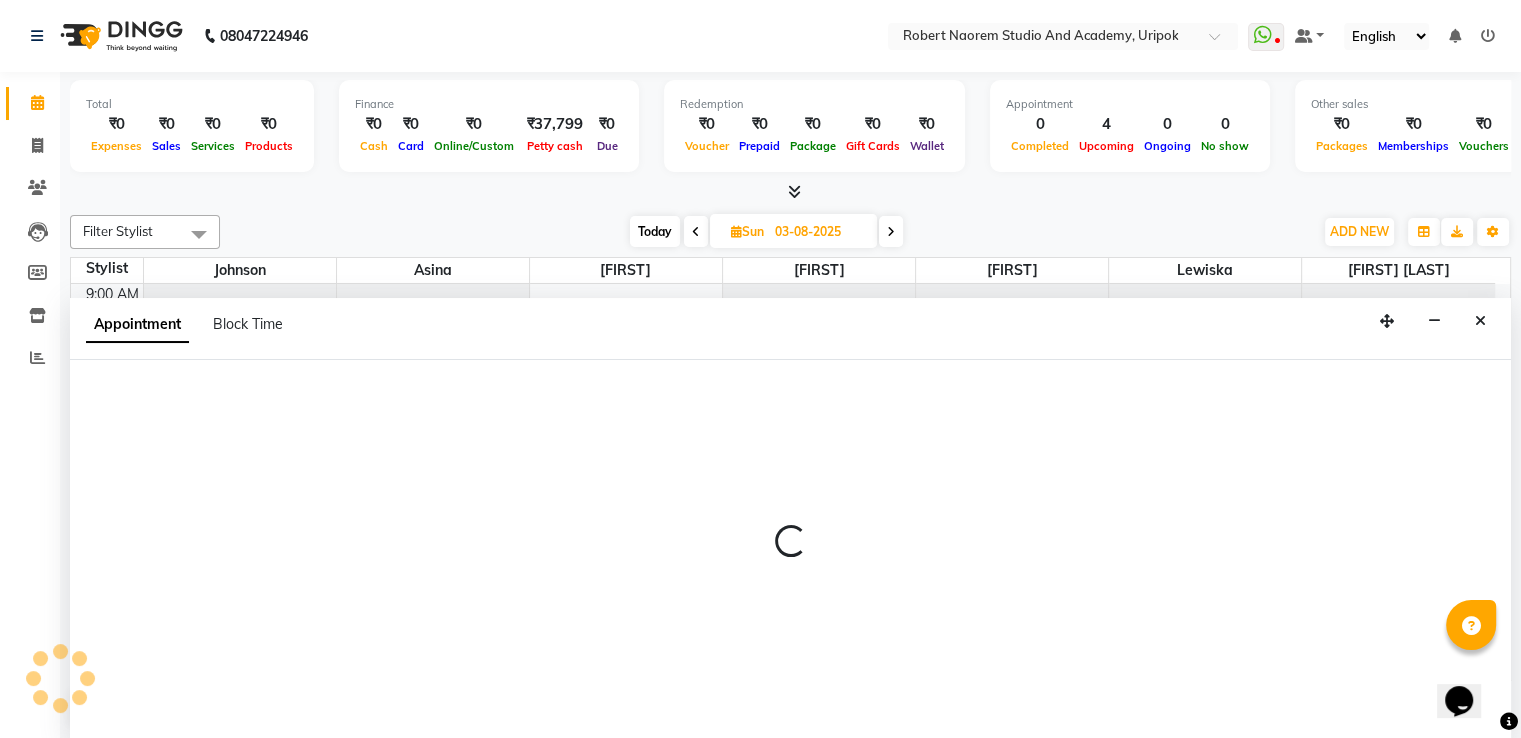 scroll, scrollTop: 1, scrollLeft: 0, axis: vertical 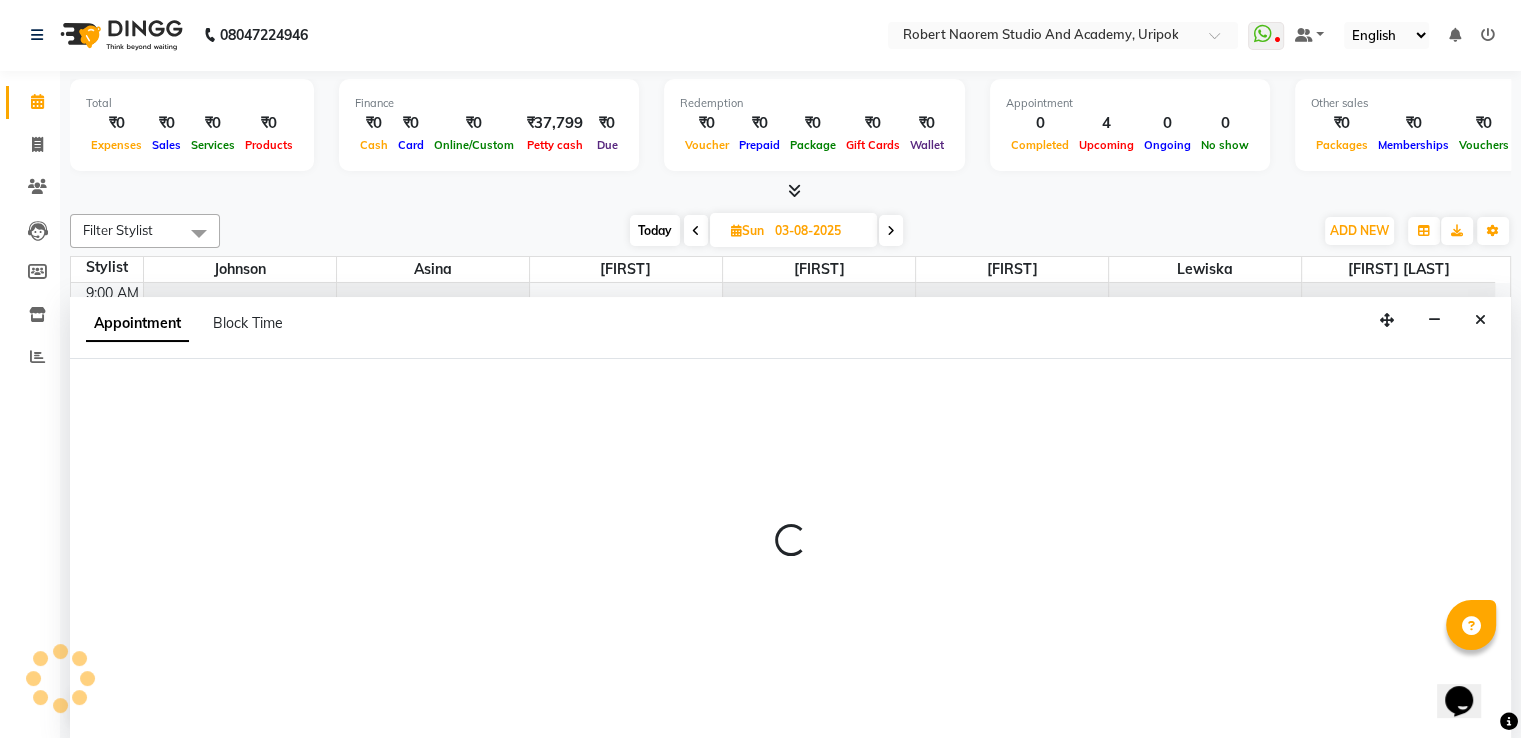 select on "29613" 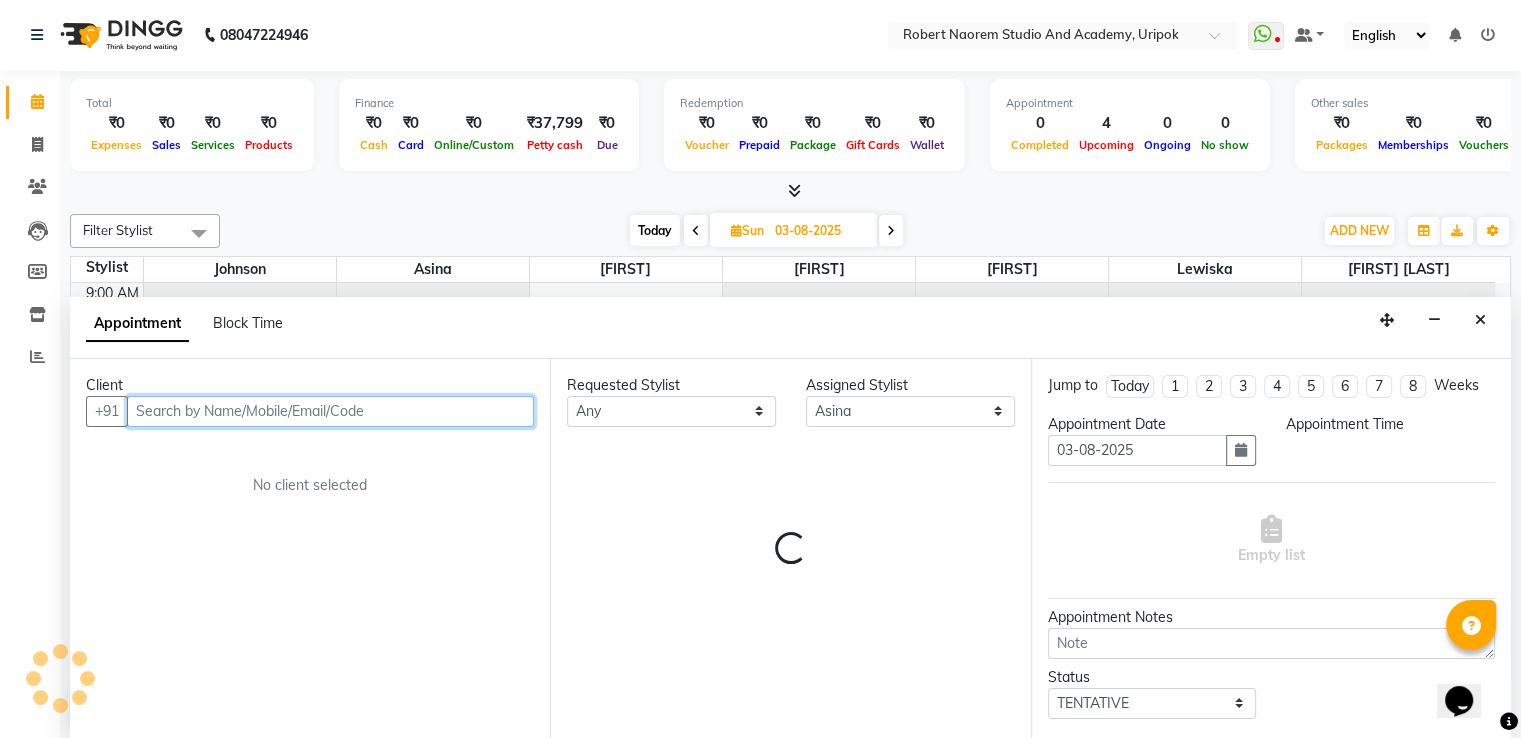 select on "720" 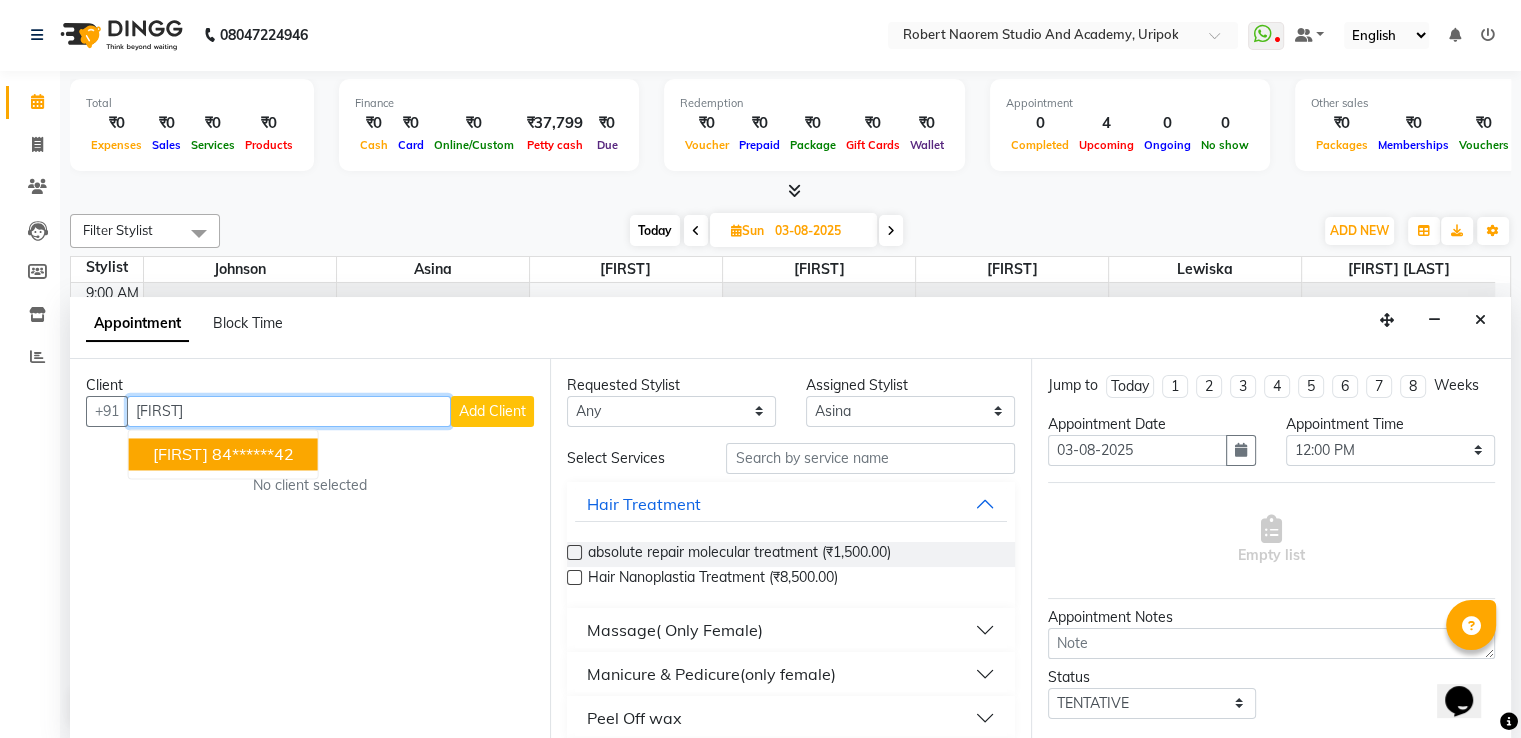 click on "bictor" at bounding box center (180, 454) 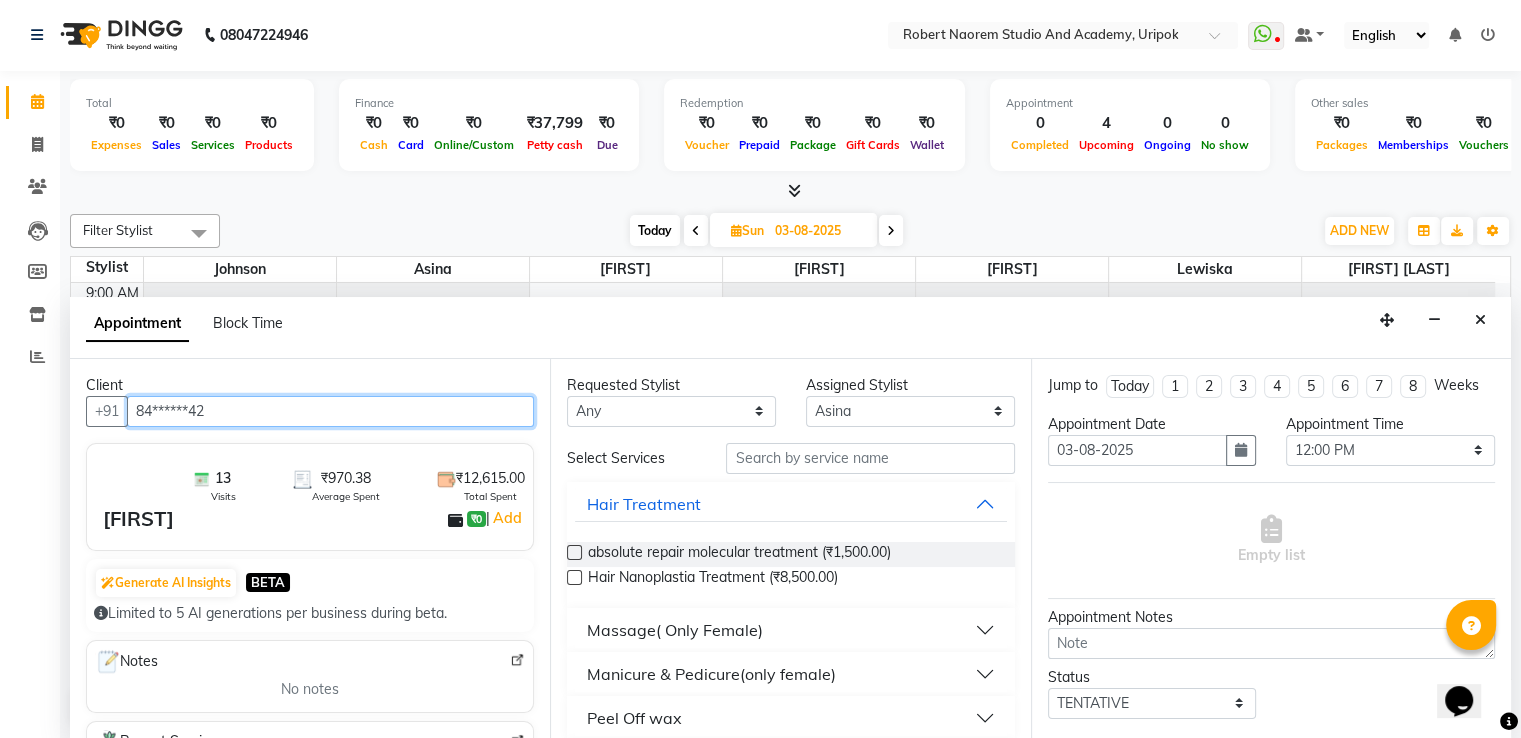 type on "84******42" 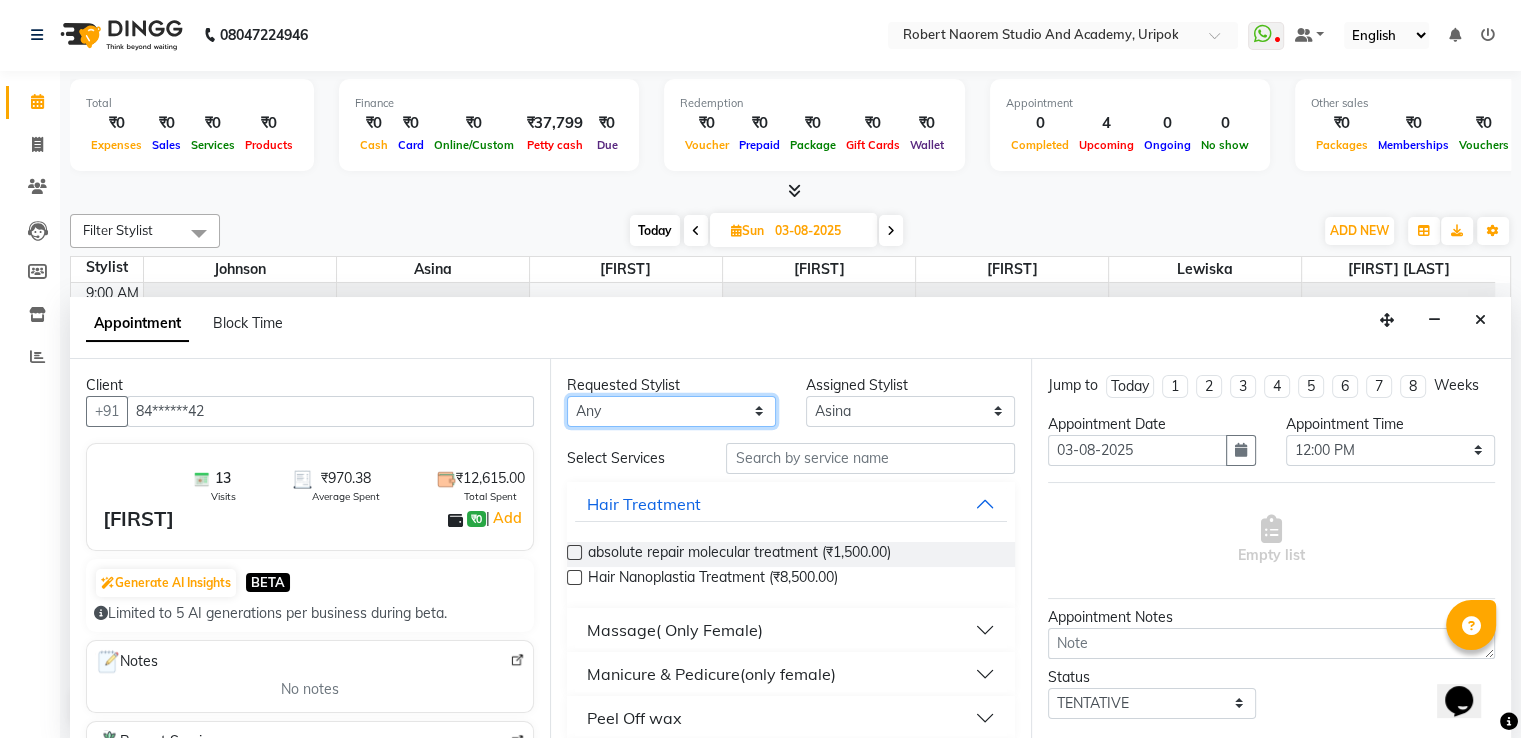 click on "Any Asina johnson Kamei Lewiska Micheal Sonka Suniti Wangkhem" at bounding box center (671, 411) 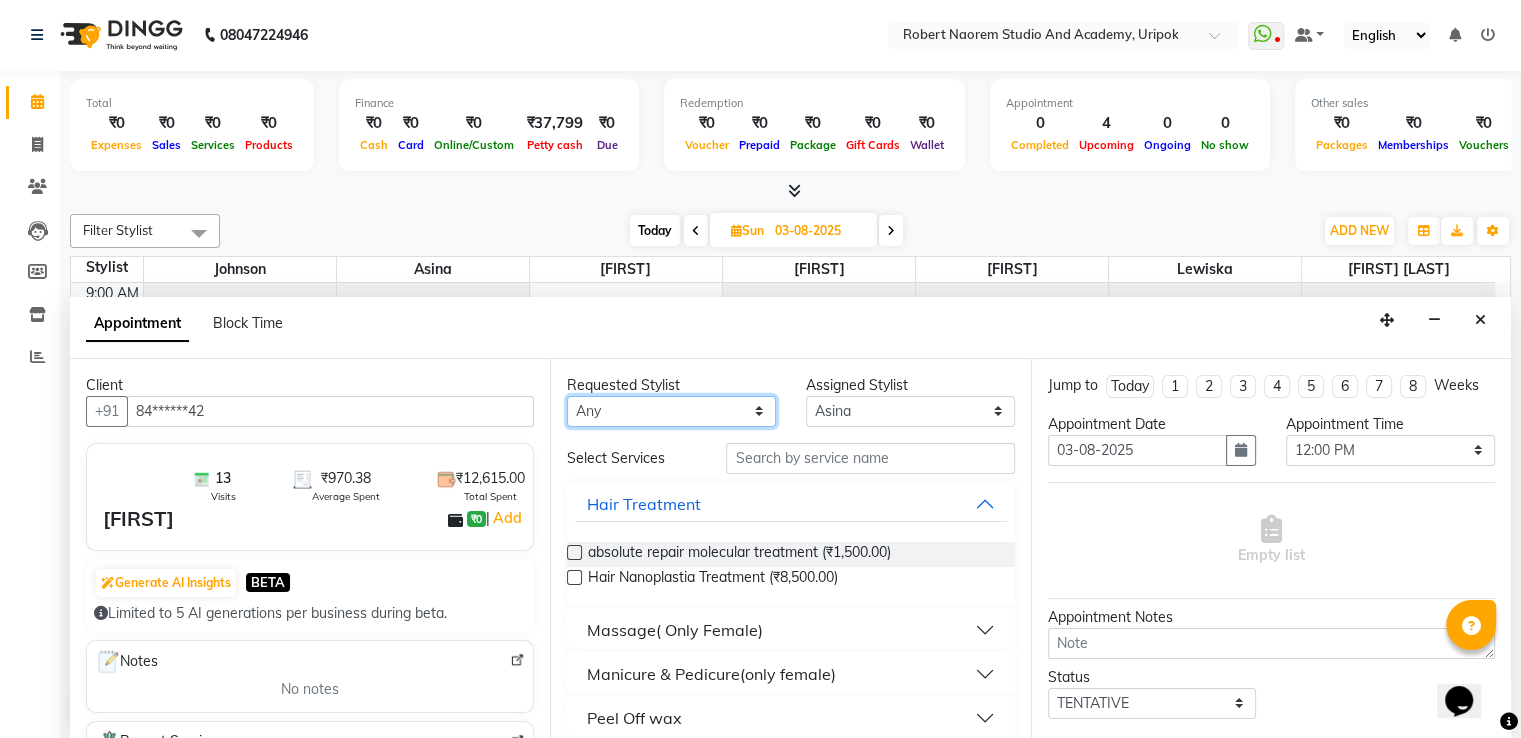 select on "29613" 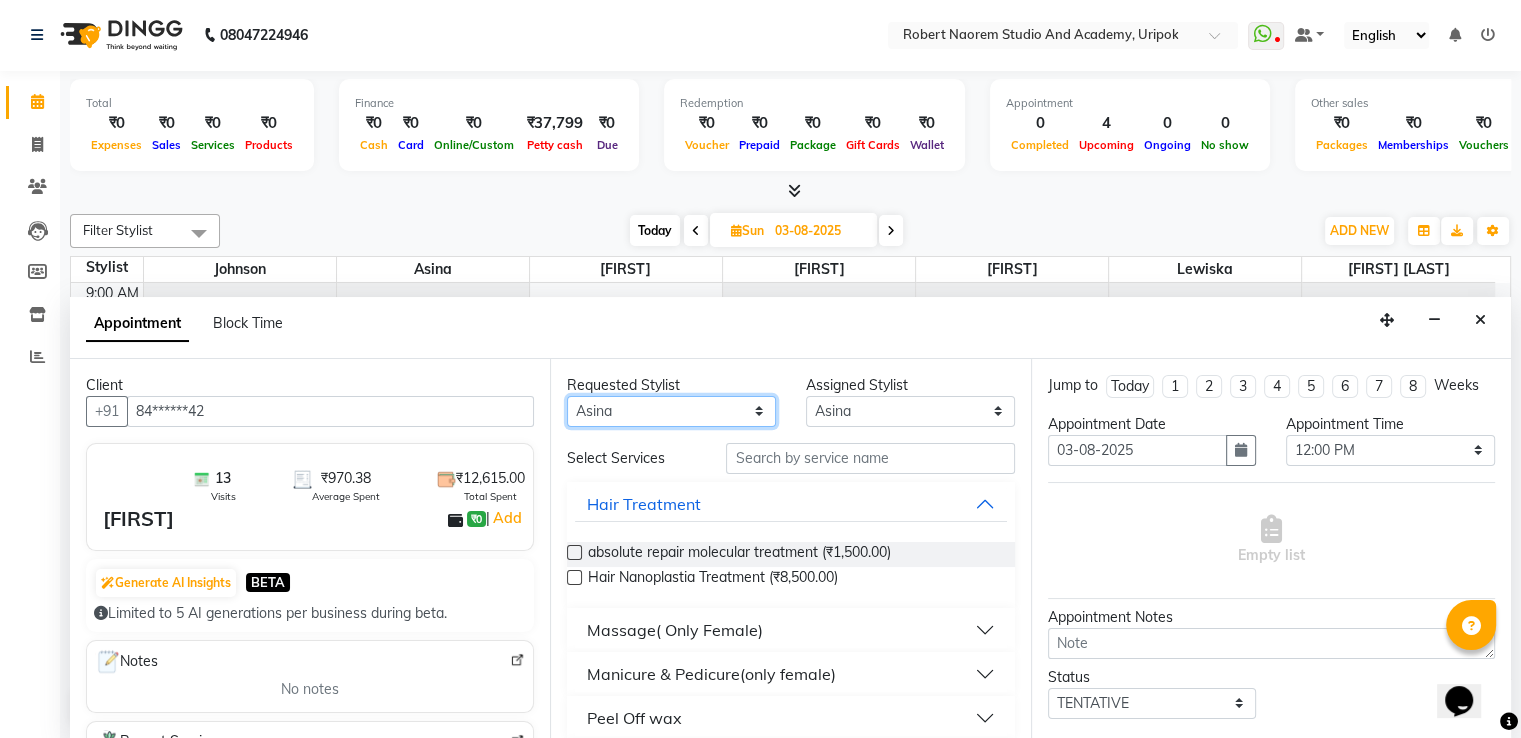 click on "Any Asina johnson Kamei Lewiska Micheal Sonka Suniti Wangkhem" at bounding box center (671, 411) 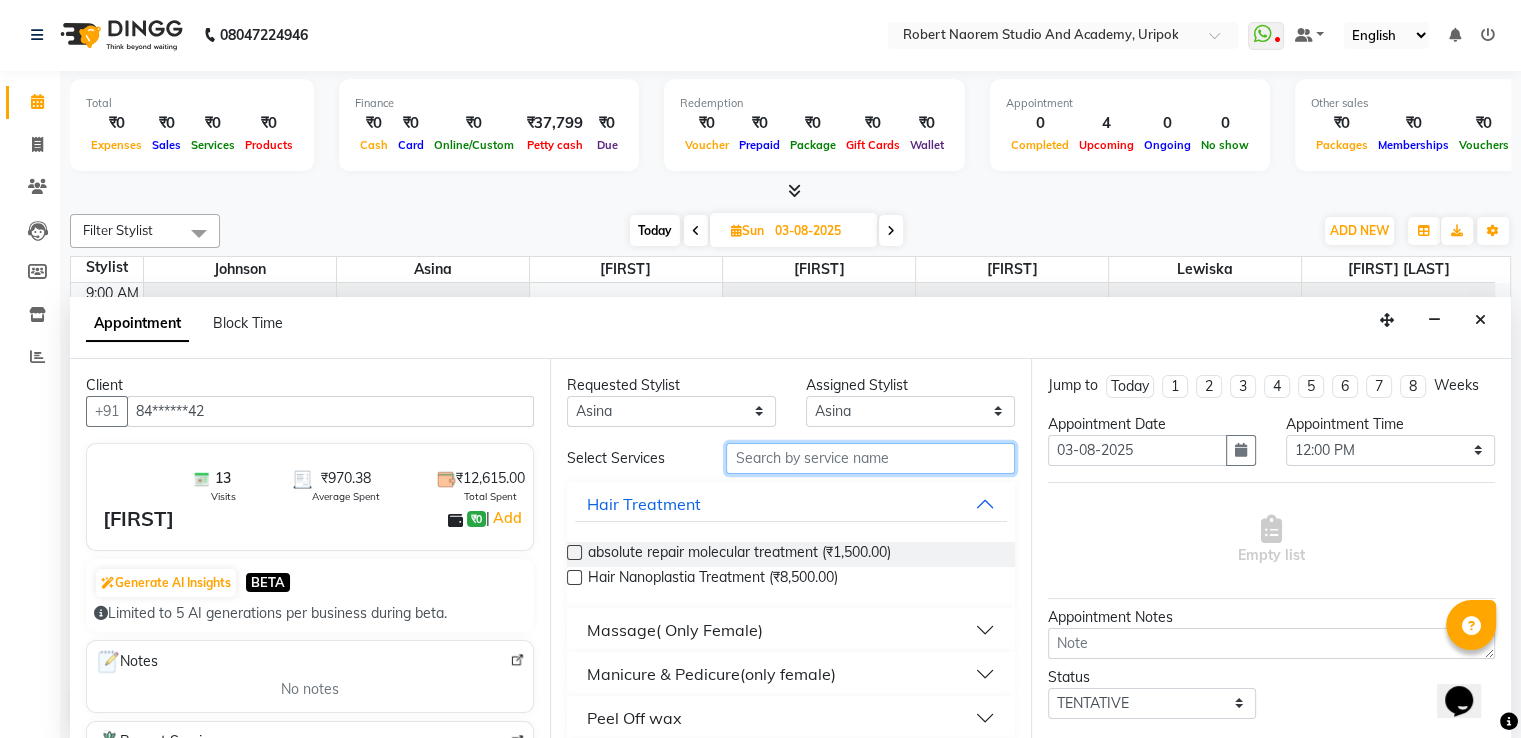 click at bounding box center (870, 458) 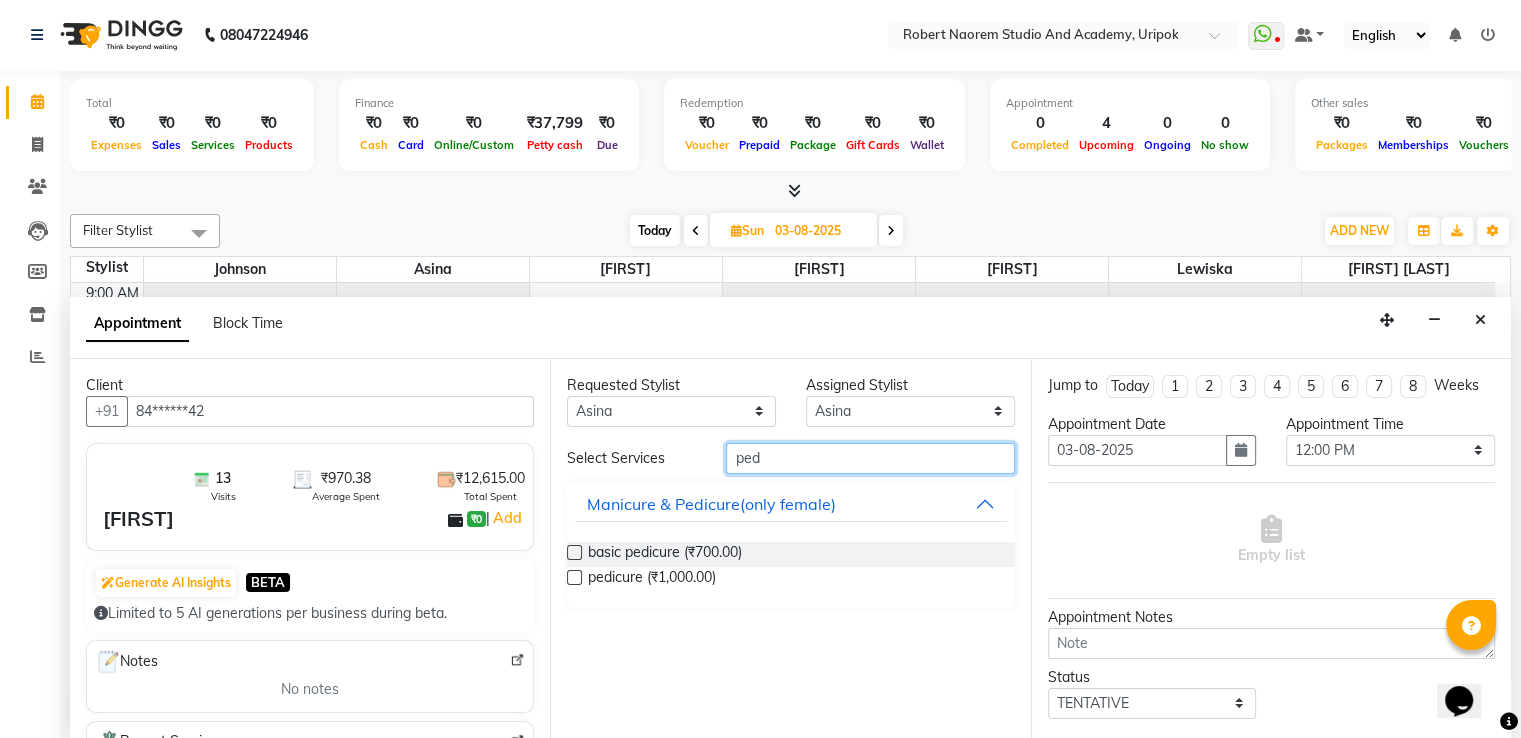 type on "ped" 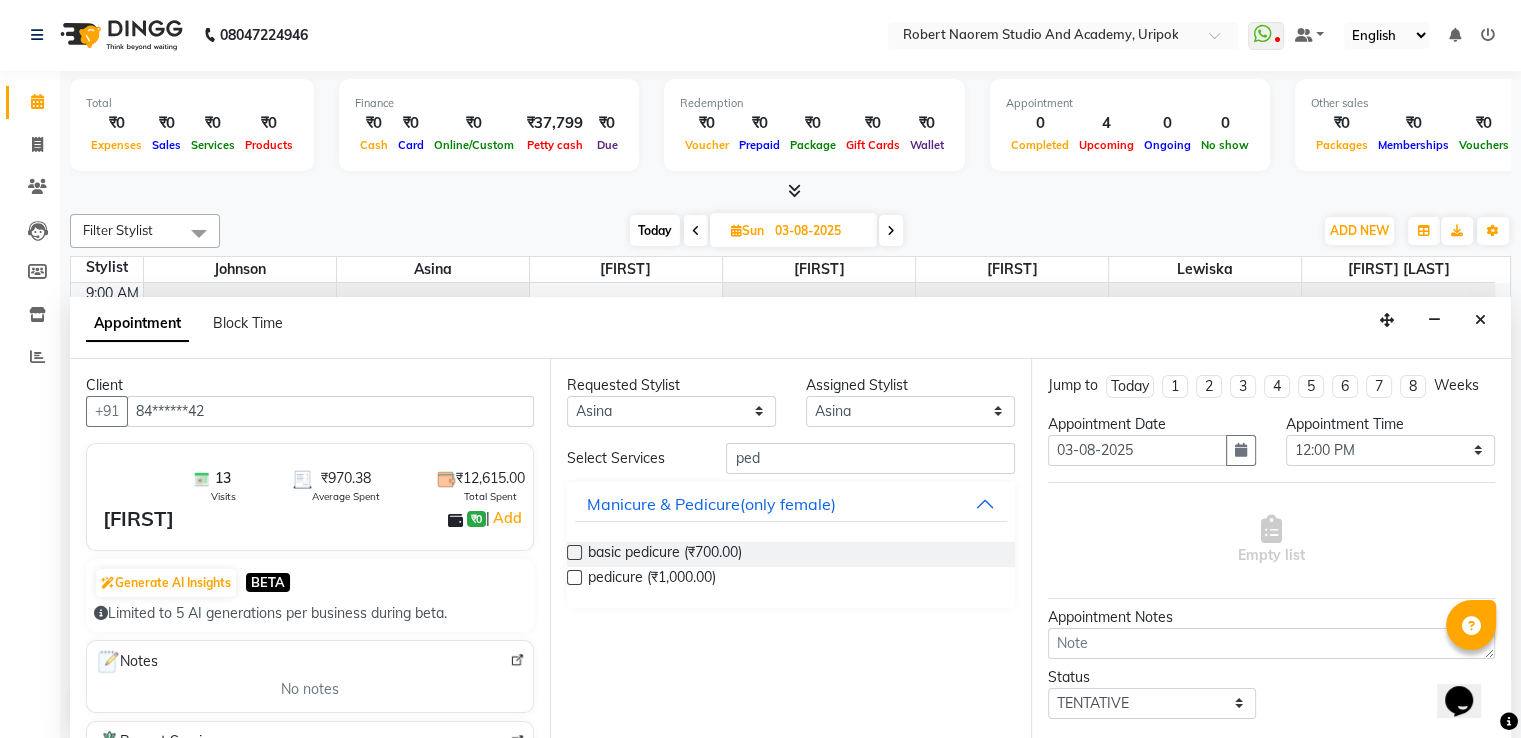 click at bounding box center [574, 552] 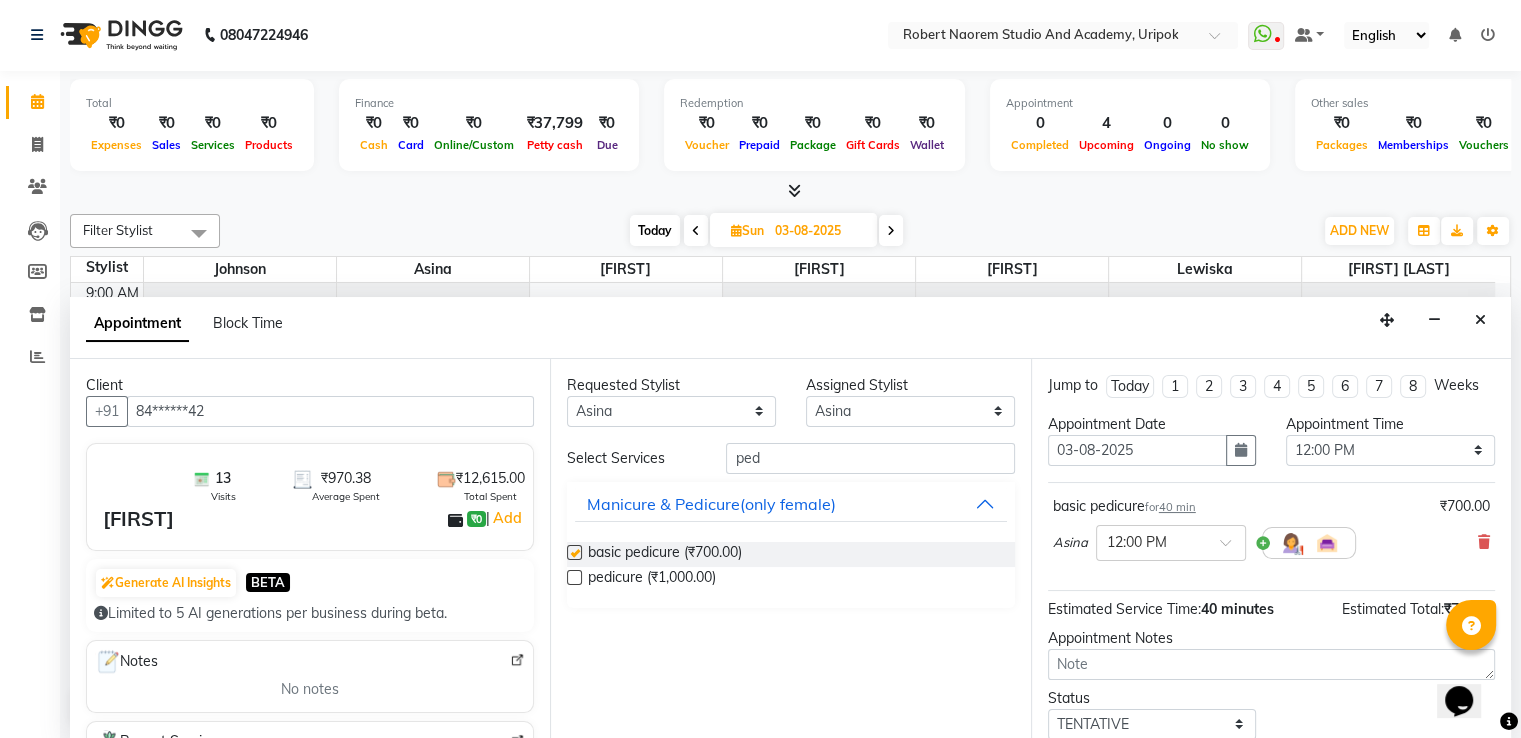 checkbox on "false" 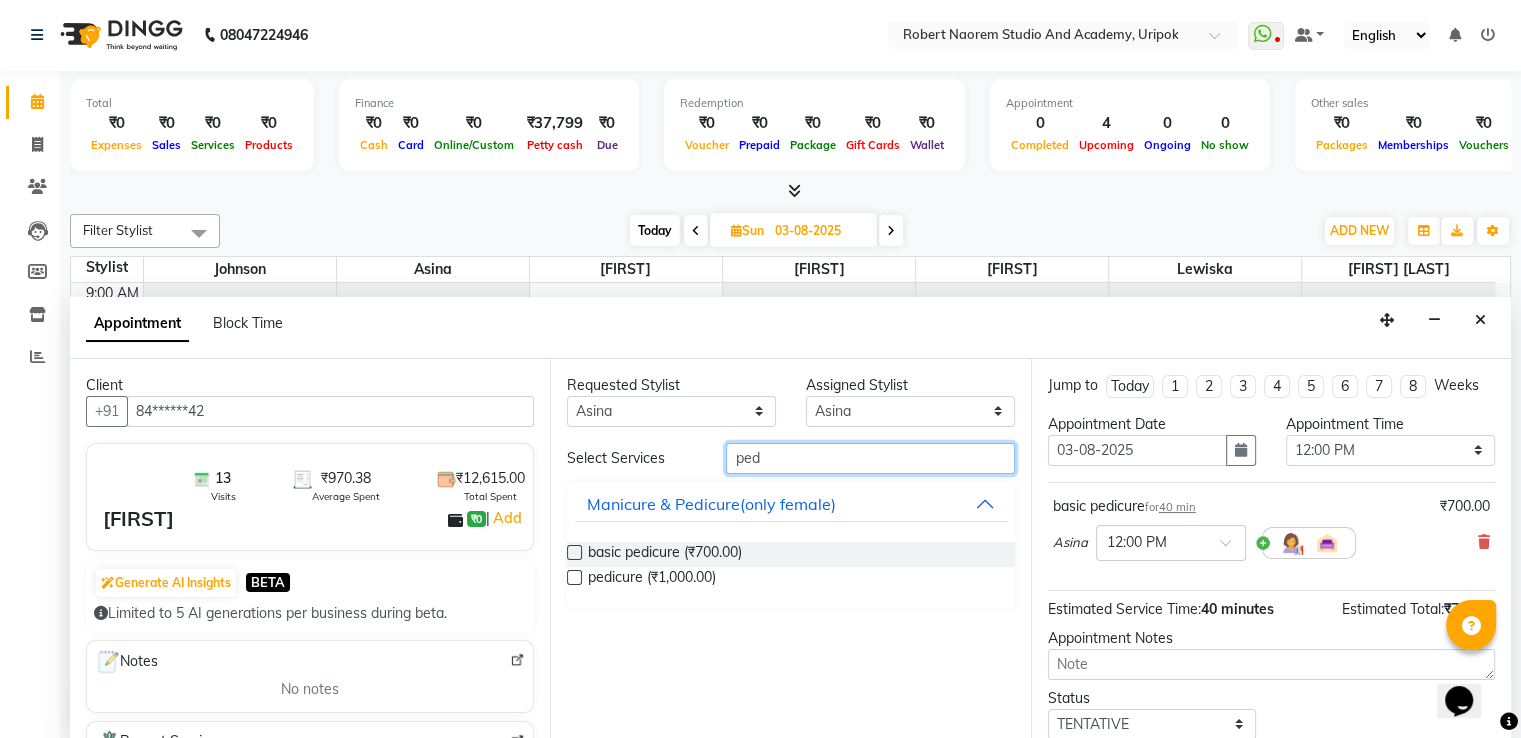 click on "ped" at bounding box center (870, 458) 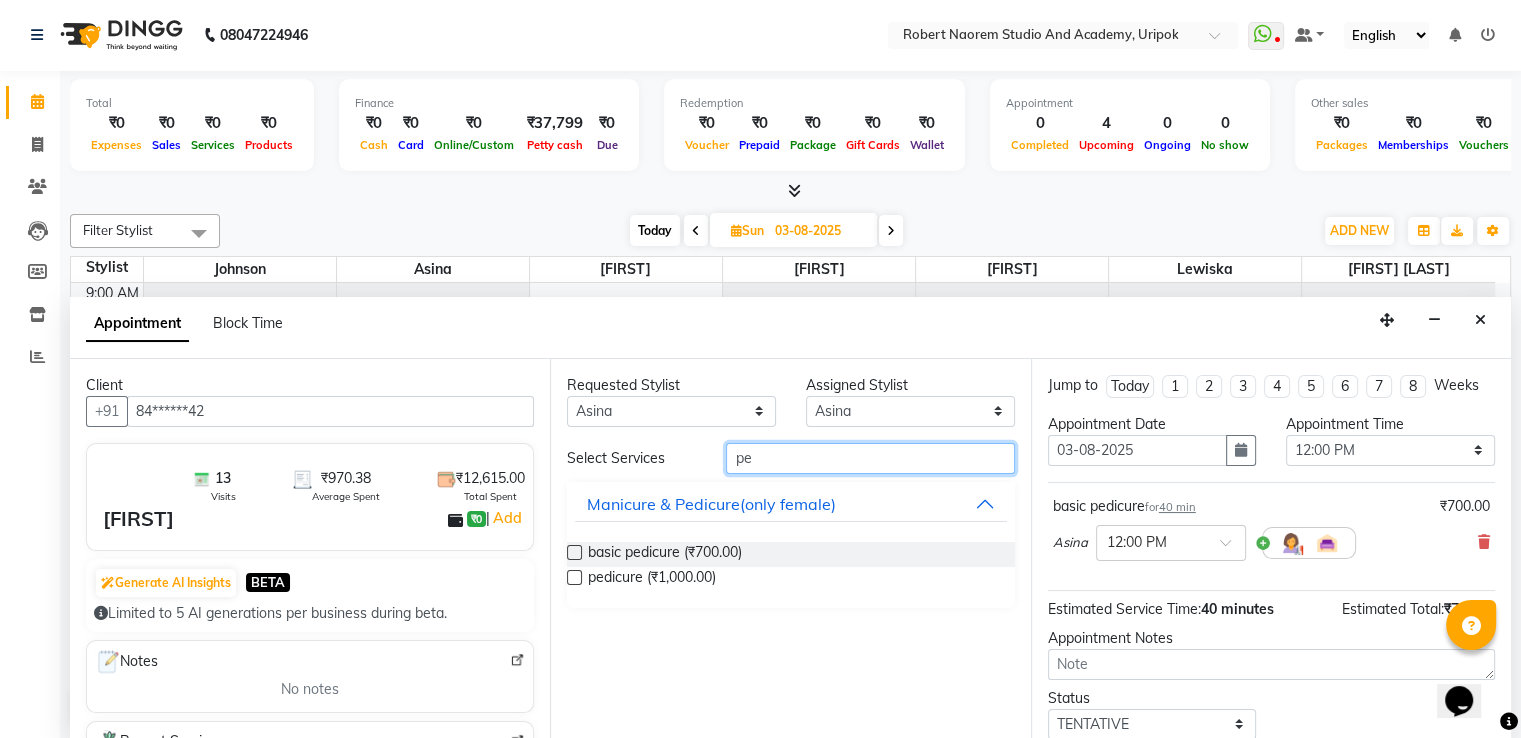 type on "p" 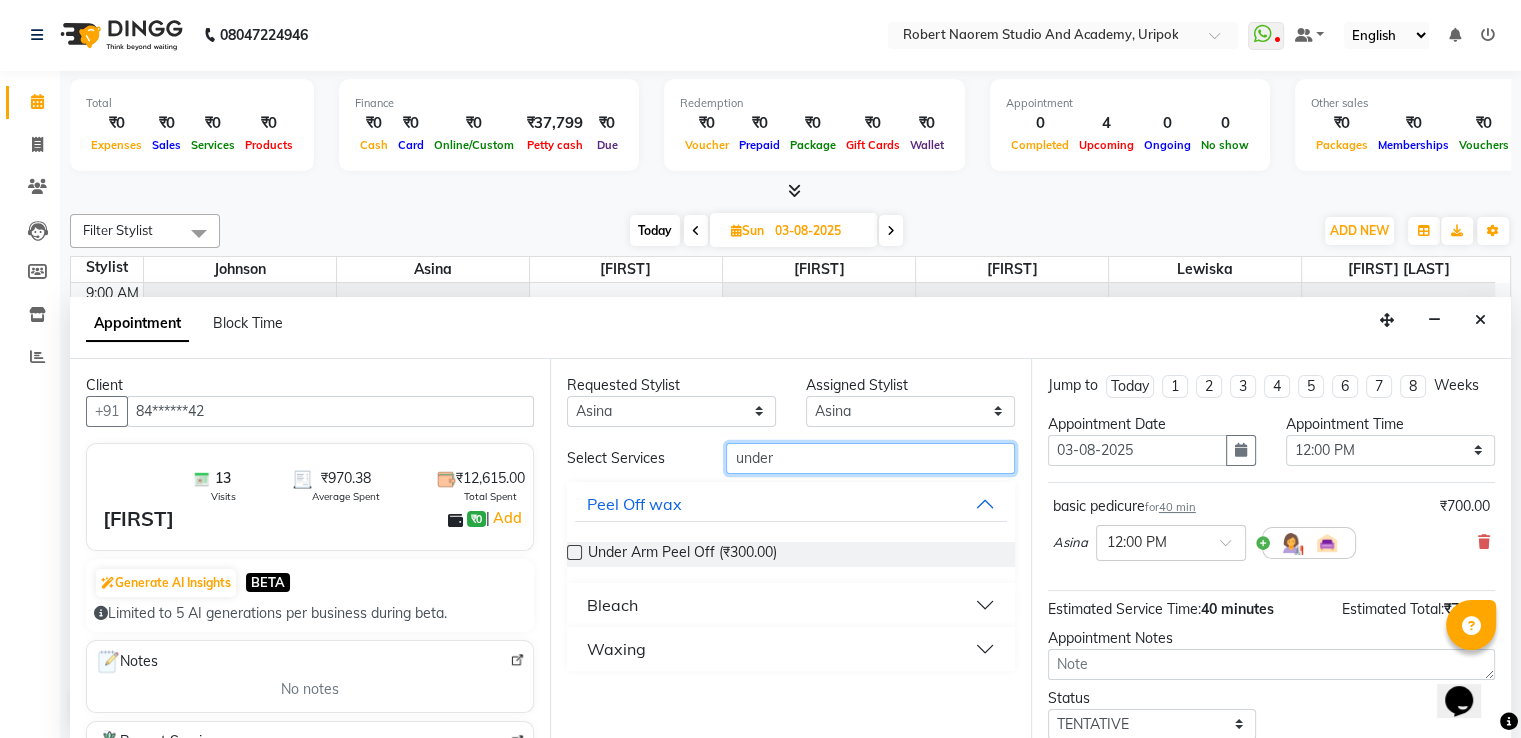type on "under" 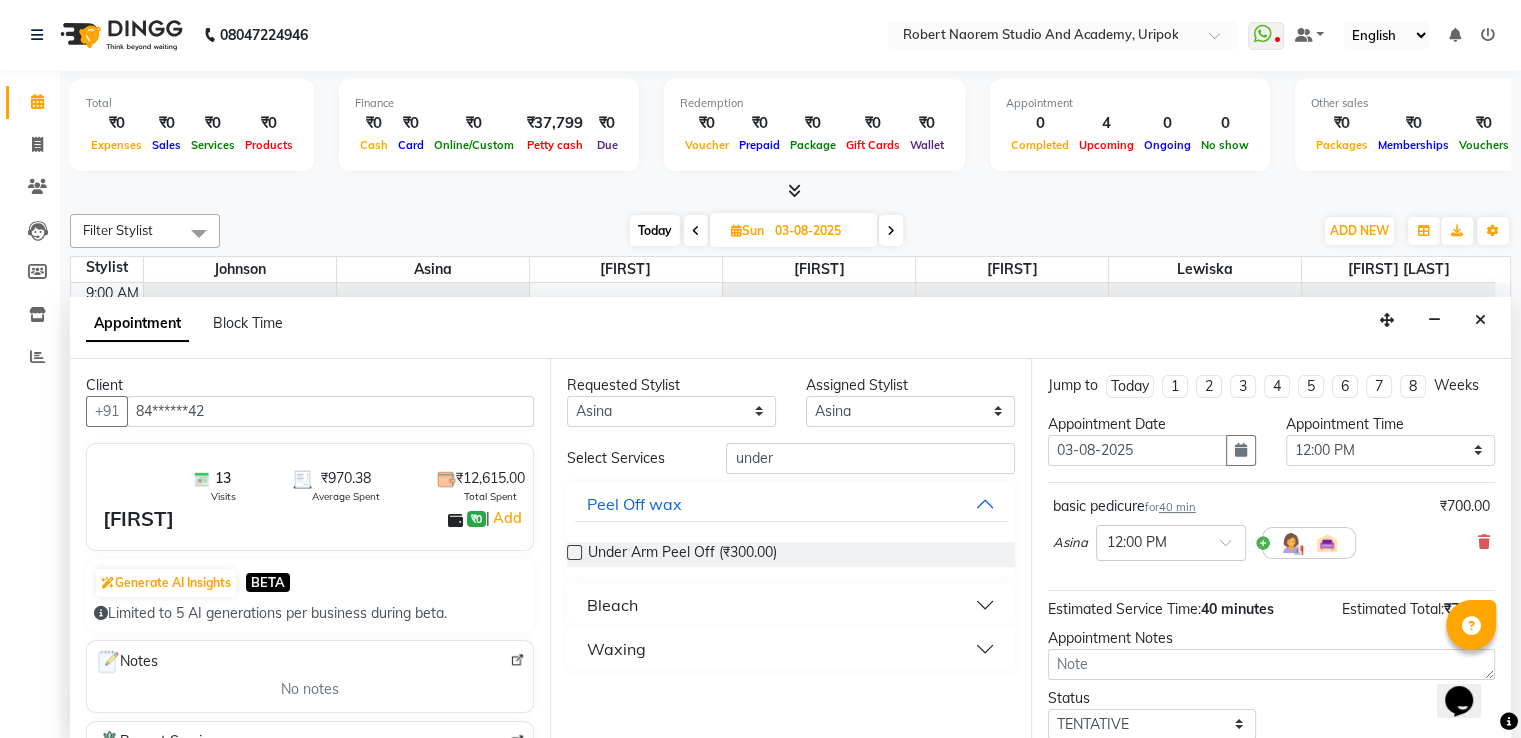 click on "Waxing" at bounding box center (616, 649) 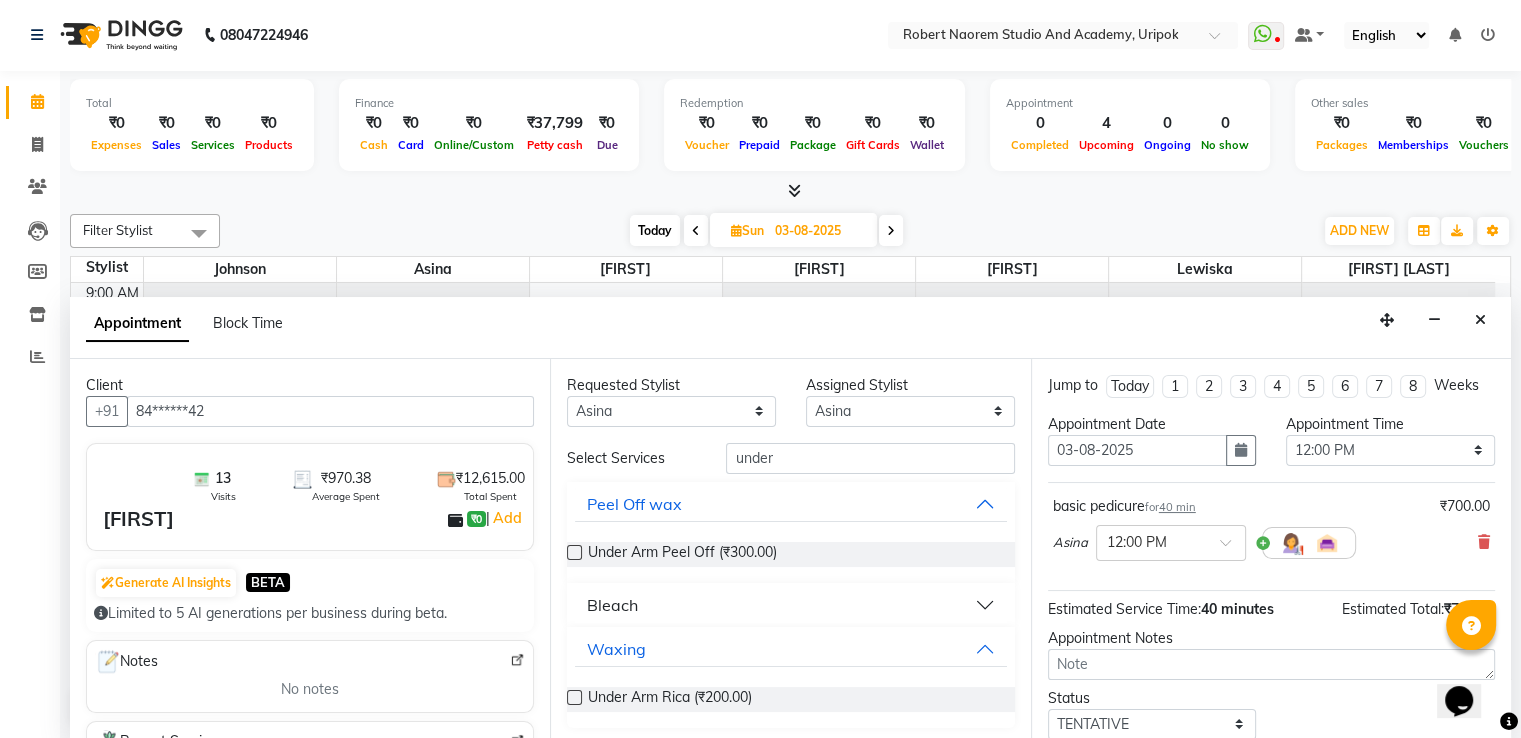 click at bounding box center [574, 697] 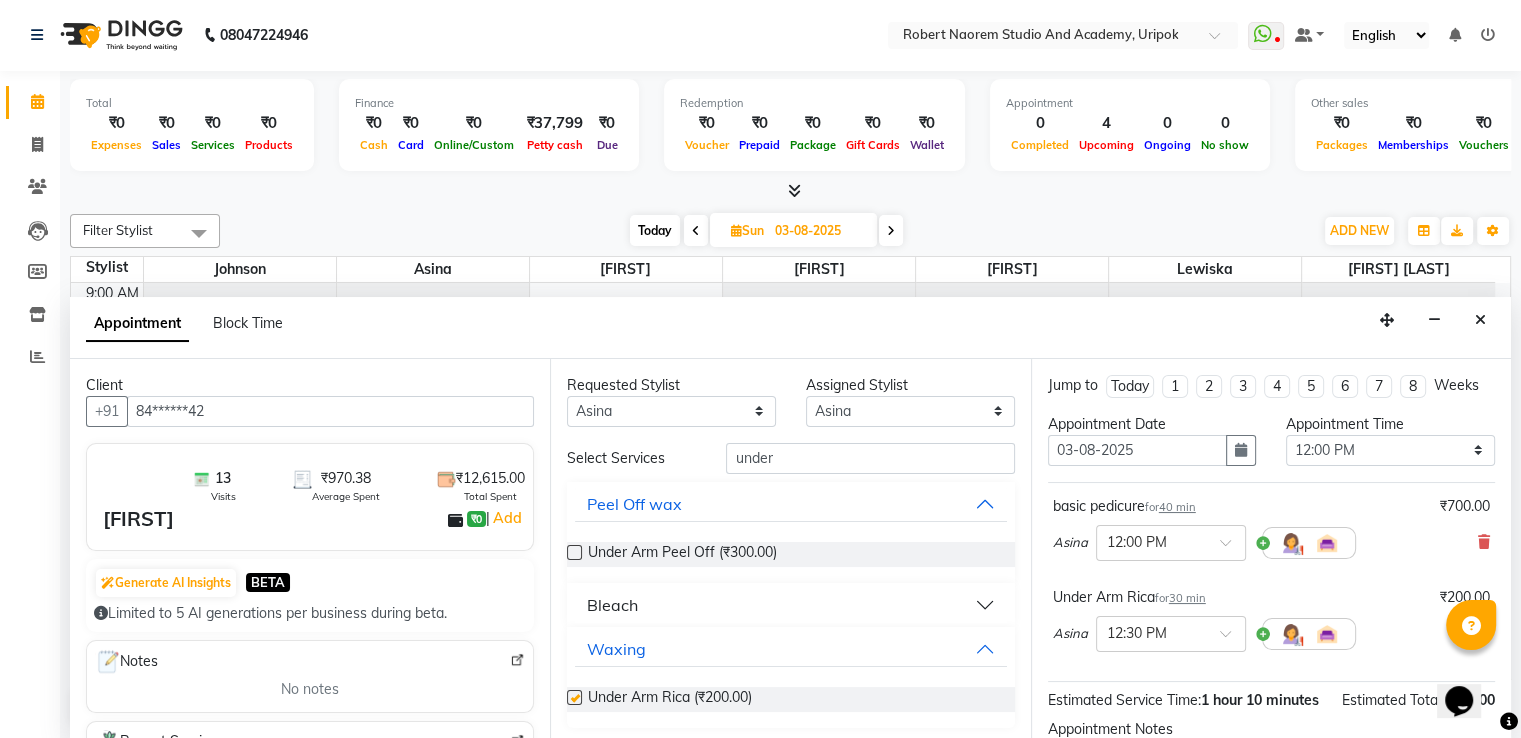checkbox on "false" 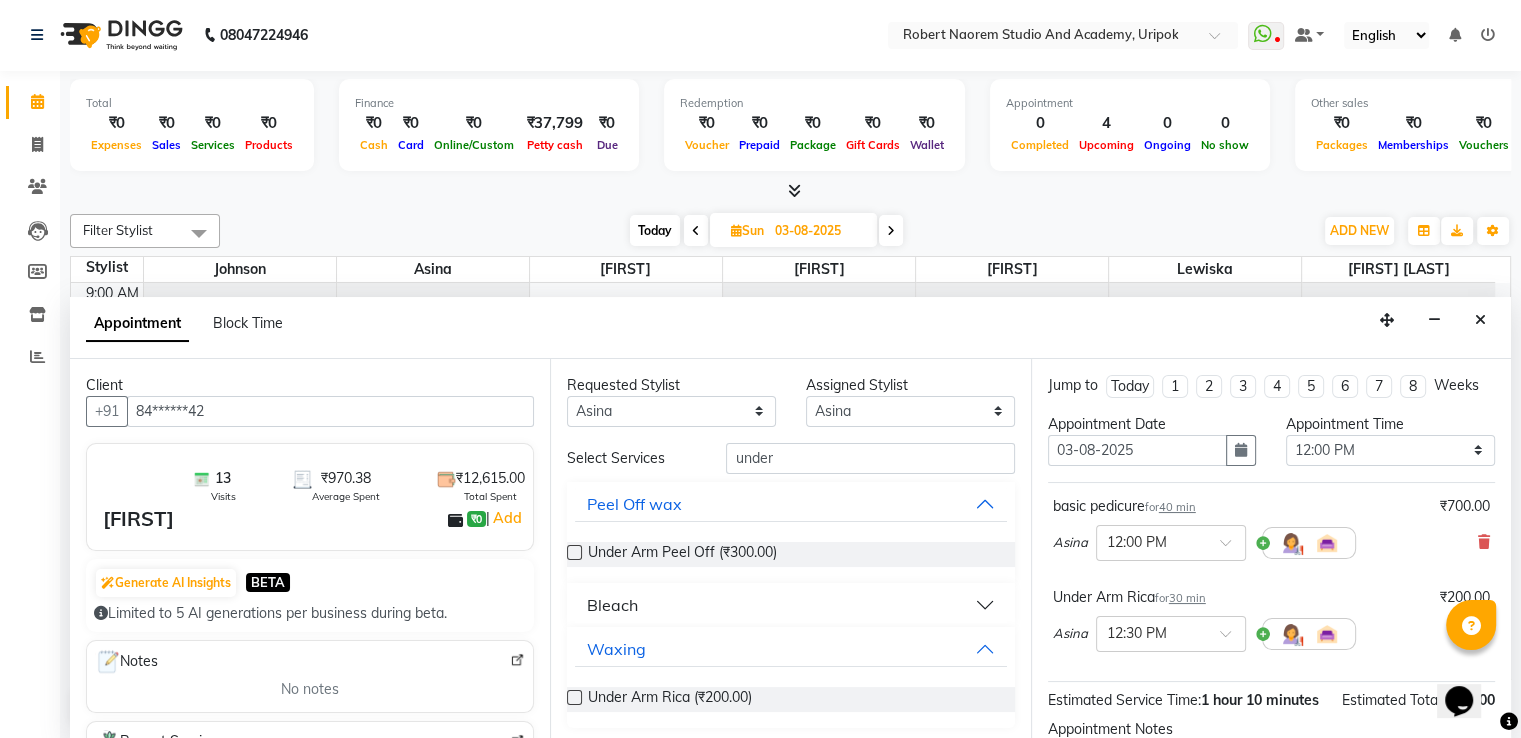 scroll, scrollTop: 237, scrollLeft: 0, axis: vertical 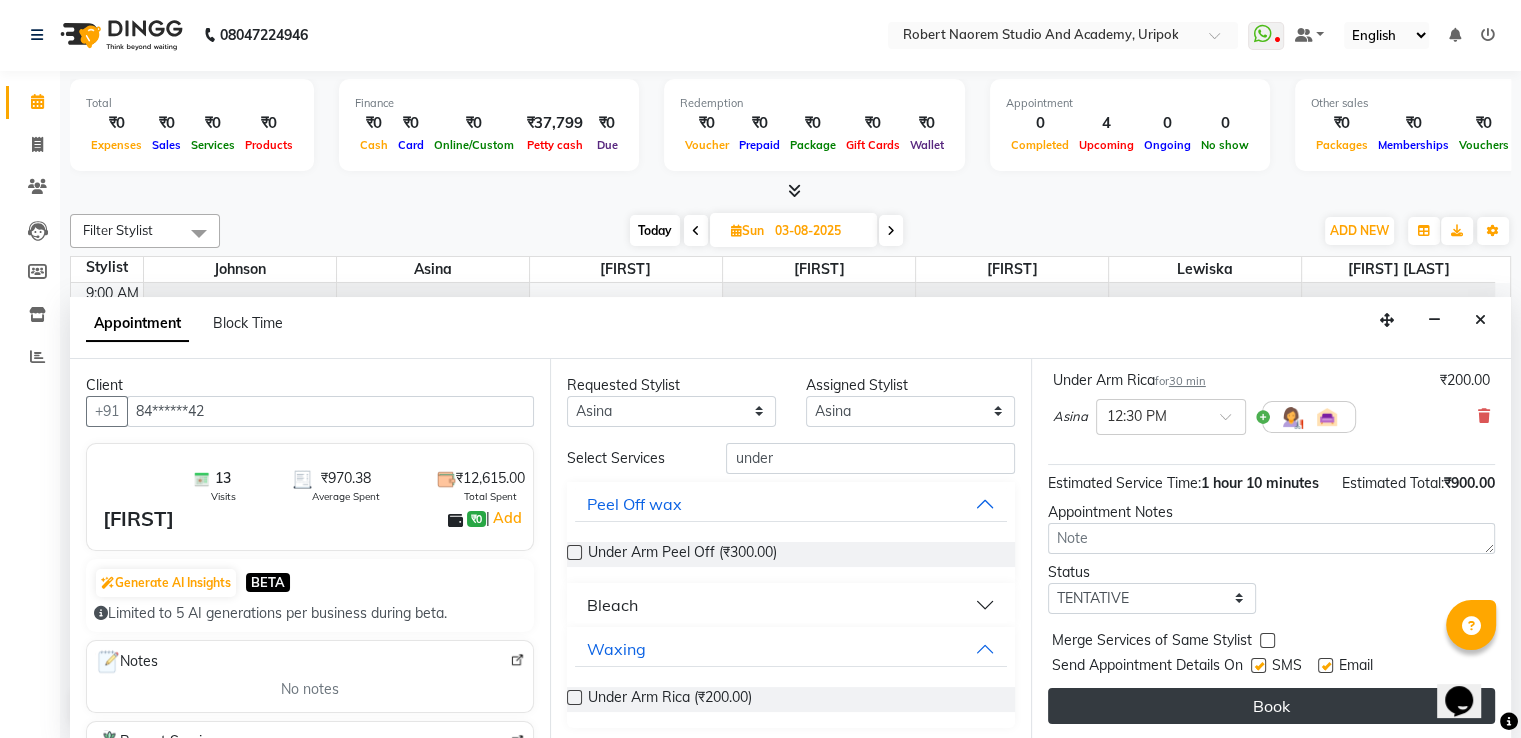 click on "Book" at bounding box center [1271, 706] 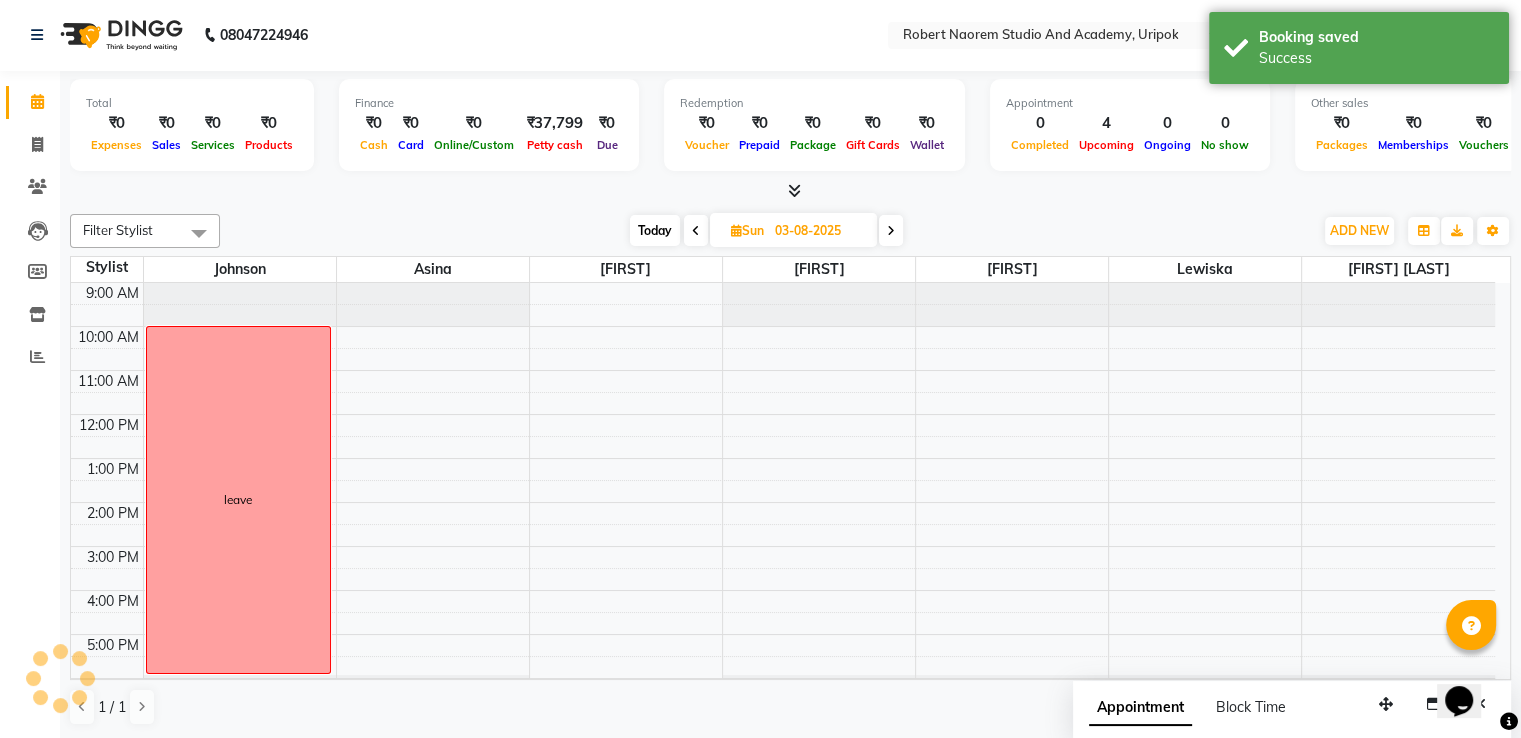 scroll, scrollTop: 0, scrollLeft: 0, axis: both 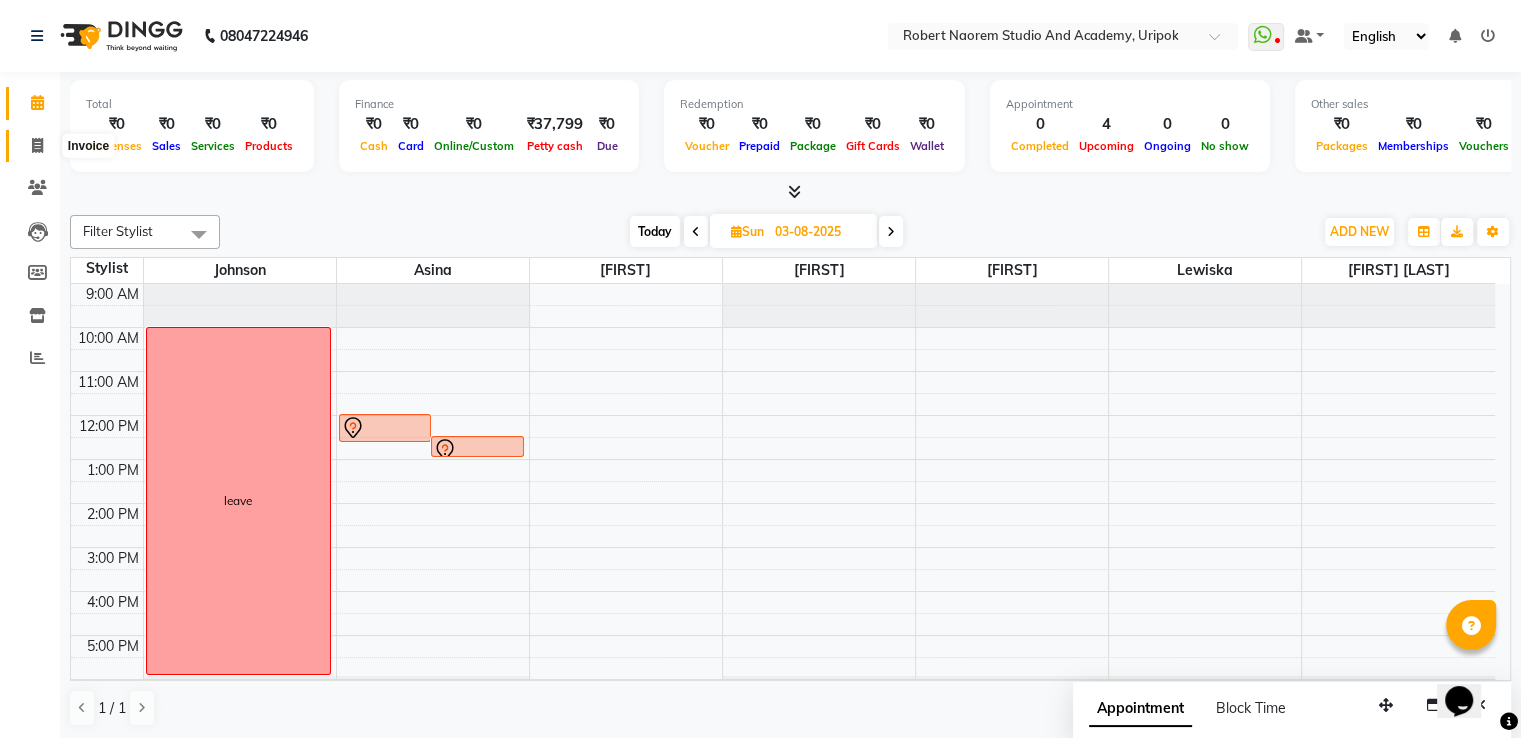 click 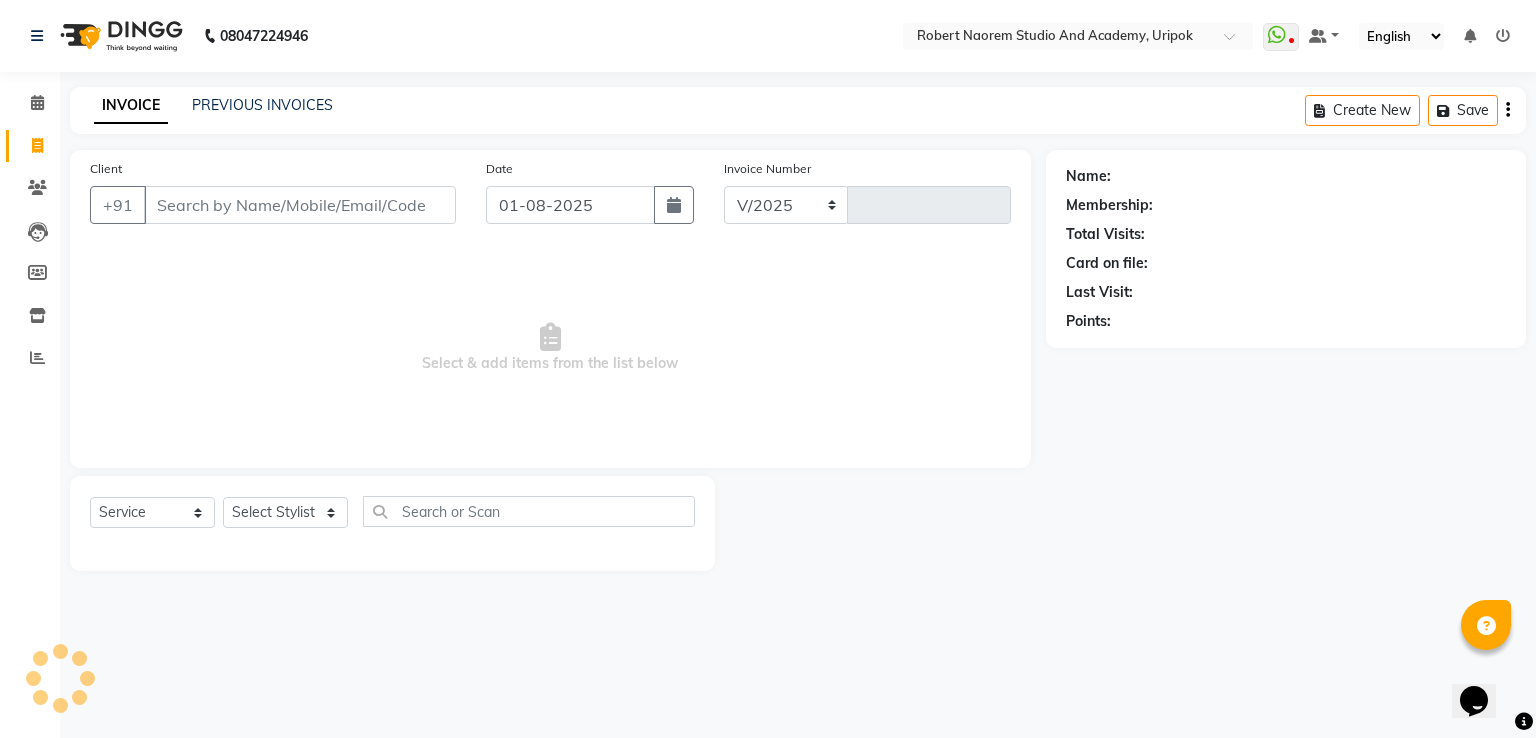 select on "4880" 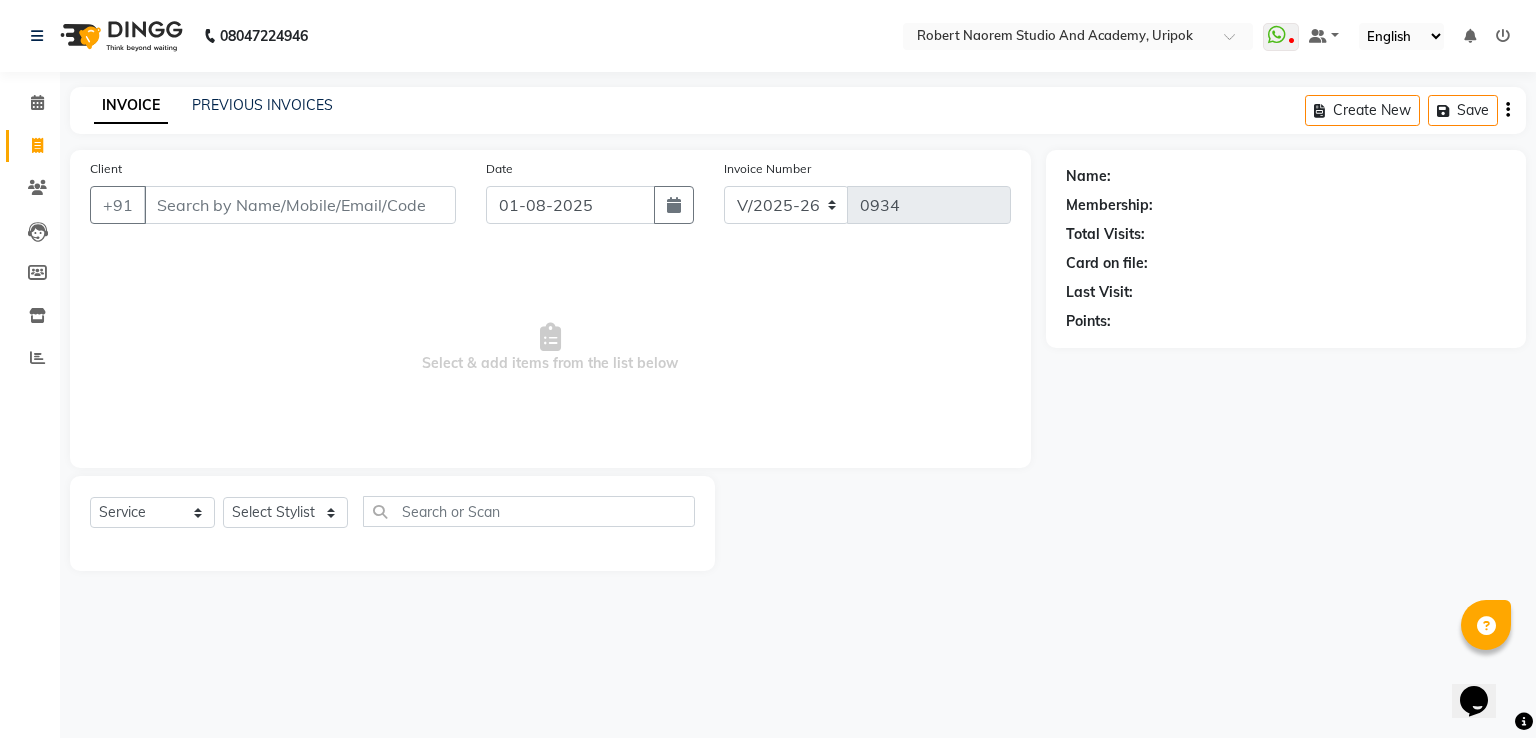 click on "Client" at bounding box center [300, 205] 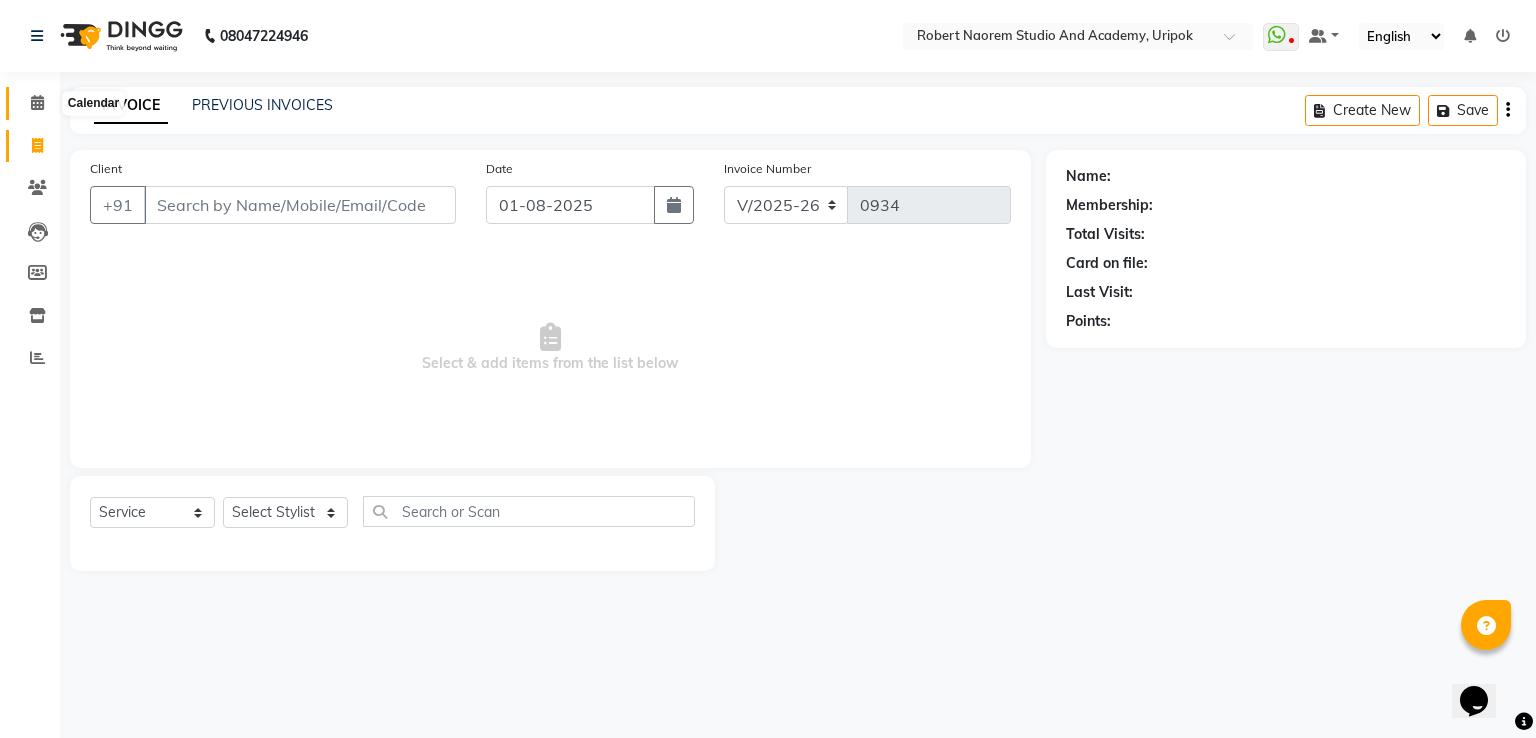 click 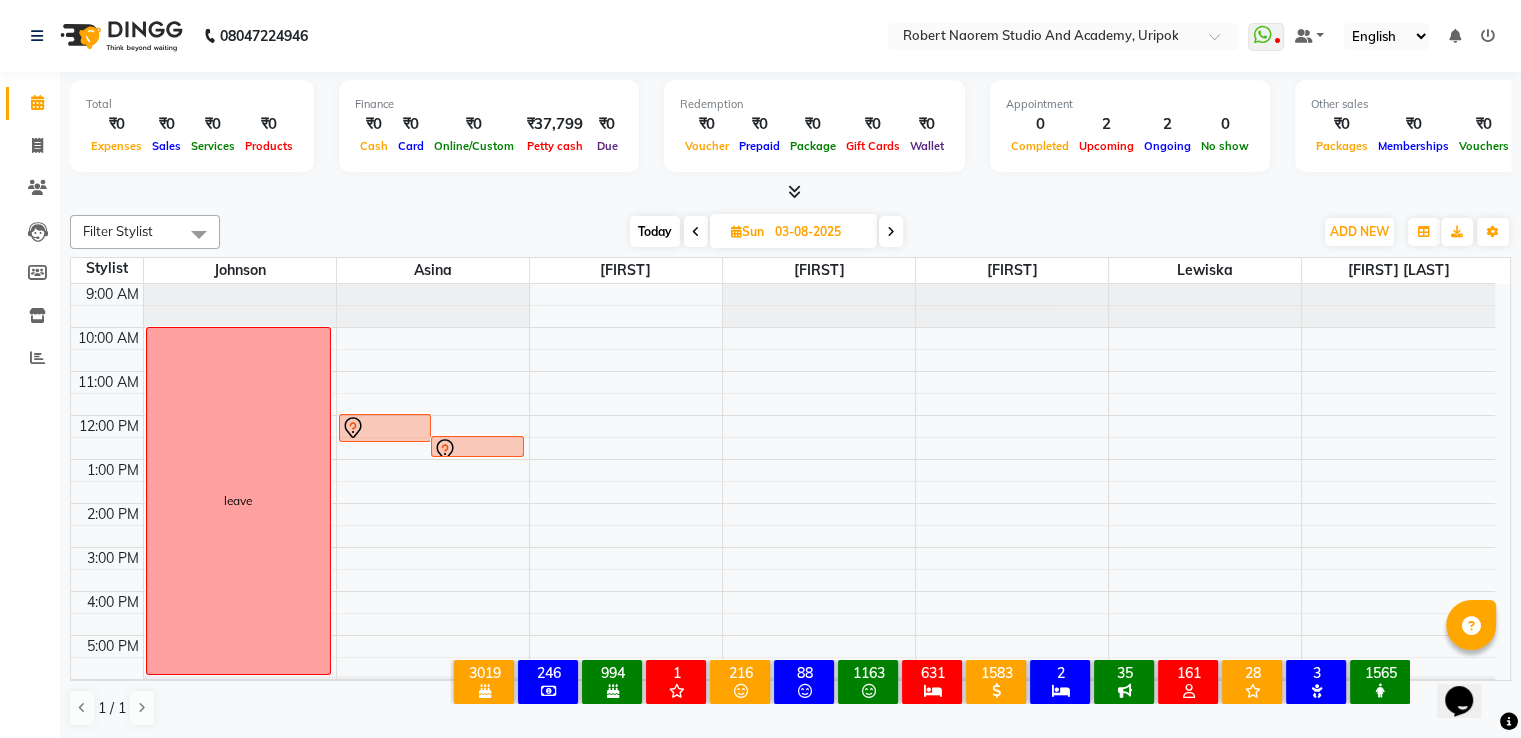 click on "Today" at bounding box center [655, 231] 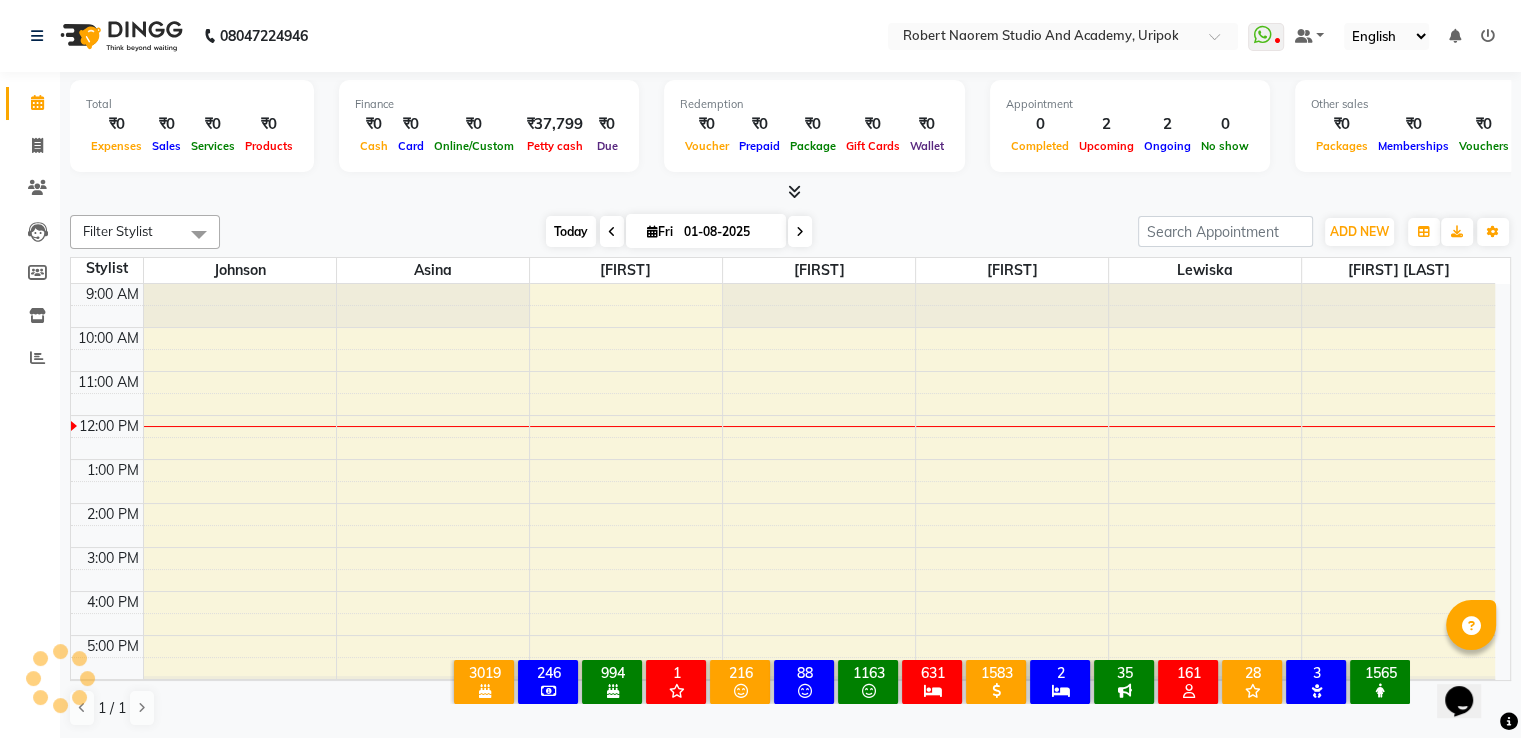 scroll, scrollTop: 38, scrollLeft: 0, axis: vertical 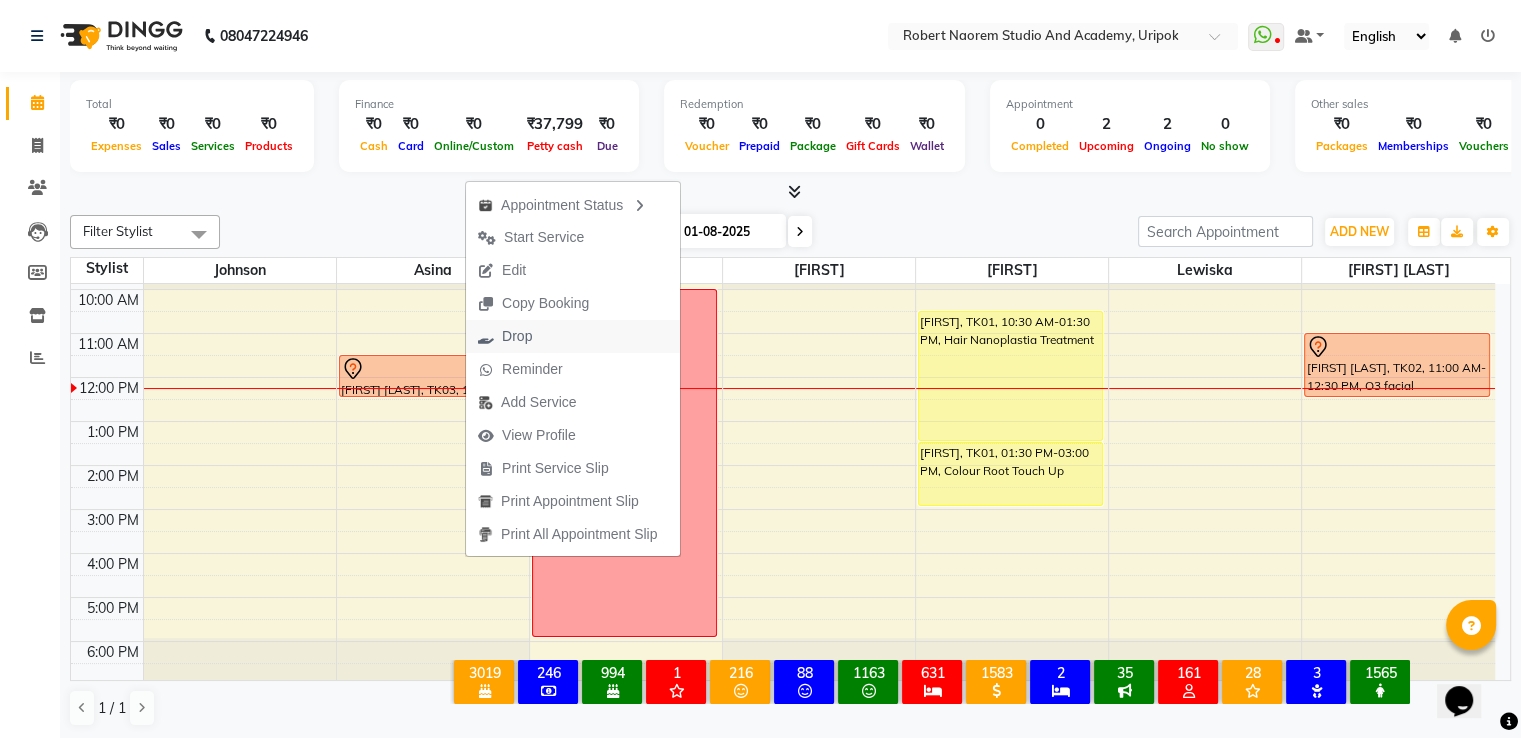 click on "Drop" at bounding box center (505, 336) 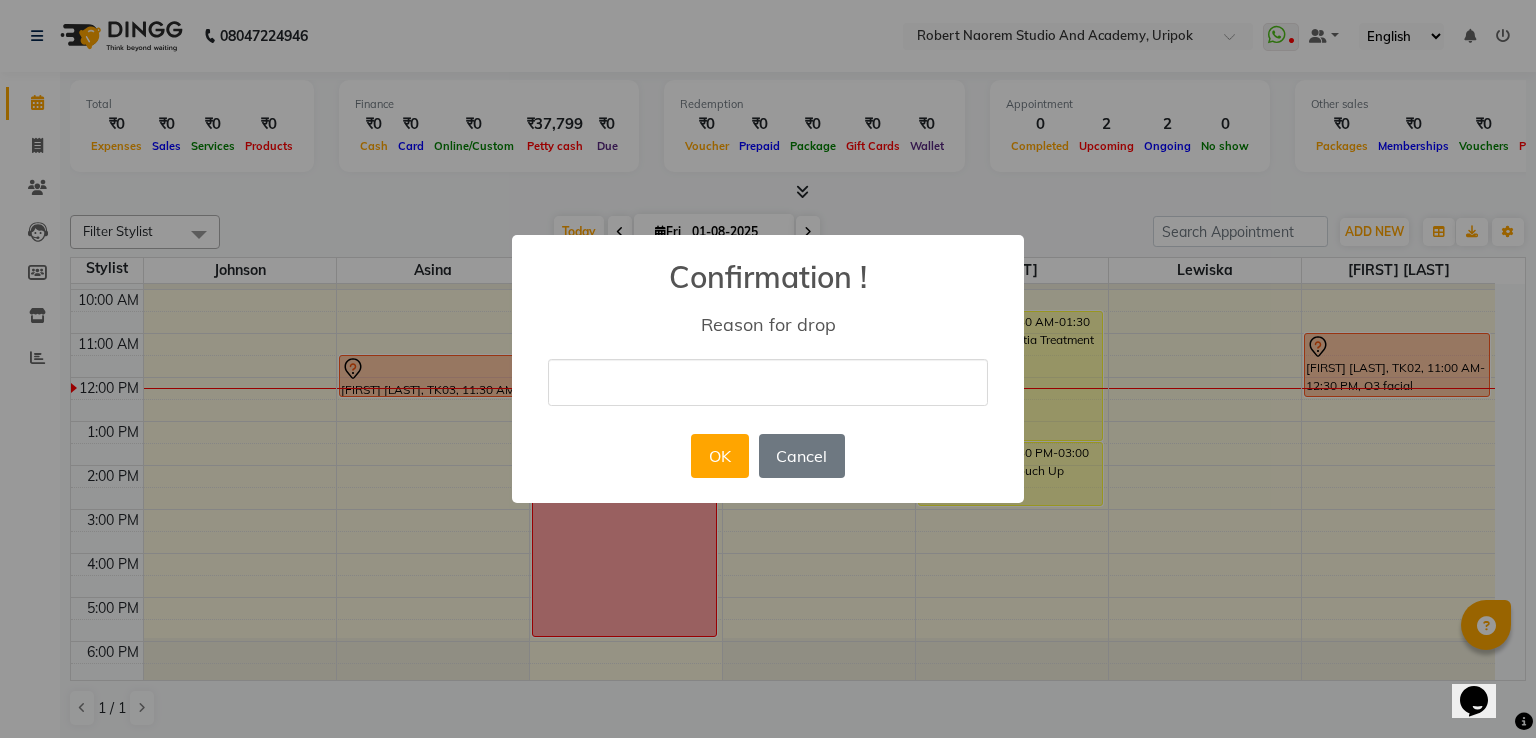 click at bounding box center (768, 382) 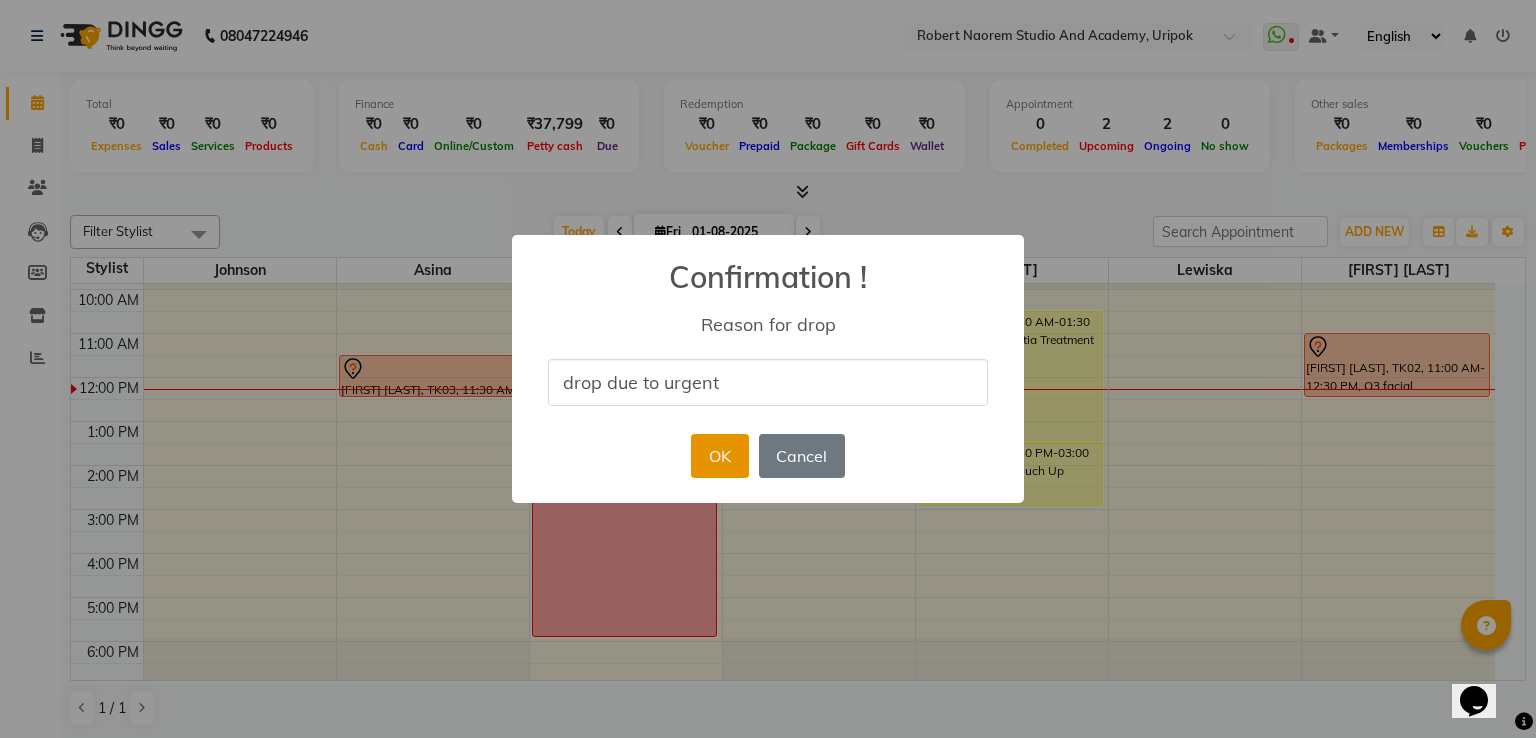 type on "drop due to urgent" 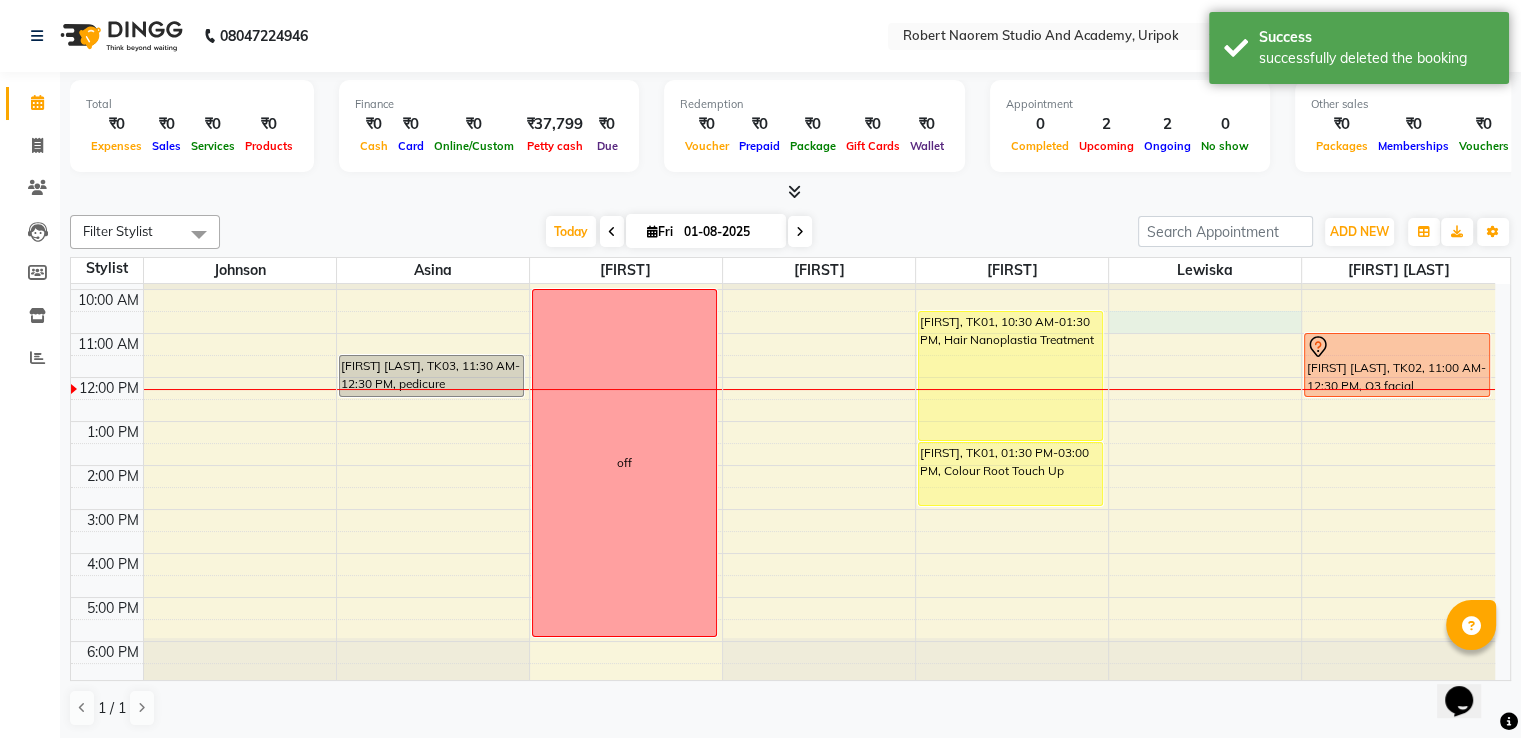 click on "9:00 AM 10:00 AM 11:00 AM 12:00 PM 1:00 PM 2:00 PM 3:00 PM 4:00 PM 5:00 PM 6:00 PM    suzy salam, TK03, 11:30 AM-12:30 PM, pedicure  off     Kiran, TK01, 10:30 AM-01:30 PM, Hair Nanoplastia Treatment    Kiran, TK01, 01:30 PM-03:00 PM, Colour Root Touch Up             Amar Heikham, TK02, 11:00 AM-12:30 PM, O3 facial" at bounding box center (783, 465) 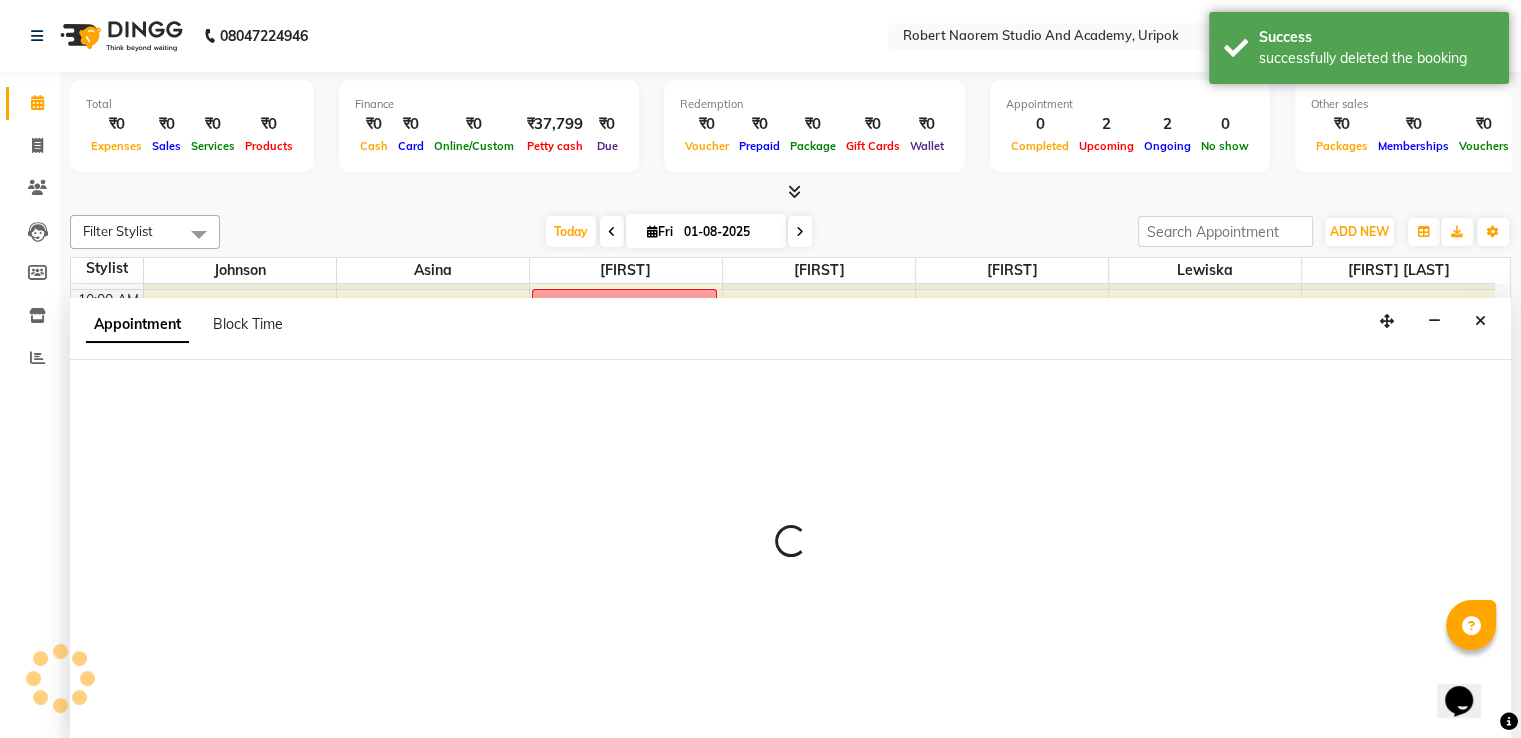 scroll, scrollTop: 1, scrollLeft: 0, axis: vertical 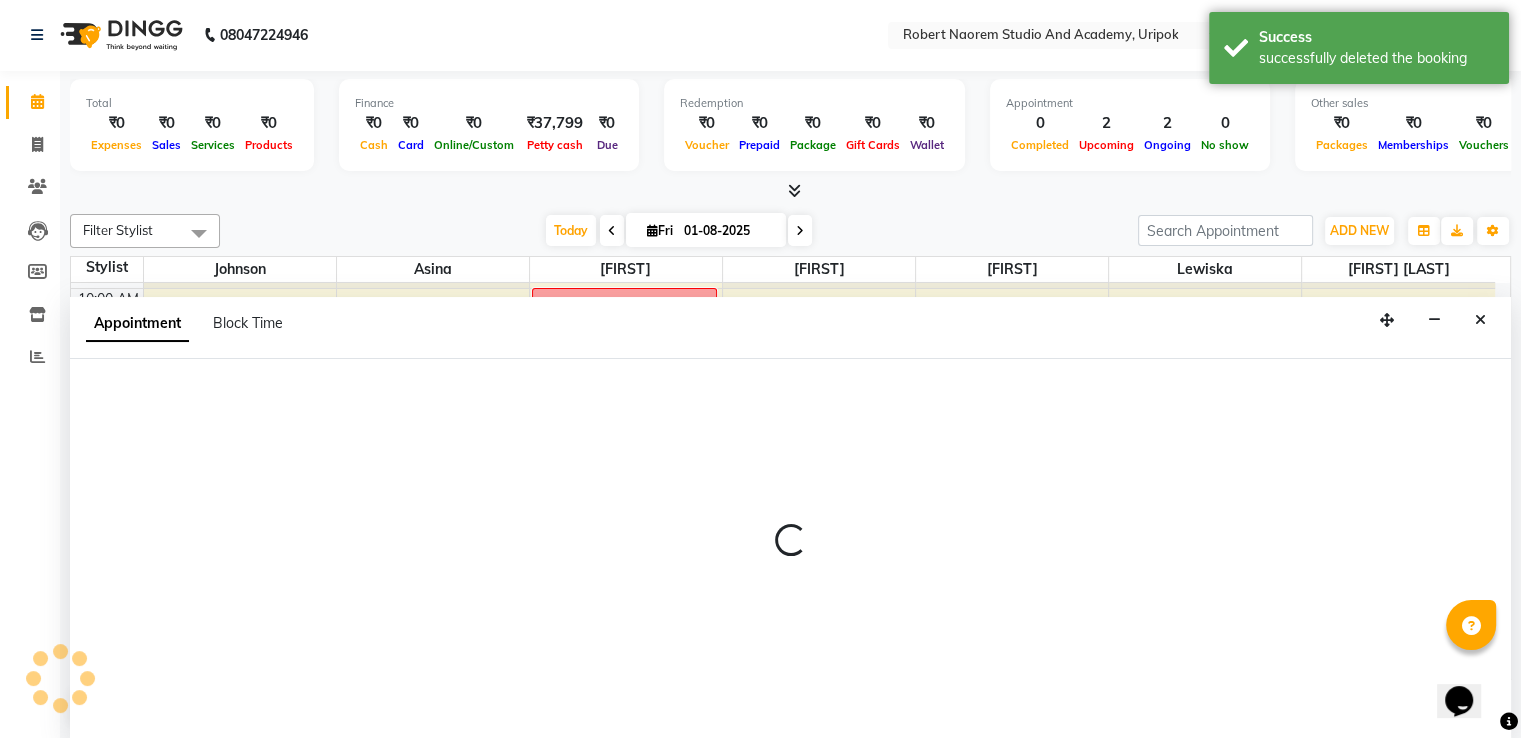 select on "76851" 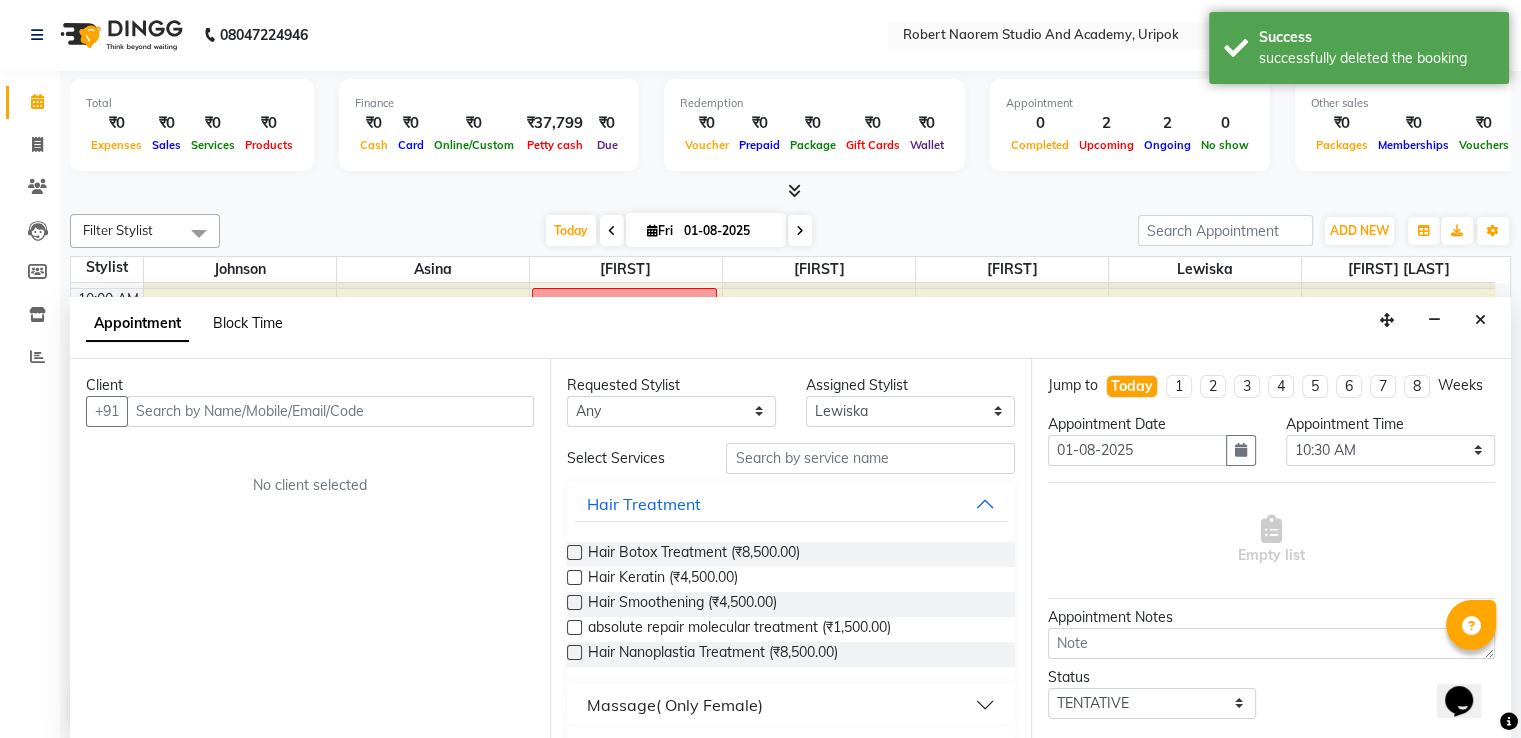 click on "Block Time" at bounding box center (248, 323) 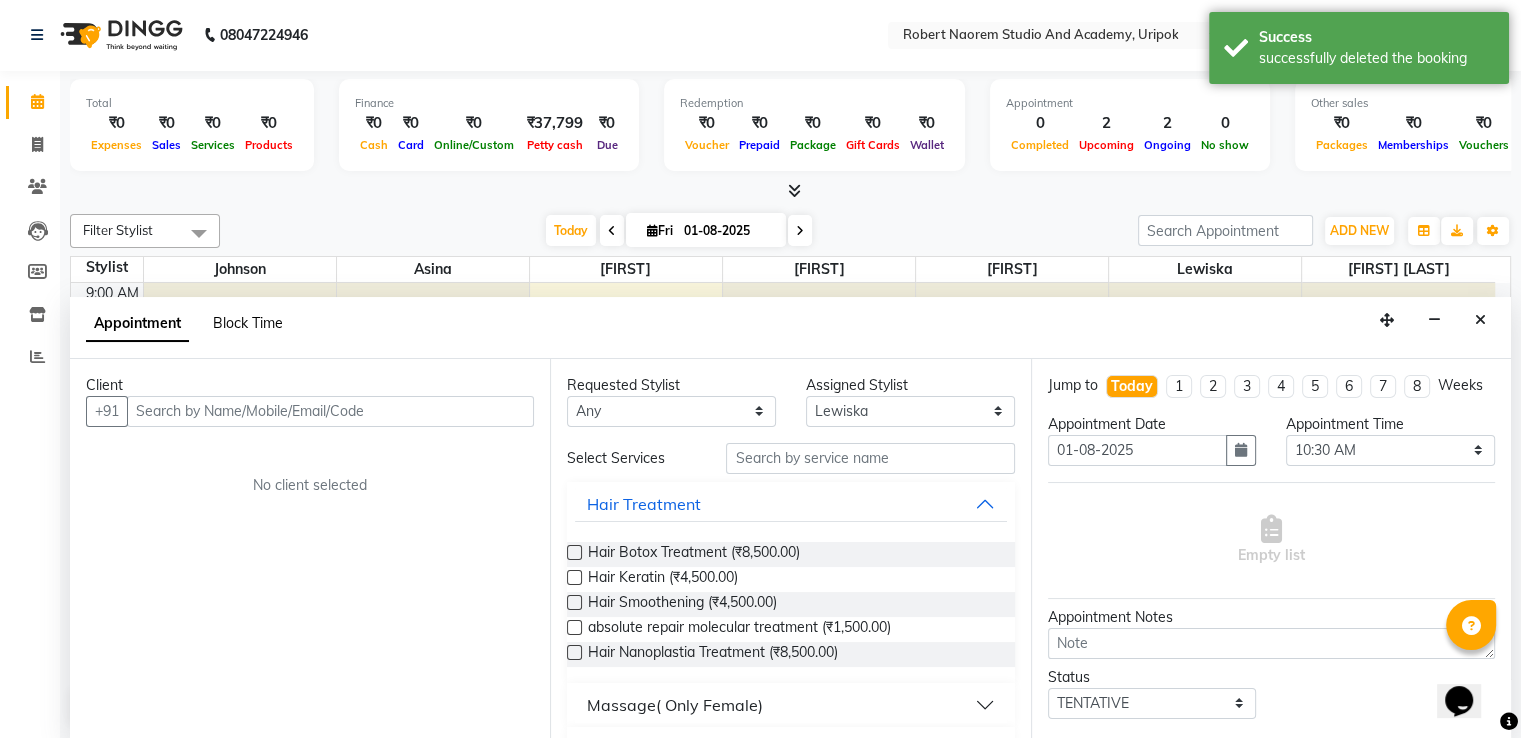 select on "76851" 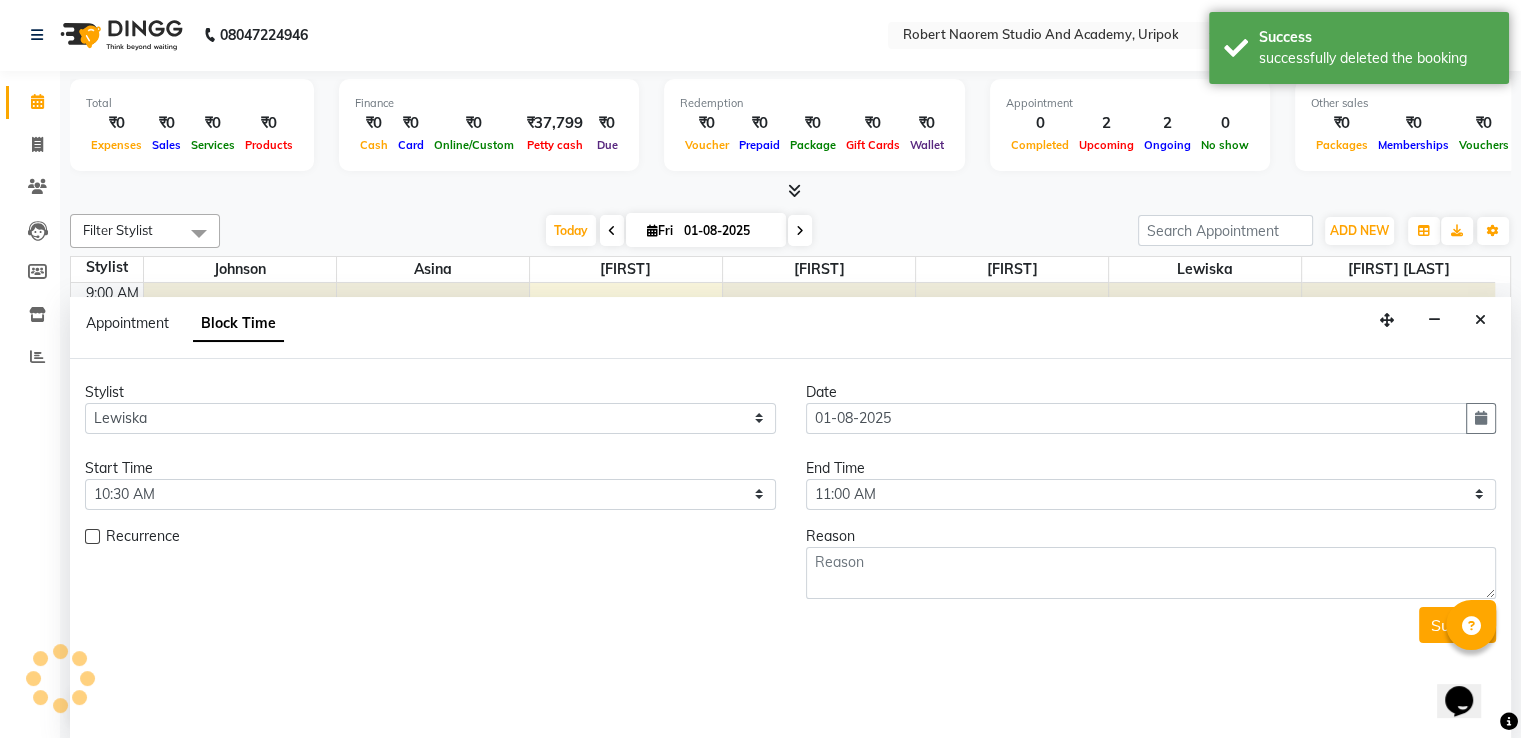 scroll, scrollTop: 38, scrollLeft: 0, axis: vertical 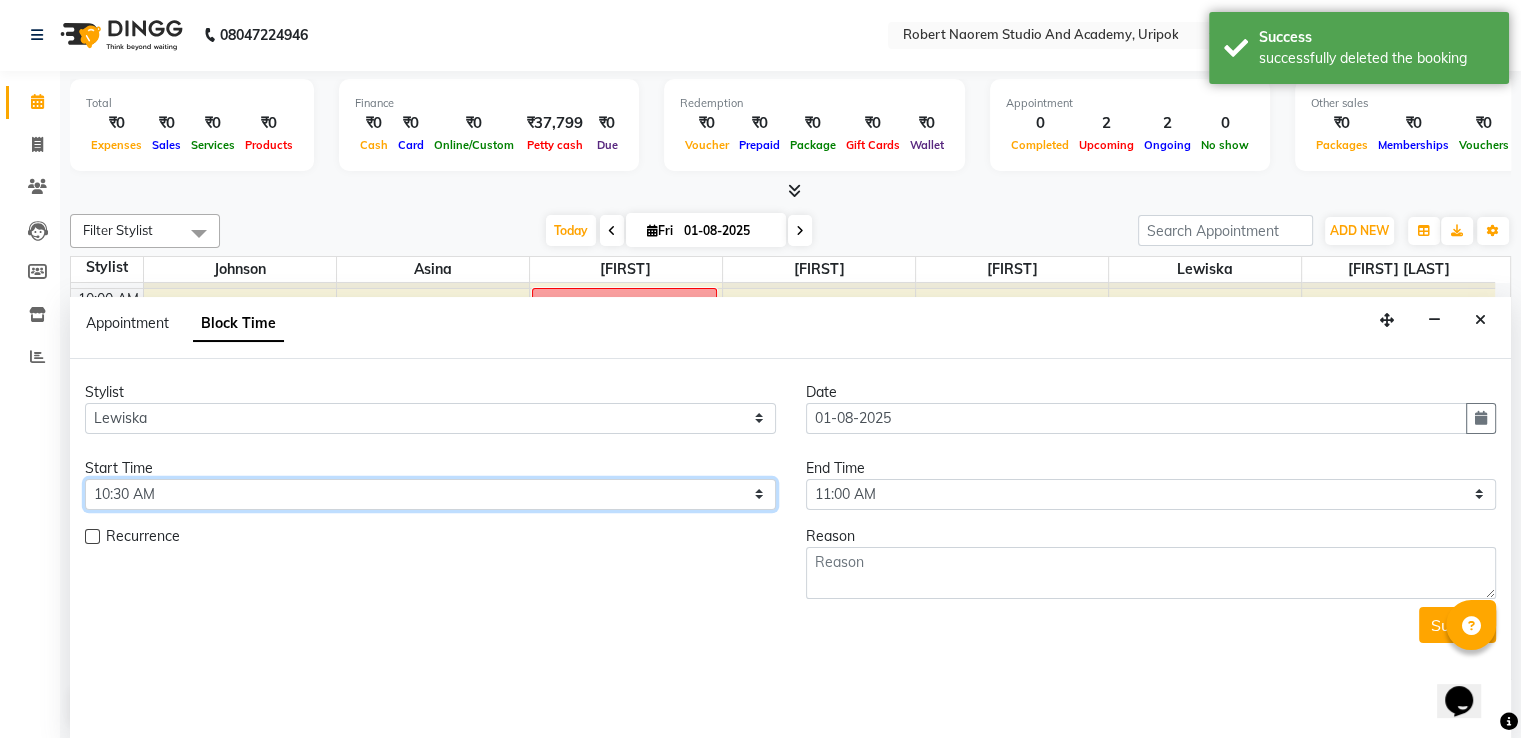 click on "Select 10:00 AM 10:30 AM 11:00 AM 11:30 AM 12:00 PM 12:30 PM 01:00 PM 01:30 PM 02:00 PM 02:30 PM 03:00 PM 03:30 PM 04:00 PM 04:30 PM 05:00 PM 05:30 PM 06:00 PM" at bounding box center [430, 494] 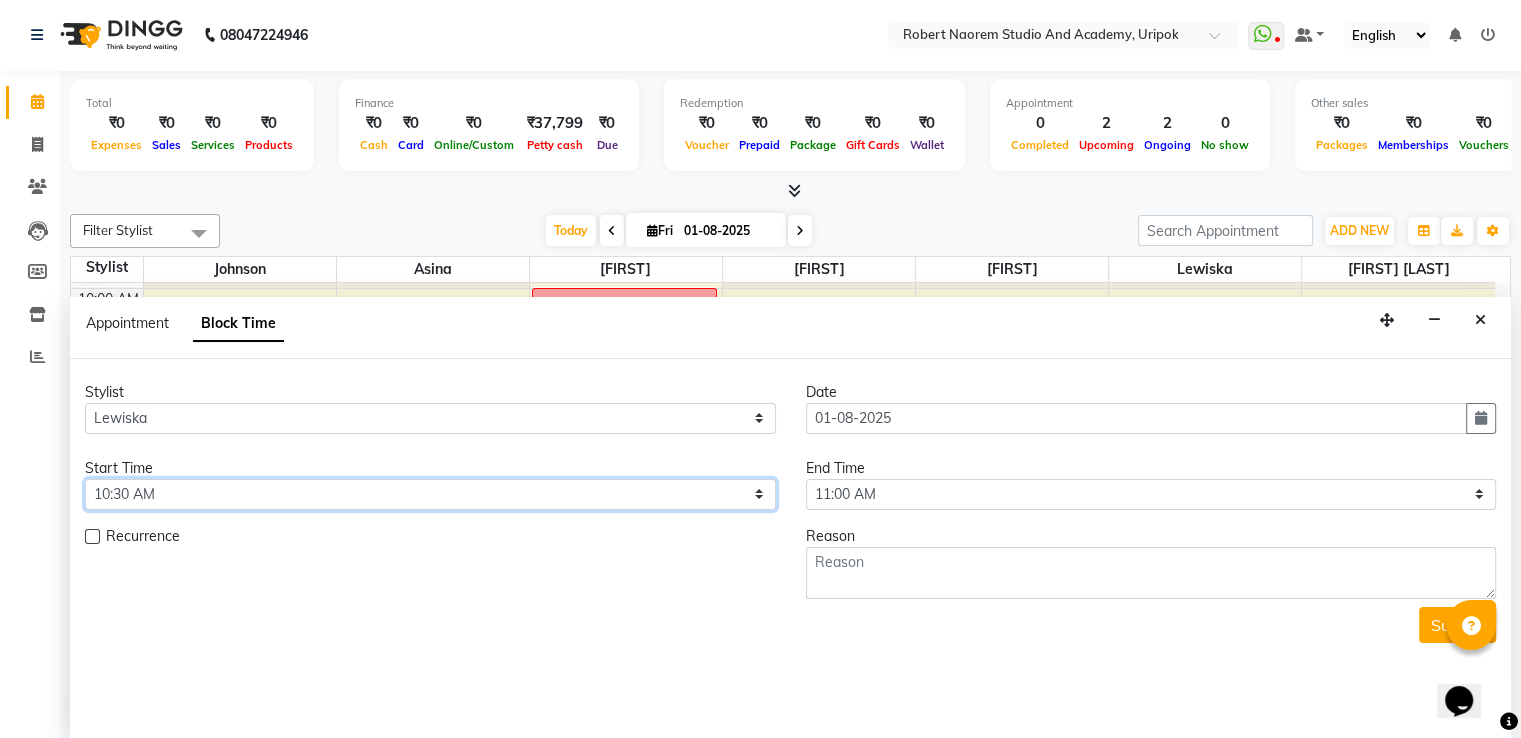 select on "600" 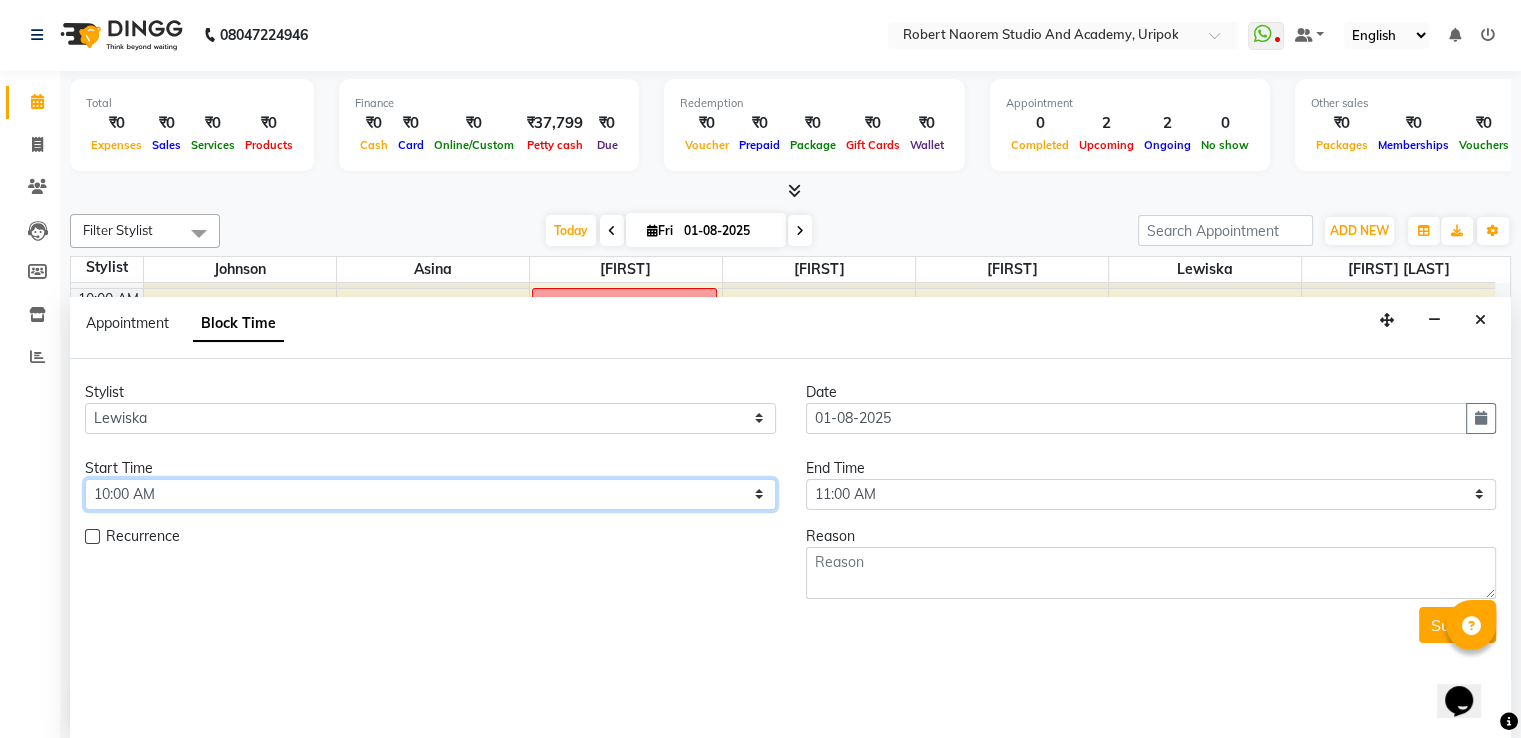 click on "Select 10:00 AM 10:30 AM 11:00 AM 11:30 AM 12:00 PM 12:30 PM 01:00 PM 01:30 PM 02:00 PM 02:30 PM 03:00 PM 03:30 PM 04:00 PM 04:30 PM 05:00 PM 05:30 PM 06:00 PM" at bounding box center [430, 494] 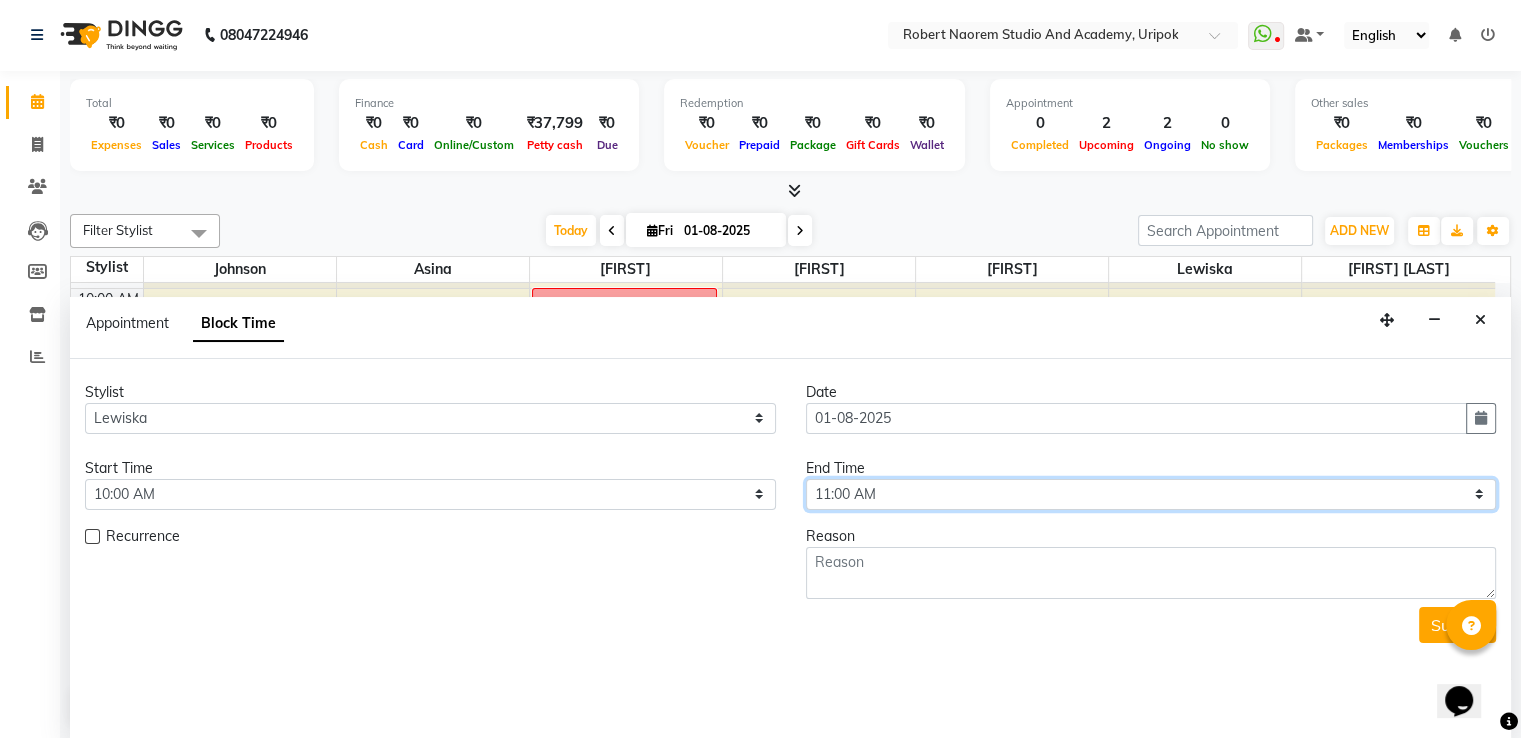 click on "Select 10:00 AM 10:30 AM 11:00 AM 11:30 AM 12:00 PM 12:30 PM 01:00 PM 01:30 PM 02:00 PM 02:30 PM 03:00 PM 03:30 PM 04:00 PM 04:30 PM 05:00 PM 05:30 PM 06:00 PM" at bounding box center [1151, 494] 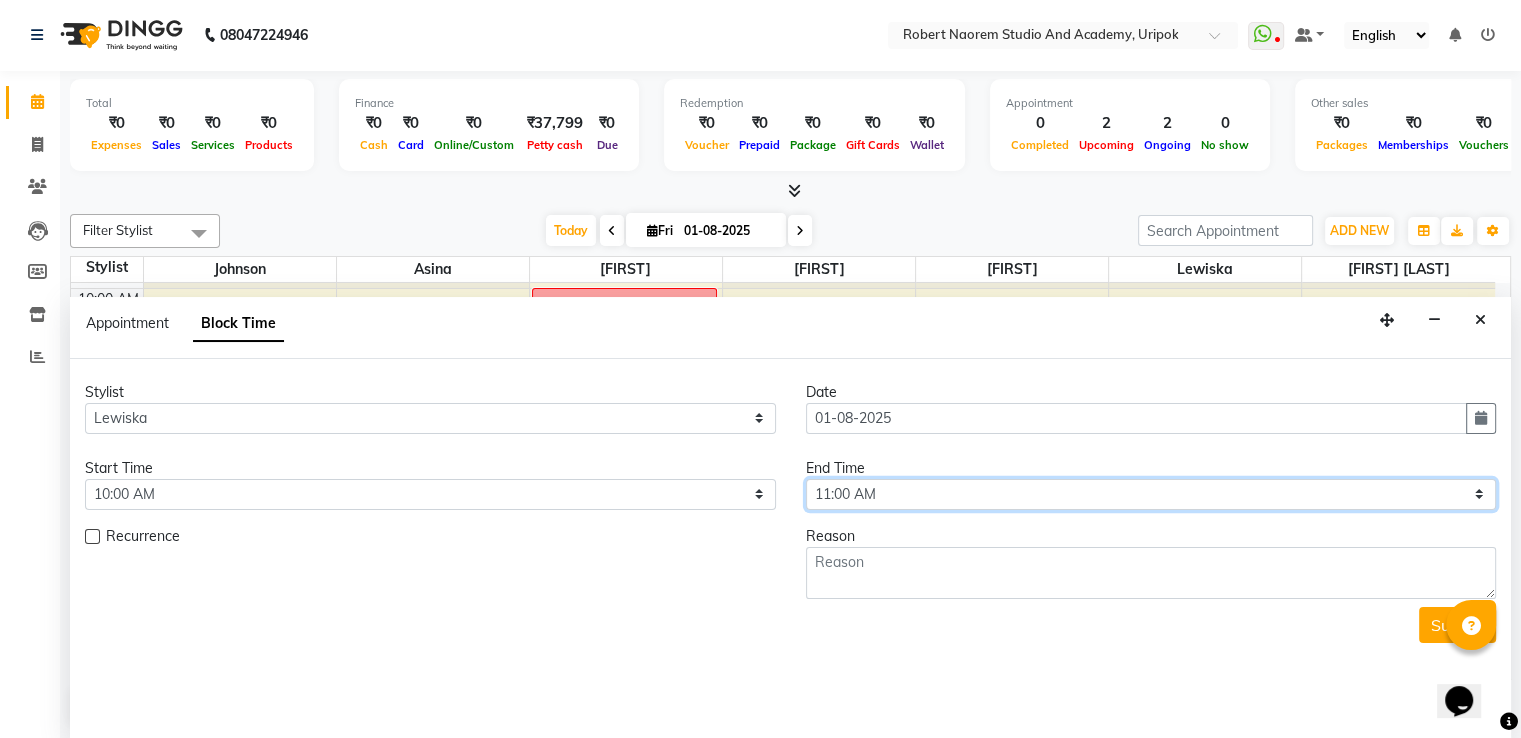 select on "1080" 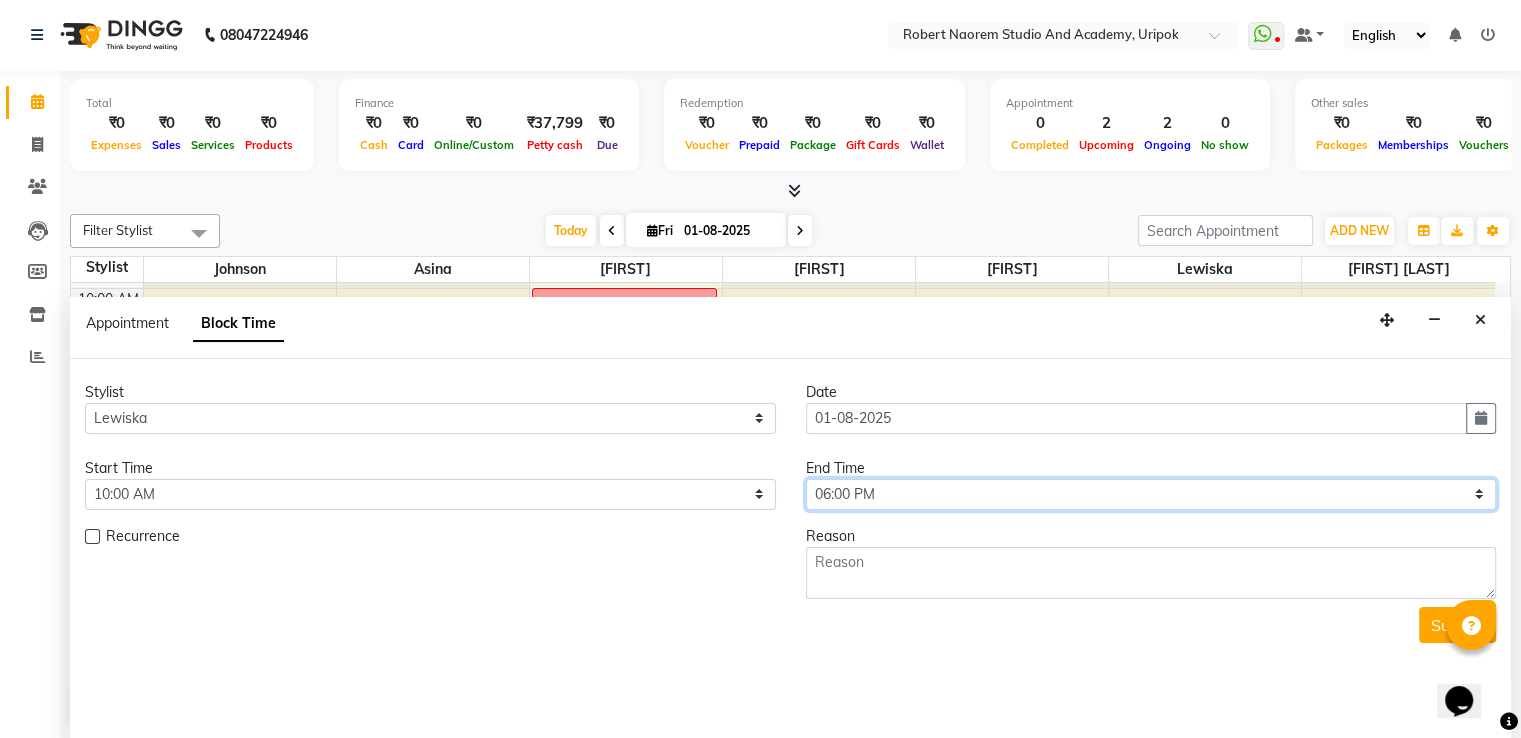 click on "Select 10:00 AM 10:30 AM 11:00 AM 11:30 AM 12:00 PM 12:30 PM 01:00 PM 01:30 PM 02:00 PM 02:30 PM 03:00 PM 03:30 PM 04:00 PM 04:30 PM 05:00 PM 05:30 PM 06:00 PM" at bounding box center [1151, 494] 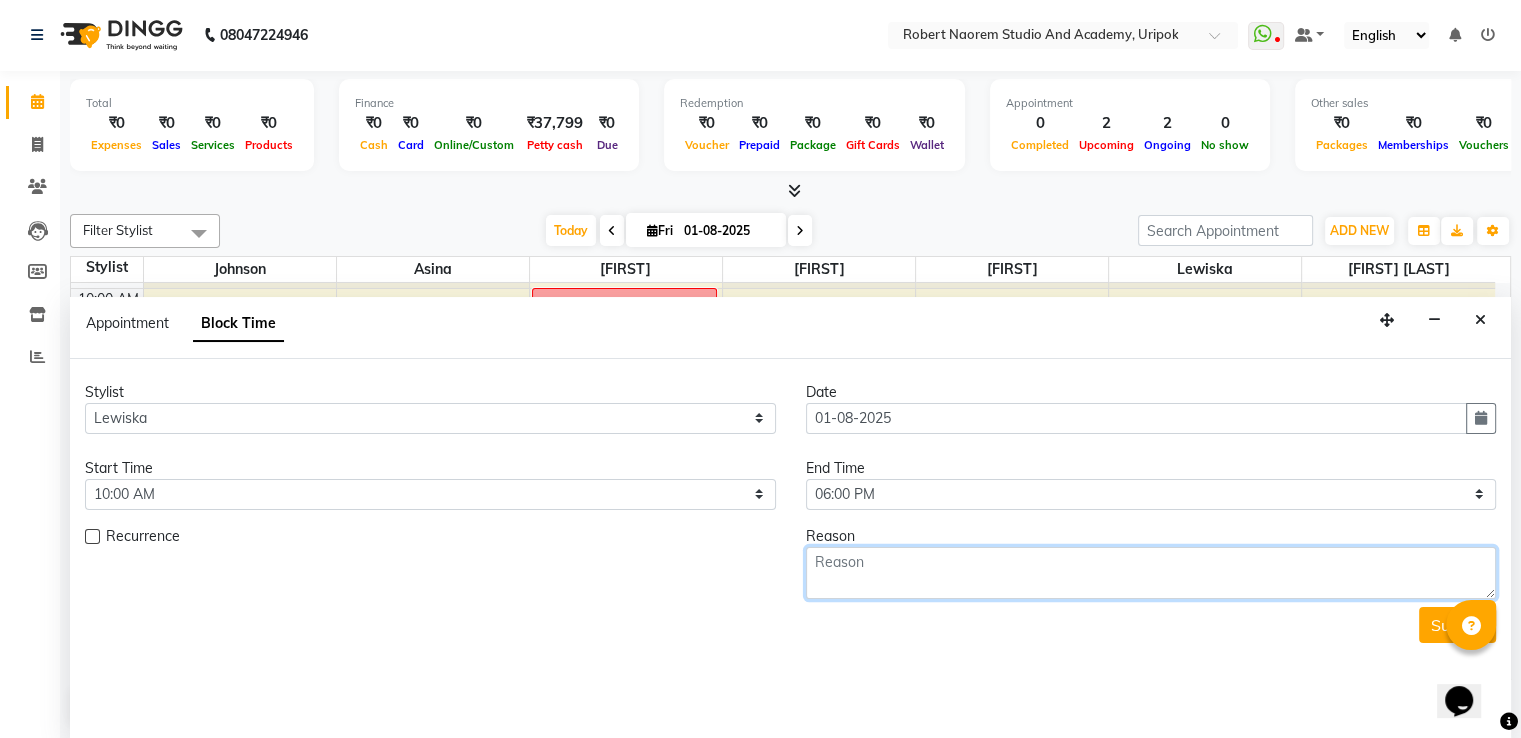 click at bounding box center [1151, 573] 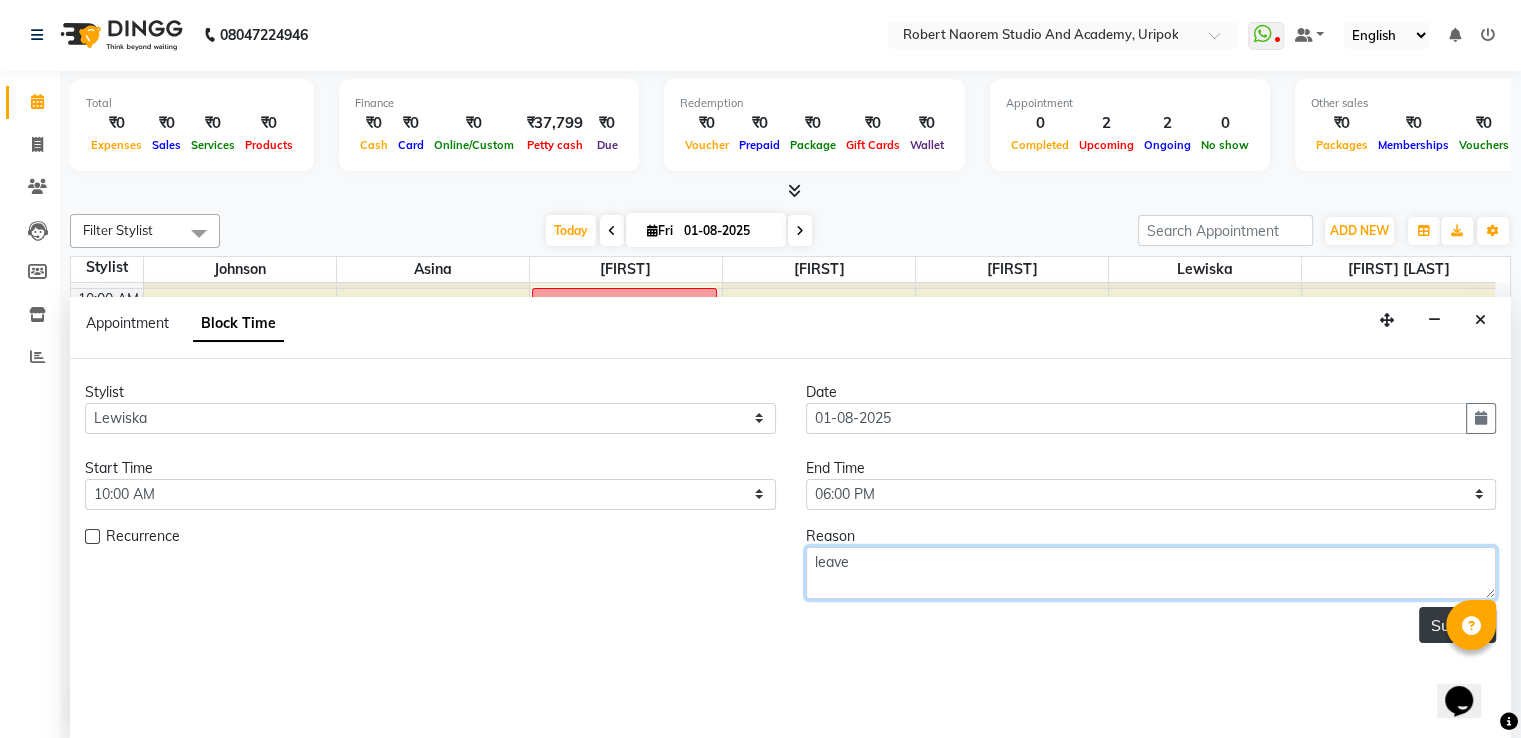 type on "leave" 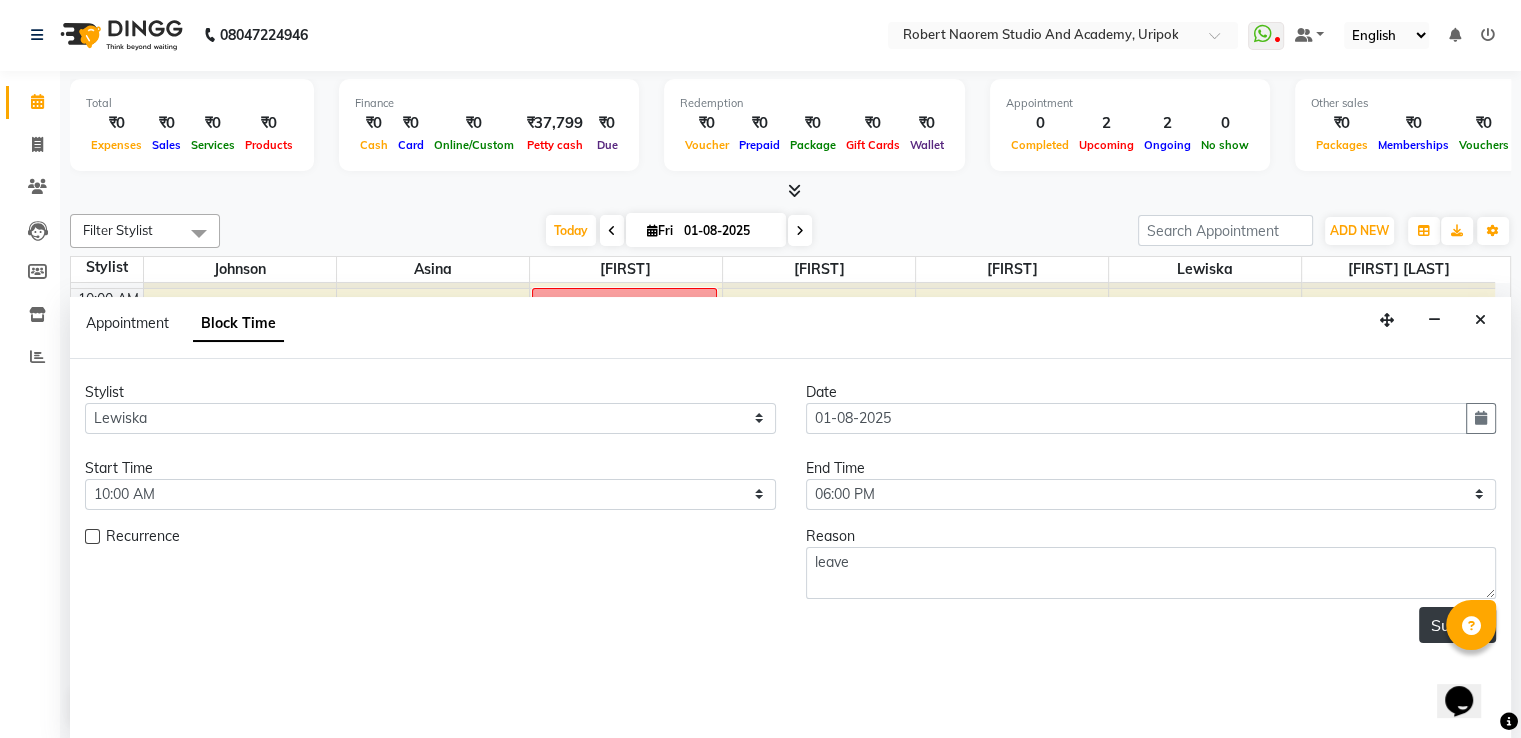 click on "Submit" at bounding box center [1457, 625] 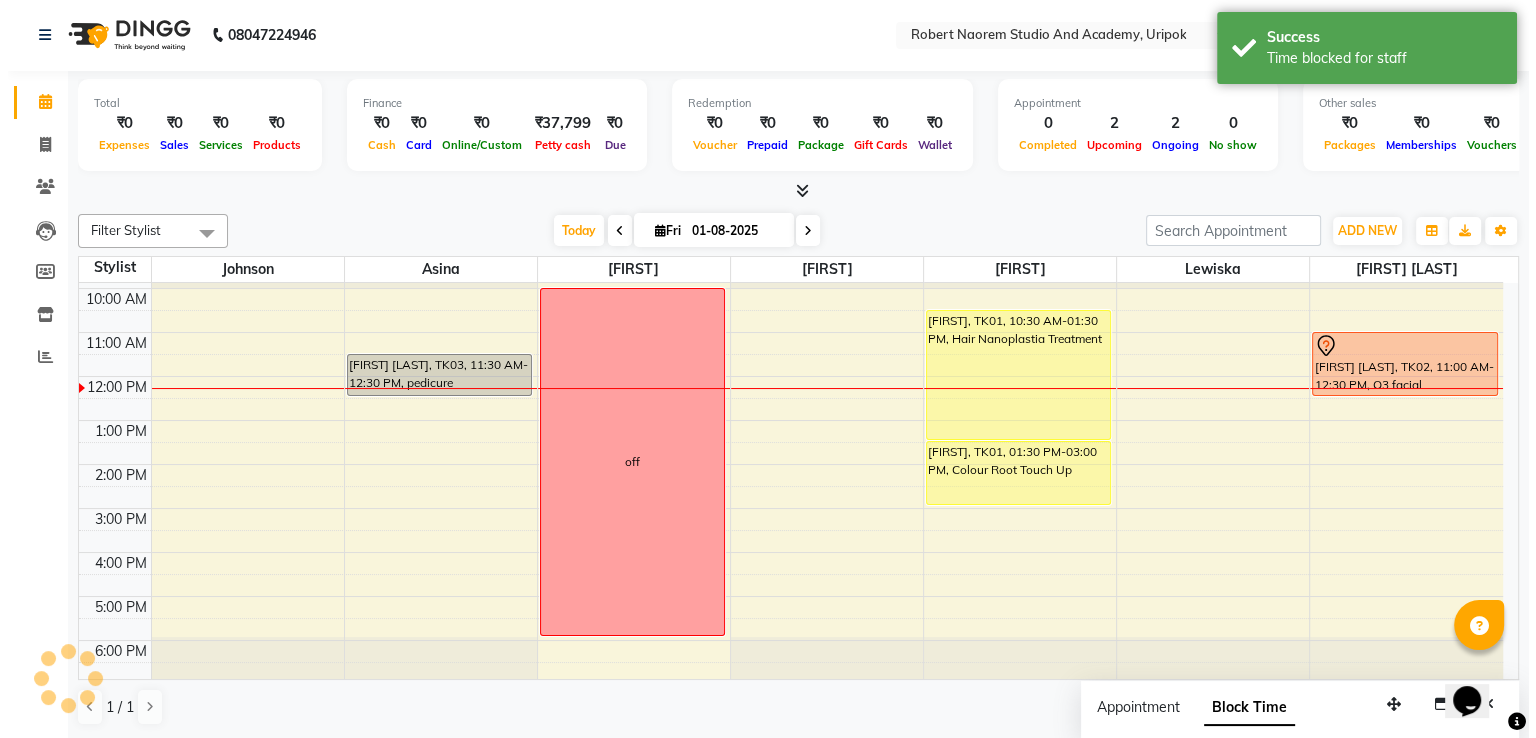 scroll, scrollTop: 0, scrollLeft: 0, axis: both 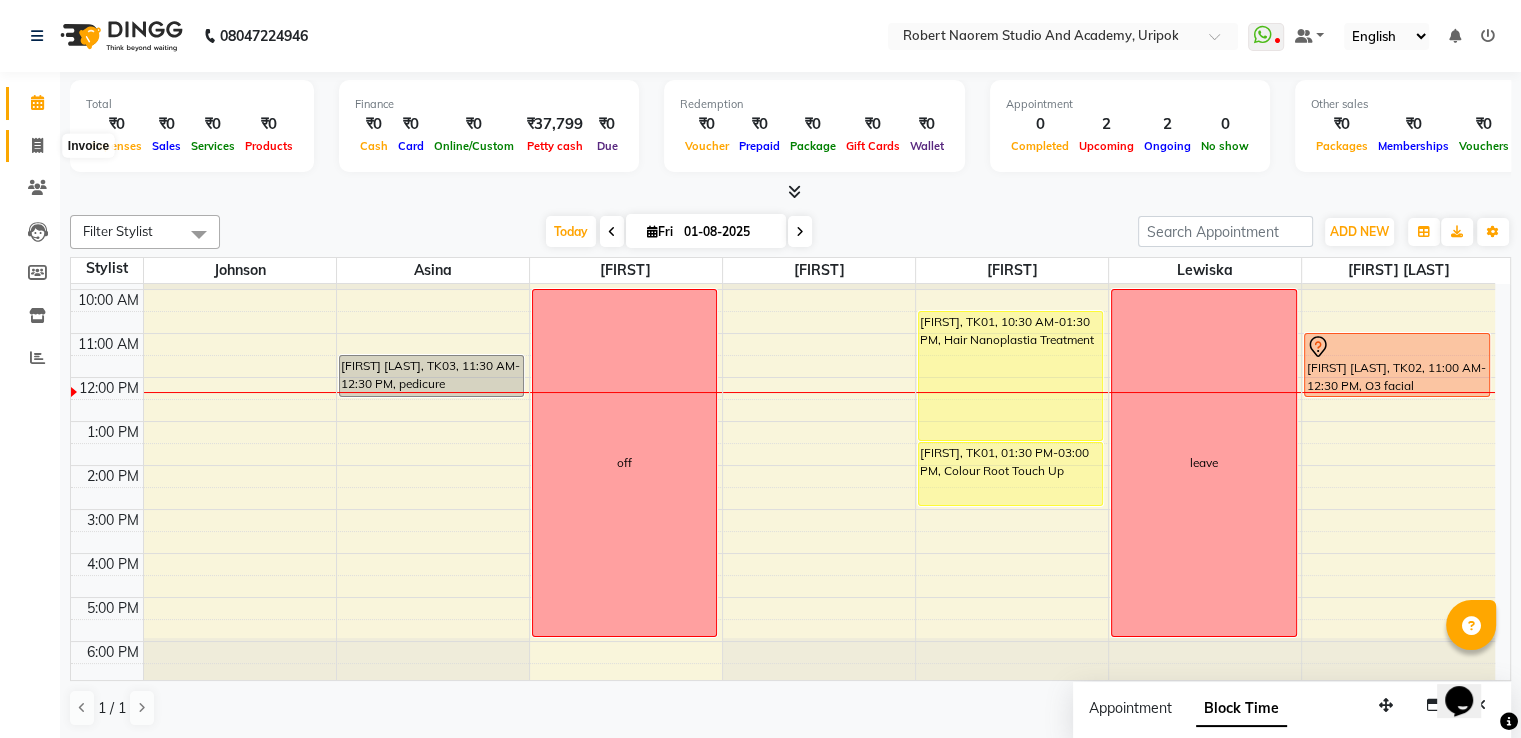click 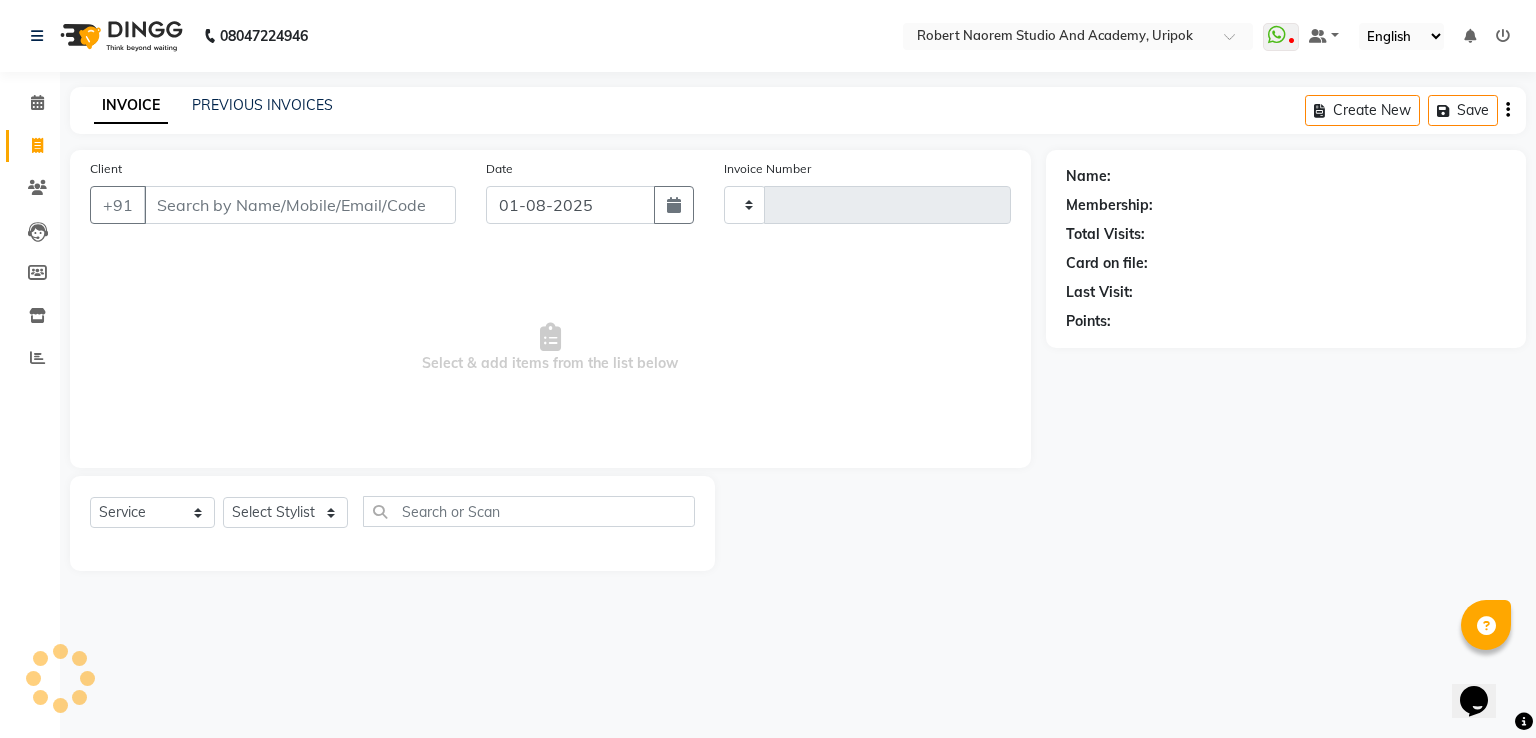 type on "0934" 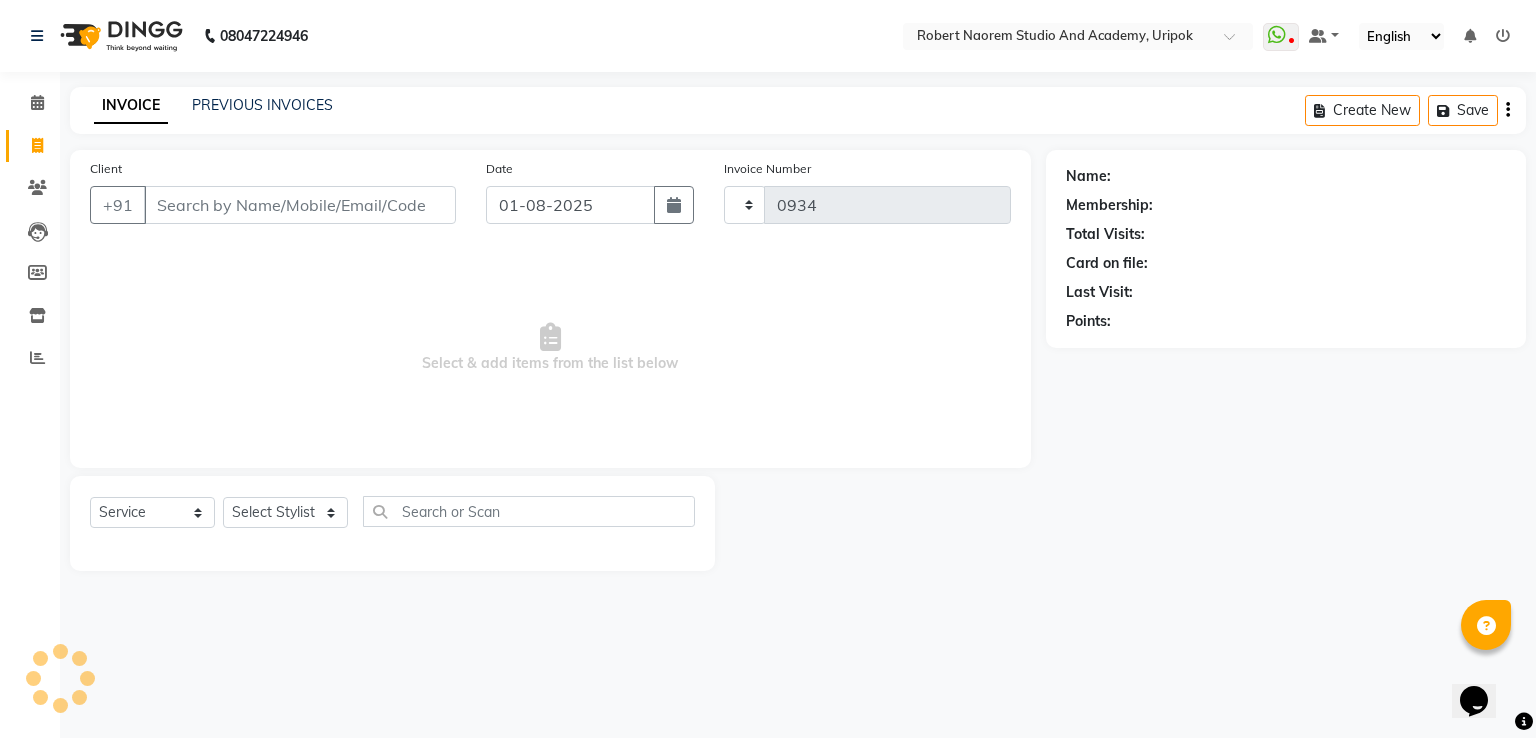select on "4880" 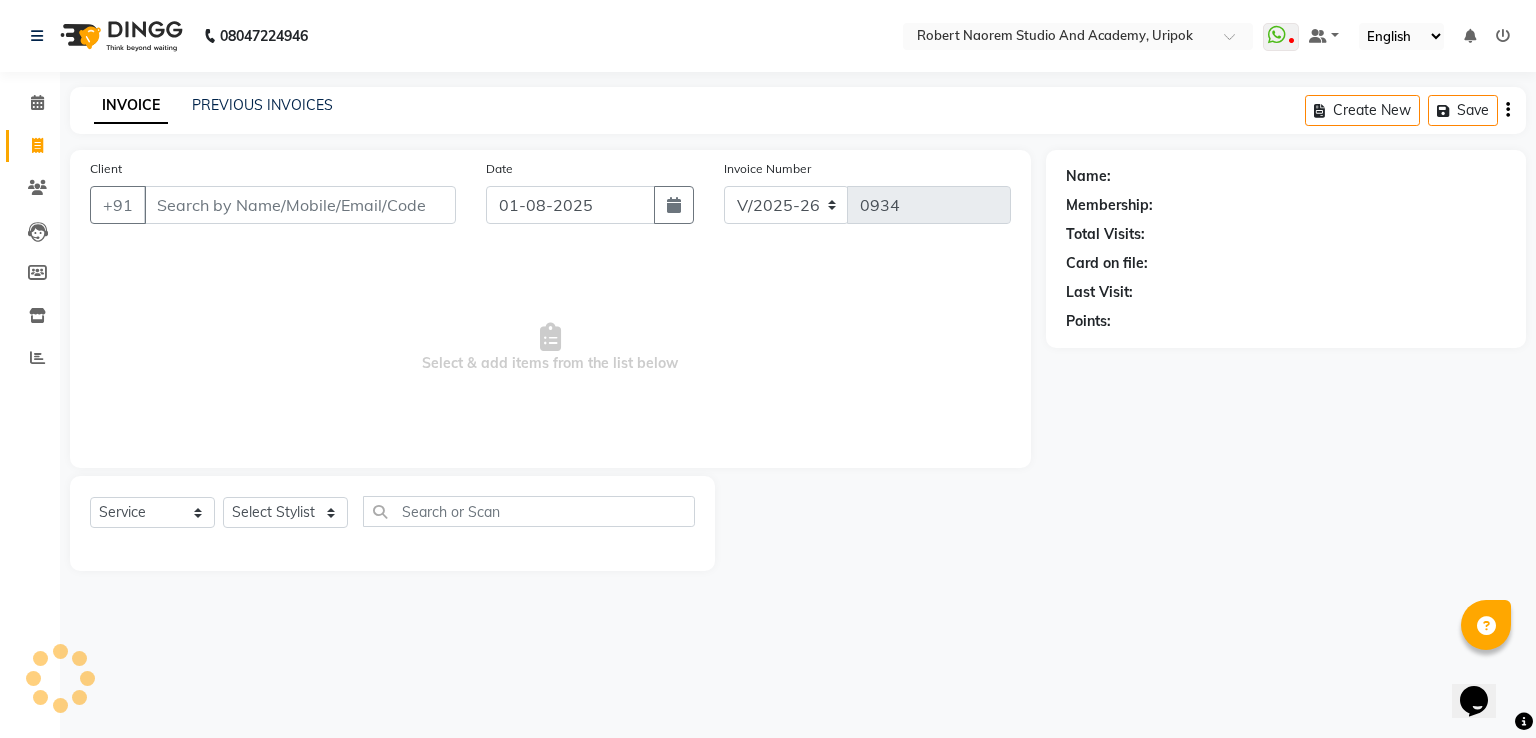 click on "Client" at bounding box center [300, 205] 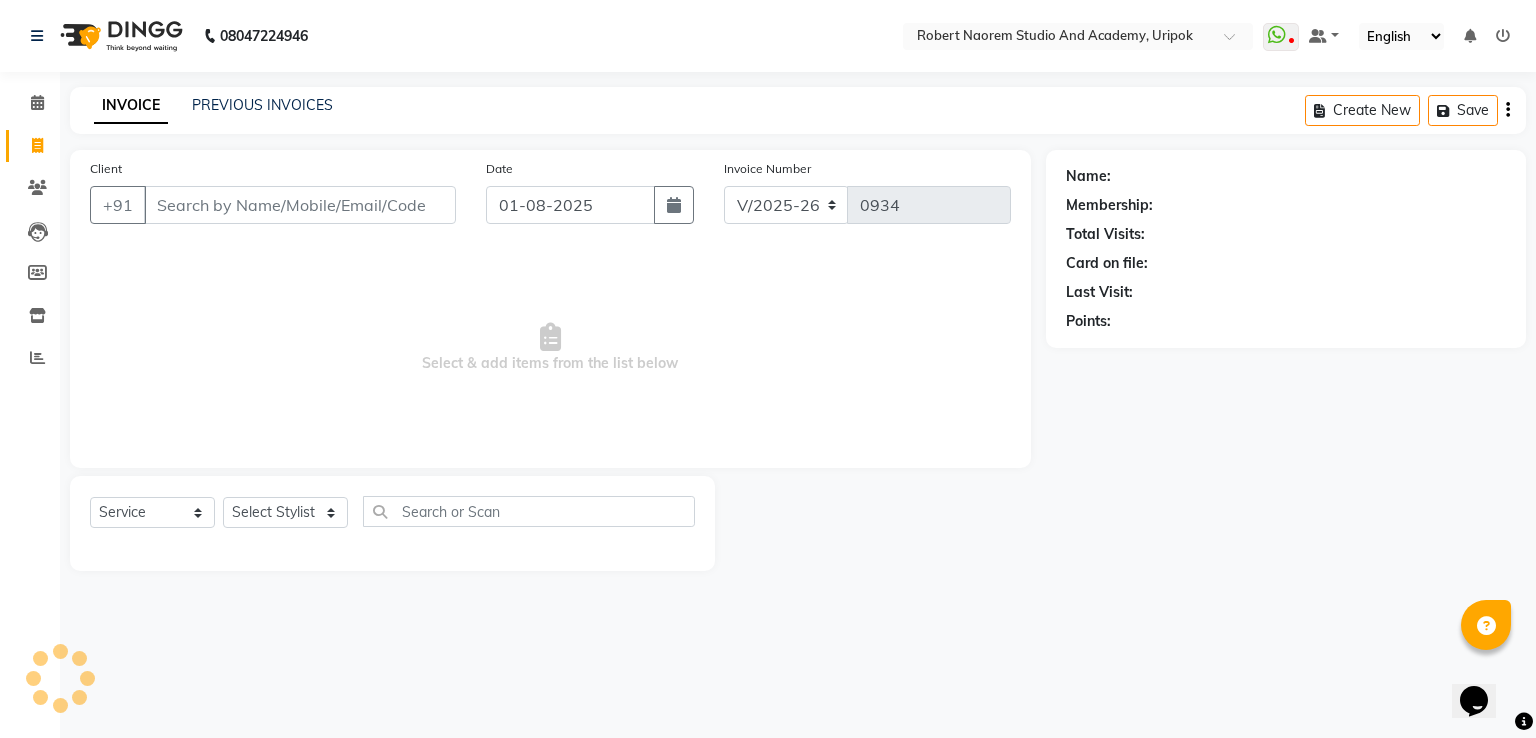 click on "Client" at bounding box center (300, 205) 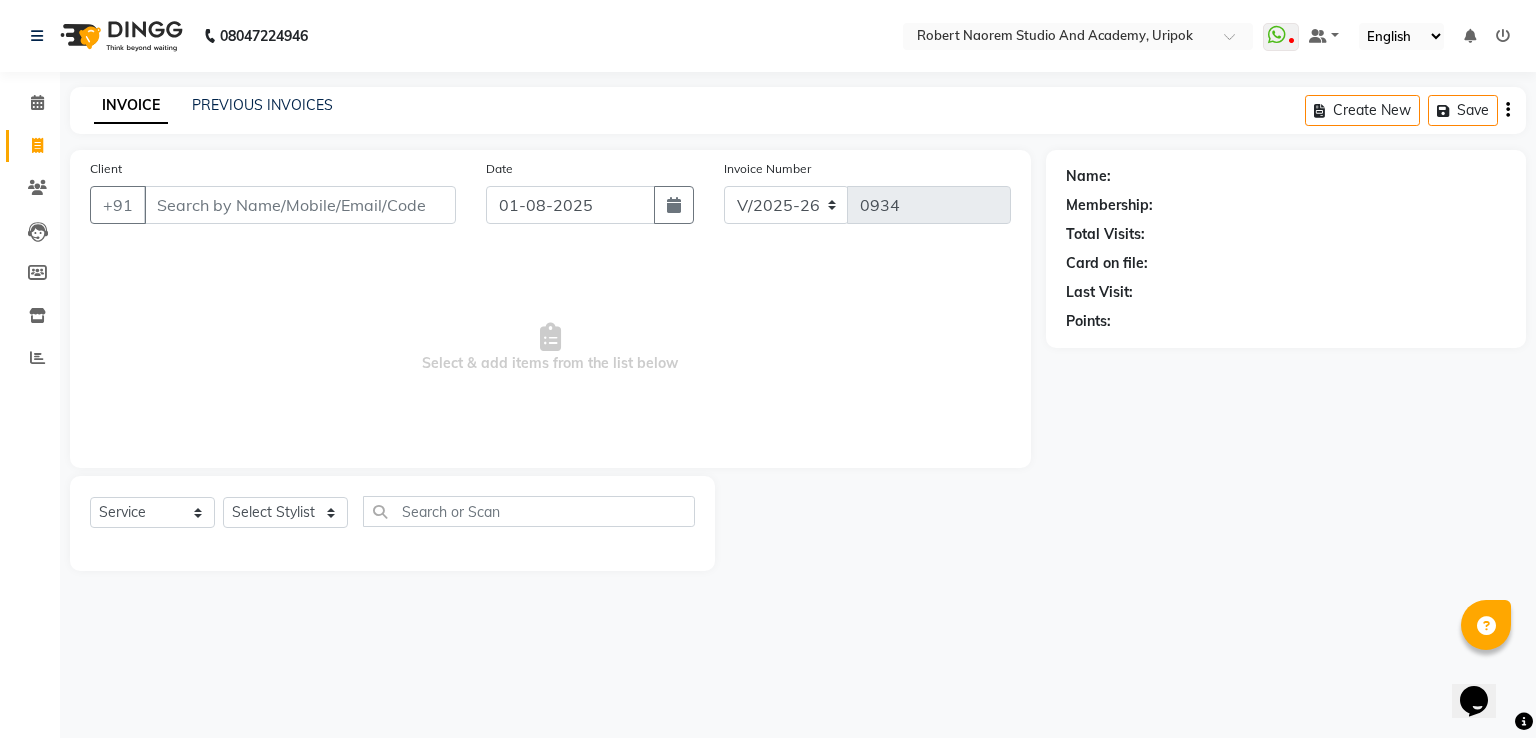 click on "Client" at bounding box center [300, 205] 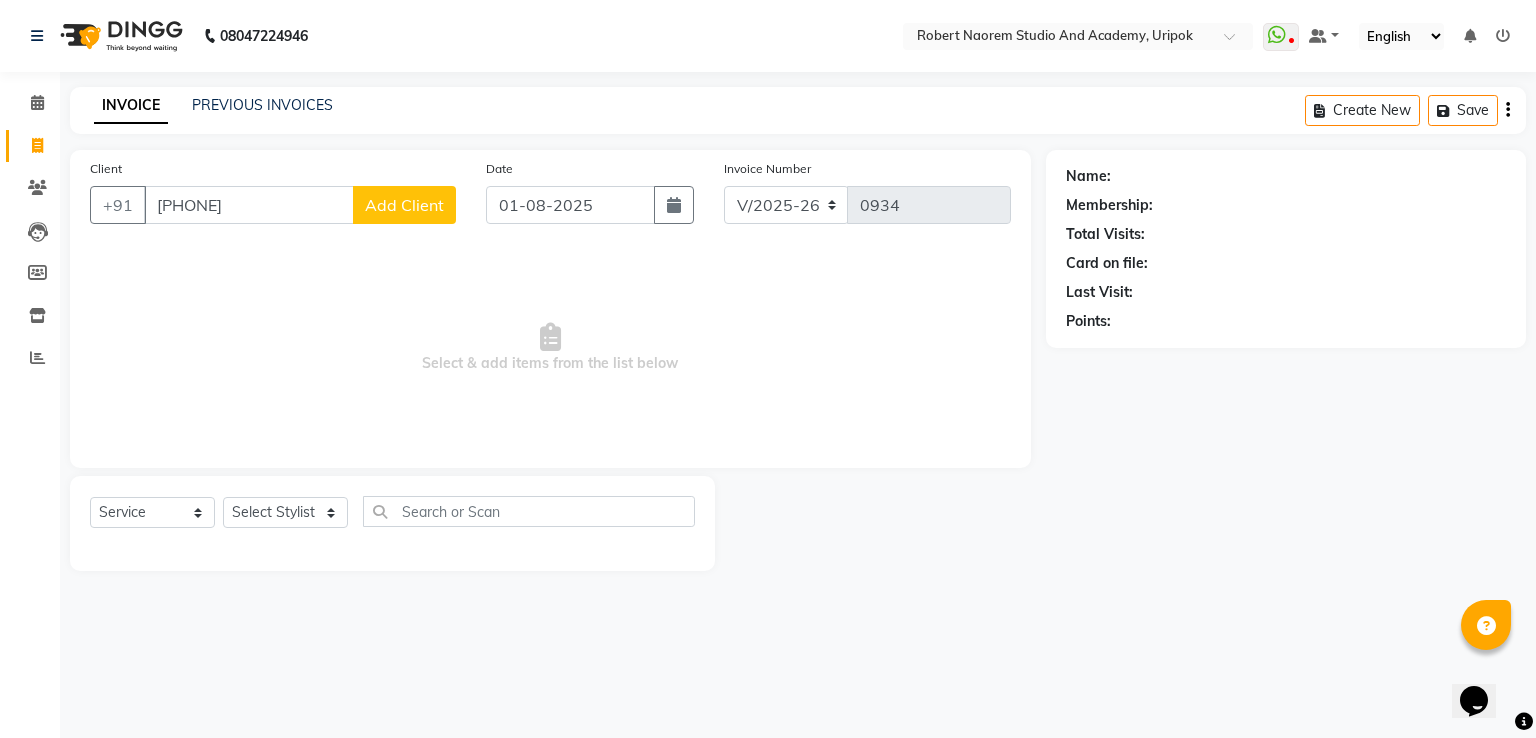 type on "8956380268" 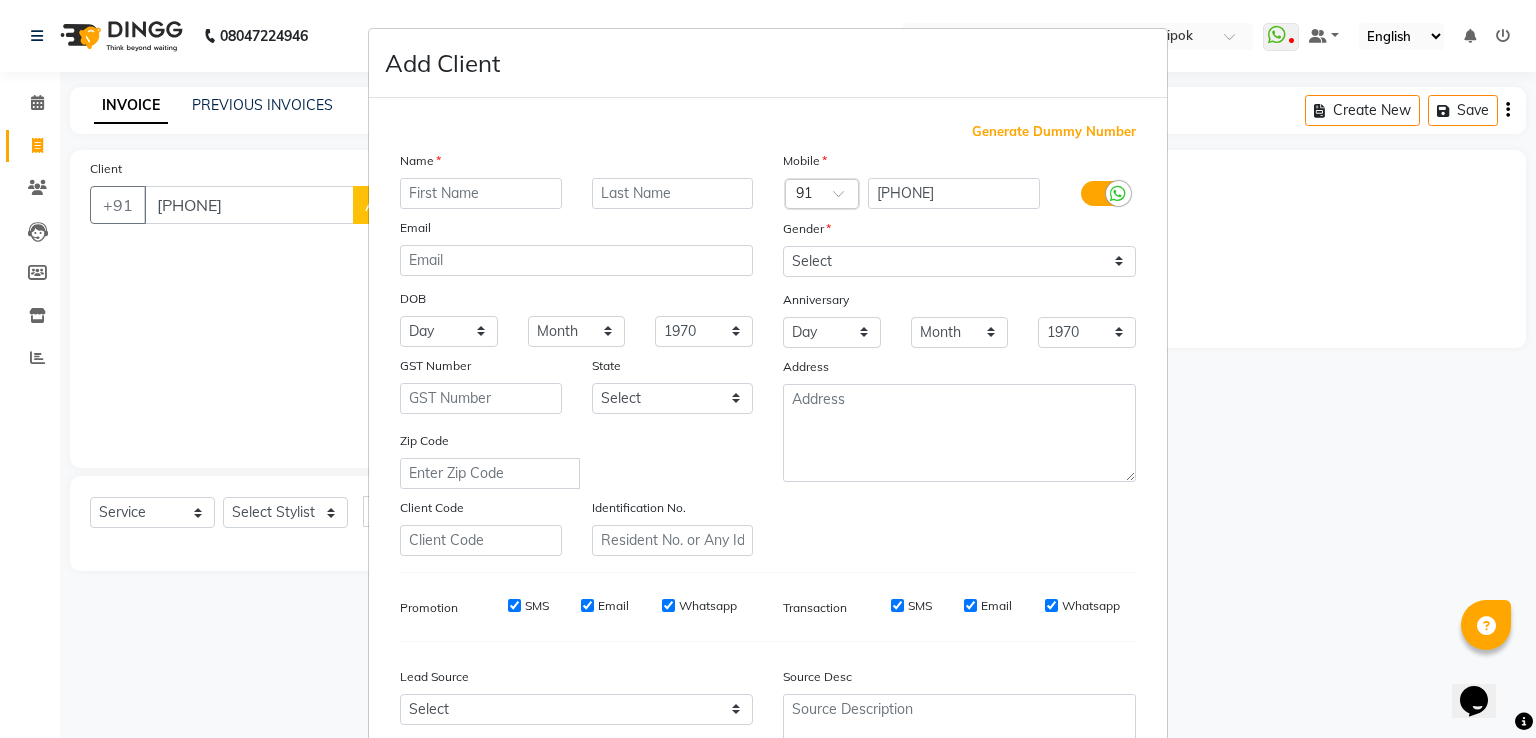 click at bounding box center [481, 193] 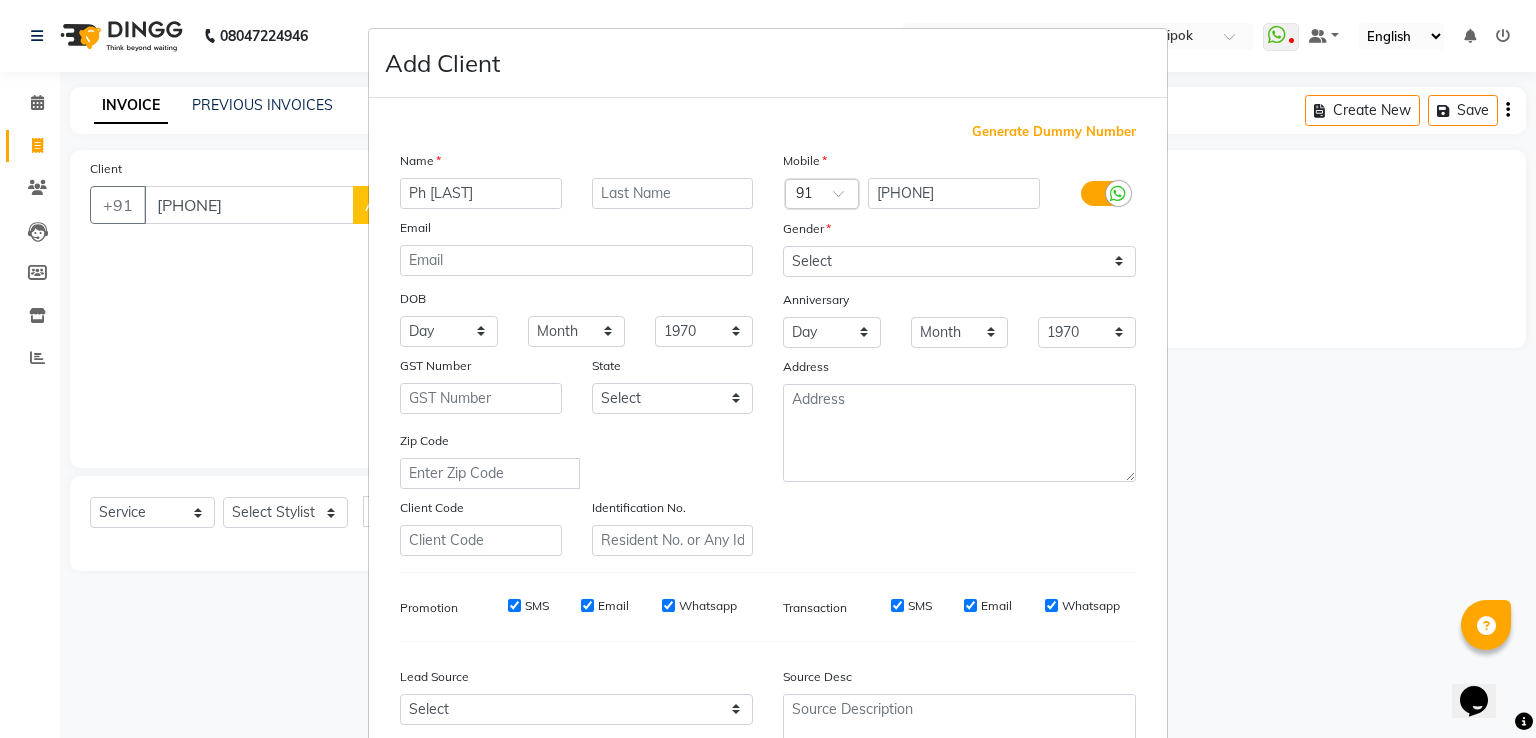 type on "Ph Rameshori" 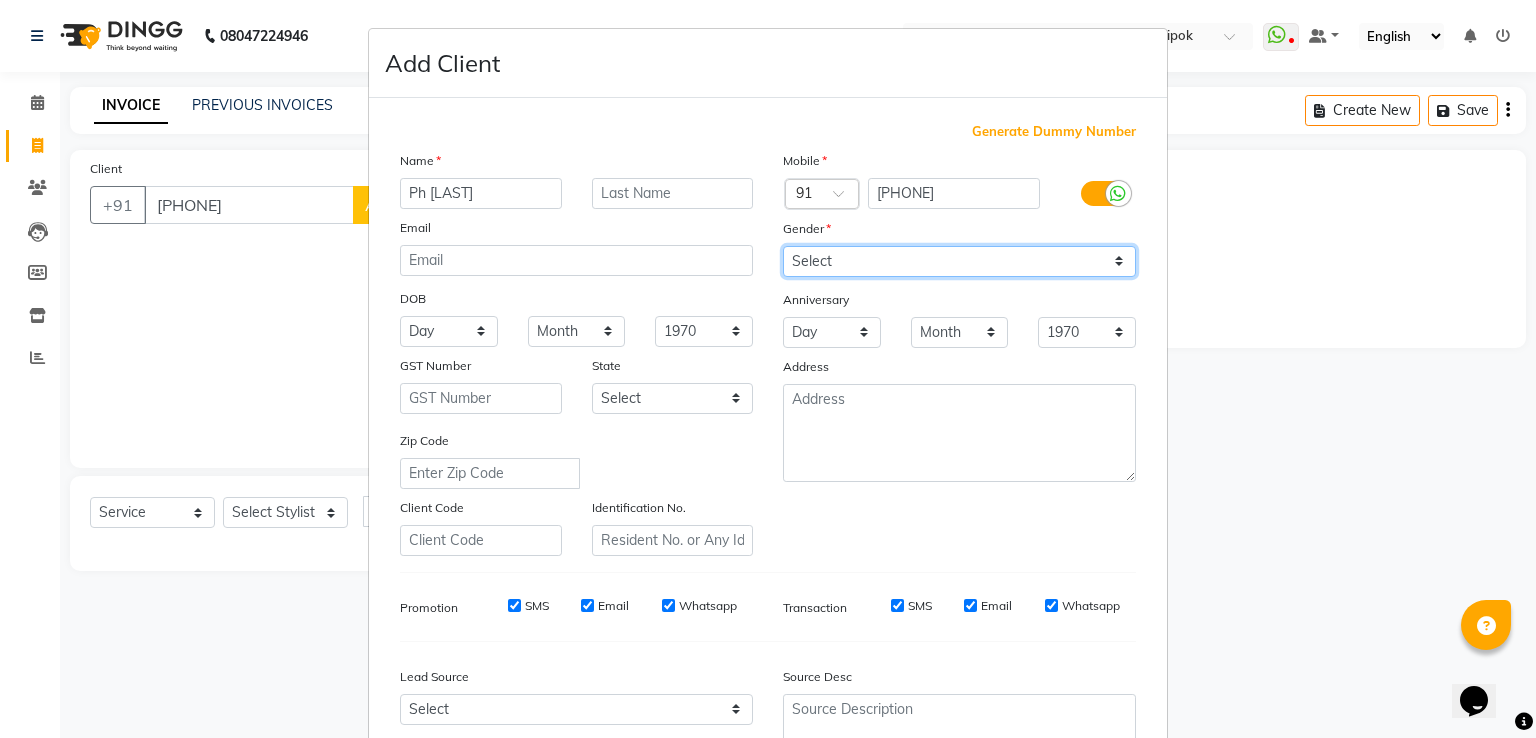 click on "Select Male Female Other Prefer Not To Say" at bounding box center [959, 261] 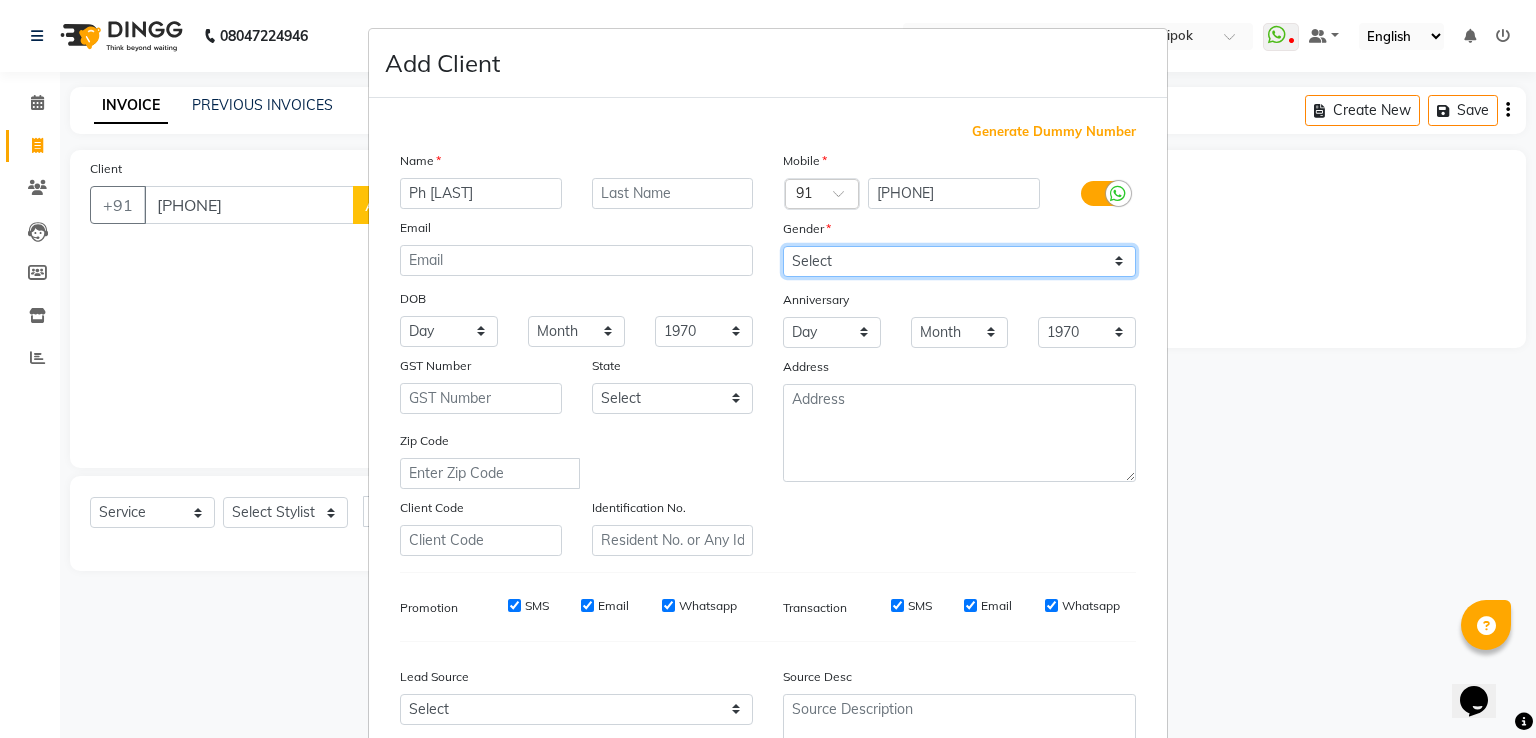 select on "female" 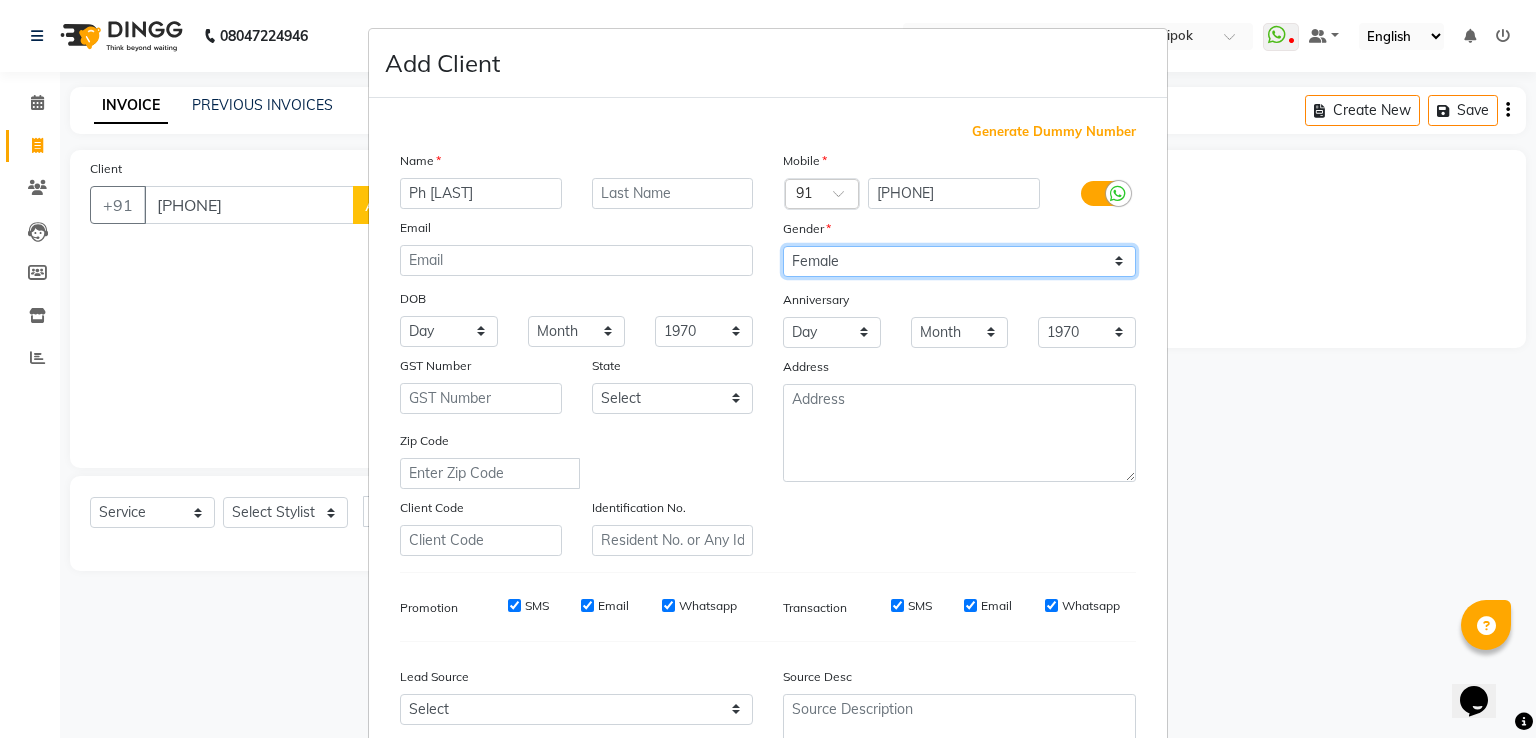 click on "Select Male Female Other Prefer Not To Say" at bounding box center (959, 261) 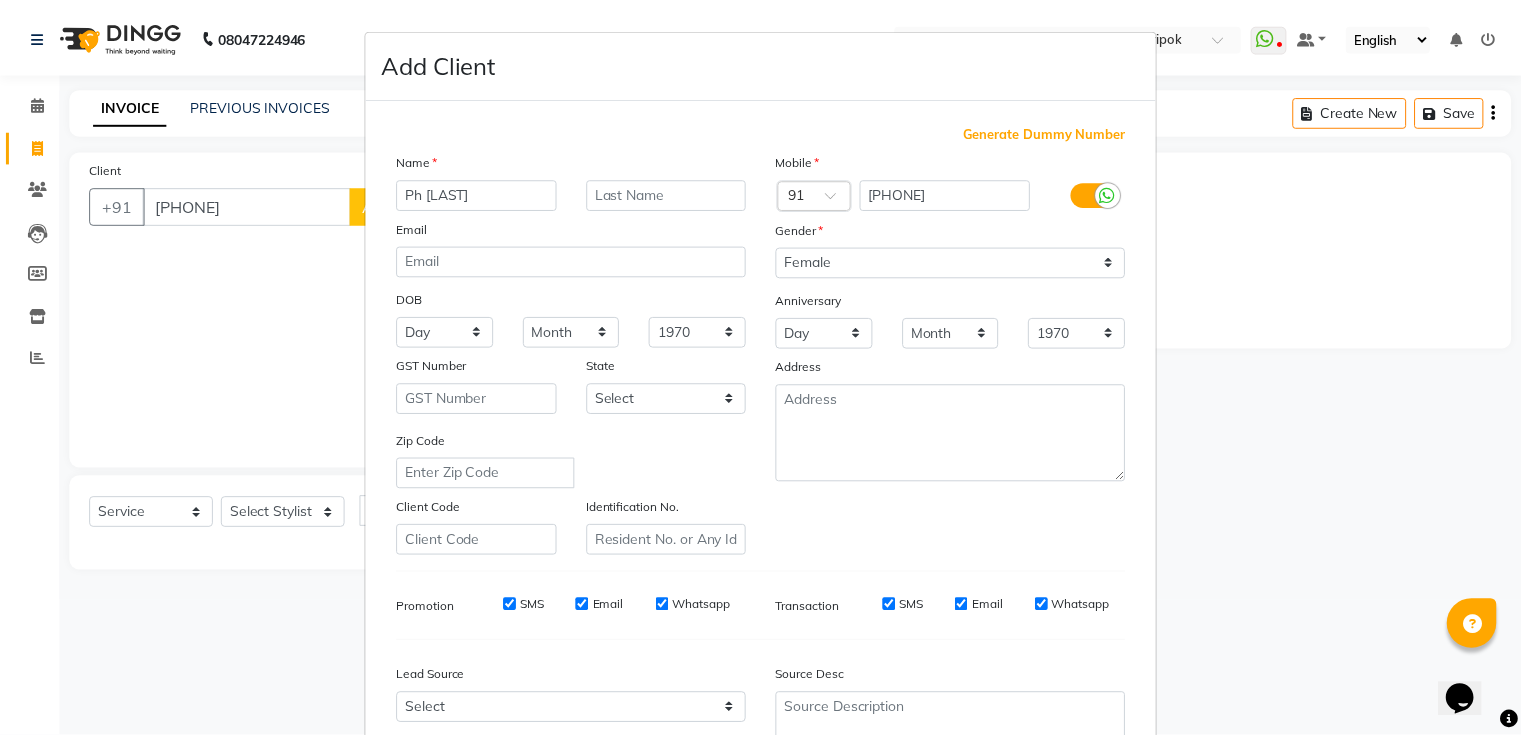 scroll, scrollTop: 195, scrollLeft: 0, axis: vertical 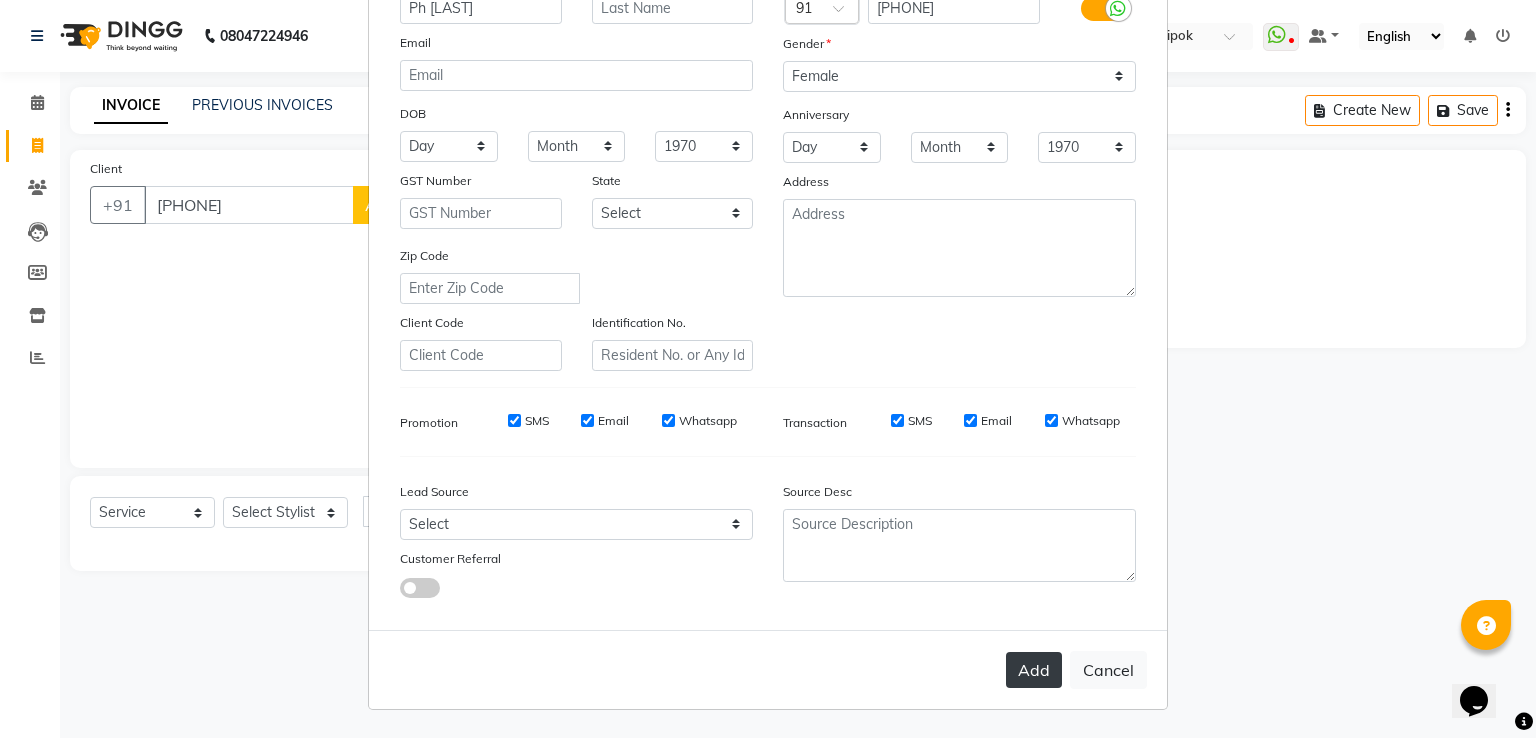 click on "Add" at bounding box center [1034, 670] 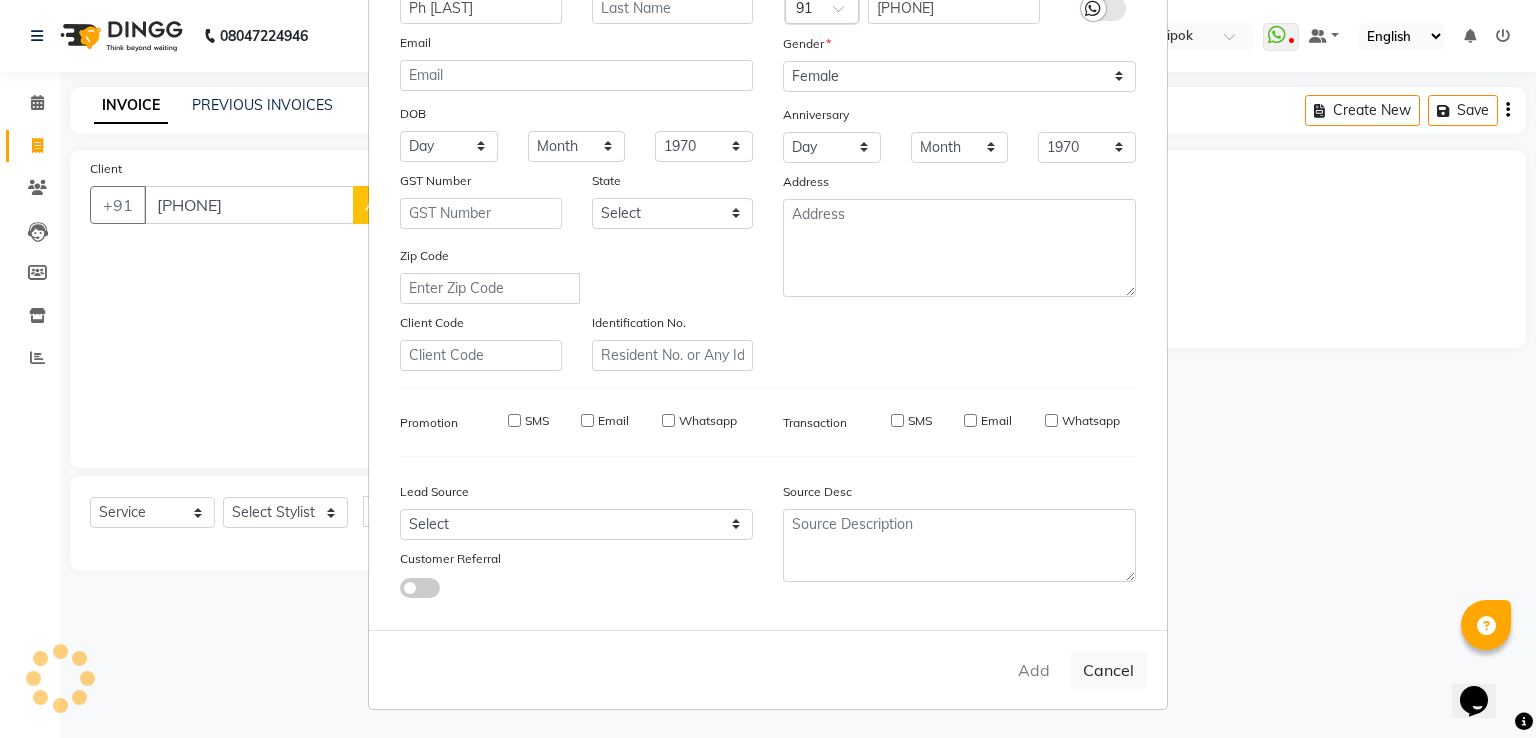 type on "89******68" 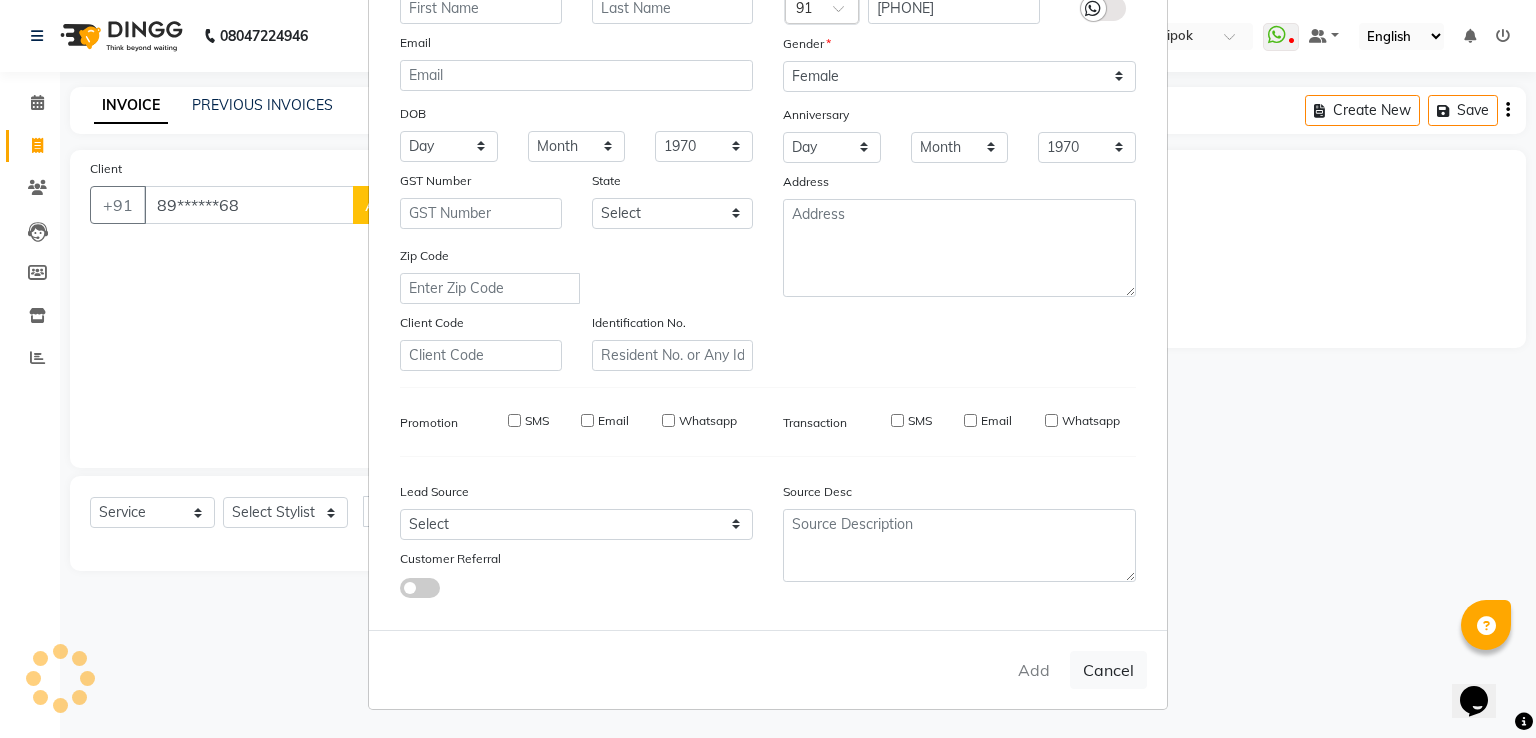 select 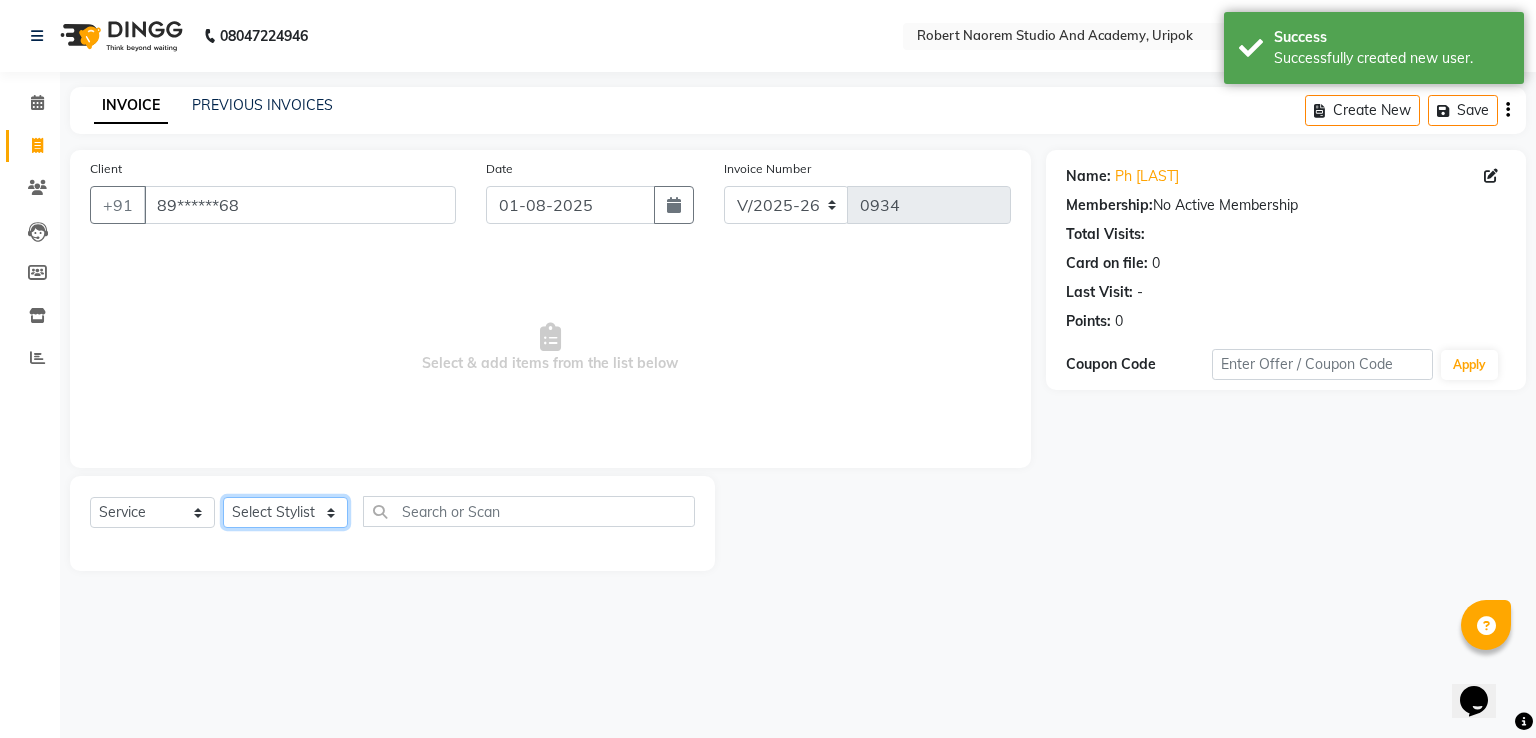 click on "Select Stylist Asina johnson Kamei Lewiska Micheal Rex Rosita Sonka Suniti Wangkhem" 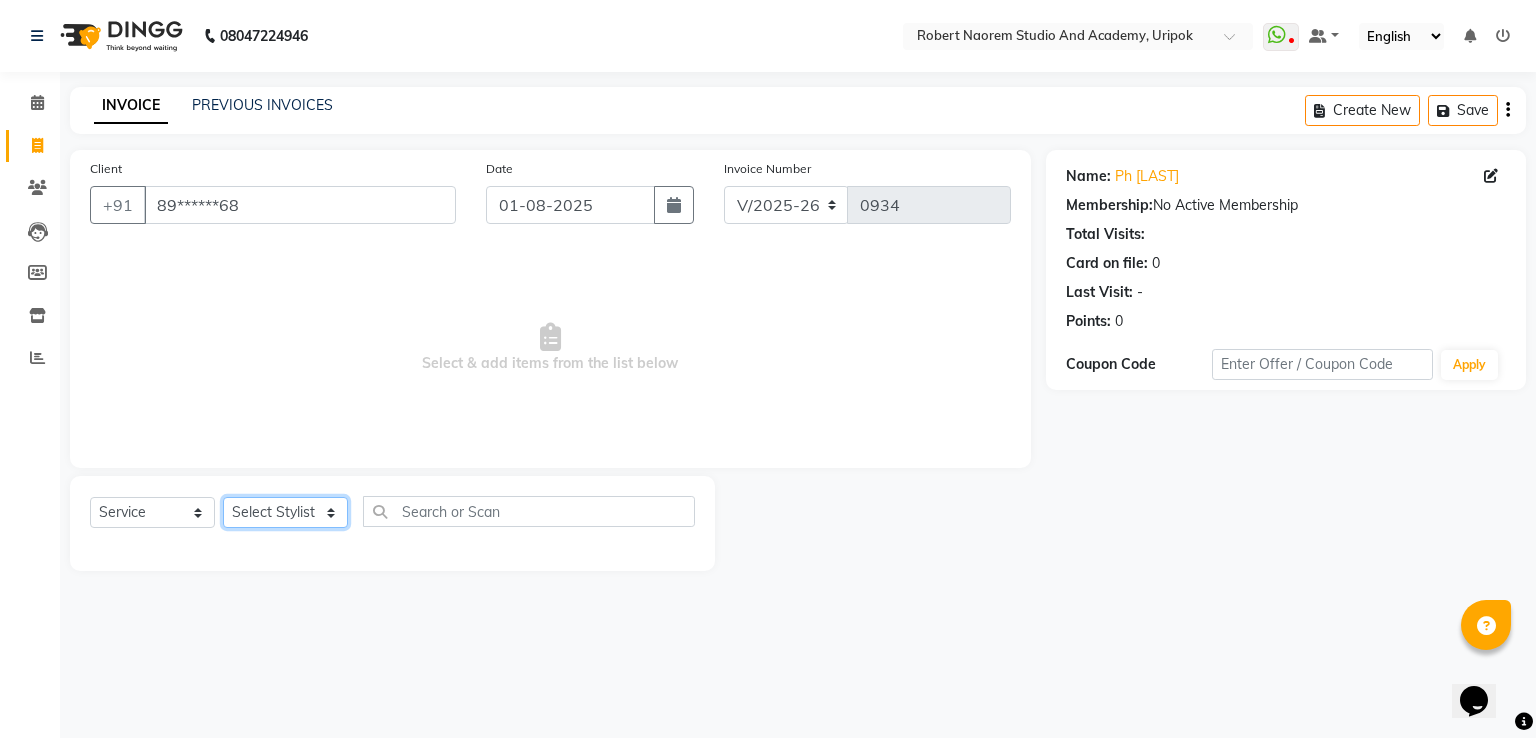 select on "71758" 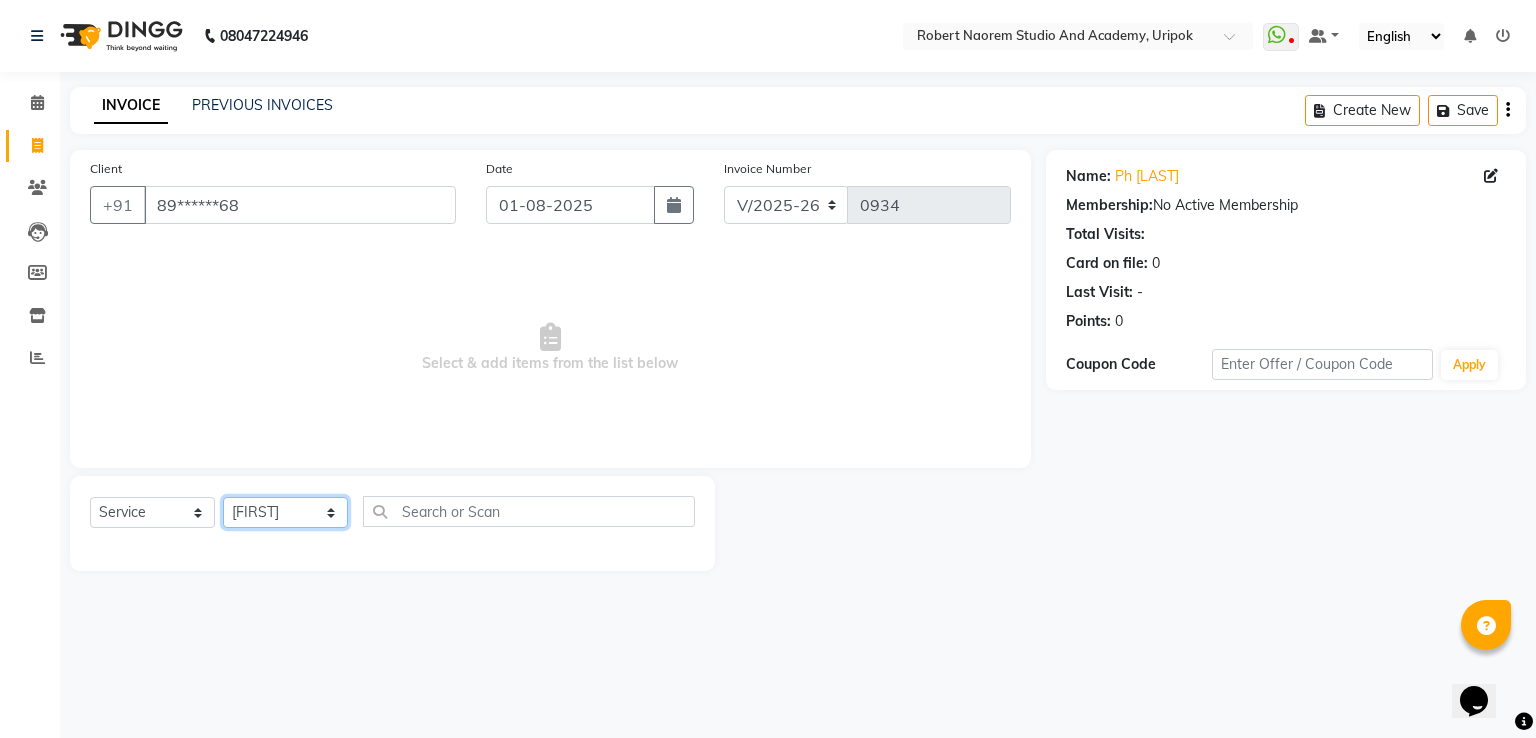 click on "Select Stylist Asina johnson Kamei Lewiska Micheal Rex Rosita Sonka Suniti Wangkhem" 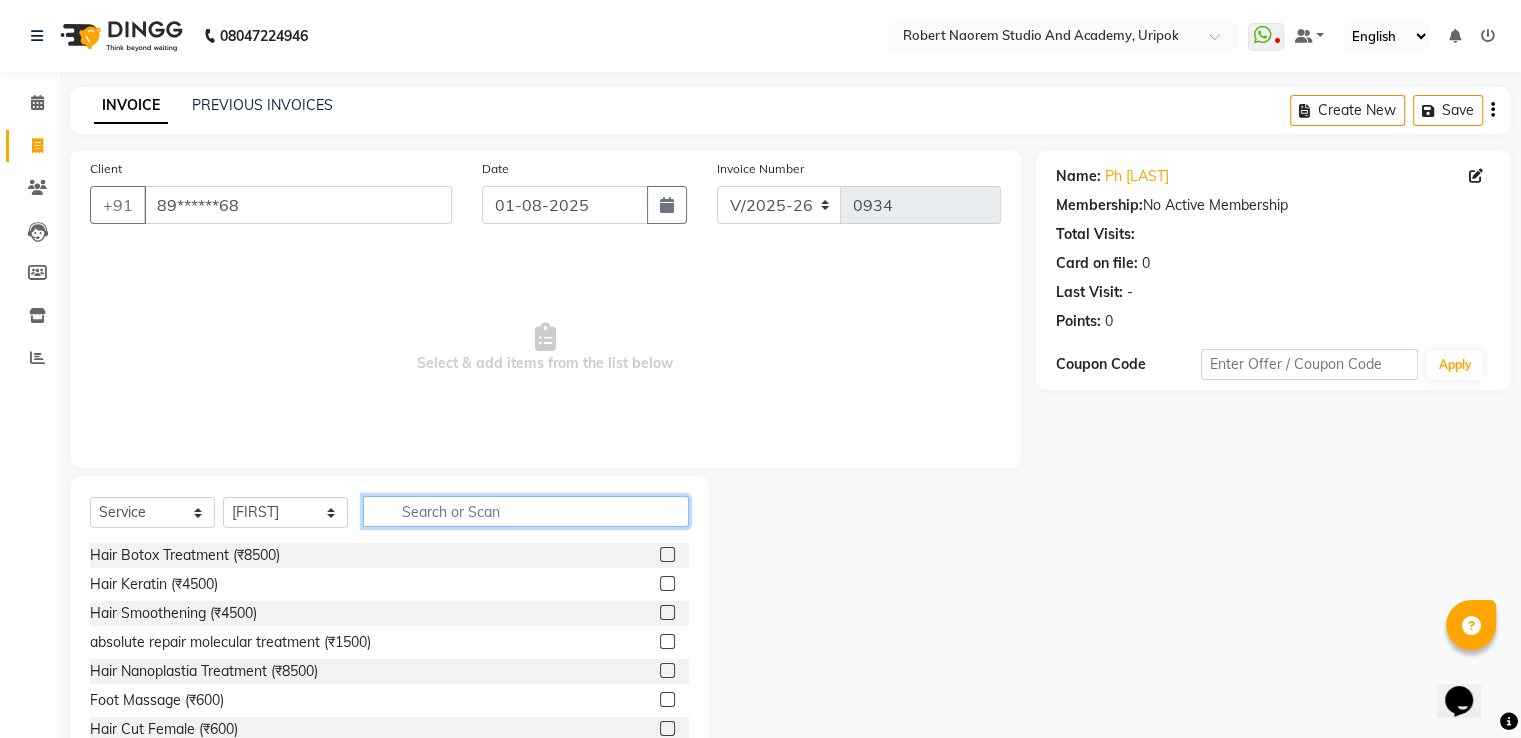 click 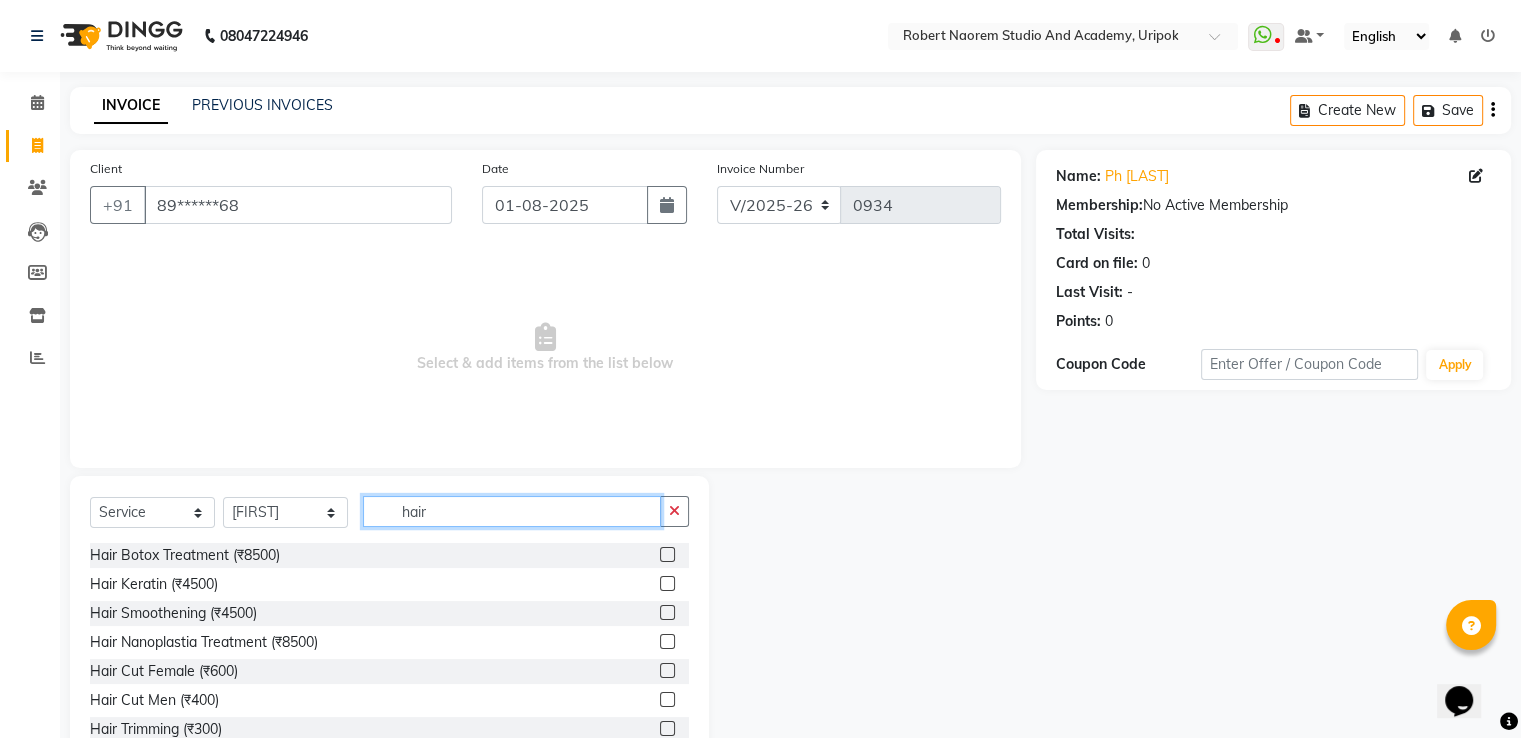 type on "hair" 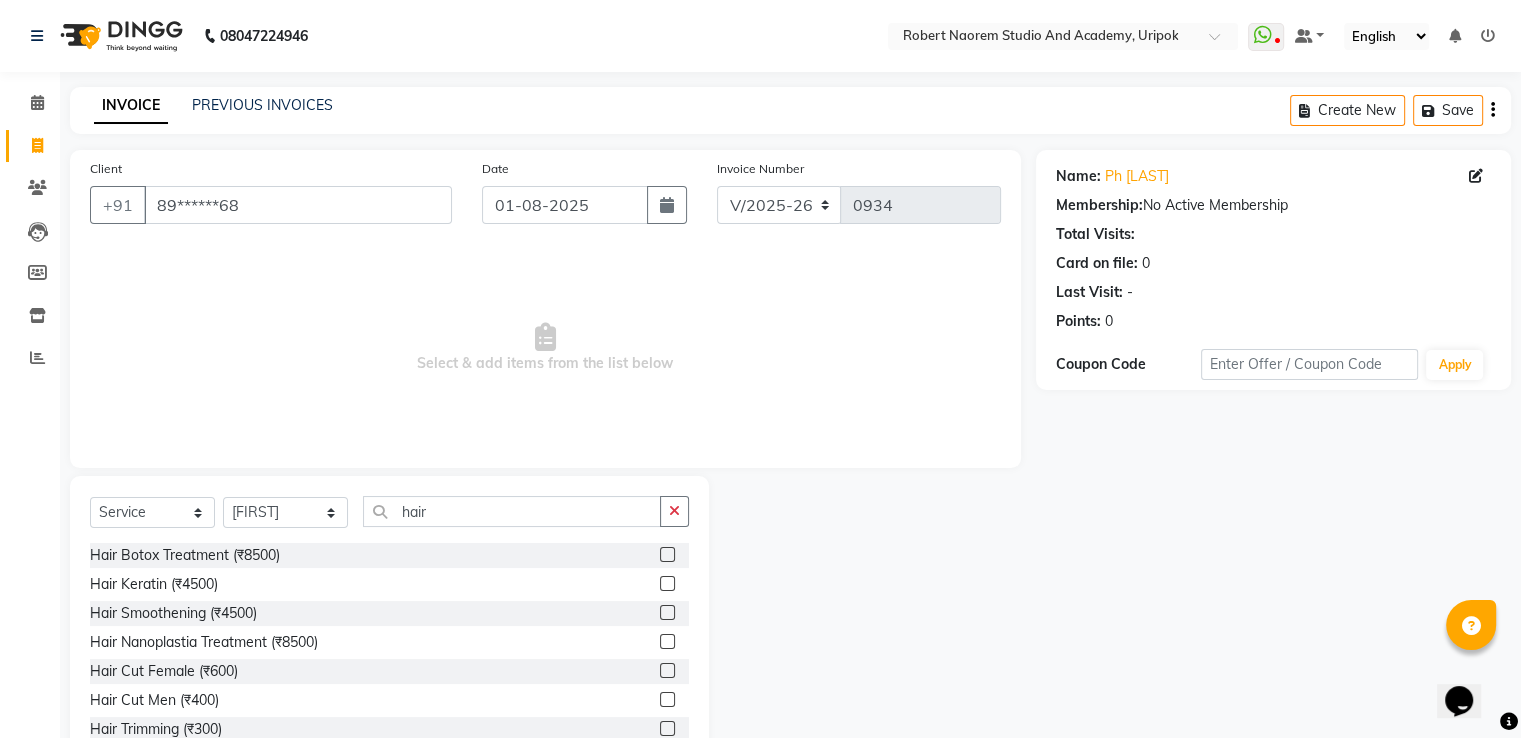 click 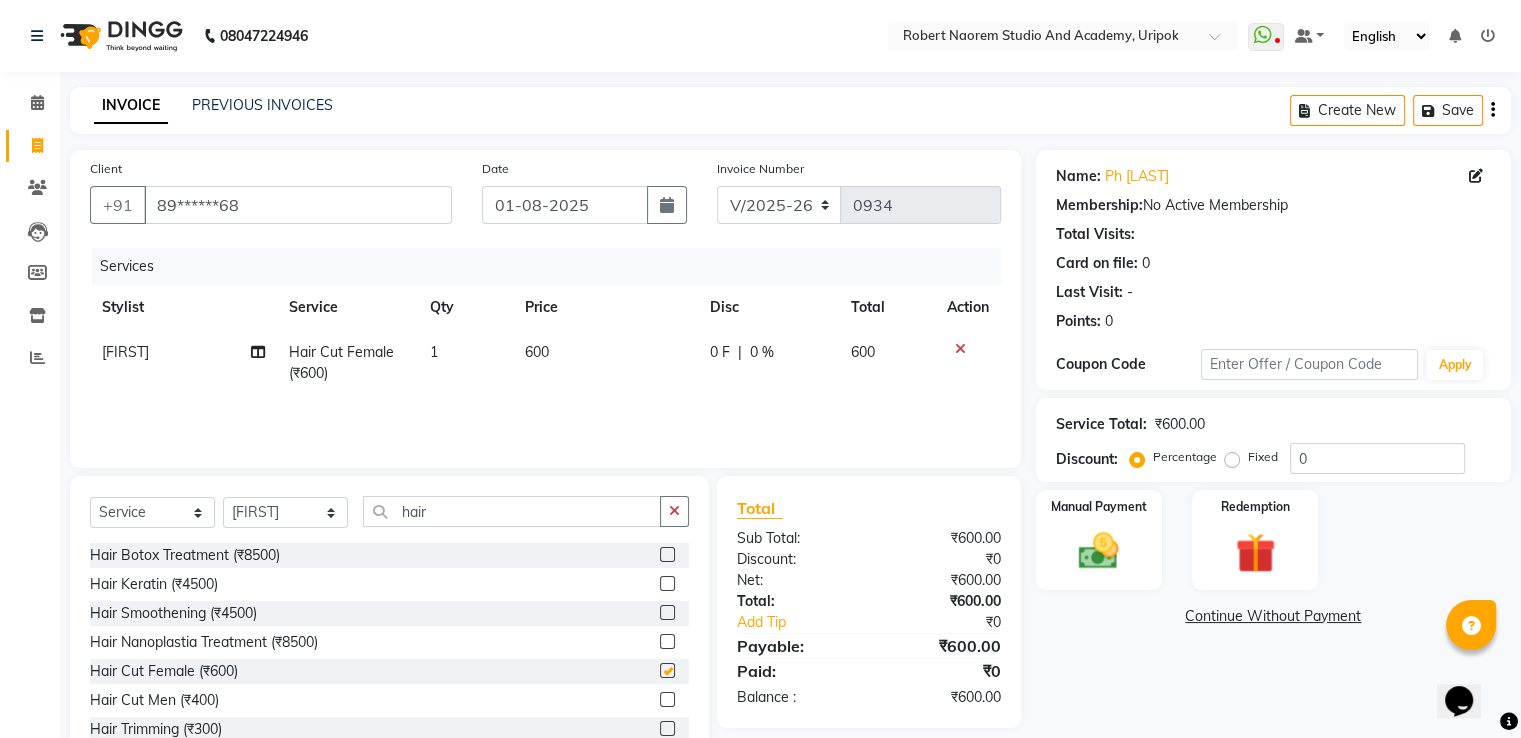 checkbox on "false" 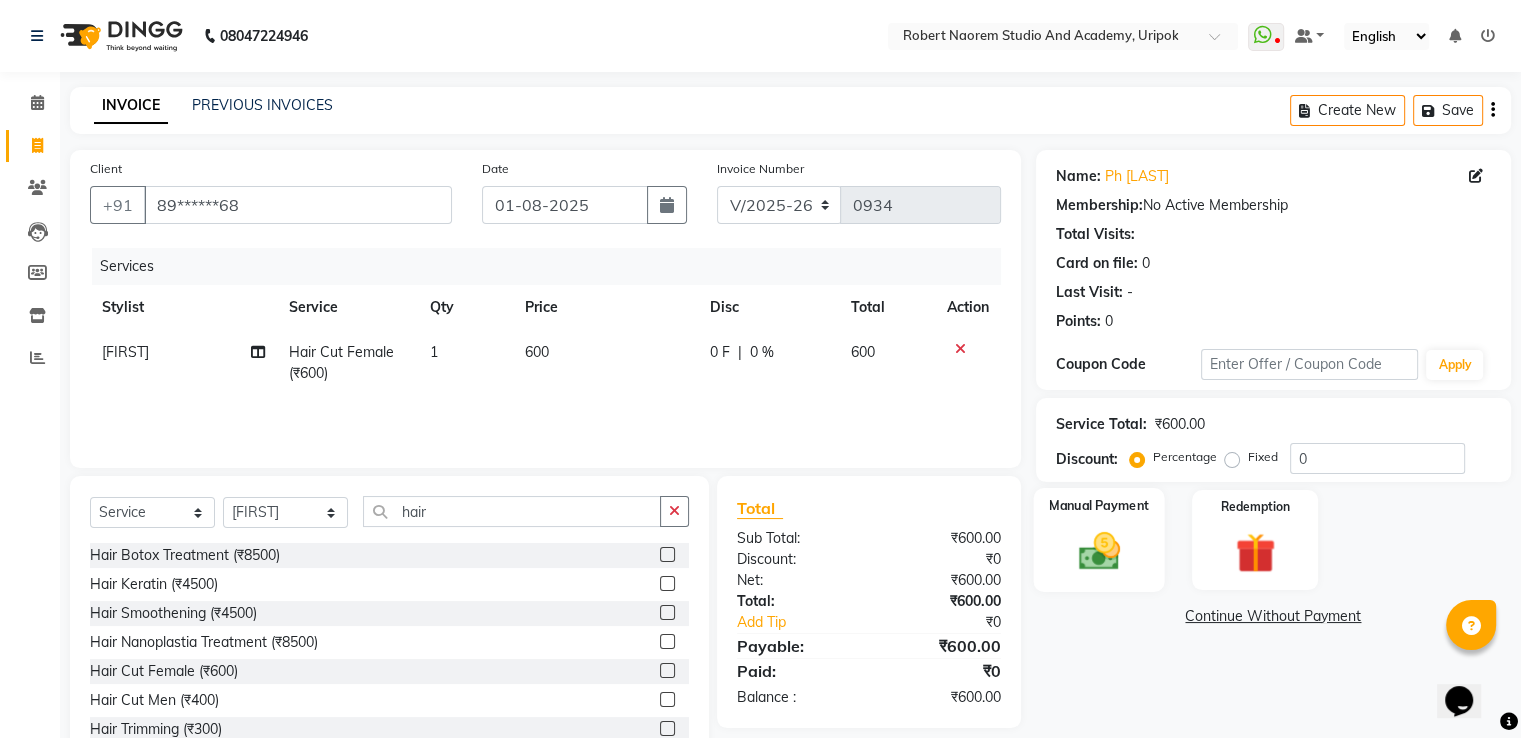 click 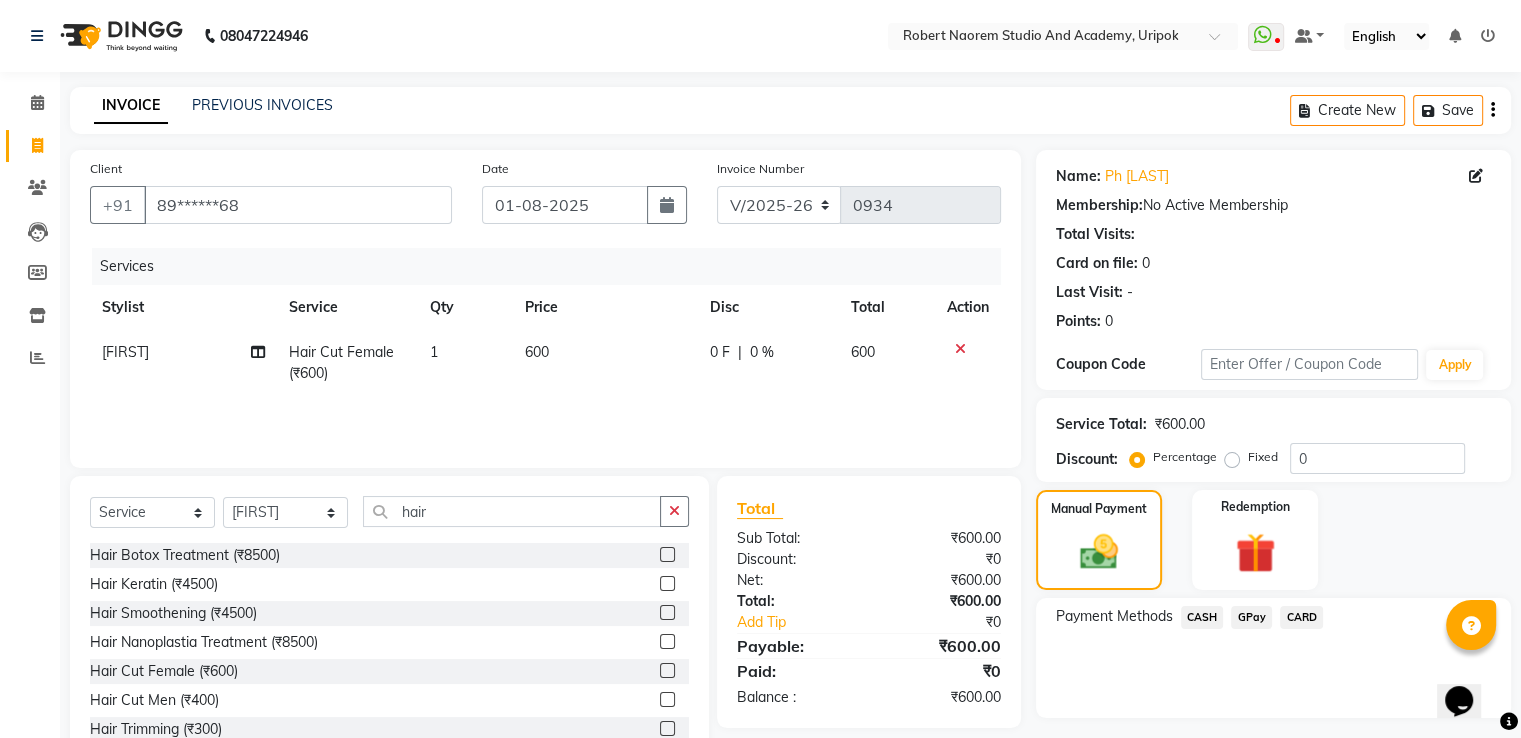 click on "GPay" 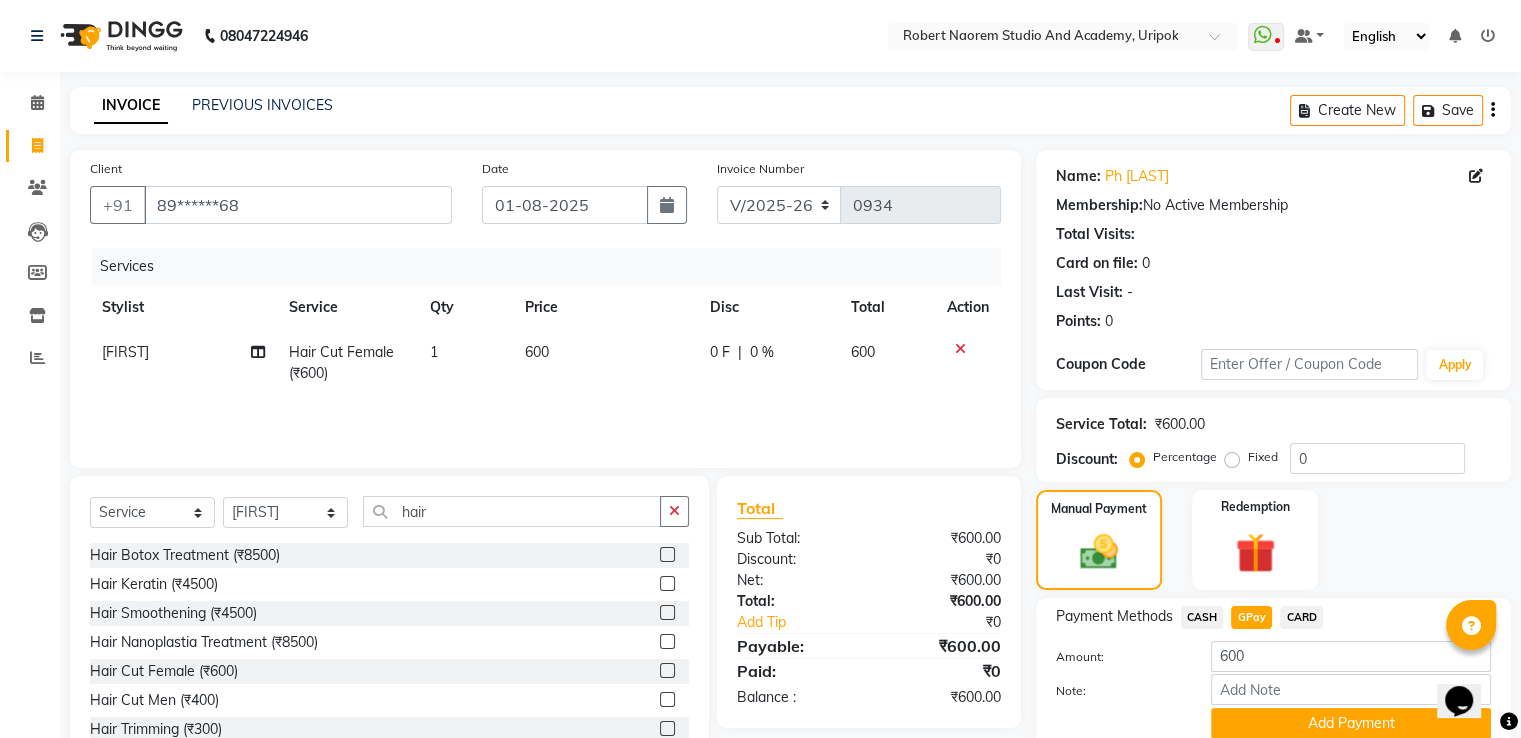 scroll, scrollTop: 81, scrollLeft: 0, axis: vertical 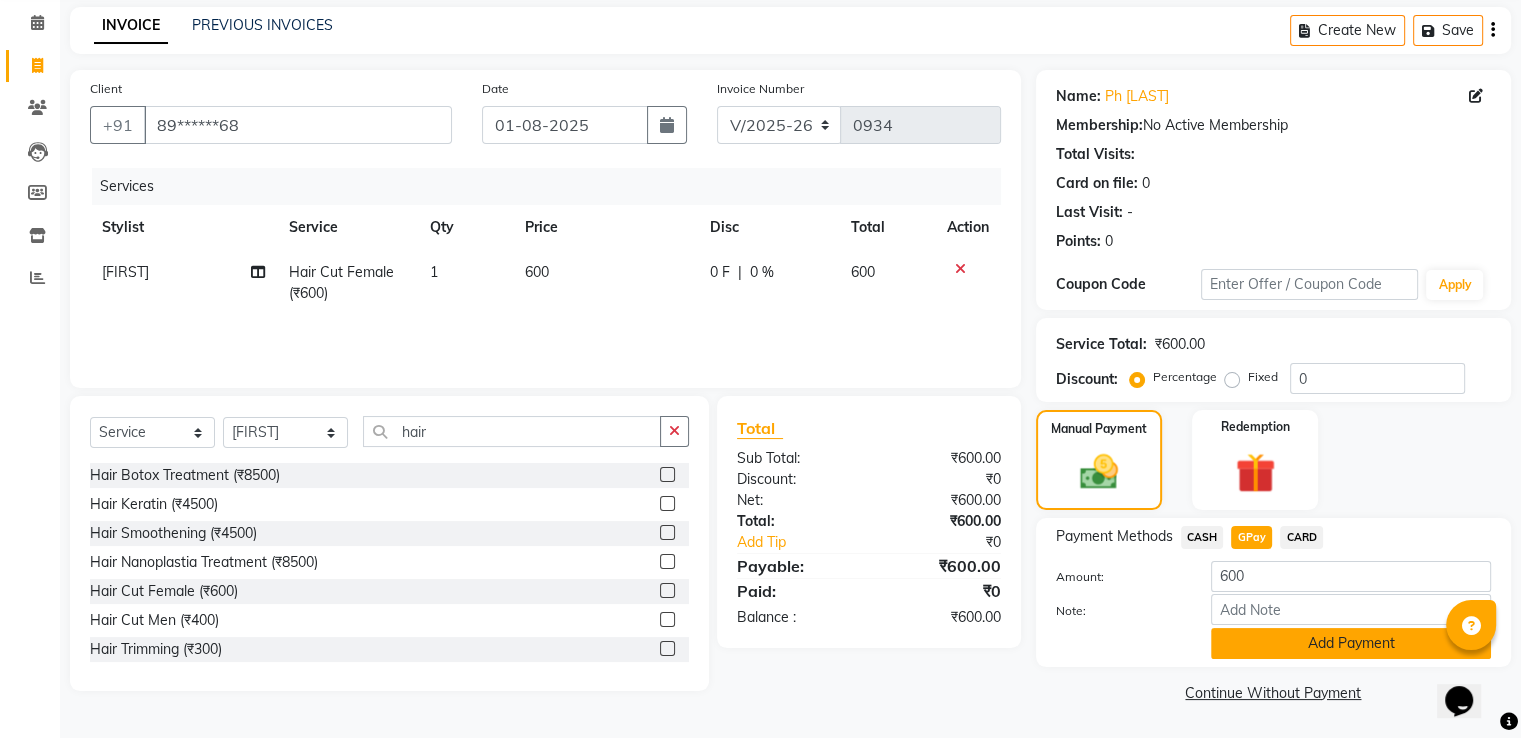click on "Add Payment" 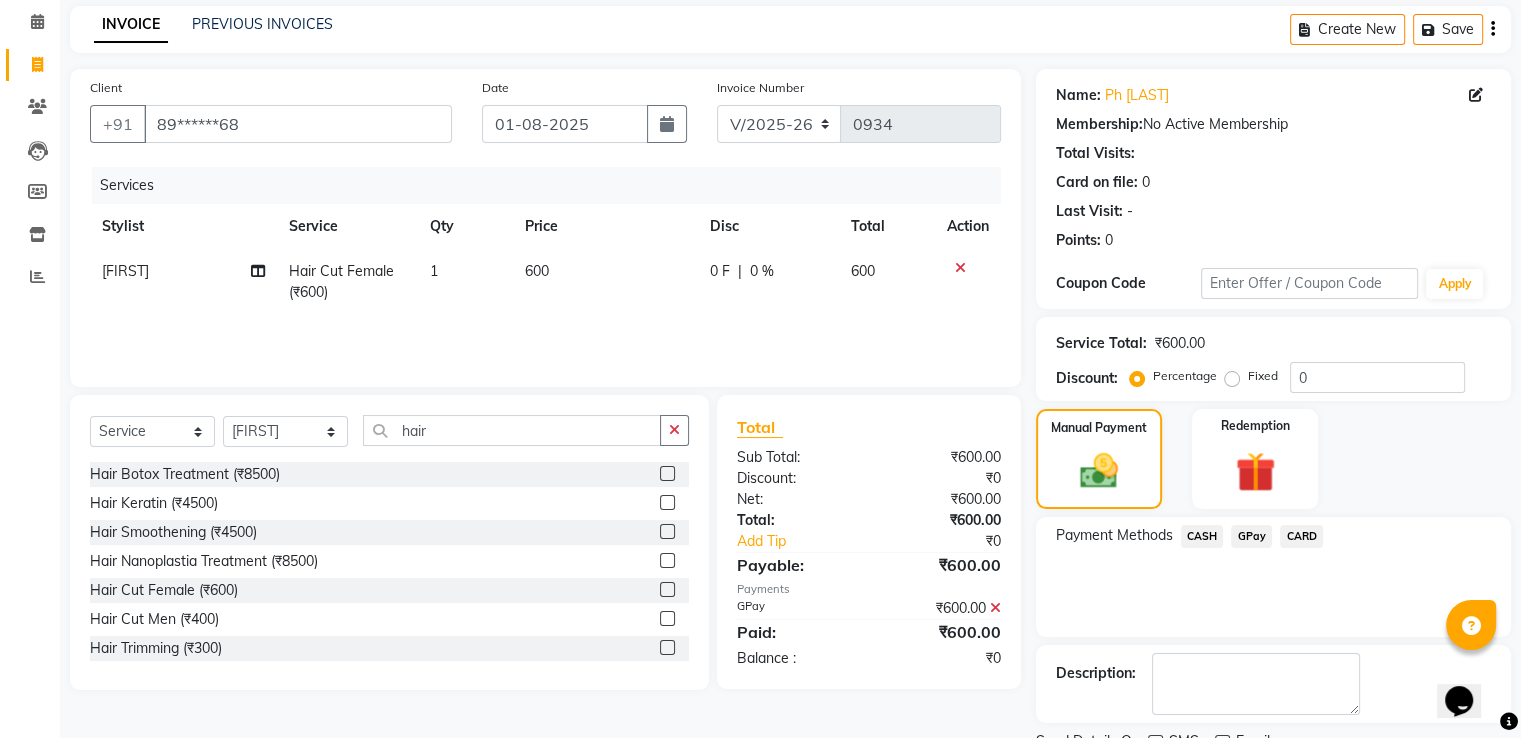 scroll, scrollTop: 163, scrollLeft: 0, axis: vertical 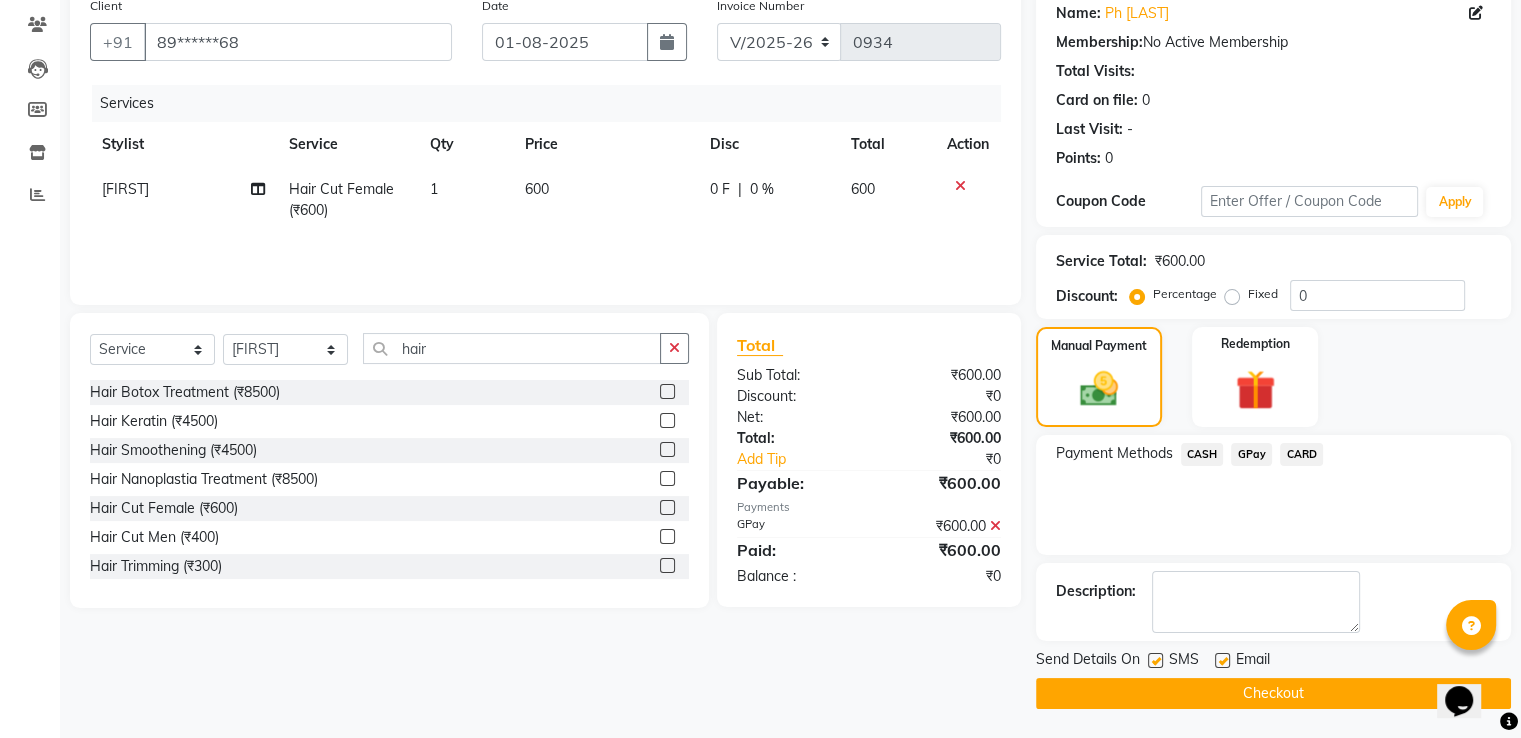 click on "Checkout" 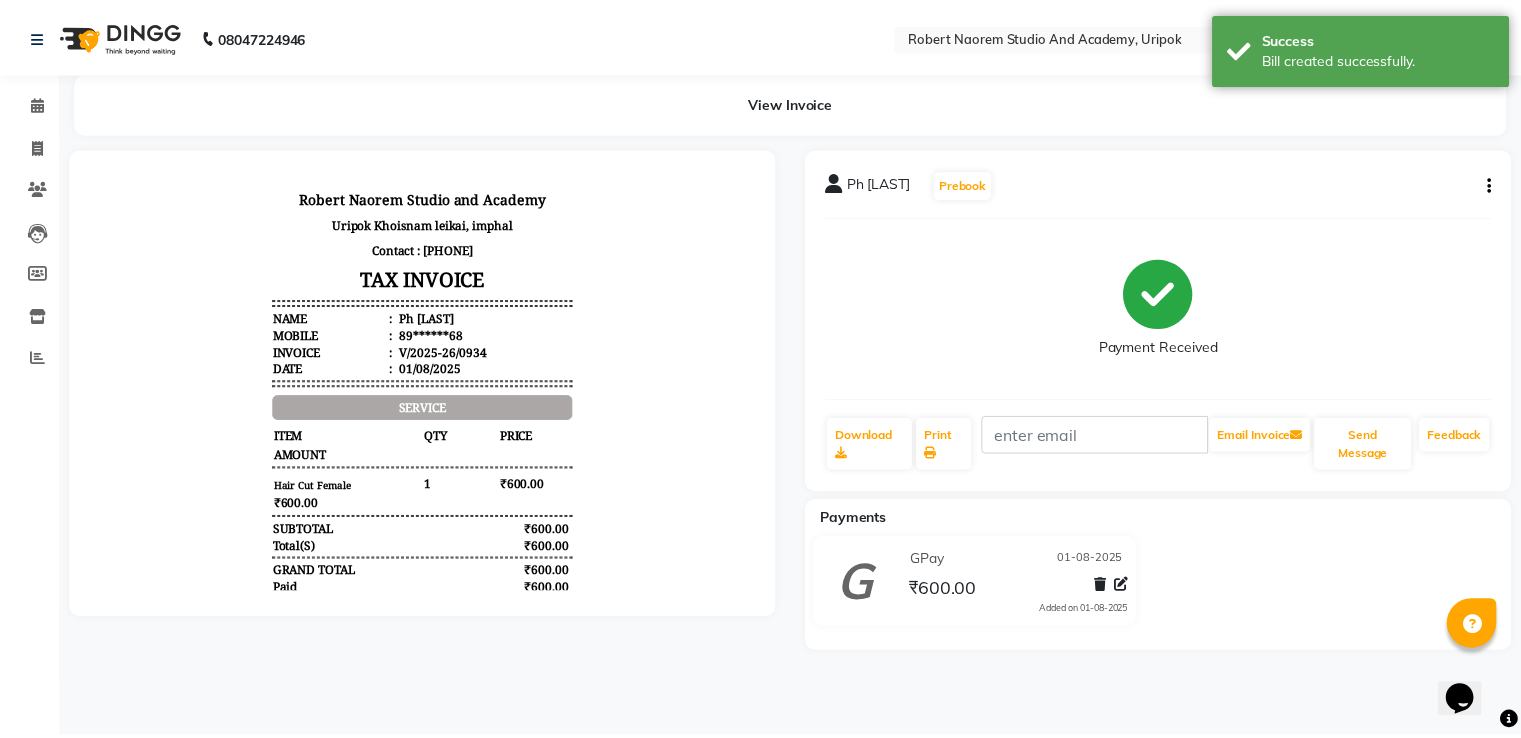 scroll, scrollTop: 0, scrollLeft: 0, axis: both 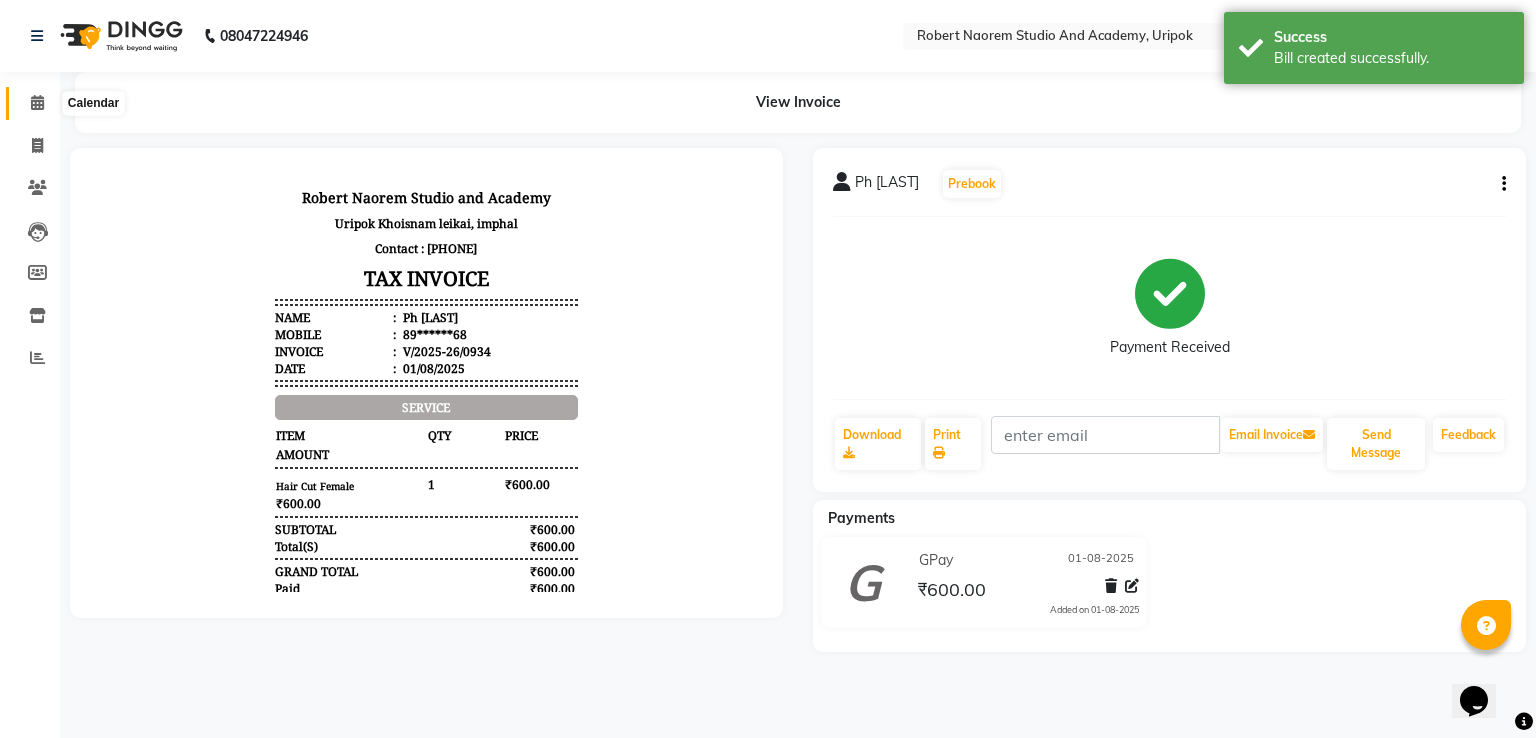click 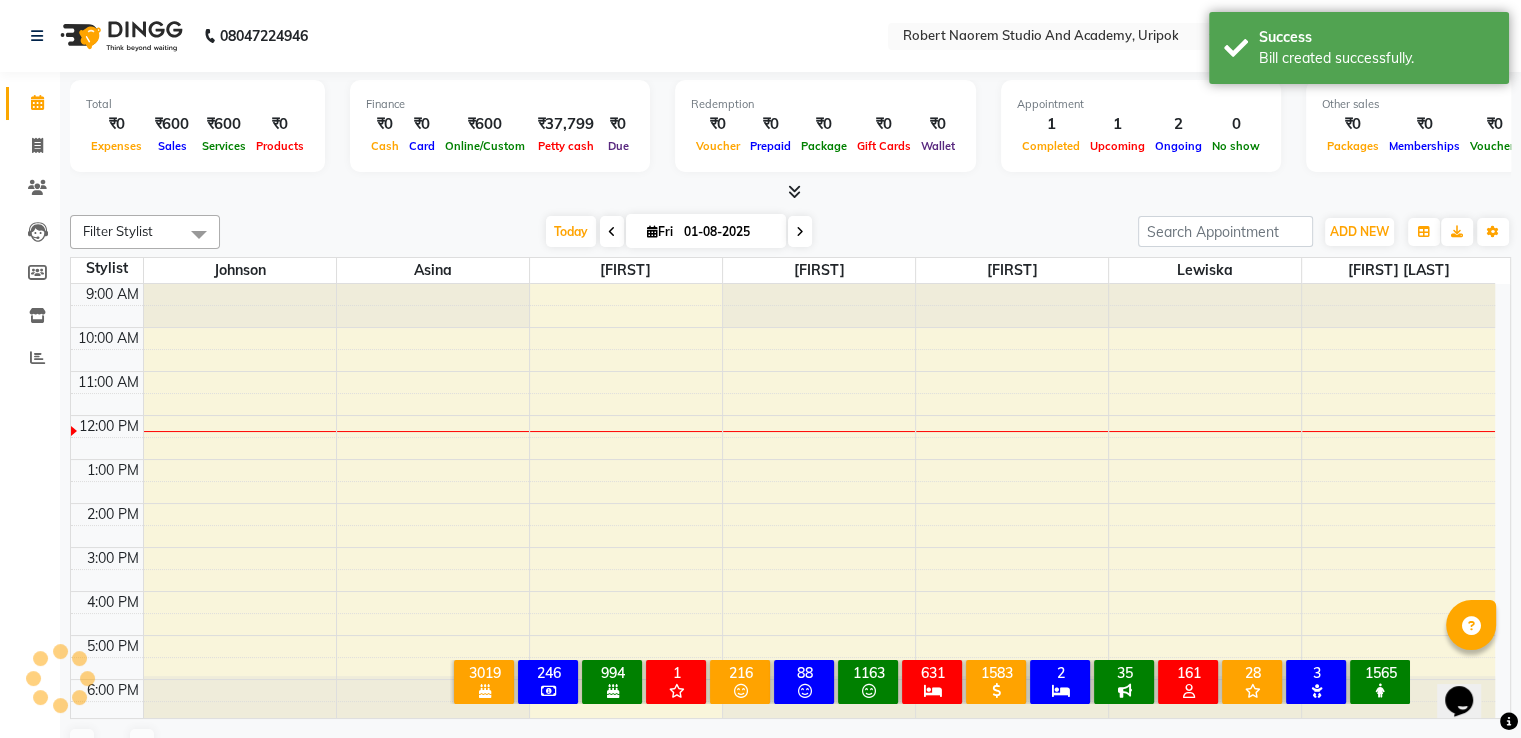 scroll, scrollTop: 0, scrollLeft: 0, axis: both 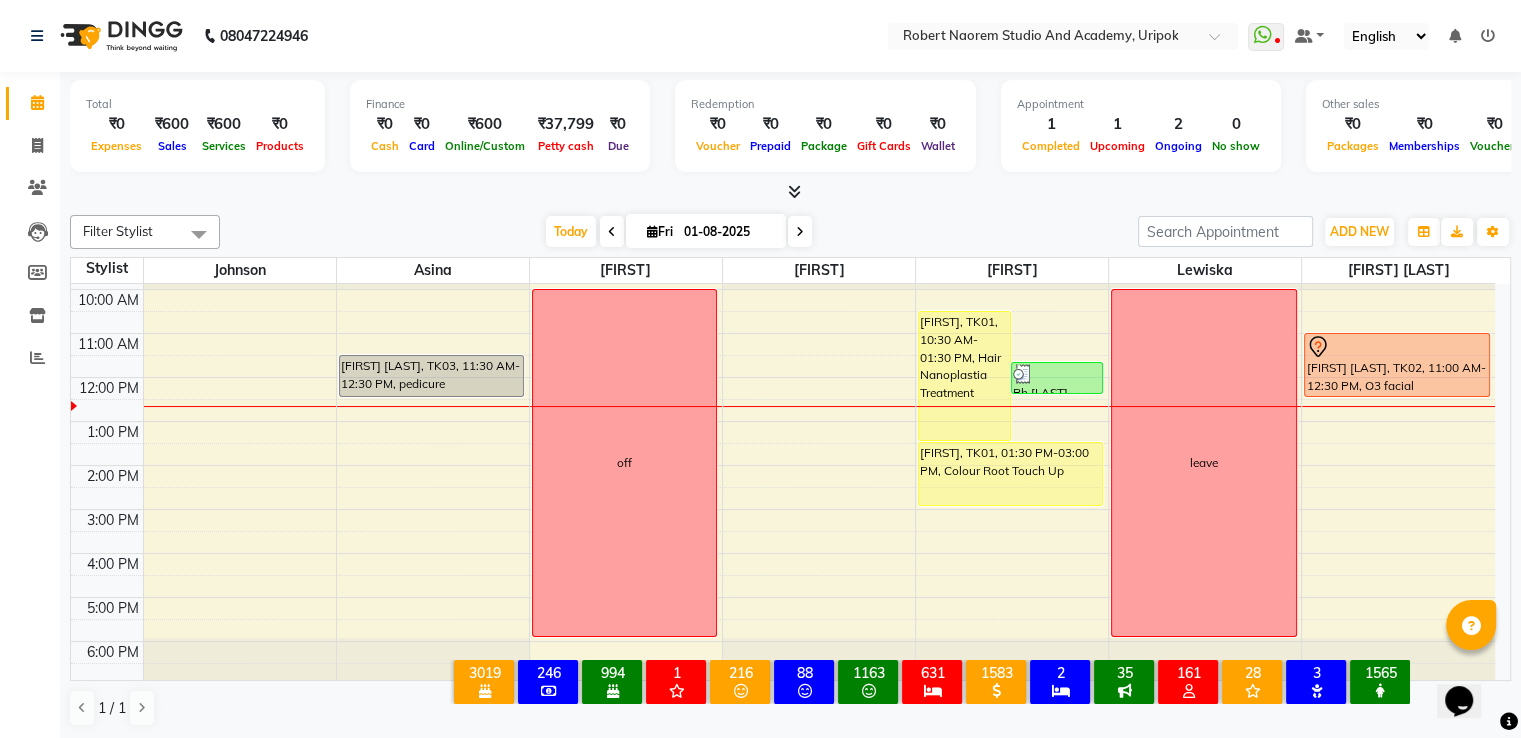 click on "Today  Fri 01-08-2025" at bounding box center [679, 232] 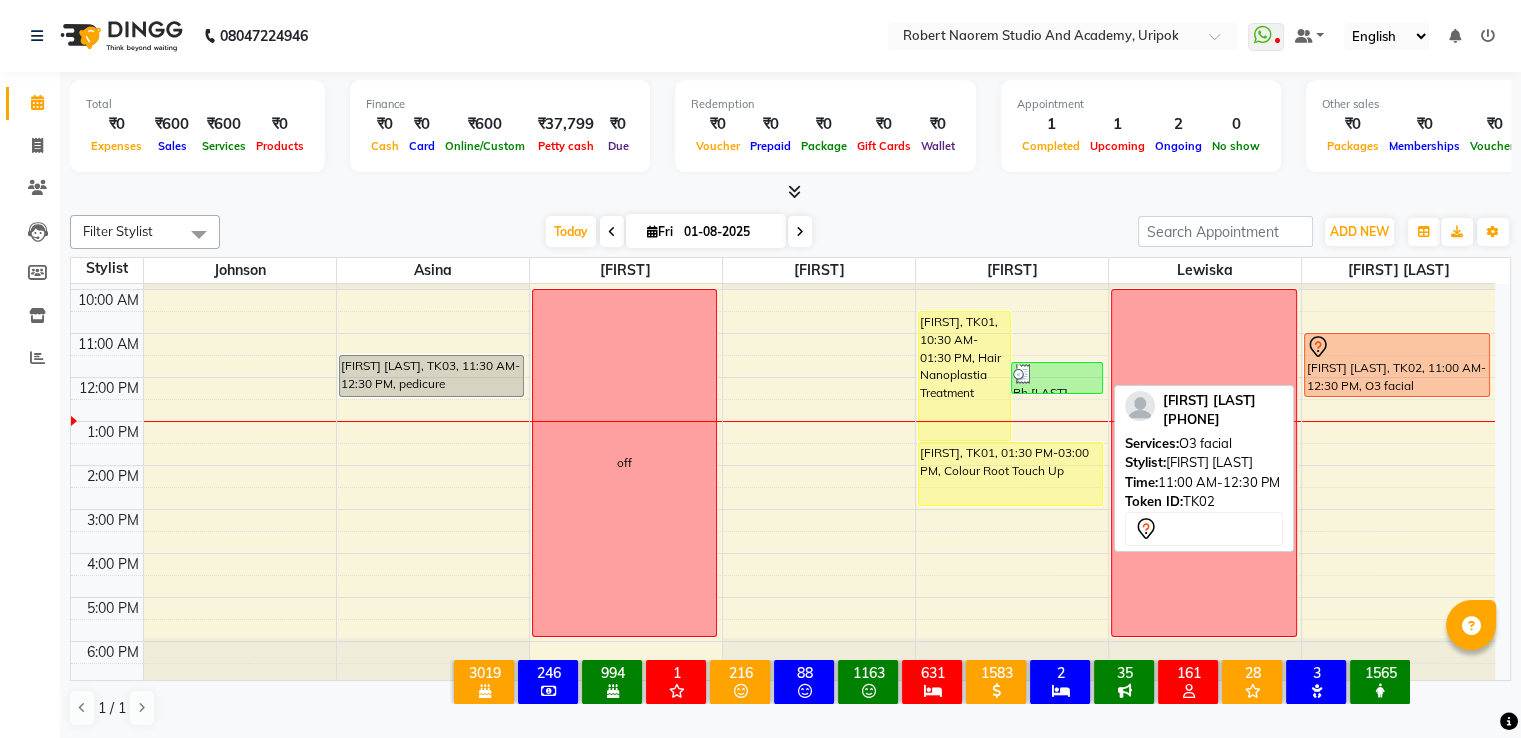 click at bounding box center (1397, 347) 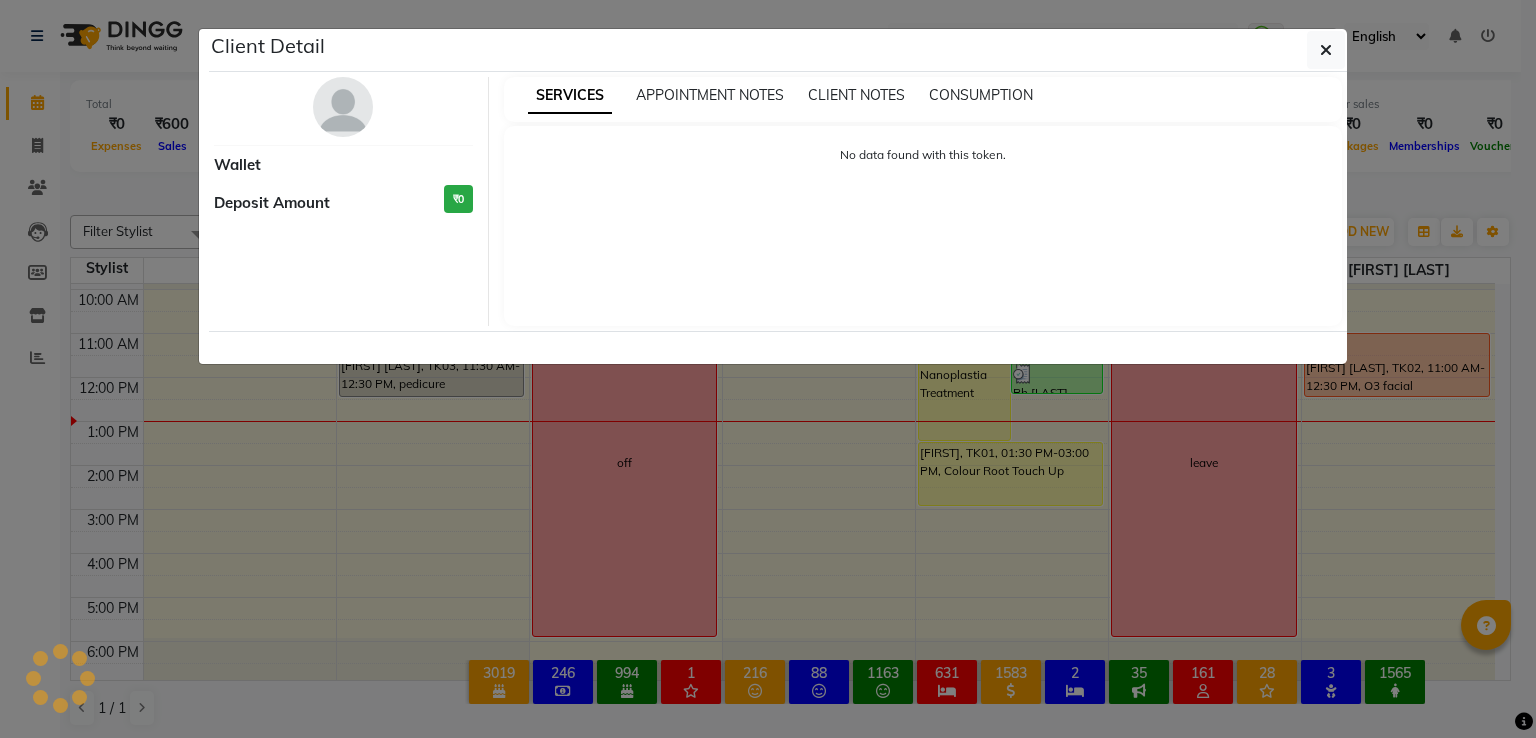 select on "7" 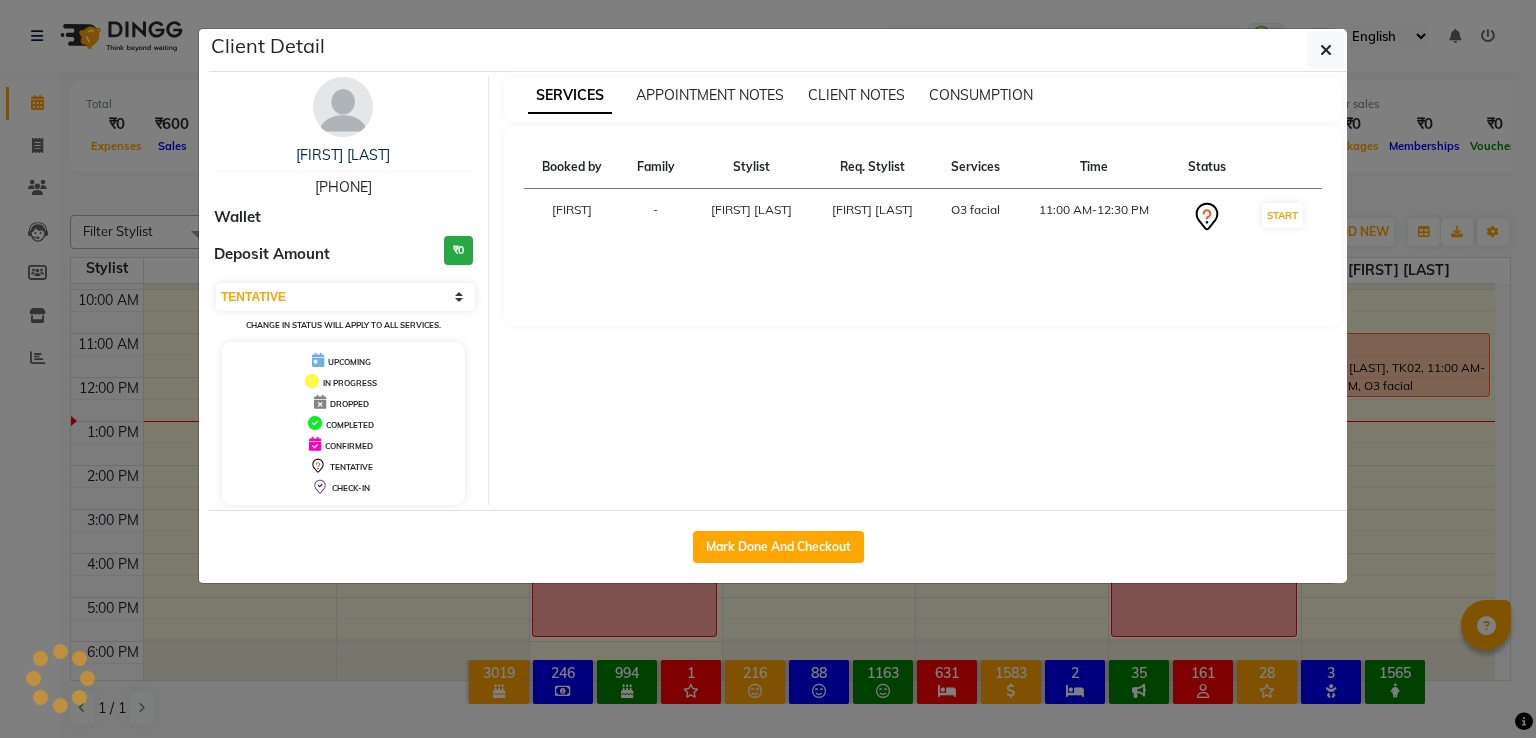 click on "Mark Done And Checkout" 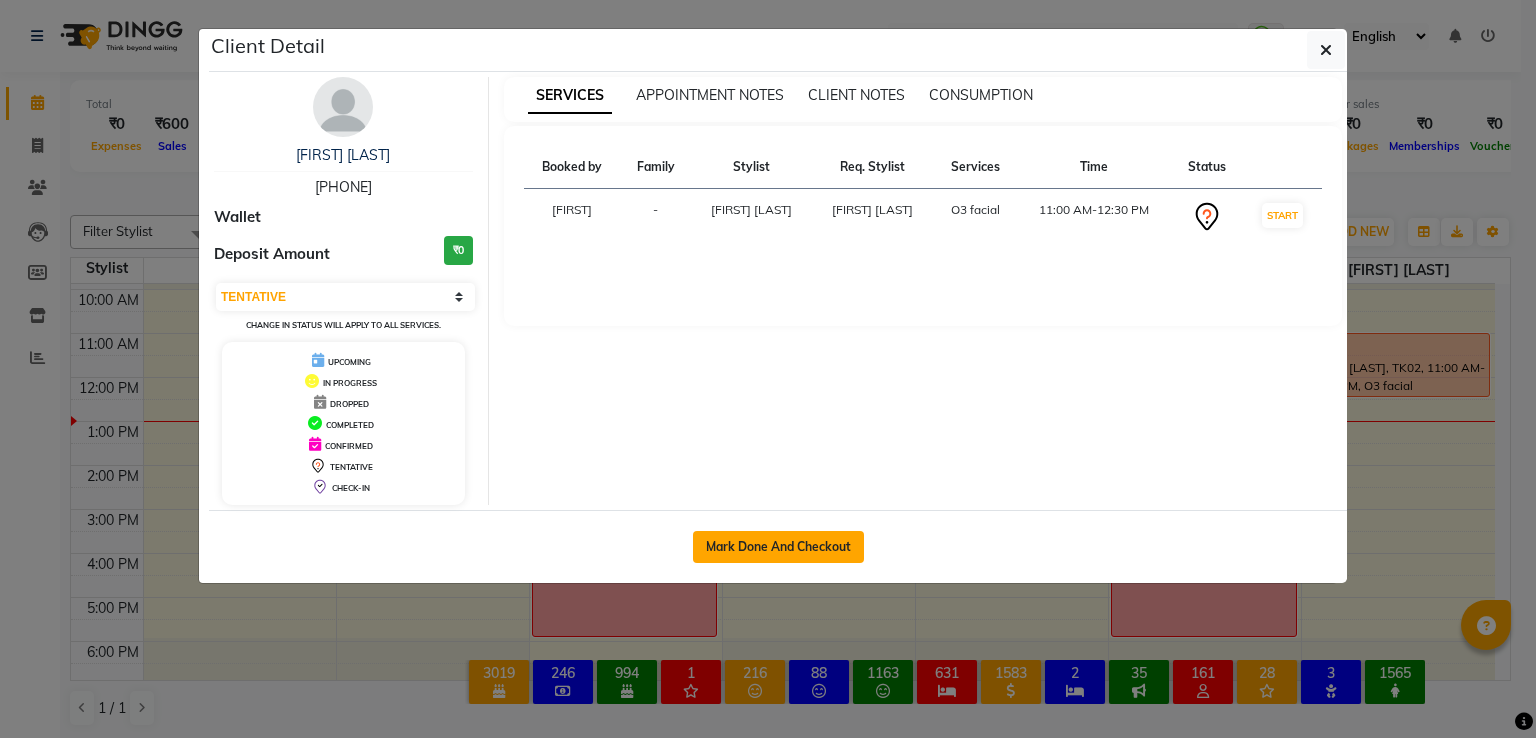 click on "Mark Done And Checkout" 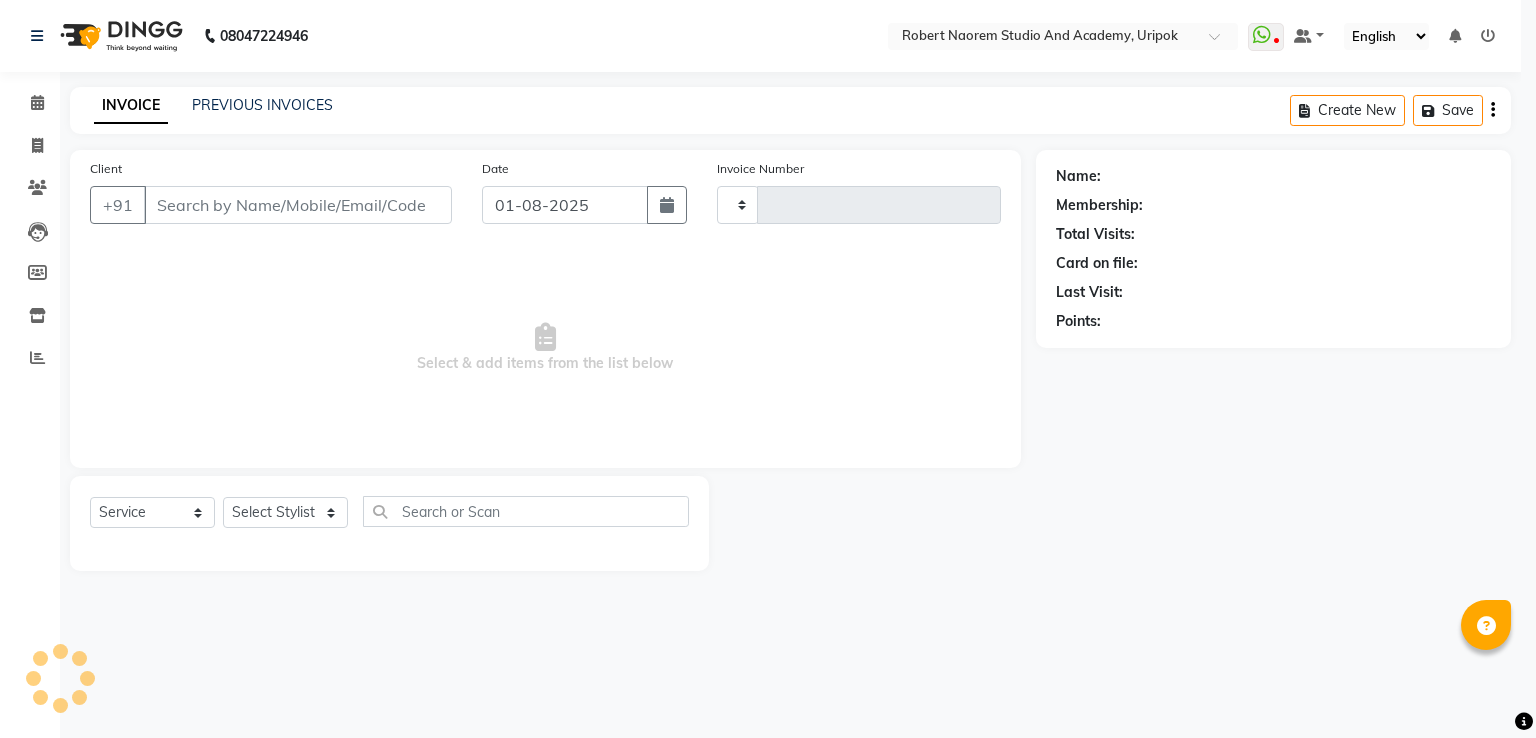type on "0935" 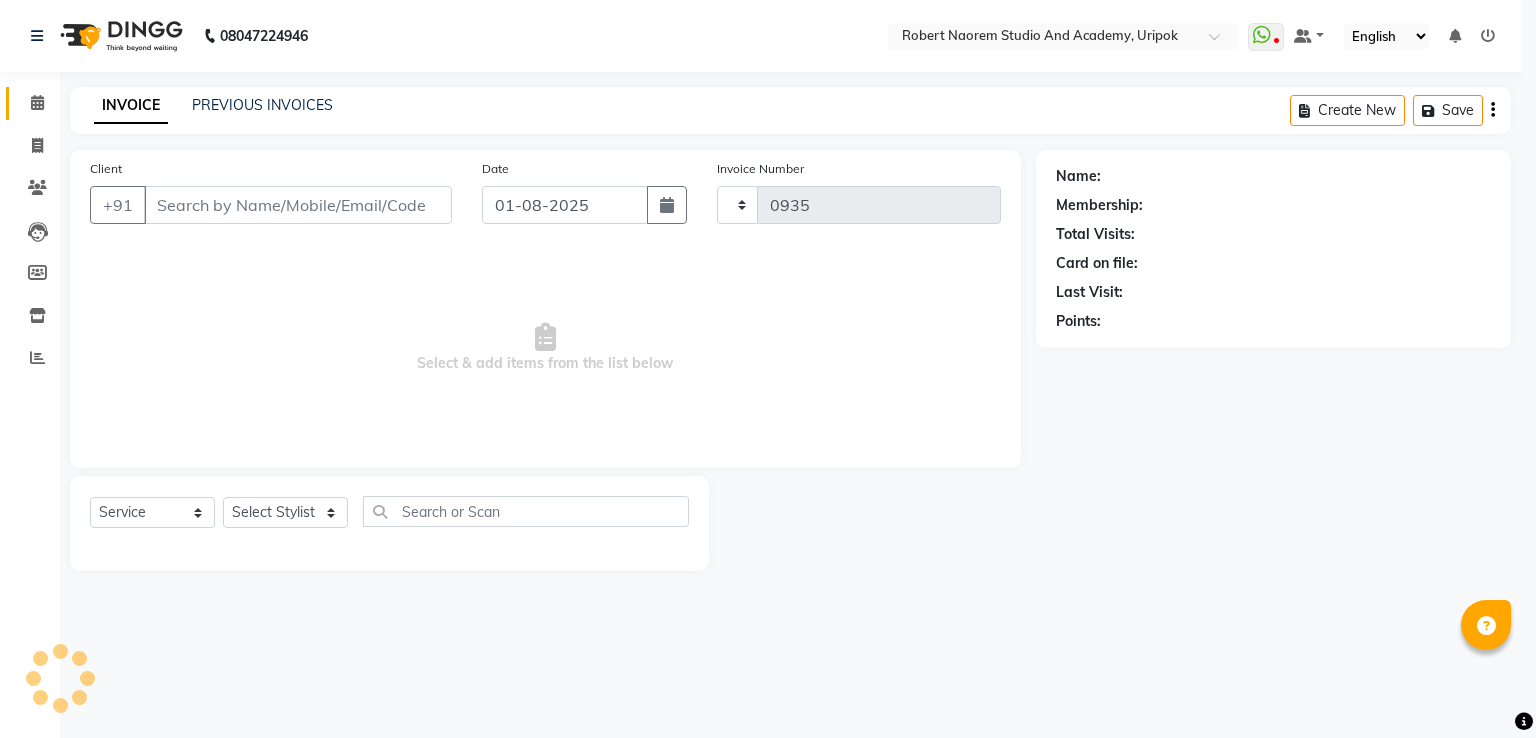 select on "4880" 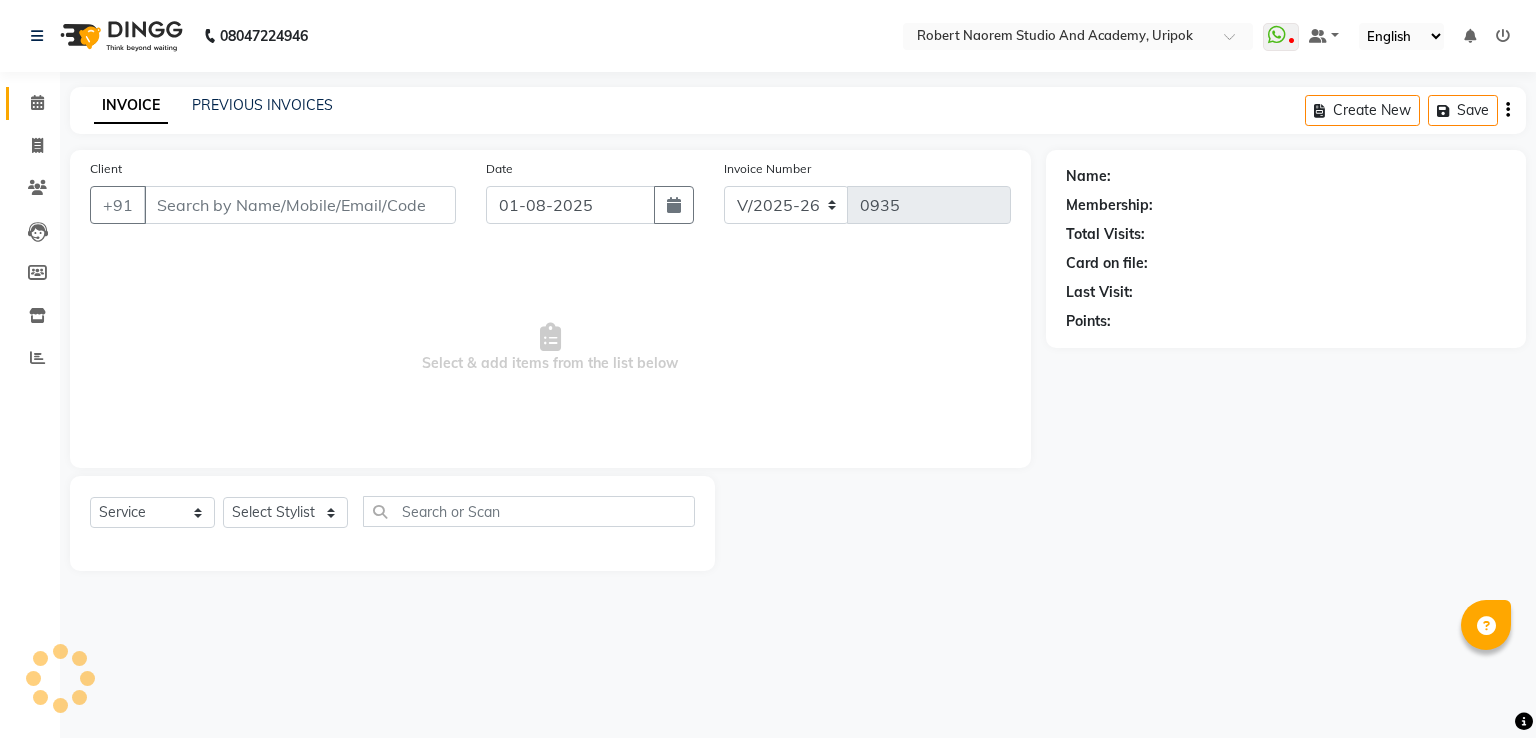 type on "98******20" 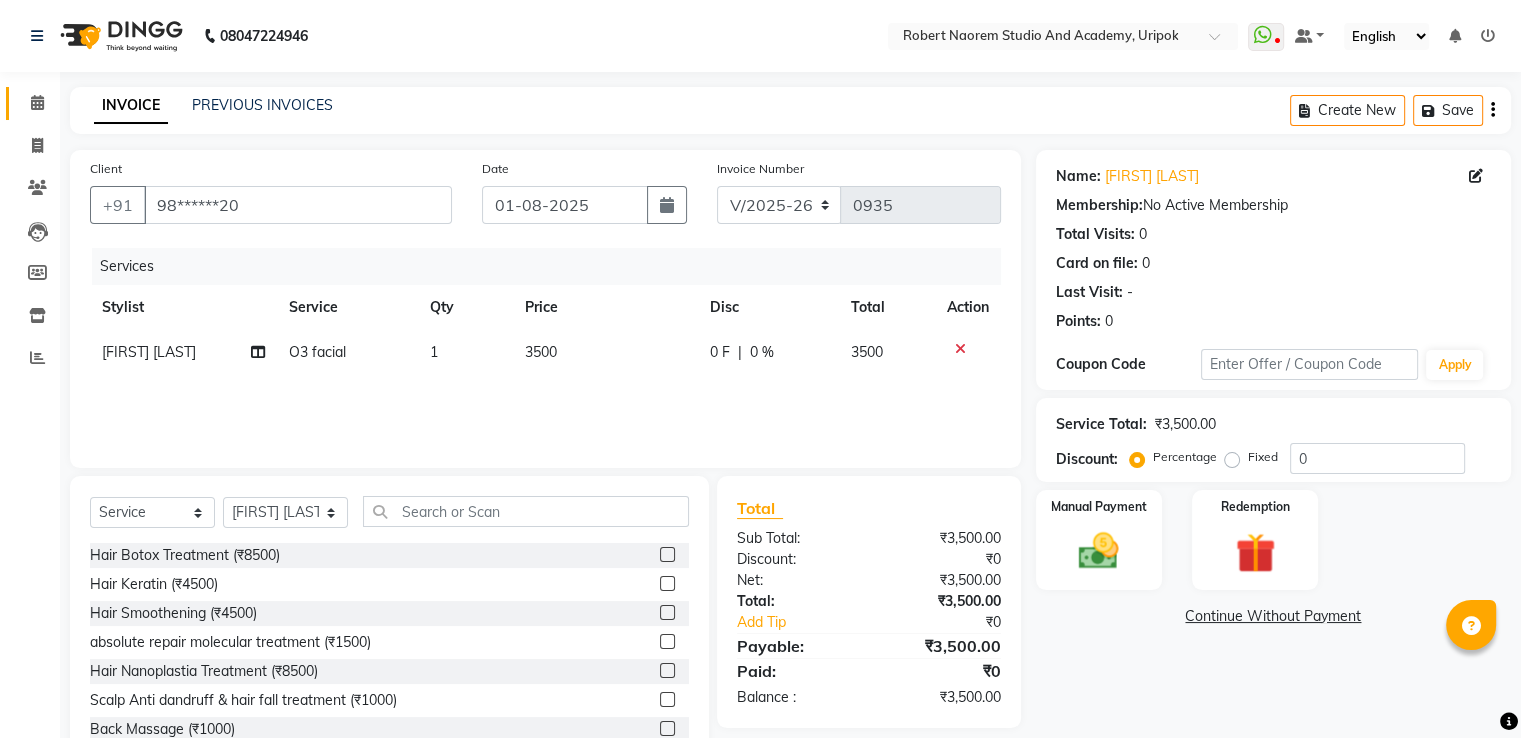 scroll, scrollTop: 64, scrollLeft: 0, axis: vertical 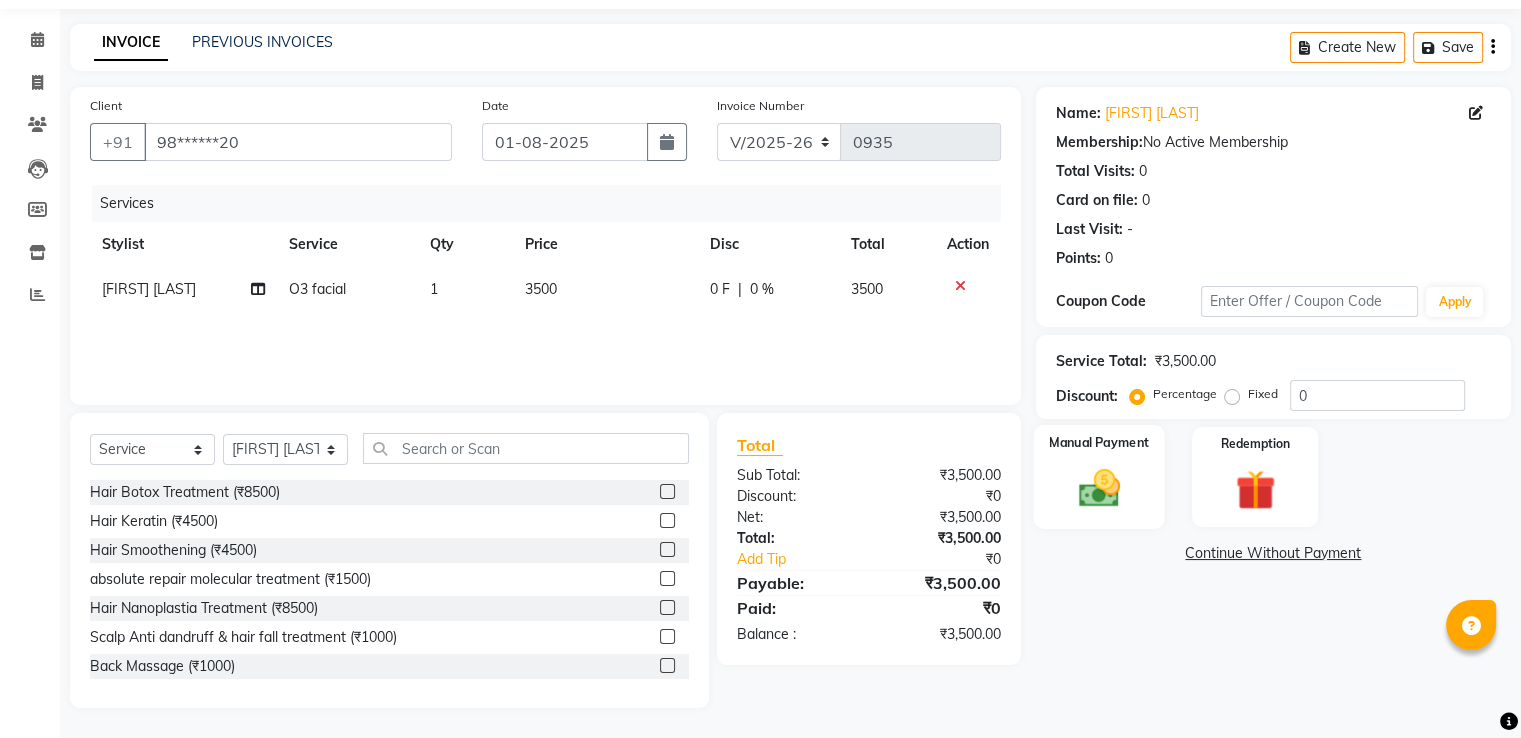 click 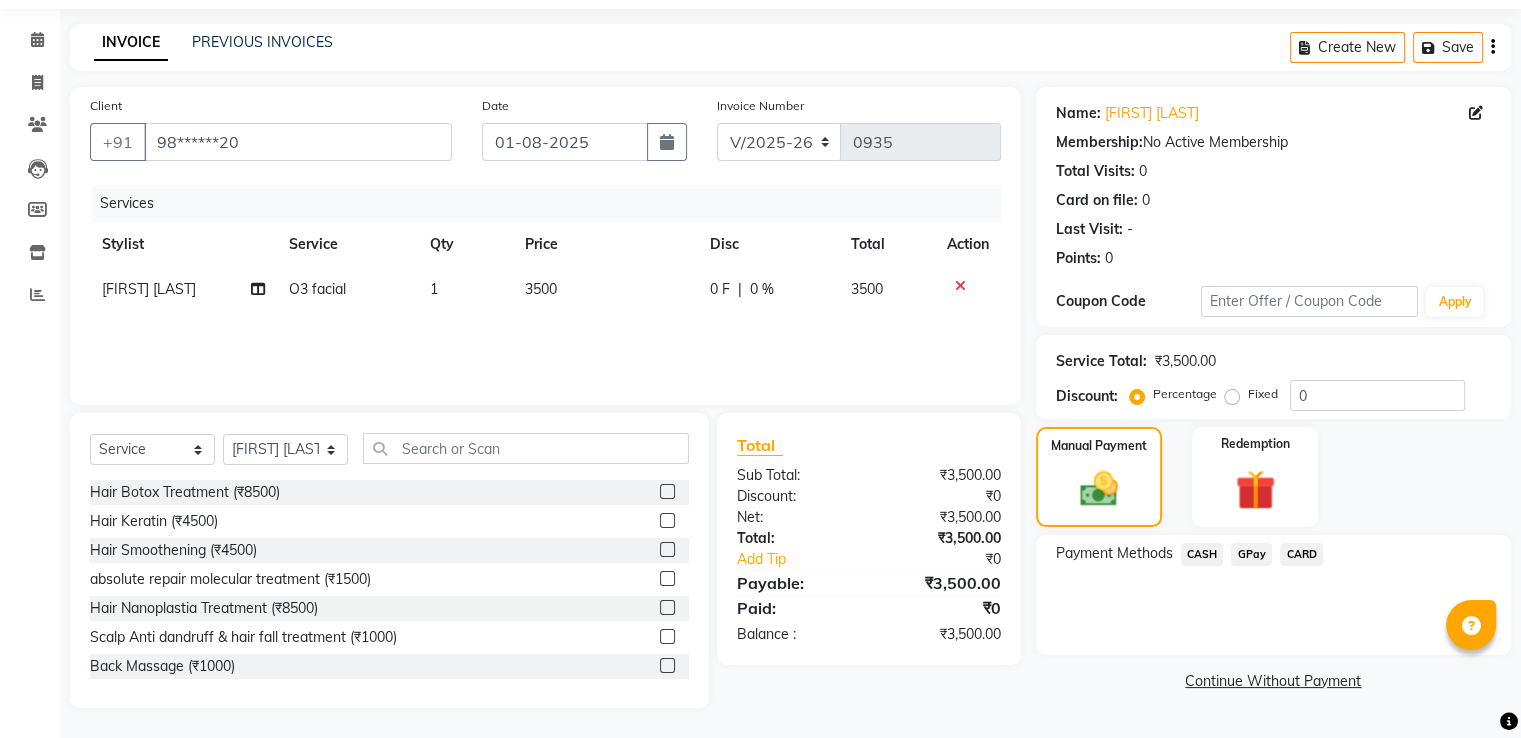 click on "CASH" 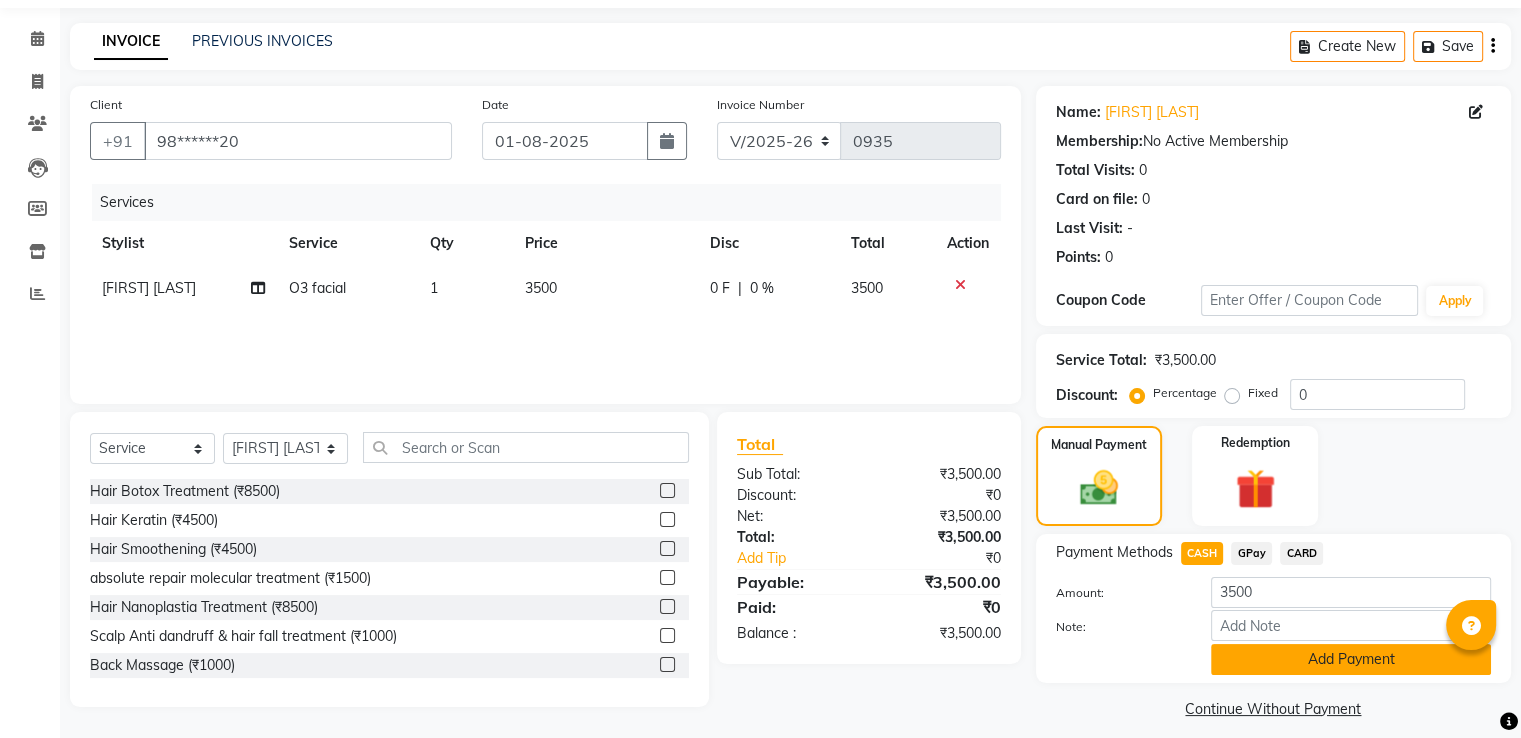 click on "Add Payment" 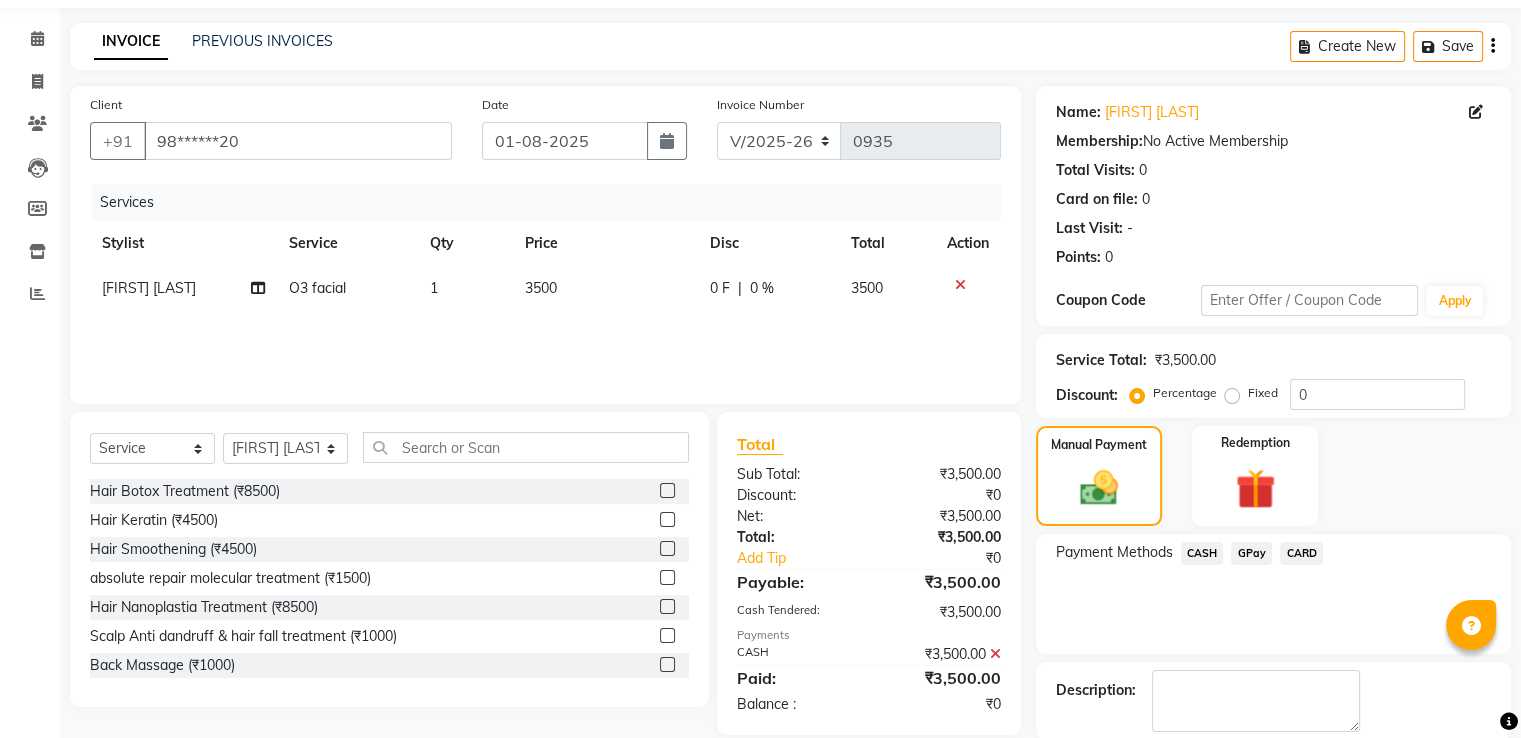 scroll, scrollTop: 163, scrollLeft: 0, axis: vertical 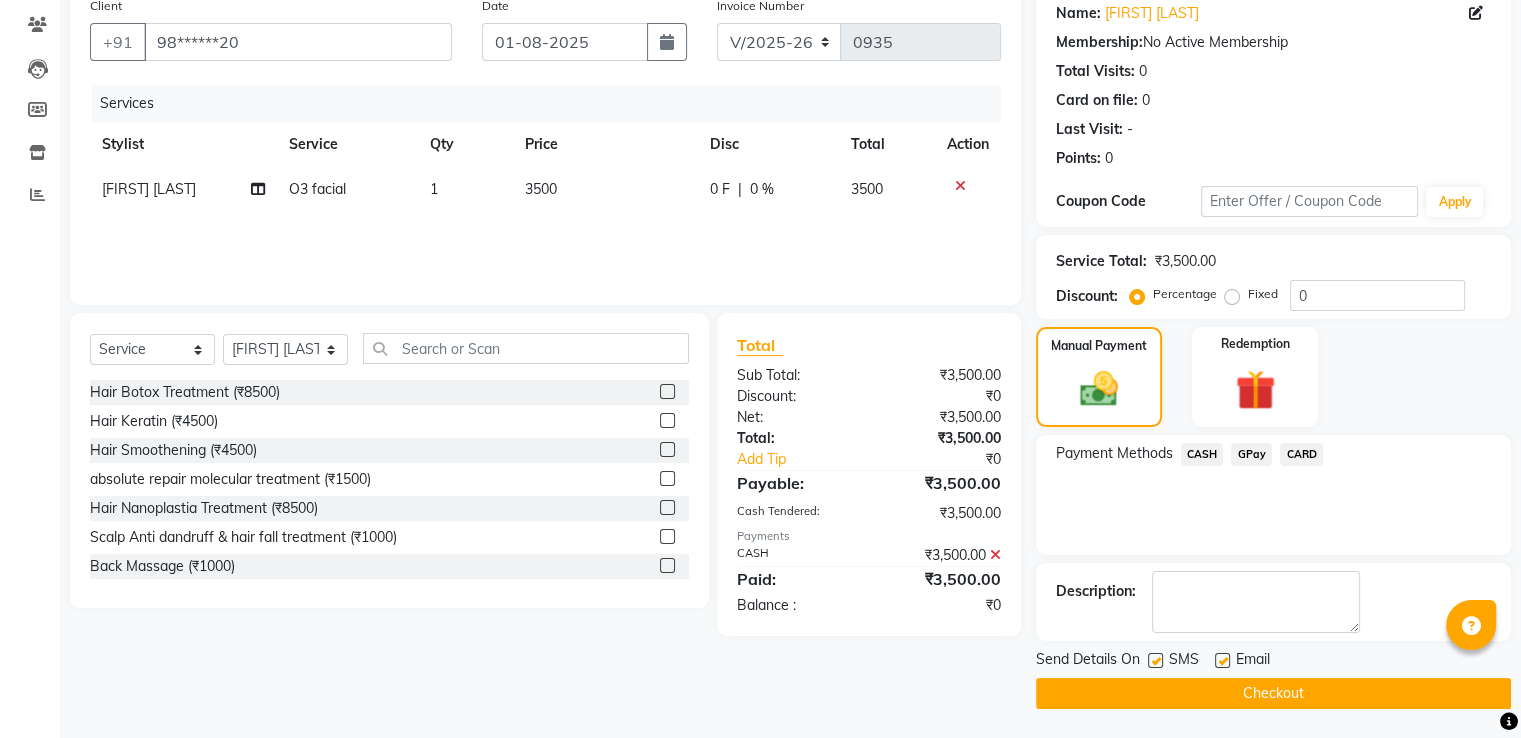 click on "Checkout" 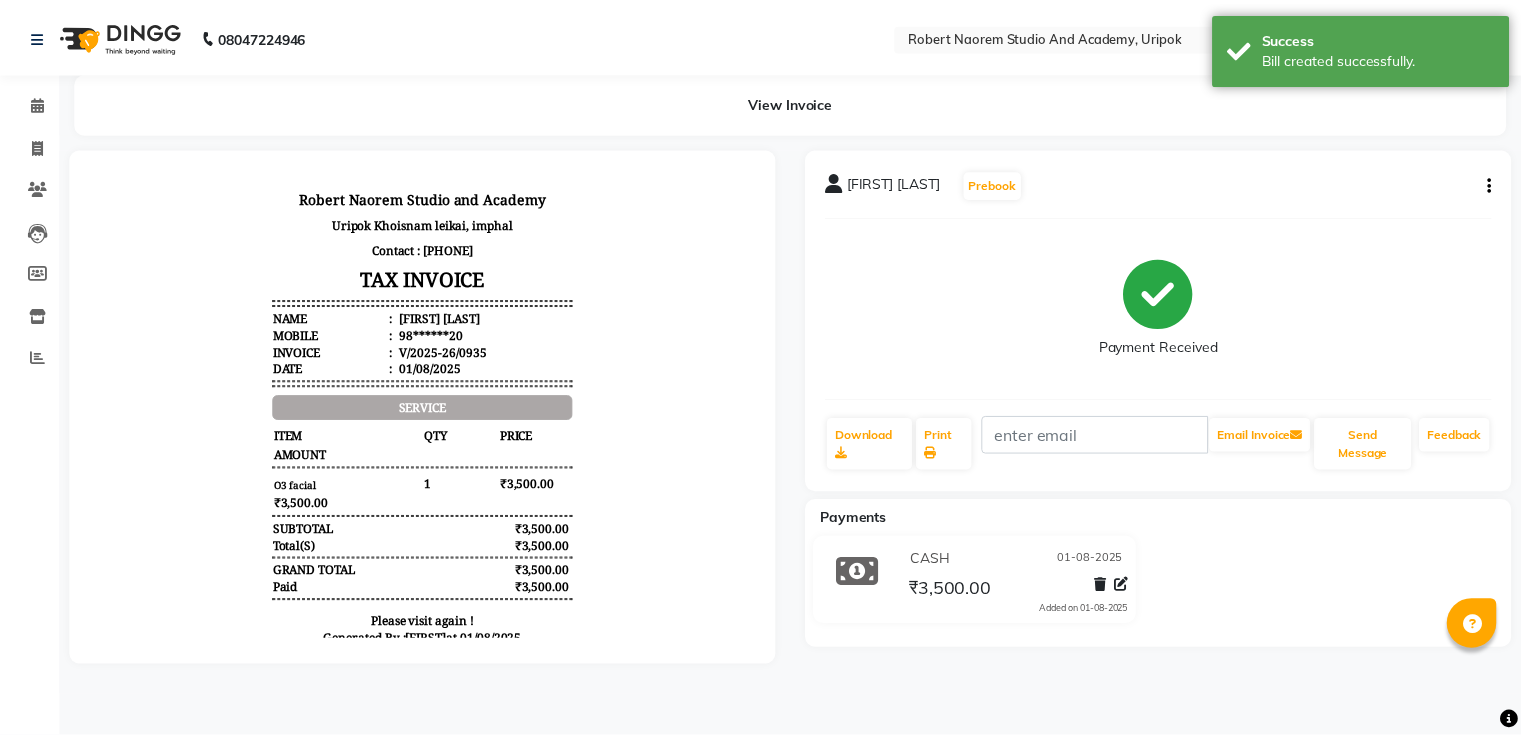 scroll, scrollTop: 0, scrollLeft: 0, axis: both 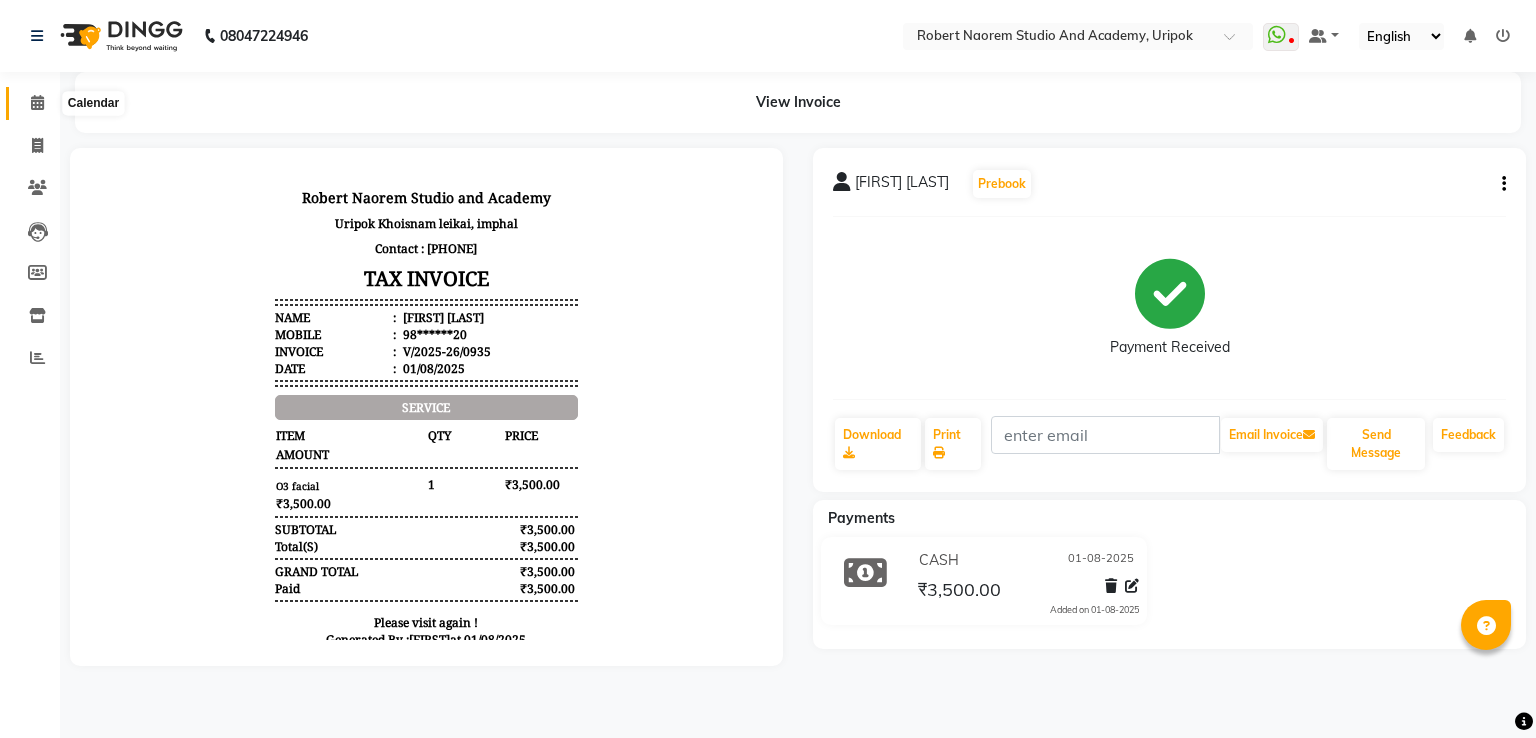 click 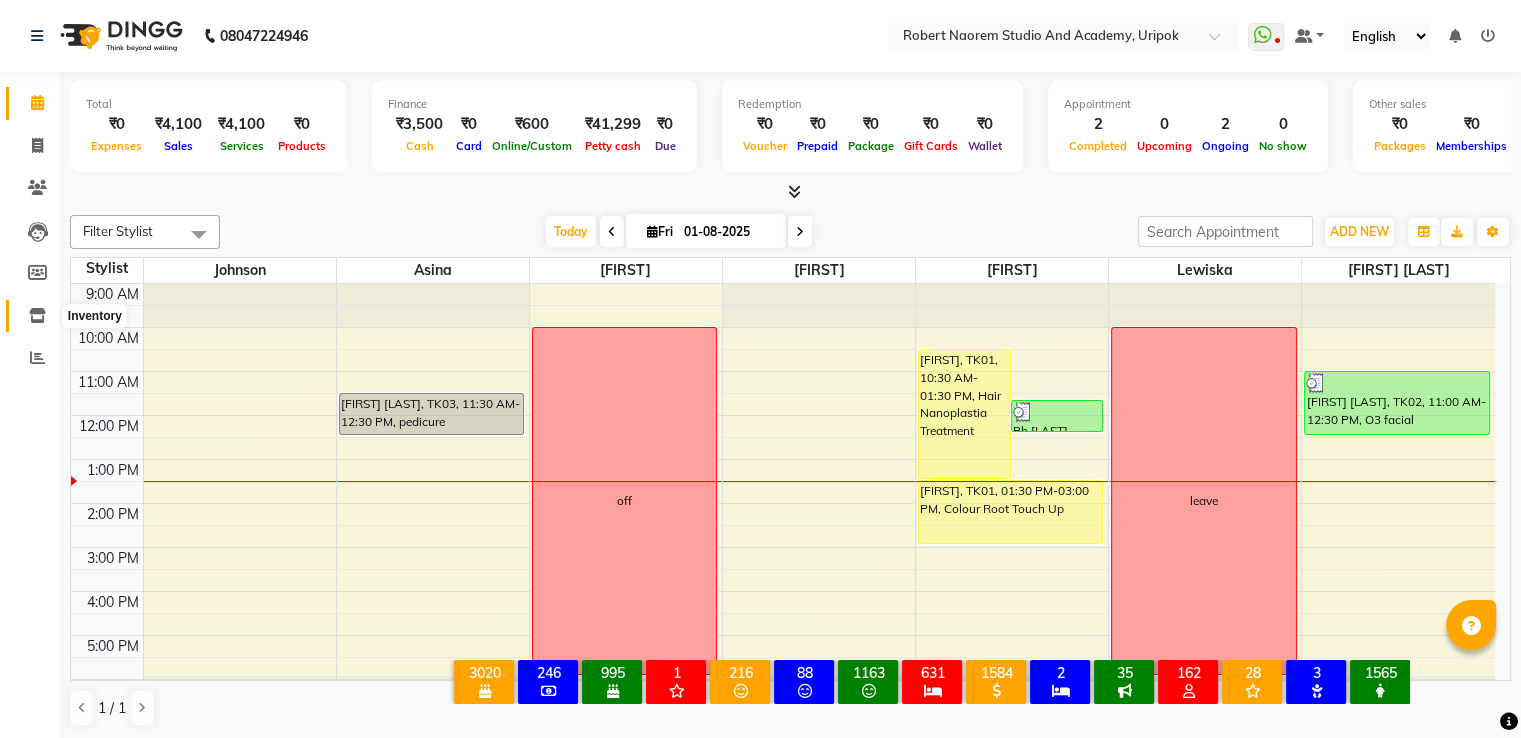 click 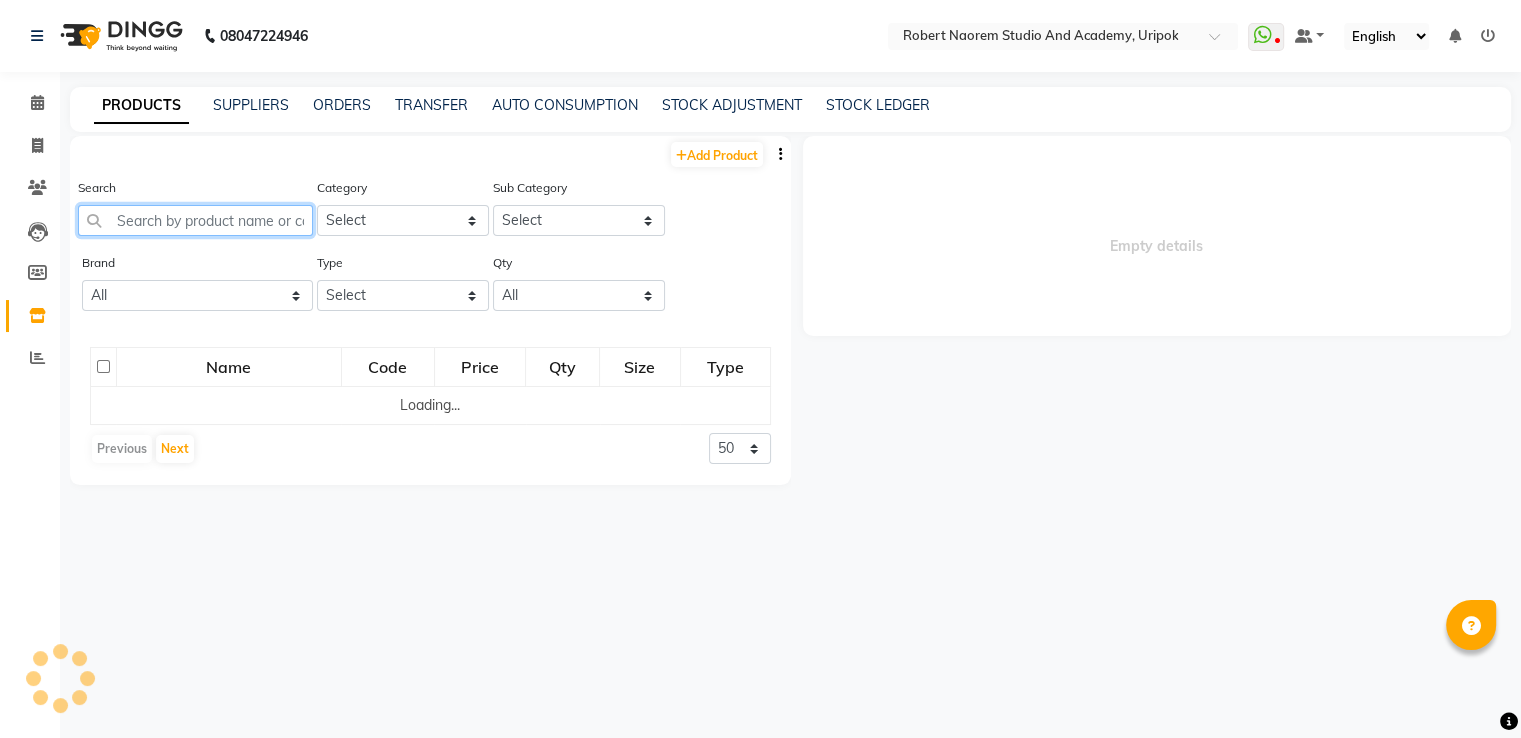 click 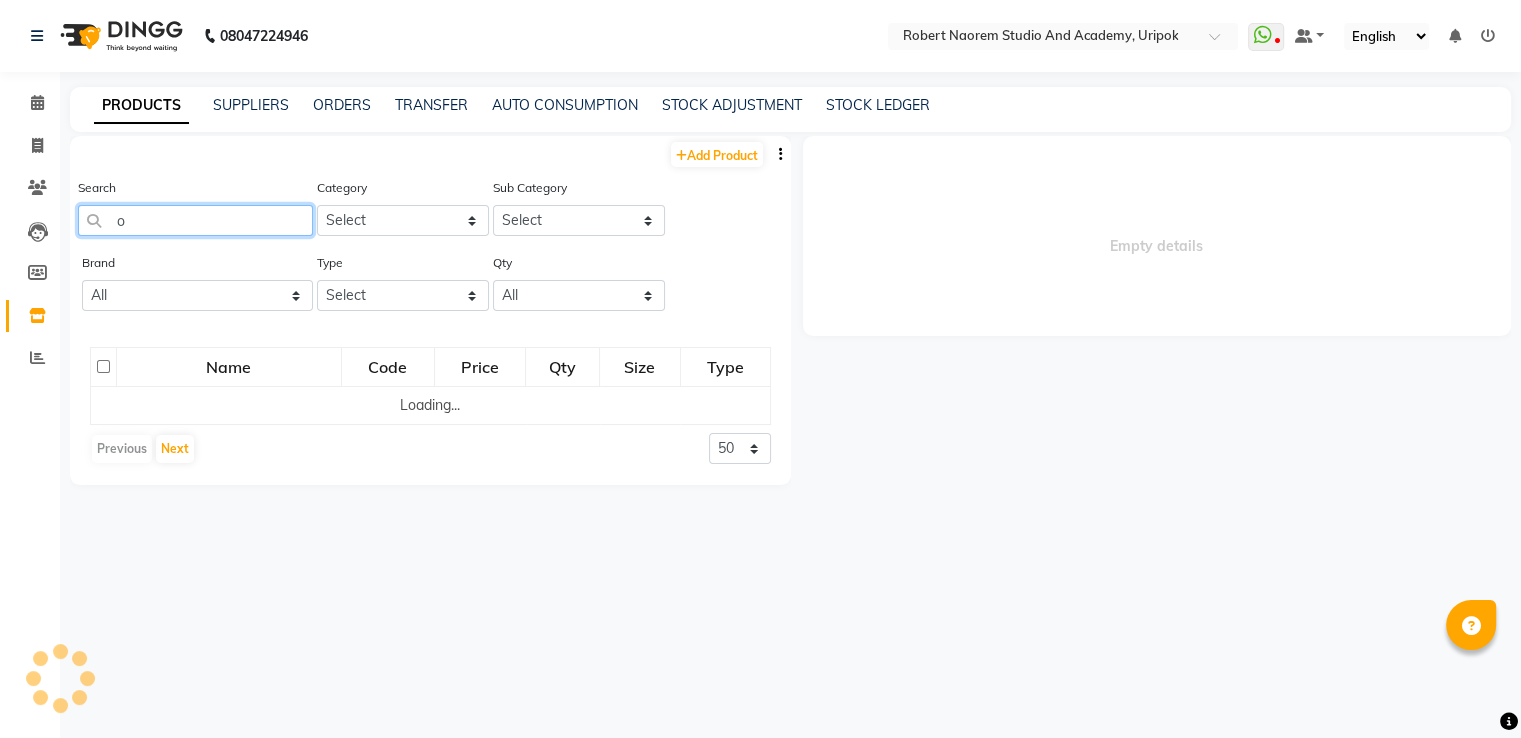 select 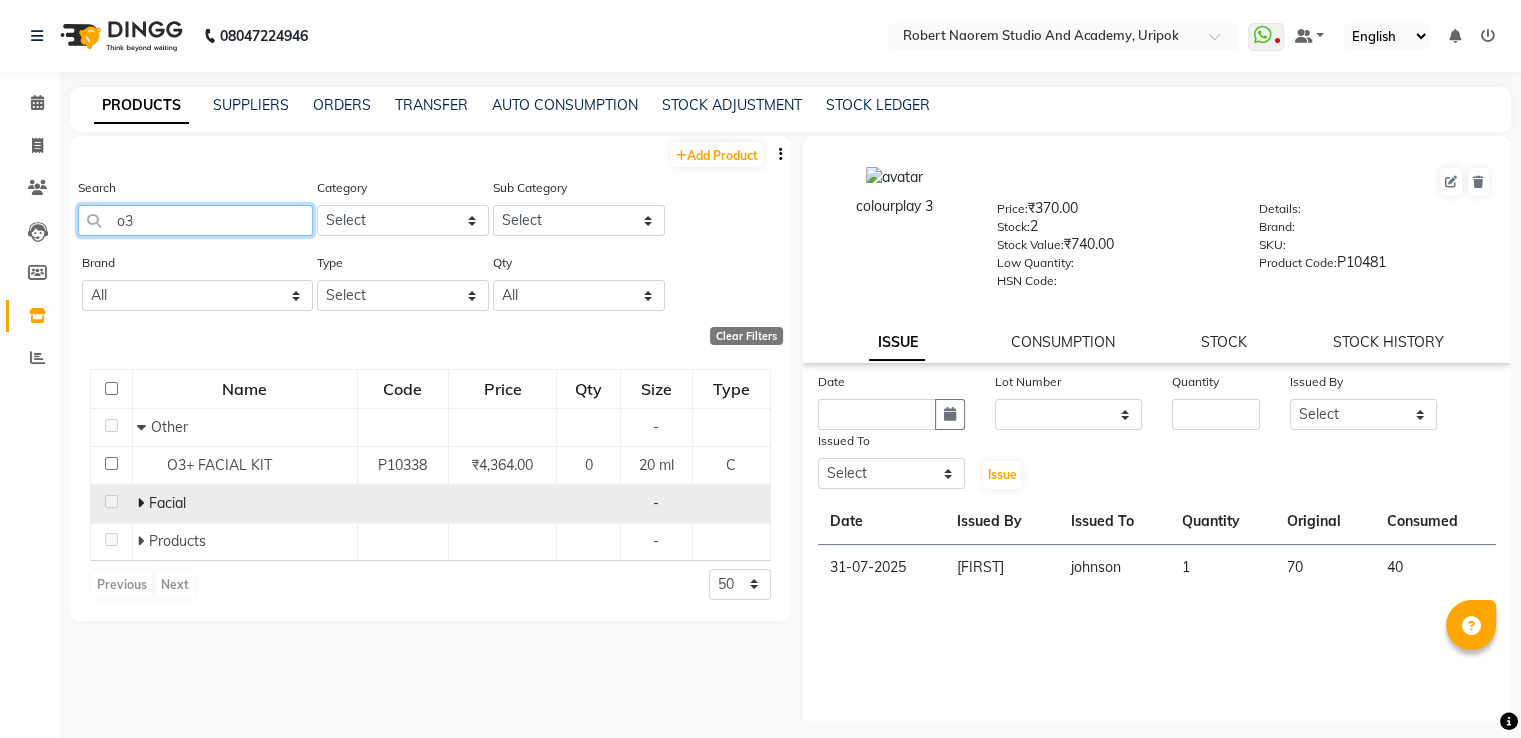 type on "o3" 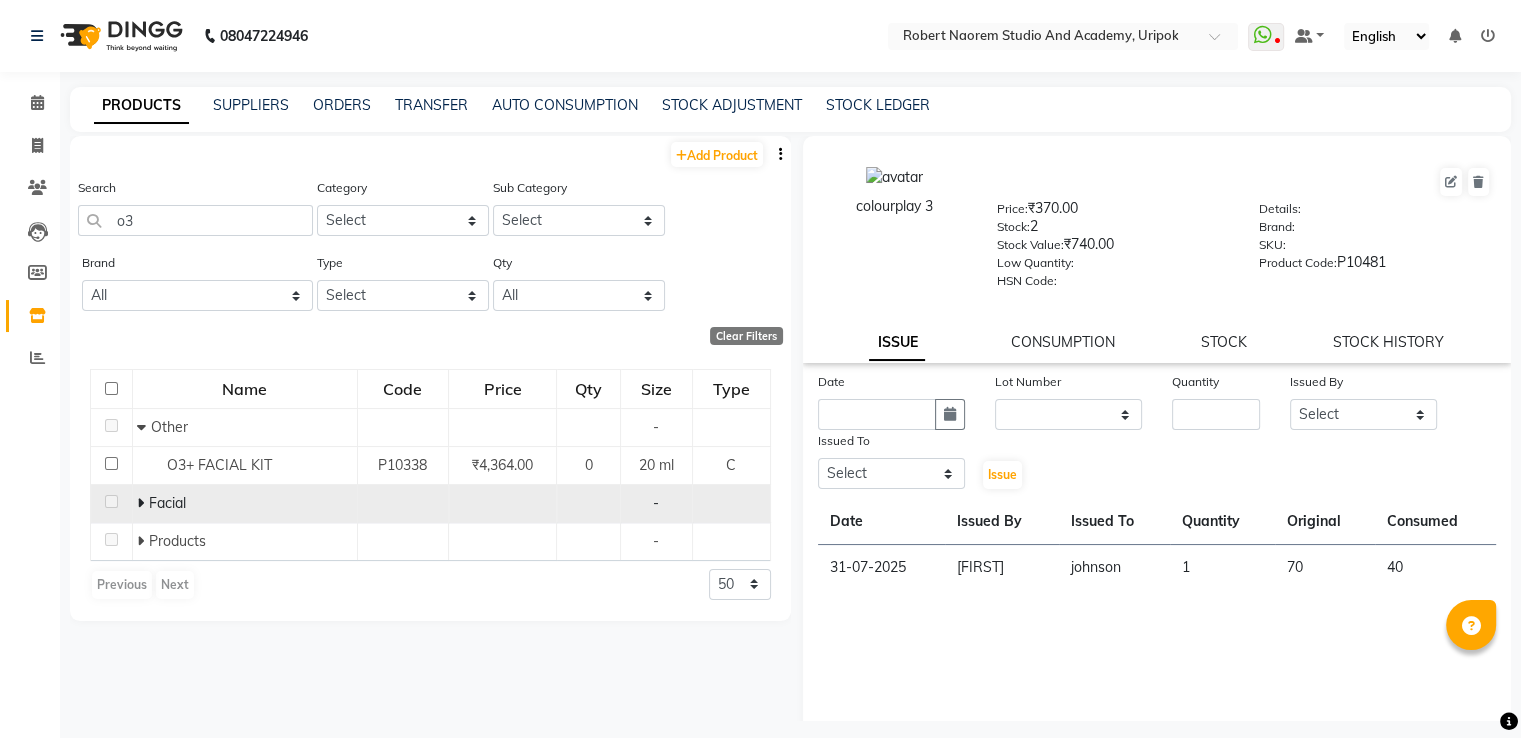 click 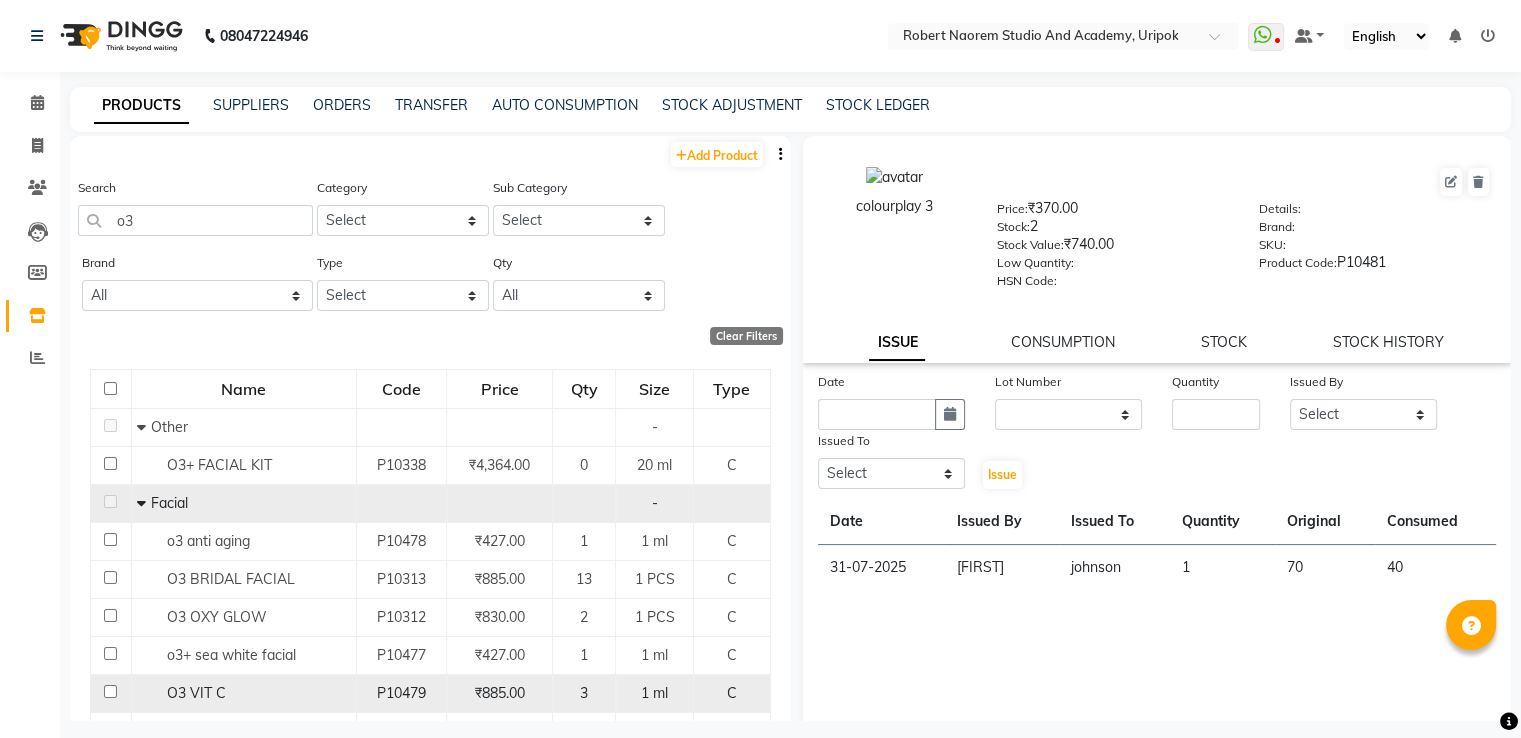 click 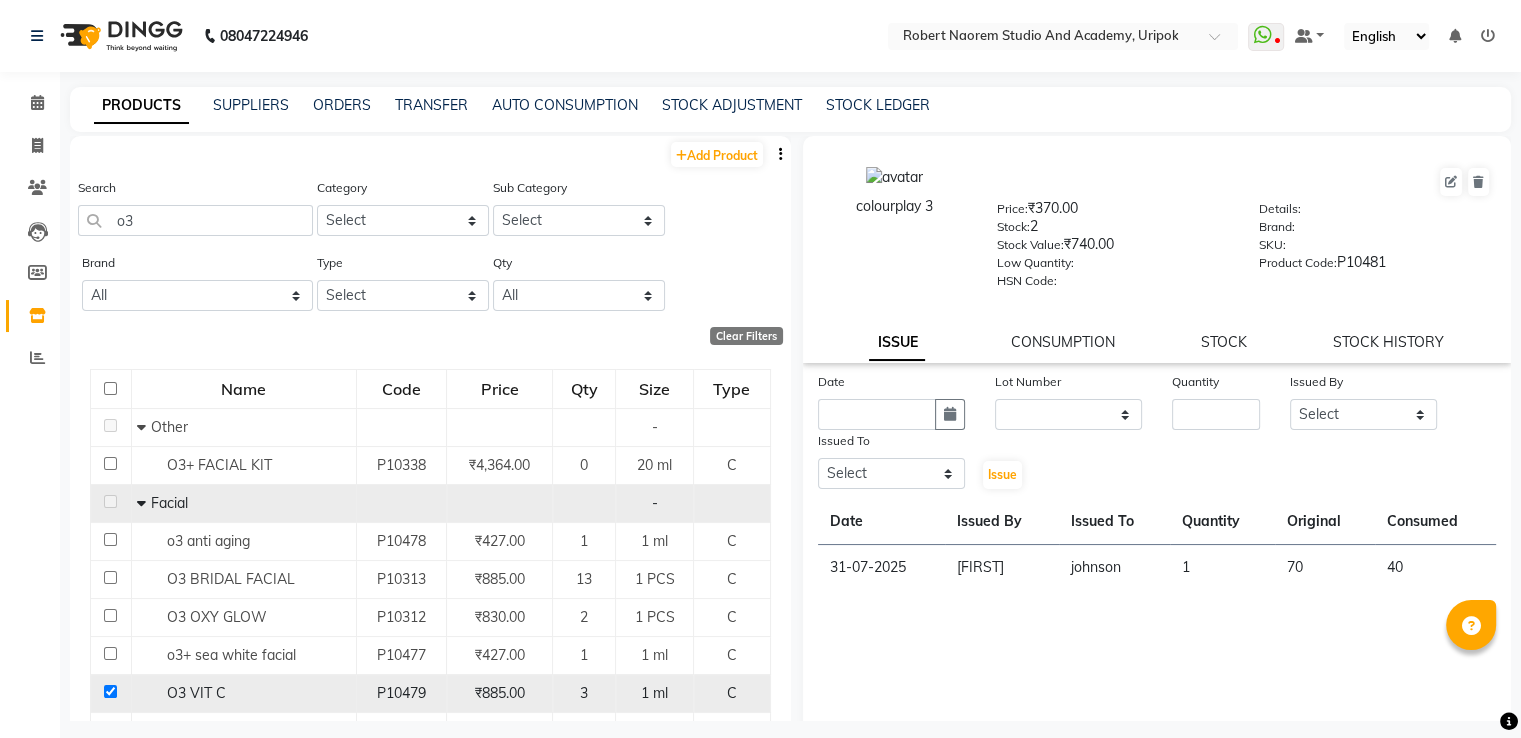 checkbox on "true" 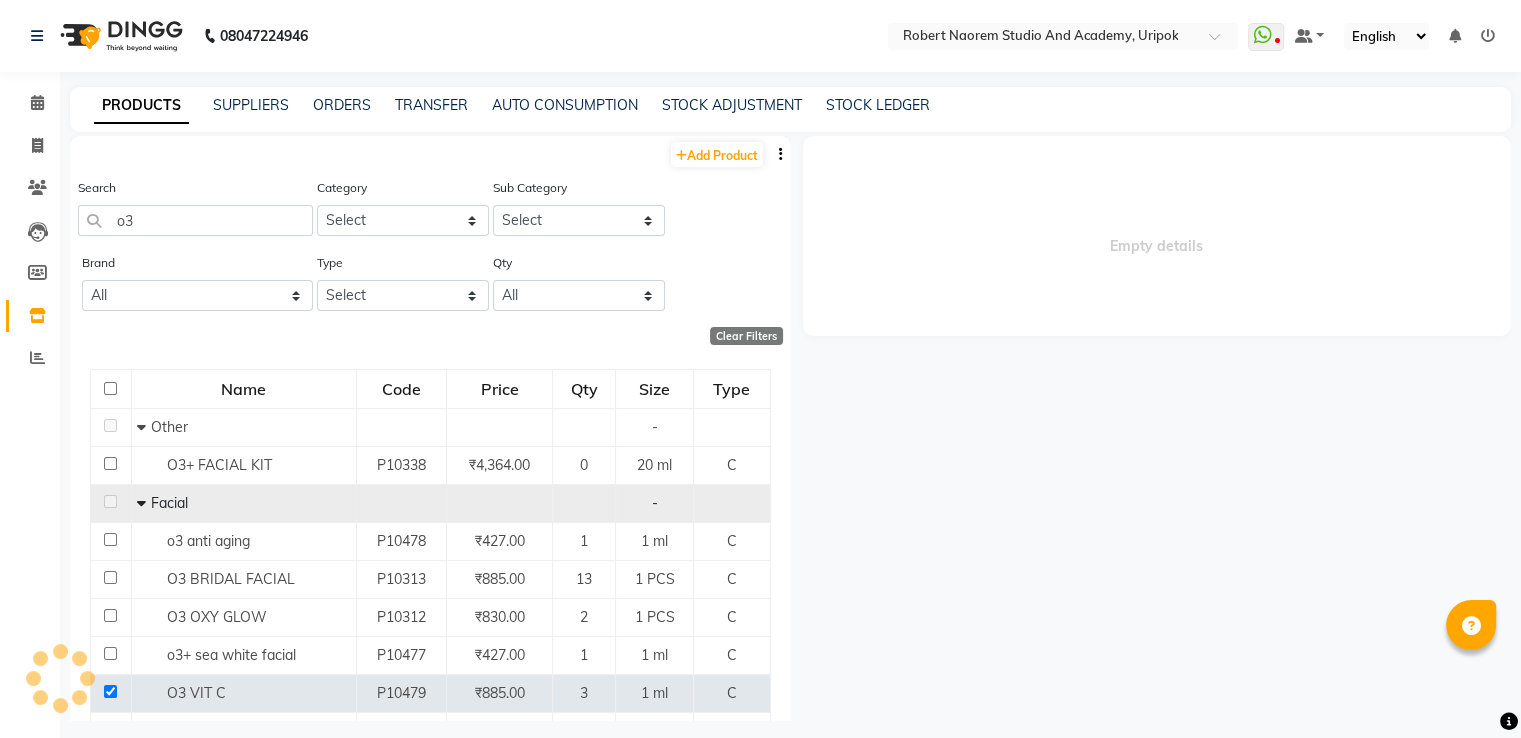 select 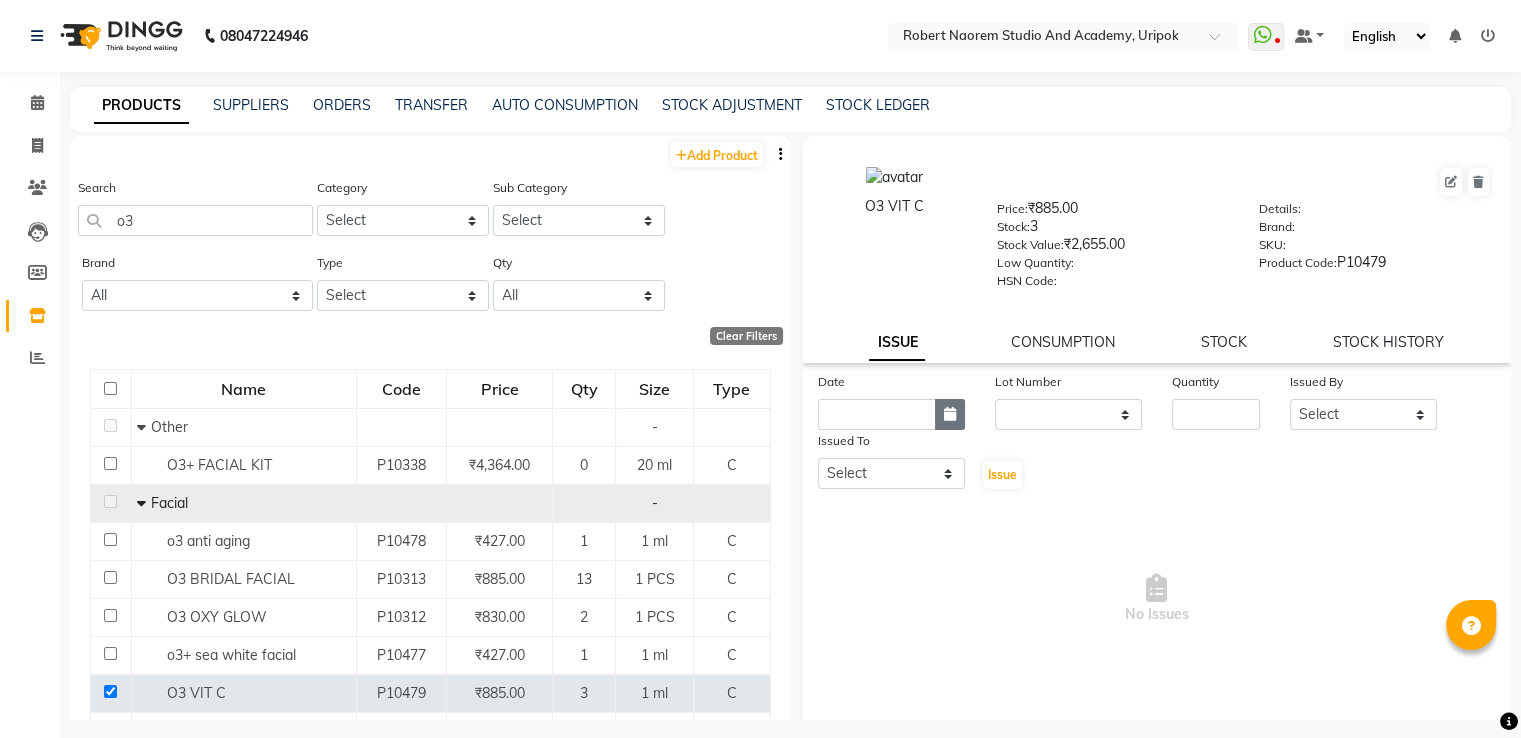 click 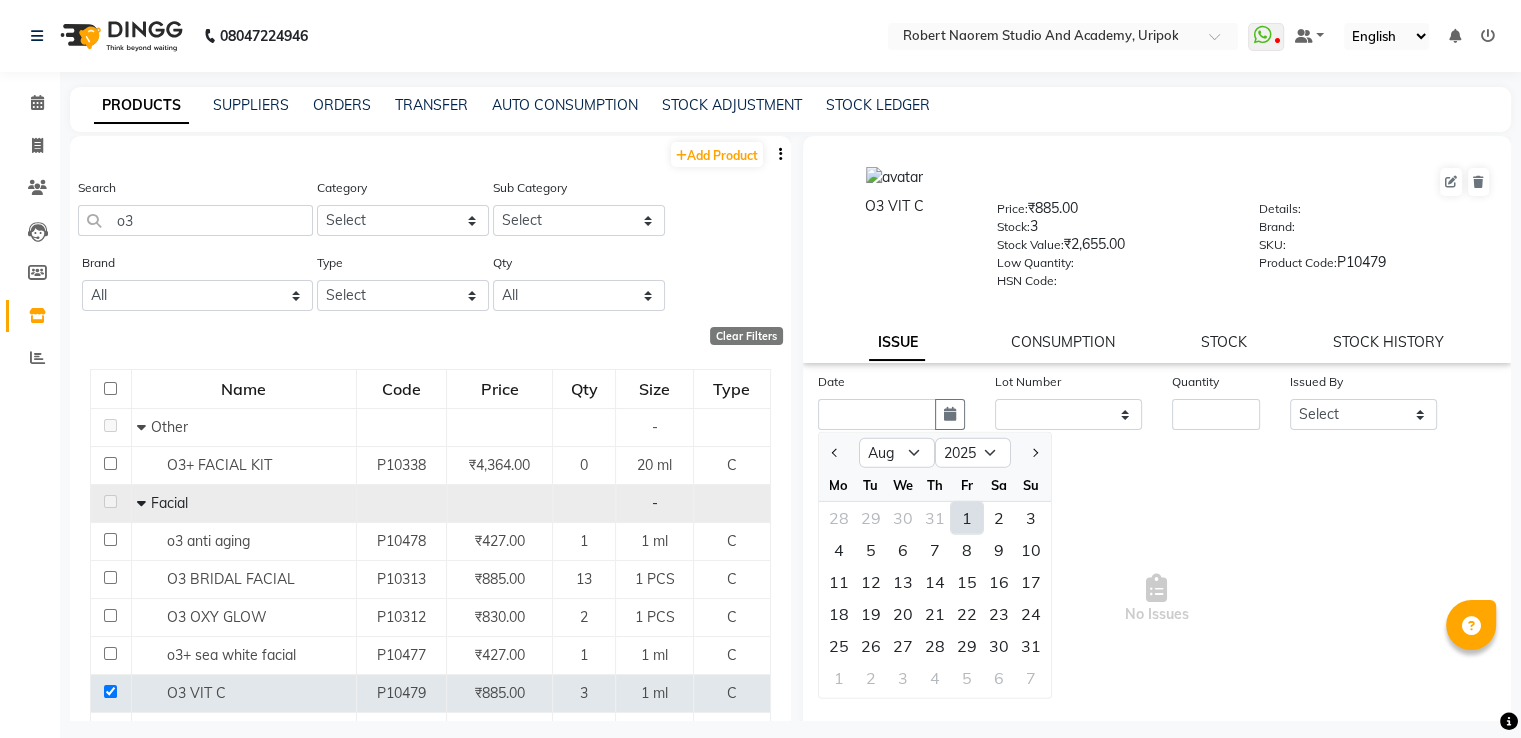 click on "1" 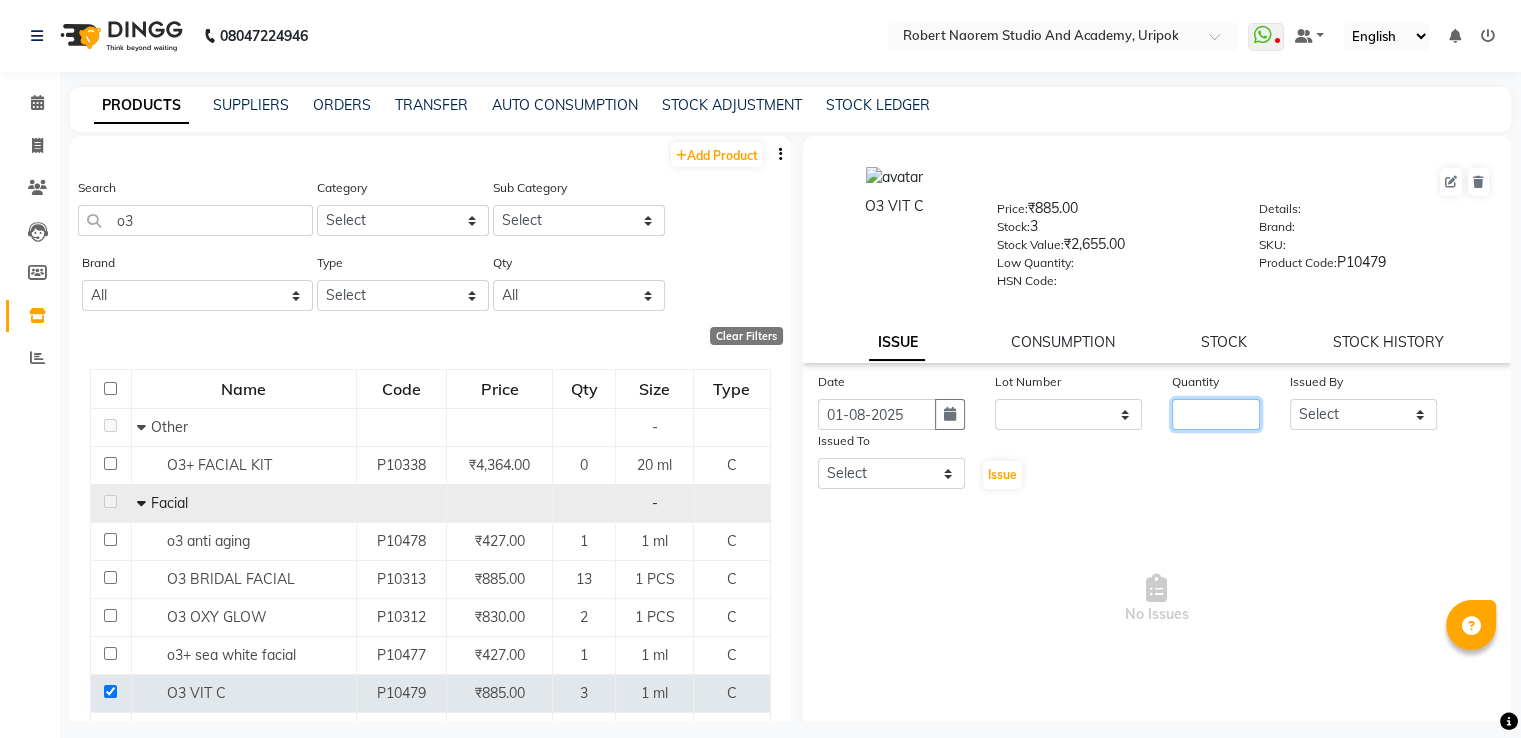 click 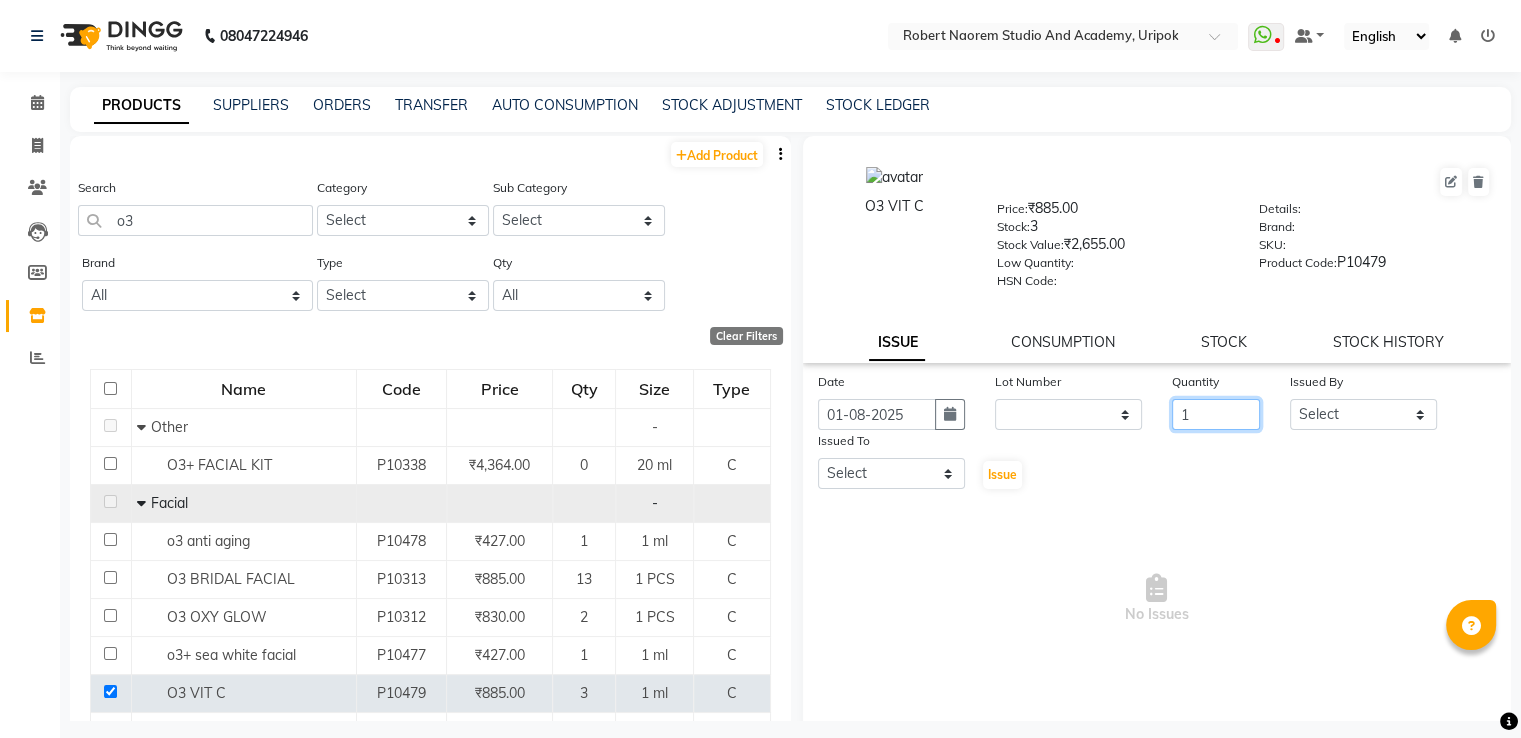 type on "1" 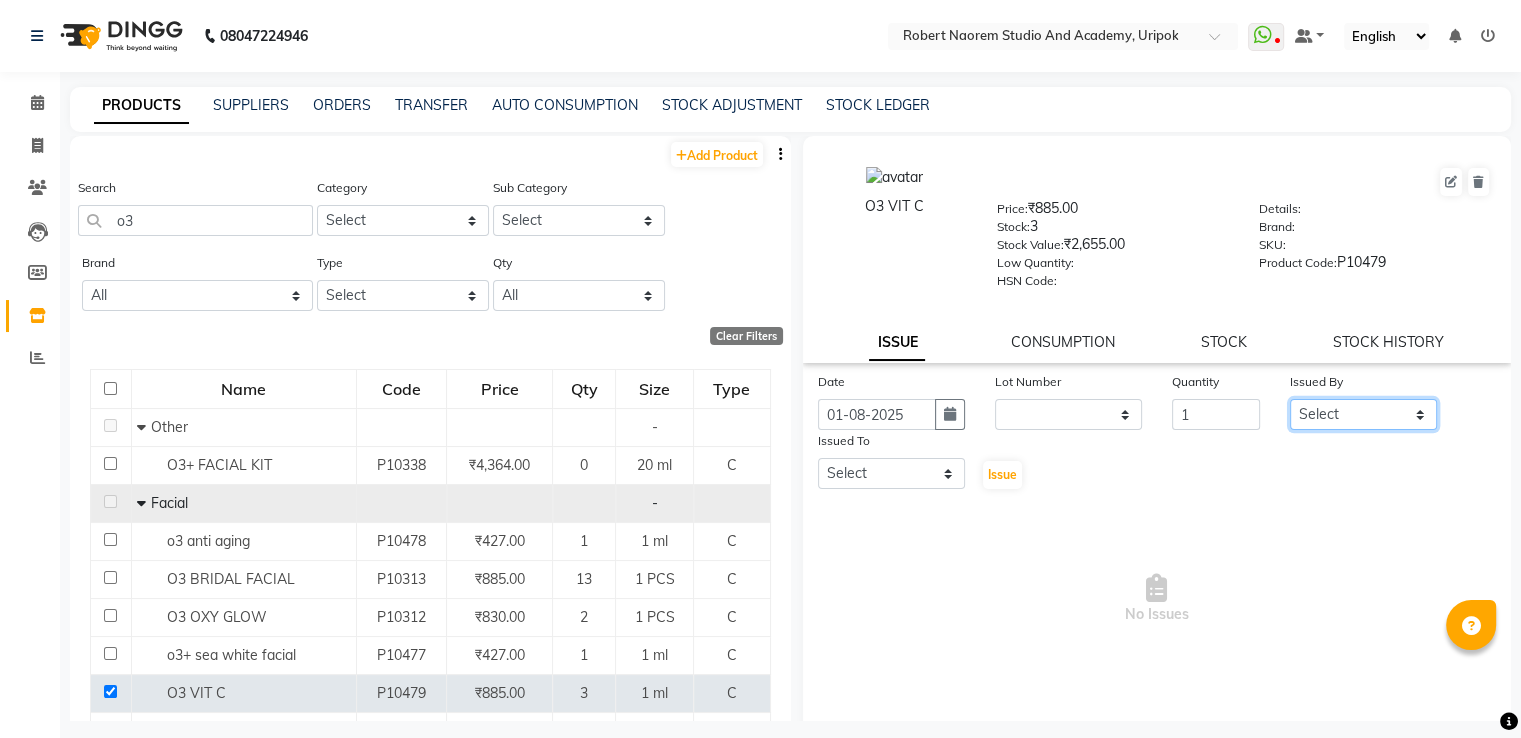 click on "Select Asina johnson Kamei Lewiska Micheal Rex Rosita Sonka Suniti Wangkhem" 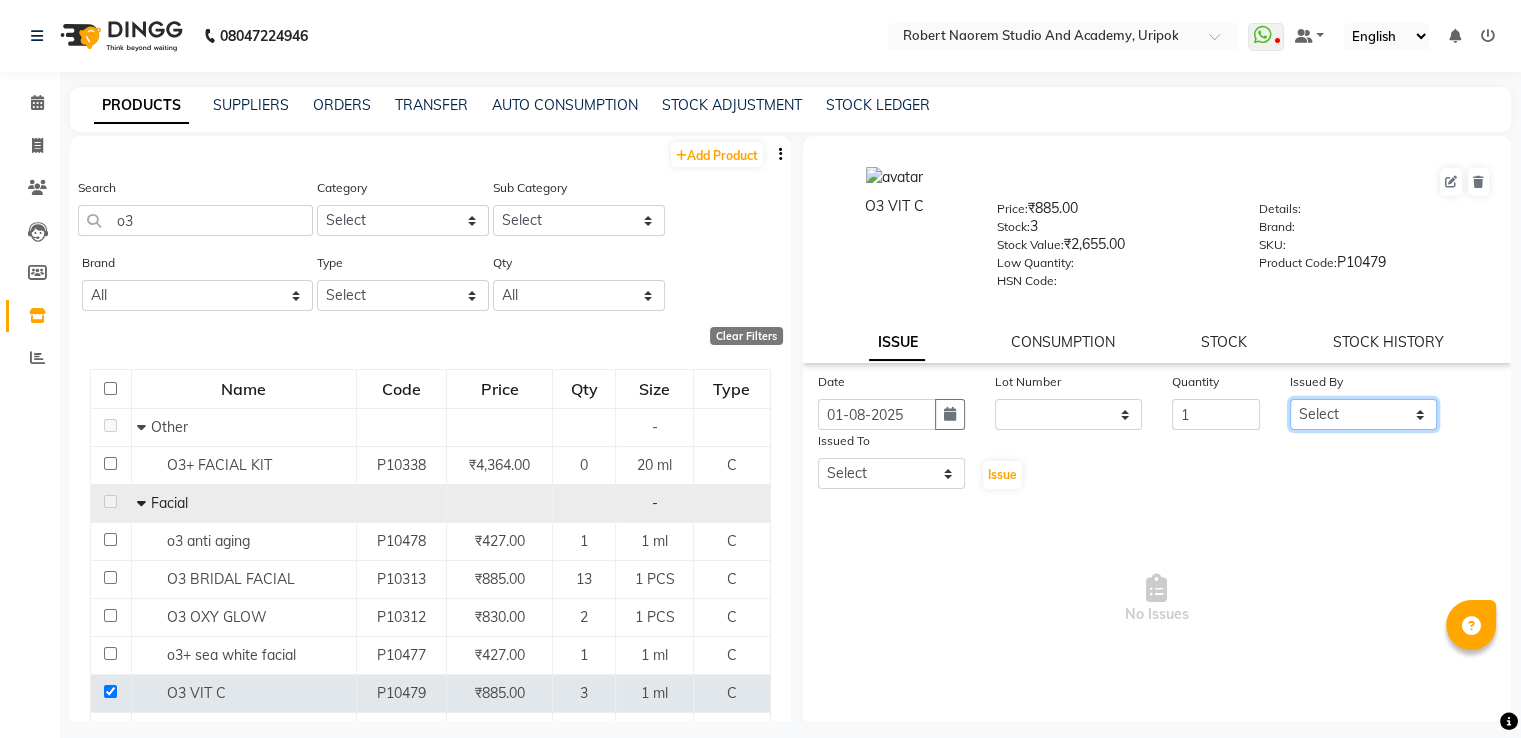 select on "29582" 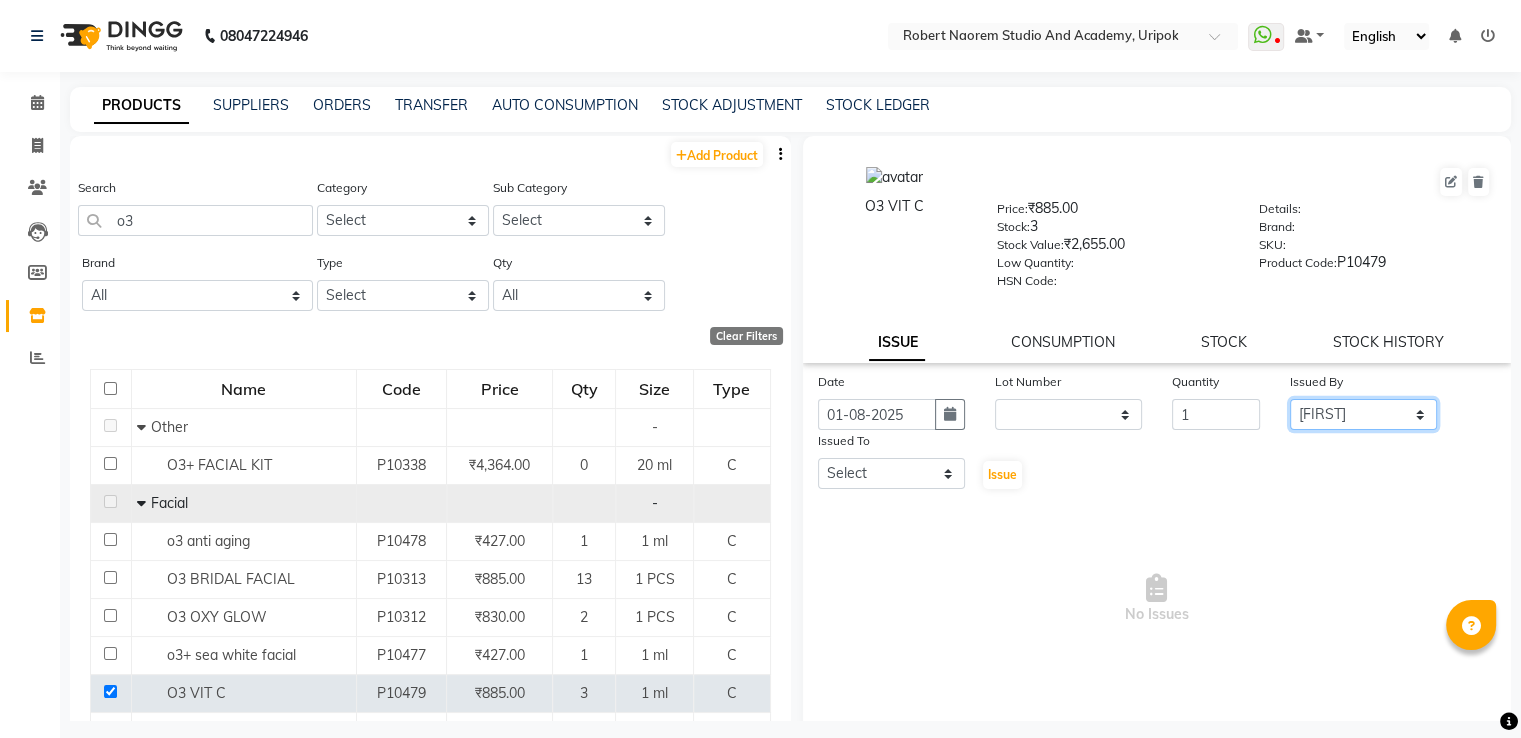 click on "Select Asina johnson Kamei Lewiska Micheal Rex Rosita Sonka Suniti Wangkhem" 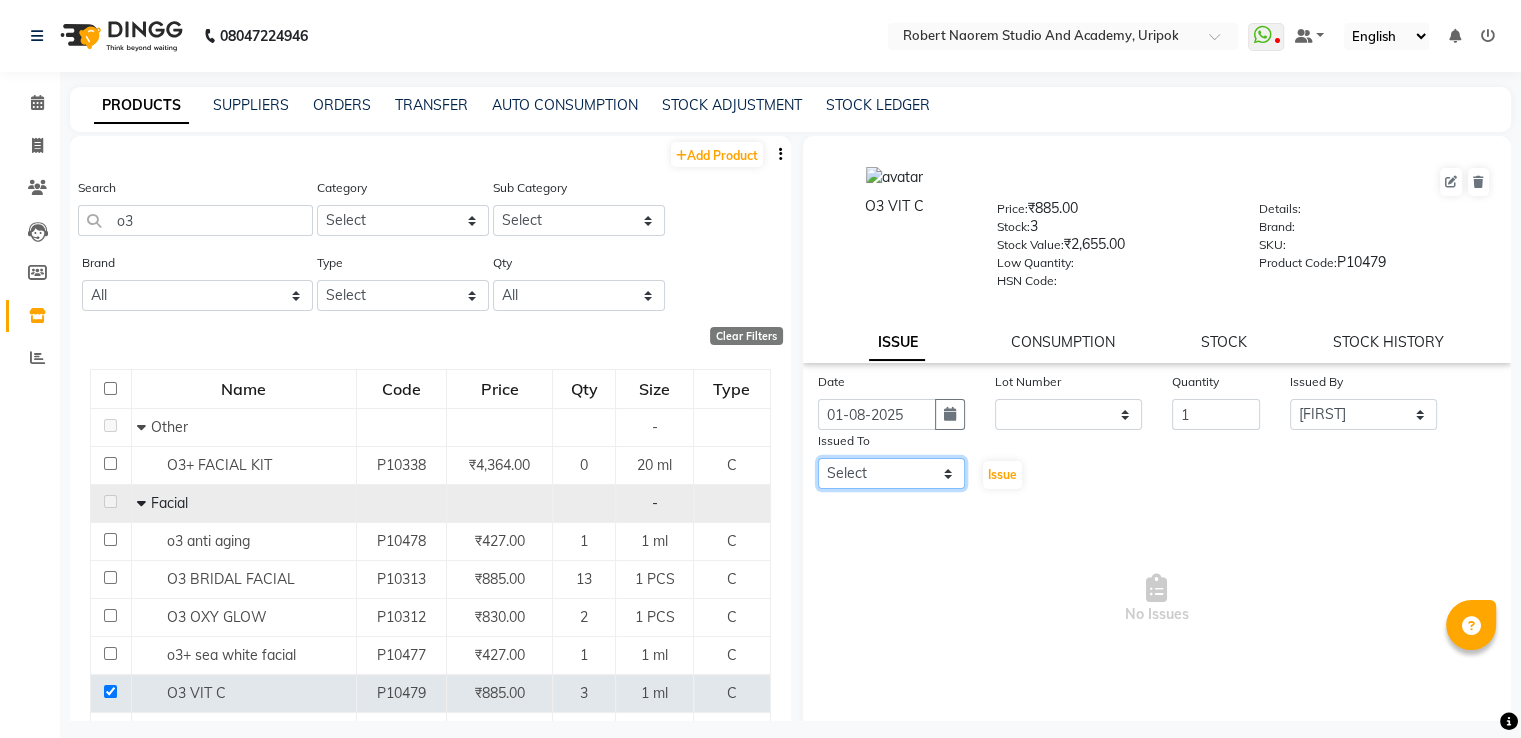 click on "Select Asina johnson Kamei Lewiska Micheal Rex Rosita Sonka Suniti Wangkhem" 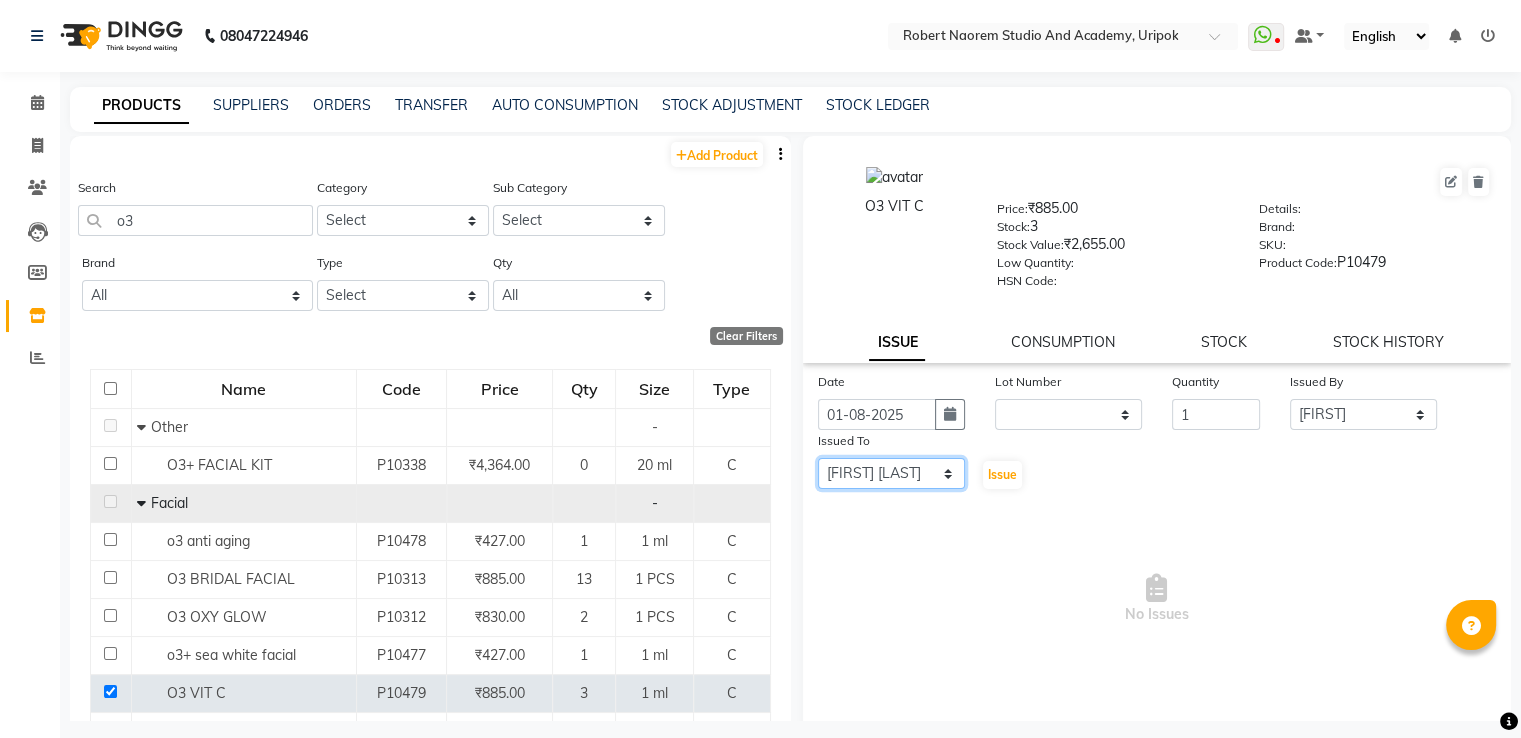 click on "Select Asina johnson Kamei Lewiska Micheal Rex Rosita Sonka Suniti Wangkhem" 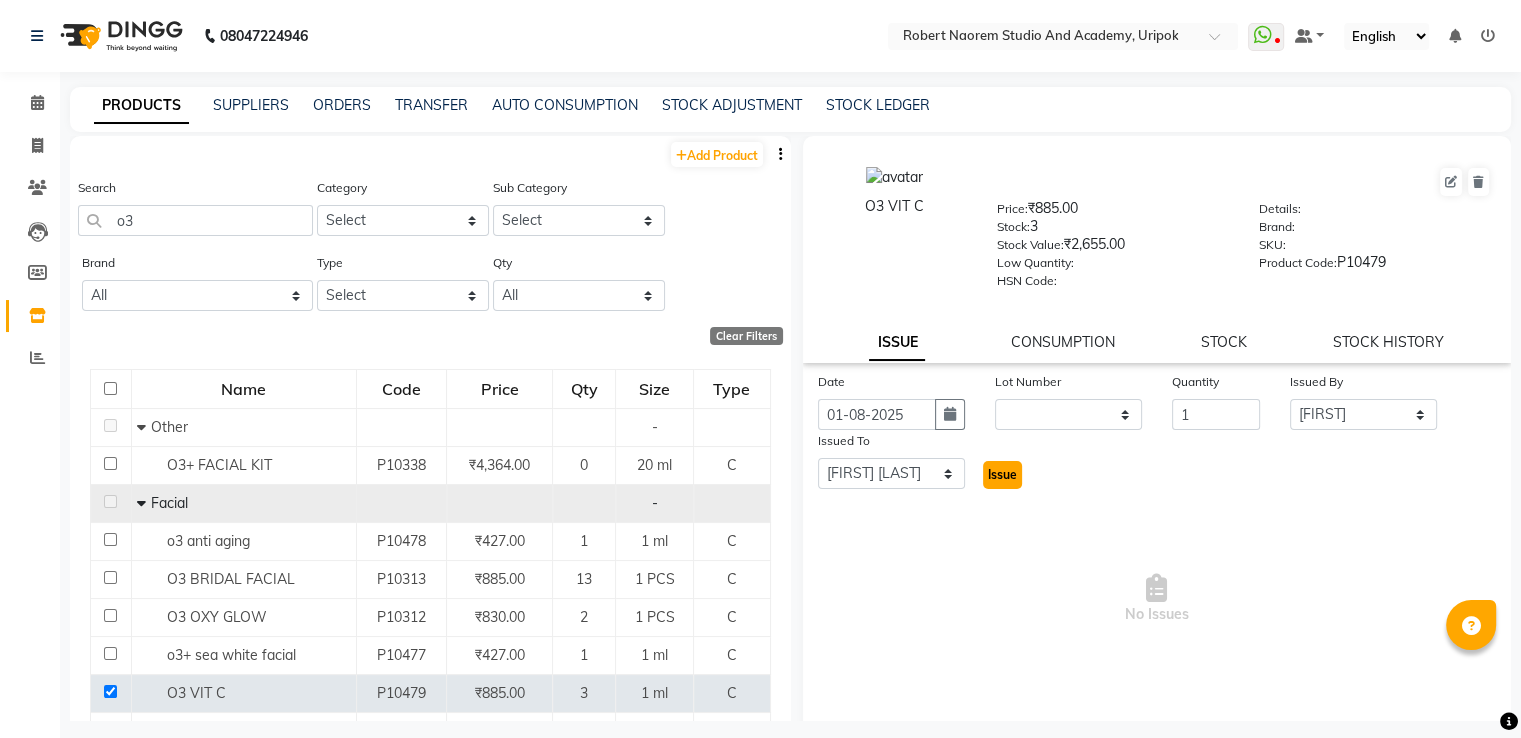click on "Issue" 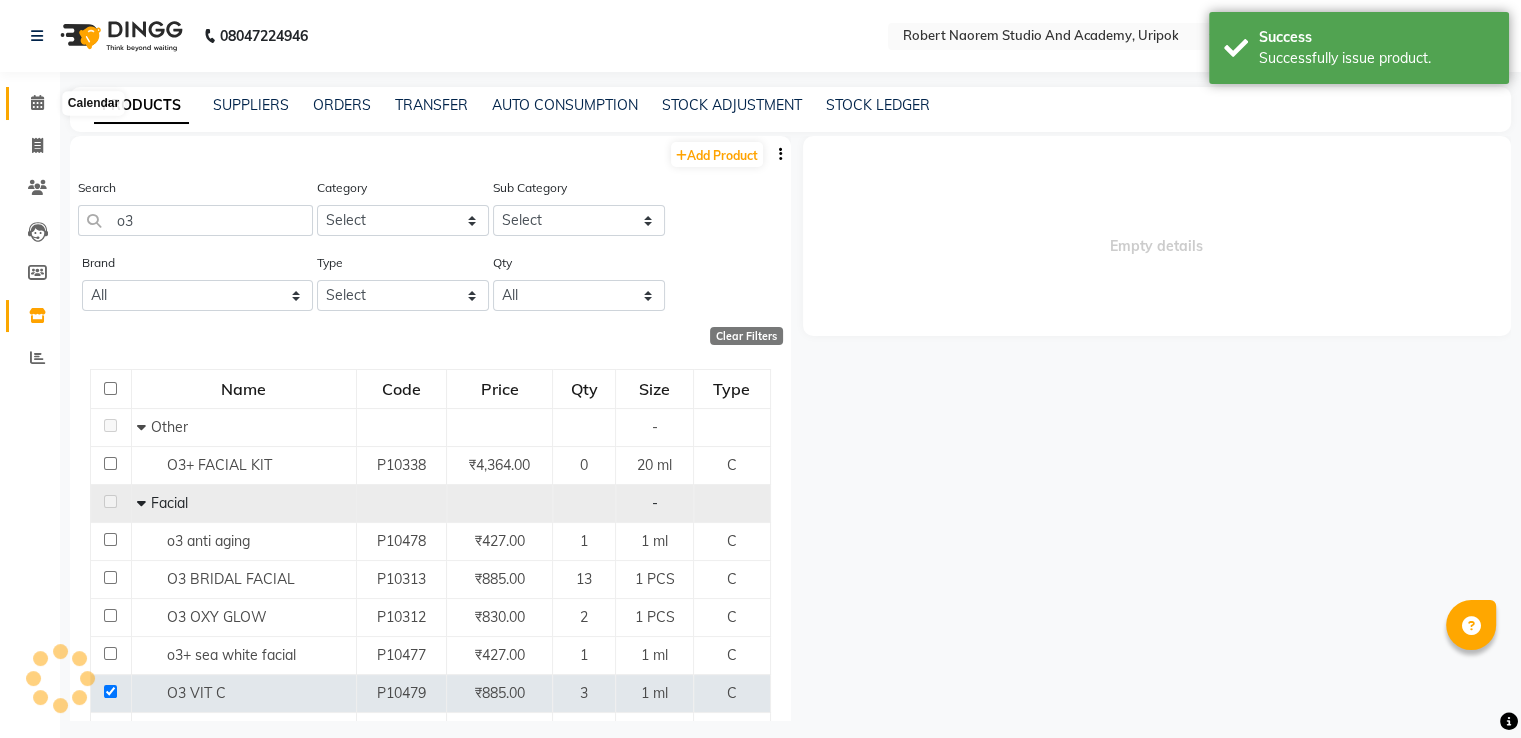 click 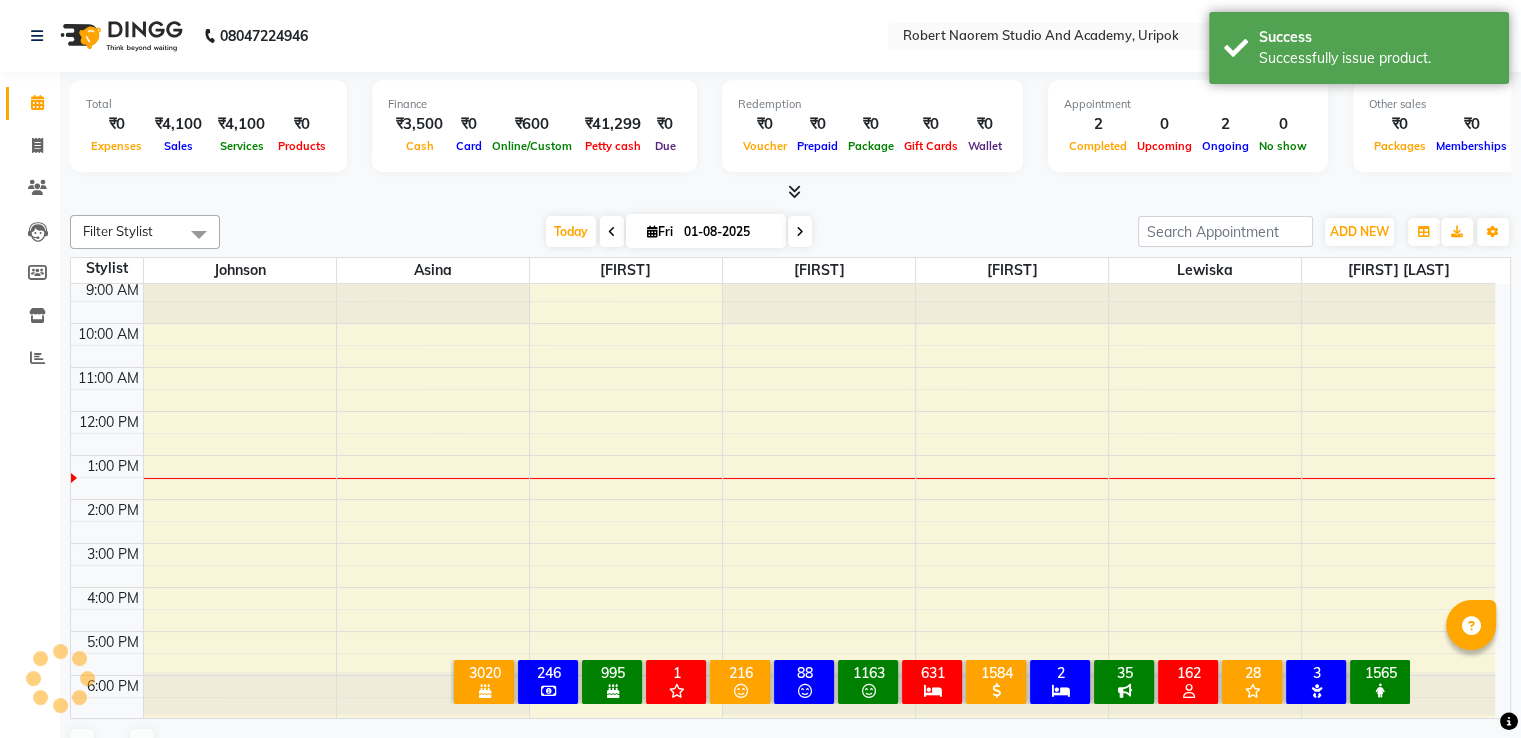 scroll, scrollTop: 0, scrollLeft: 0, axis: both 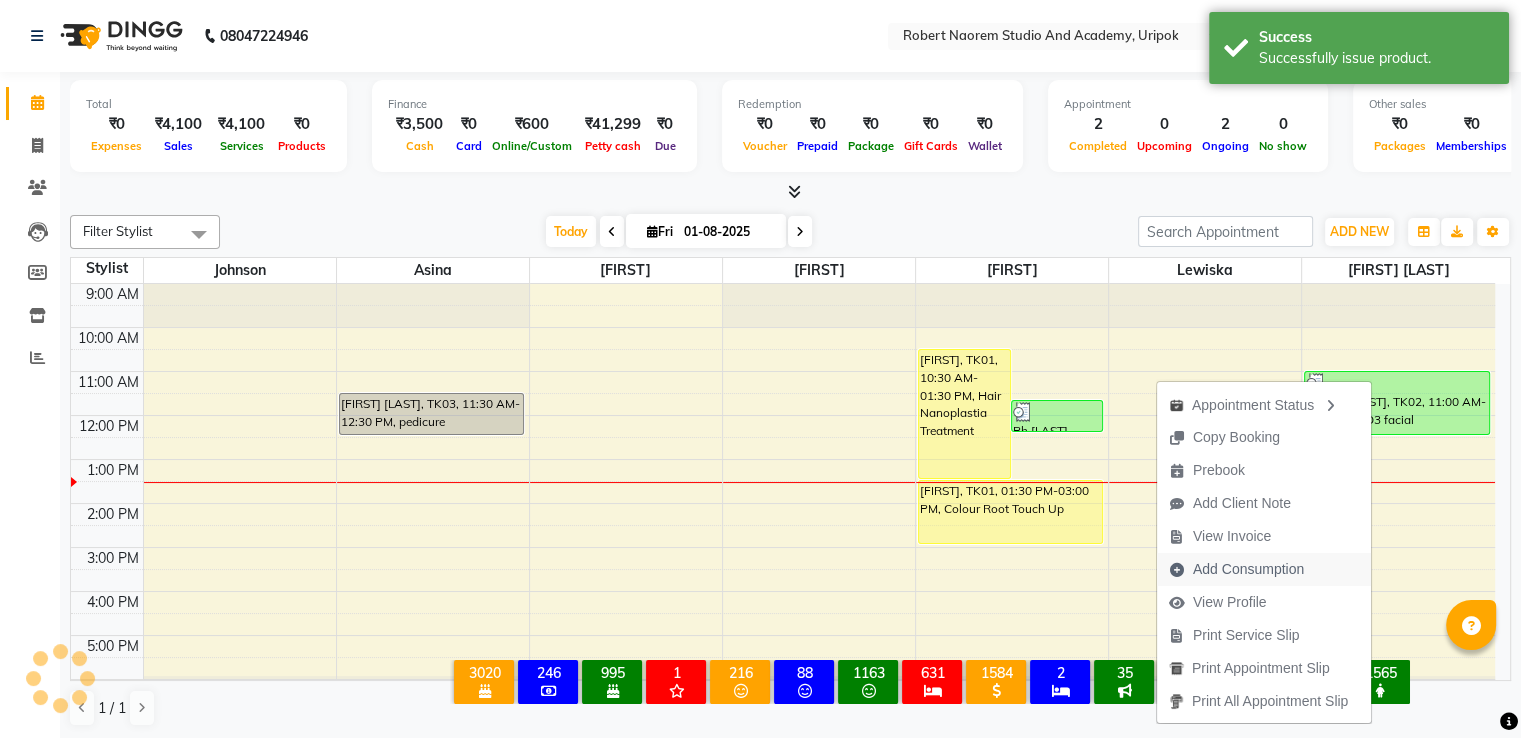 click on "Add Consumption" at bounding box center (1248, 569) 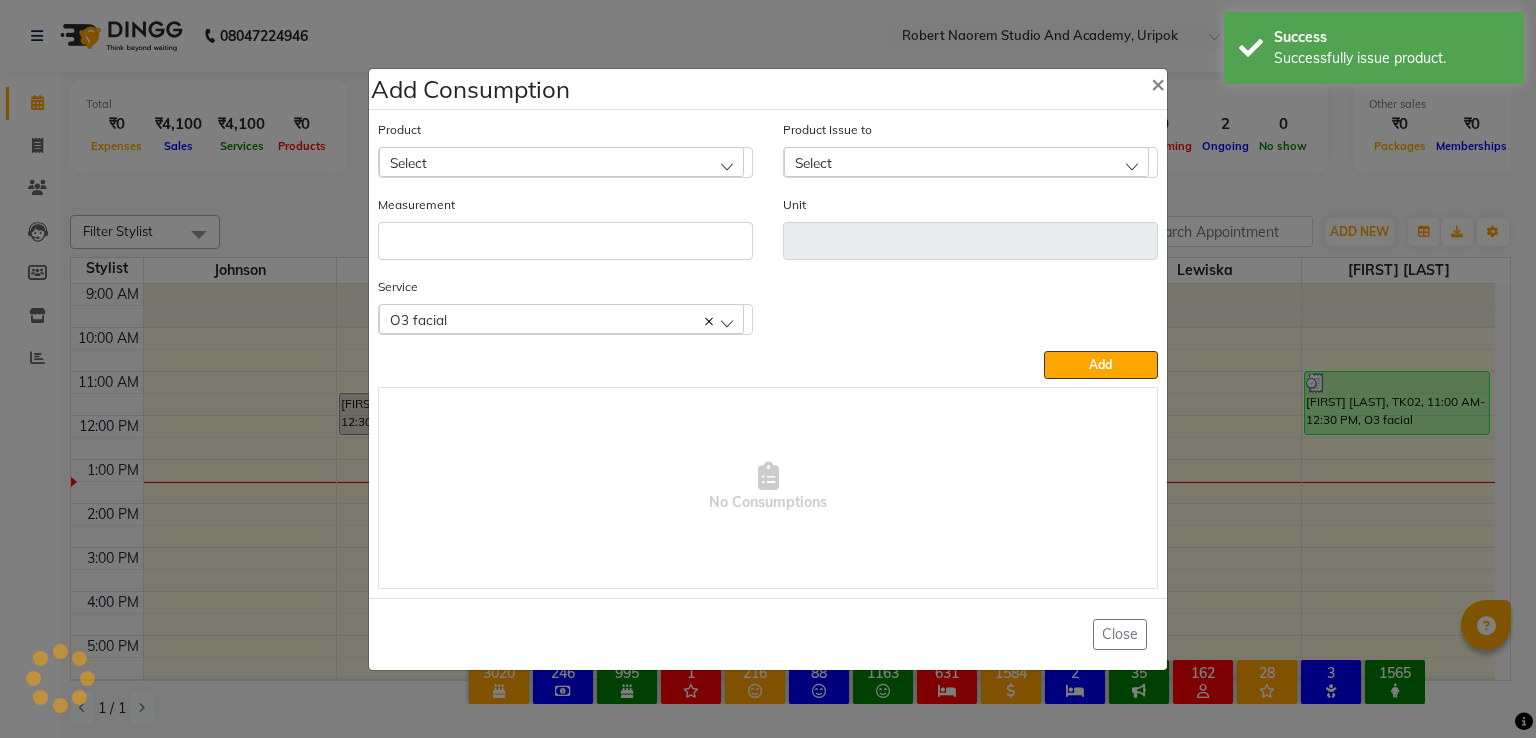 click on "Select" 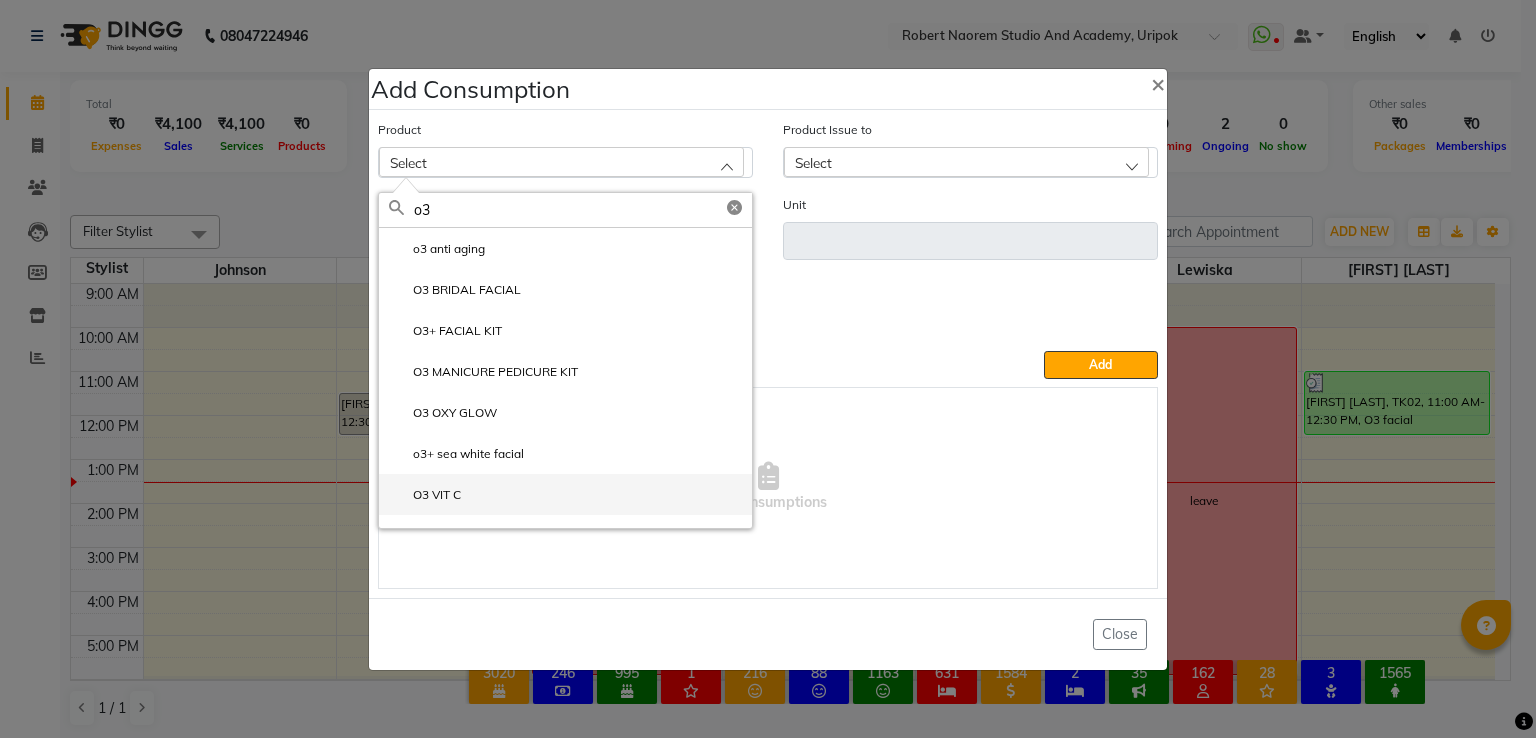 type on "o3" 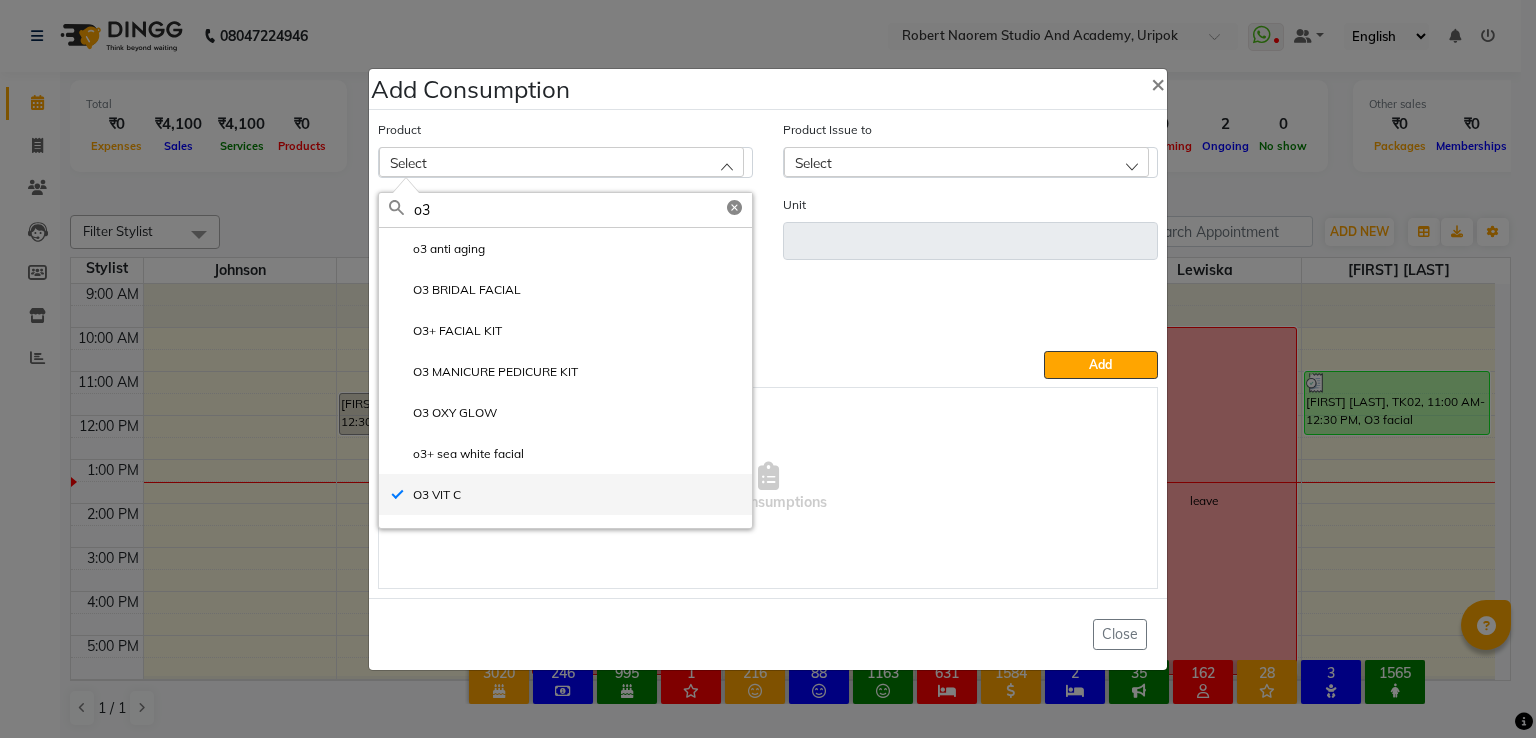 type on "ml" 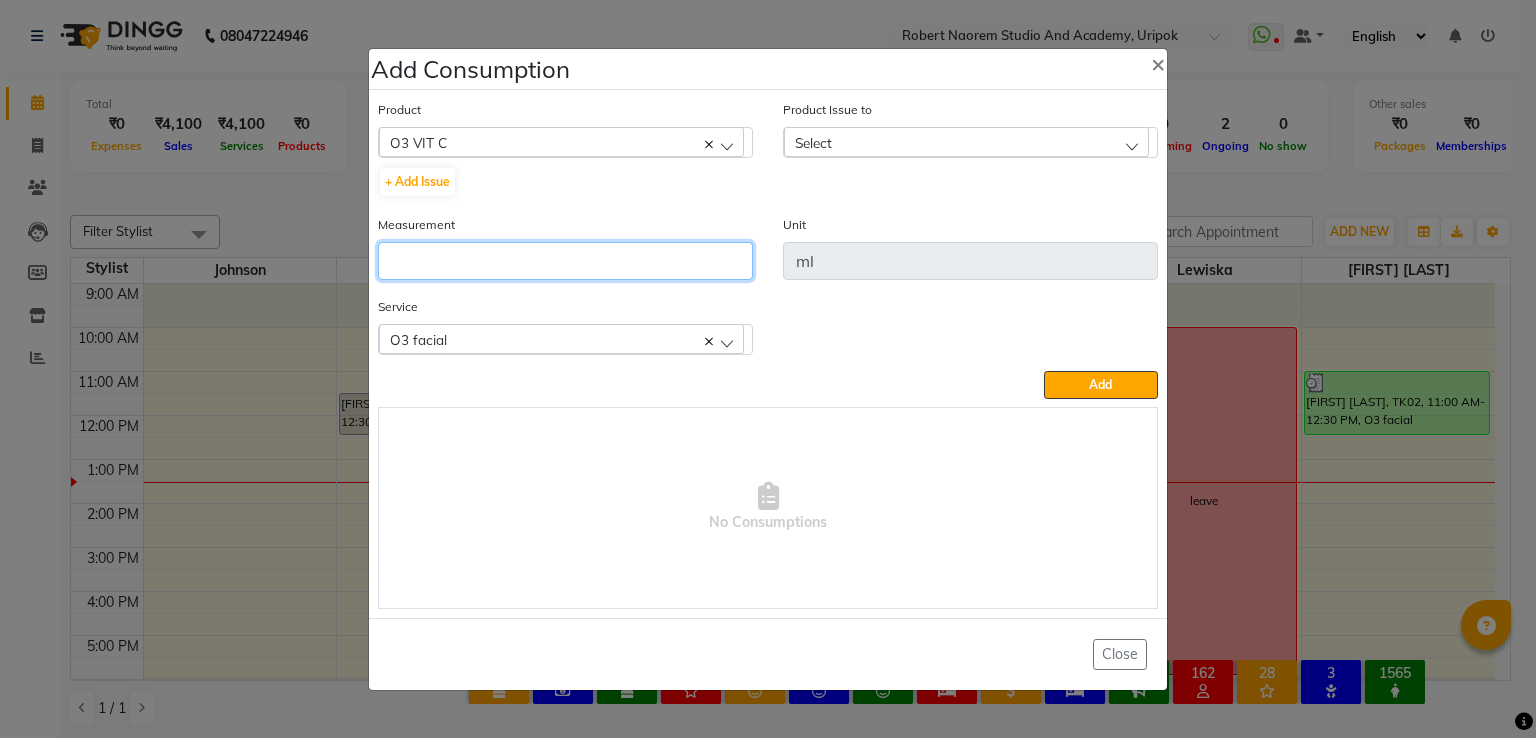 click 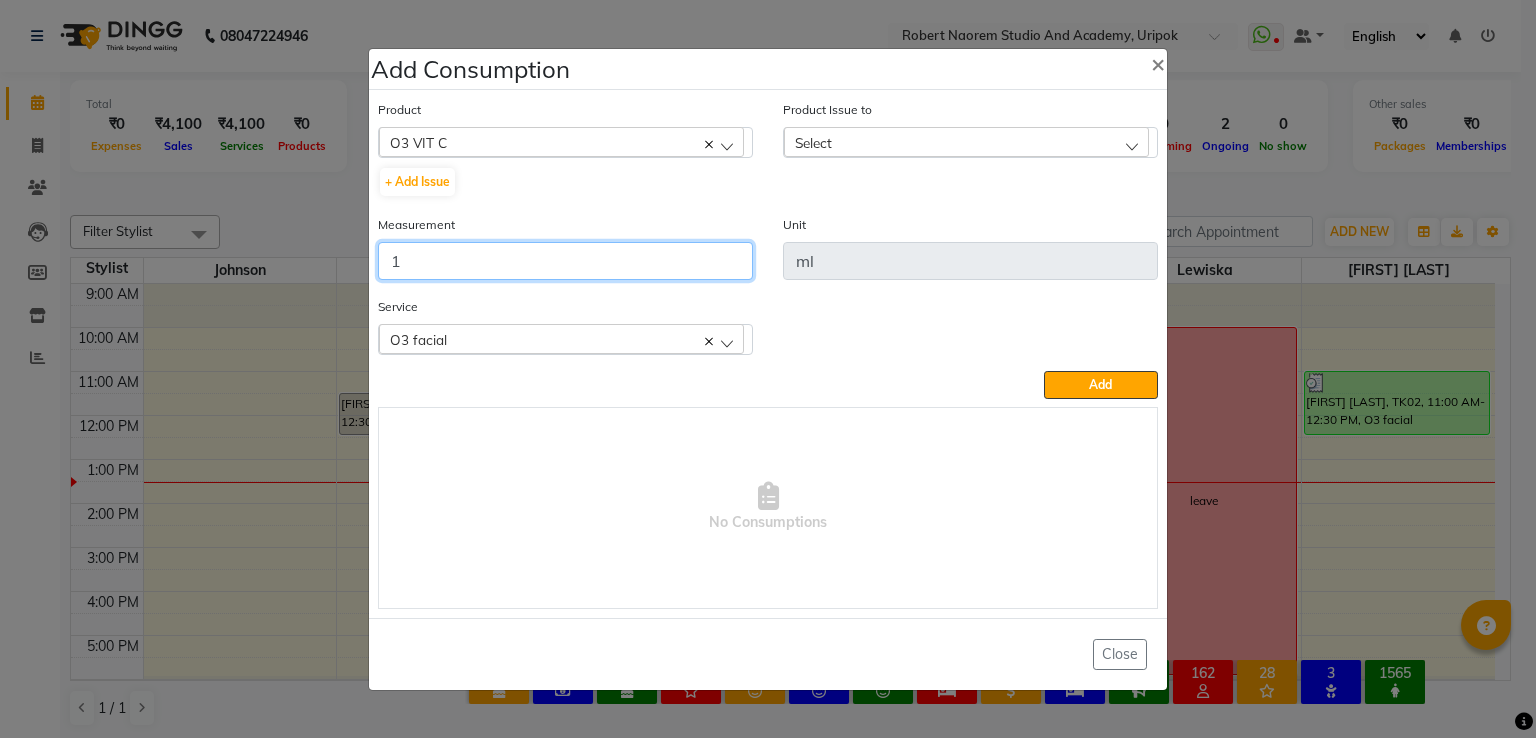 type on "1" 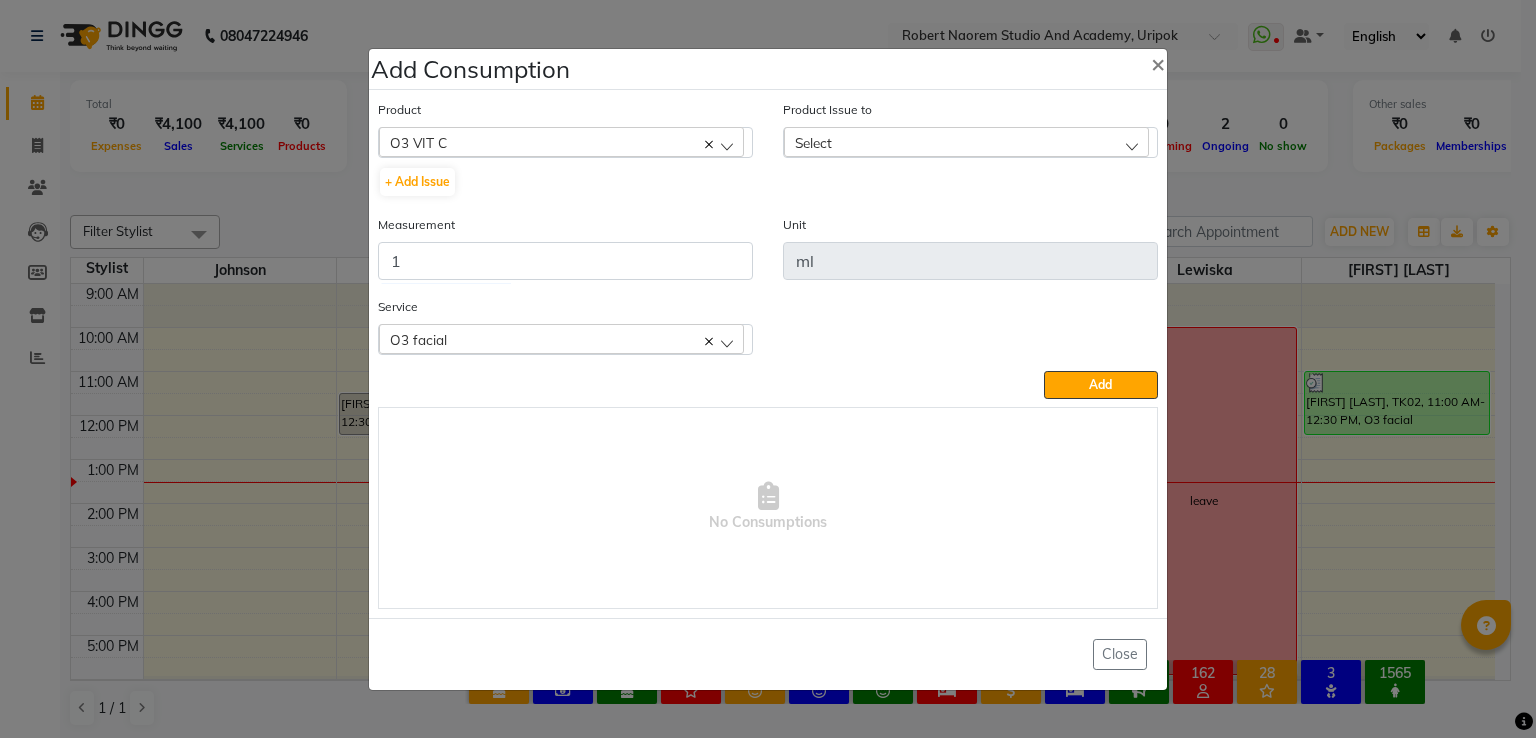 click on "Select" 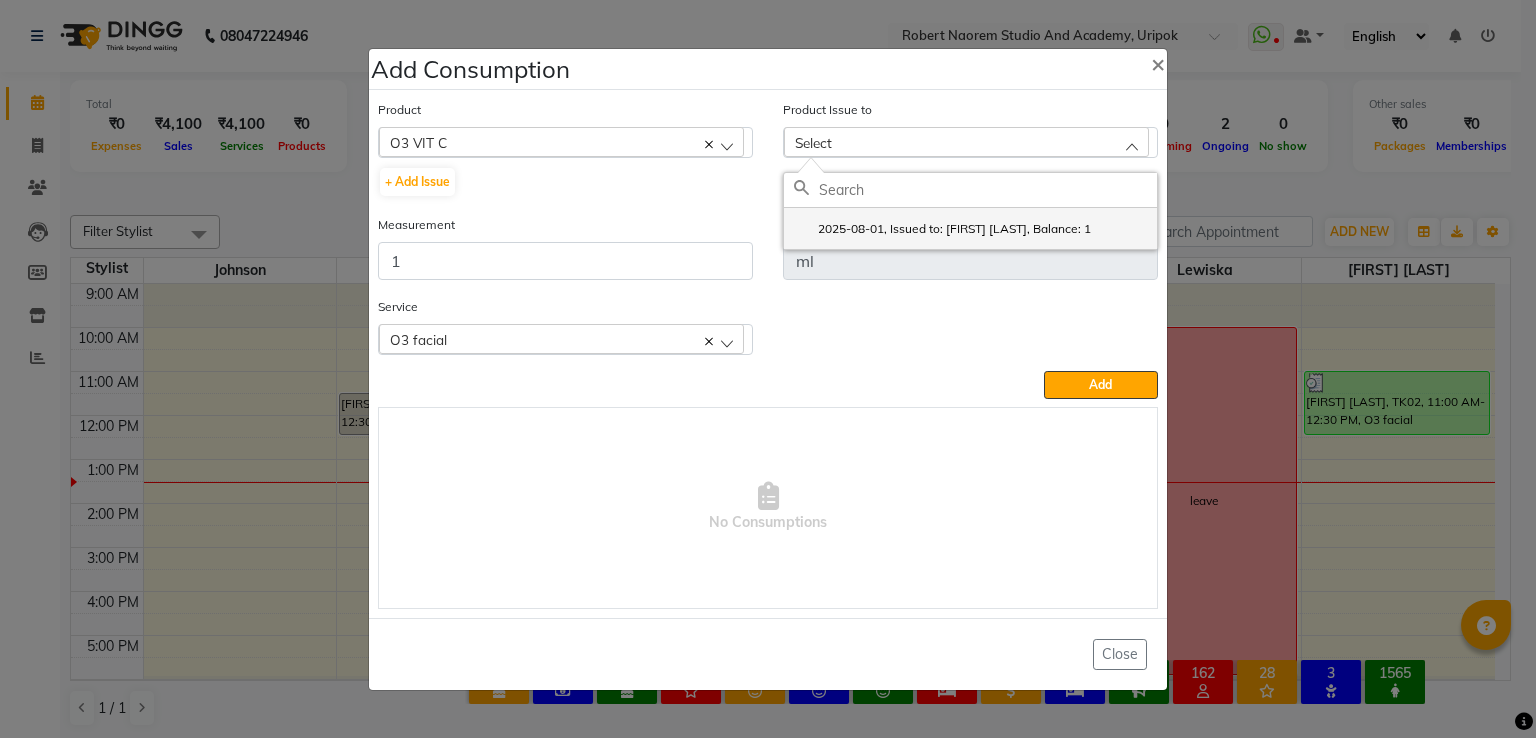 click on "2025-08-01, Issued to: Suniti Wangkhem, Balance: 1" 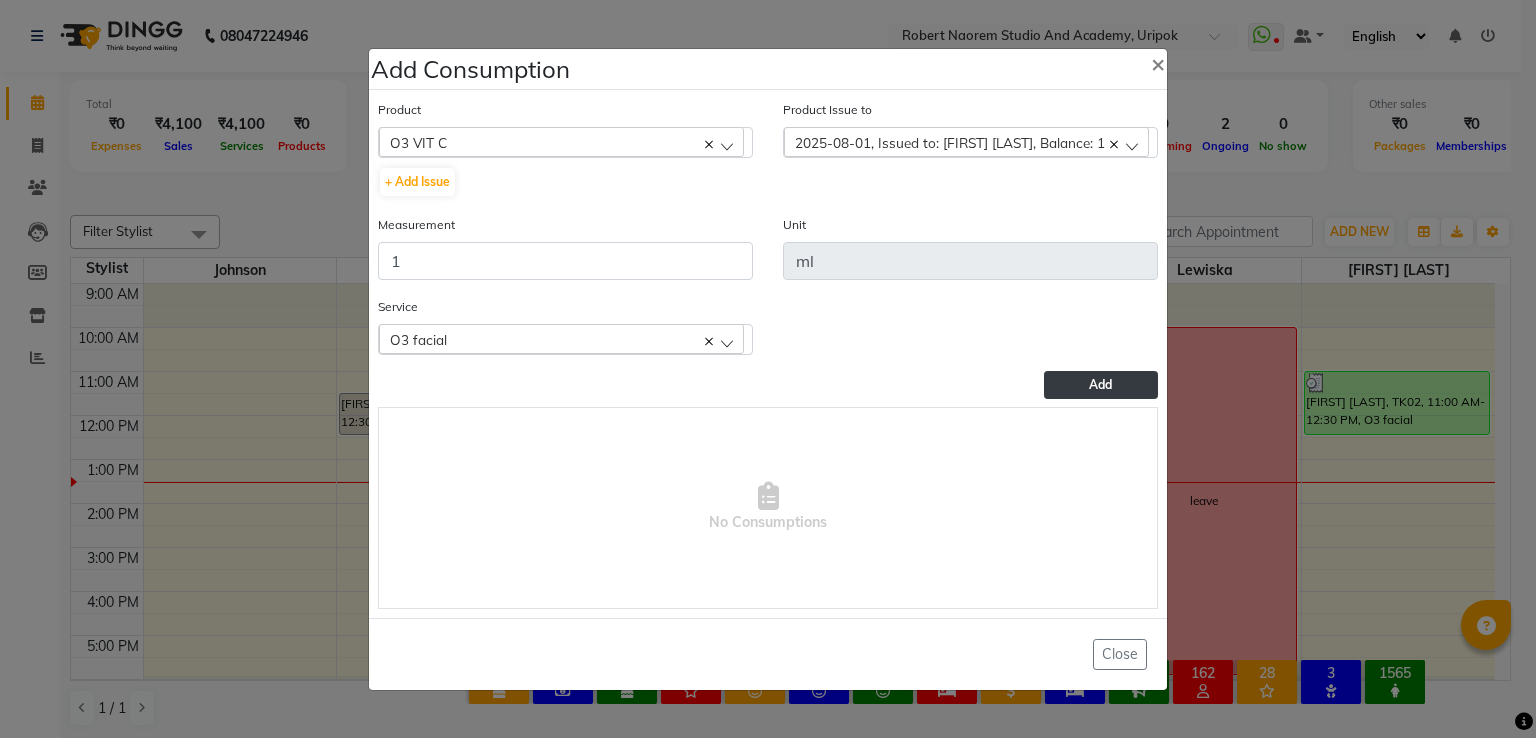 click on "Add" 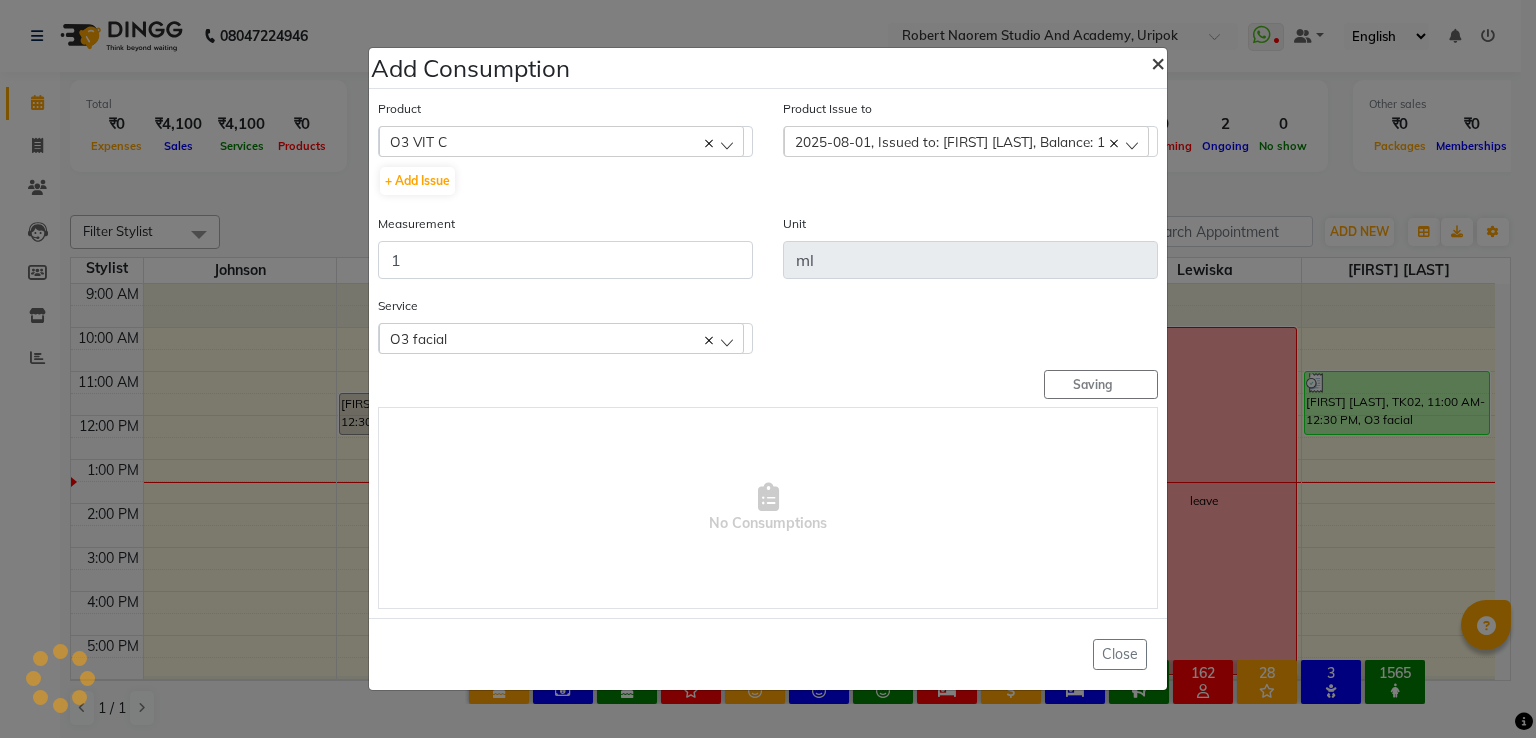 type 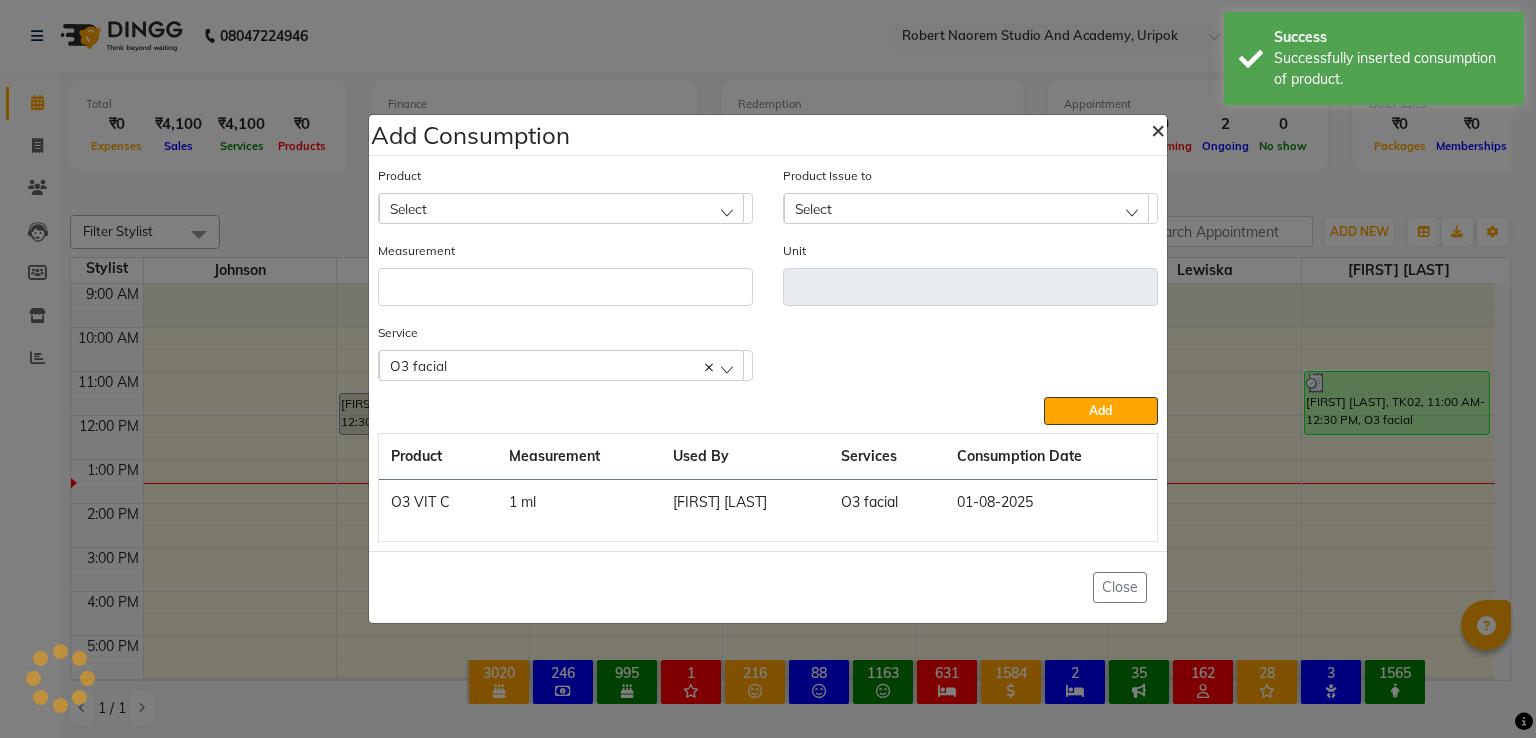 click on "Add Consumption × Product Select 20 VOL 495ML Product Issue to Select 2025-08-01, Issued to: Suniti Wangkhem, Balance: 1 Measurement Unit Service  O3 facial  O3 facial  Add  Product Measurement Used By Services Consumption Date  O3 VIT C    1 ml   Suniti Wangkhem   O3 facial   01-08-2025   Close" 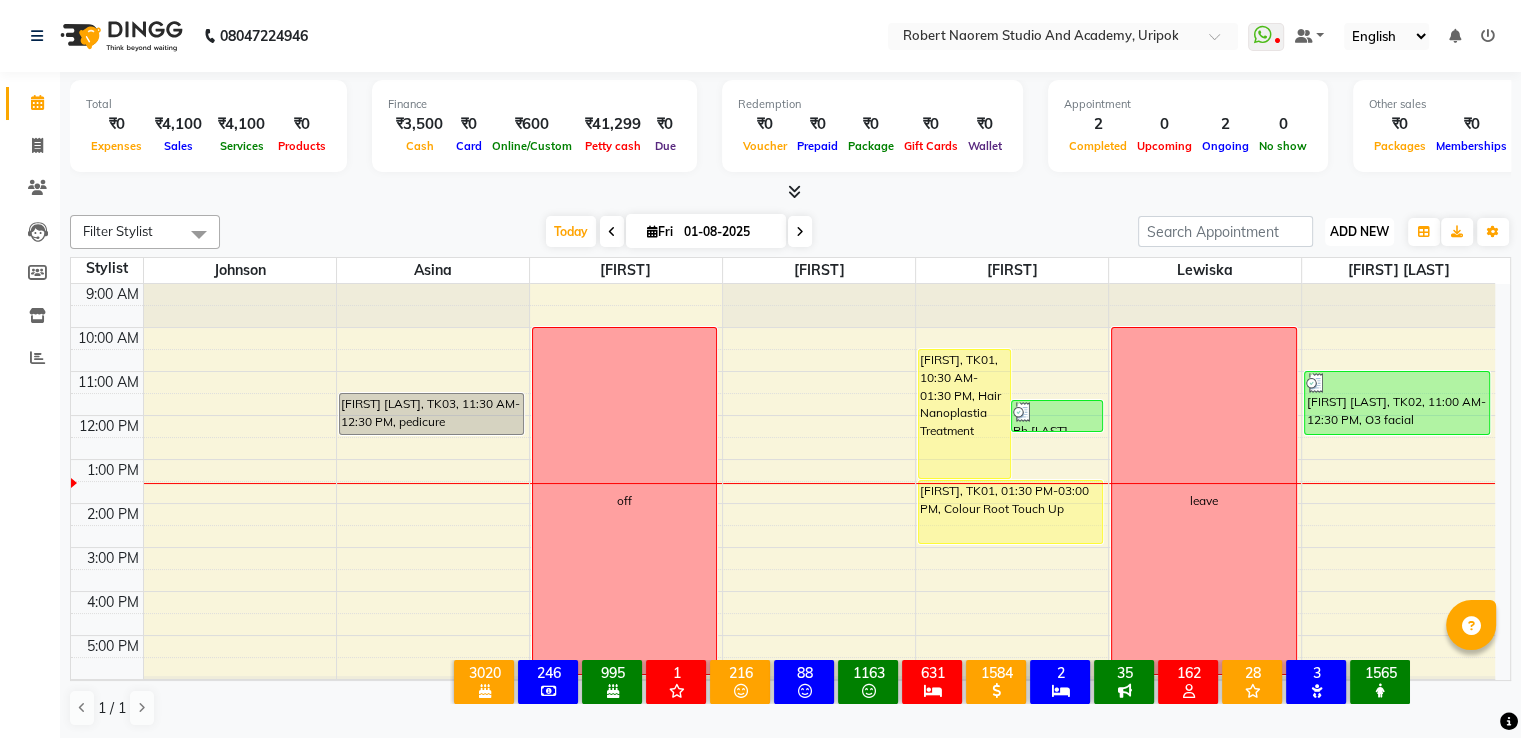click on "ADD NEW" at bounding box center [1359, 231] 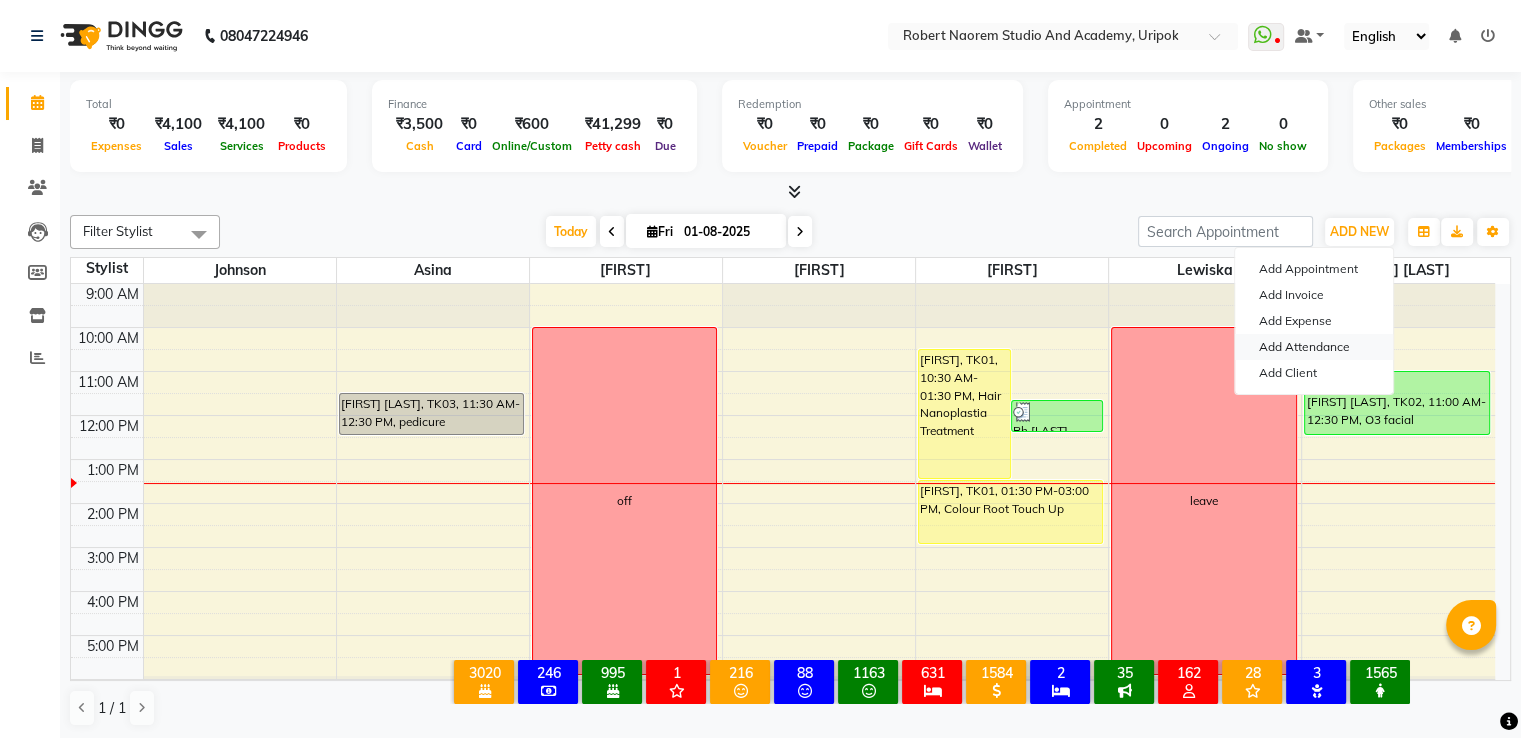 click on "Add Attendance" at bounding box center [1314, 347] 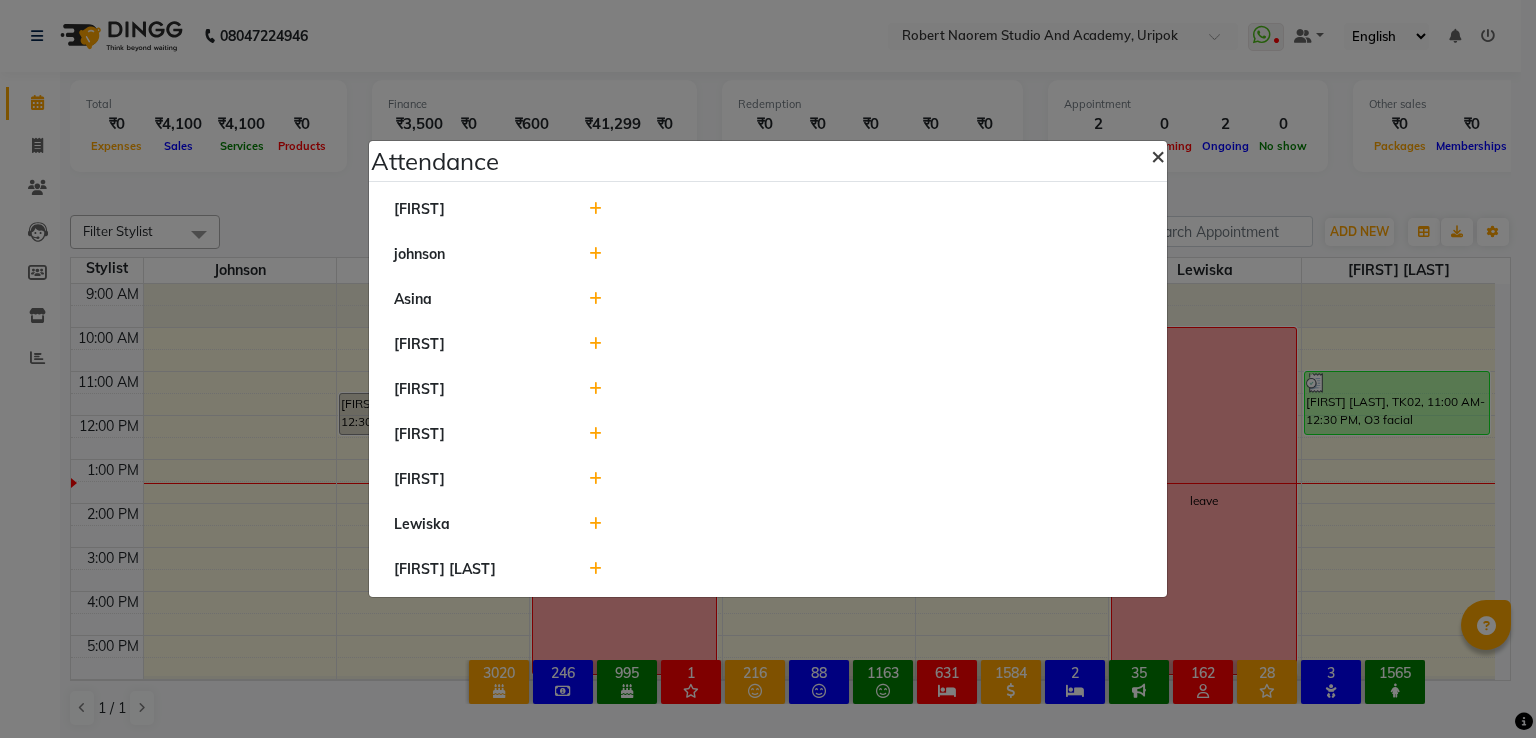 click on "×" 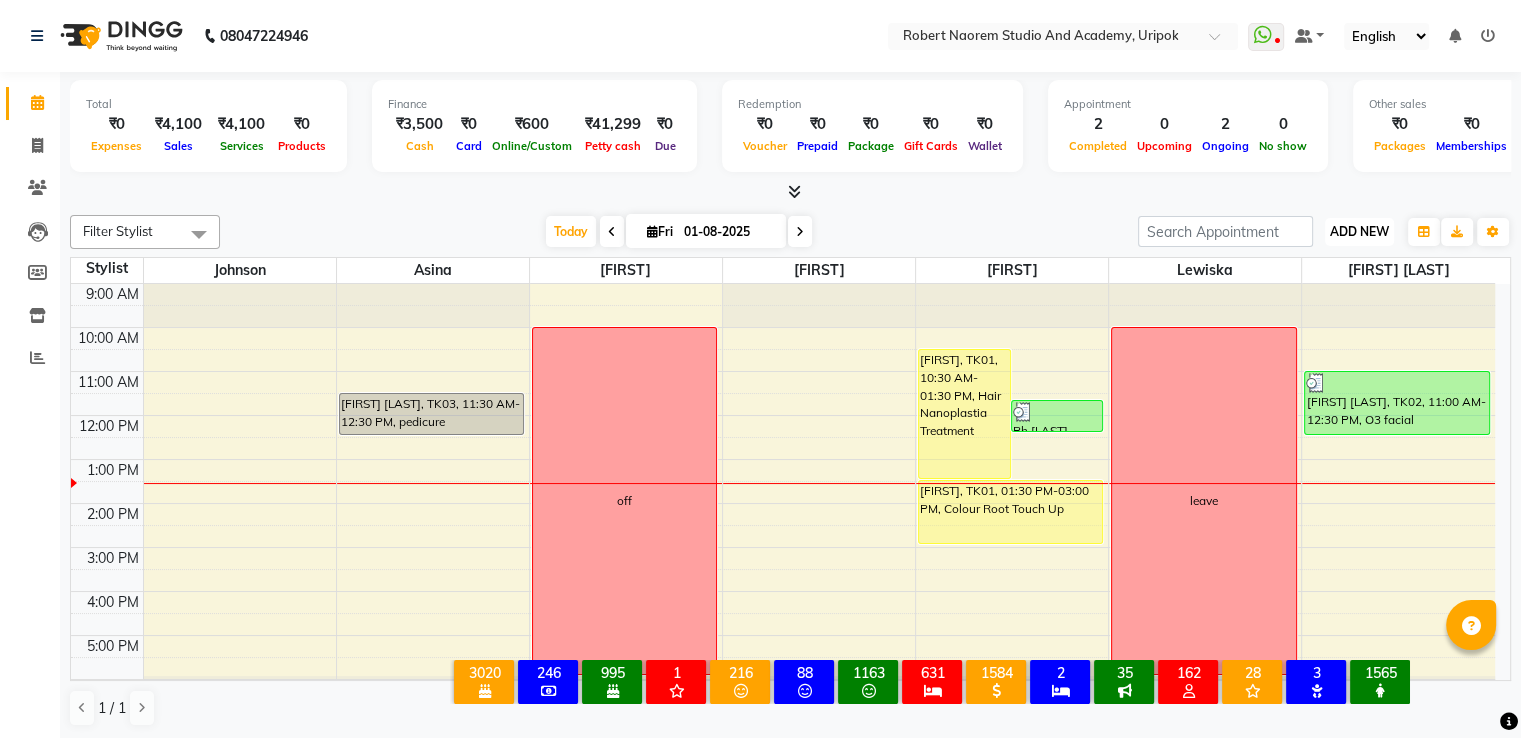 click on "ADD NEW" at bounding box center [1359, 231] 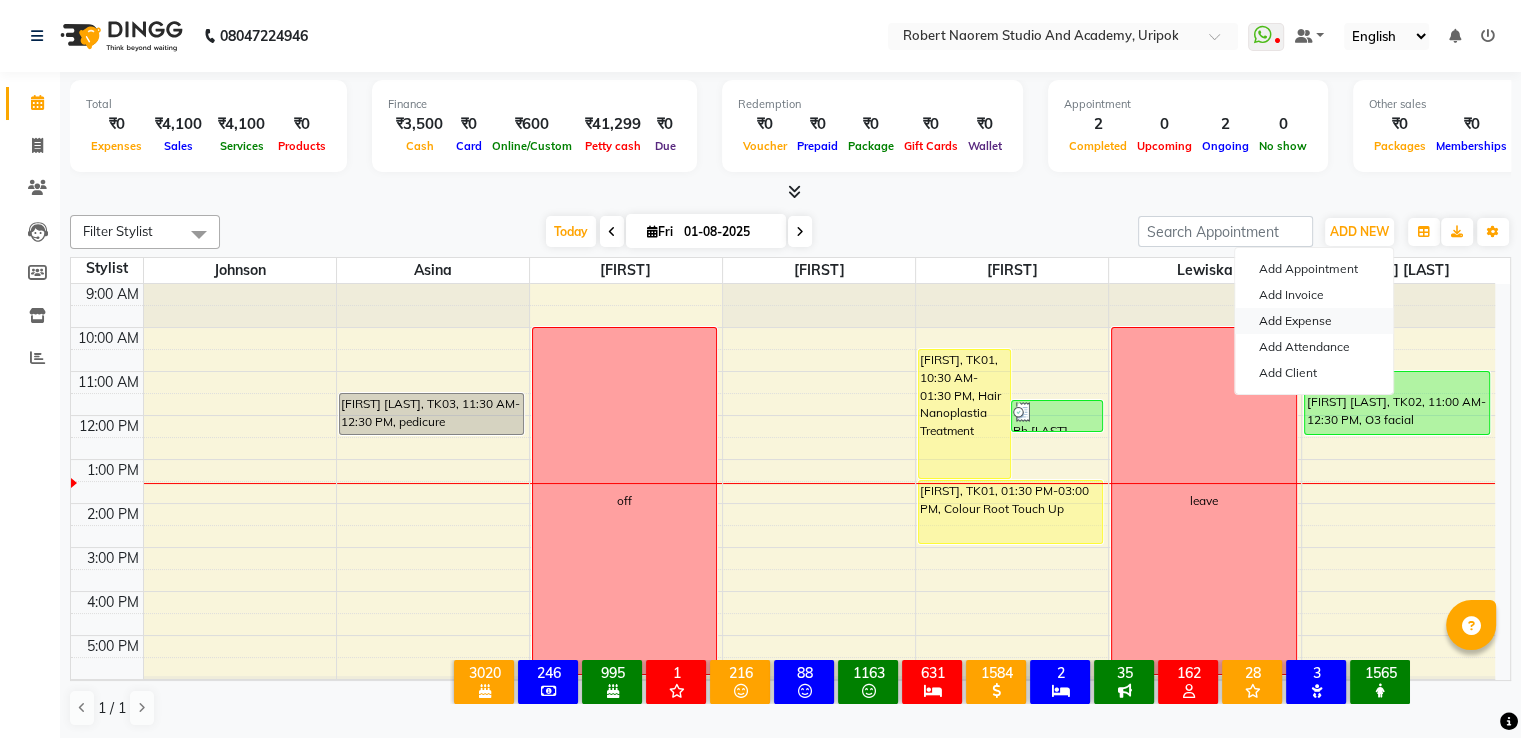 click on "Add Expense" at bounding box center (1314, 321) 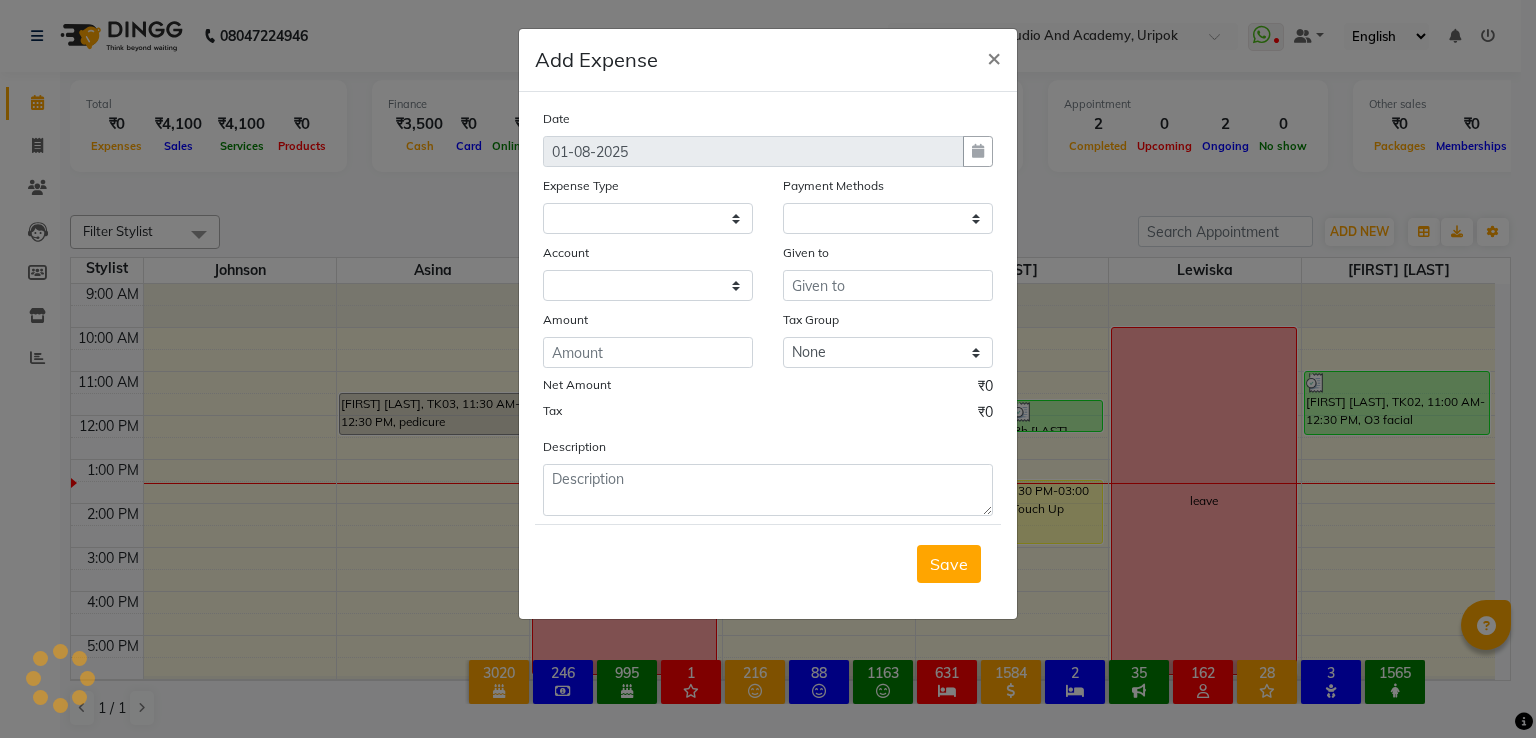 select 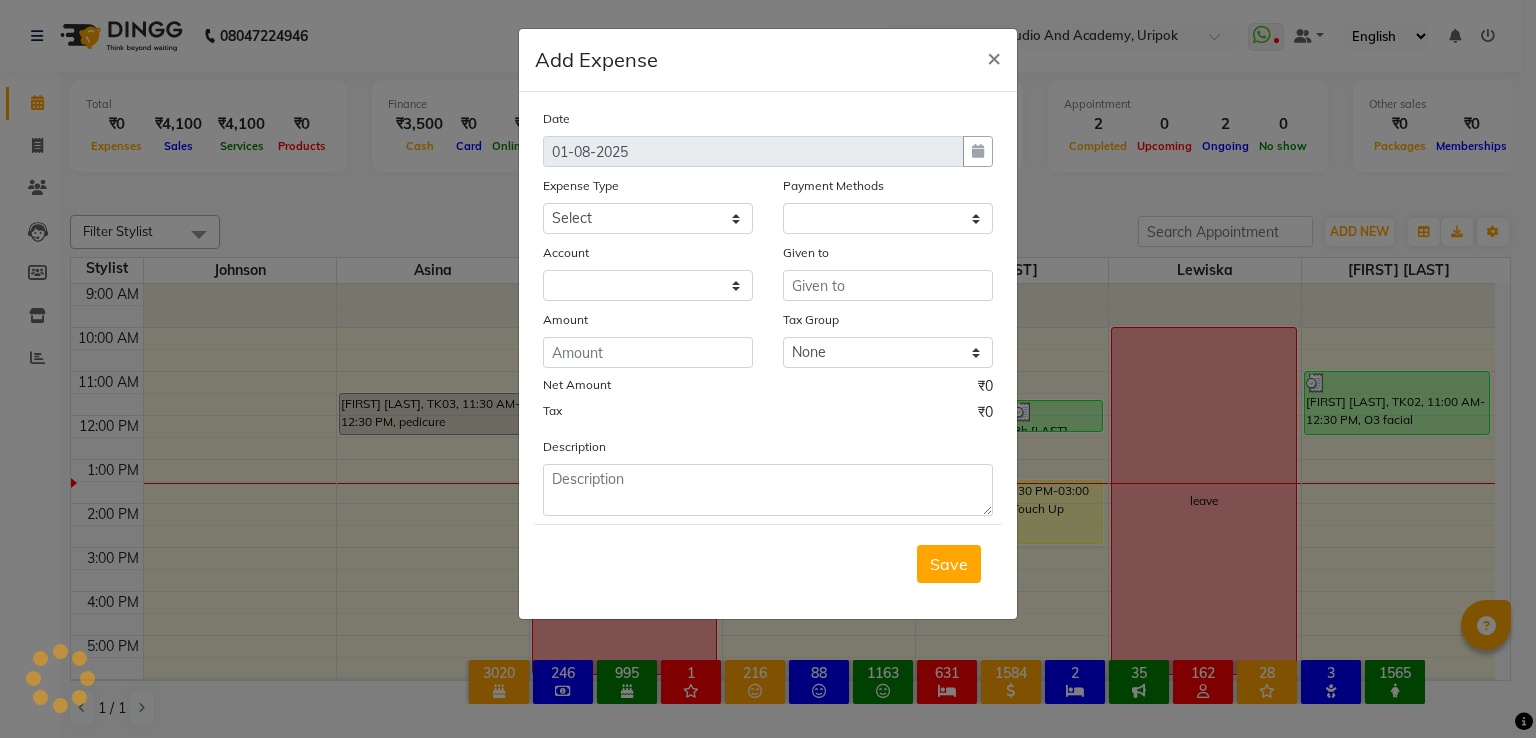 select on "1" 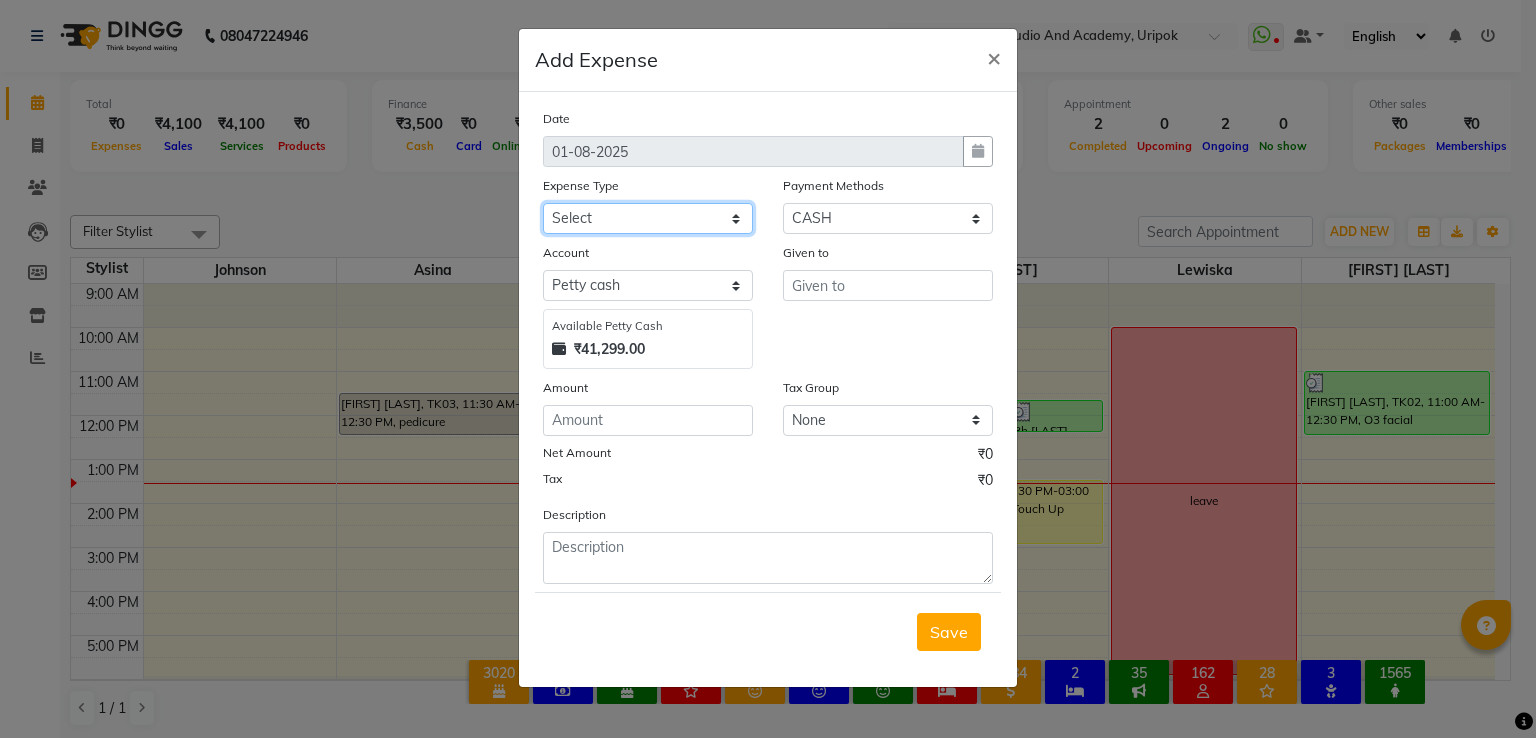 click on "Select Advance Salary Bank charges Car maintenance  Cash transfer to bank Cash transfer to hub Client Snacks Clinical charges Equipment Fuel Govt fee Incentive Insurance International purchase Loan Repayment Maintenance Marketing Miscellaneous MRA Other Pantry Product Rent Salary Staff Snacks Tax Tea & Refreshment Utilities" 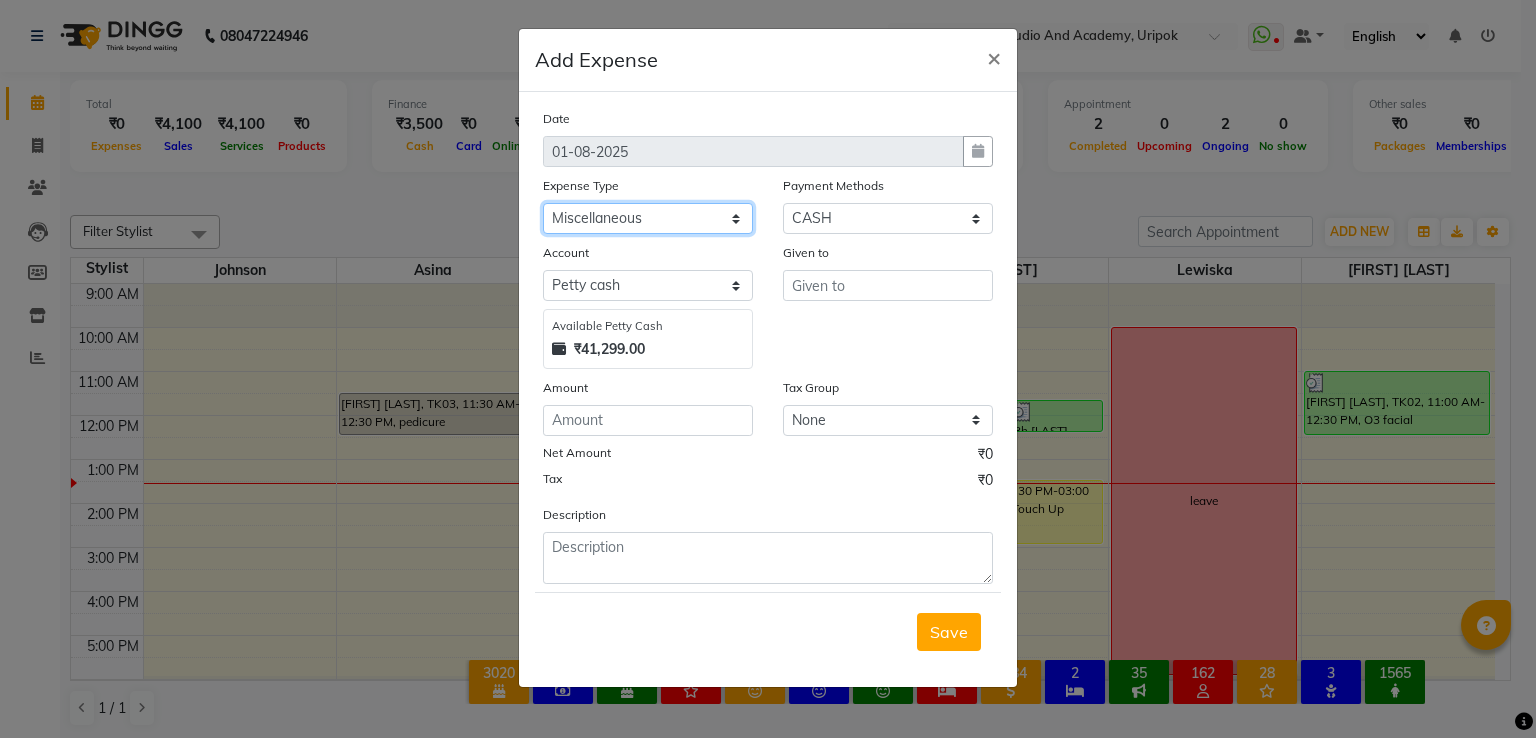 click on "Select Advance Salary Bank charges Car maintenance  Cash transfer to bank Cash transfer to hub Client Snacks Clinical charges Equipment Fuel Govt fee Incentive Insurance International purchase Loan Repayment Maintenance Marketing Miscellaneous MRA Other Pantry Product Rent Salary Staff Snacks Tax Tea & Refreshment Utilities" 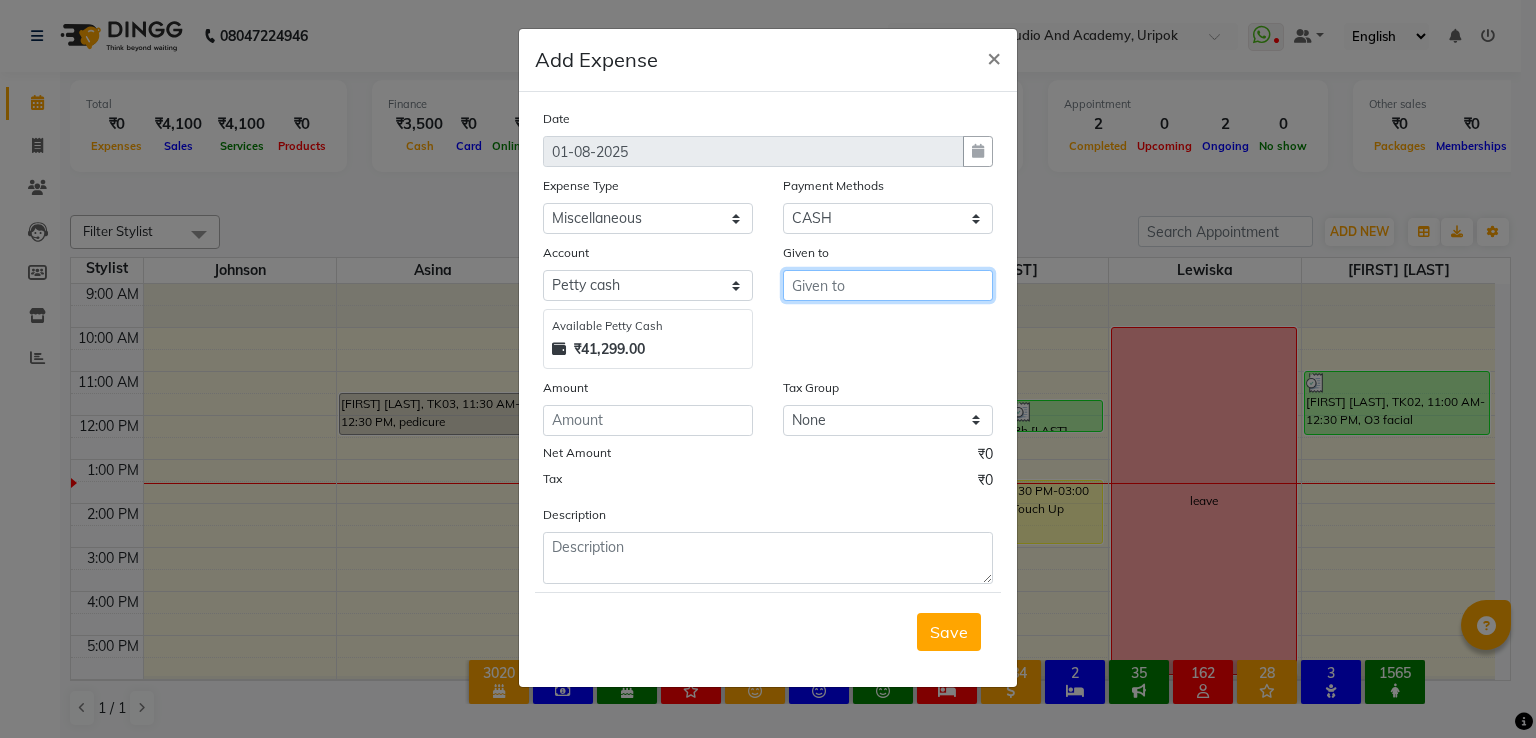 click at bounding box center [888, 285] 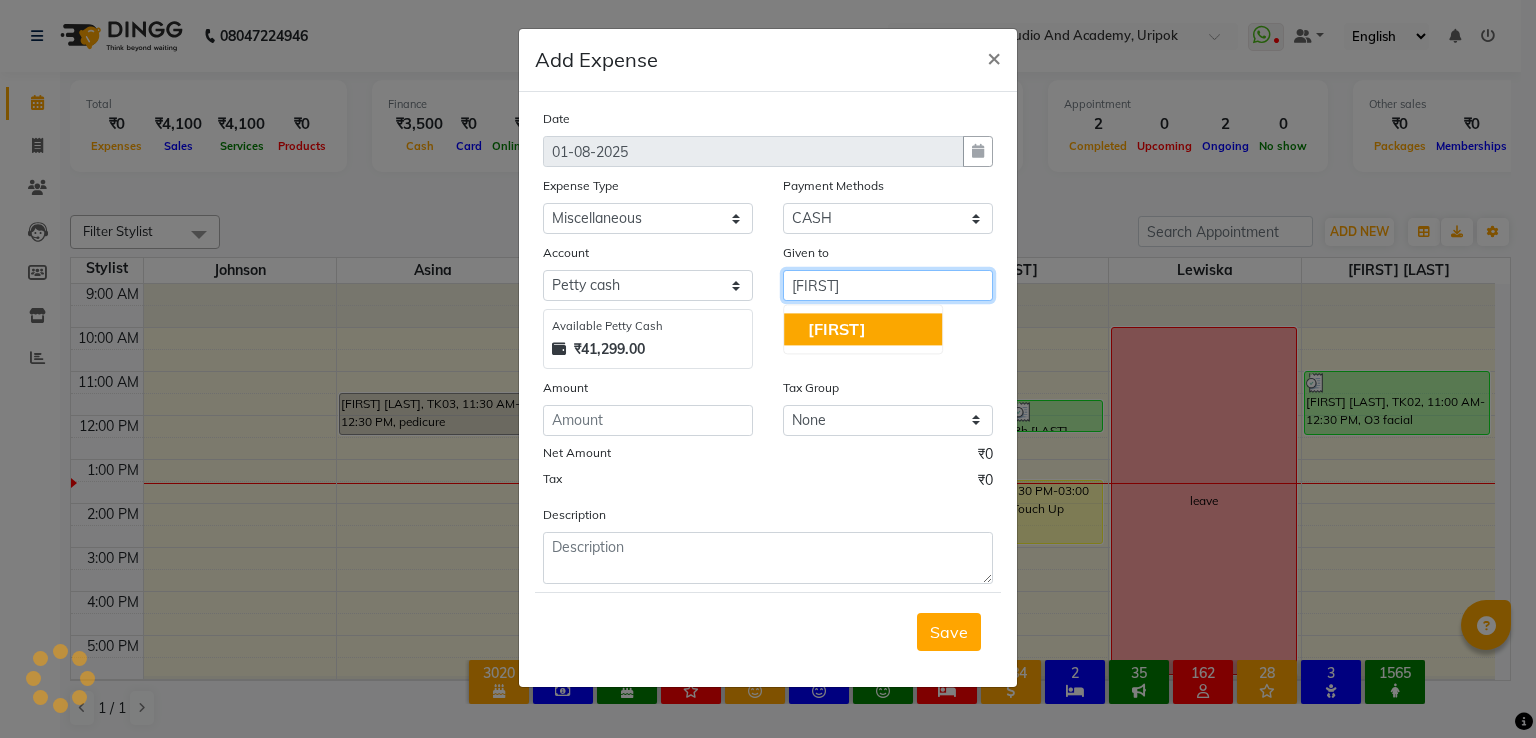 click on "[FIRST]" 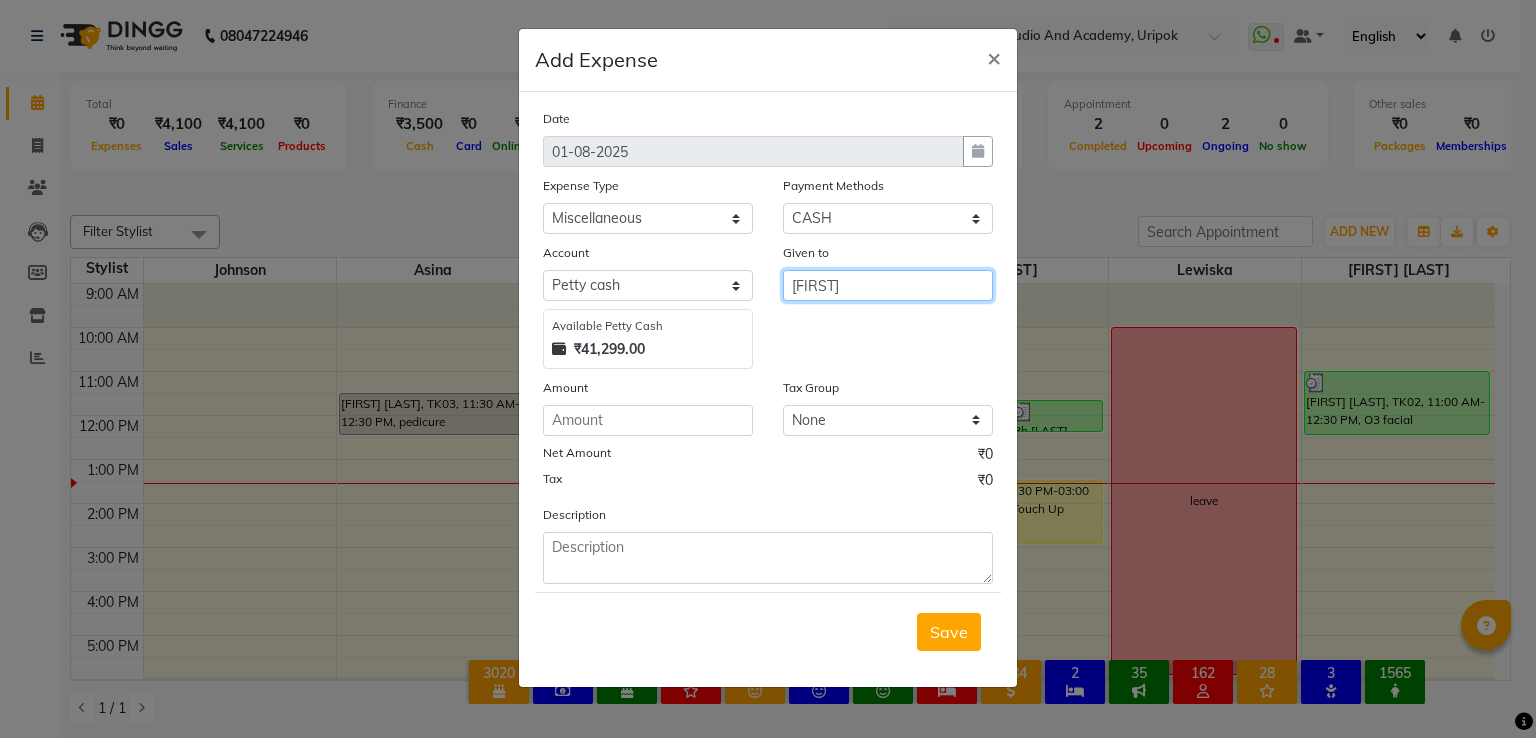 type on "[FIRST]" 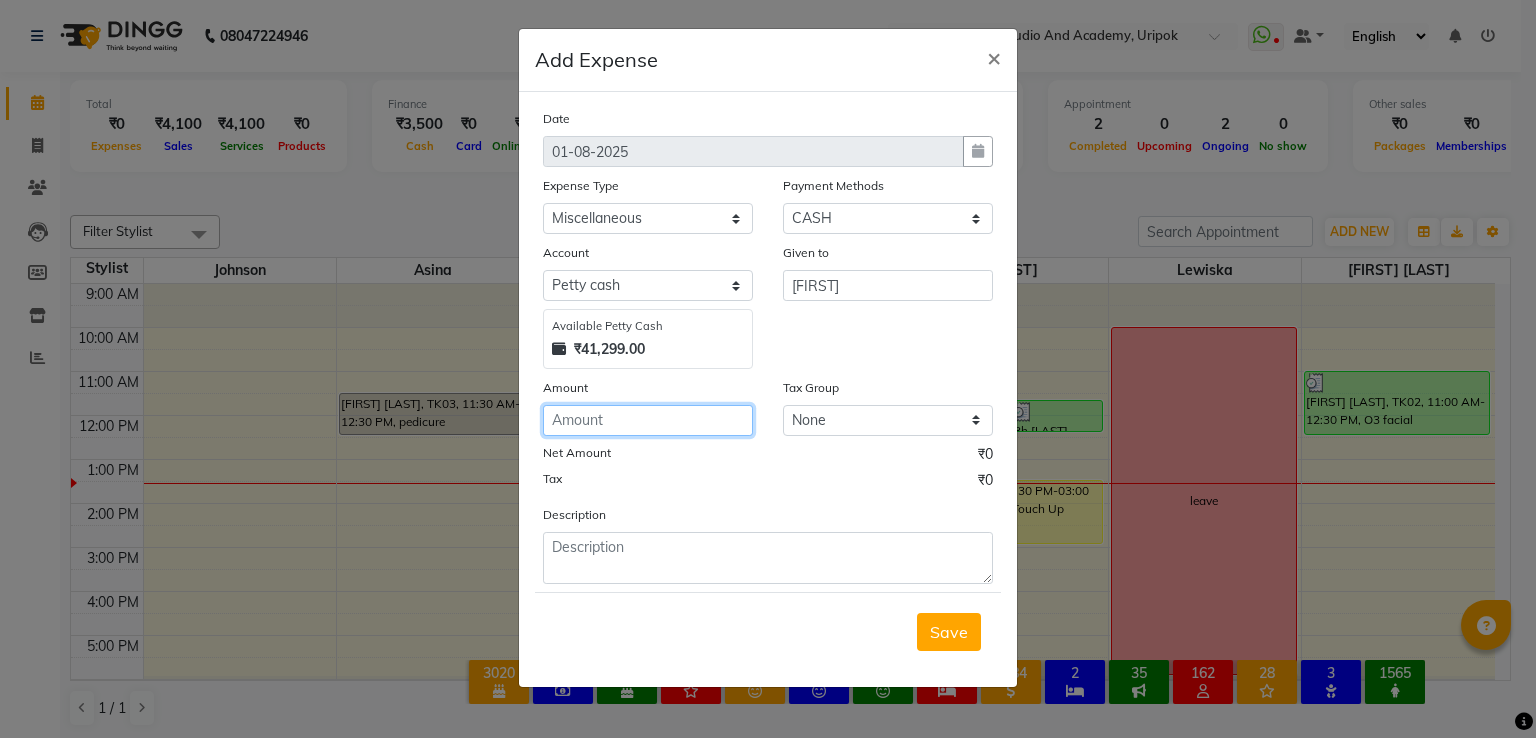 click 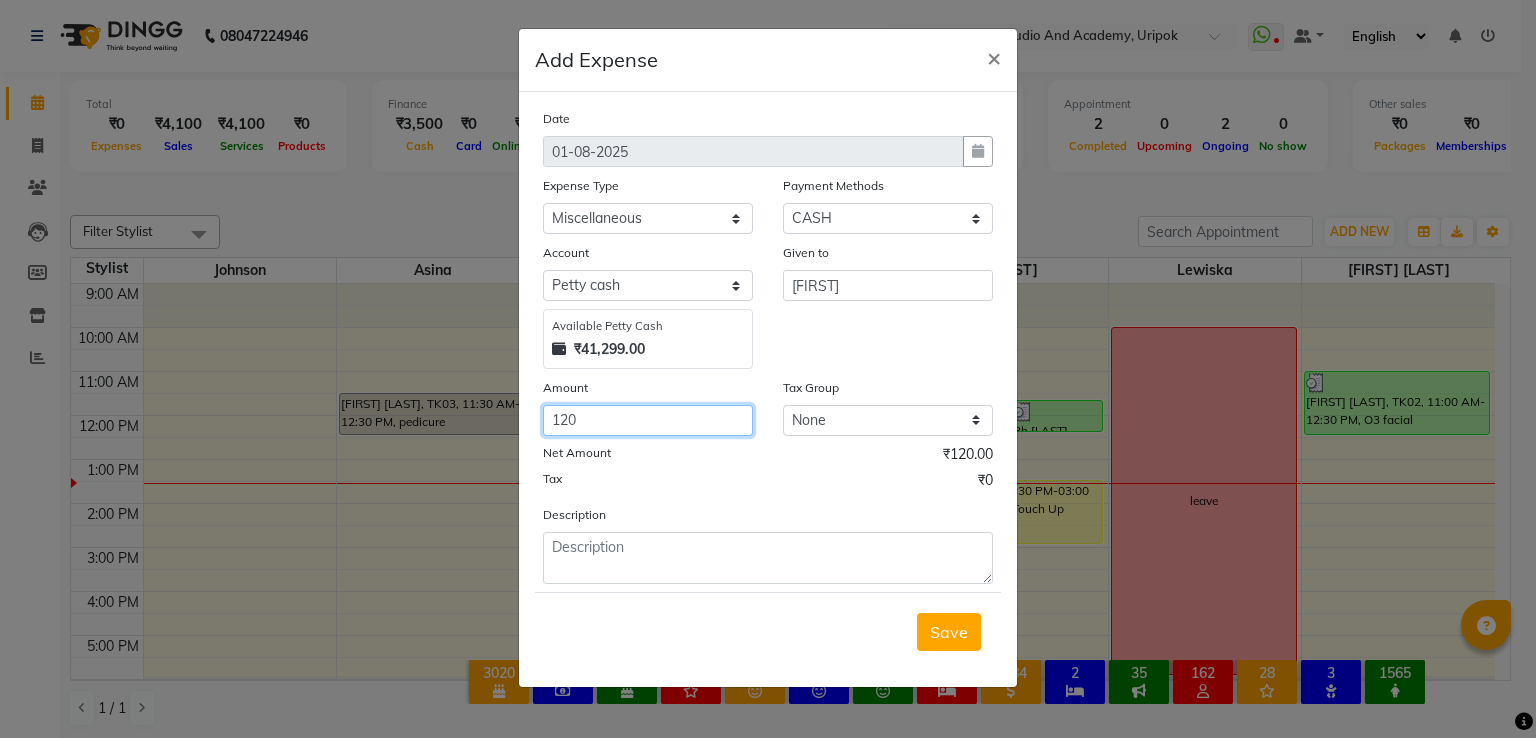 type on "120" 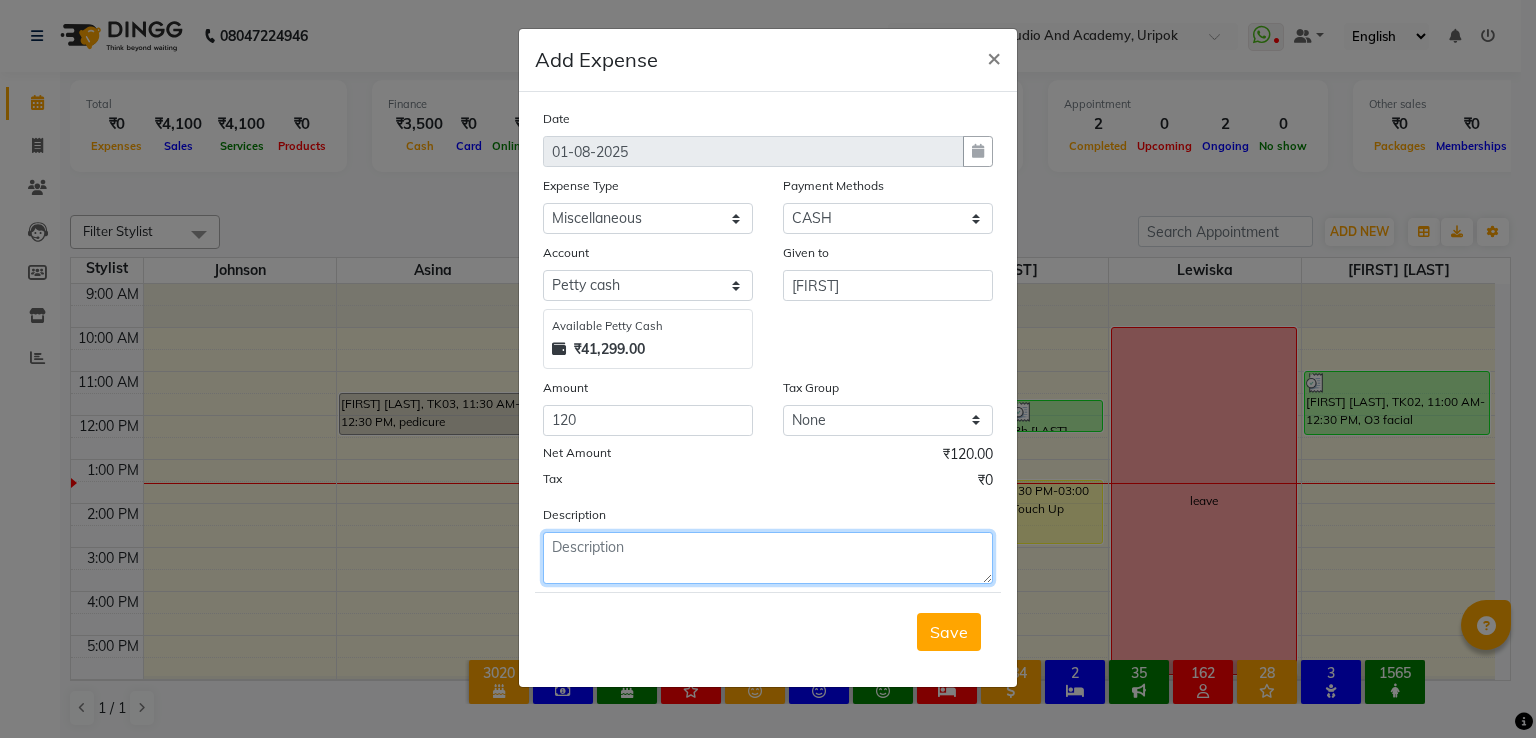 click 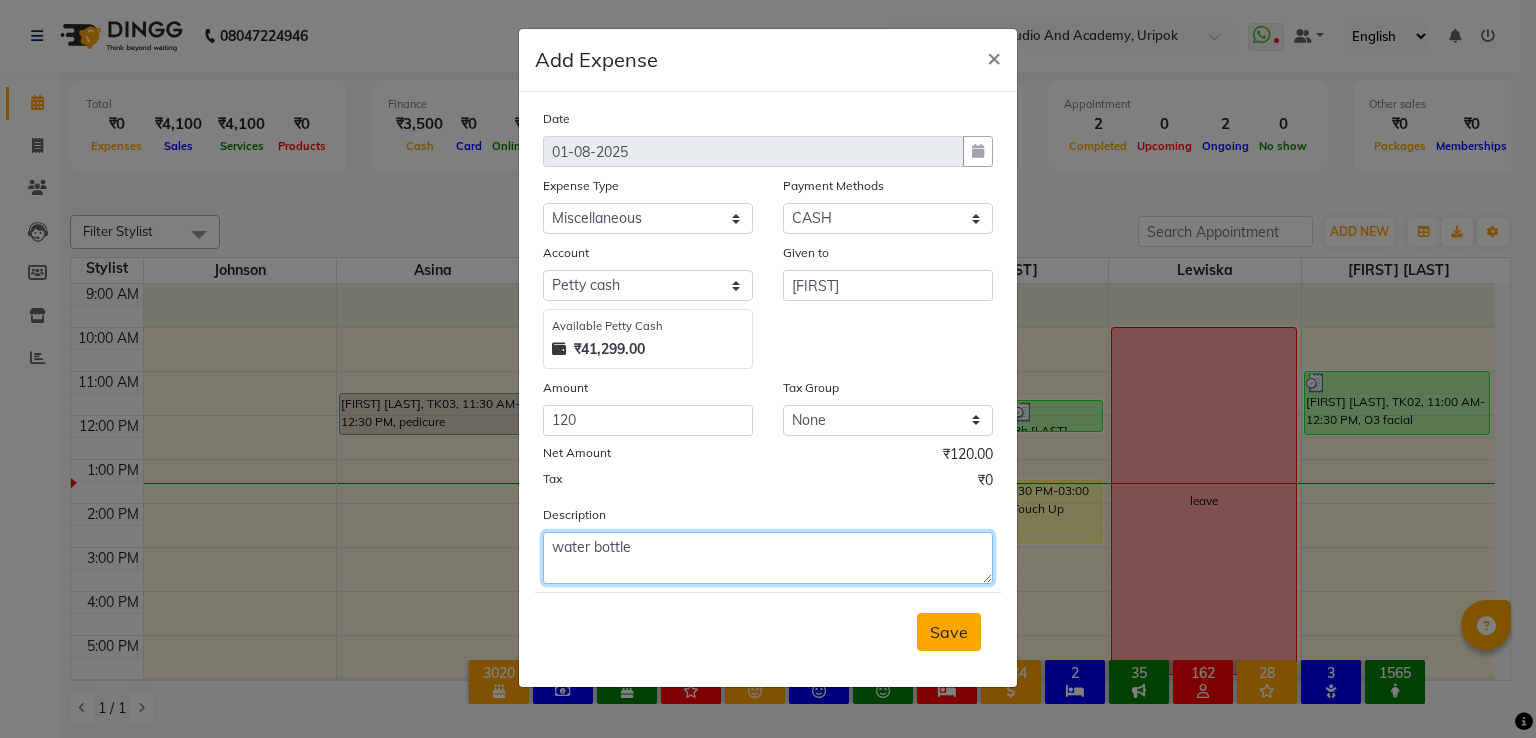 type on "water bottle" 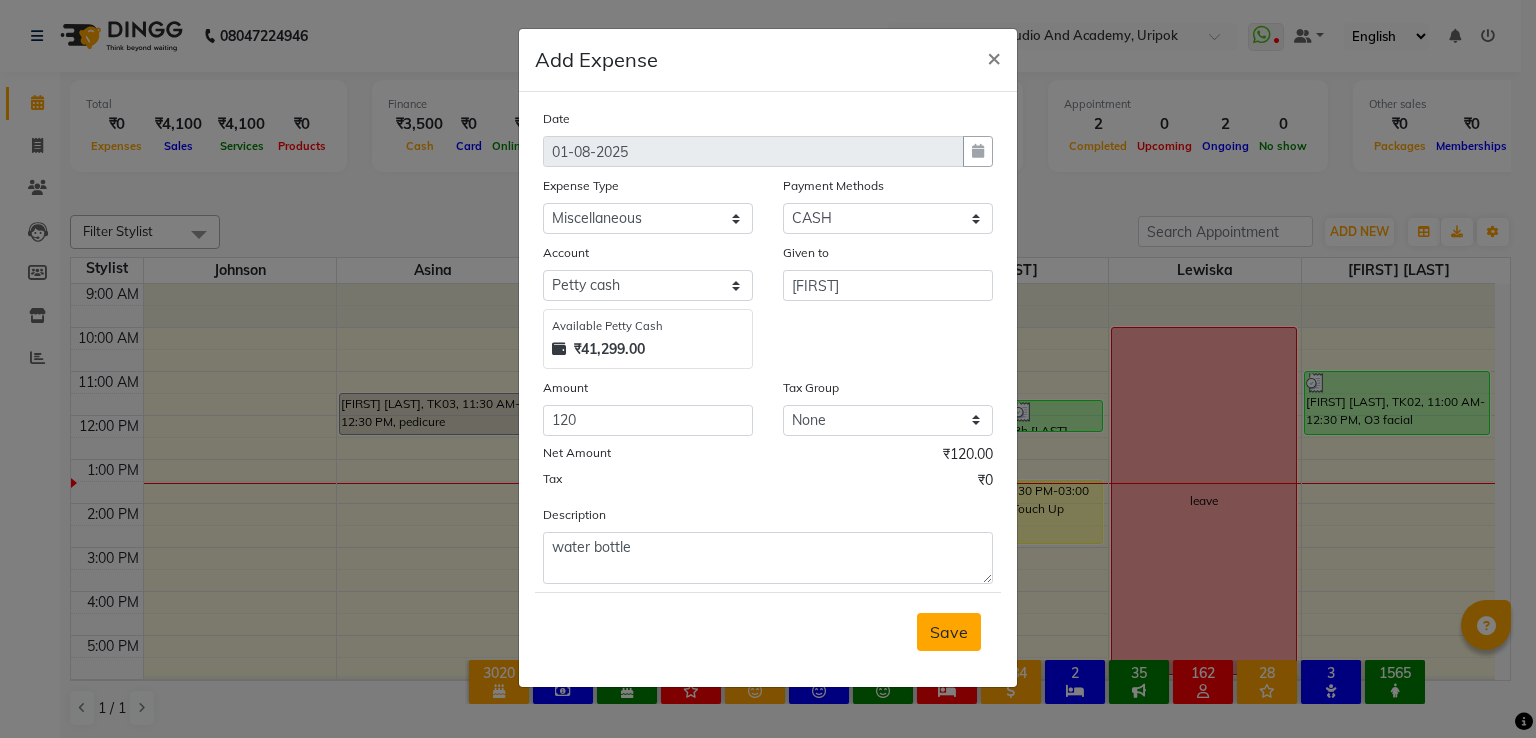 click on "Save" at bounding box center [949, 632] 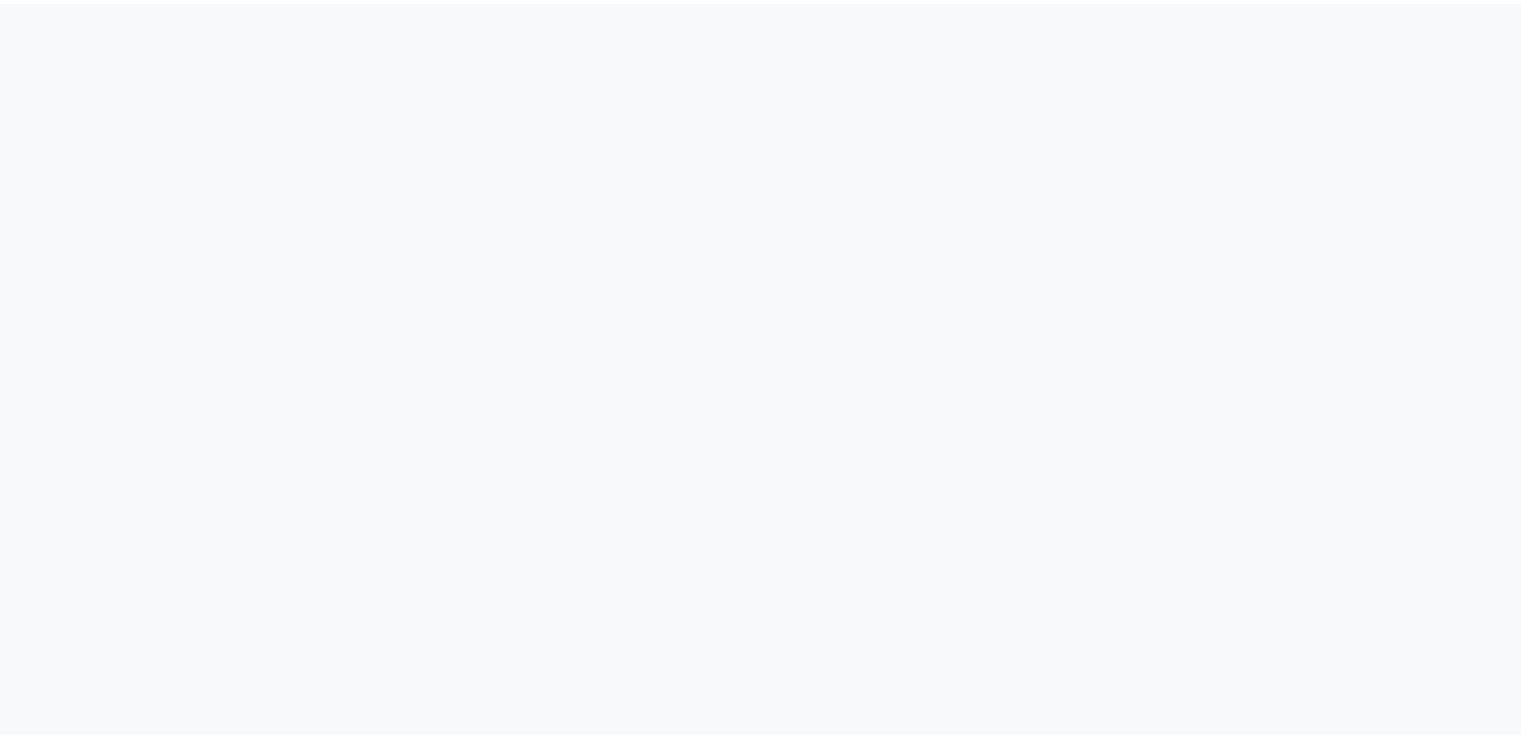 scroll, scrollTop: 0, scrollLeft: 0, axis: both 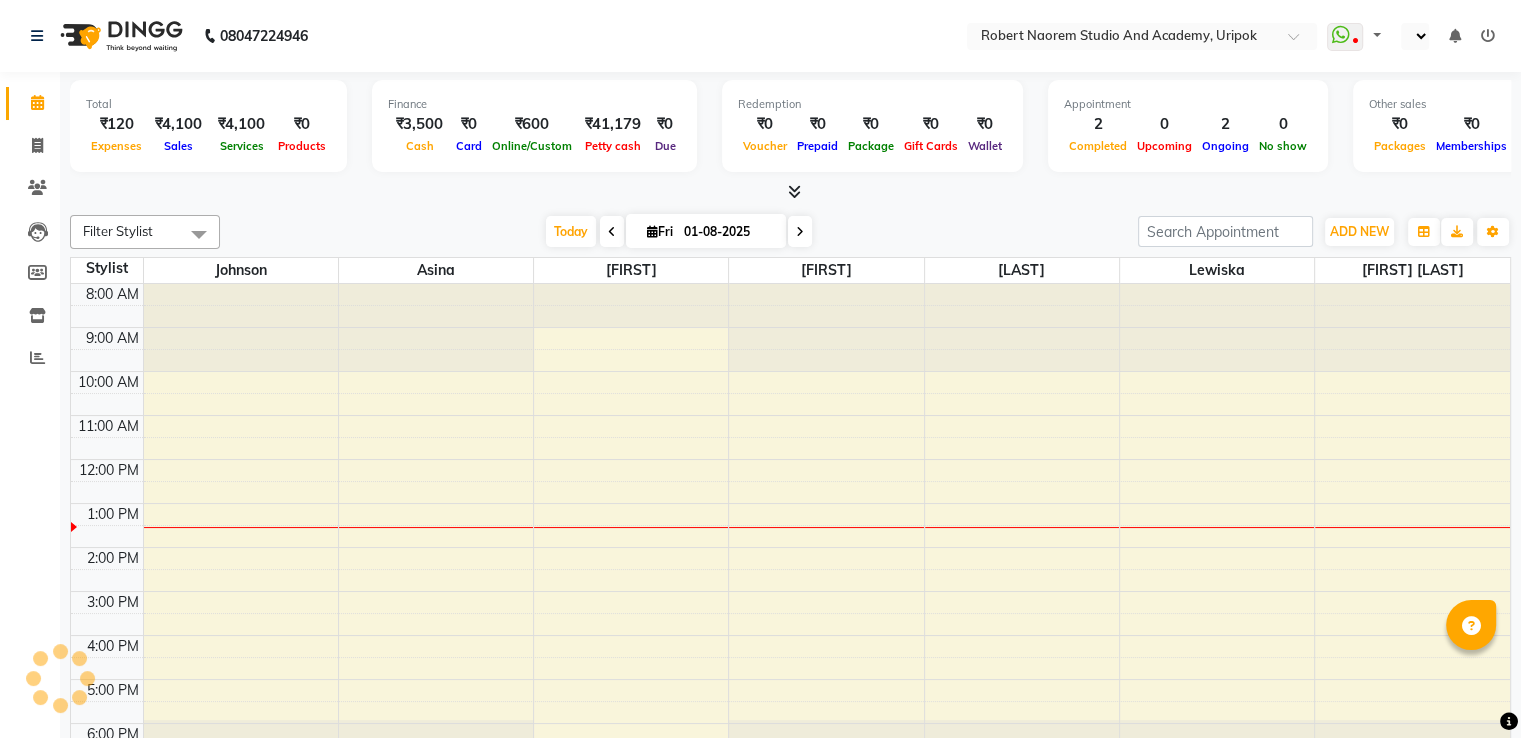 select on "en" 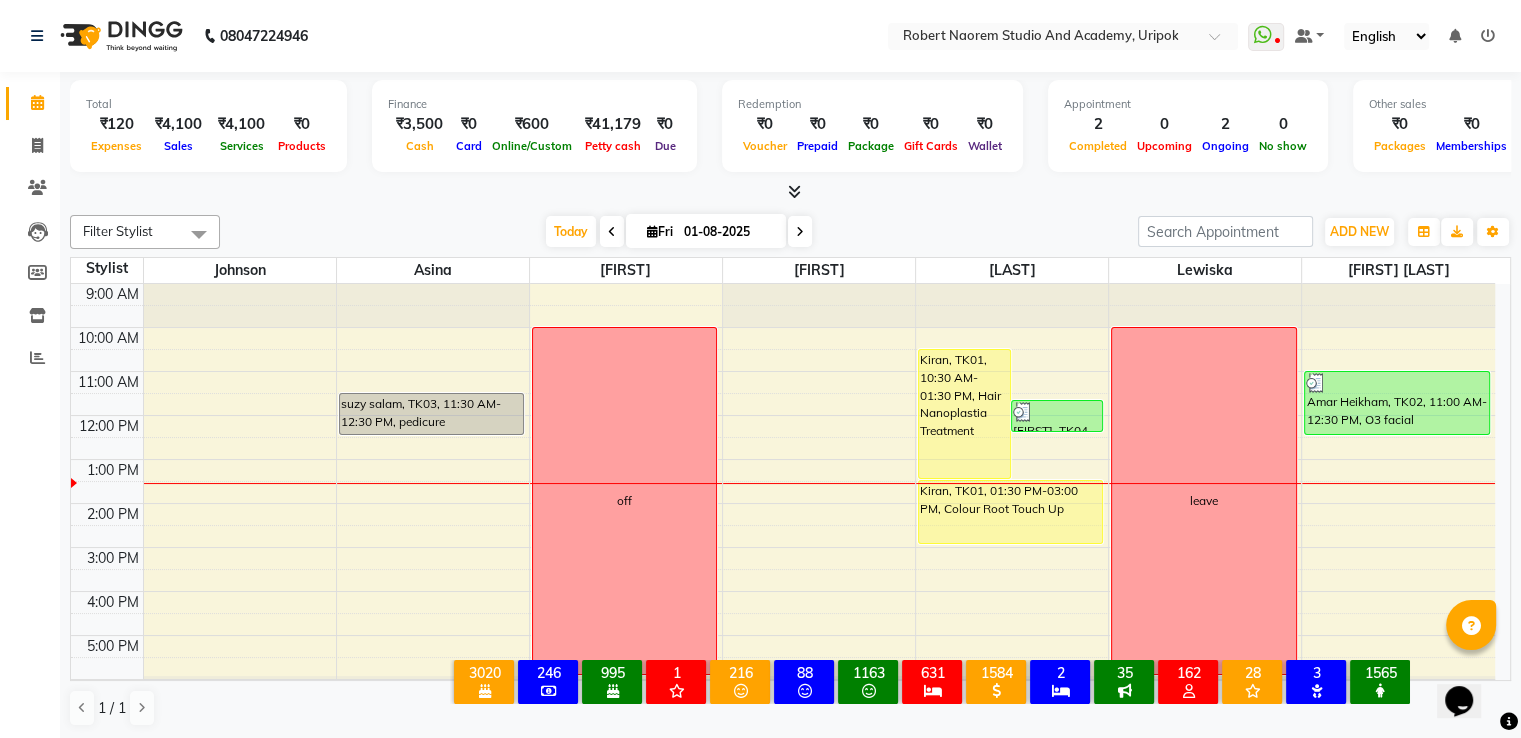 scroll, scrollTop: 0, scrollLeft: 0, axis: both 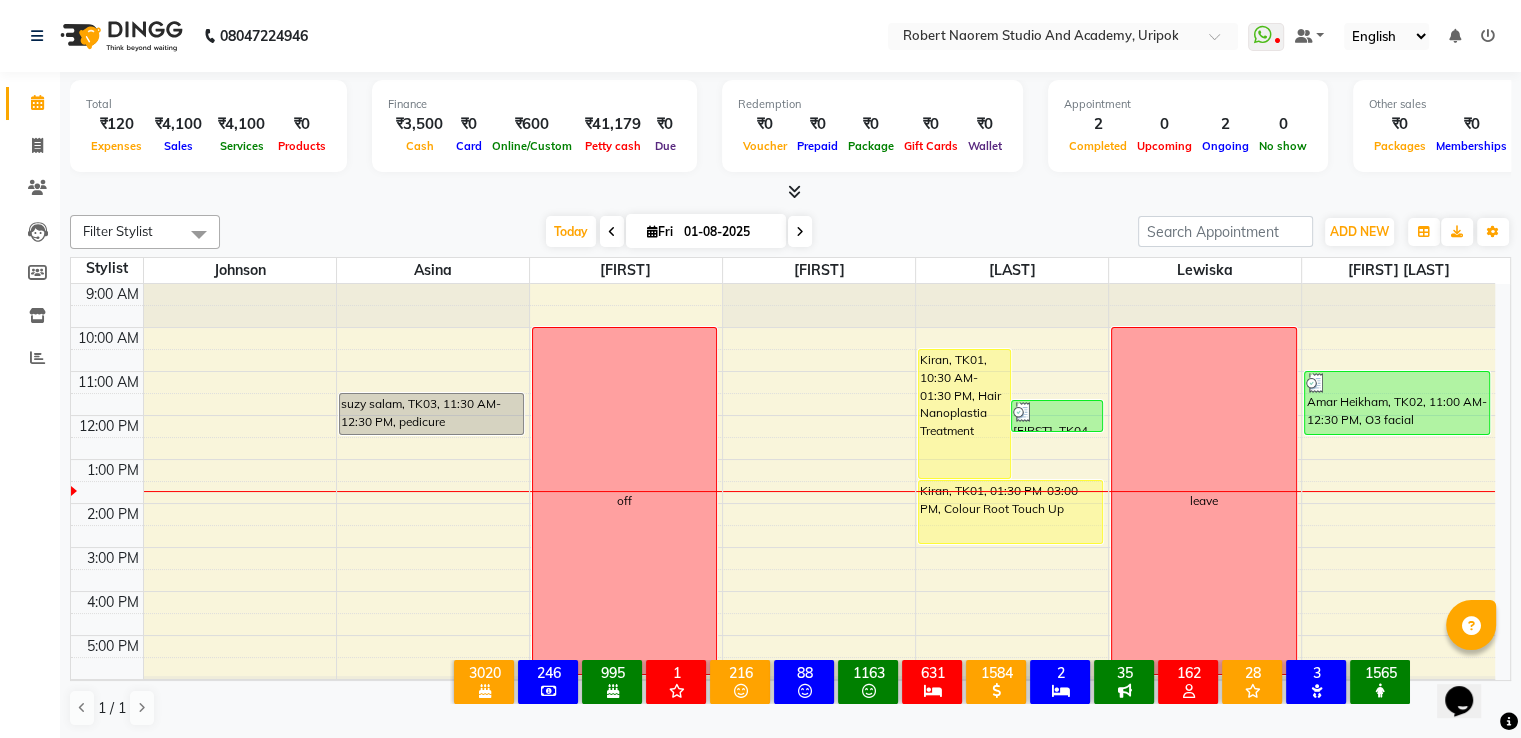 click on "9:00 AM 10:00 AM 11:00 AM 12:00 PM 1:00 PM 2:00 PM 3:00 PM 4:00 PM 5:00 PM 6:00 PM suzy salam, TK03, 11:30 AM-12:30 PM, pedicure off Kiran, TK01, 10:30 AM-01:30 PM, Hair Nanoplastia Treatment Ph Rameshori, TK04, 11:40 AM-12:25 PM, Hair Cut Female (₹600) Kiran, TK01, 01:30 PM-03:00 PM, Colour Root Touch Up leave Amar Heikham, TK02, 11:00 AM-12:30 PM, O3 facial" at bounding box center [783, 503] 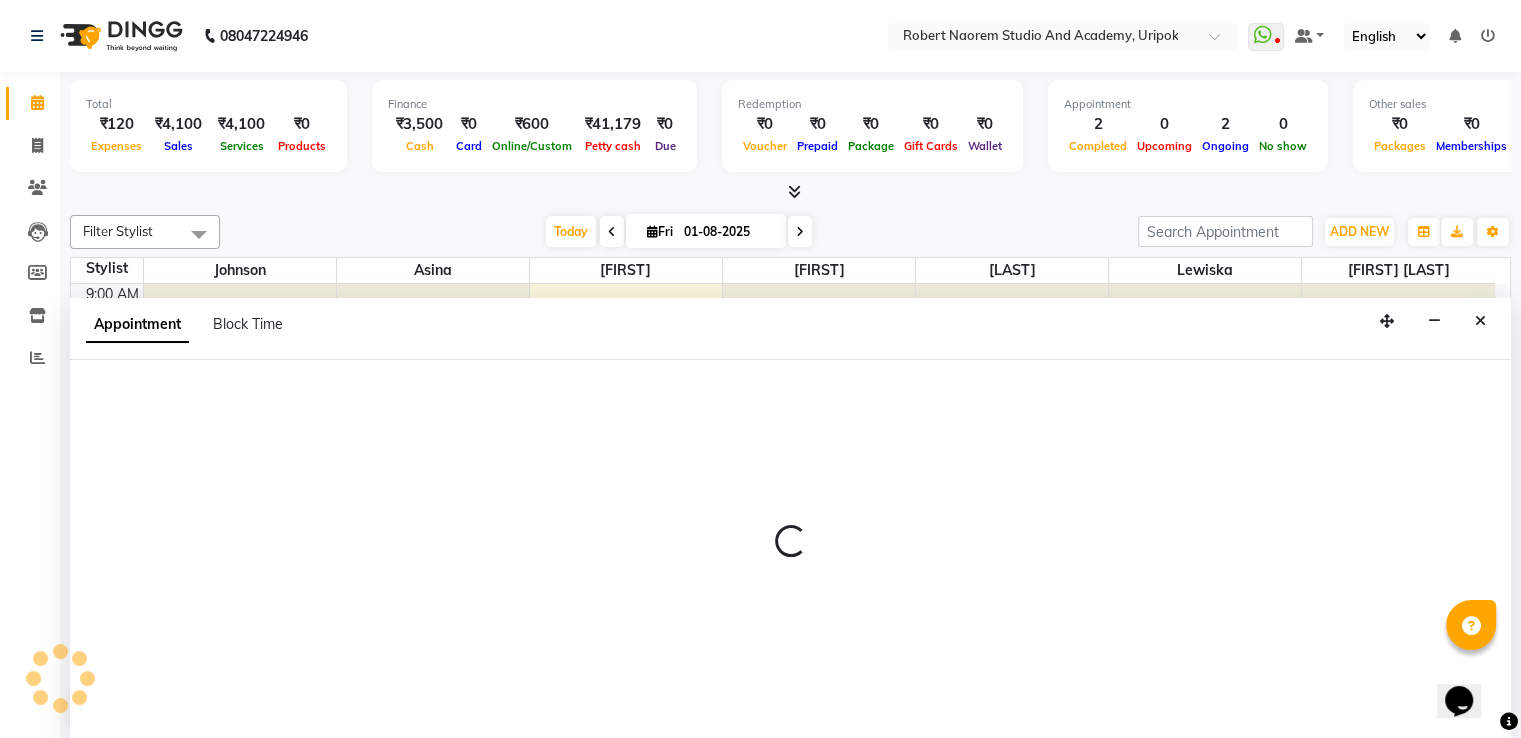 scroll, scrollTop: 1, scrollLeft: 0, axis: vertical 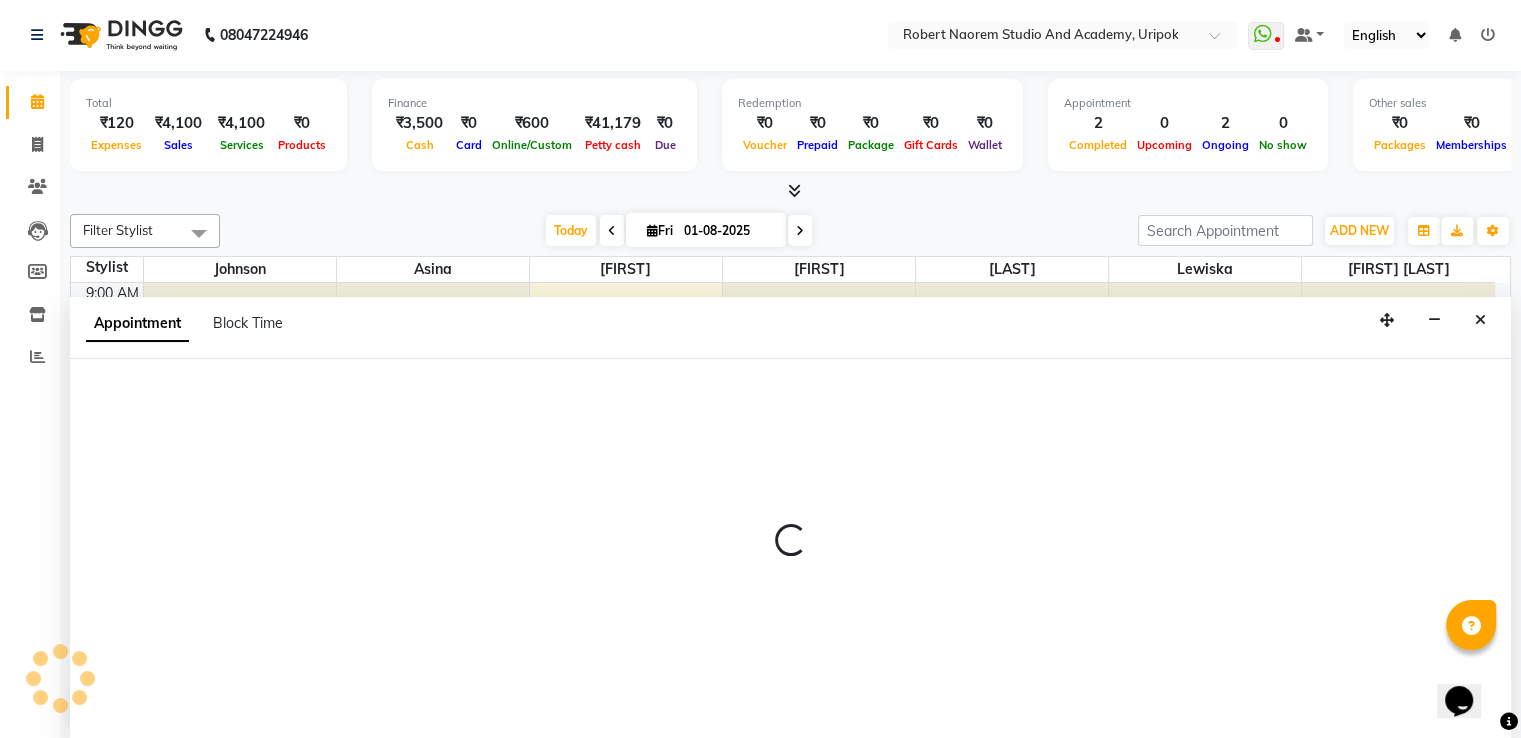 select on "29583" 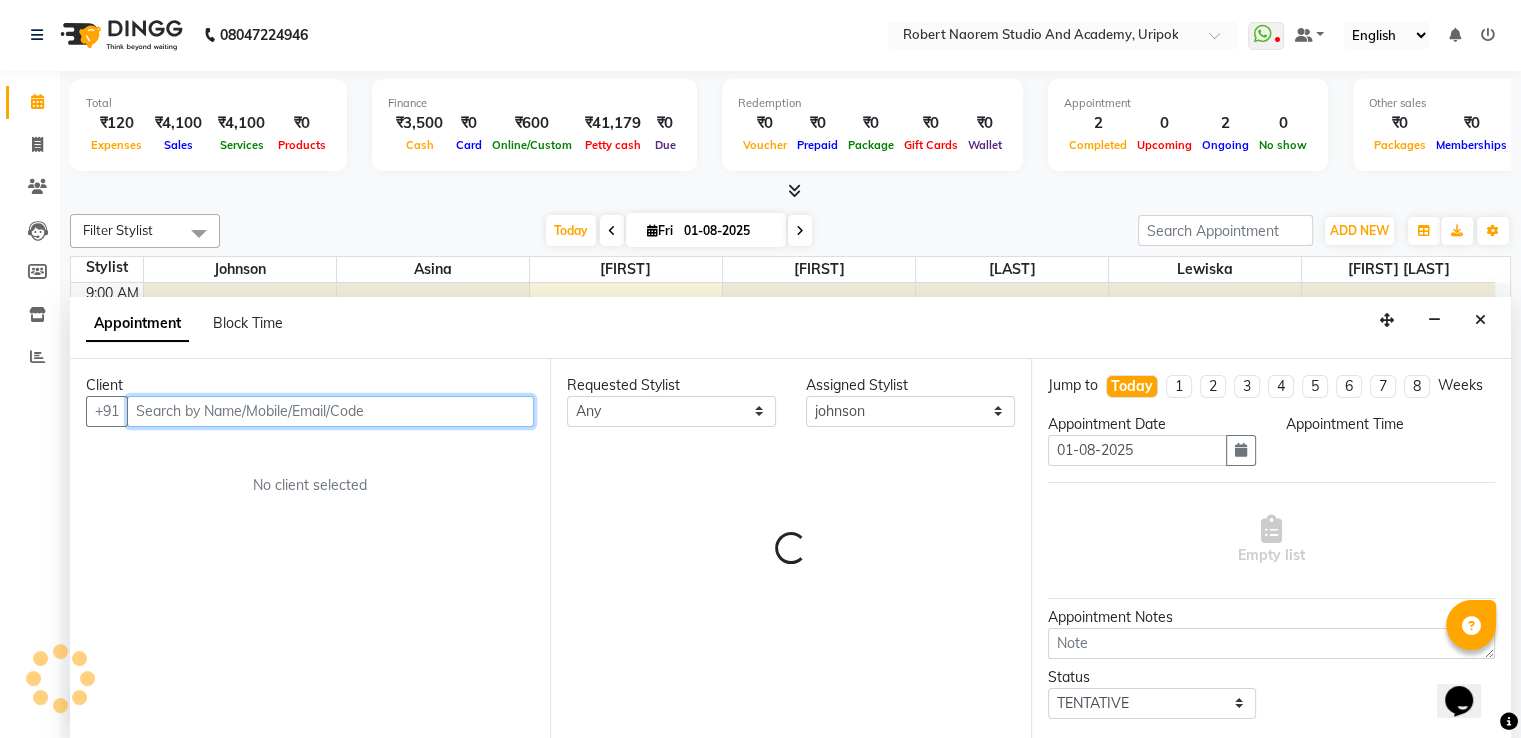select on "810" 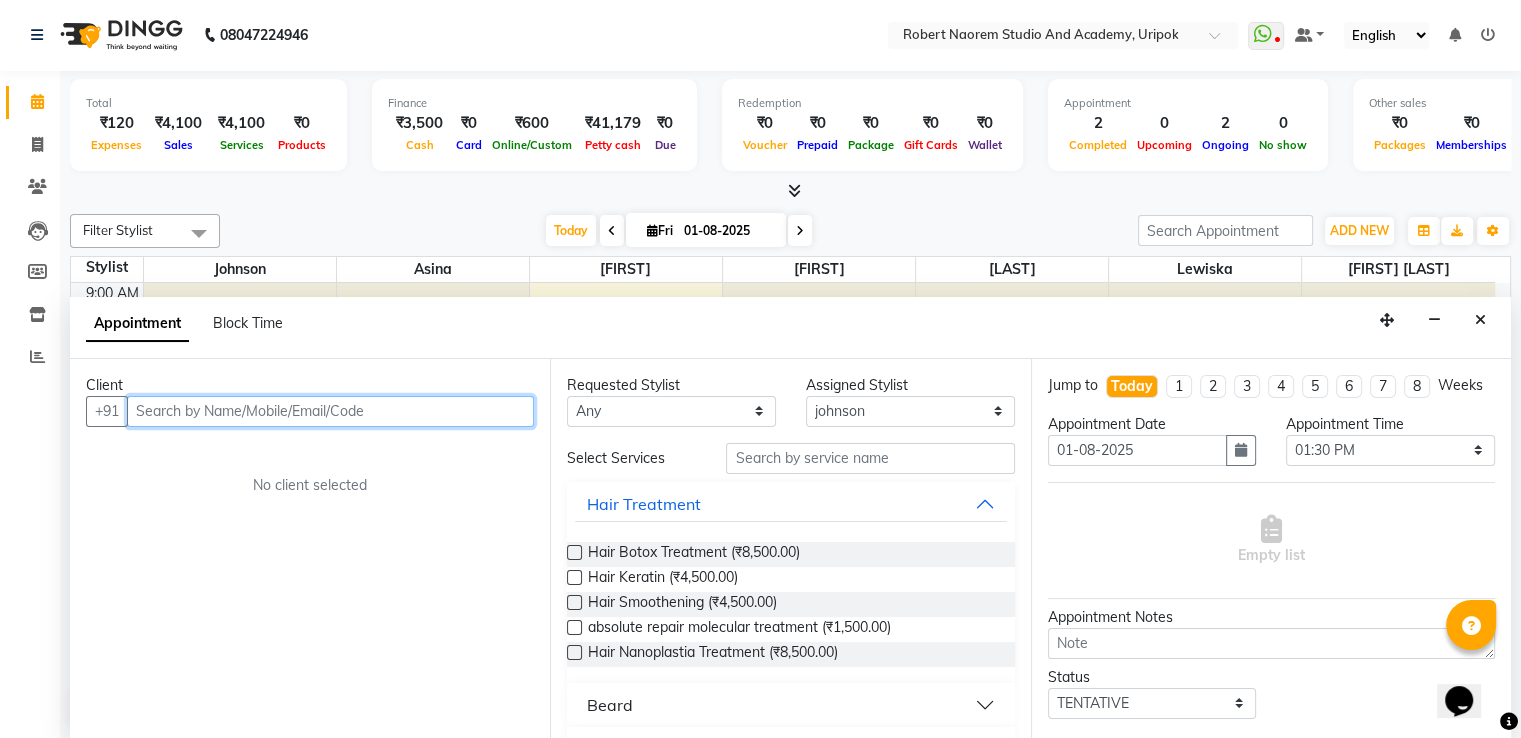 click at bounding box center (330, 411) 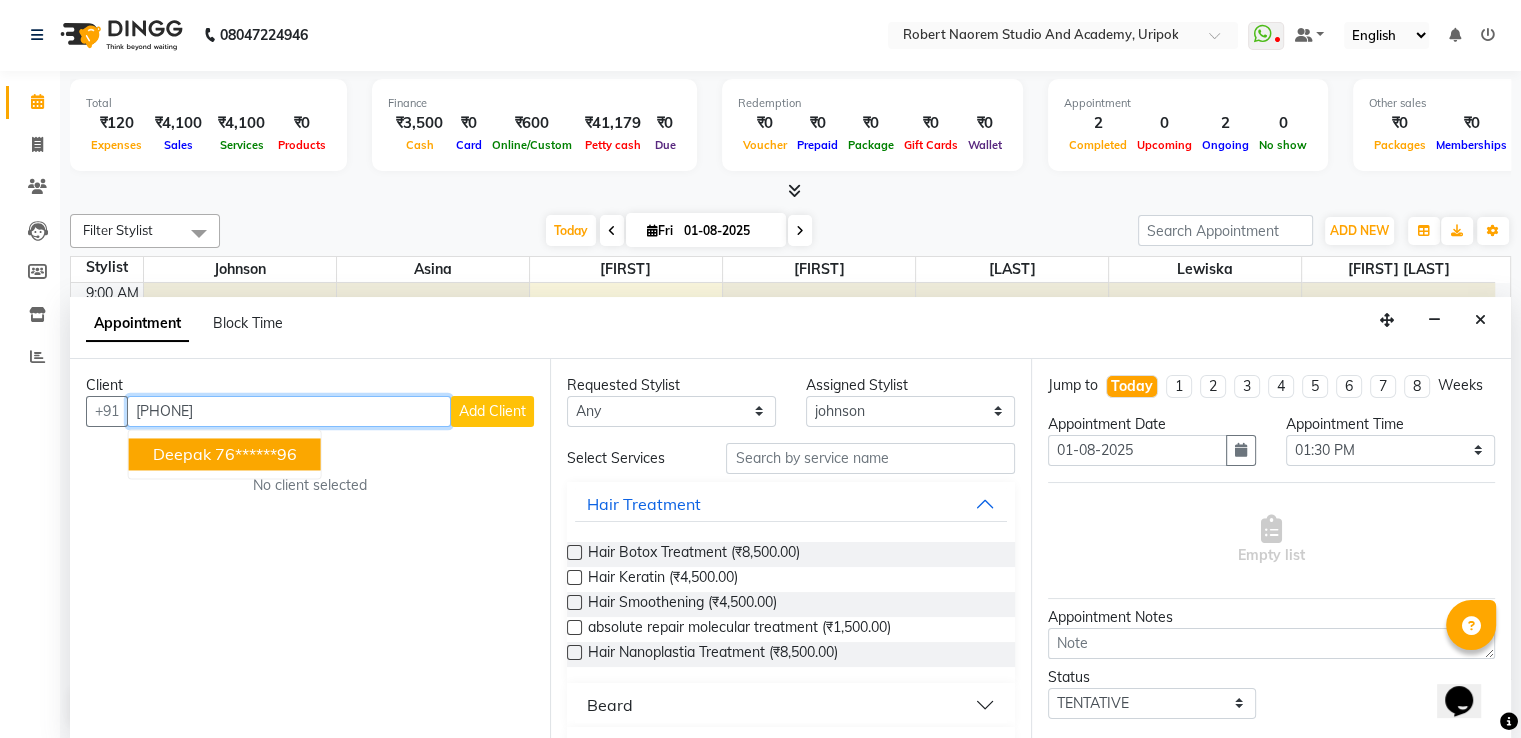 click on "76******96" at bounding box center [256, 454] 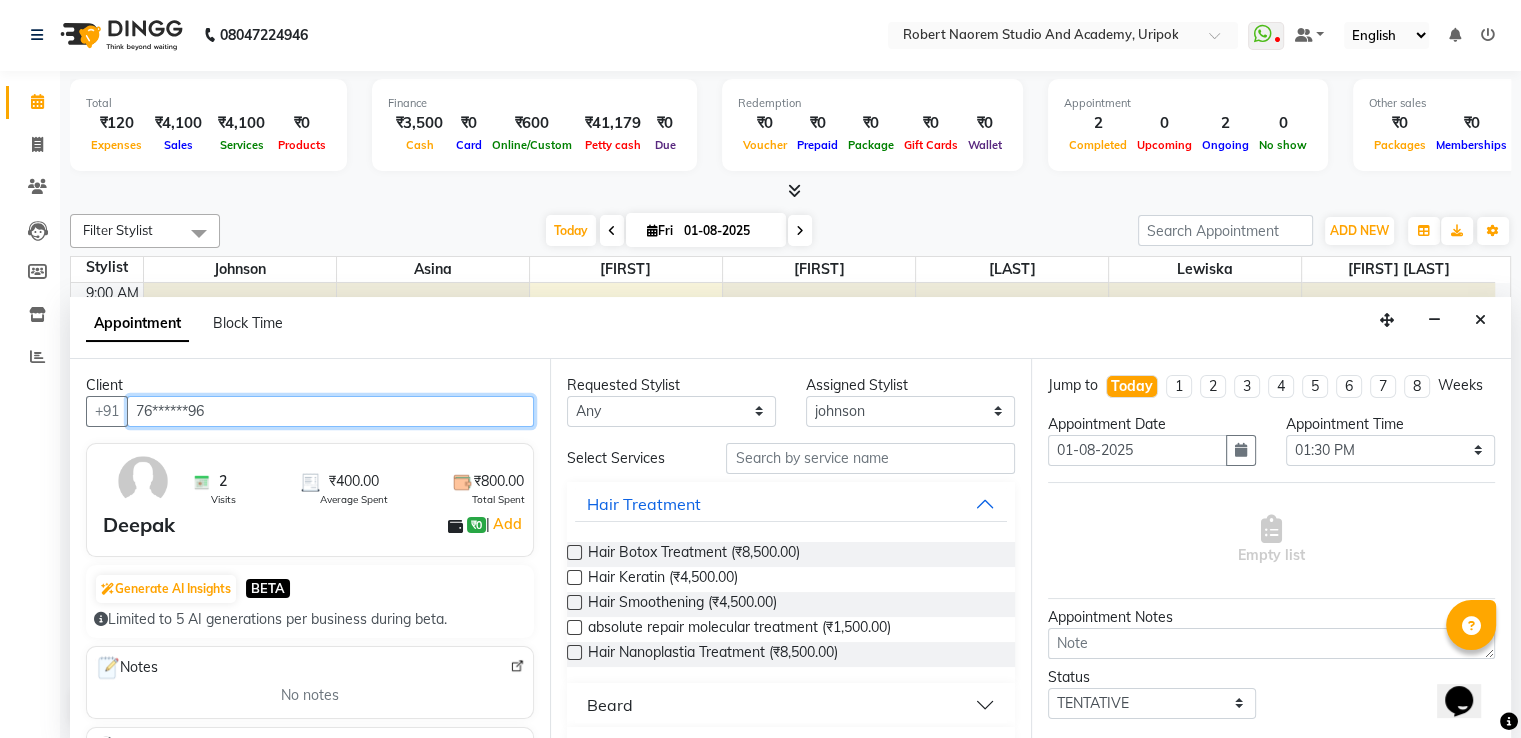 type on "76******96" 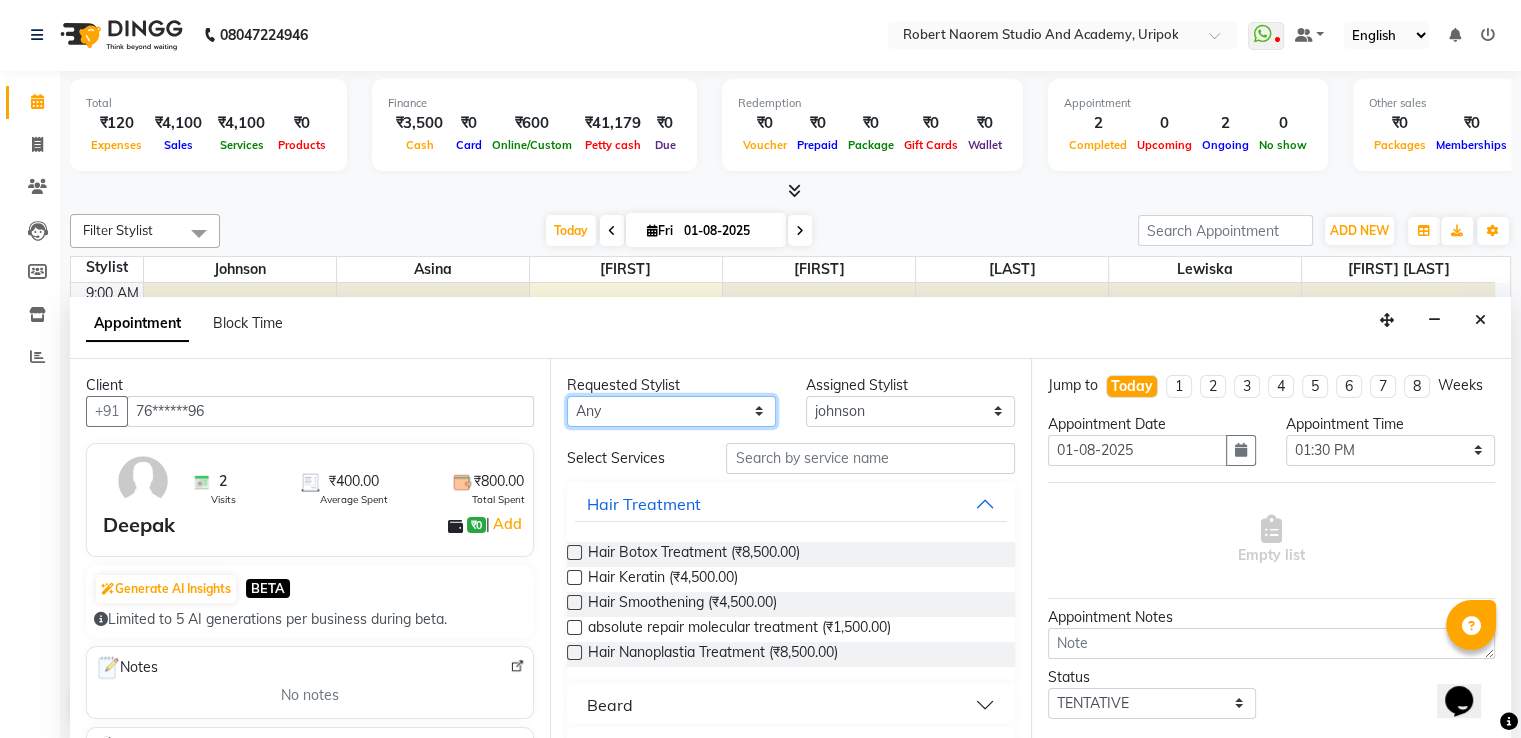 click on "Any Asina johnson Kamei Lewiska Micheal Sonka Suniti Wangkhem" at bounding box center [671, 411] 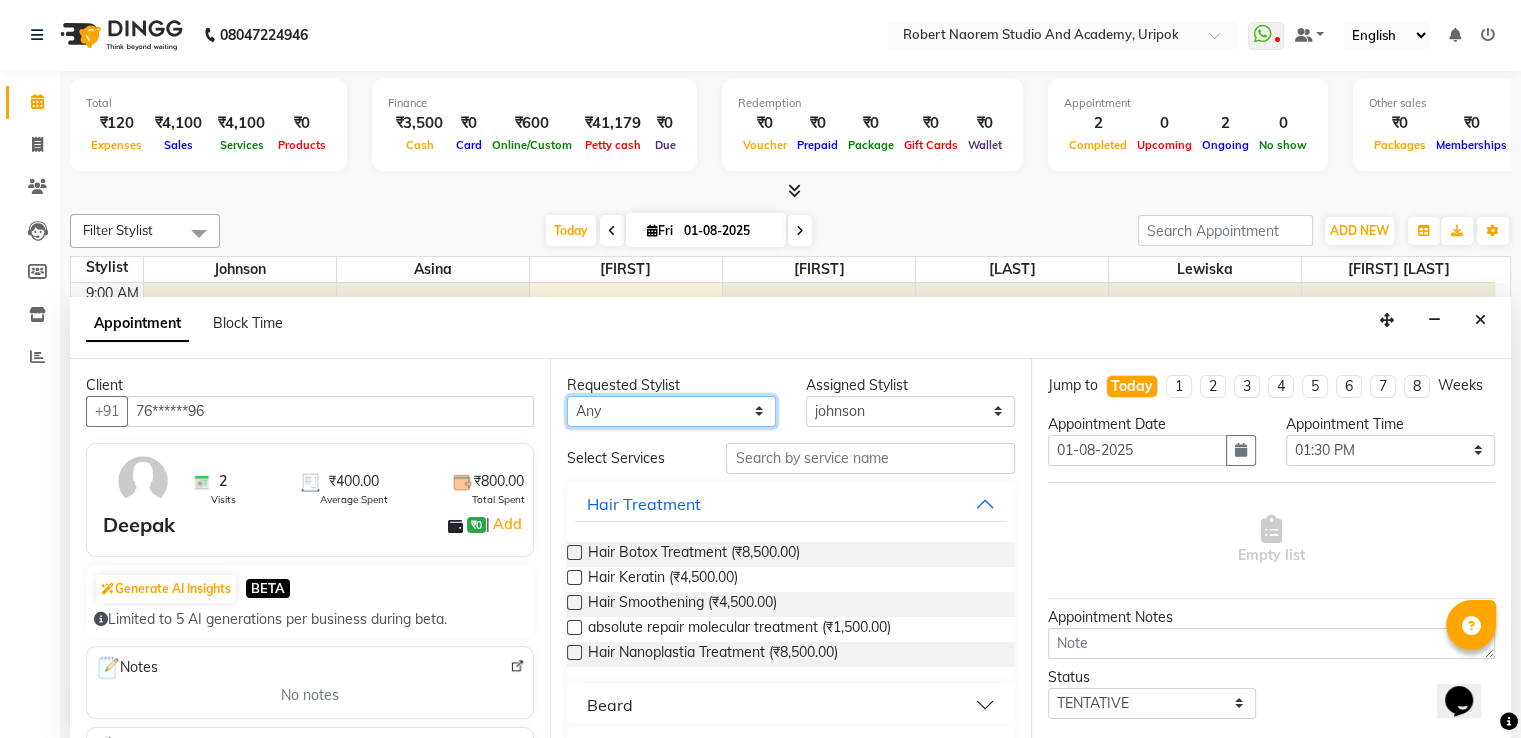 select on "29583" 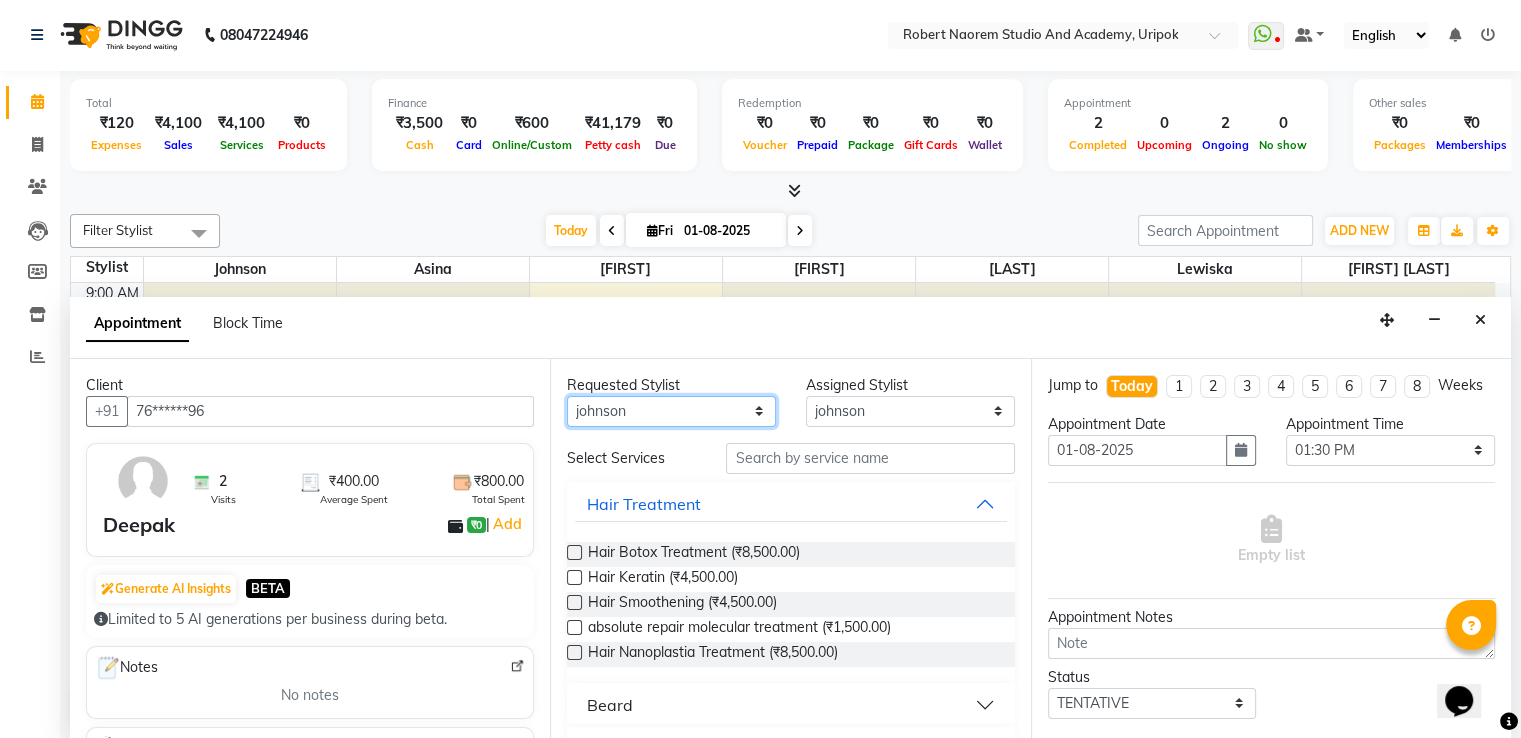 click on "Any Asina johnson Kamei Lewiska Micheal Sonka Suniti Wangkhem" at bounding box center [671, 411] 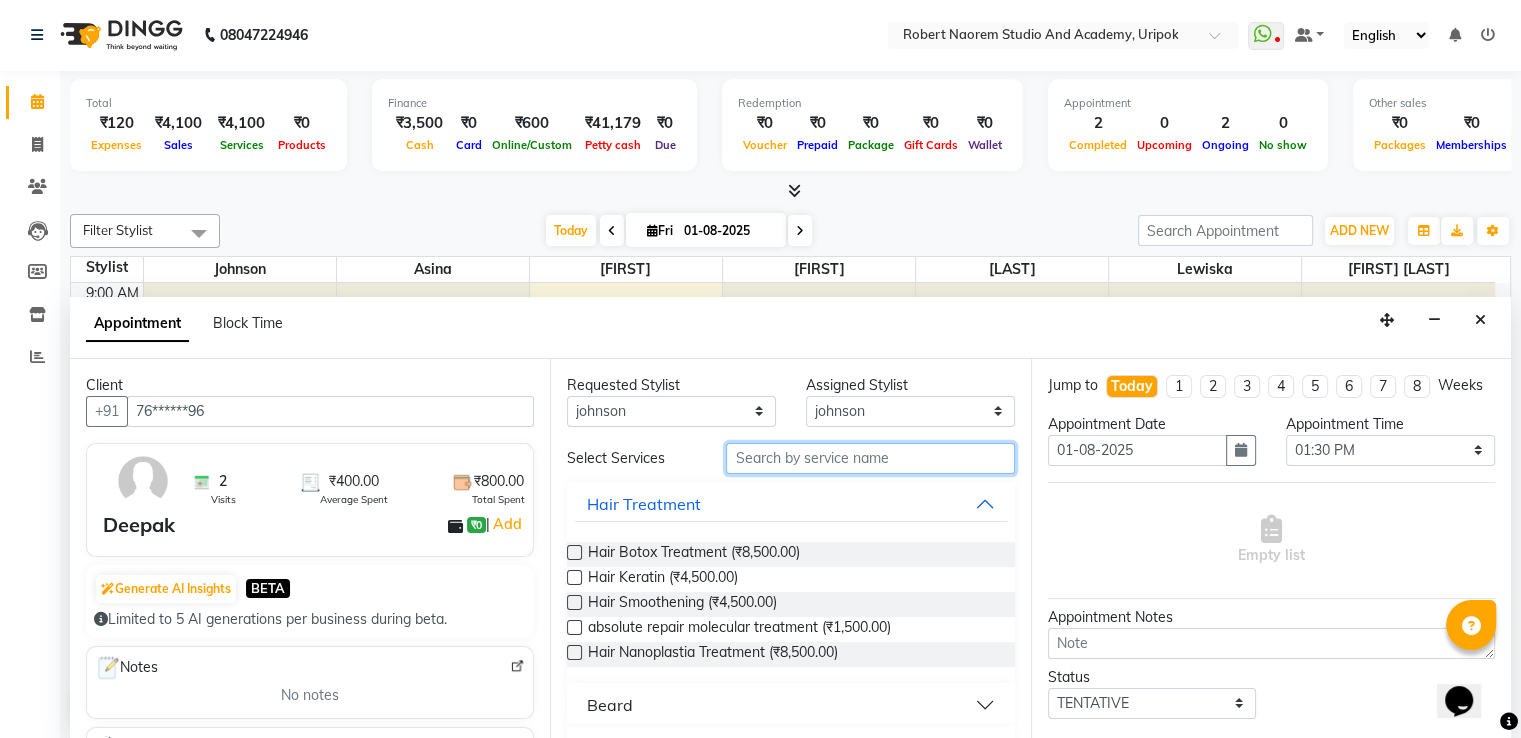 click at bounding box center [870, 458] 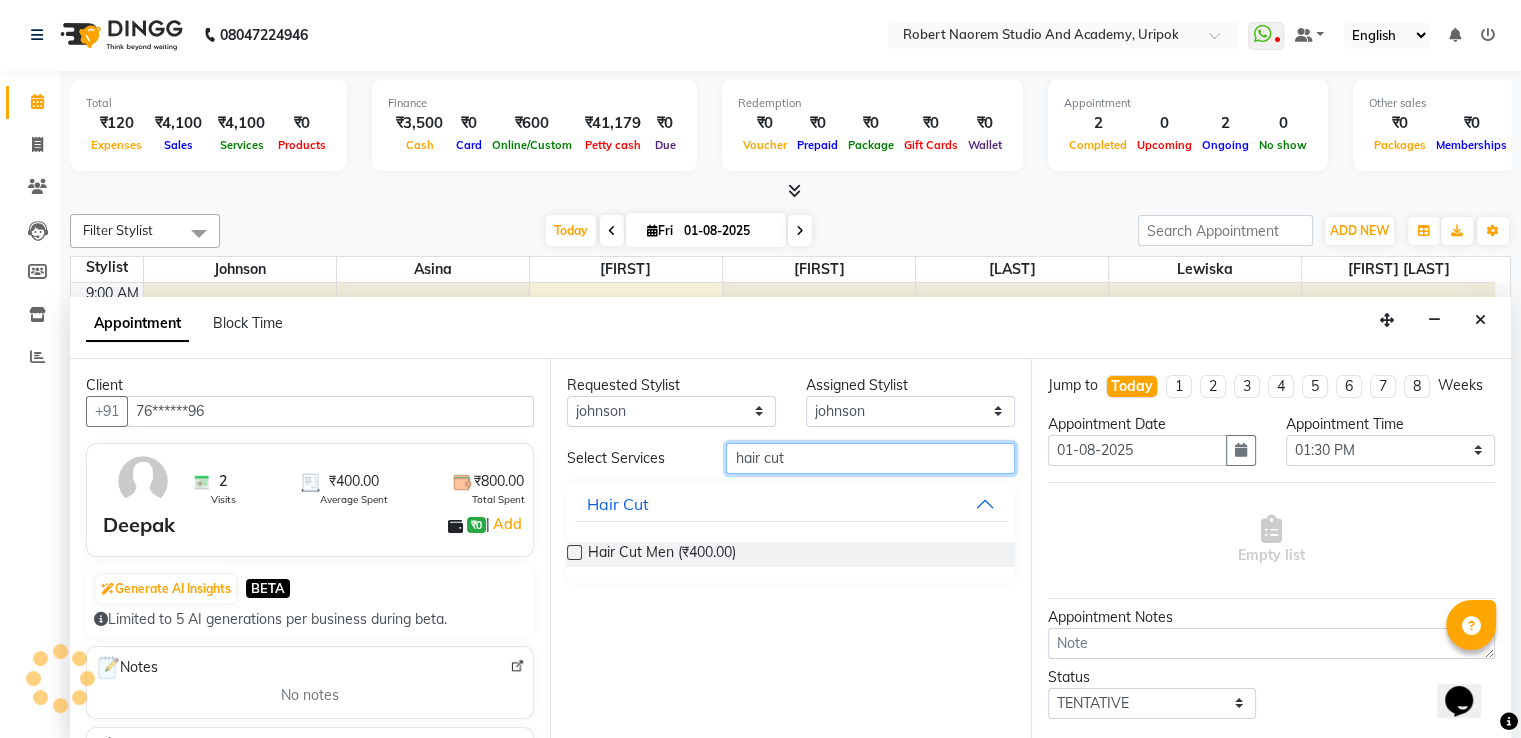 type on "hair cut" 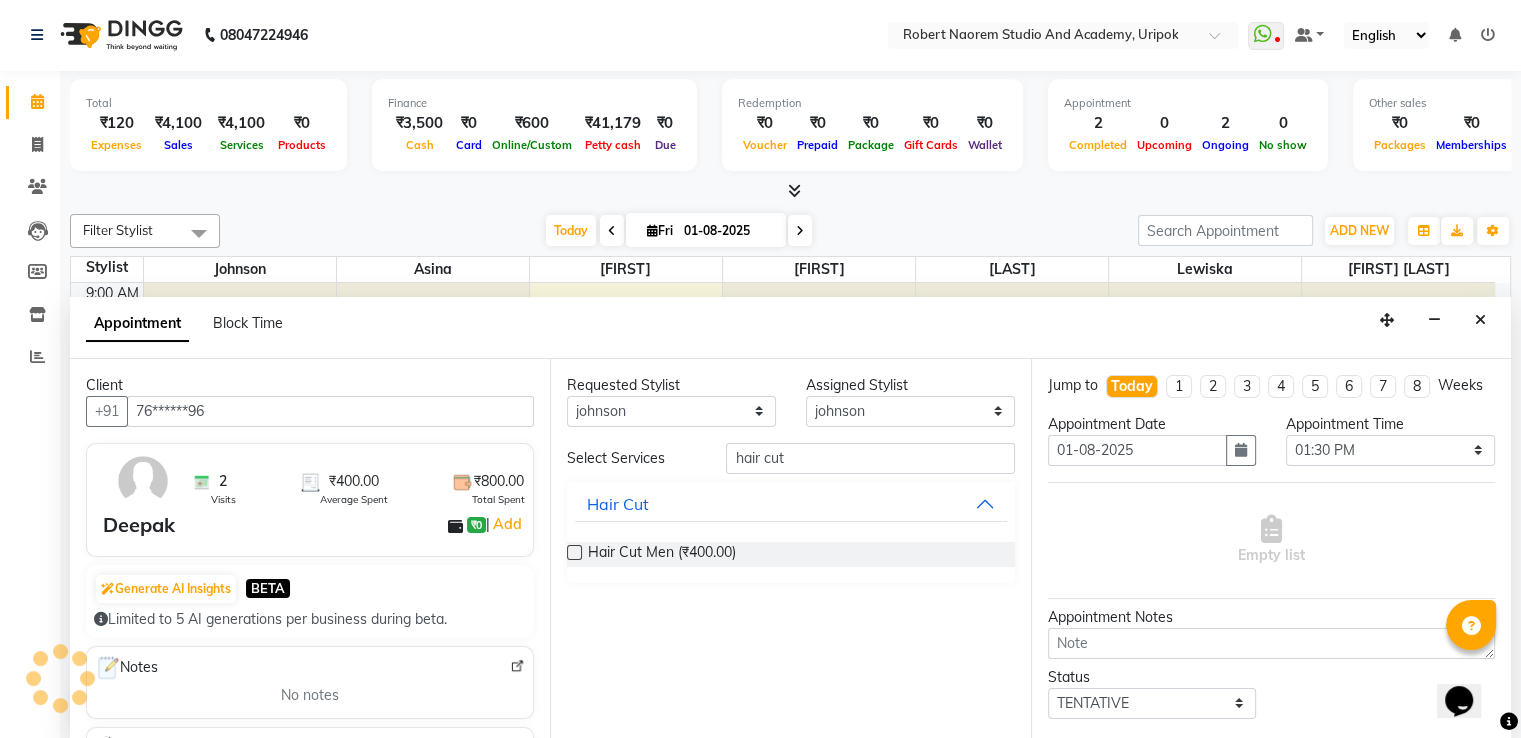 click at bounding box center (574, 552) 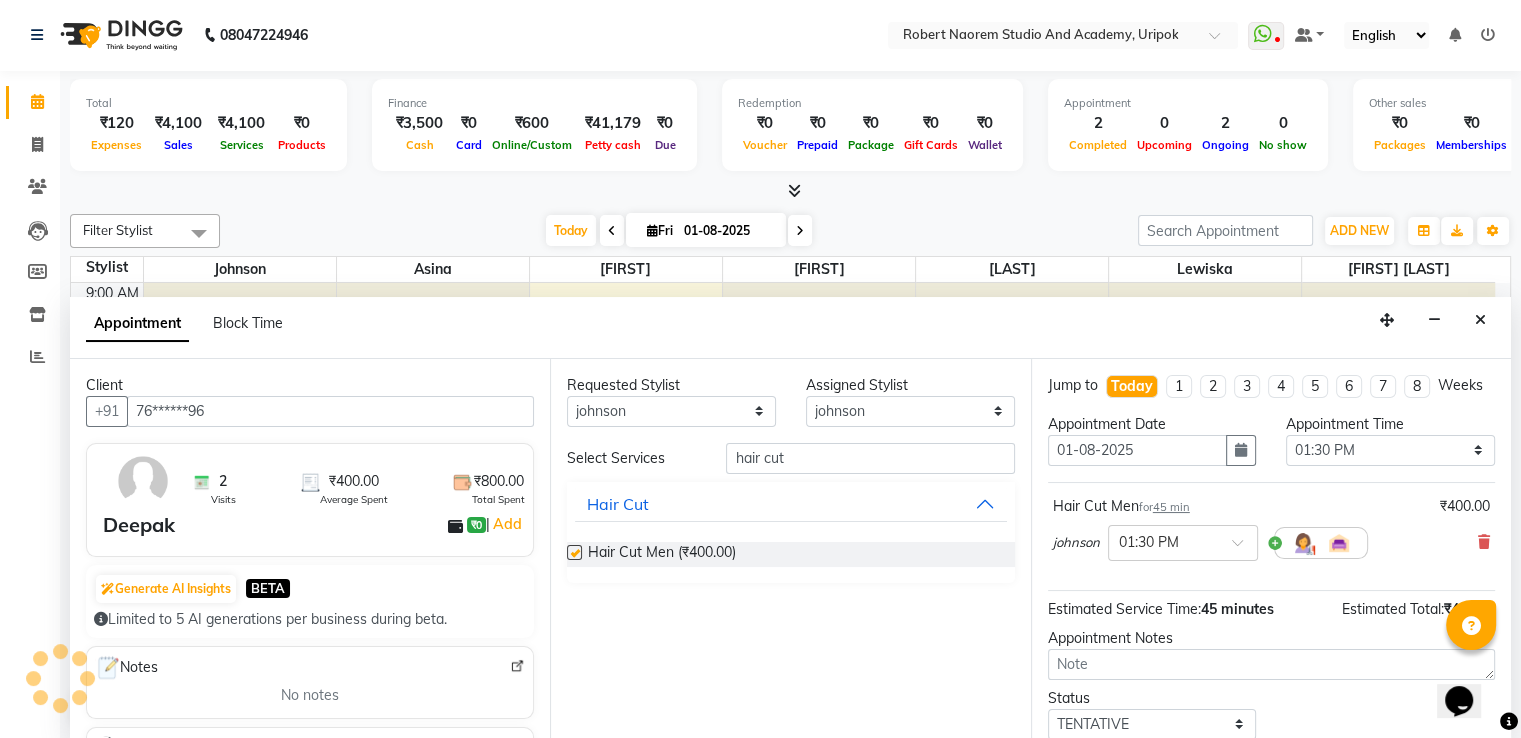 checkbox on "false" 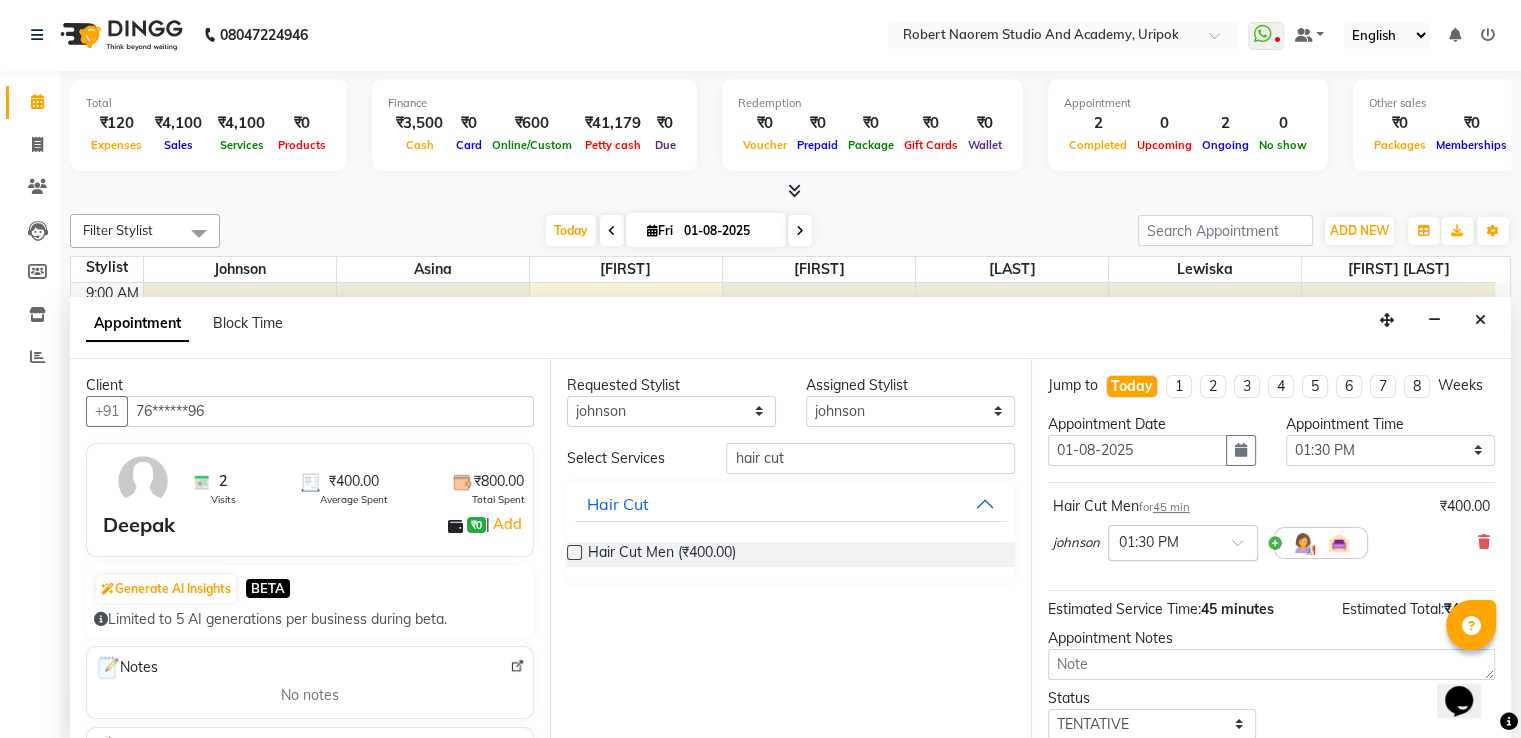 click at bounding box center [1183, 541] 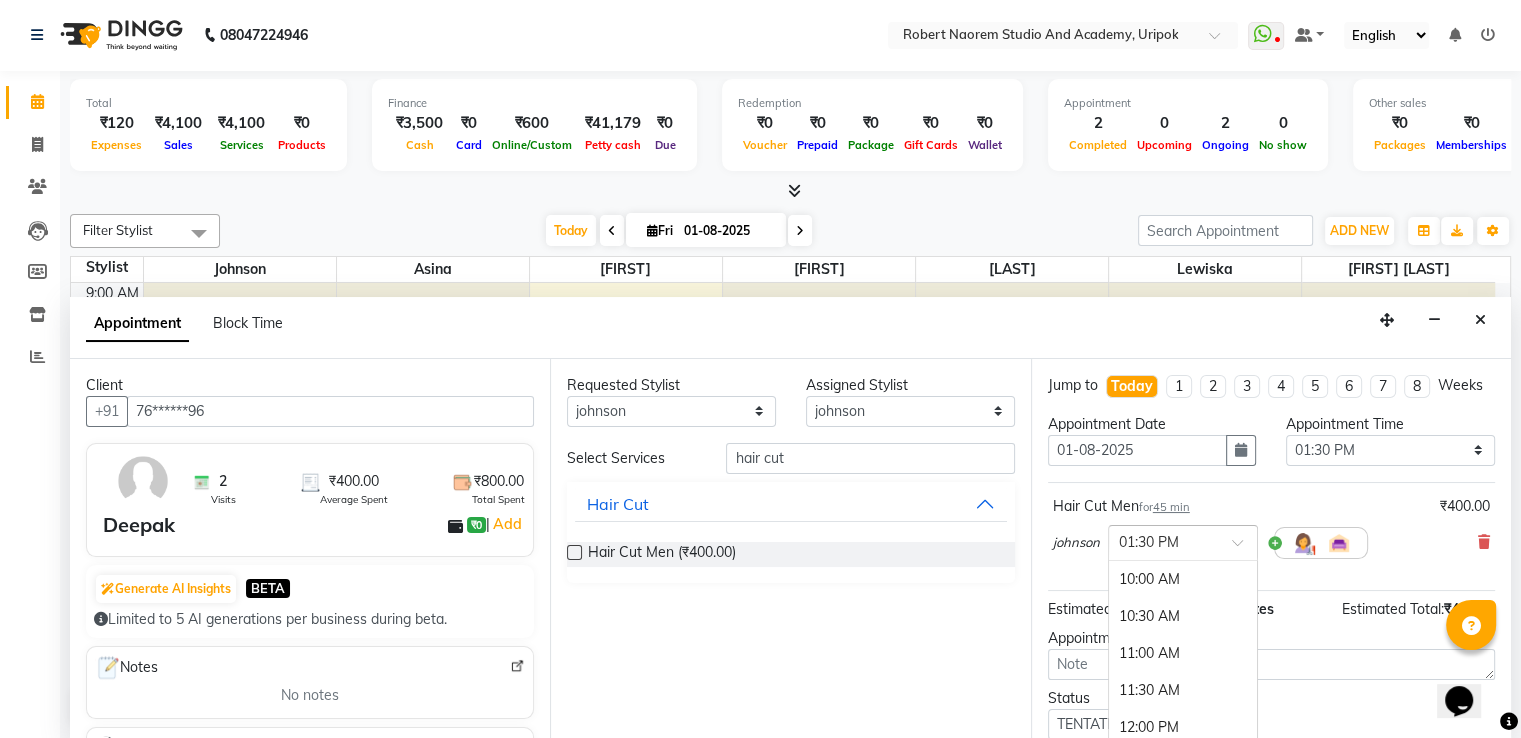 scroll, scrollTop: 259, scrollLeft: 0, axis: vertical 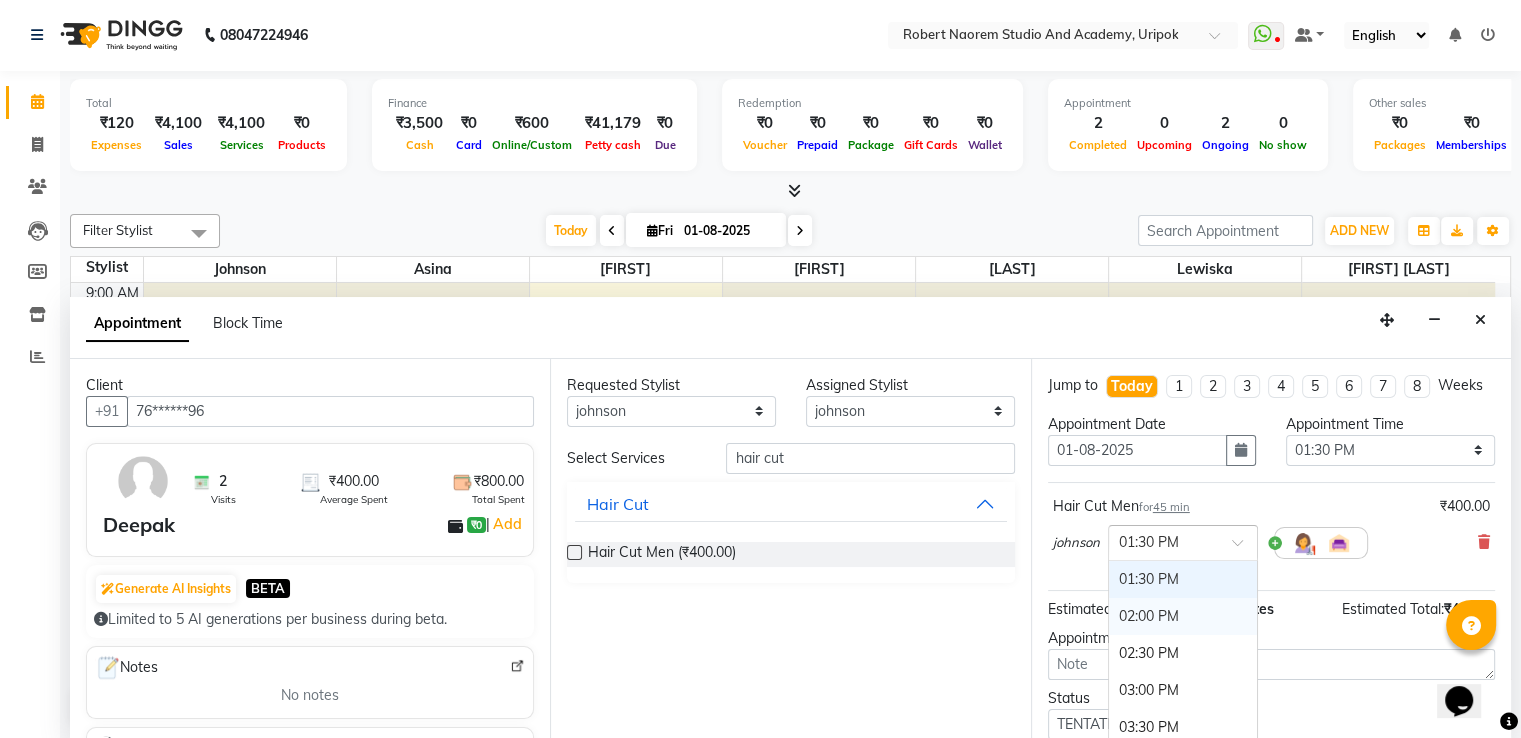 click on "02:00 PM" at bounding box center [1183, 616] 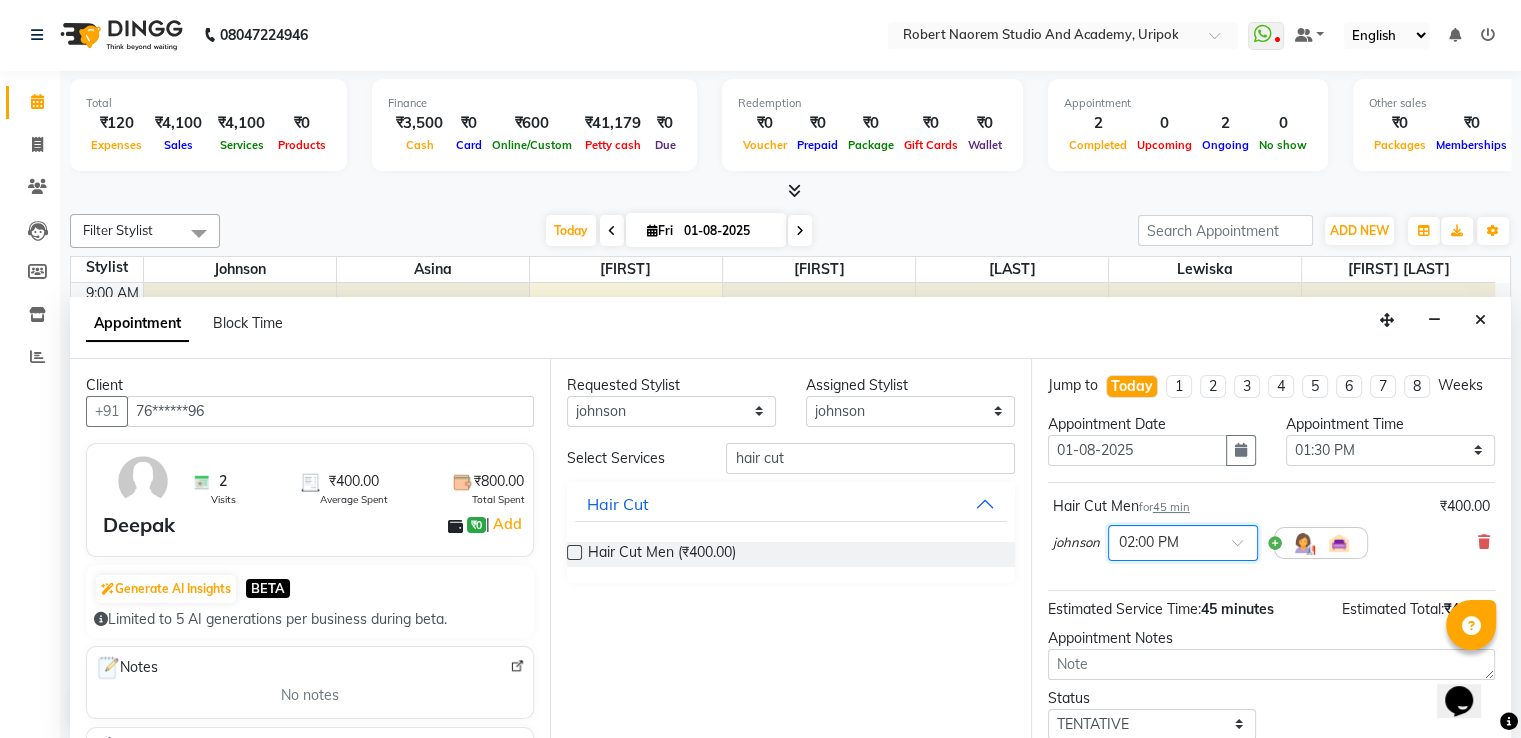 scroll, scrollTop: 144, scrollLeft: 0, axis: vertical 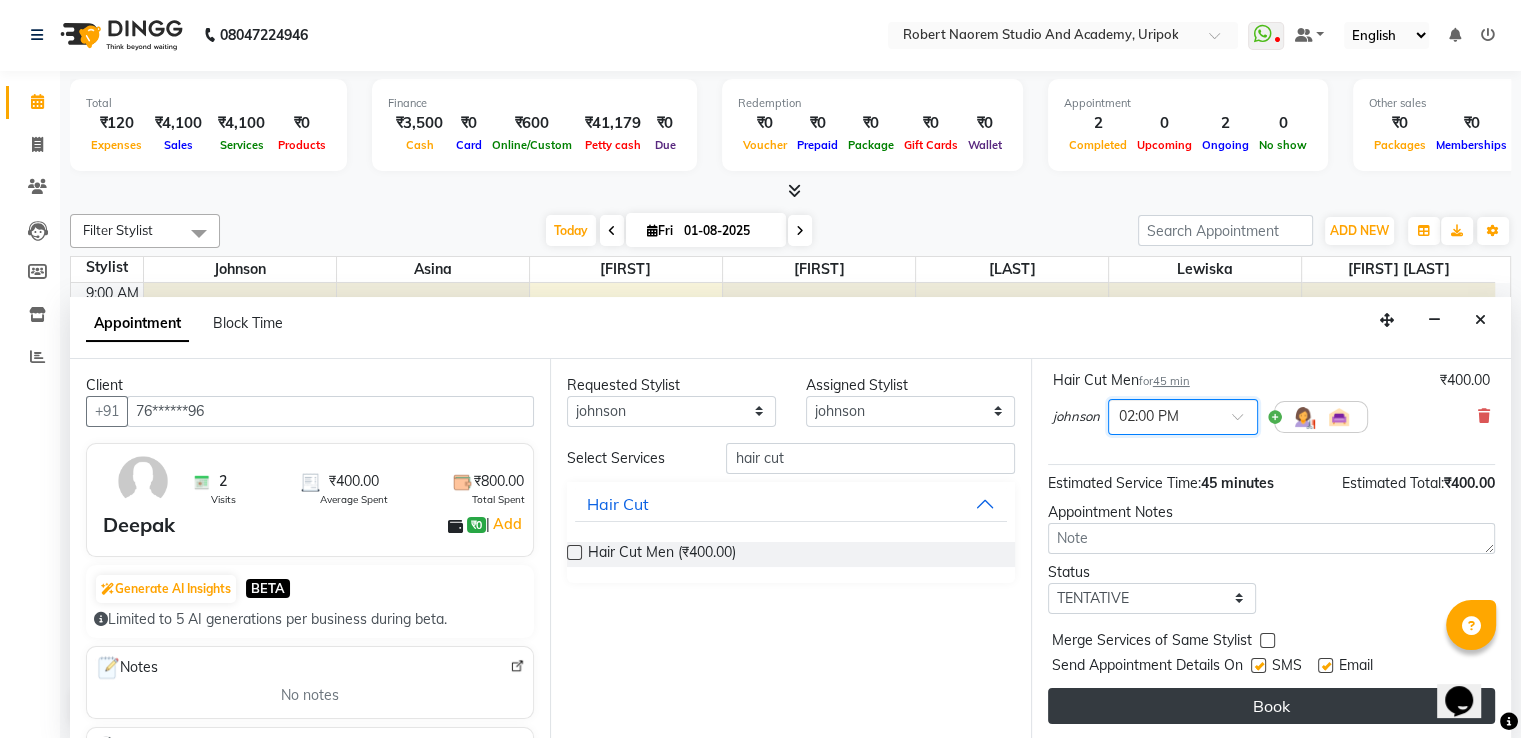 click on "Book" at bounding box center [1271, 706] 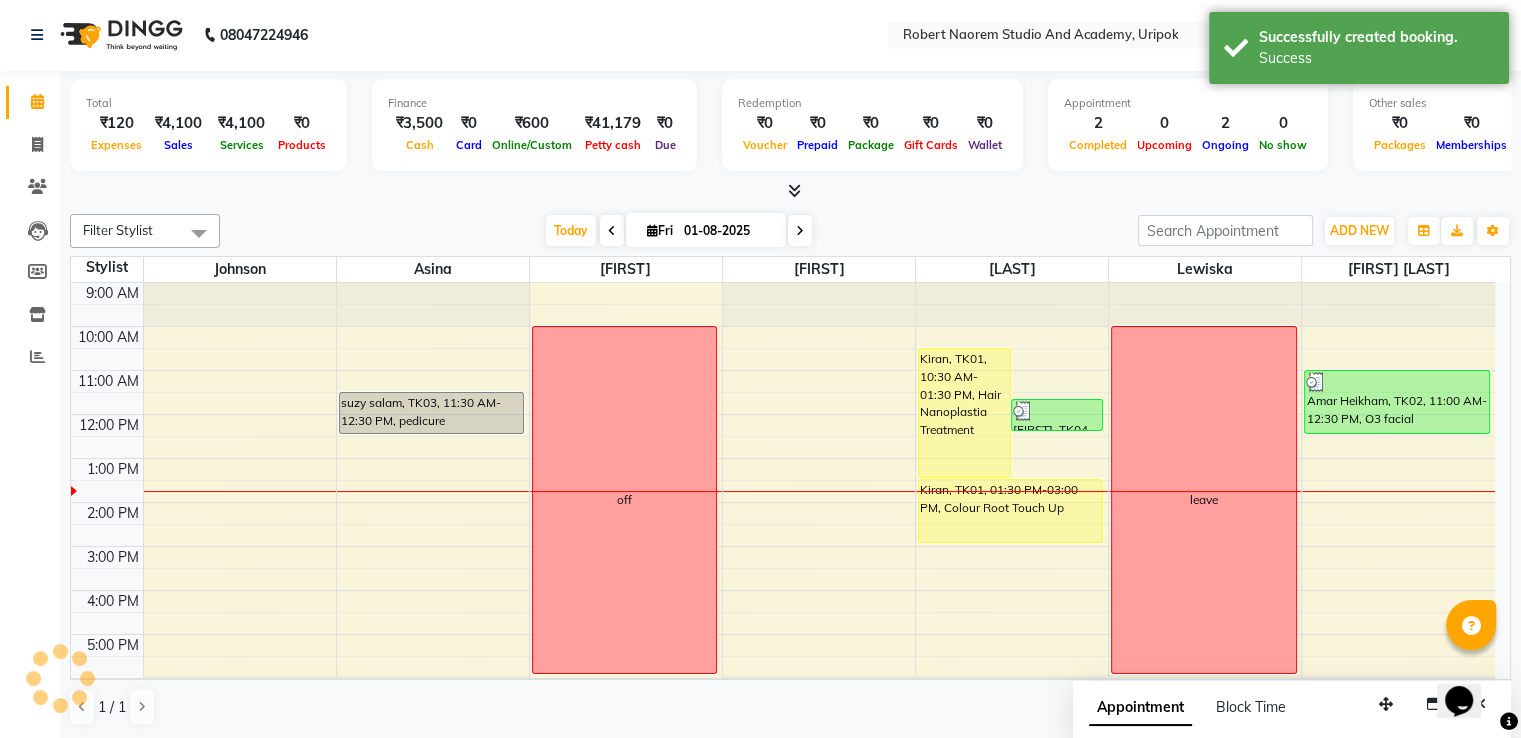 scroll, scrollTop: 0, scrollLeft: 0, axis: both 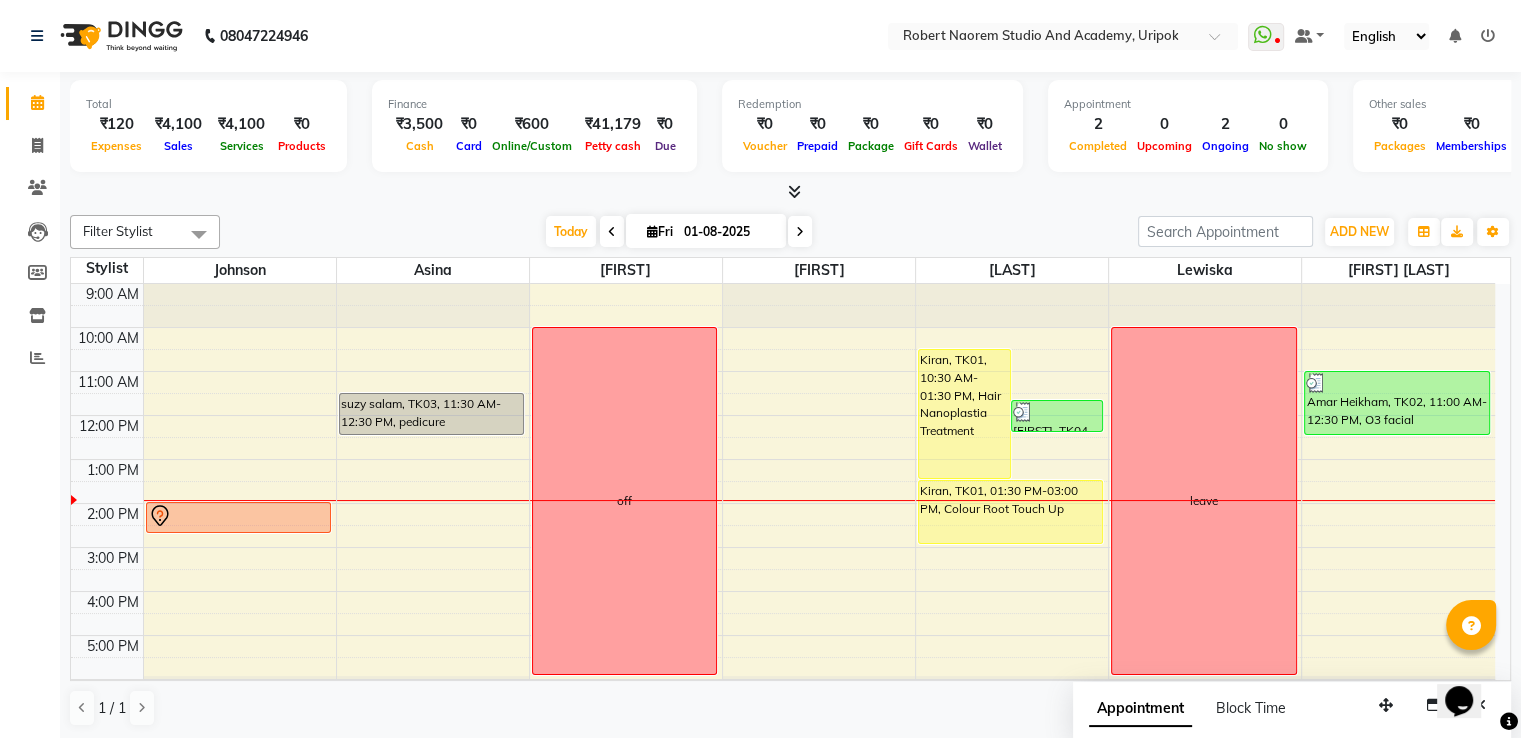 click on "9:00 AM 10:00 AM 11:00 AM 12:00 PM 1:00 PM 2:00 PM 3:00 PM 4:00 PM 5:00 PM 6:00 PM Deepak, TK05, 02:00 PM-02:45 PM, Hair Cut Men suzy salam, TK03, 11:30 AM-12:30 PM, pedicure off Kiran, TK01, 10:30 AM-01:30 PM, Hair Nanoplastia Treatment Ph Rameshori, TK04, 11:40 AM-12:25 PM, Hair Cut Female (₹600) Kiran, TK01, 01:30 PM-03:00 PM, Colour Root Touch Up leave Amar Heikham, TK02, 11:00 AM-12:30 PM, O3 facial" at bounding box center (783, 503) 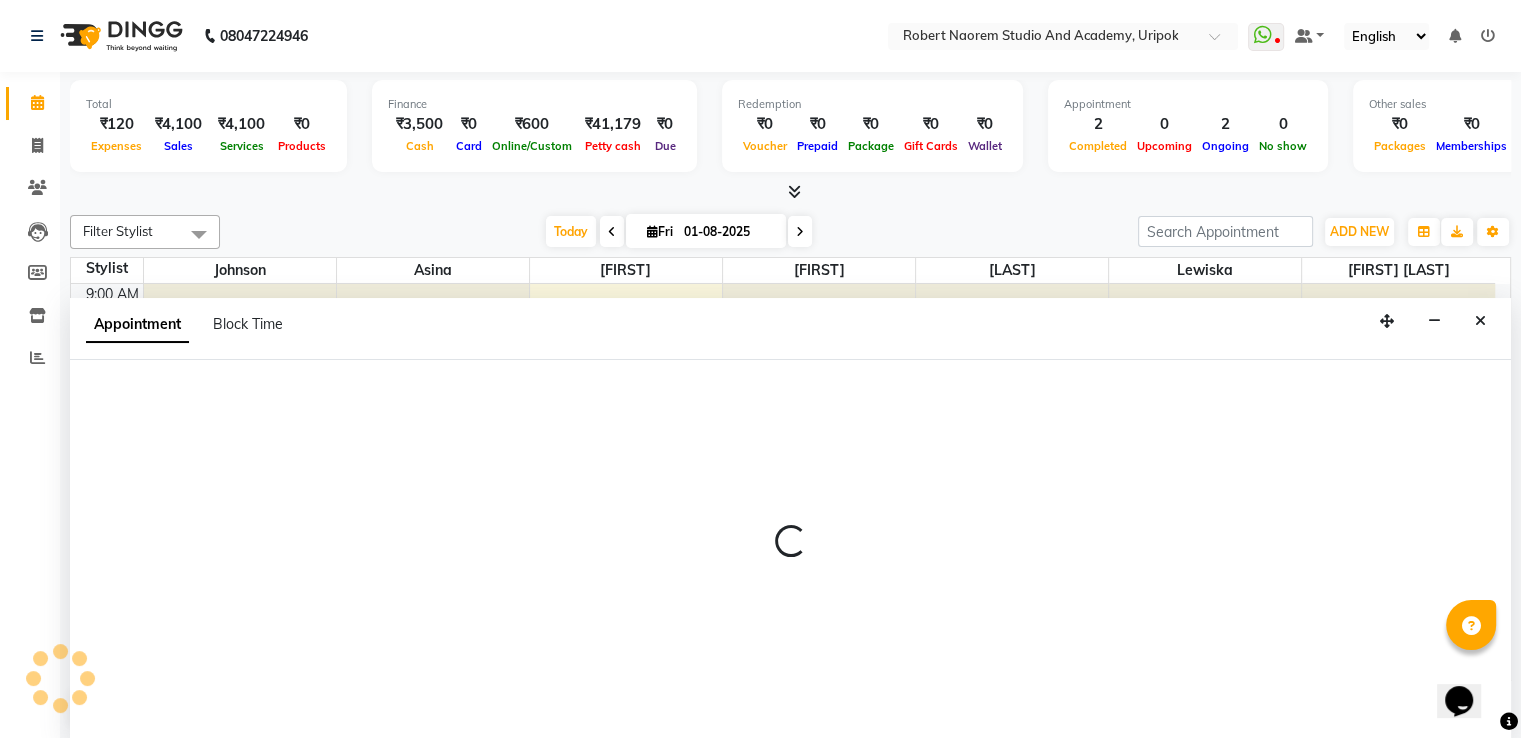 scroll, scrollTop: 1, scrollLeft: 0, axis: vertical 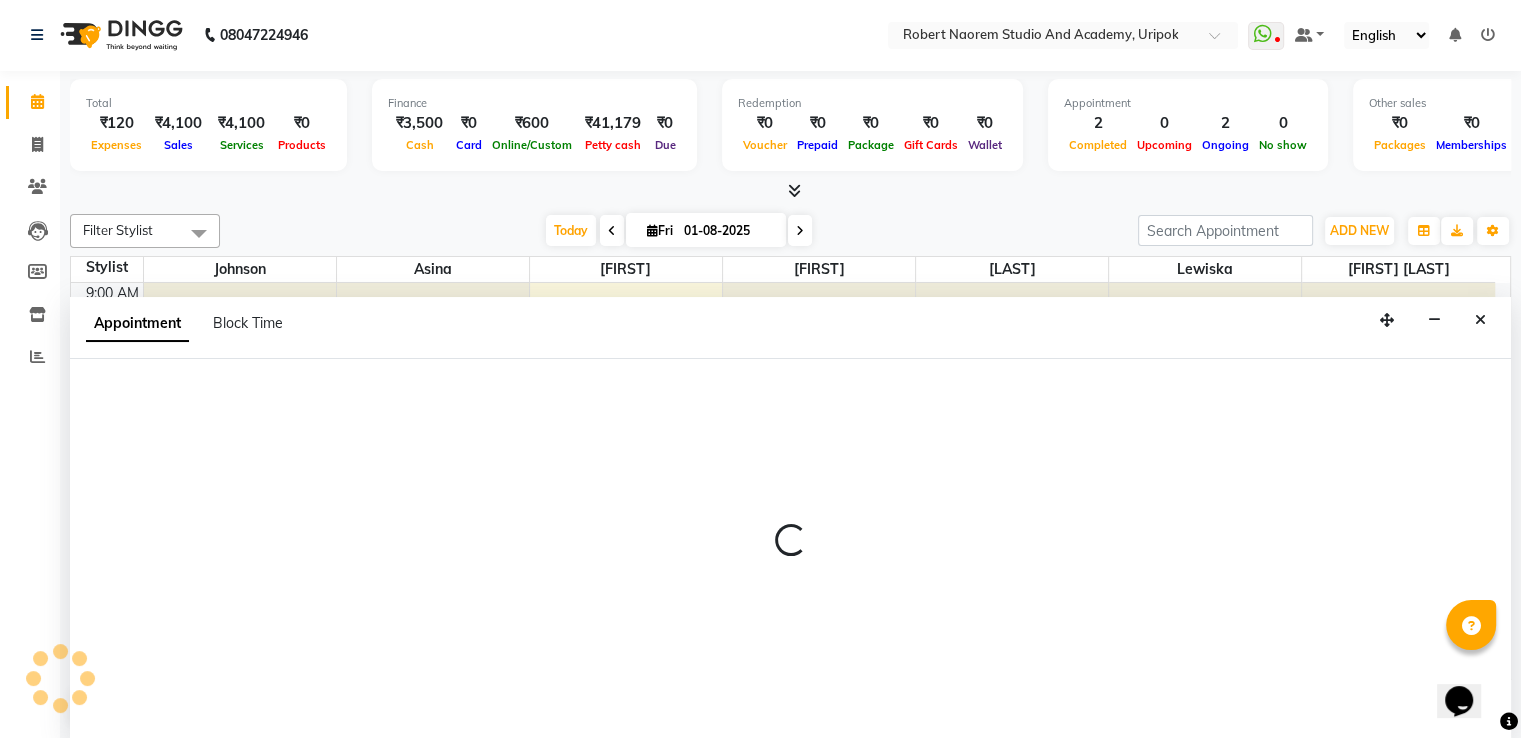 select on "29613" 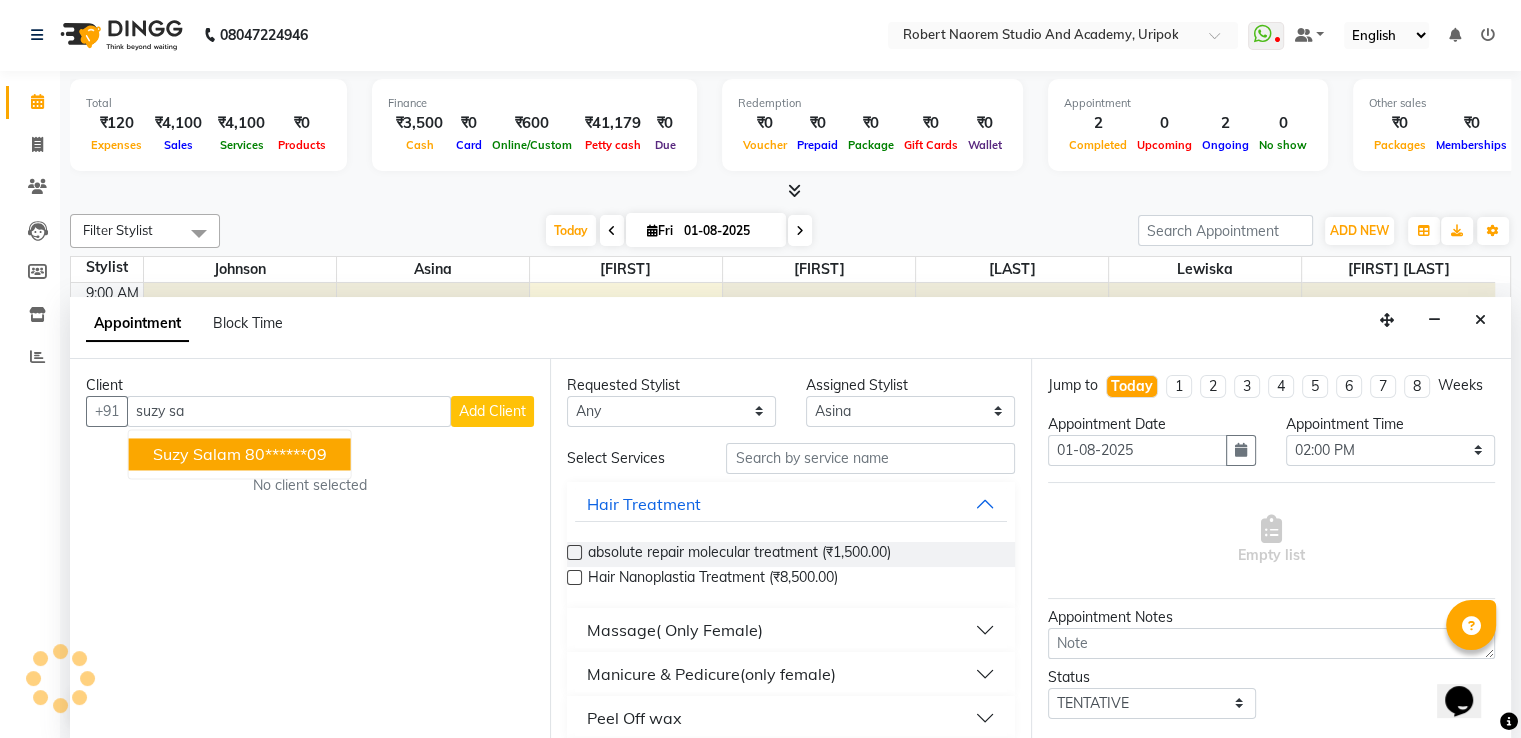 click on "suzy salam [PHONE]" at bounding box center (240, 454) 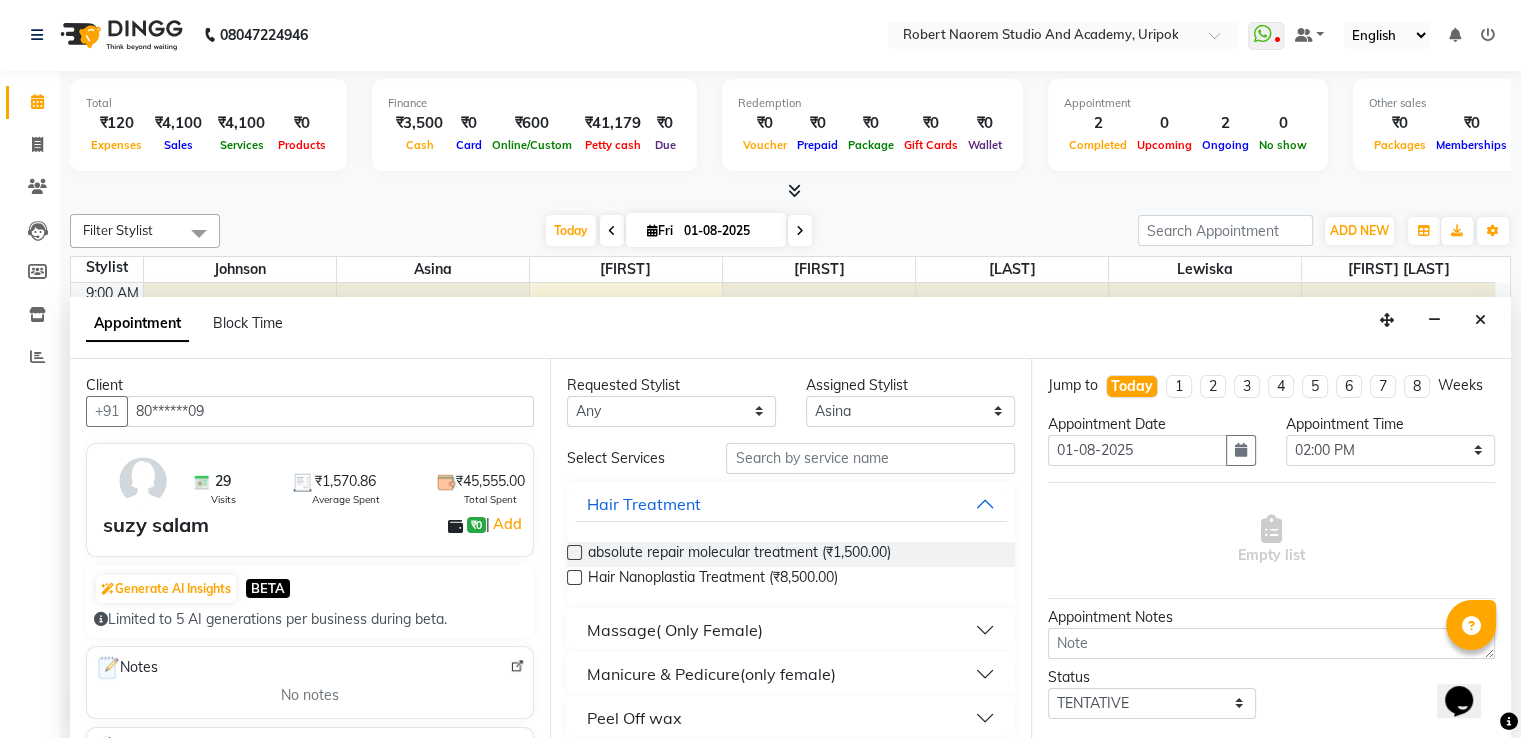 type on "80******09" 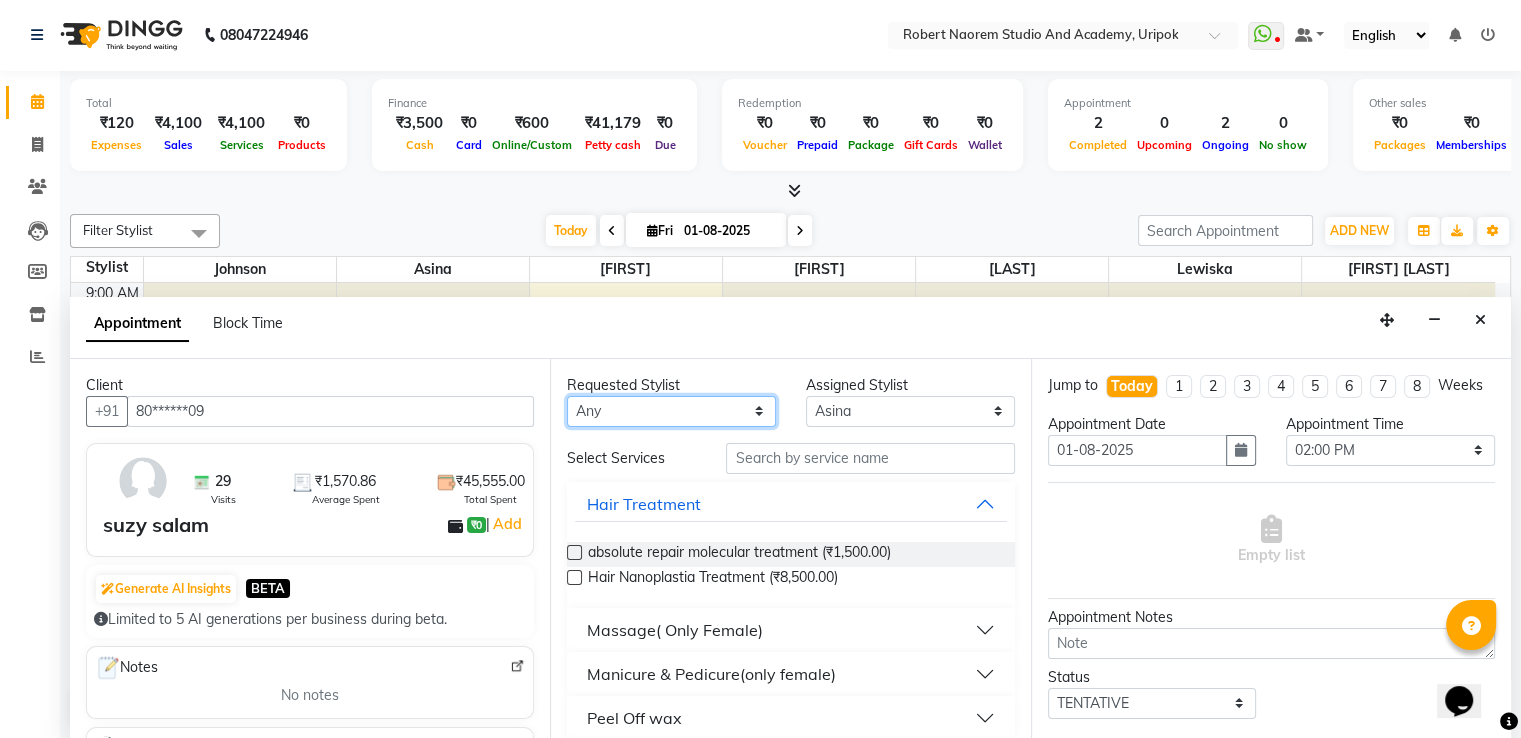 click on "Any Asina johnson Kamei Lewiska Micheal Sonka Suniti Wangkhem" at bounding box center (671, 411) 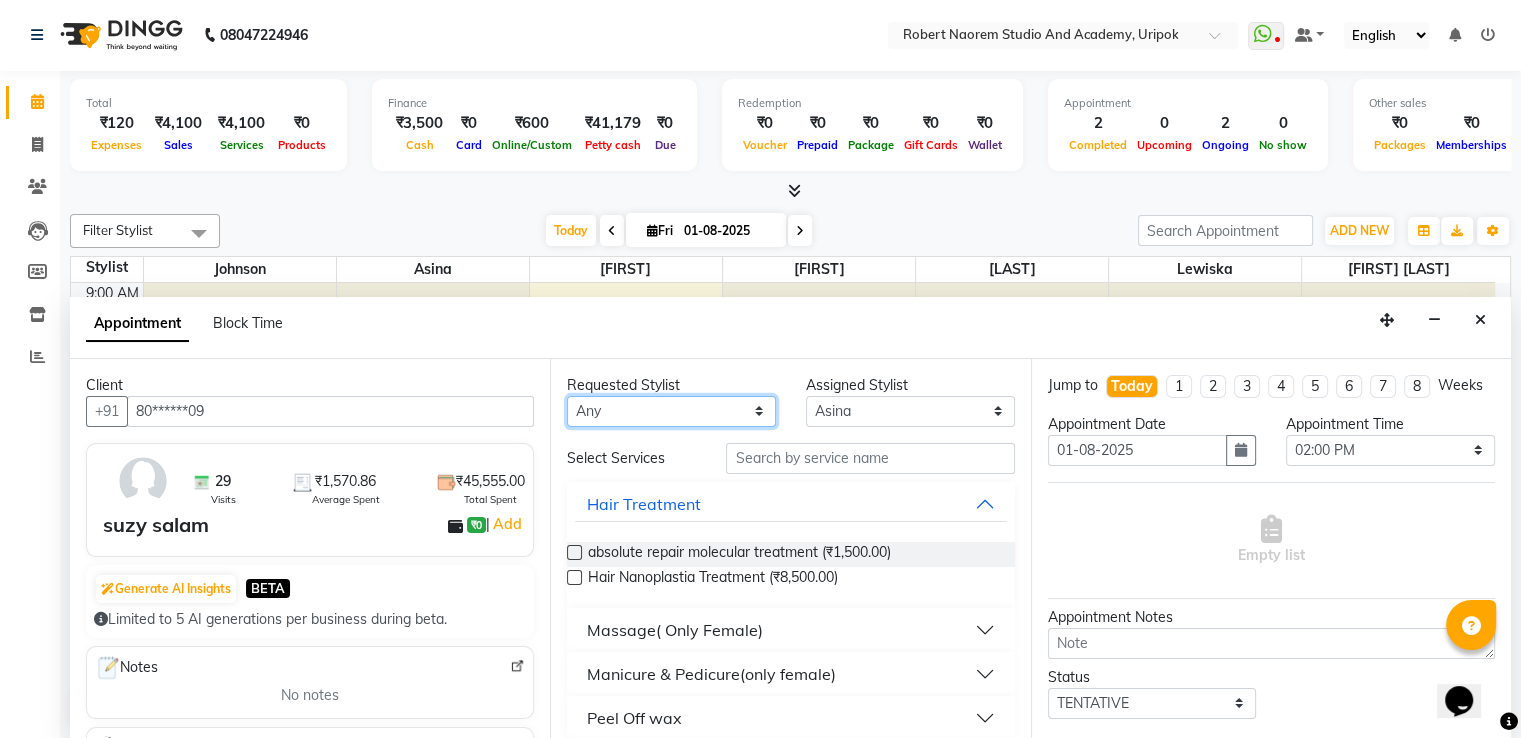 select on "29613" 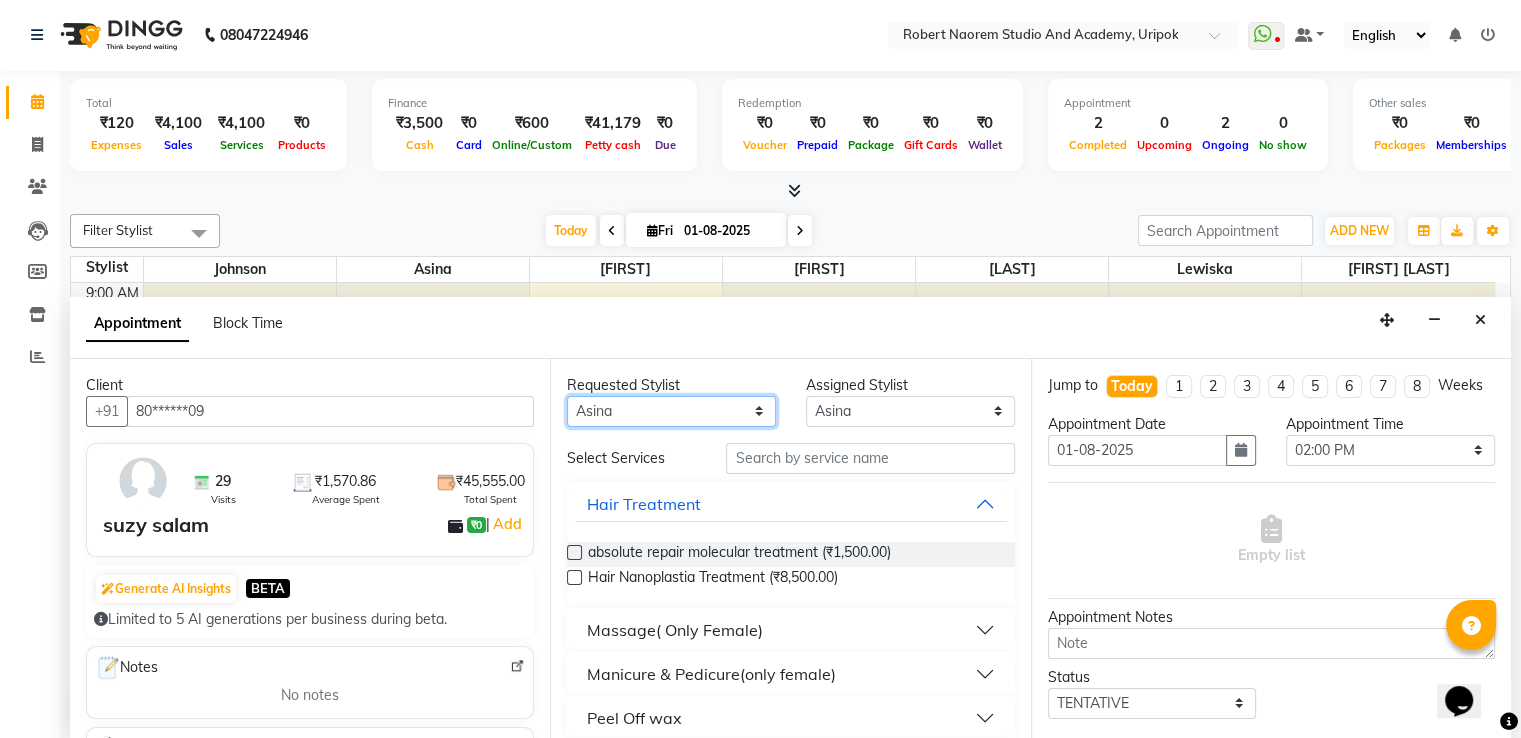 click on "Any Asina johnson Kamei Lewiska Micheal Sonka Suniti Wangkhem" at bounding box center (671, 411) 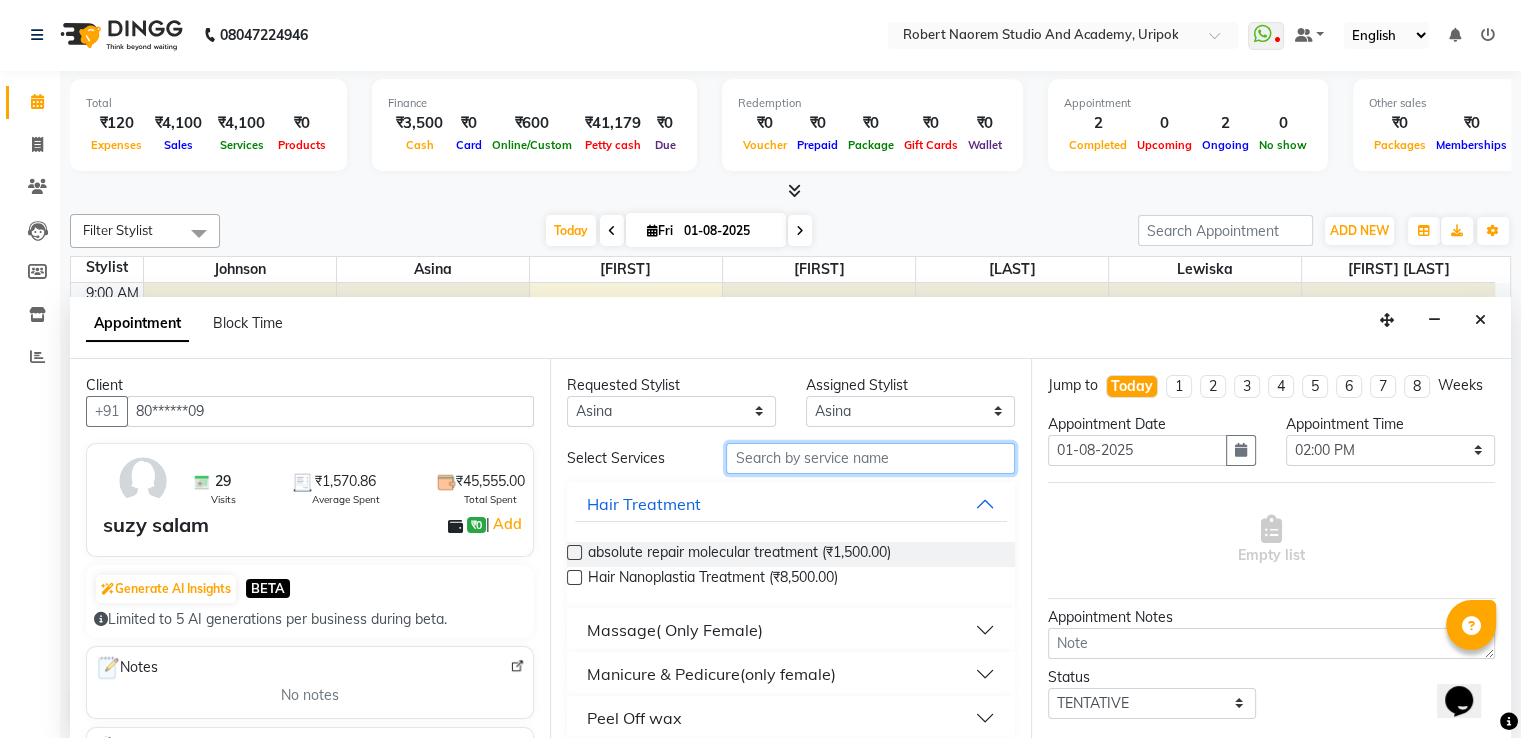 click at bounding box center [870, 458] 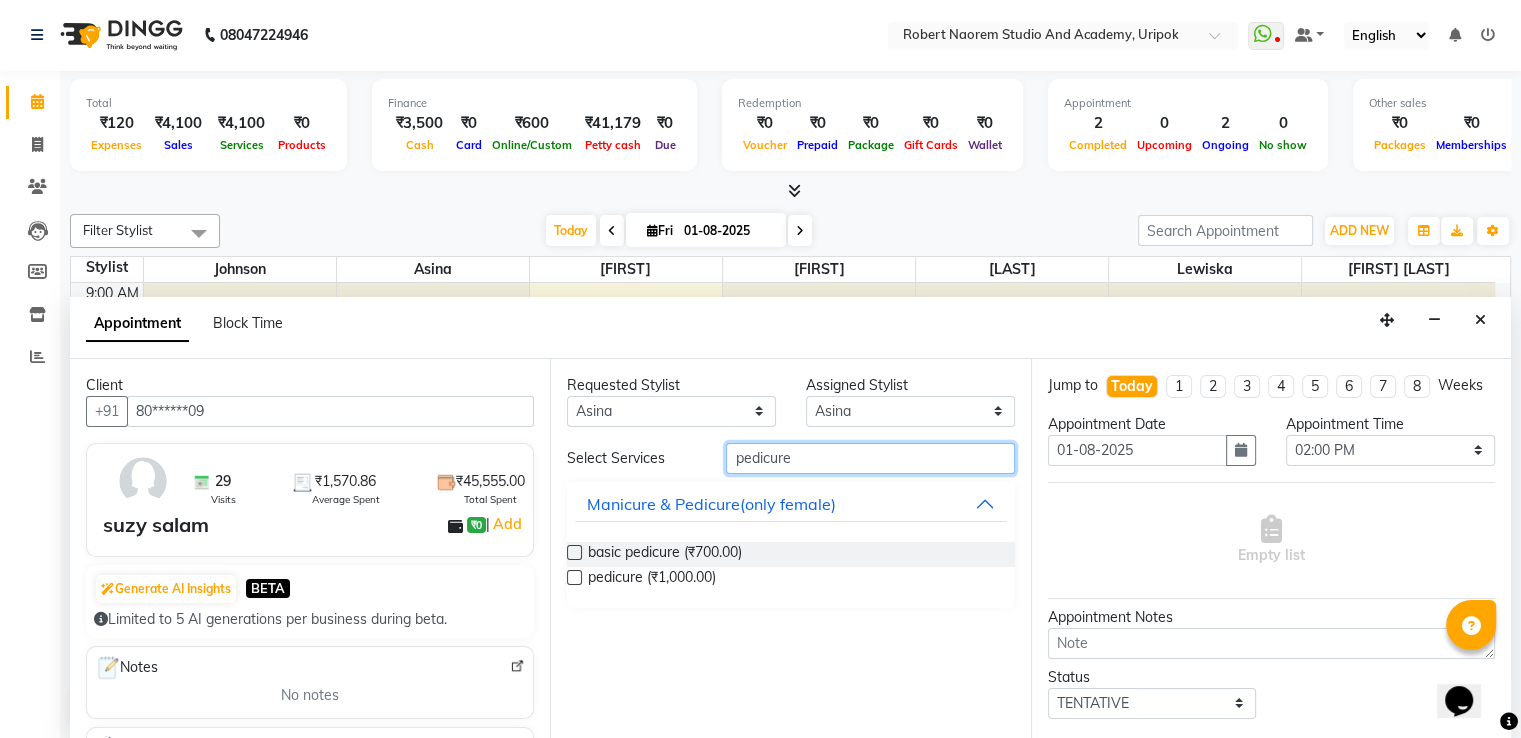 type on "pedicure" 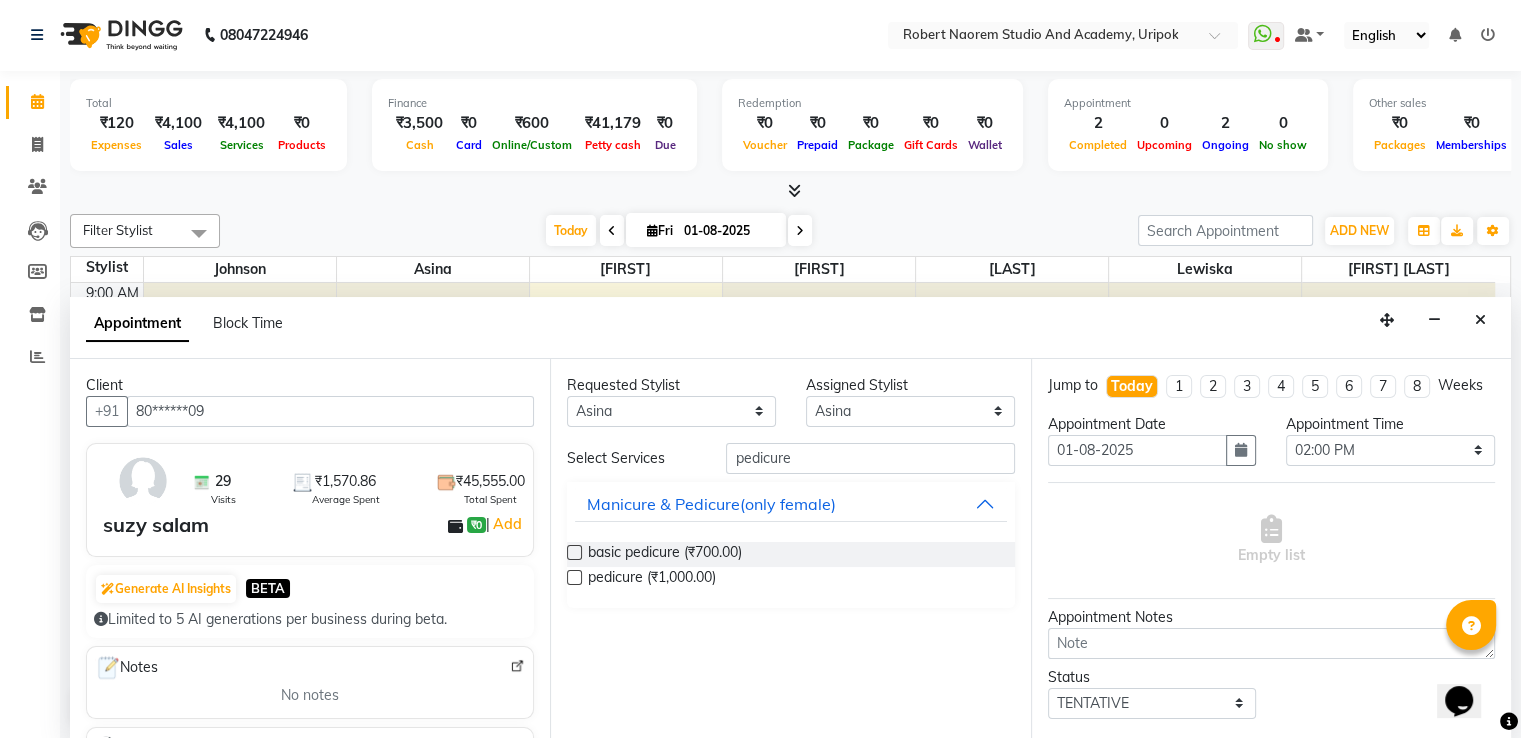 click at bounding box center (574, 552) 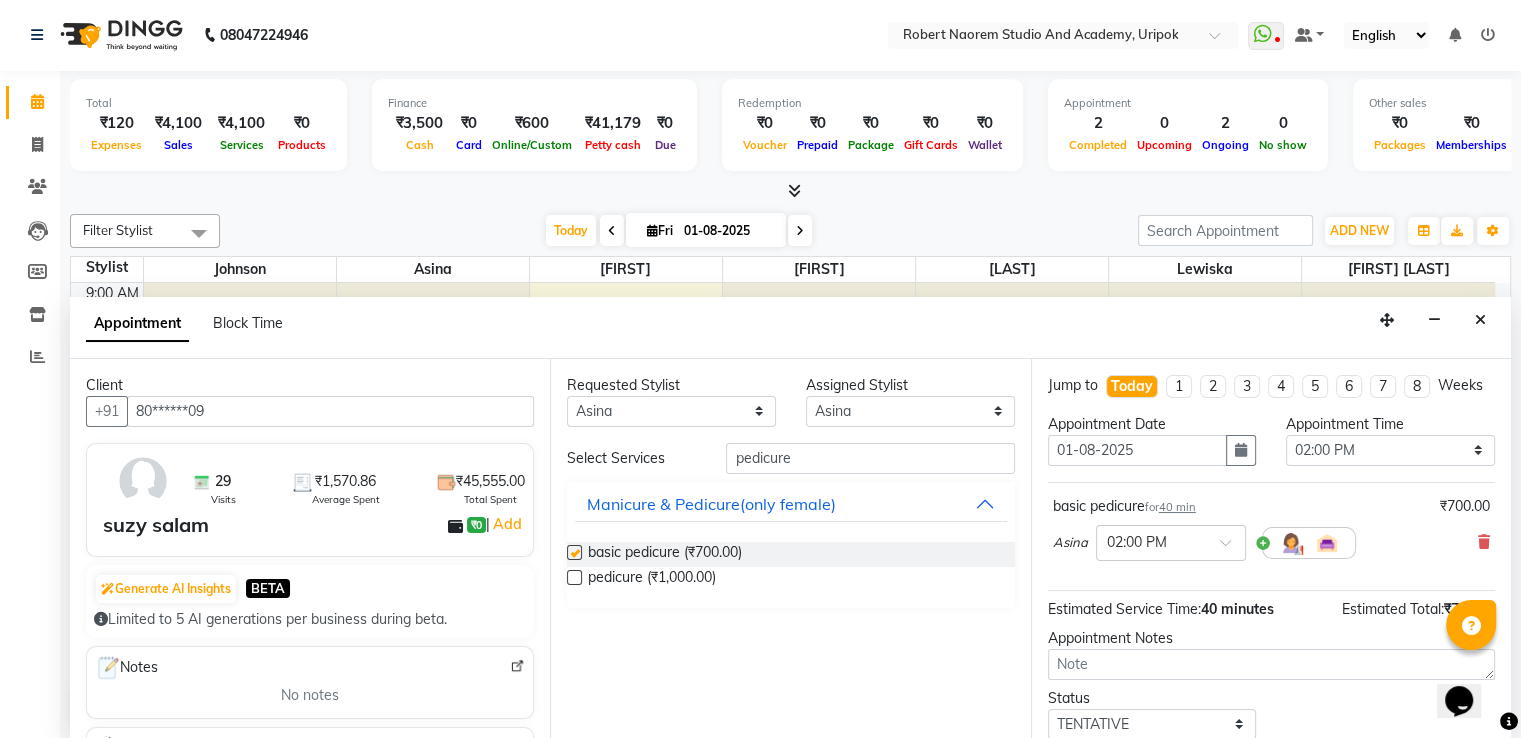 checkbox on "false" 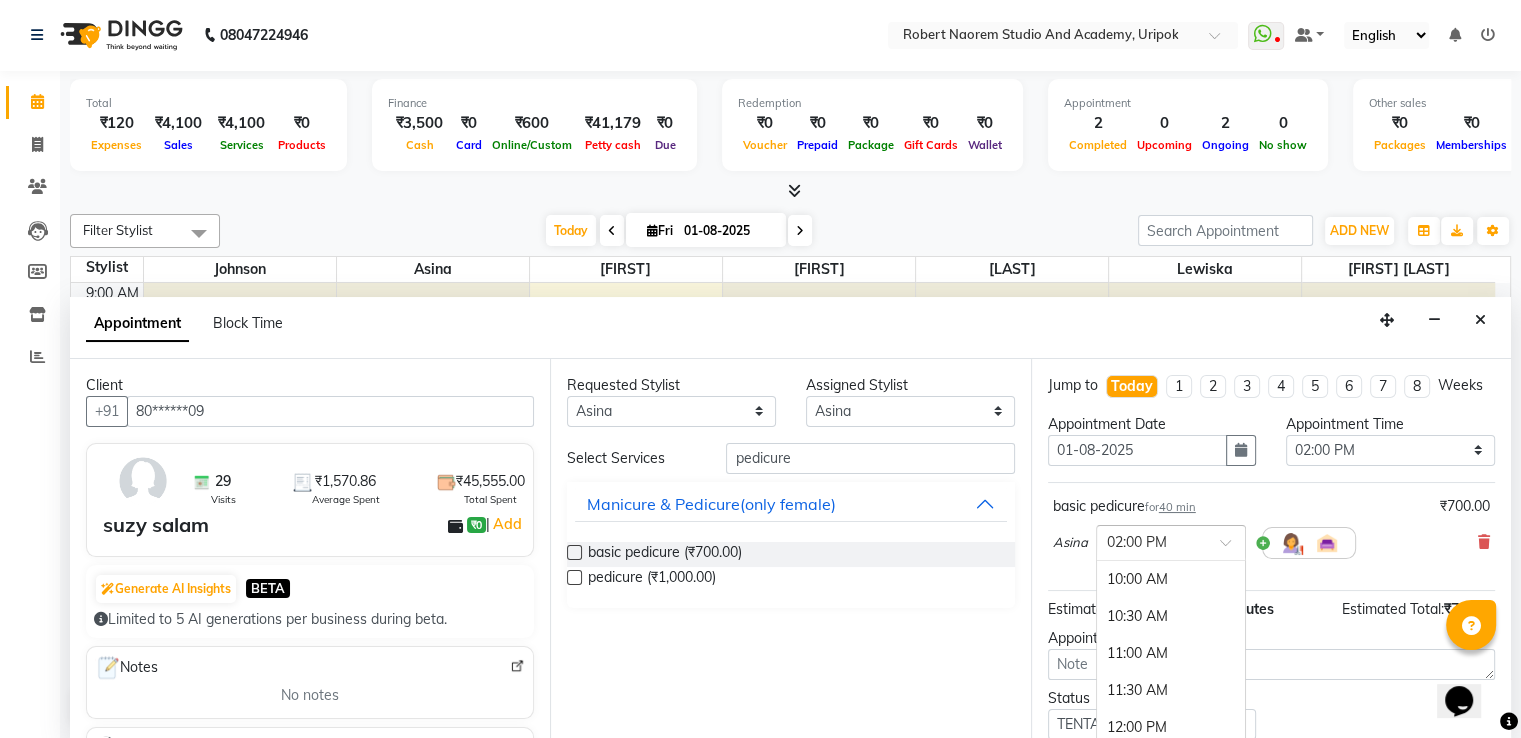 click at bounding box center [1151, 541] 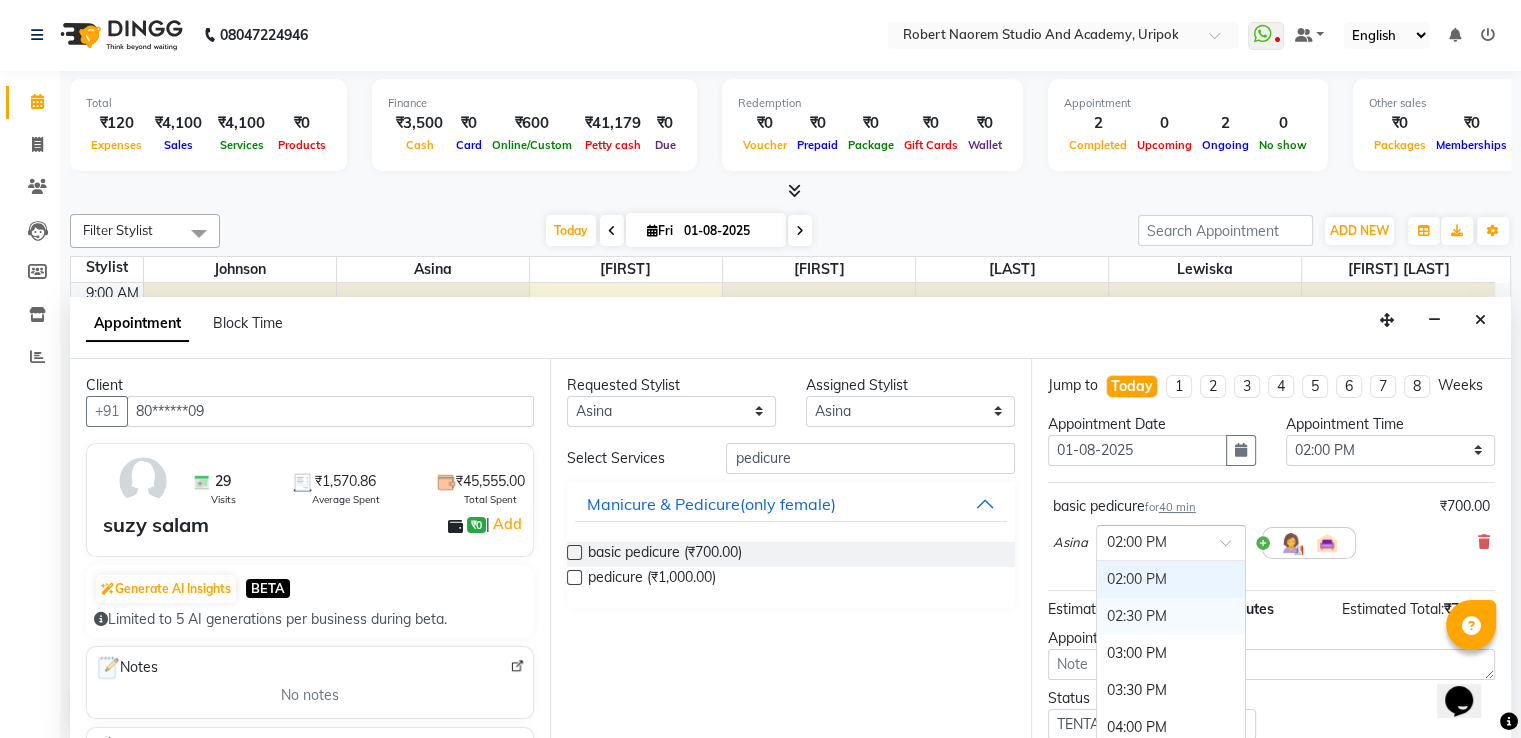 click on "02:30 PM" at bounding box center [1171, 616] 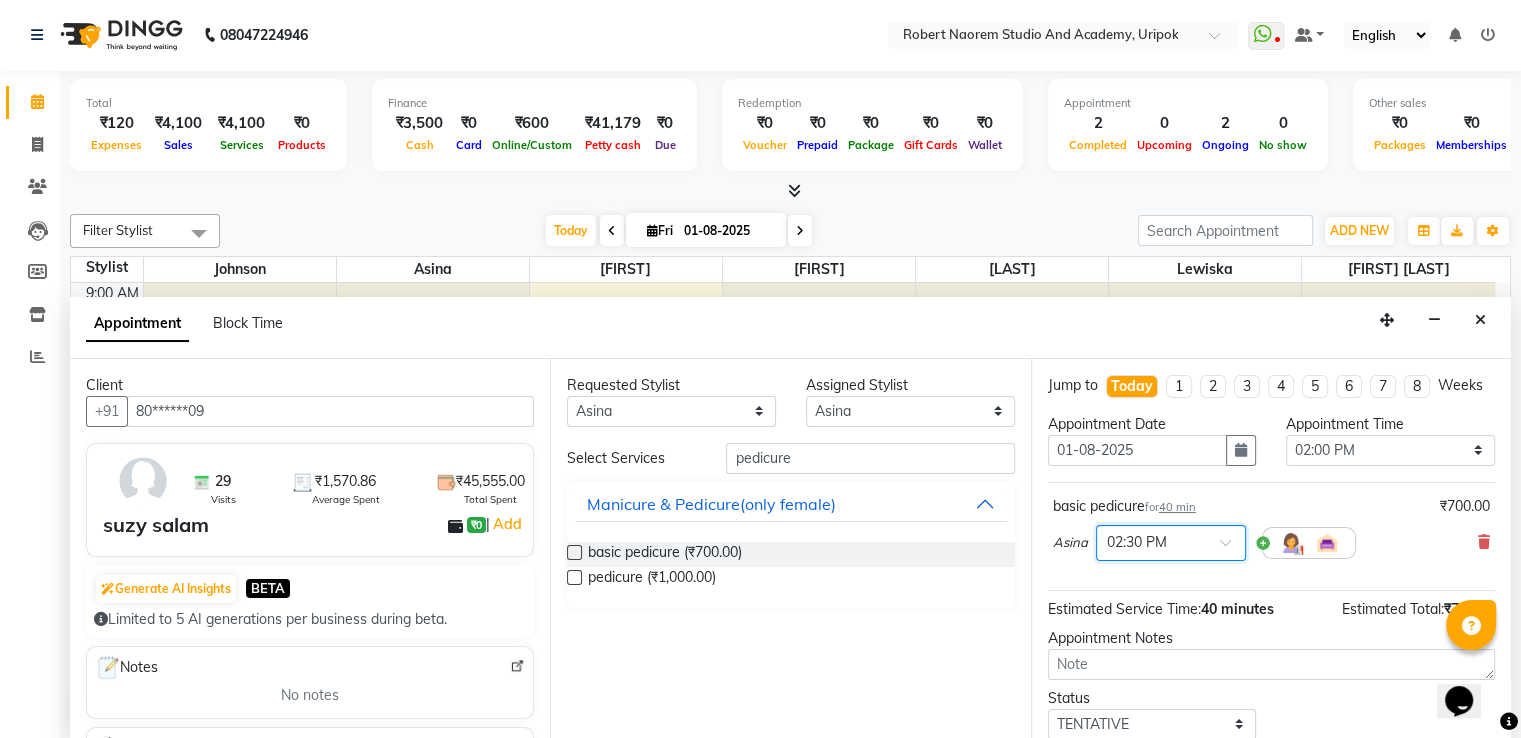 scroll, scrollTop: 144, scrollLeft: 0, axis: vertical 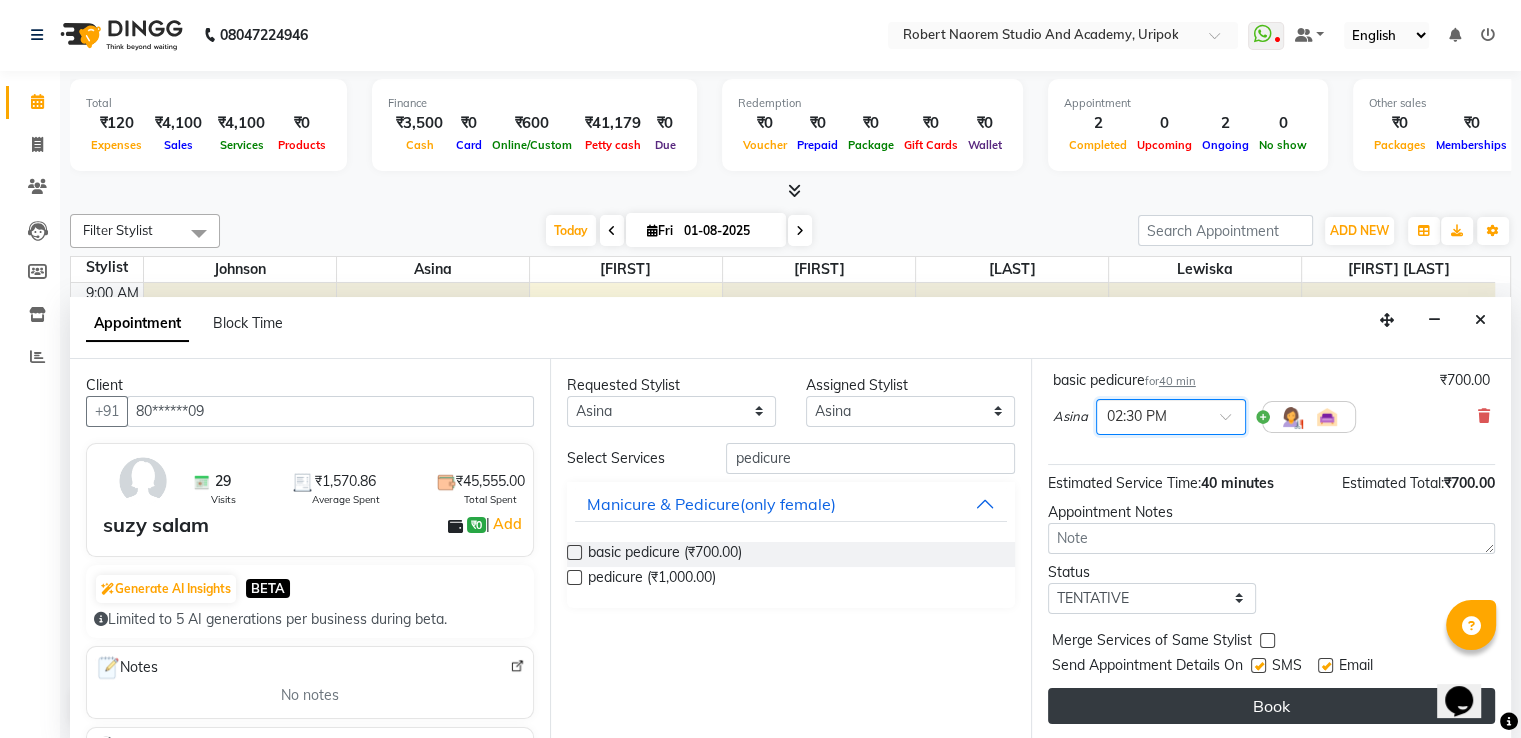 click on "Book" at bounding box center (1271, 706) 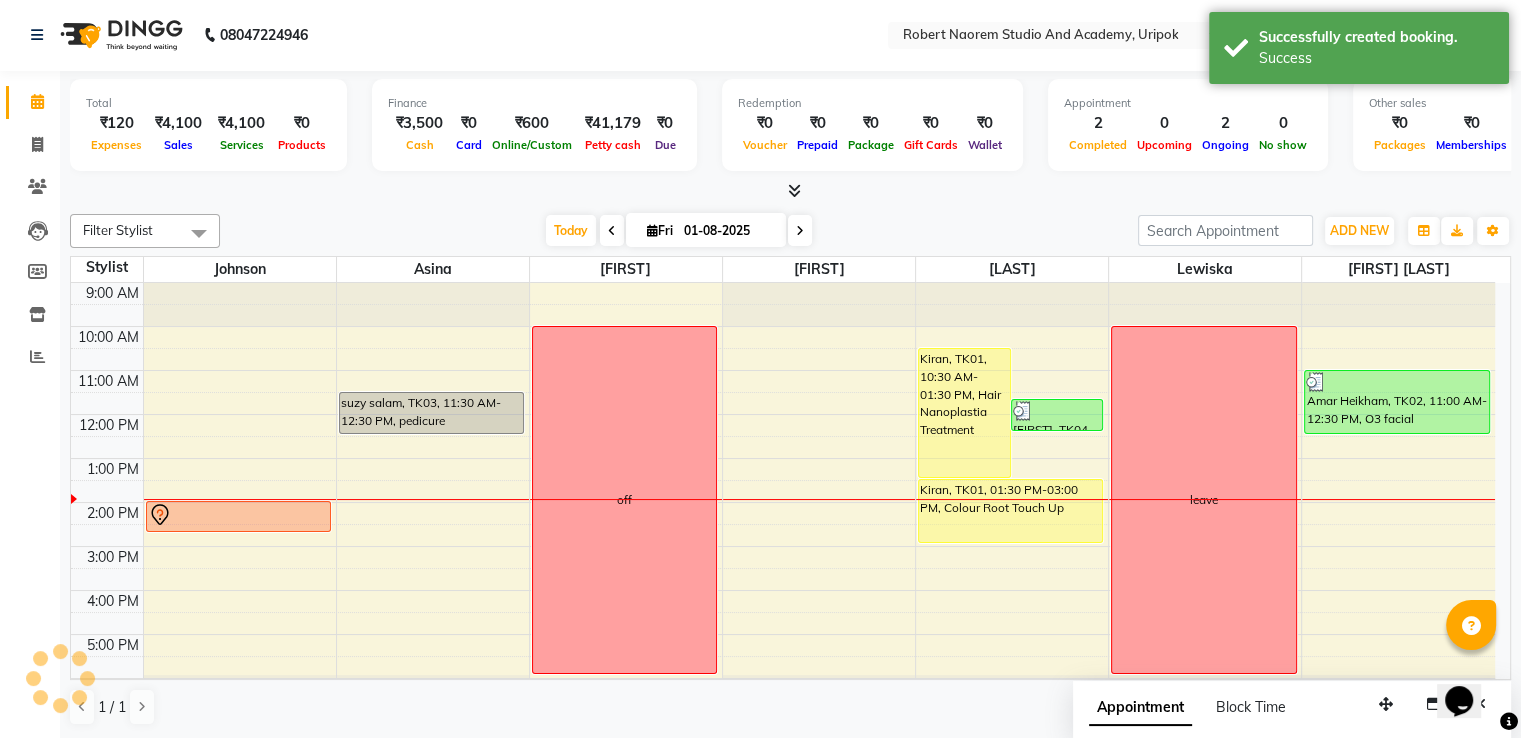 scroll, scrollTop: 0, scrollLeft: 0, axis: both 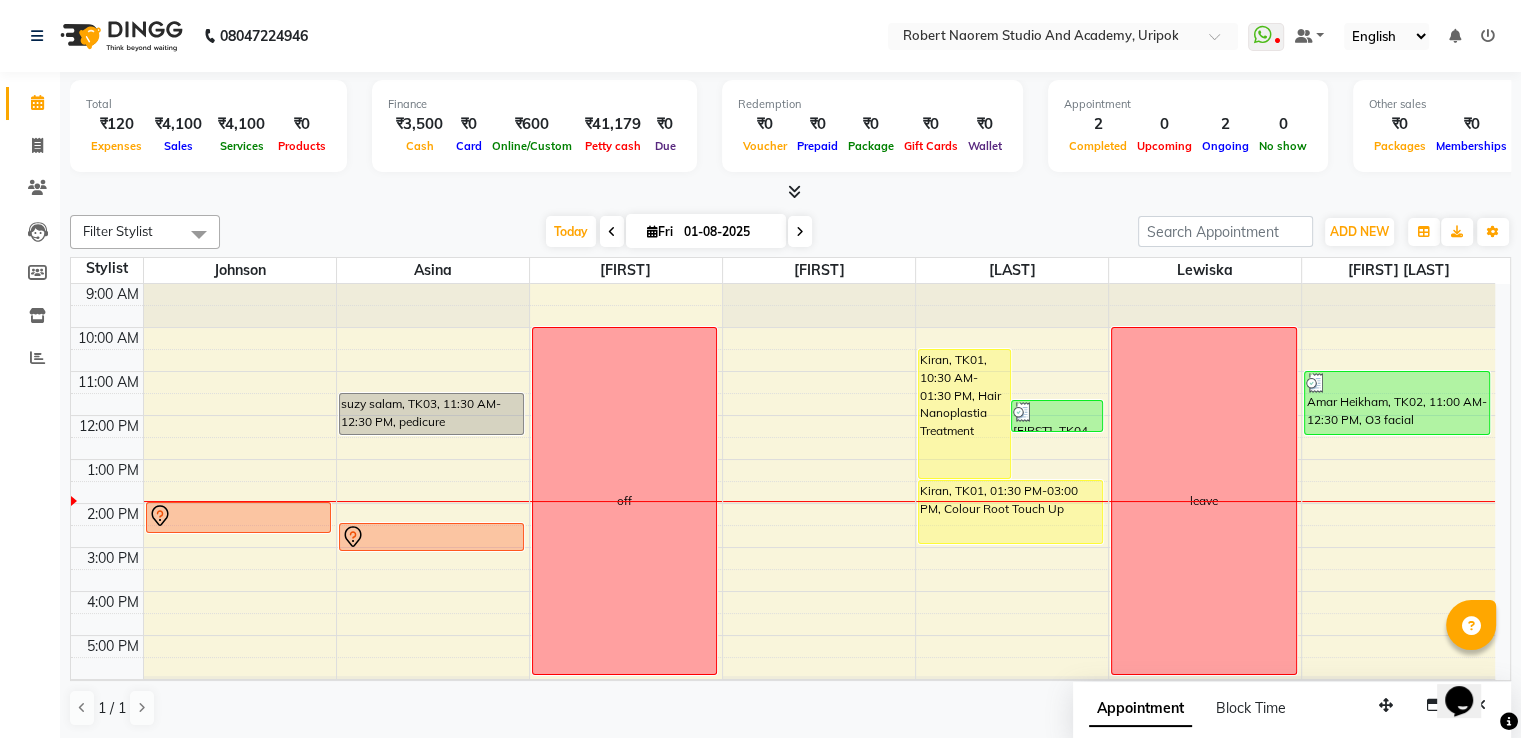 click on "9:00 AM 10:00 AM 11:00 AM 12:00 PM 1:00 PM 2:00 PM 3:00 PM 4:00 PM 5:00 PM 6:00 PM Deepak, TK05, 02:00 PM-02:45 PM, Hair Cut Men suzy salam, TK03, 11:30 AM-12:30 PM, pedicure suzy salam, TK06, 02:30 PM-03:10 PM, basic pedicure off Kiran, TK01, 10:30 AM-01:30 PM, Hair Nanoplastia Treatment Ph Rameshori, TK04, 11:40 AM-12:25 PM, Hair Cut Female (₹600) Kiran, TK01, 01:30 PM-03:00 PM, Colour Root Touch Up leave Amar Heikham, TK02, 11:00 AM-12:30 PM, O3 facial" at bounding box center [783, 503] 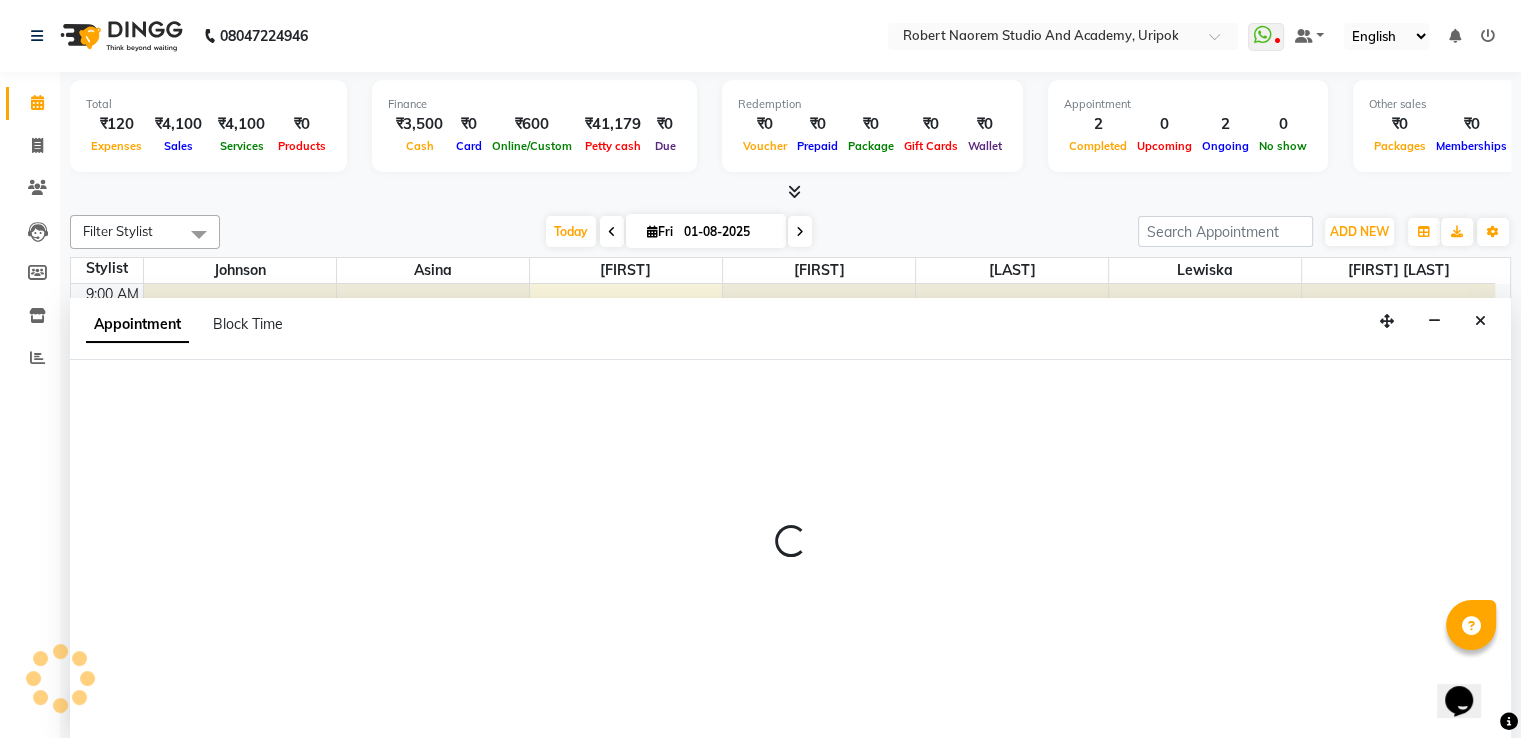 scroll, scrollTop: 1, scrollLeft: 0, axis: vertical 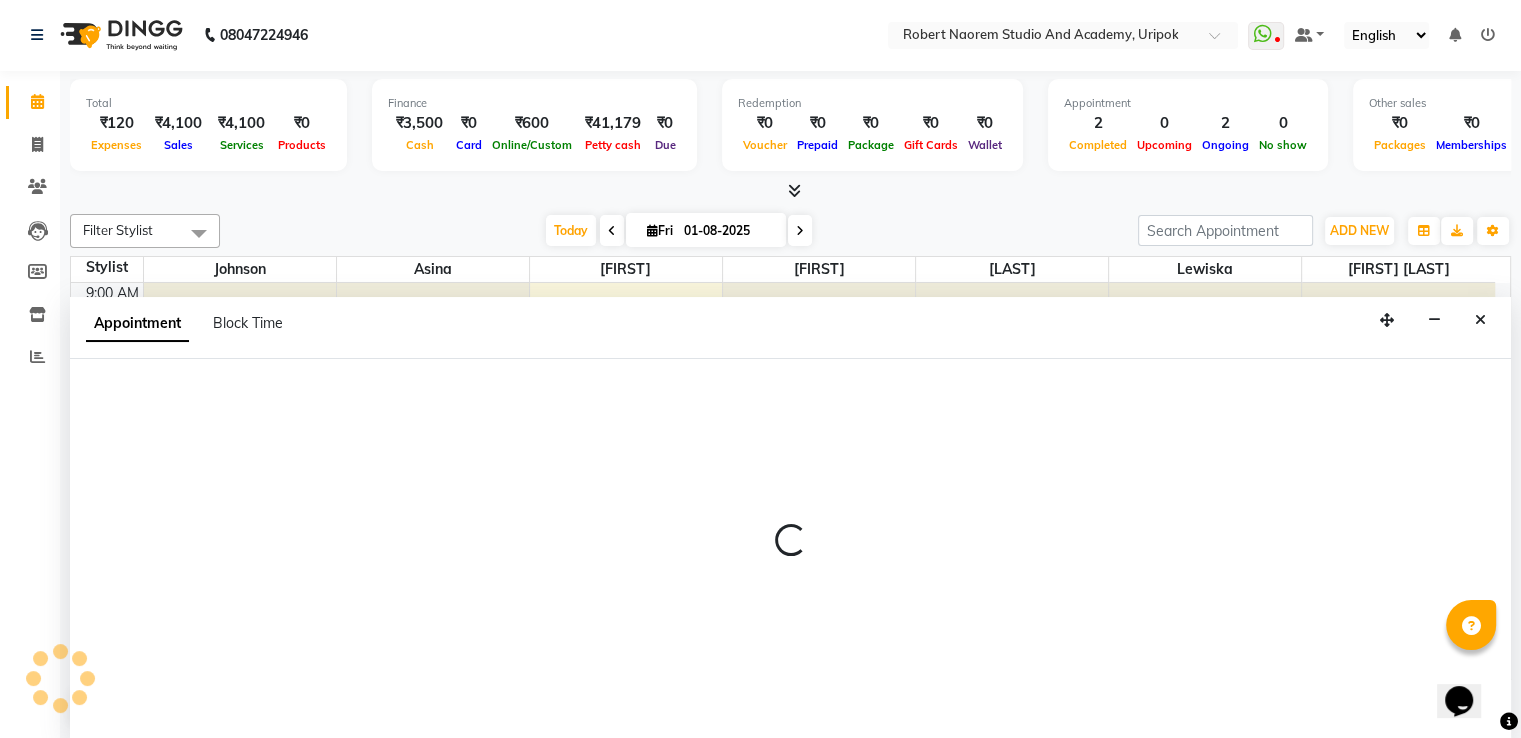 select on "84642" 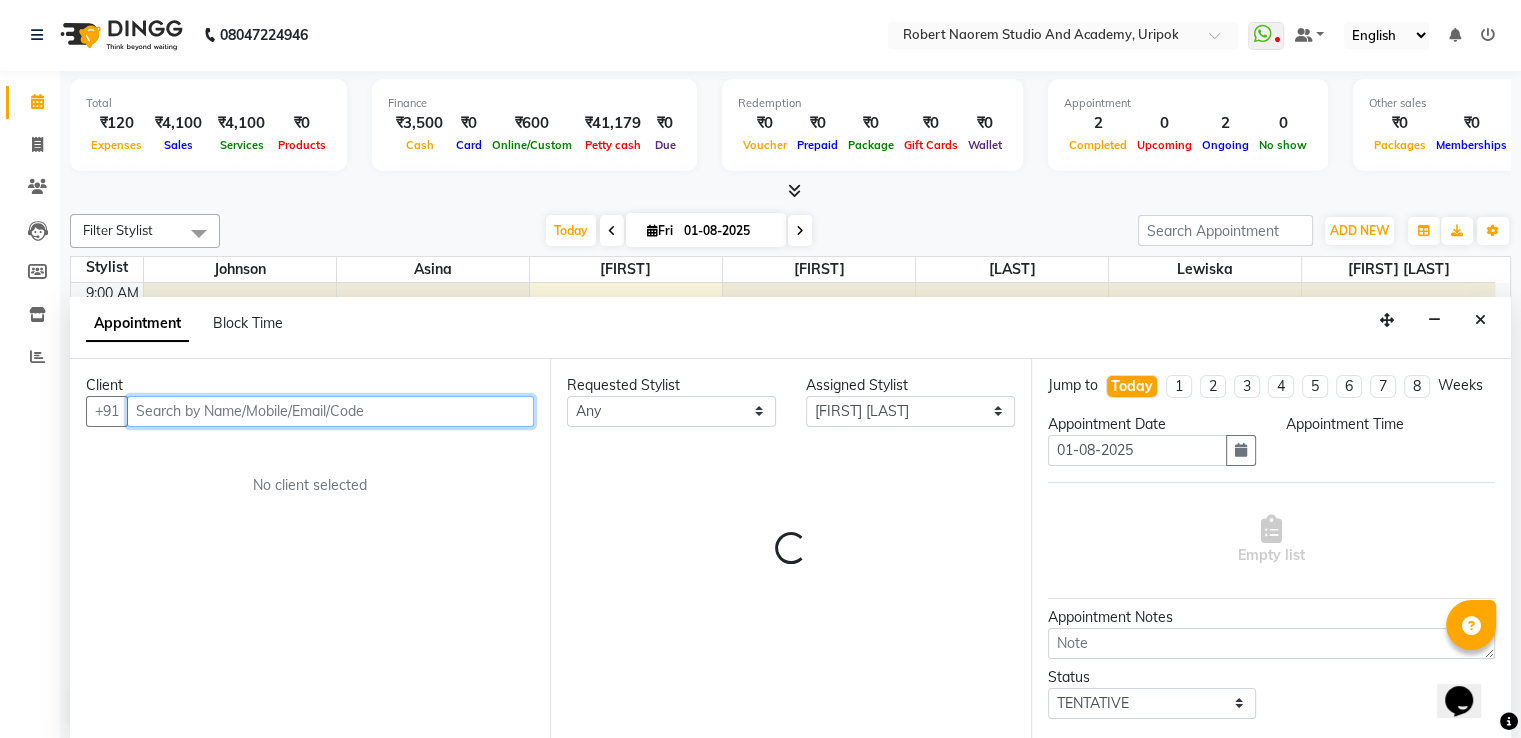 select on "840" 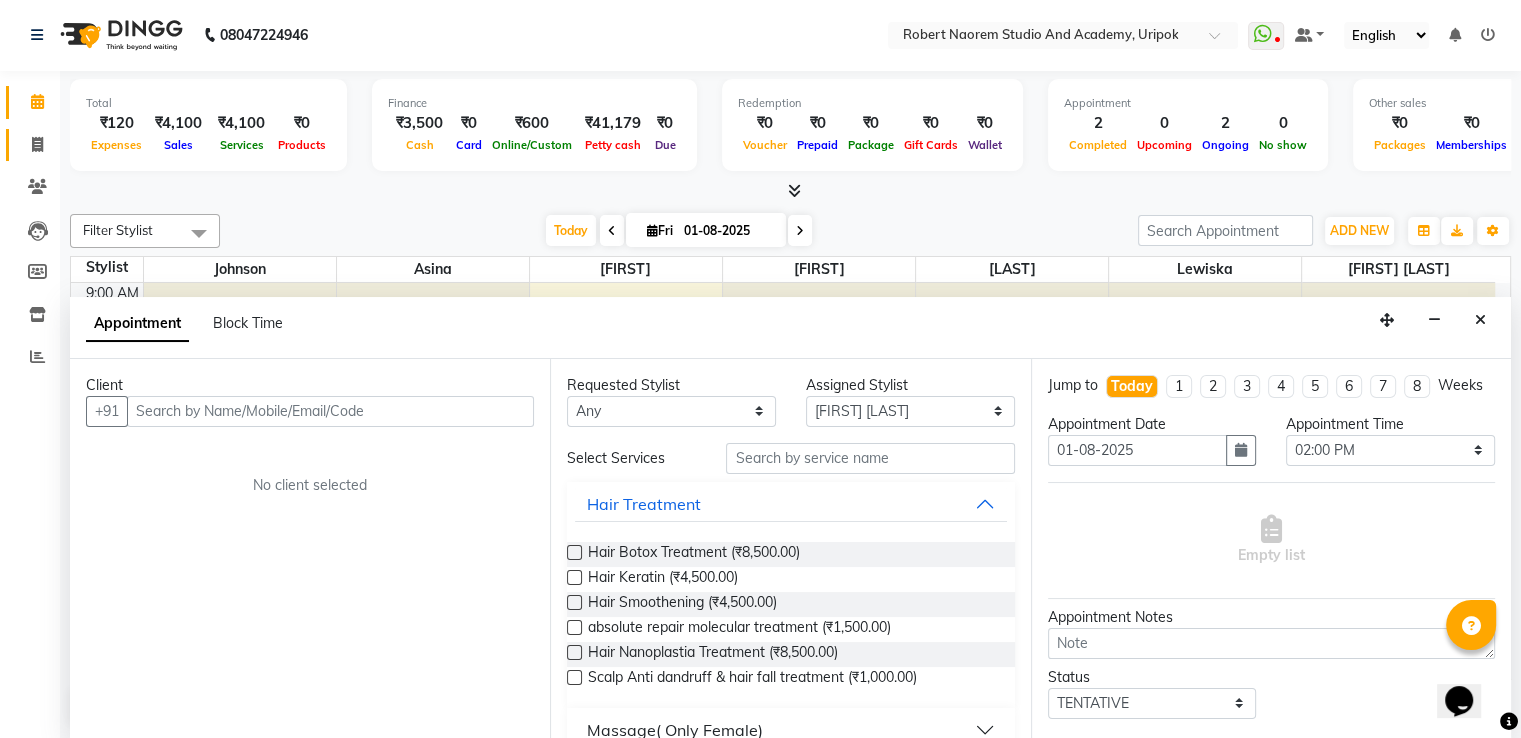 click on "Invoice" 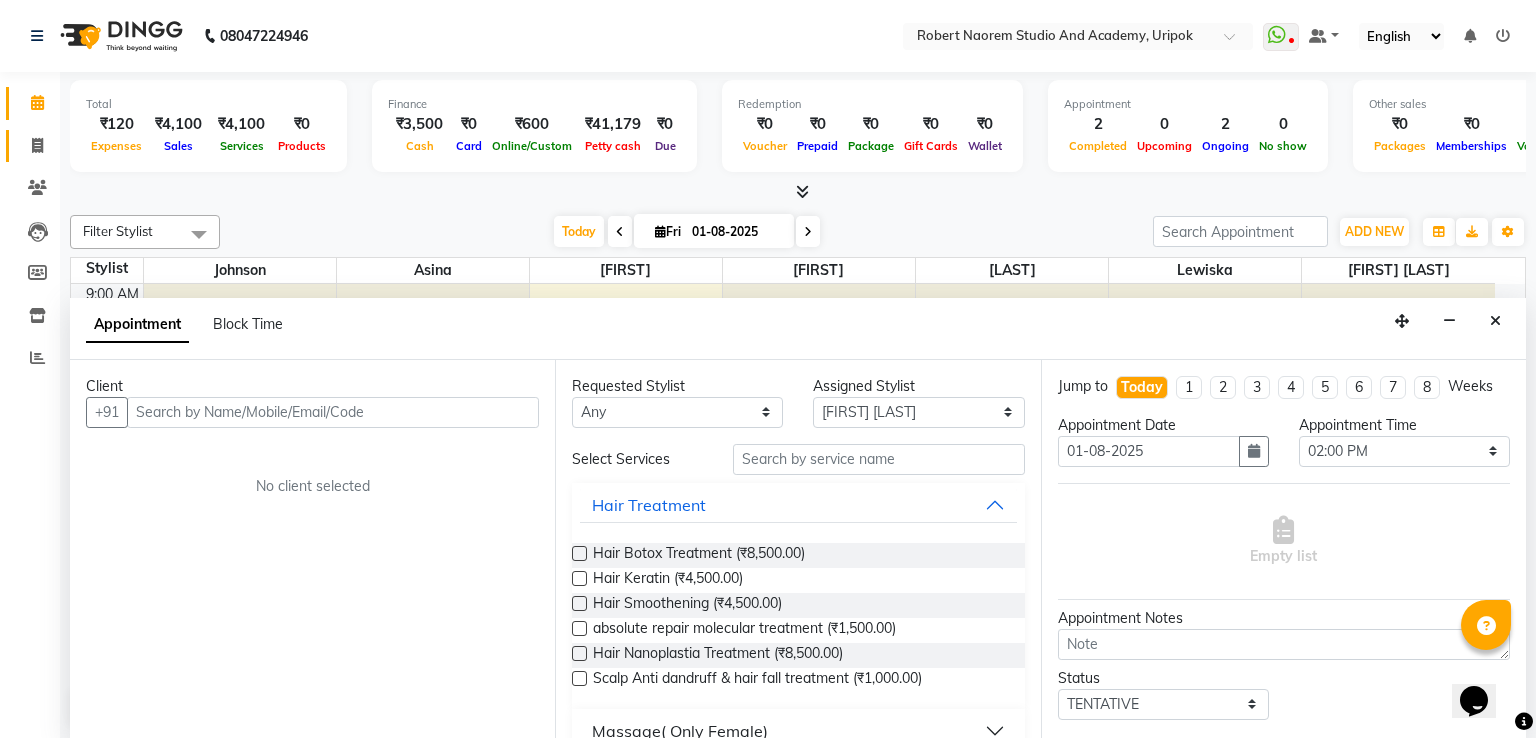 select on "service" 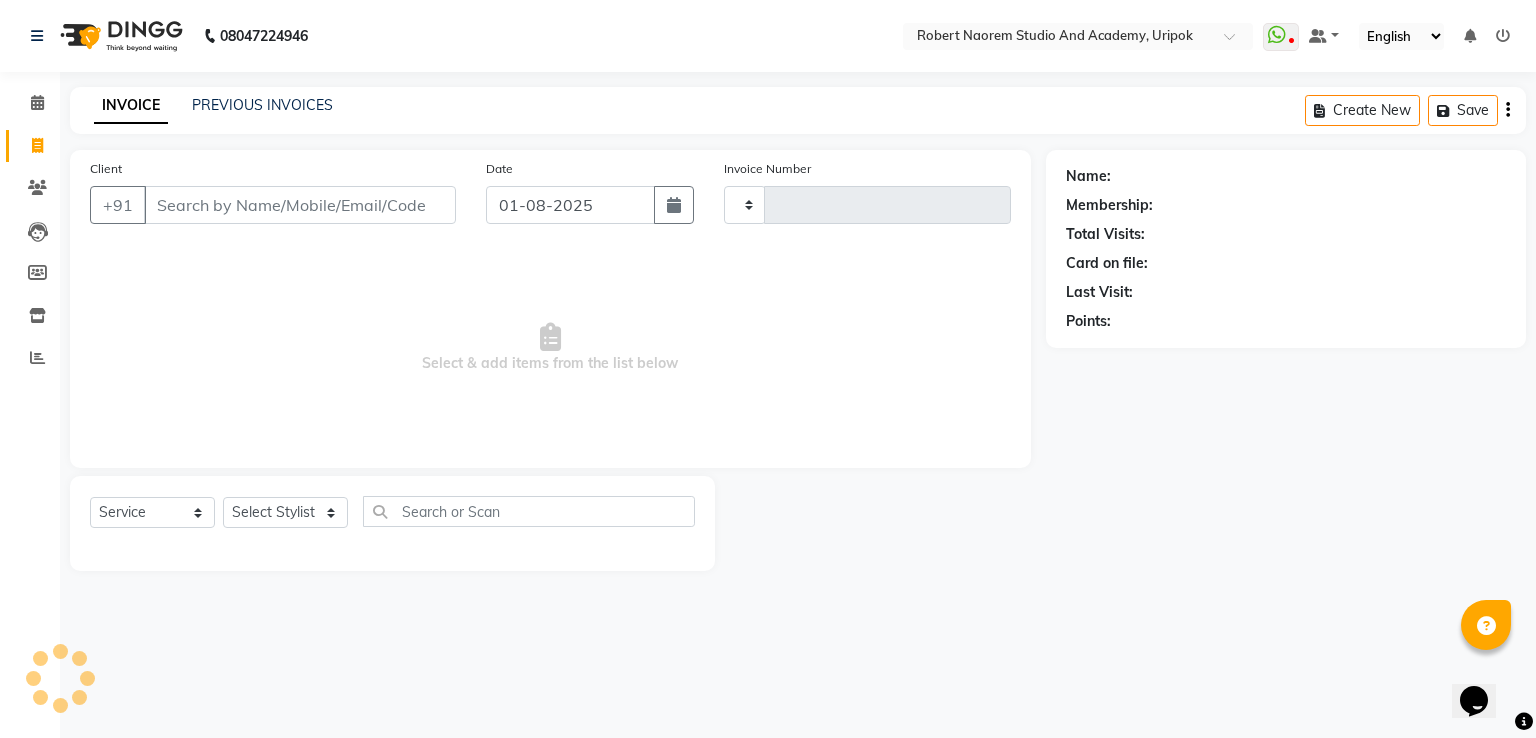 type on "0936" 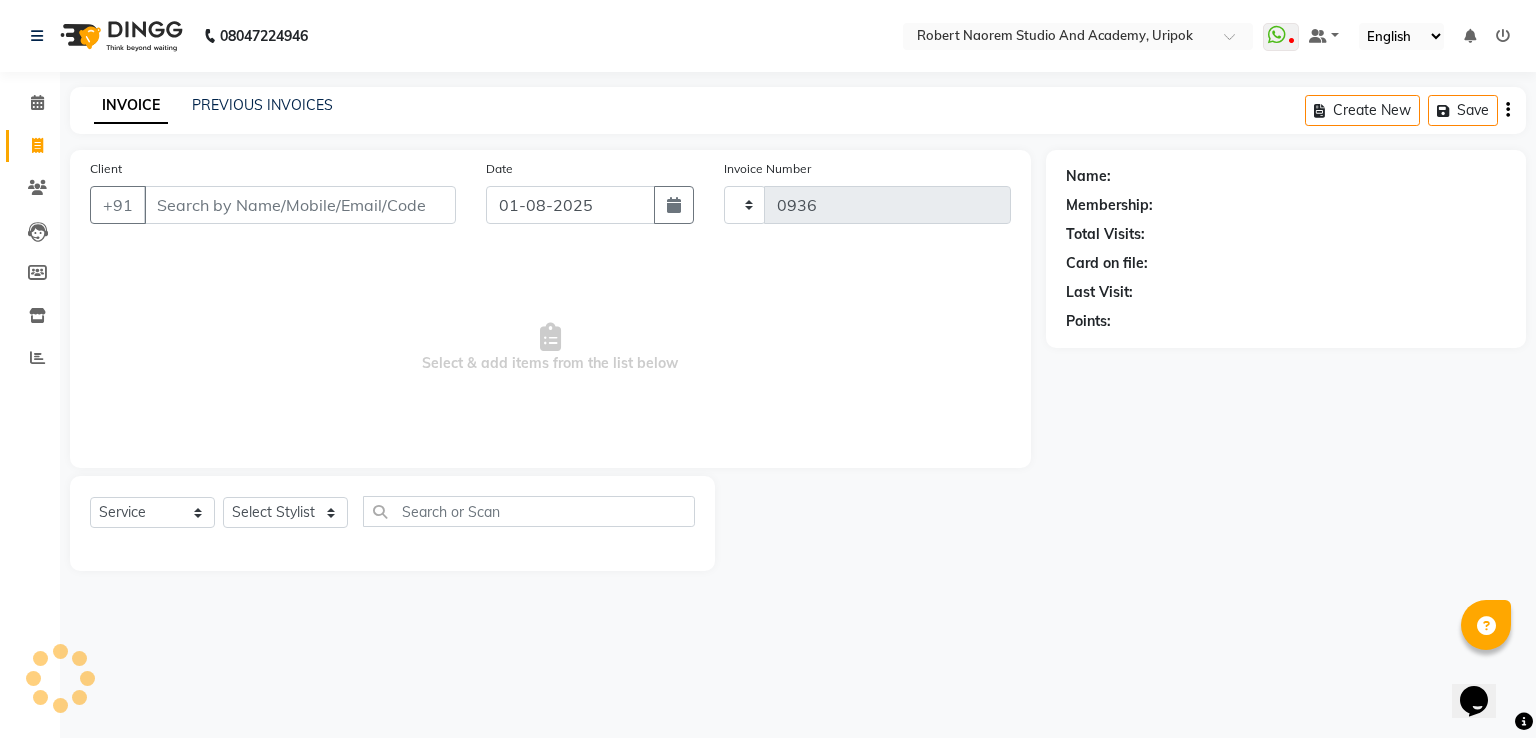 select on "4880" 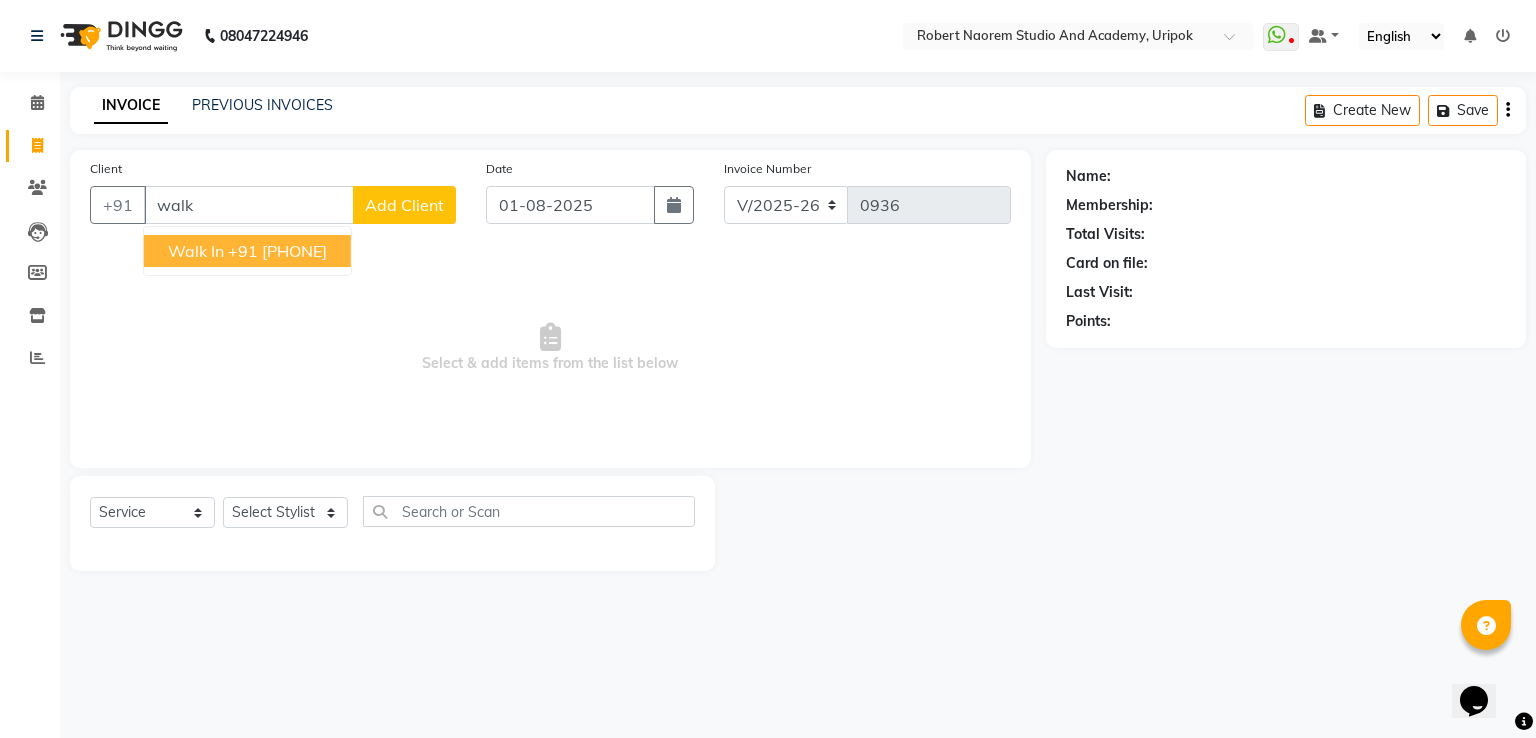 click on "Walk In" at bounding box center (196, 251) 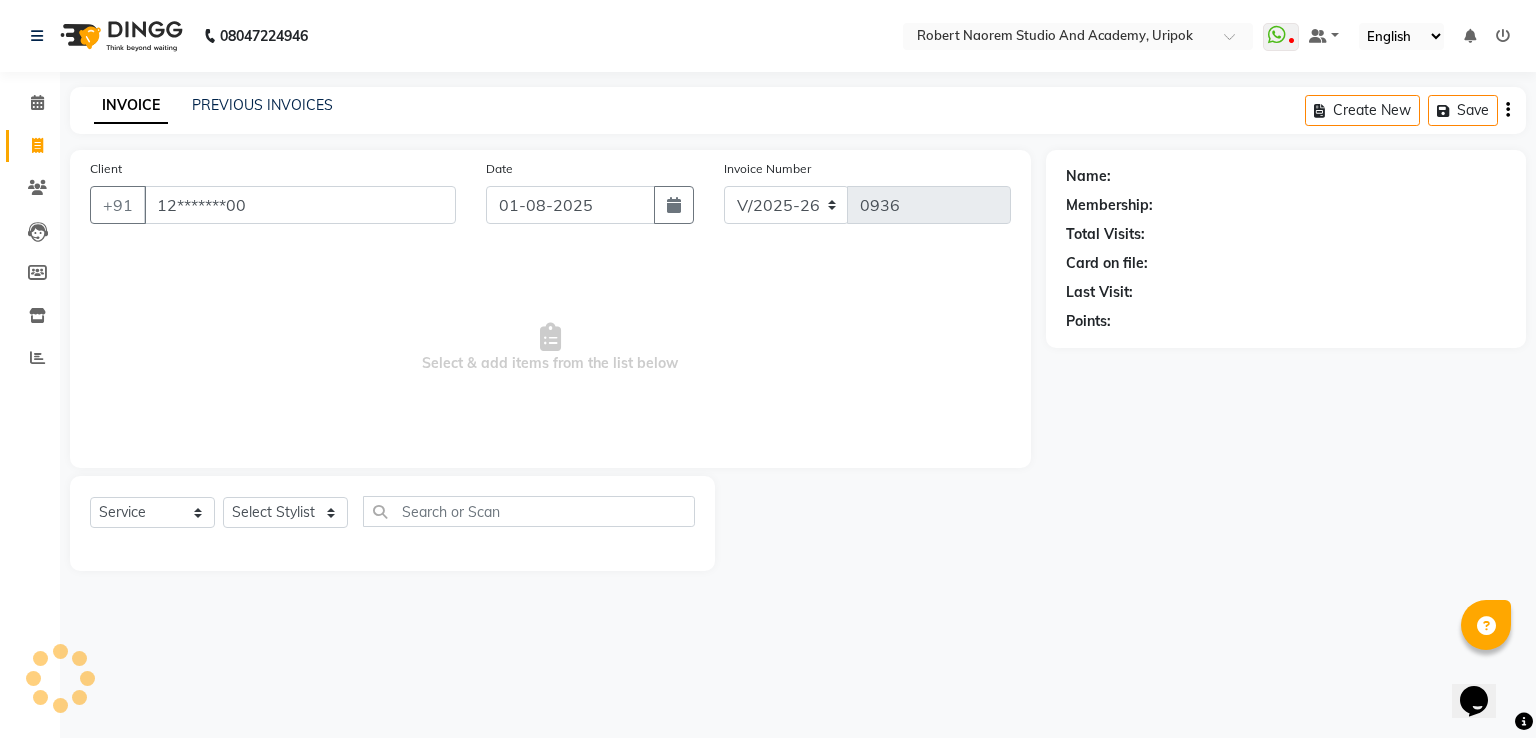 type on "12*******00" 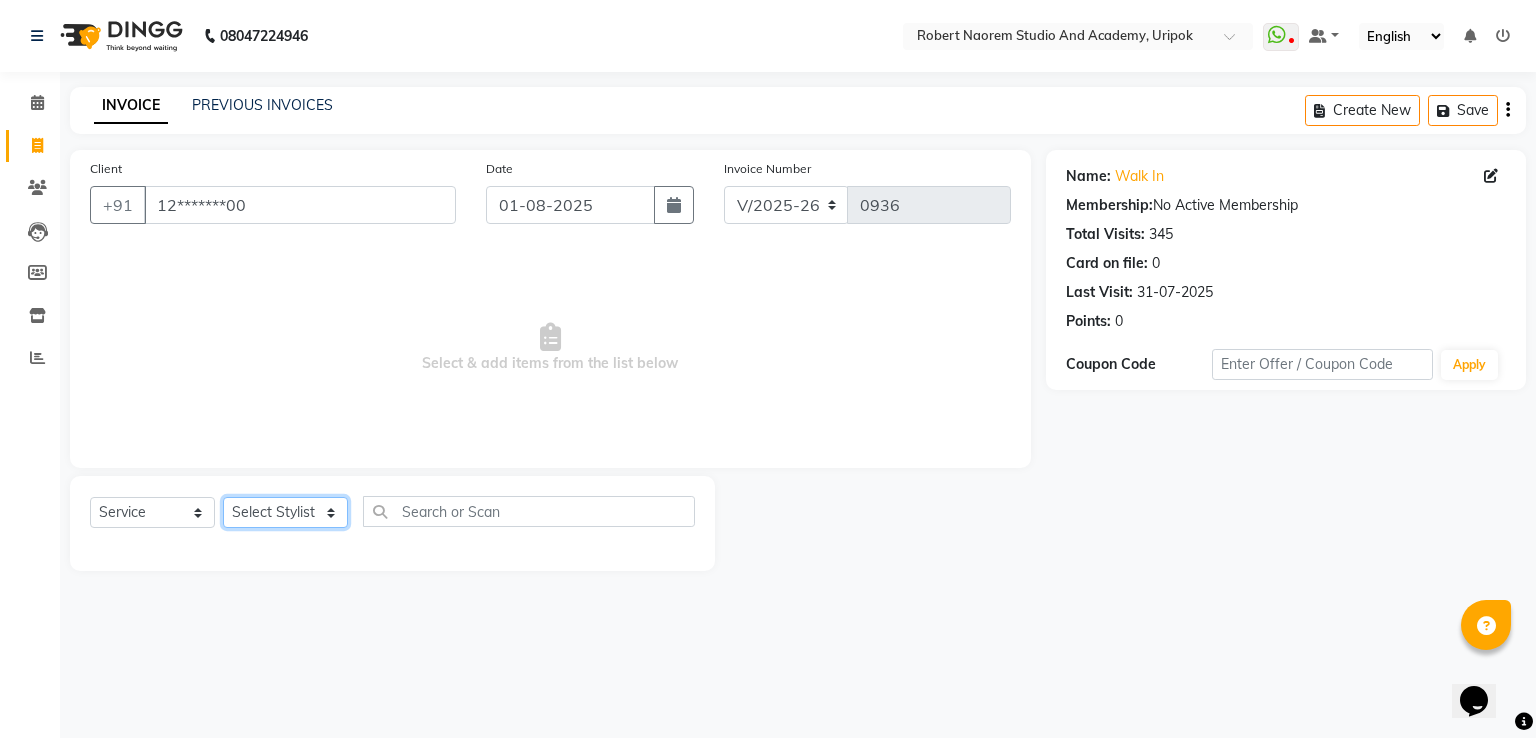 click on "Select Stylist Asina johnson Kamei Lewiska Micheal Rex Rosita Sonka Suniti Wangkhem" 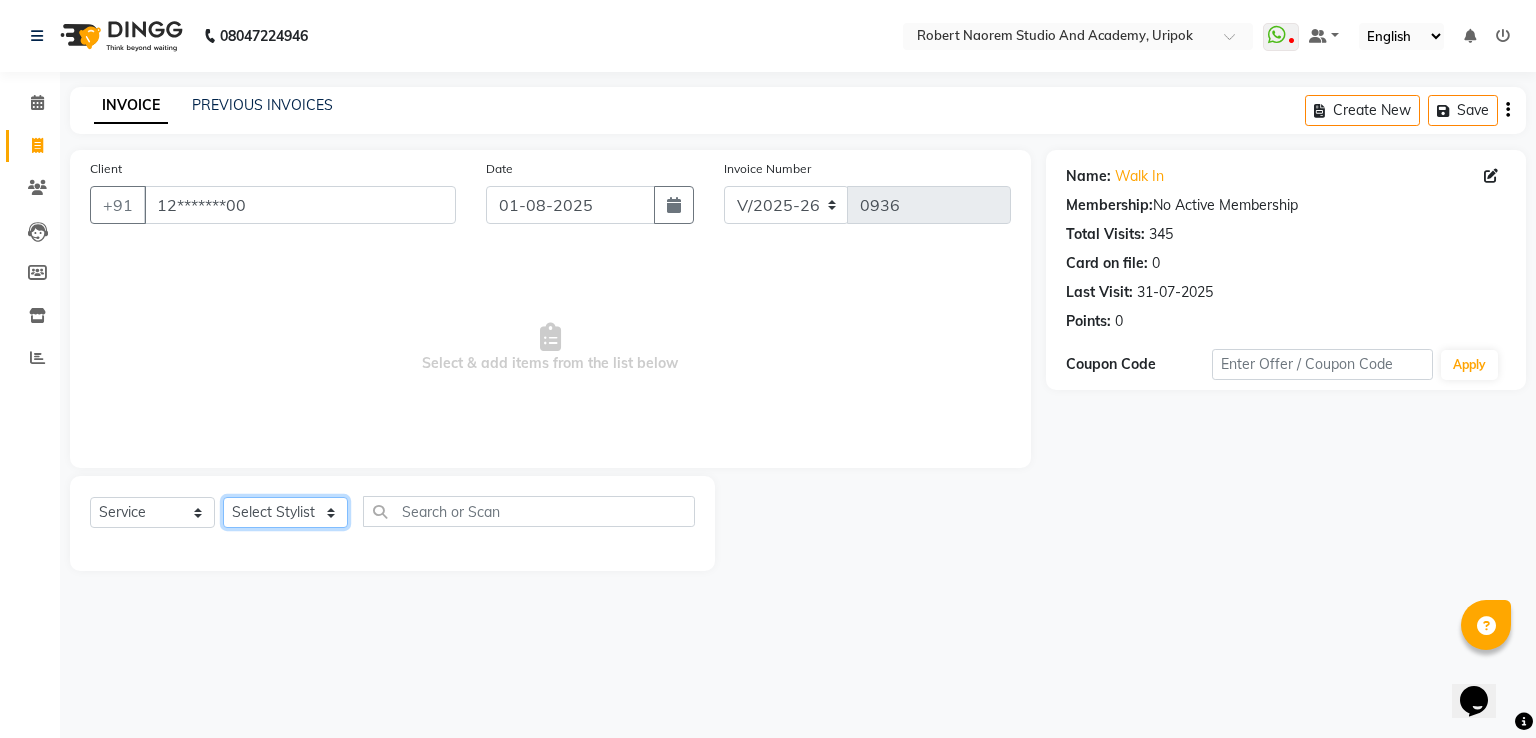 select on "84642" 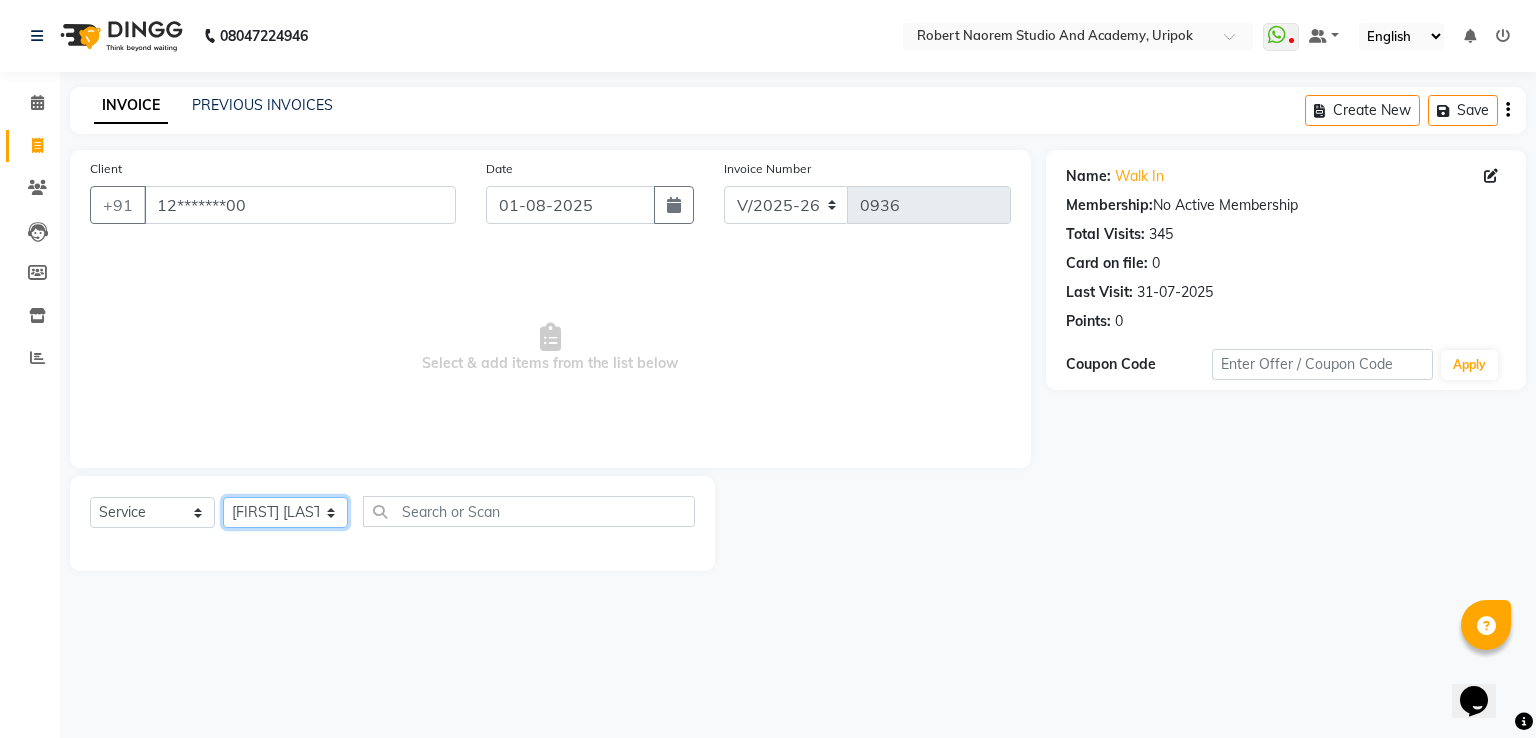 click on "Select Stylist Asina johnson Kamei Lewiska Micheal Rex Rosita Sonka Suniti Wangkhem" 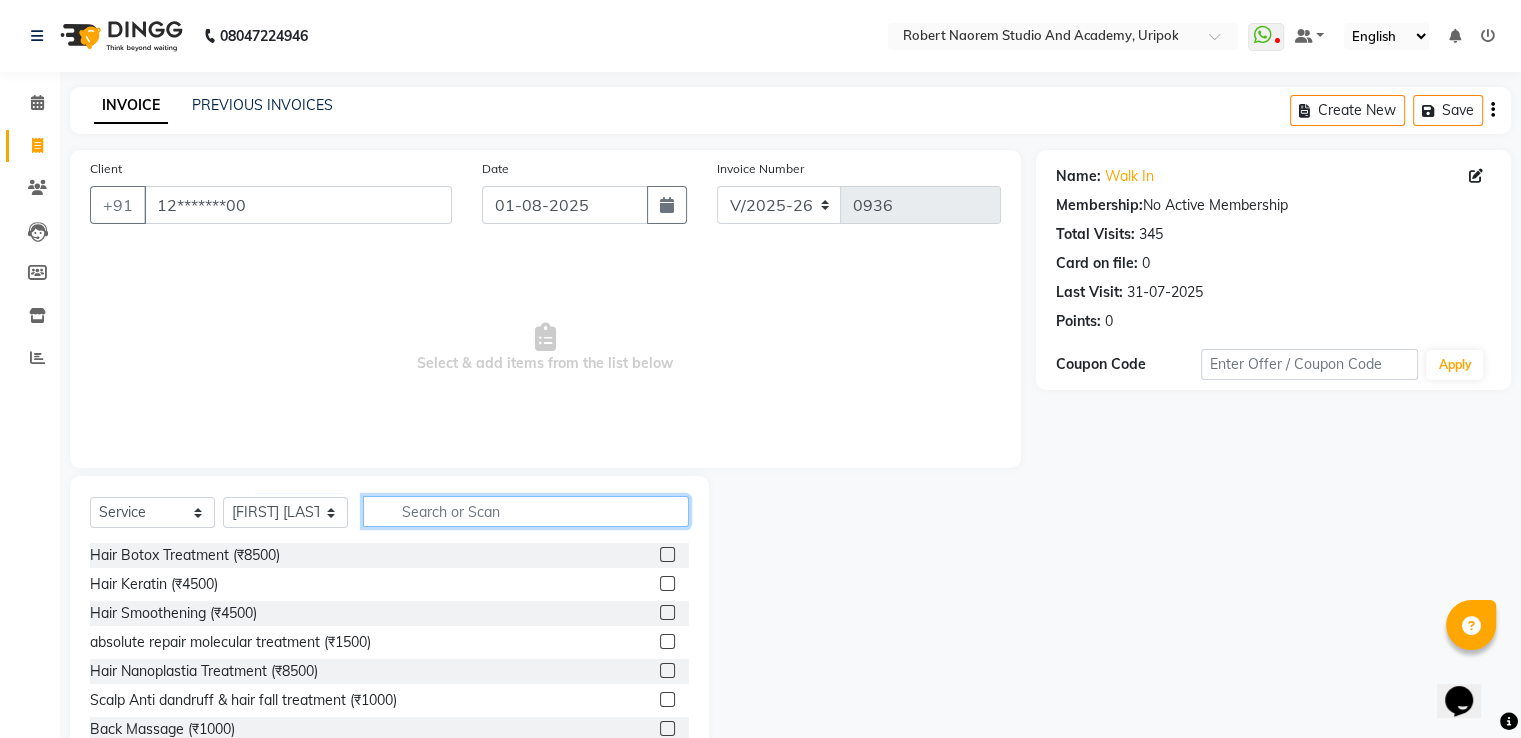 click 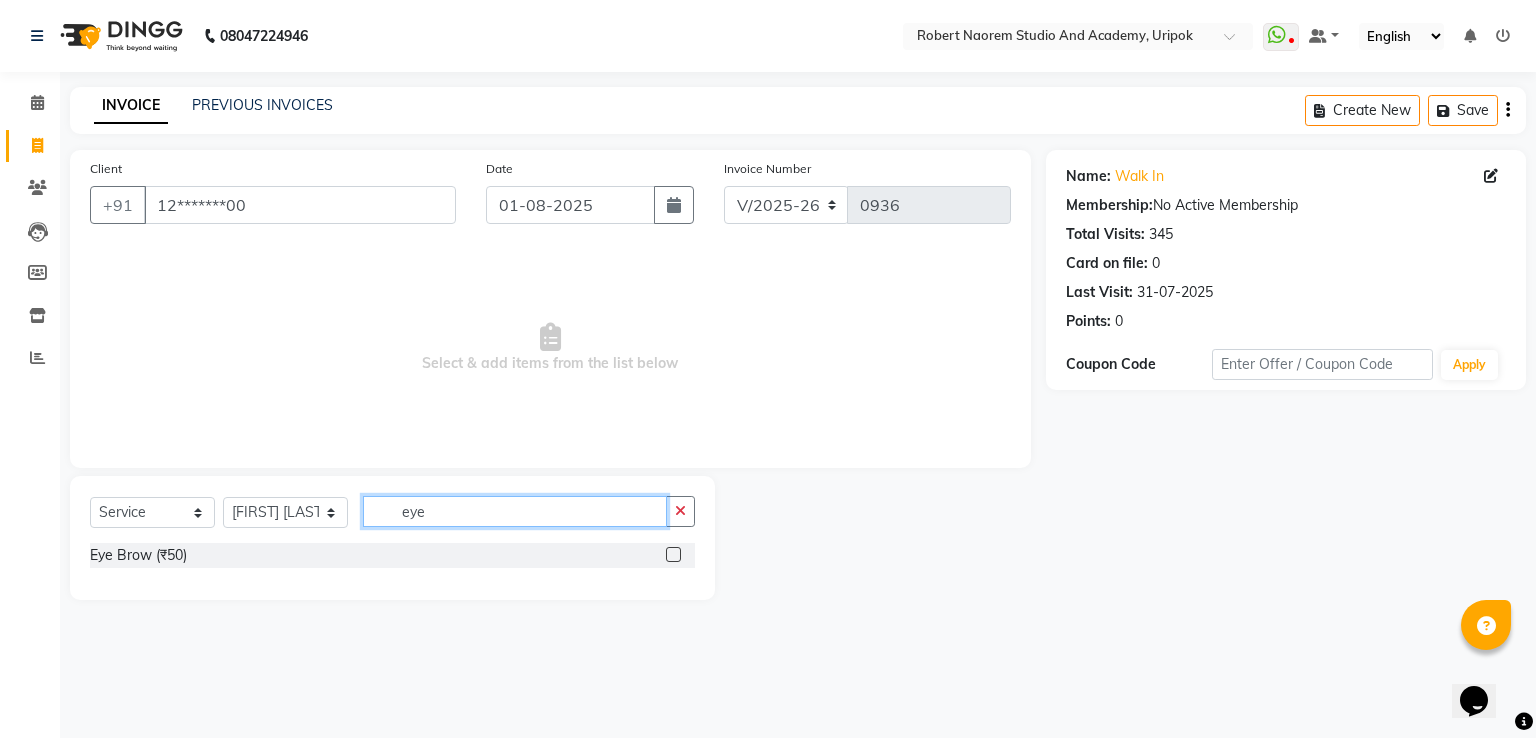 type on "eye" 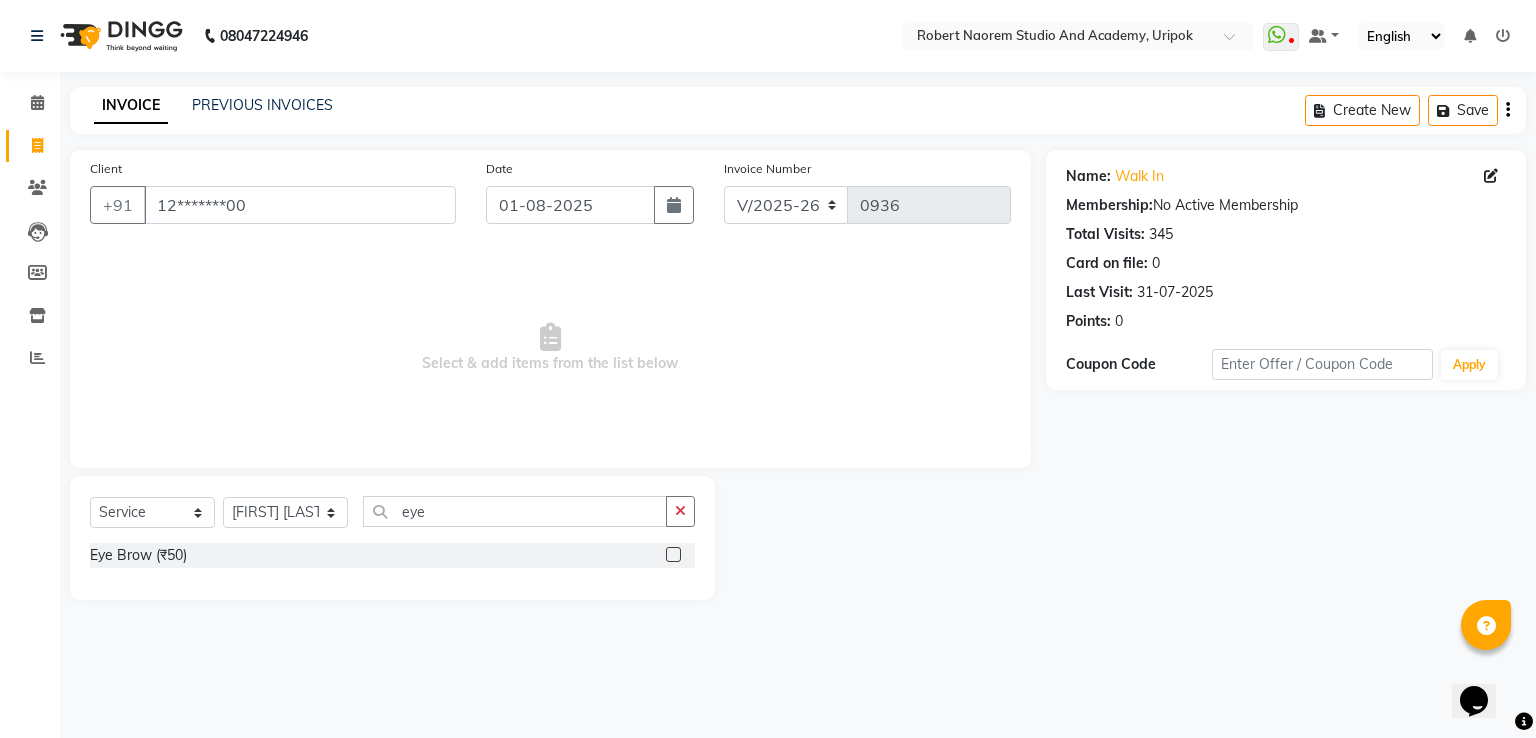click 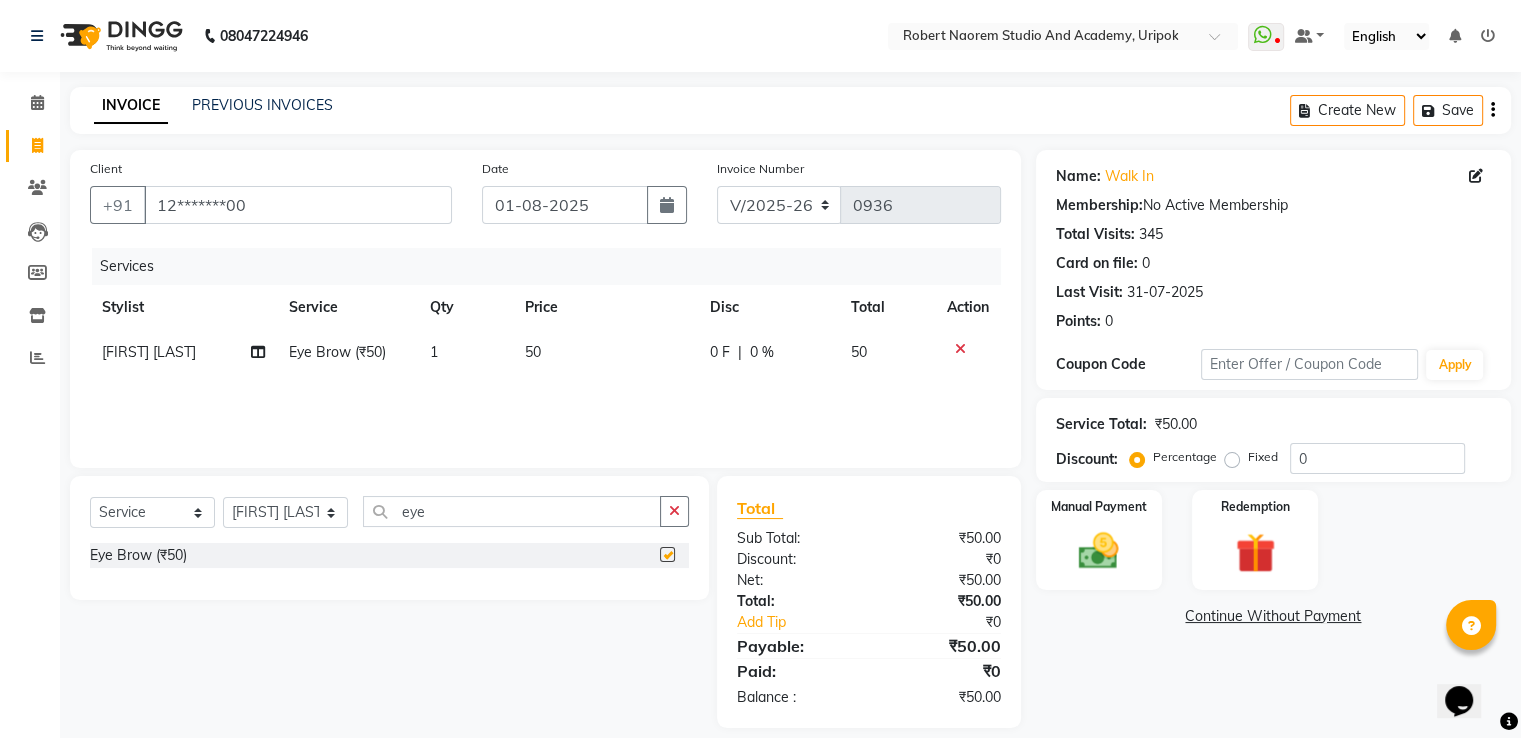 checkbox on "false" 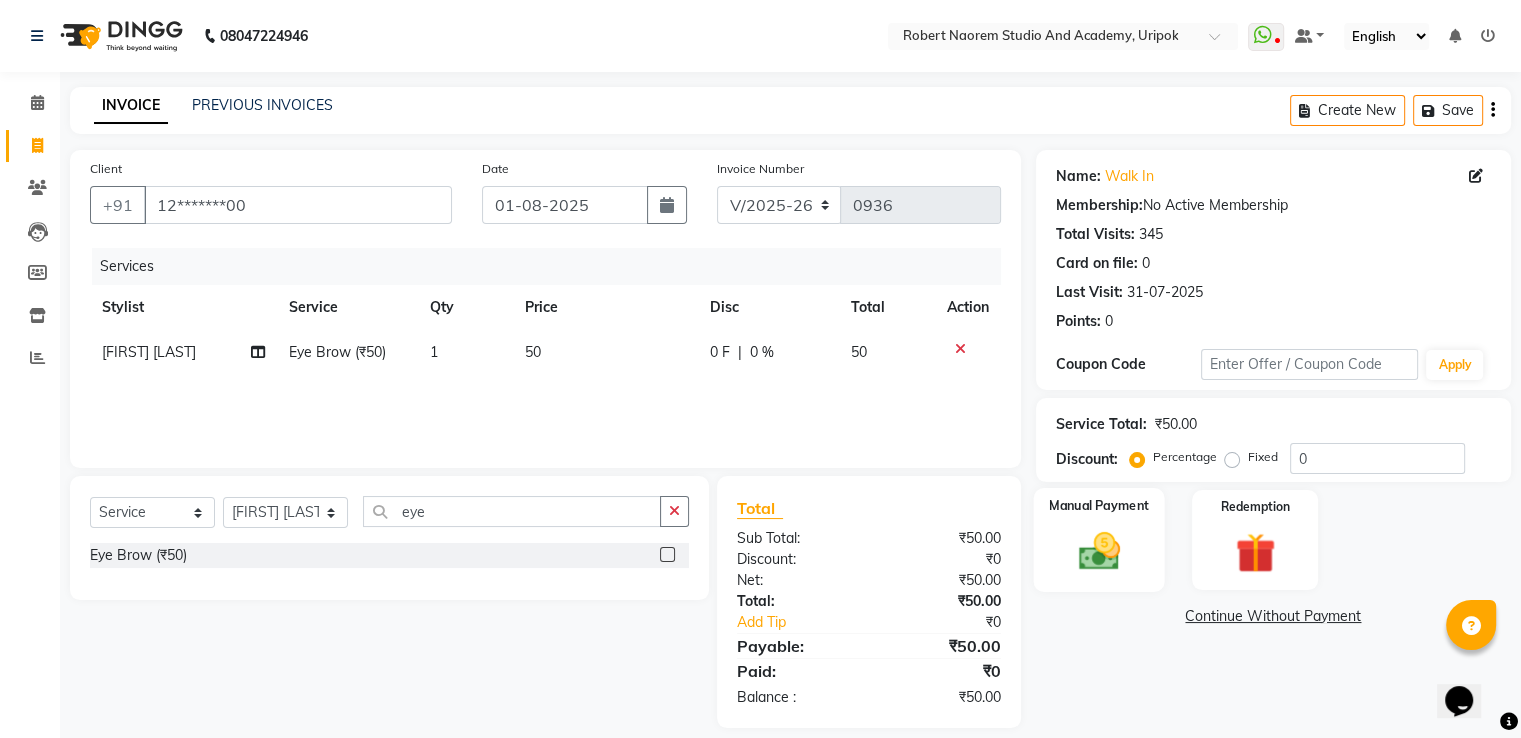 click 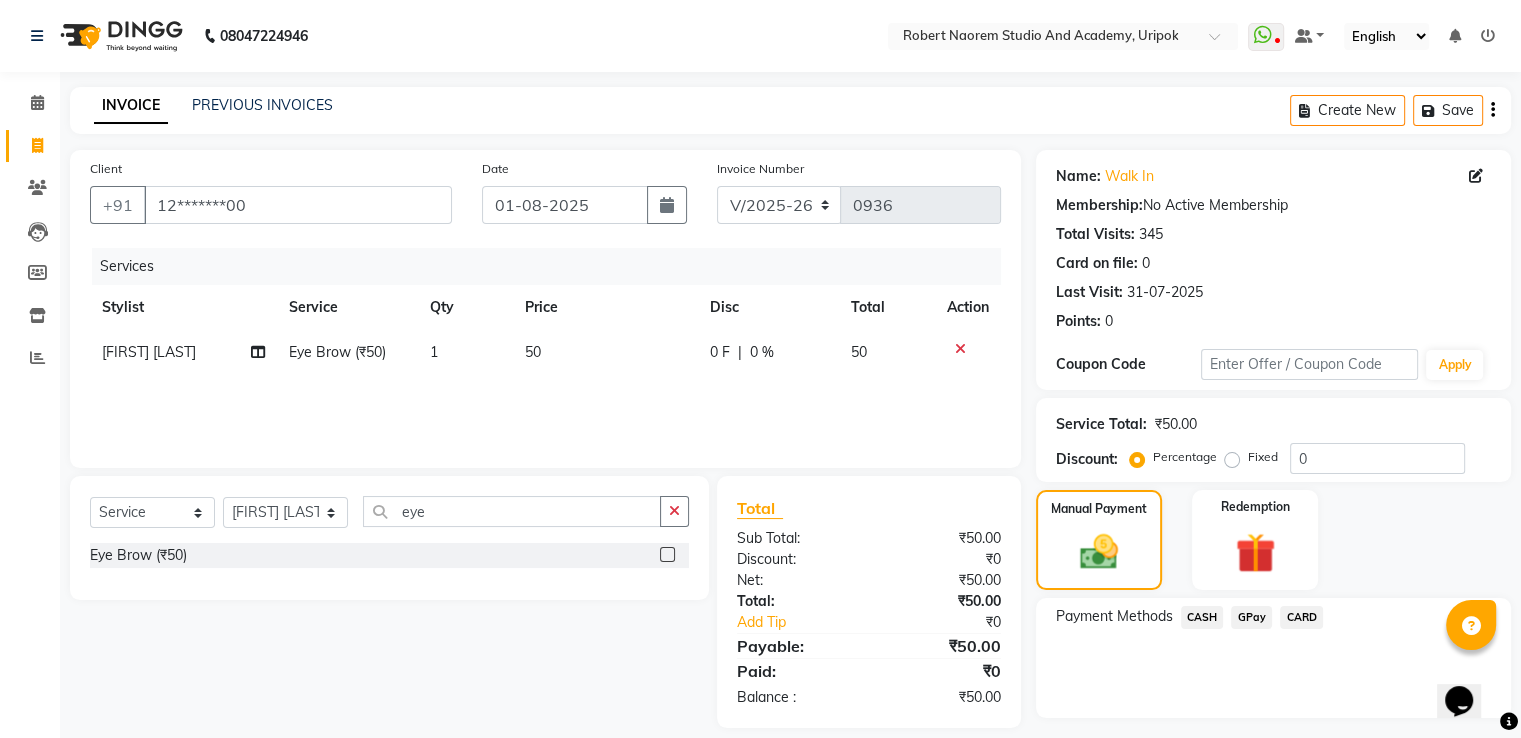 click on "1" 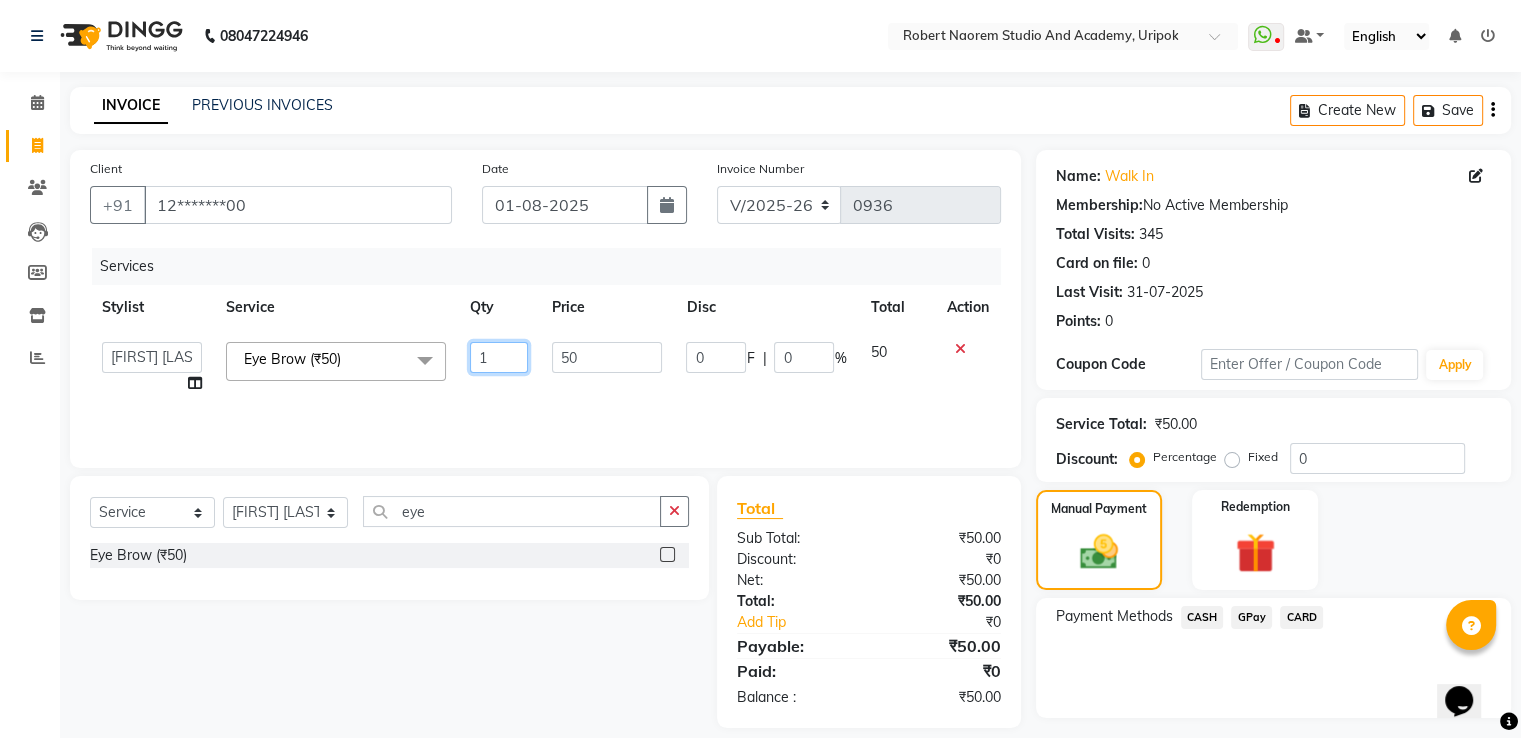 click on "1" 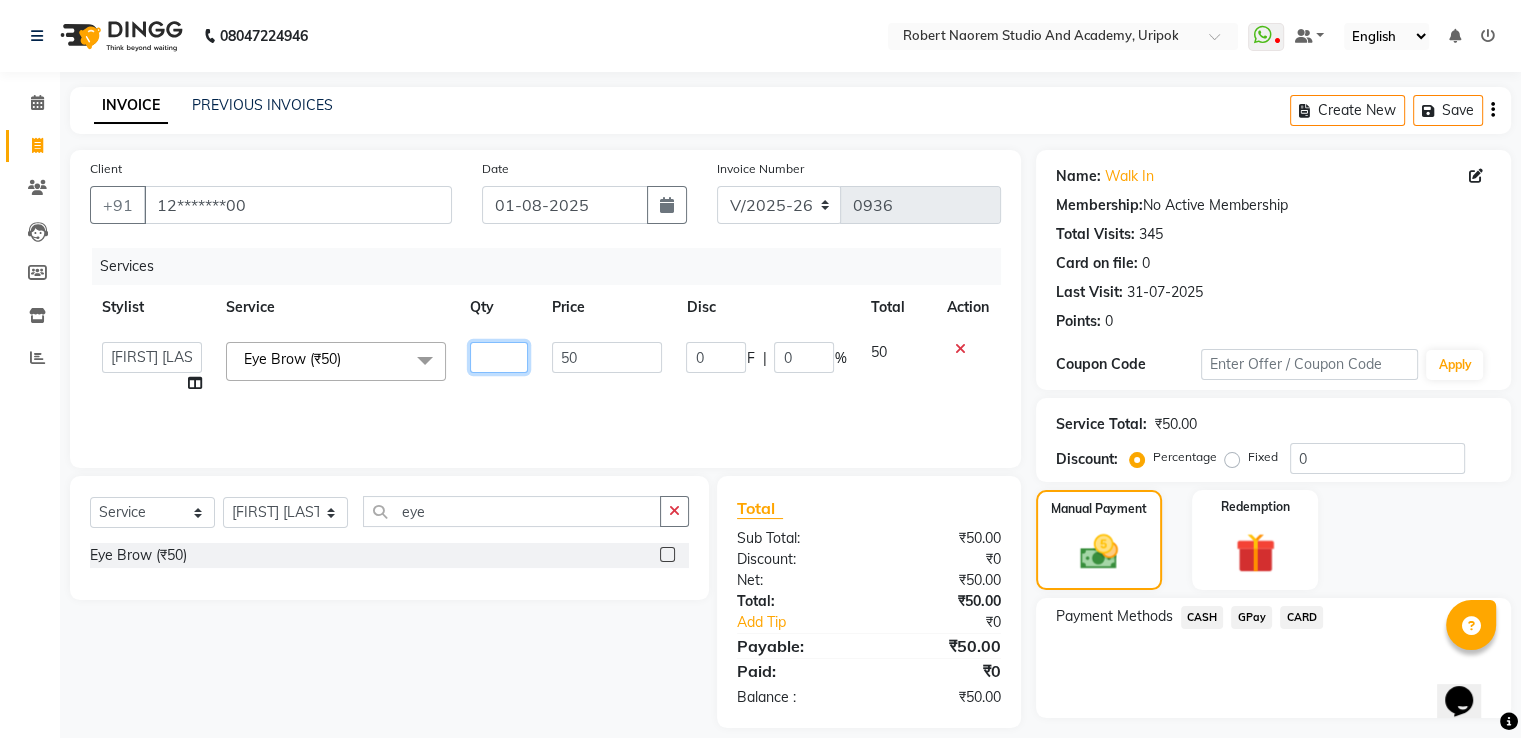 type on "2" 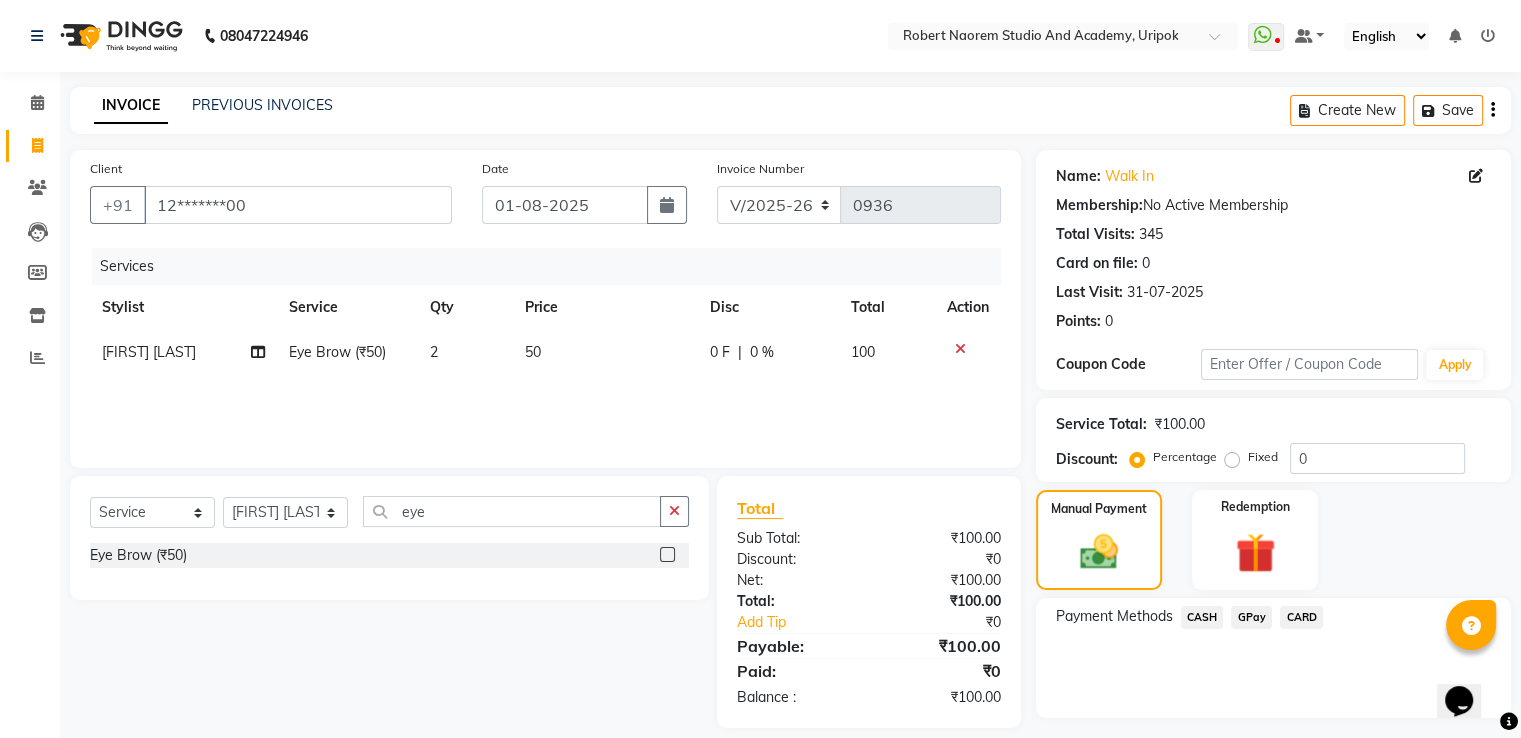 click on "GPay" 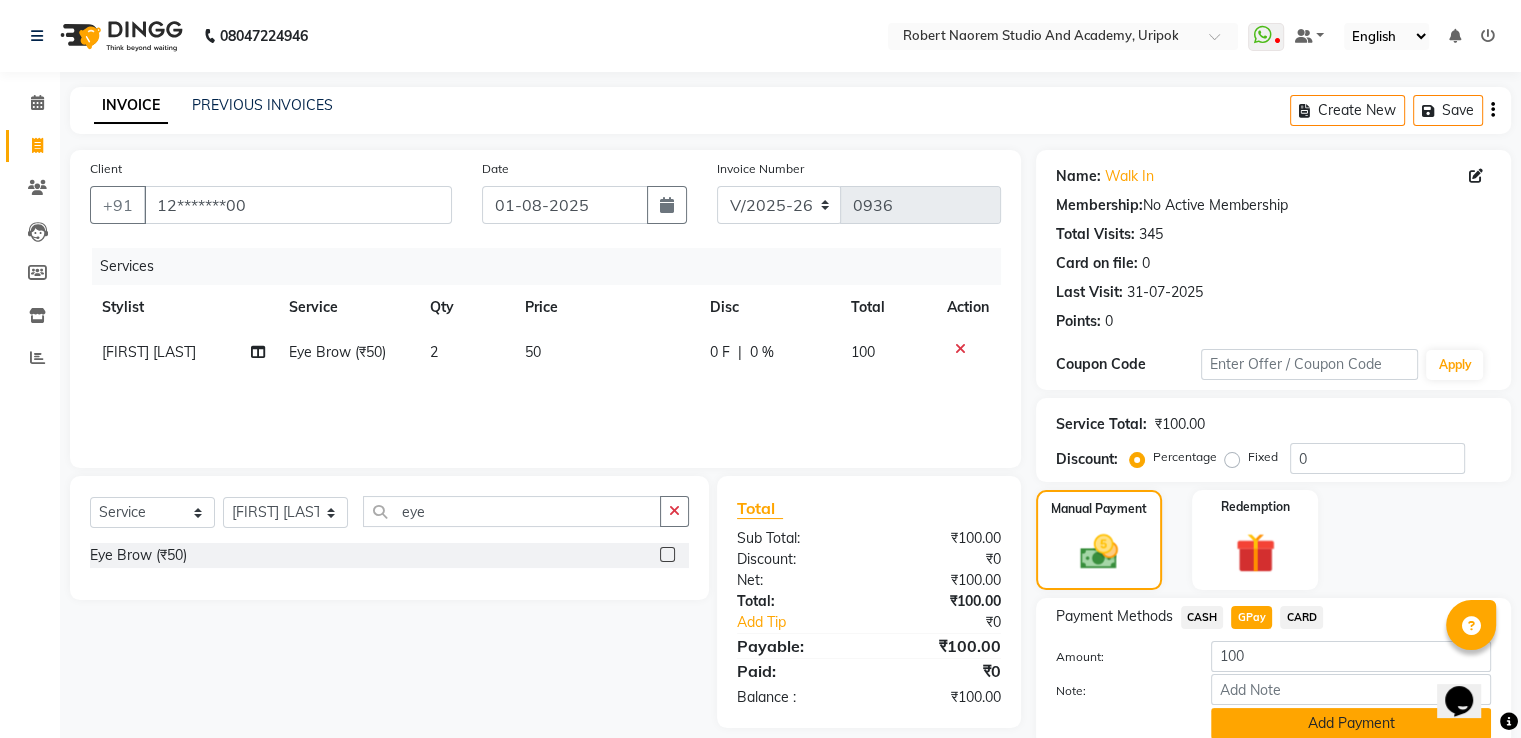 click on "Add Payment" 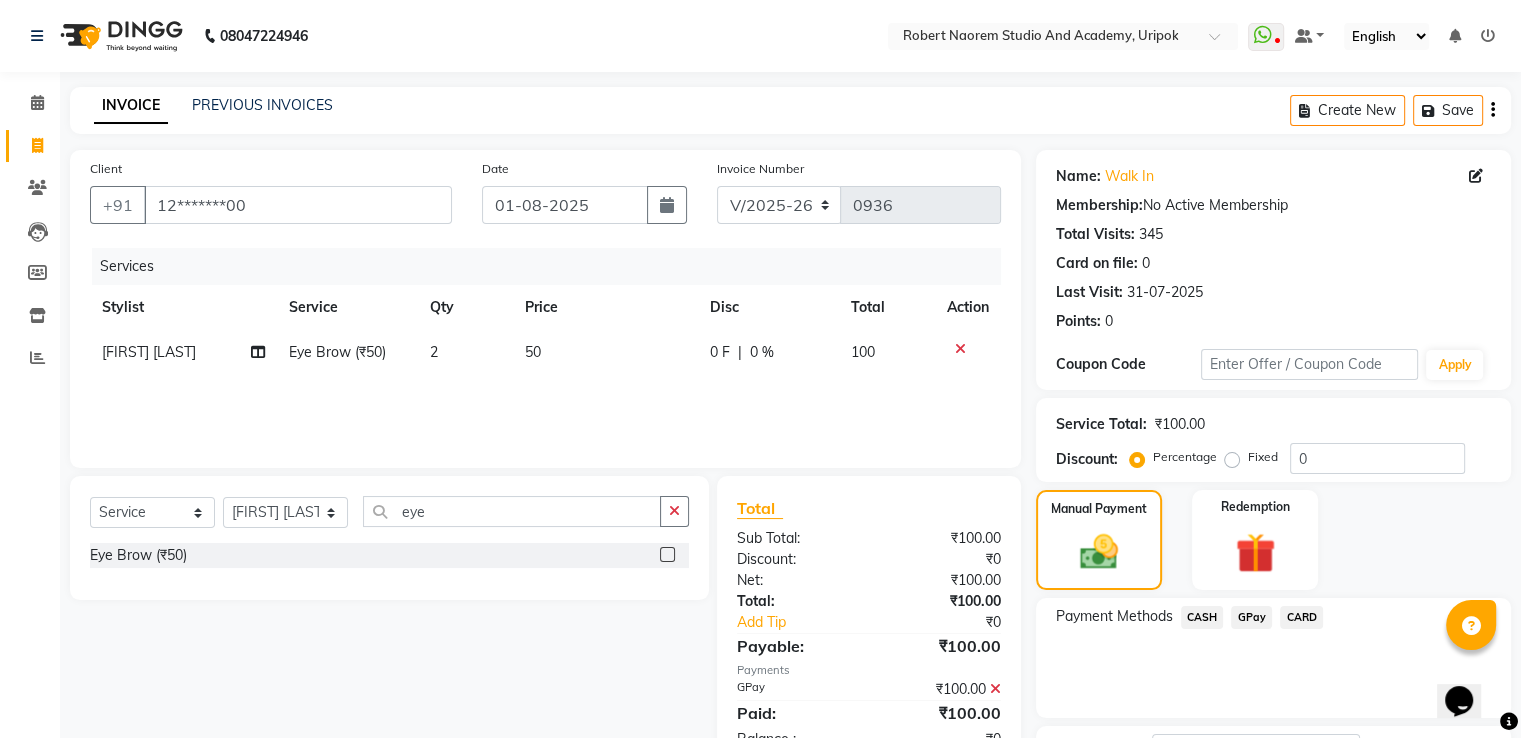 scroll, scrollTop: 163, scrollLeft: 0, axis: vertical 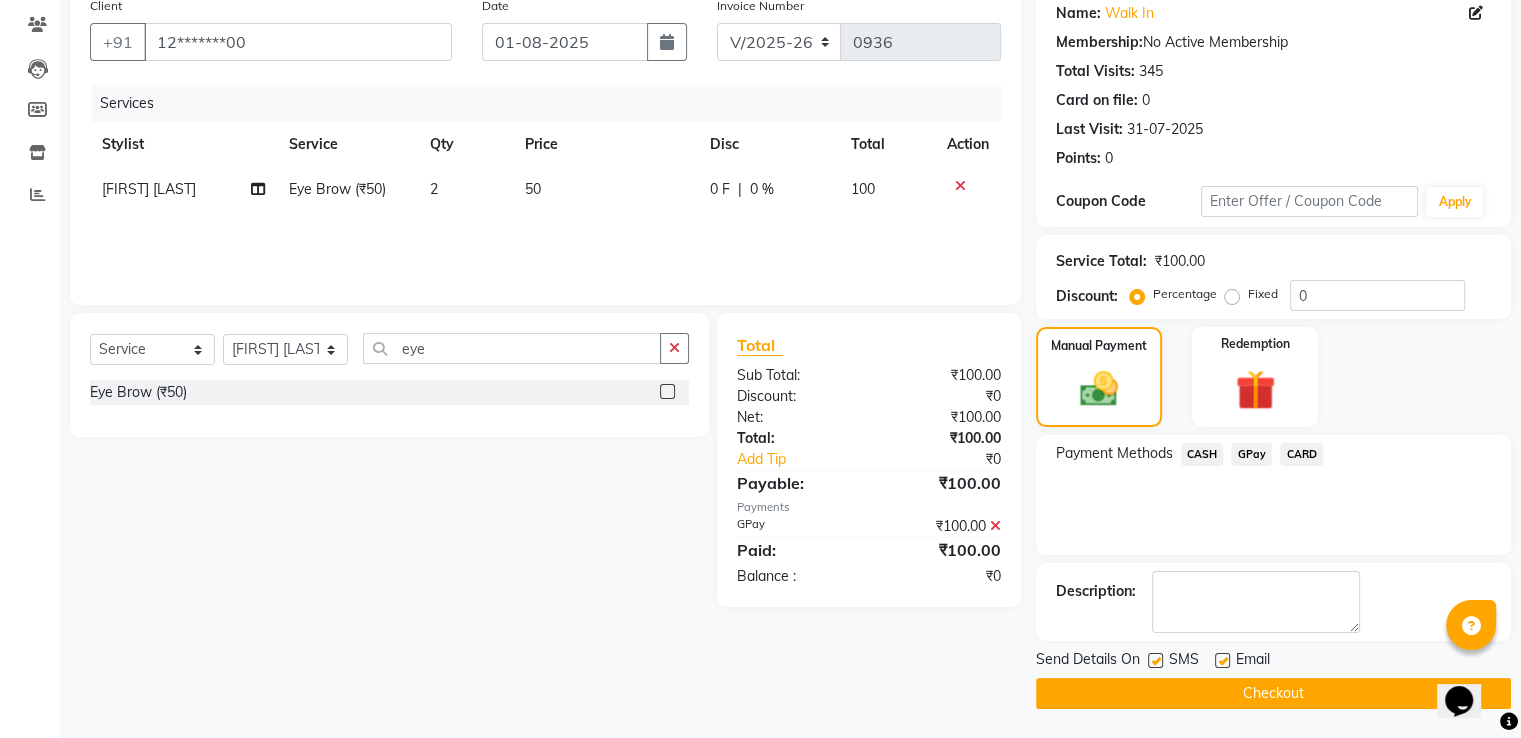 click on "Checkout" 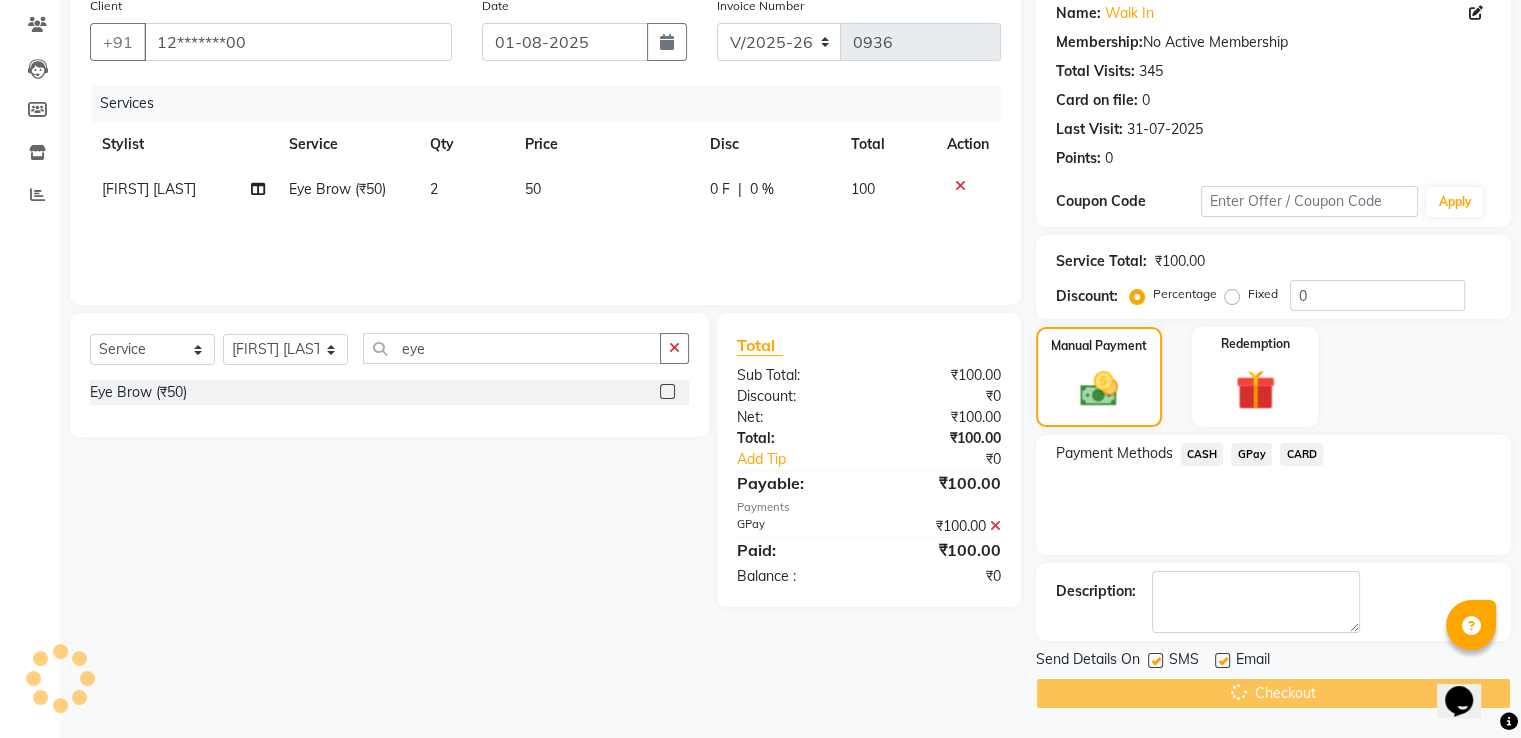 scroll, scrollTop: 0, scrollLeft: 0, axis: both 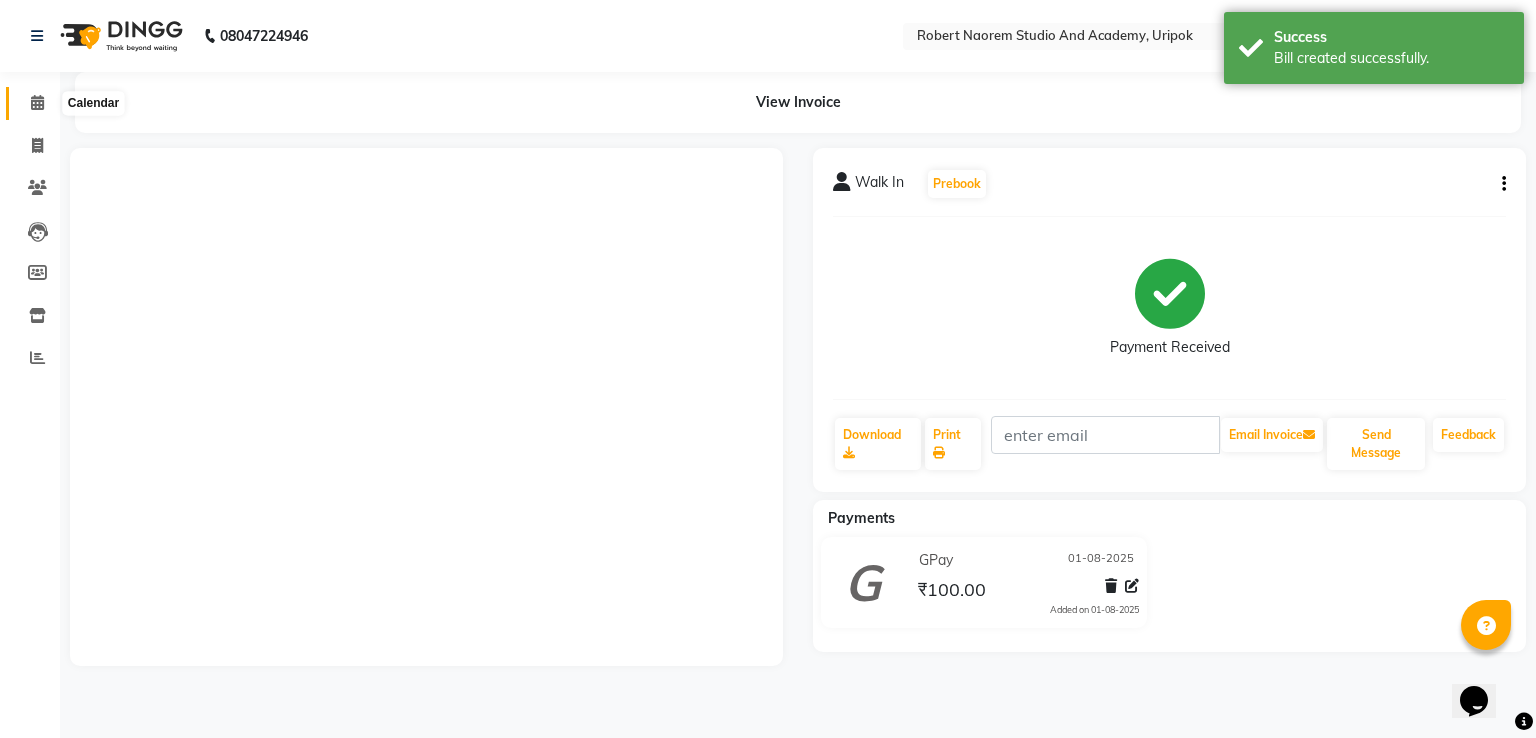 click 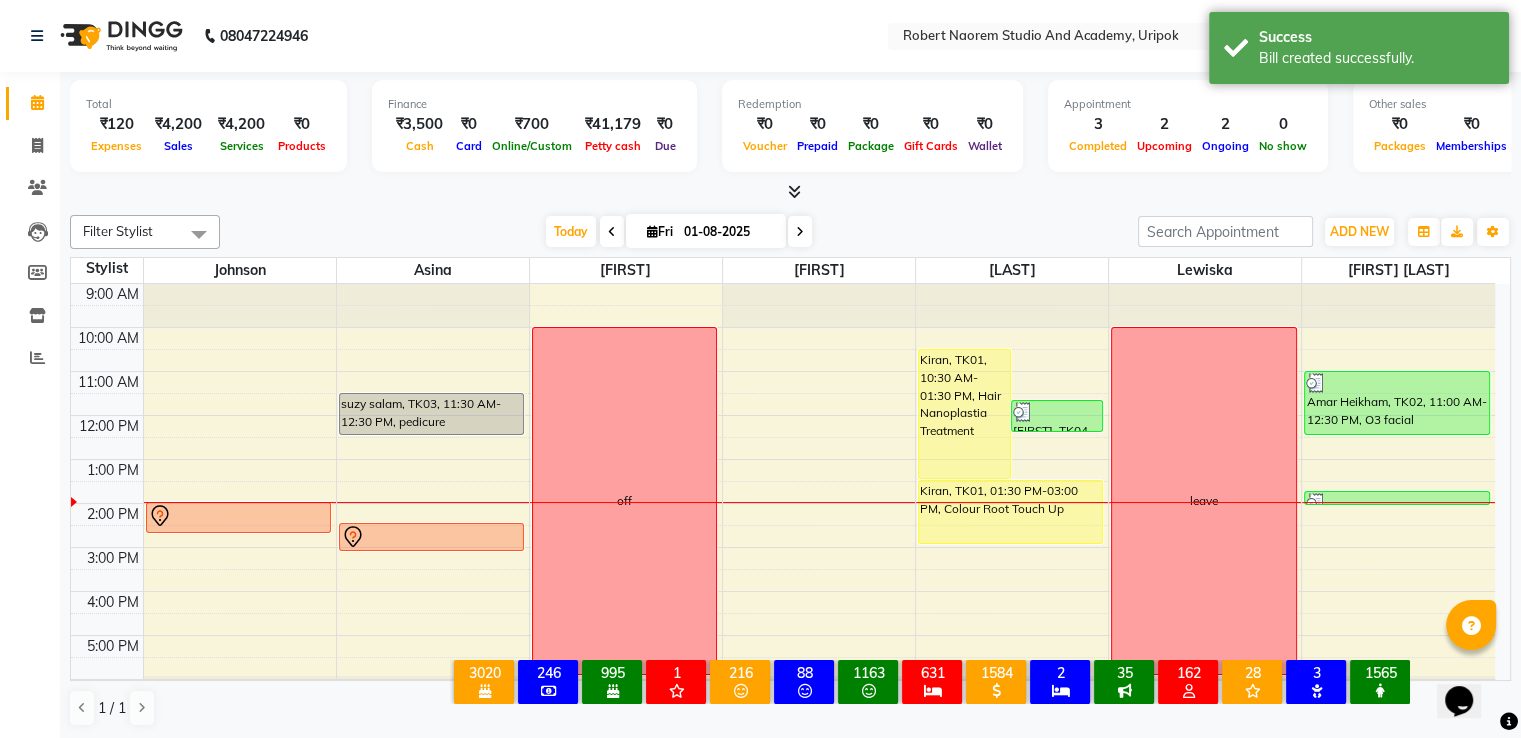 click on "Fri 01-08-2025" at bounding box center [706, 231] 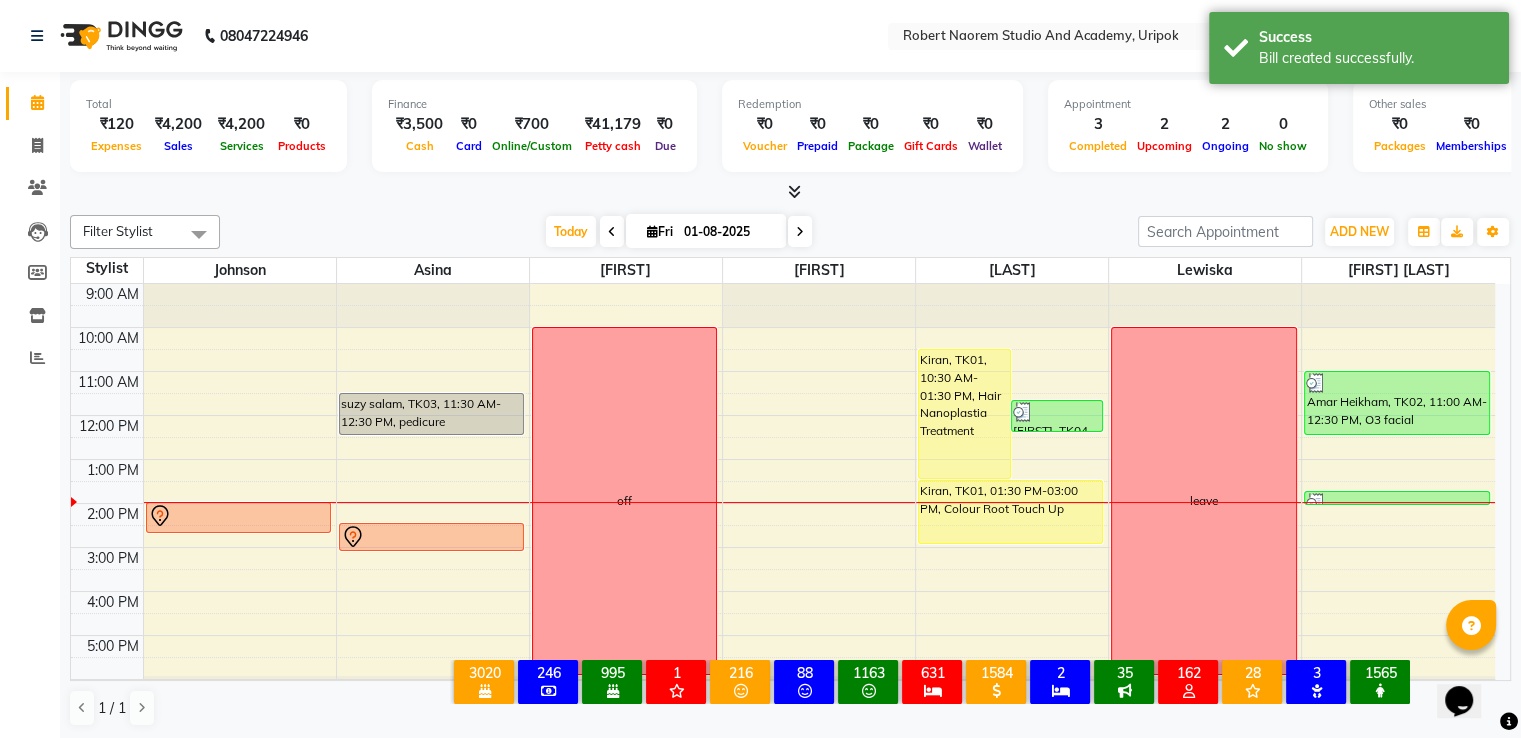 click on "Fri" at bounding box center [660, 231] 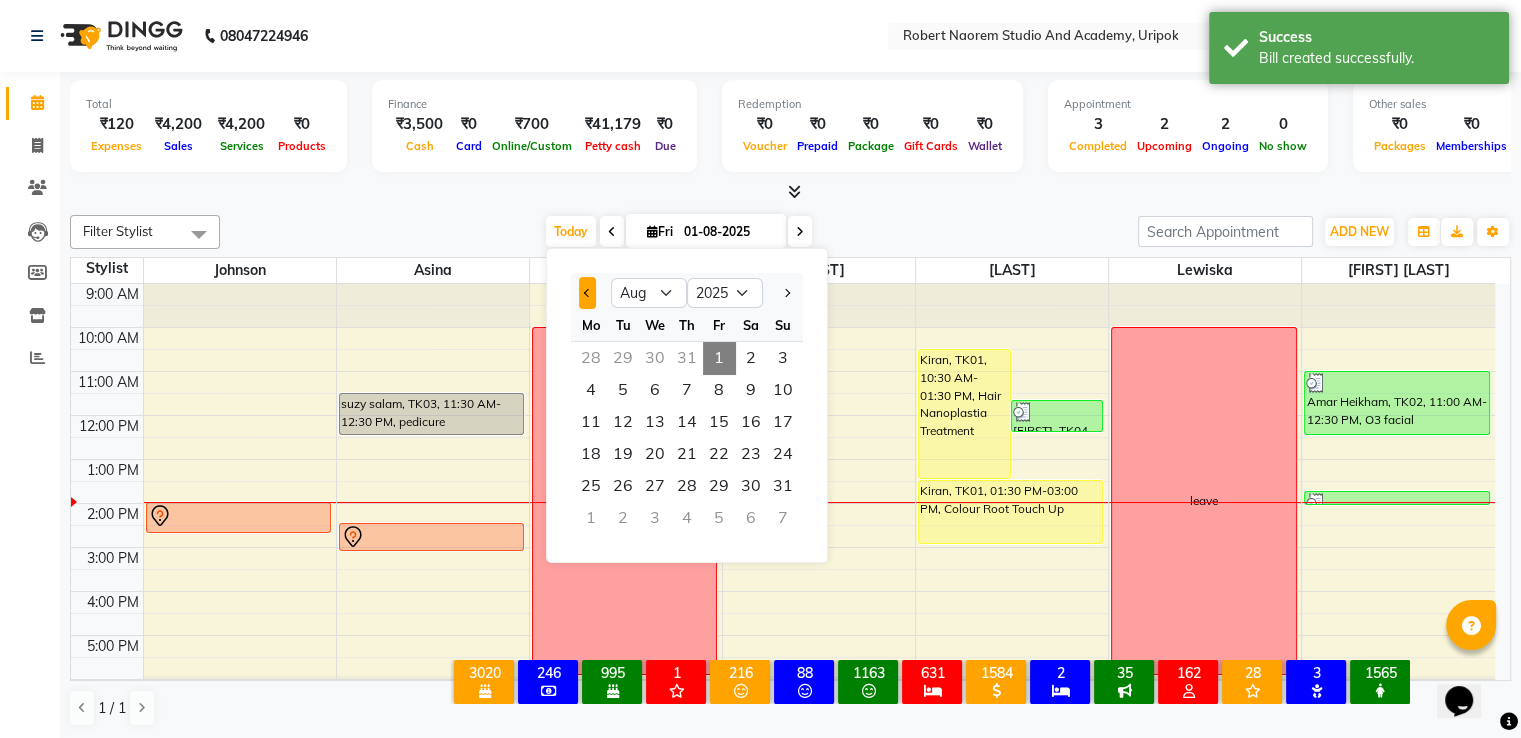 click at bounding box center [587, 293] 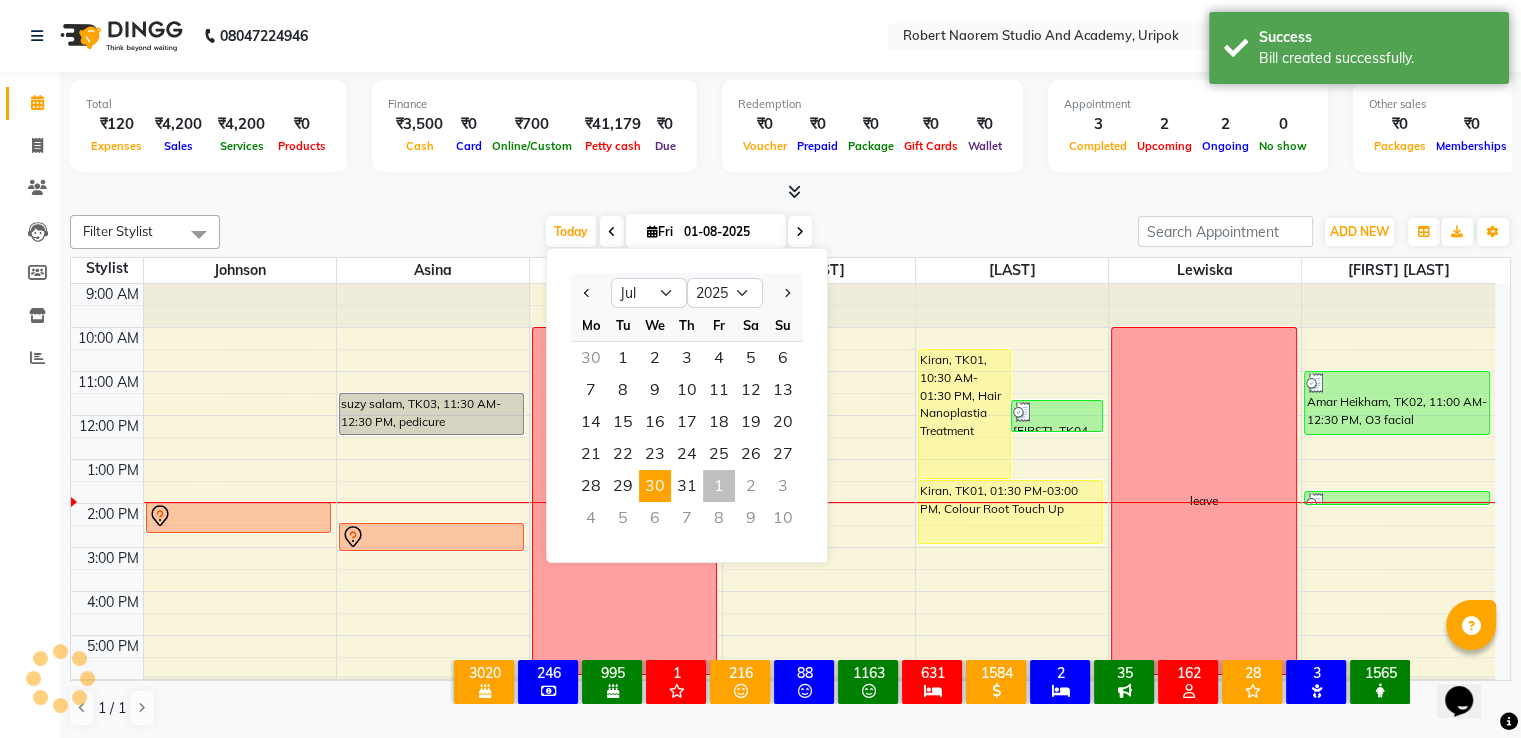 click on "30" at bounding box center [655, 486] 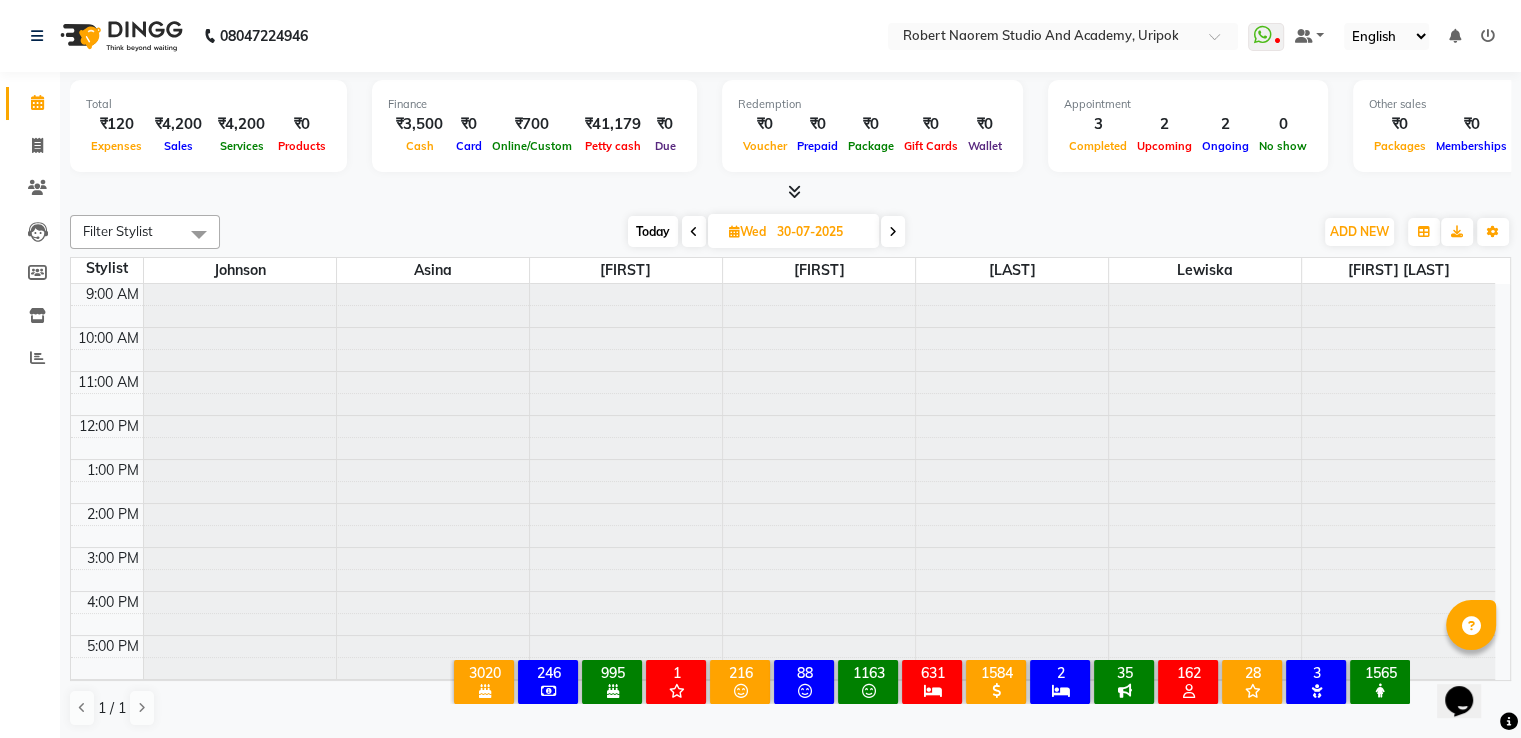 scroll, scrollTop: 38, scrollLeft: 0, axis: vertical 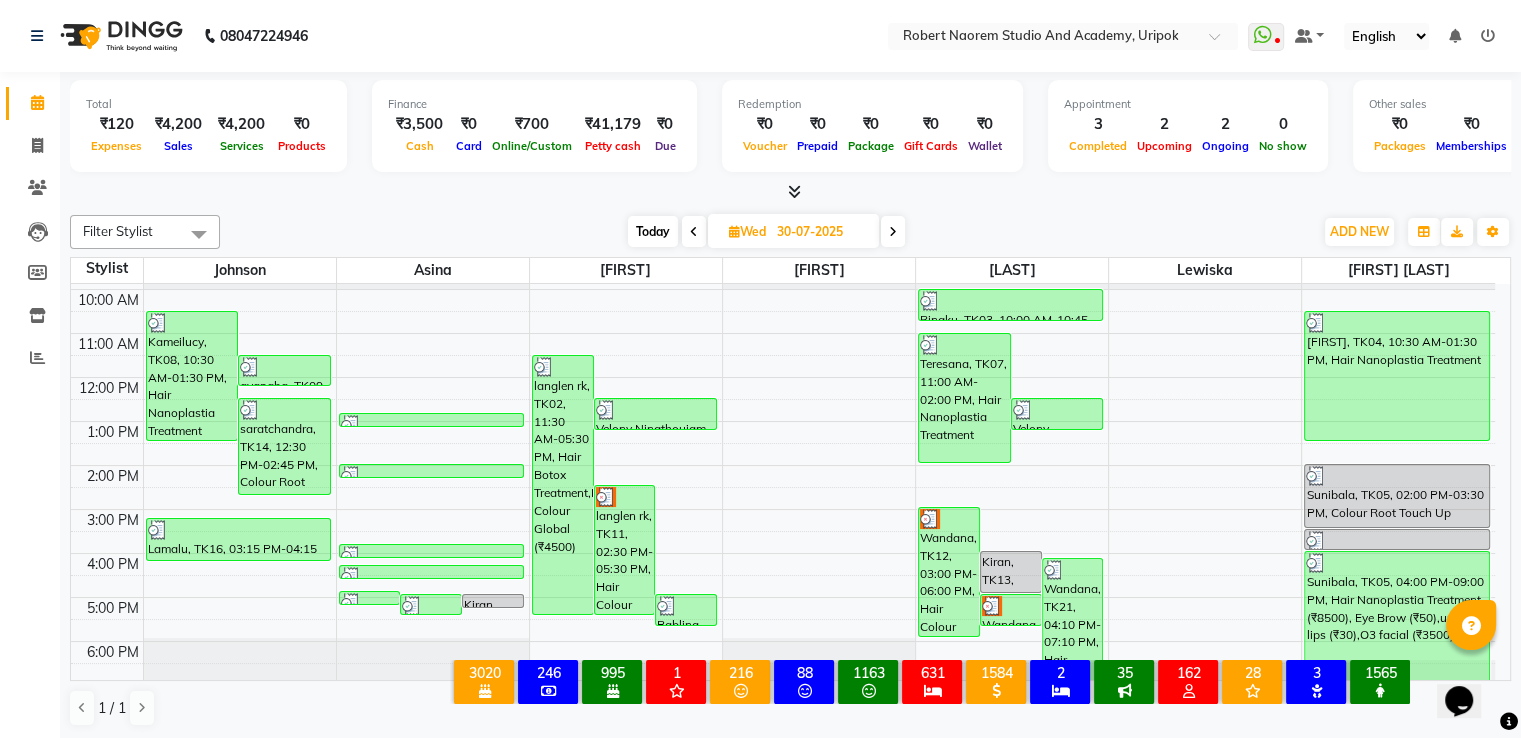 click on "Wed" at bounding box center (747, 231) 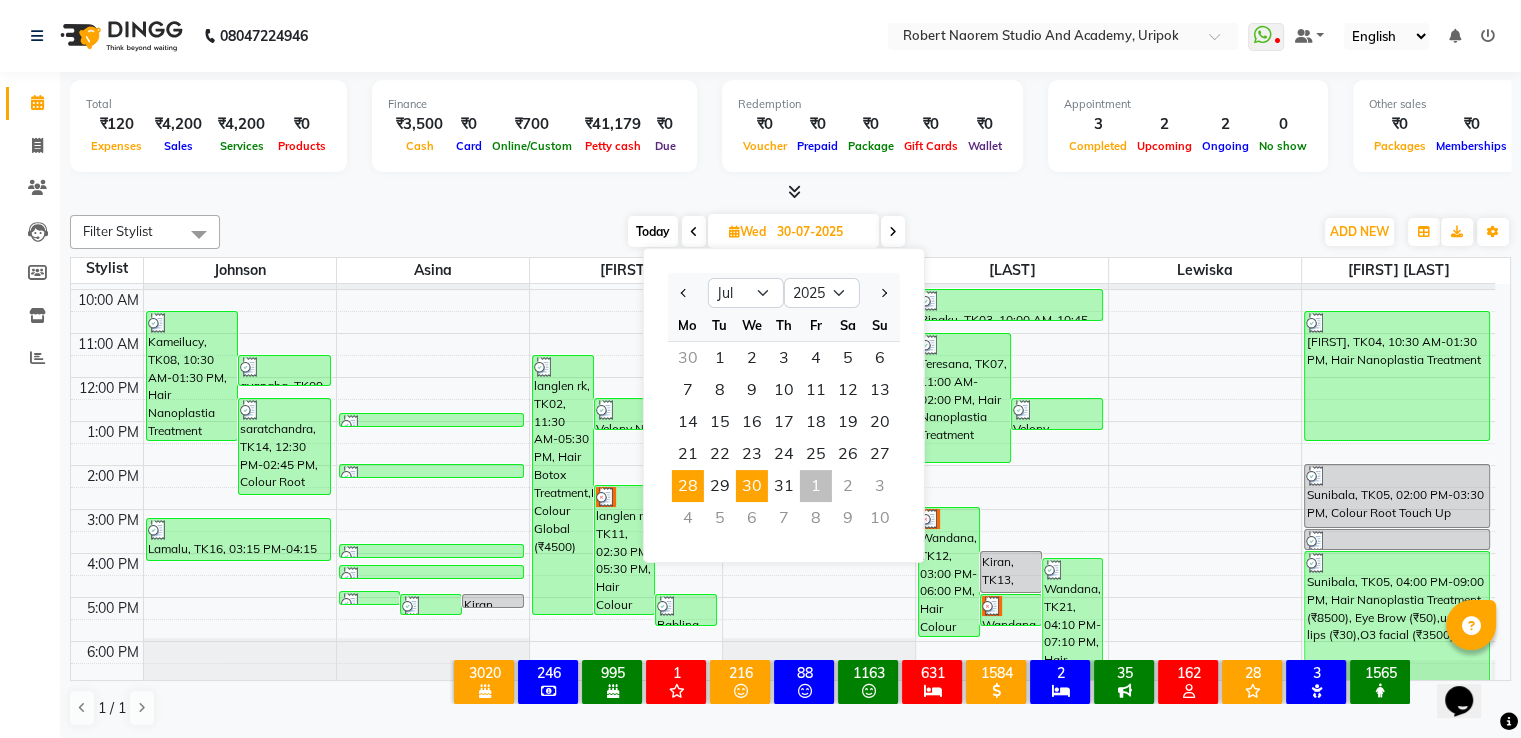click on "28" at bounding box center [688, 486] 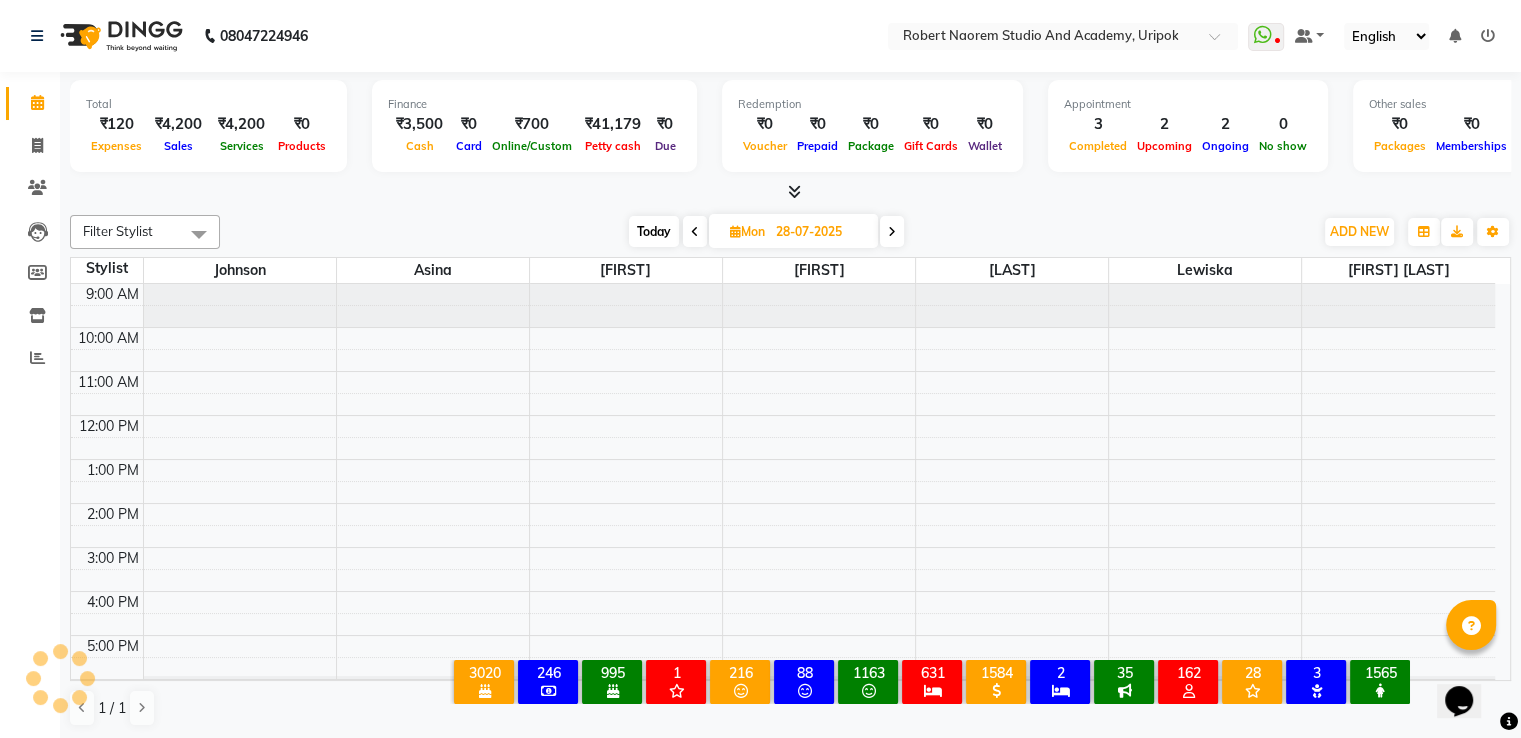 scroll, scrollTop: 38, scrollLeft: 0, axis: vertical 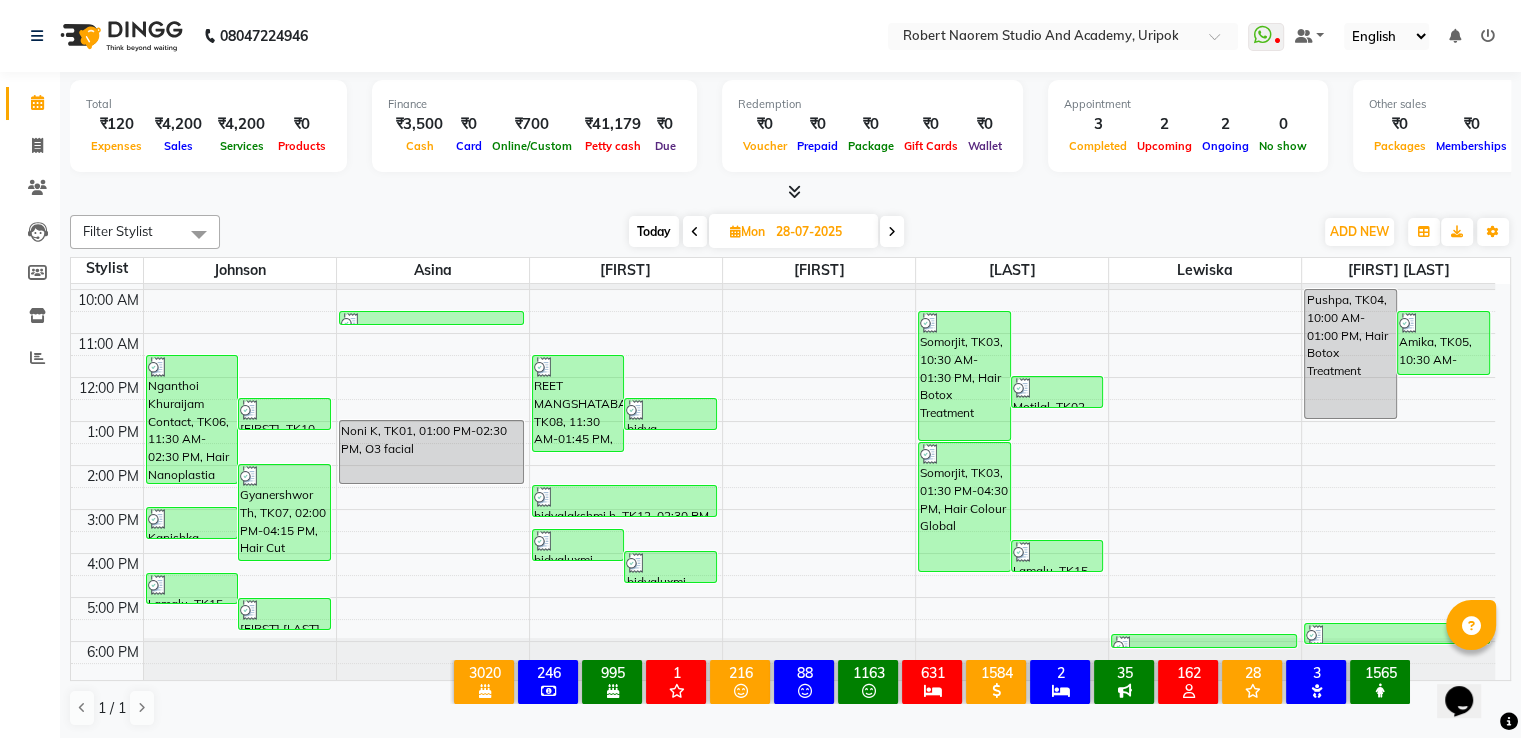 click at bounding box center (892, 232) 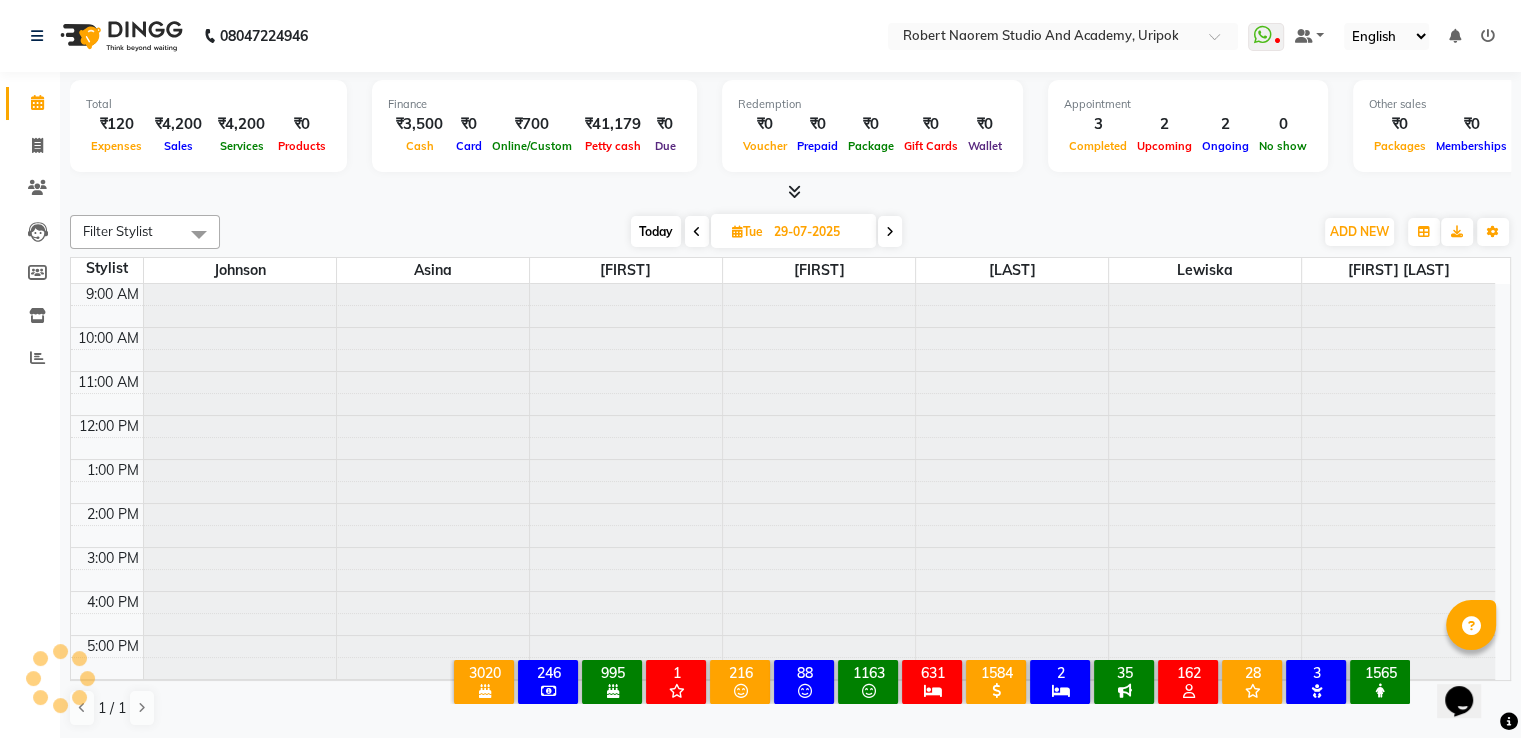 scroll, scrollTop: 38, scrollLeft: 0, axis: vertical 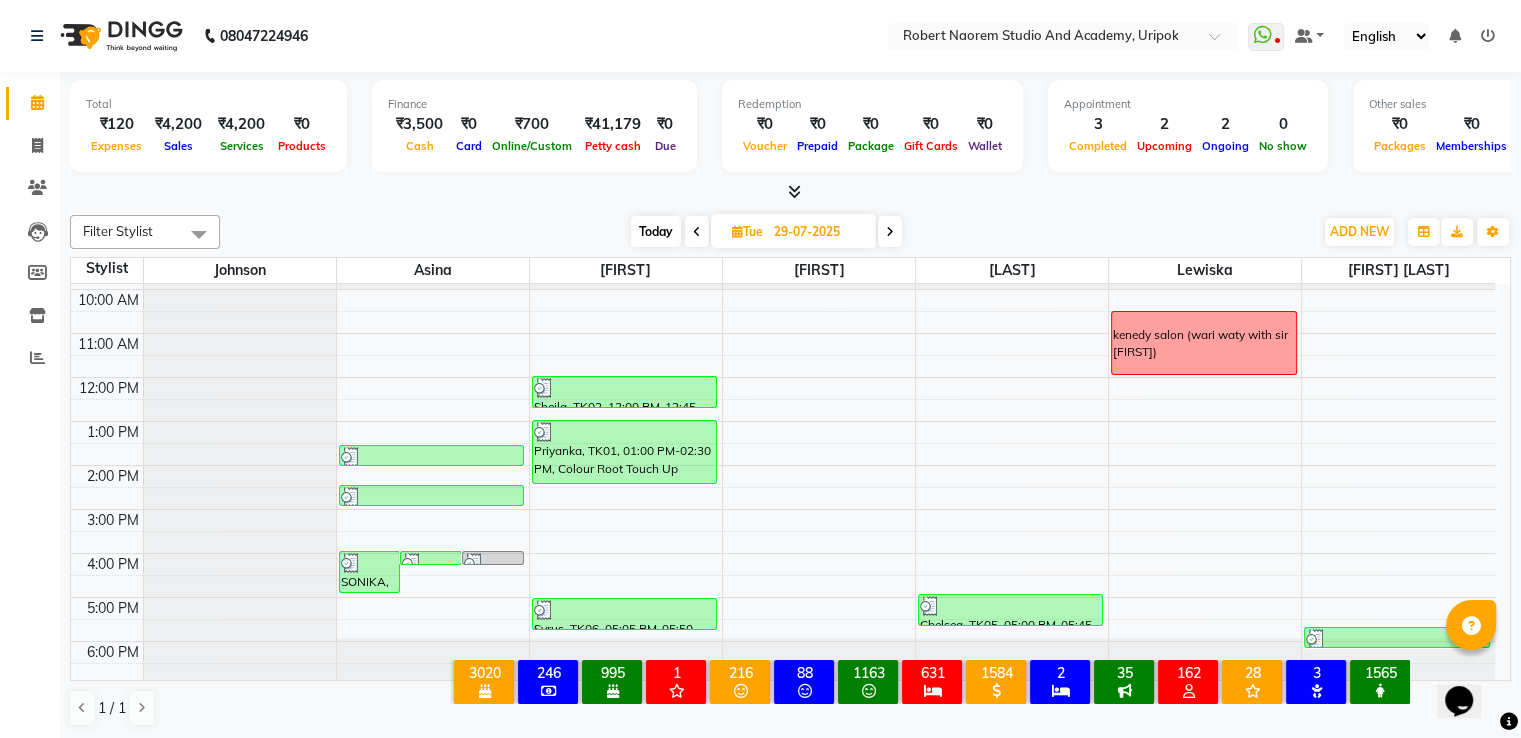click on "Today" at bounding box center [656, 231] 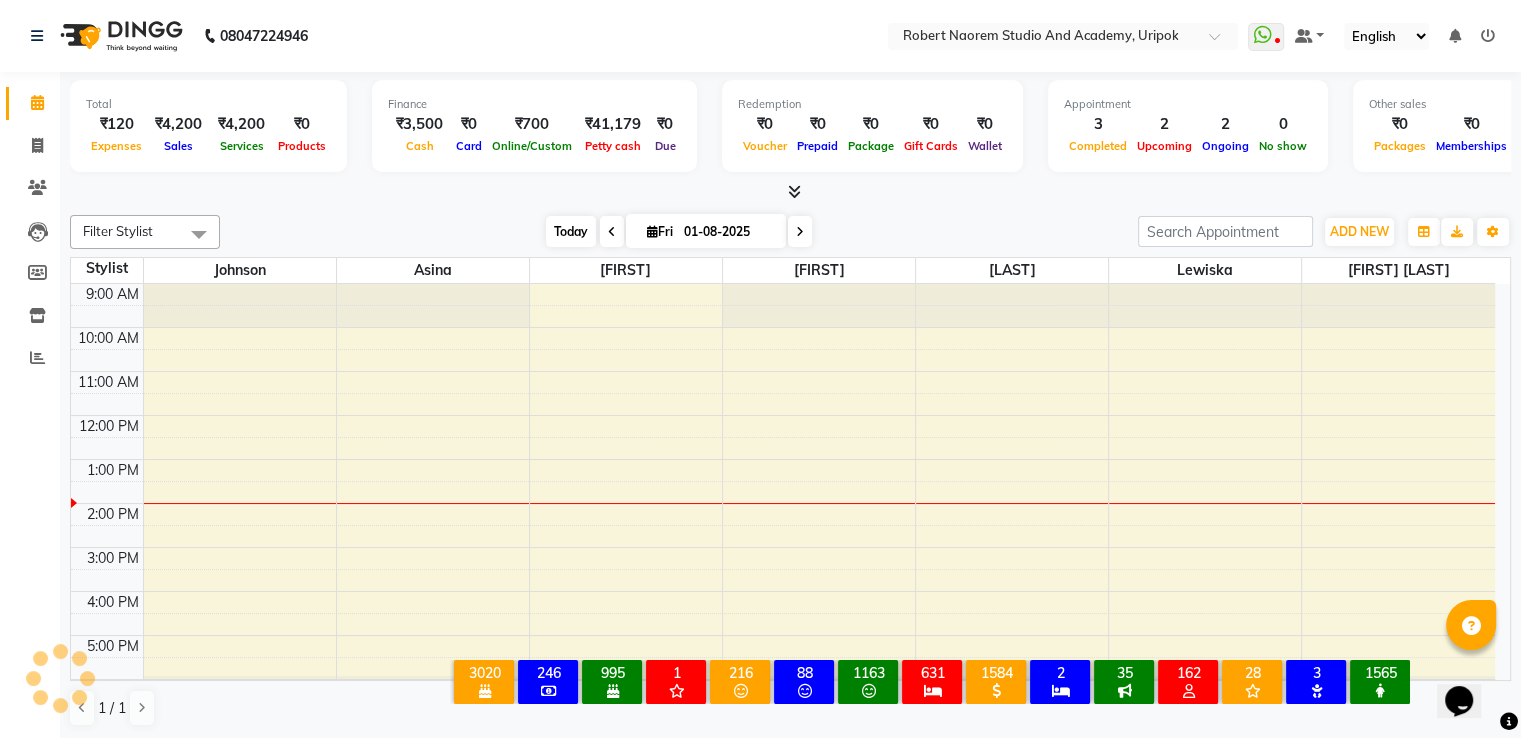 scroll, scrollTop: 38, scrollLeft: 0, axis: vertical 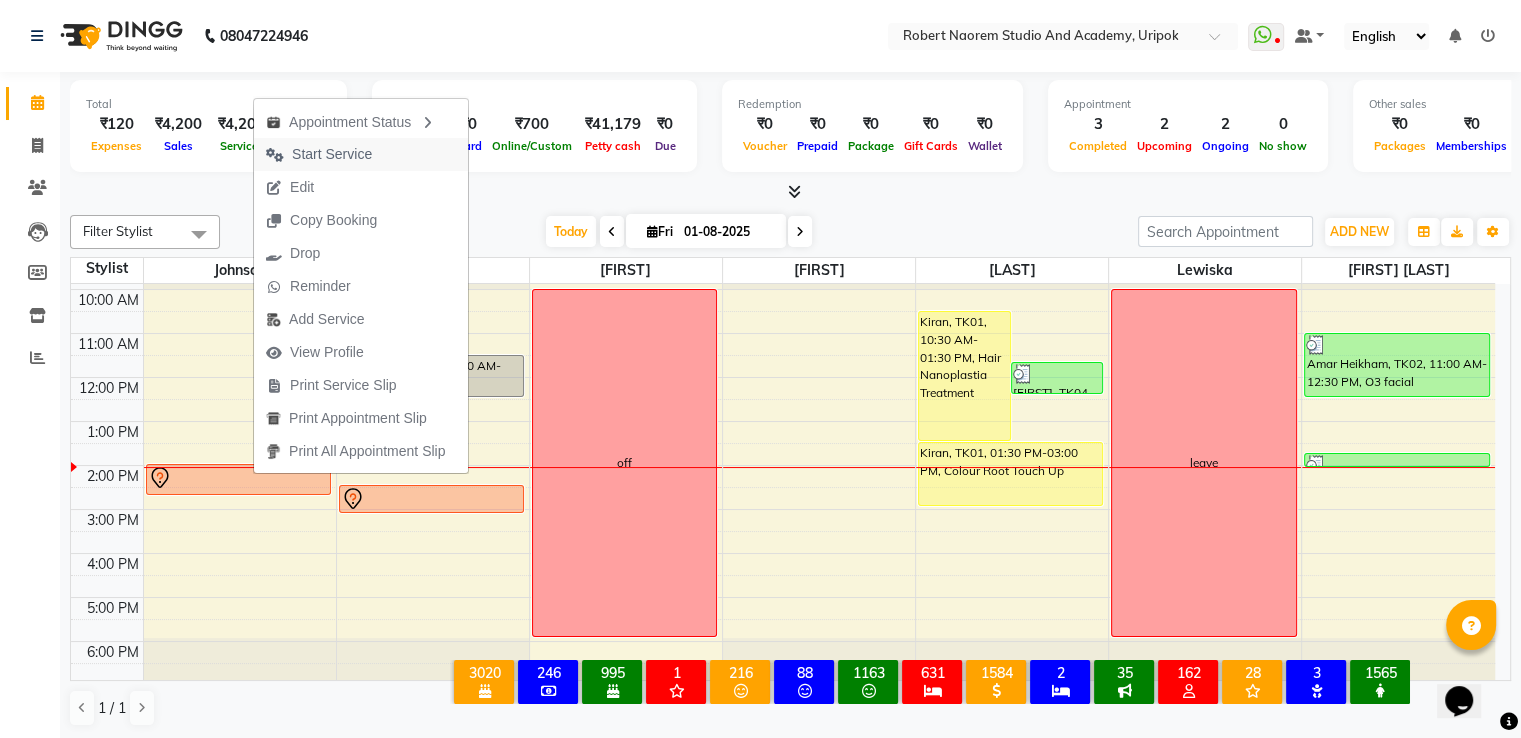click on "Start Service" at bounding box center (332, 154) 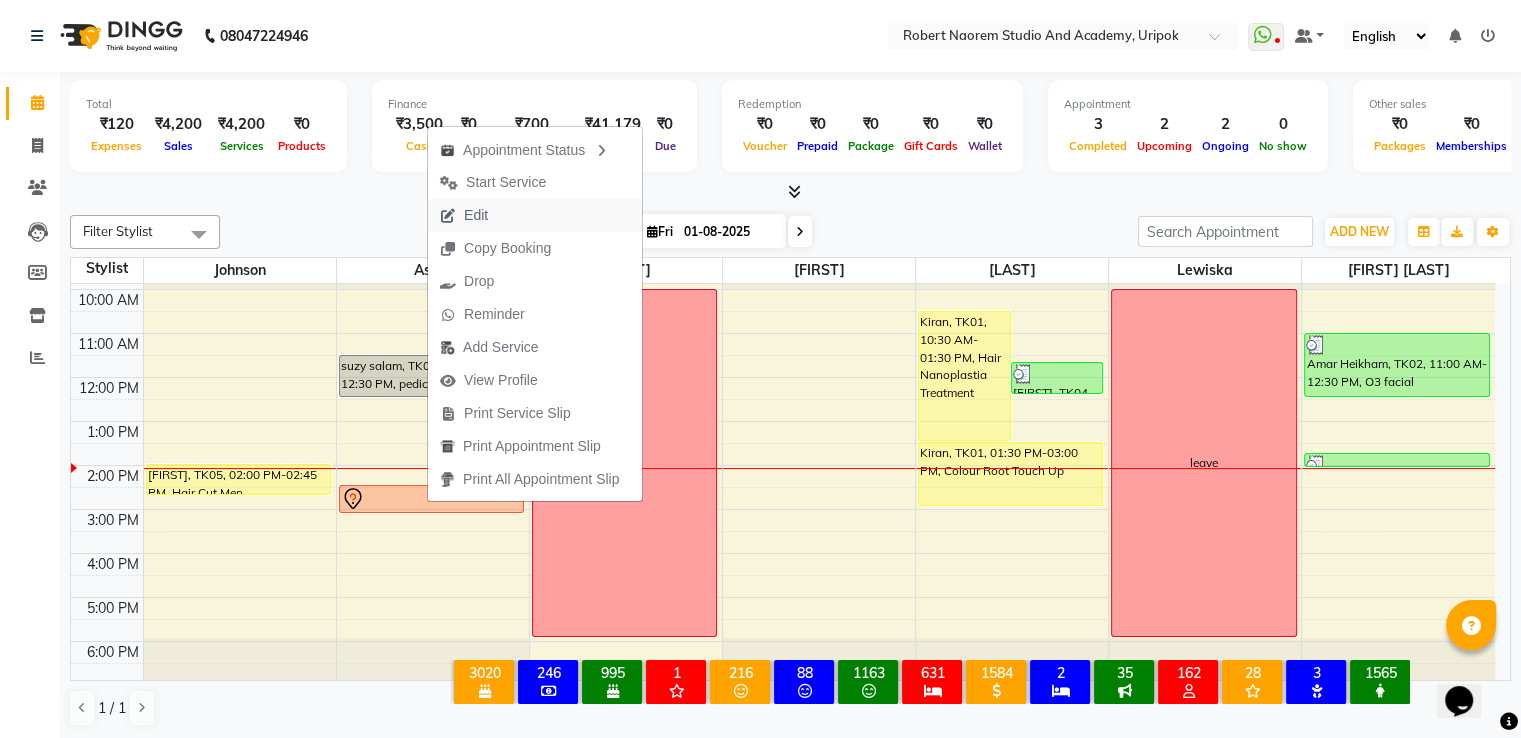 click on "Edit" at bounding box center [535, 215] 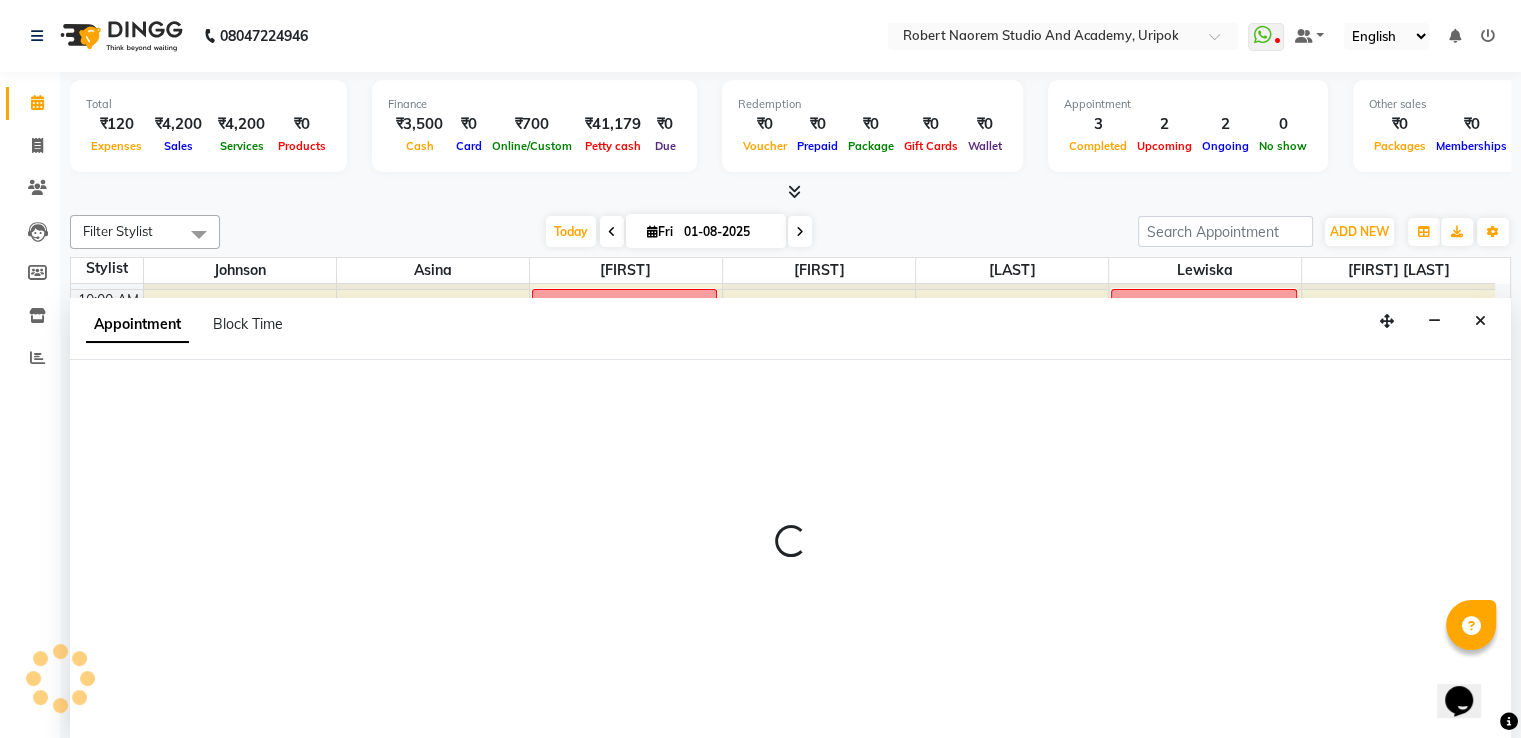 scroll, scrollTop: 1, scrollLeft: 0, axis: vertical 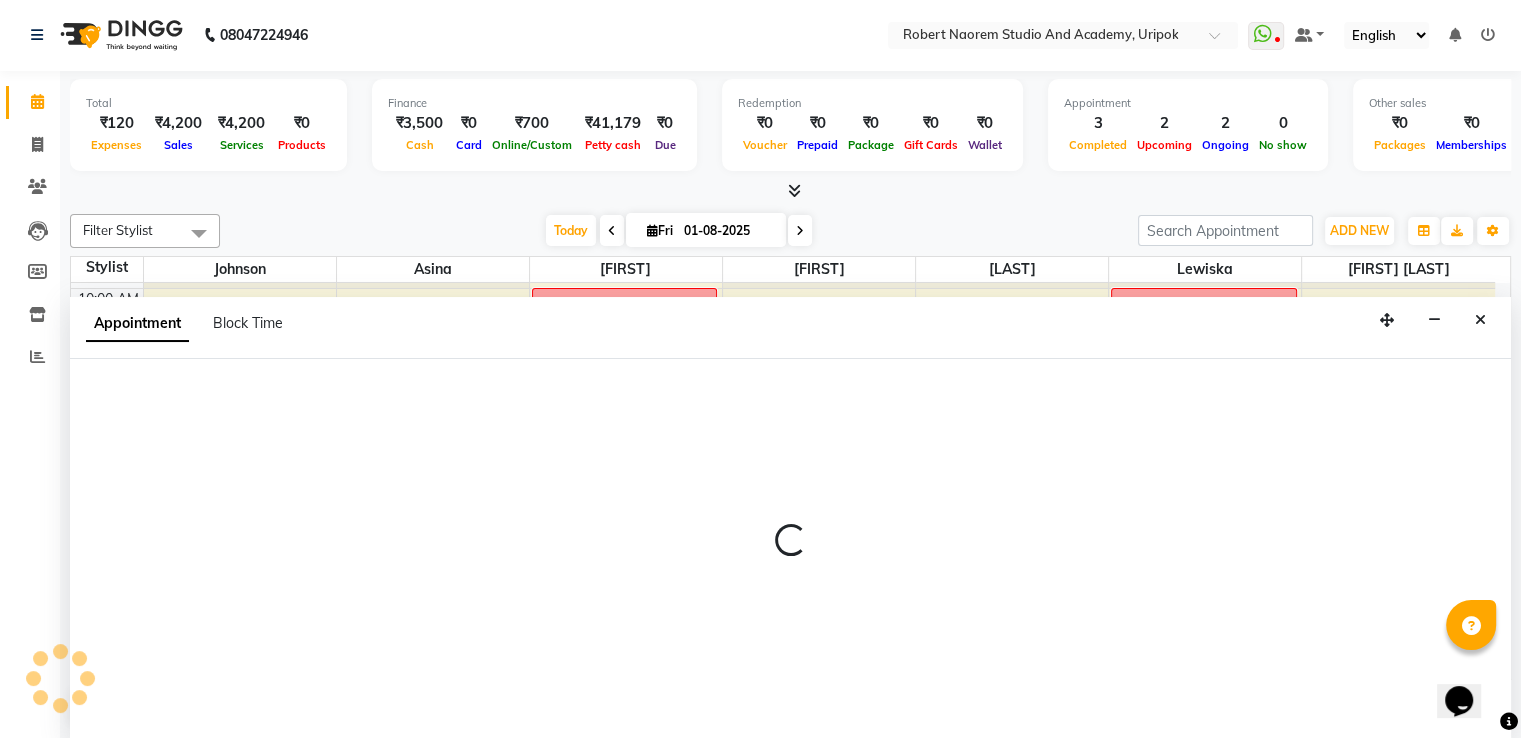 select on "tentative" 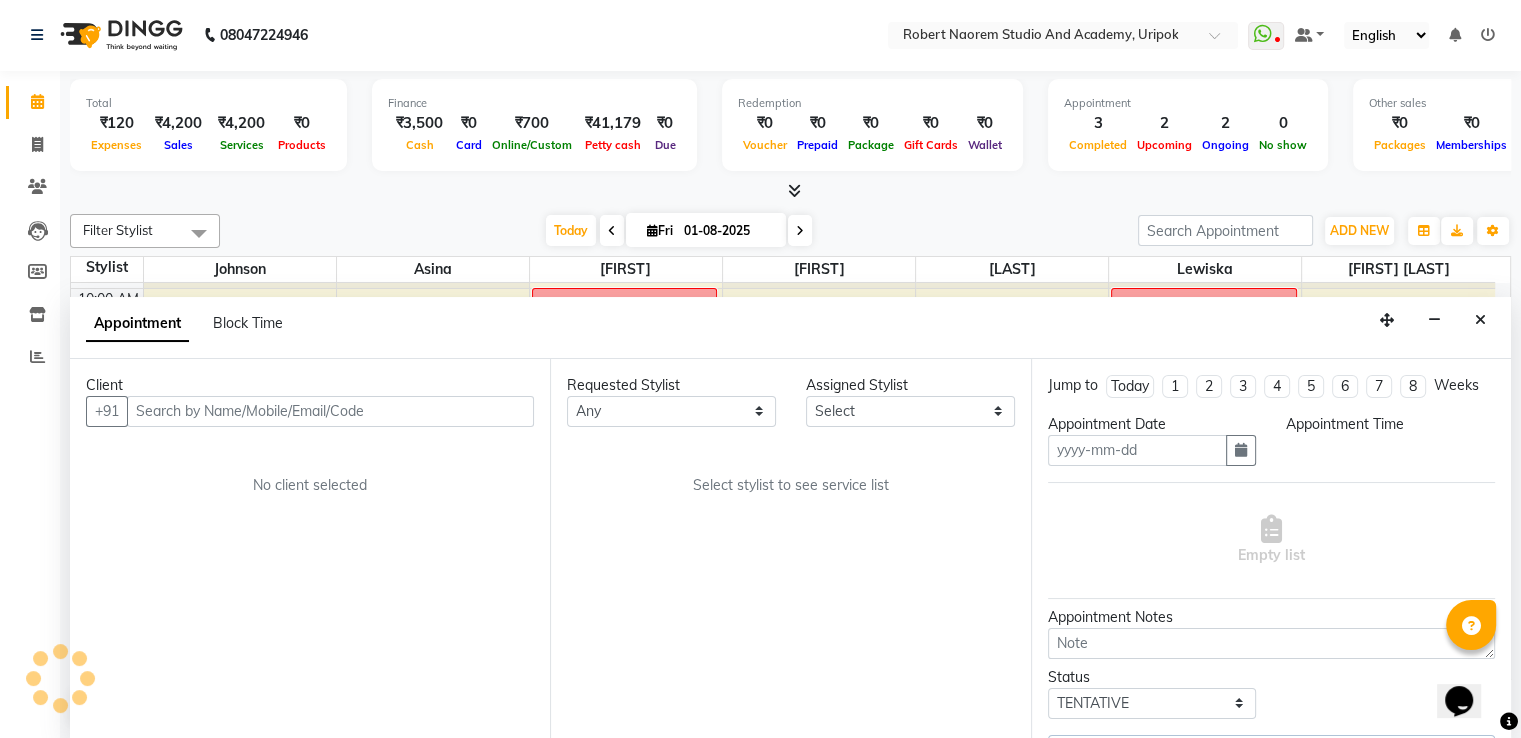 type on "01-08-2025" 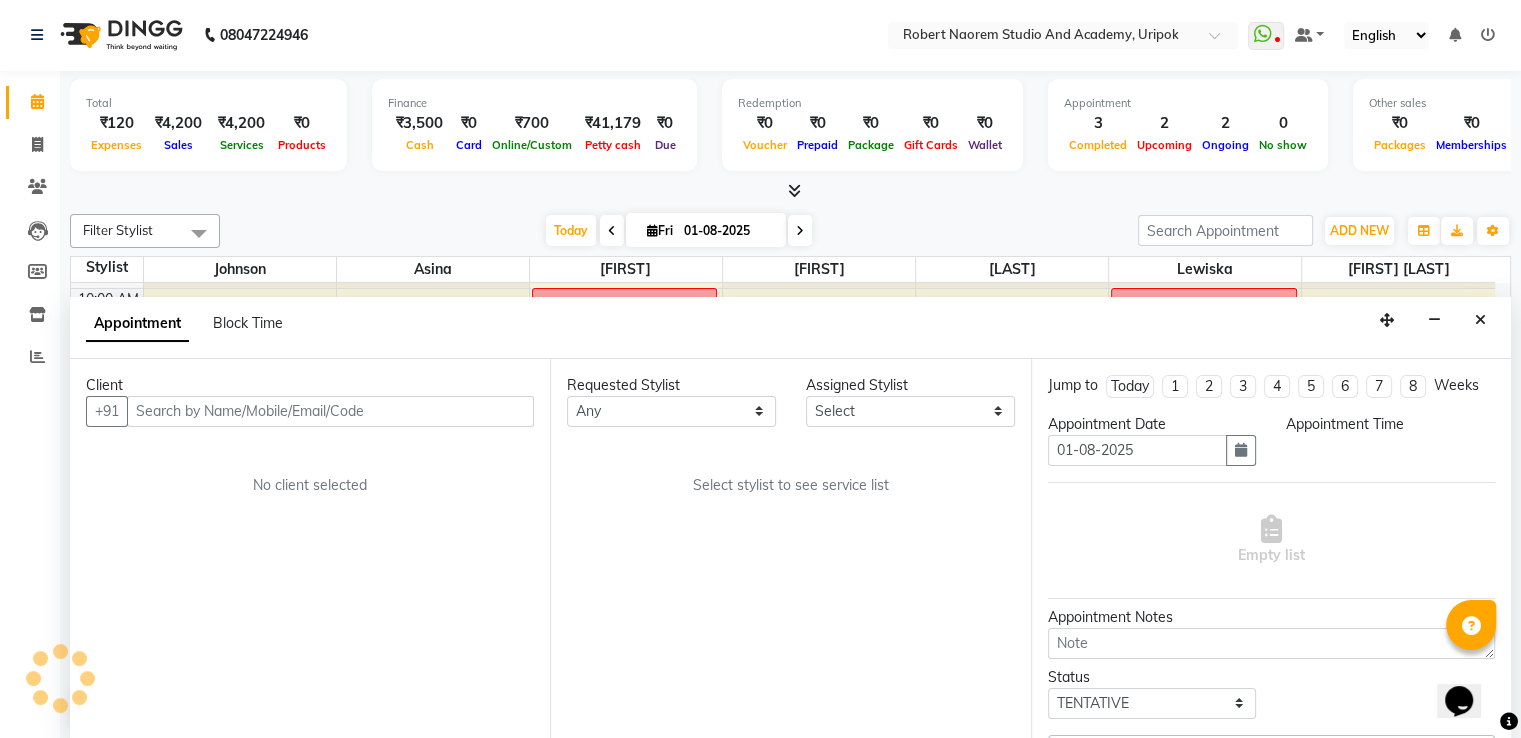 scroll, scrollTop: 0, scrollLeft: 0, axis: both 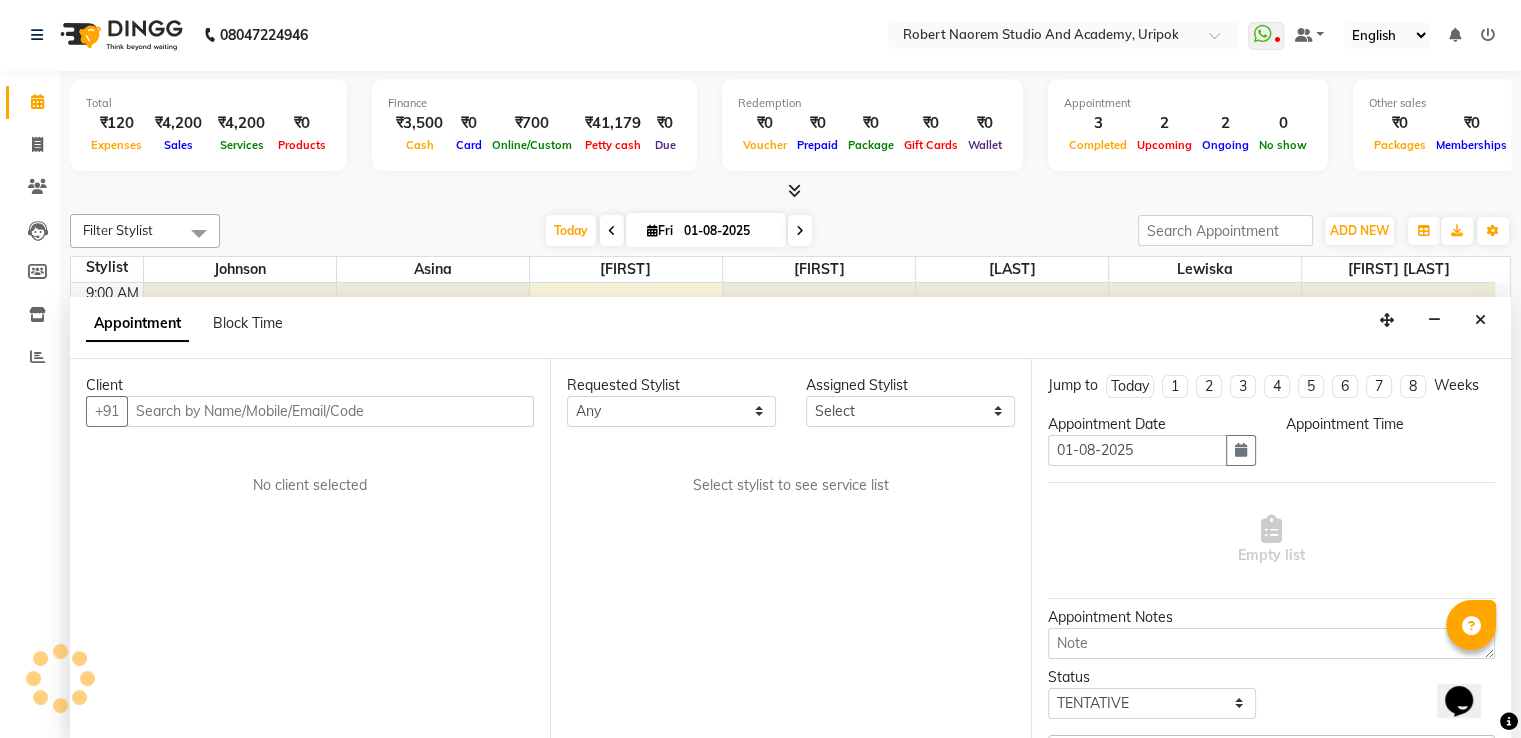 select on "870" 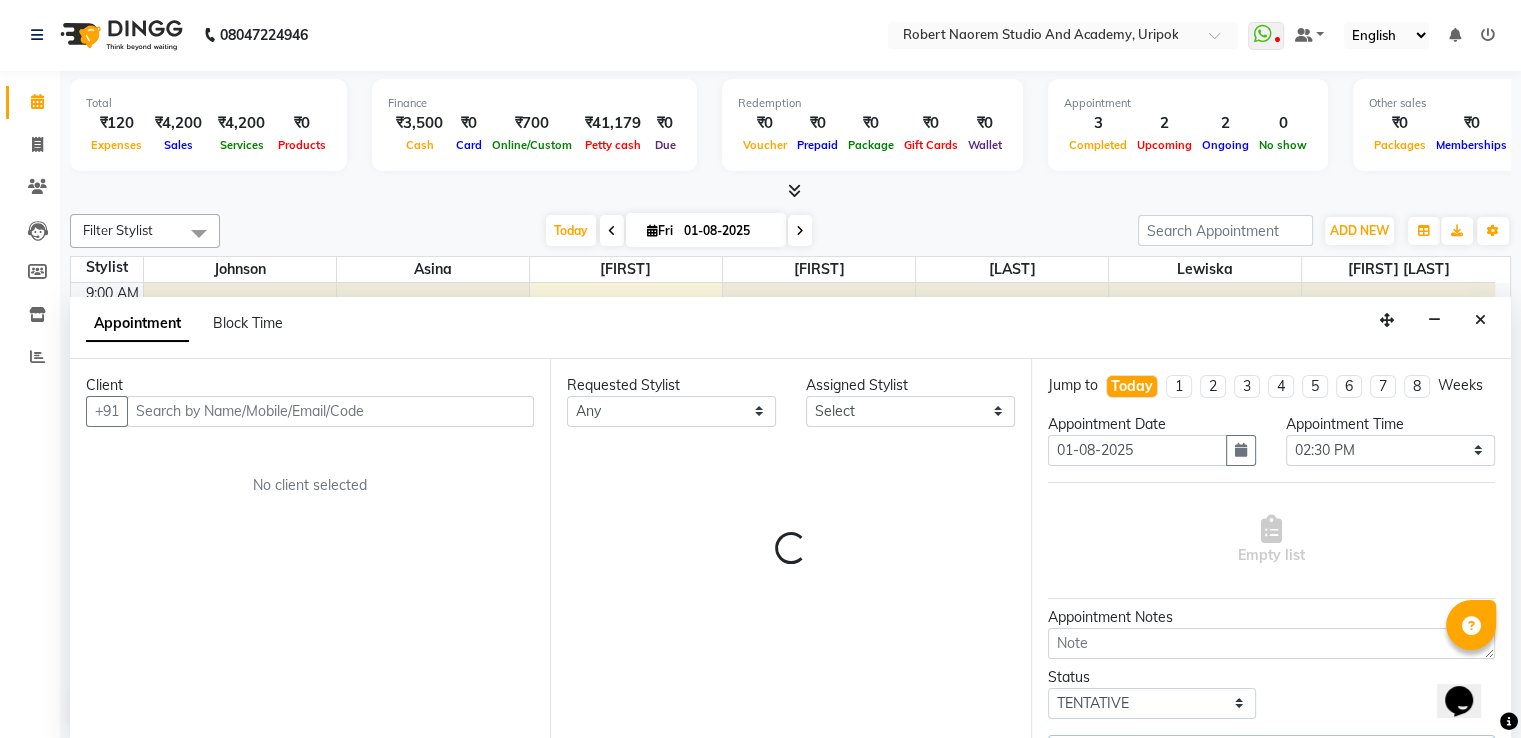 select on "29613" 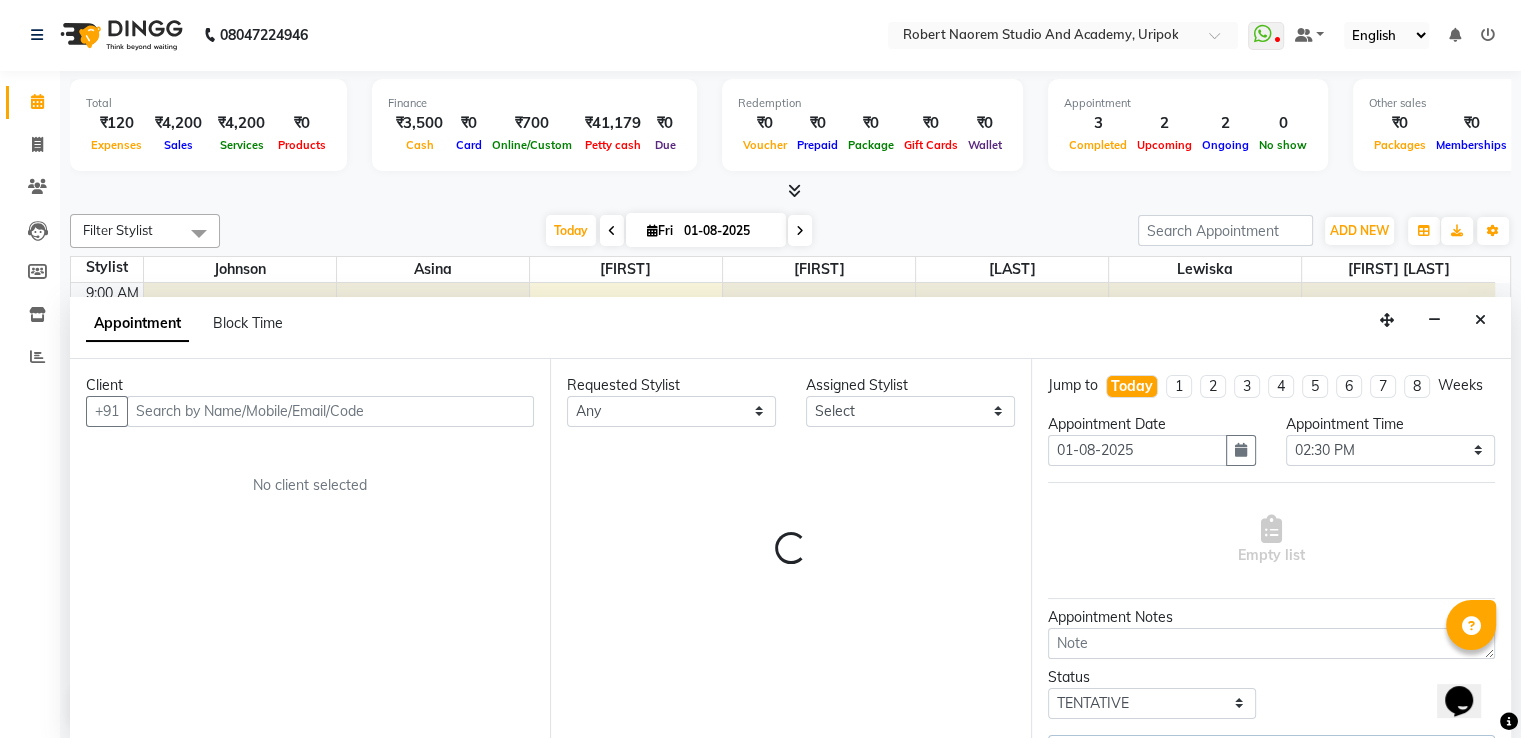select on "29613" 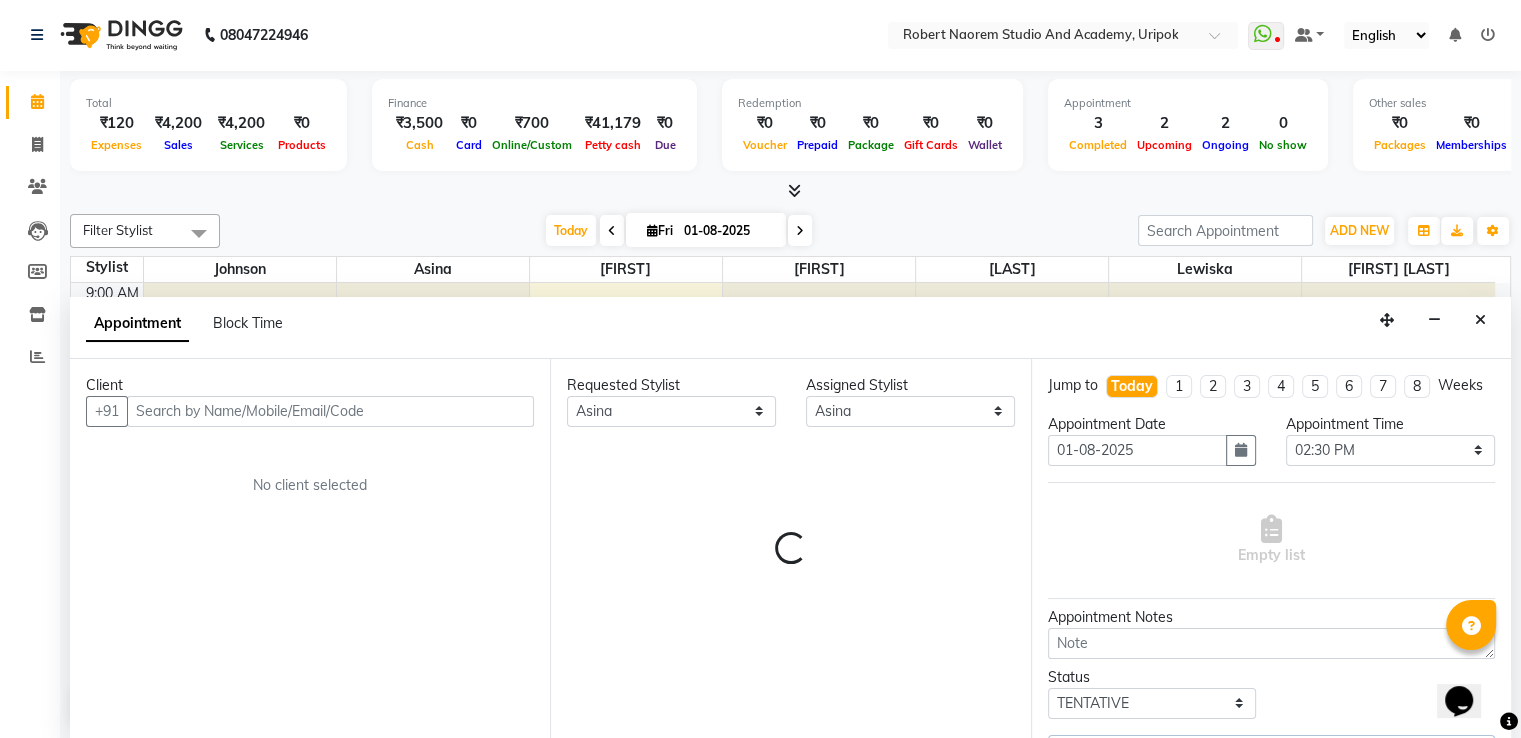 scroll, scrollTop: 38, scrollLeft: 0, axis: vertical 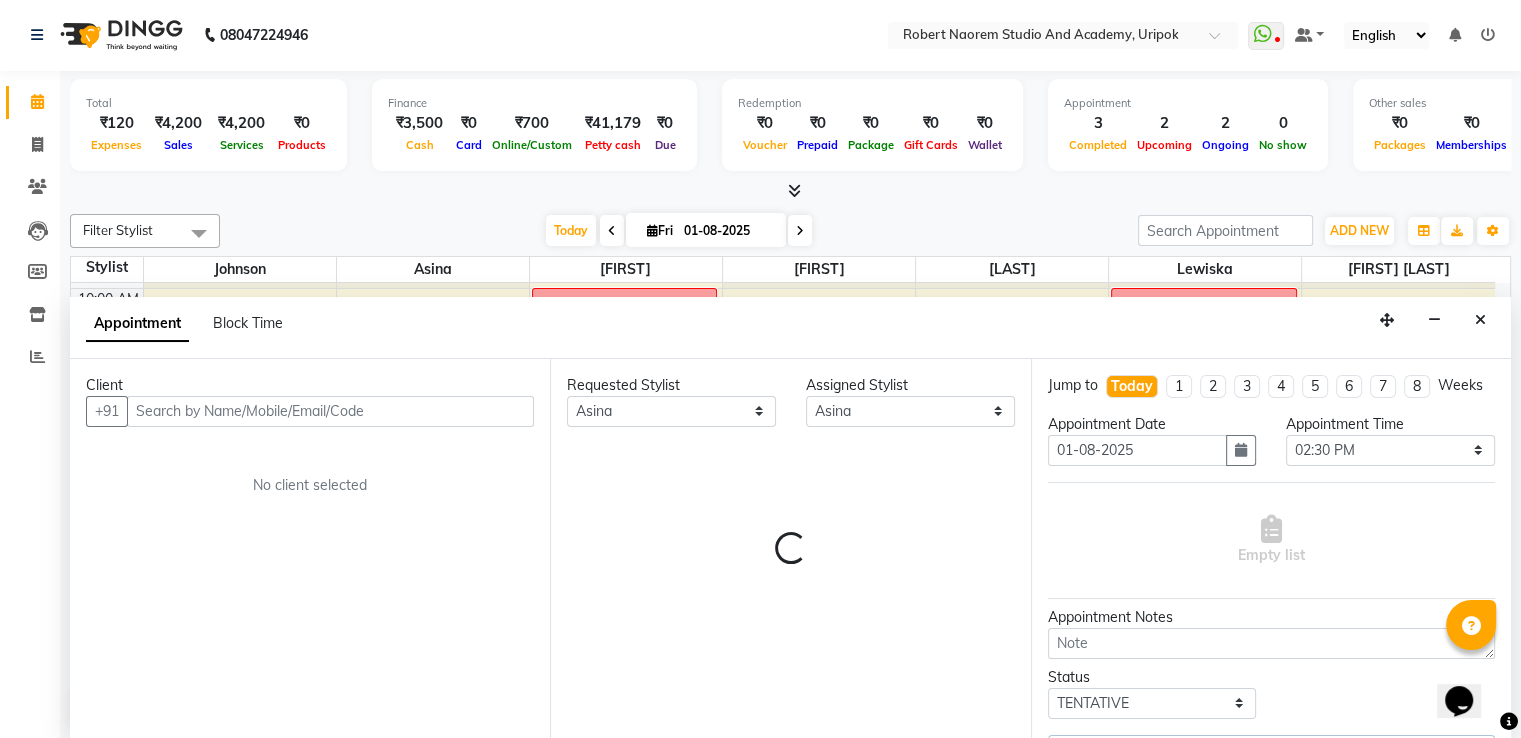 select on "2142" 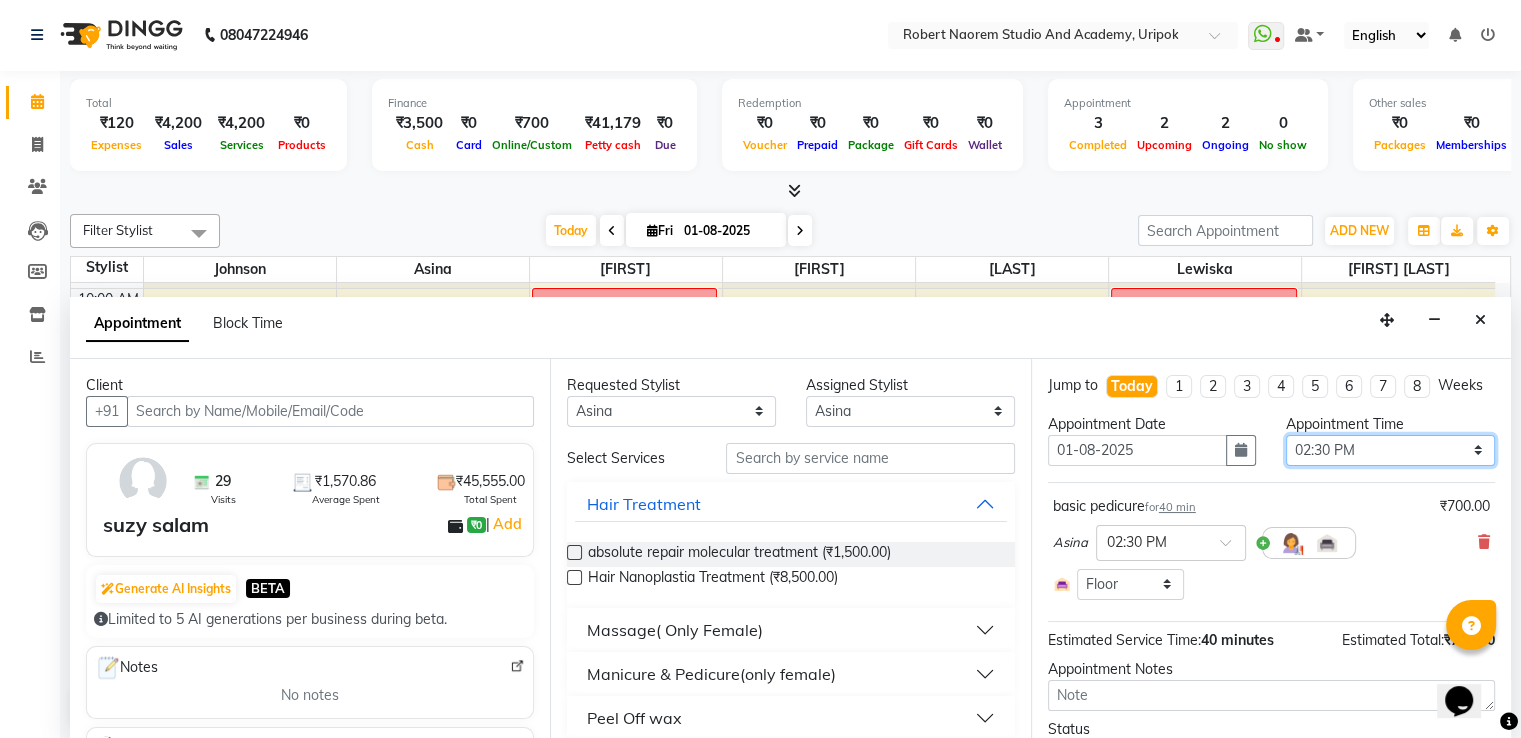 click on "Select 10:00 AM 10:30 AM 11:00 AM 11:30 AM 12:00 PM 12:30 PM 01:00 PM 01:30 PM 02:00 PM 02:30 PM 03:00 PM 03:30 PM 04:00 PM 04:30 PM 05:00 PM 05:30 PM 06:00 PM" at bounding box center (1390, 450) 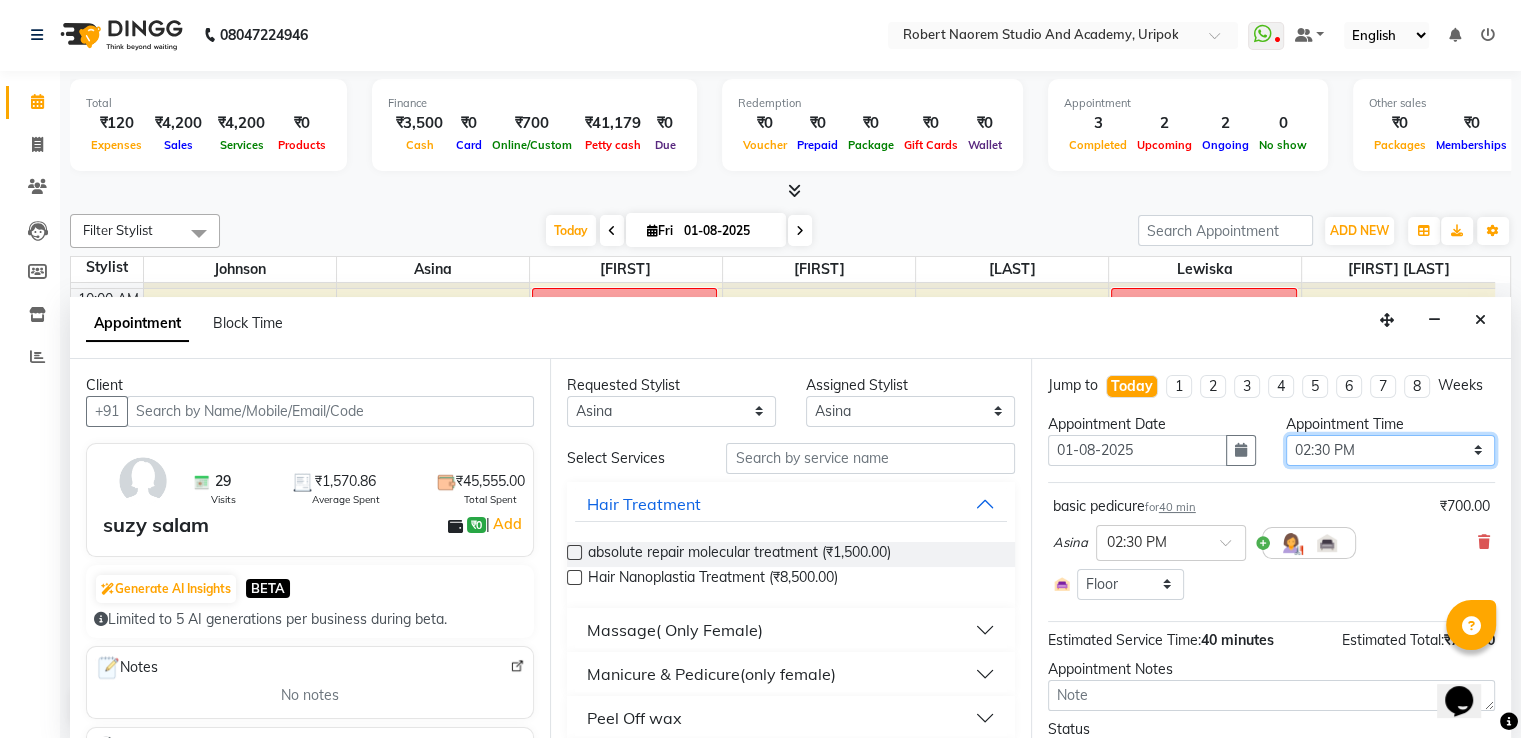 select on "840" 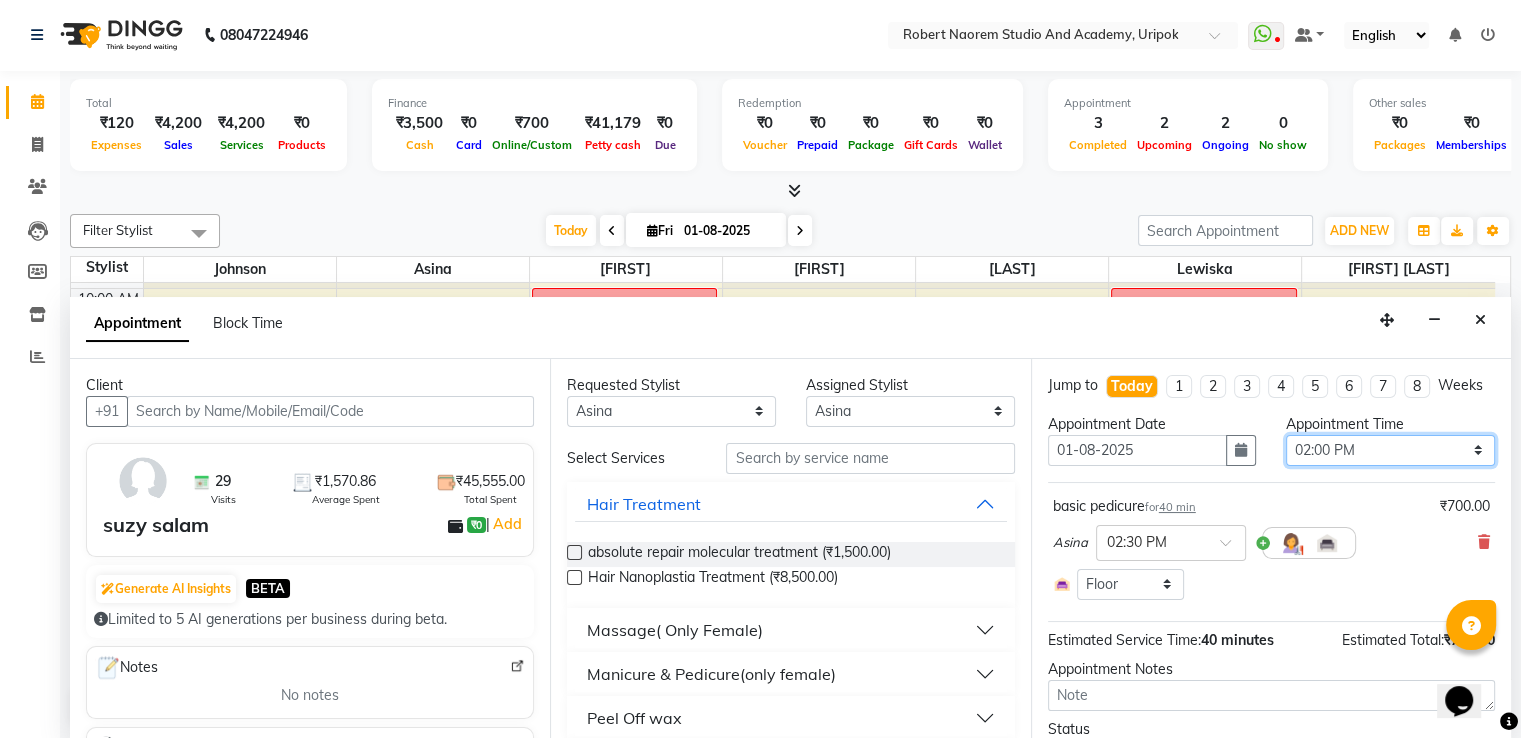 click on "Select 10:00 AM 10:30 AM 11:00 AM 11:30 AM 12:00 PM 12:30 PM 01:00 PM 01:30 PM 02:00 PM 02:30 PM 03:00 PM 03:30 PM 04:00 PM 04:30 PM 05:00 PM 05:30 PM 06:00 PM" at bounding box center (1390, 450) 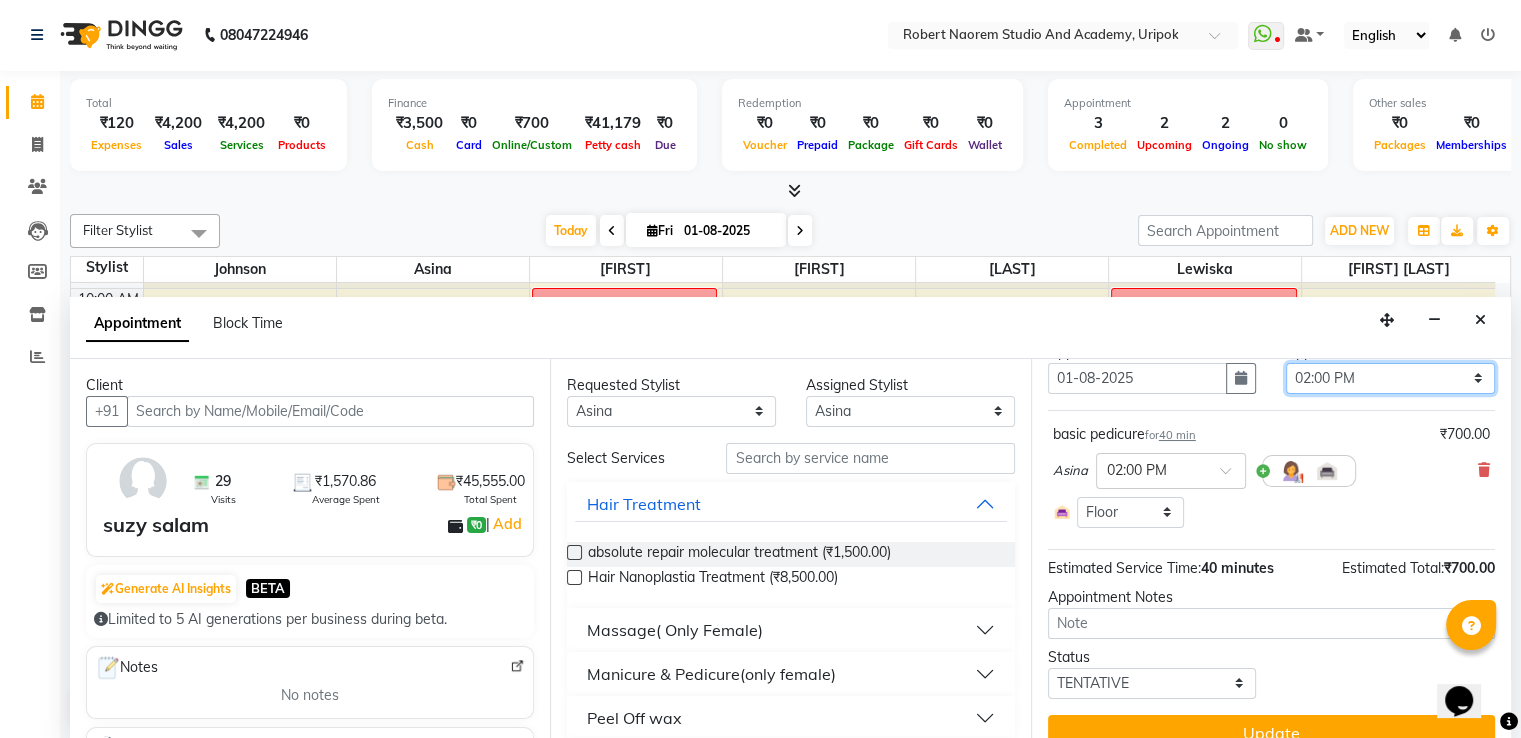 scroll, scrollTop: 117, scrollLeft: 0, axis: vertical 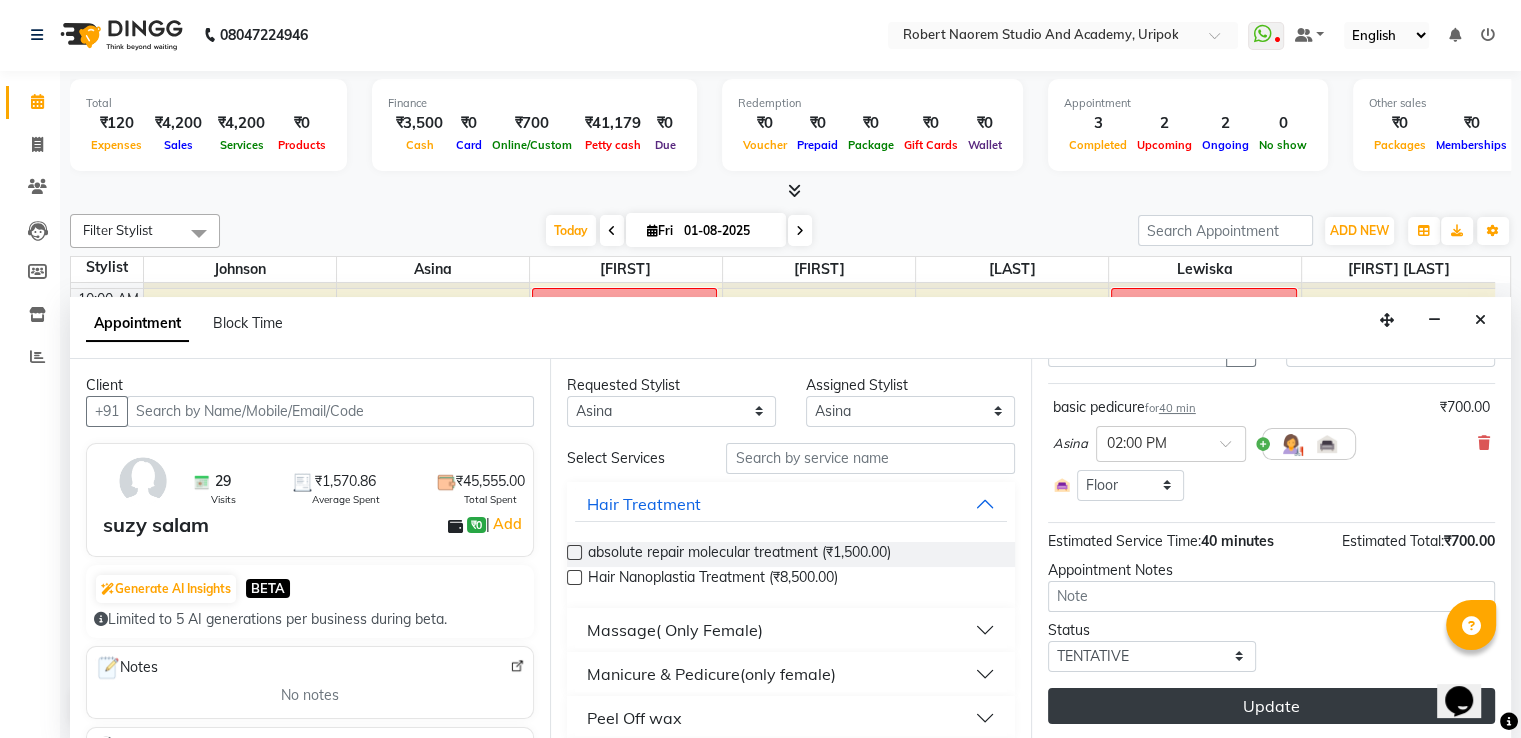 click on "Update" at bounding box center (1271, 706) 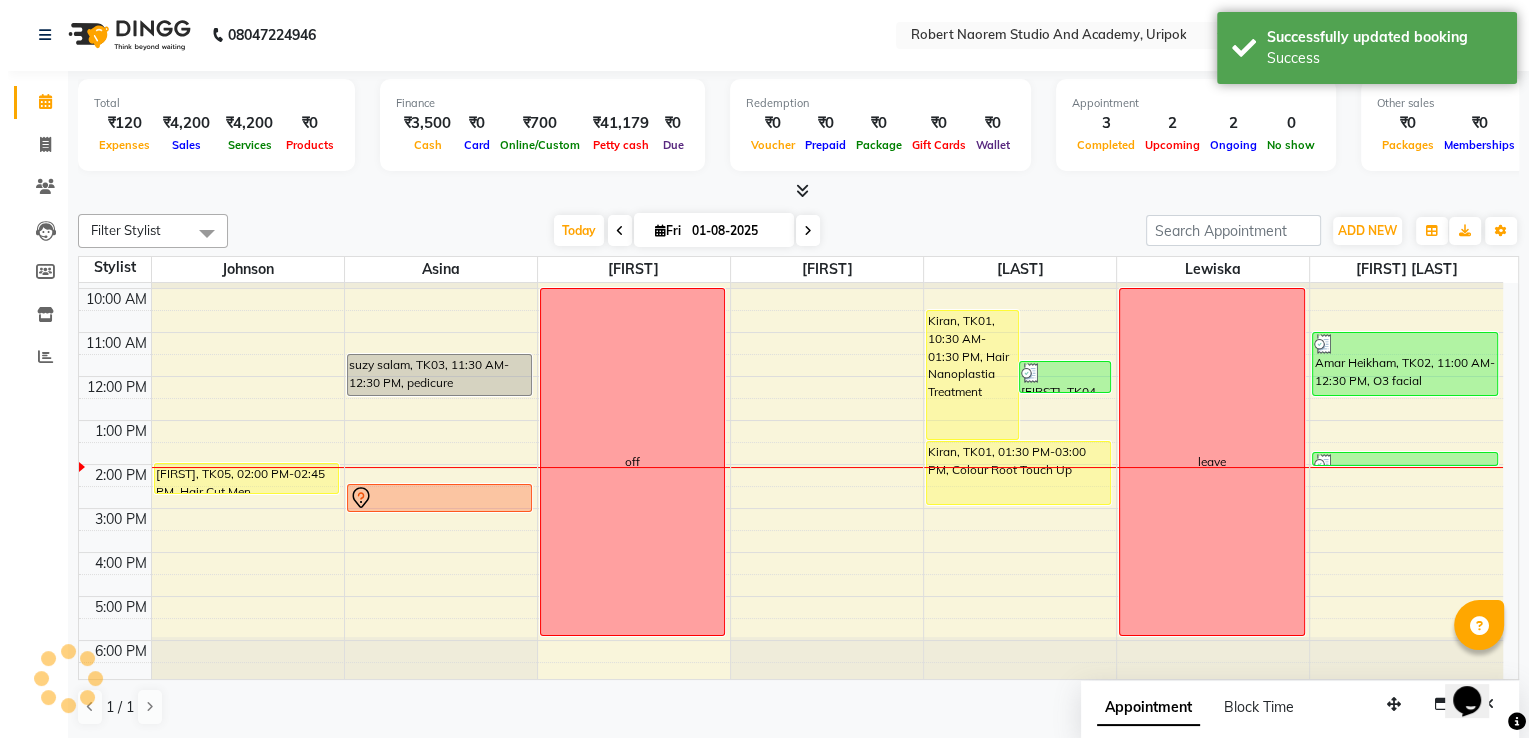 scroll, scrollTop: 0, scrollLeft: 0, axis: both 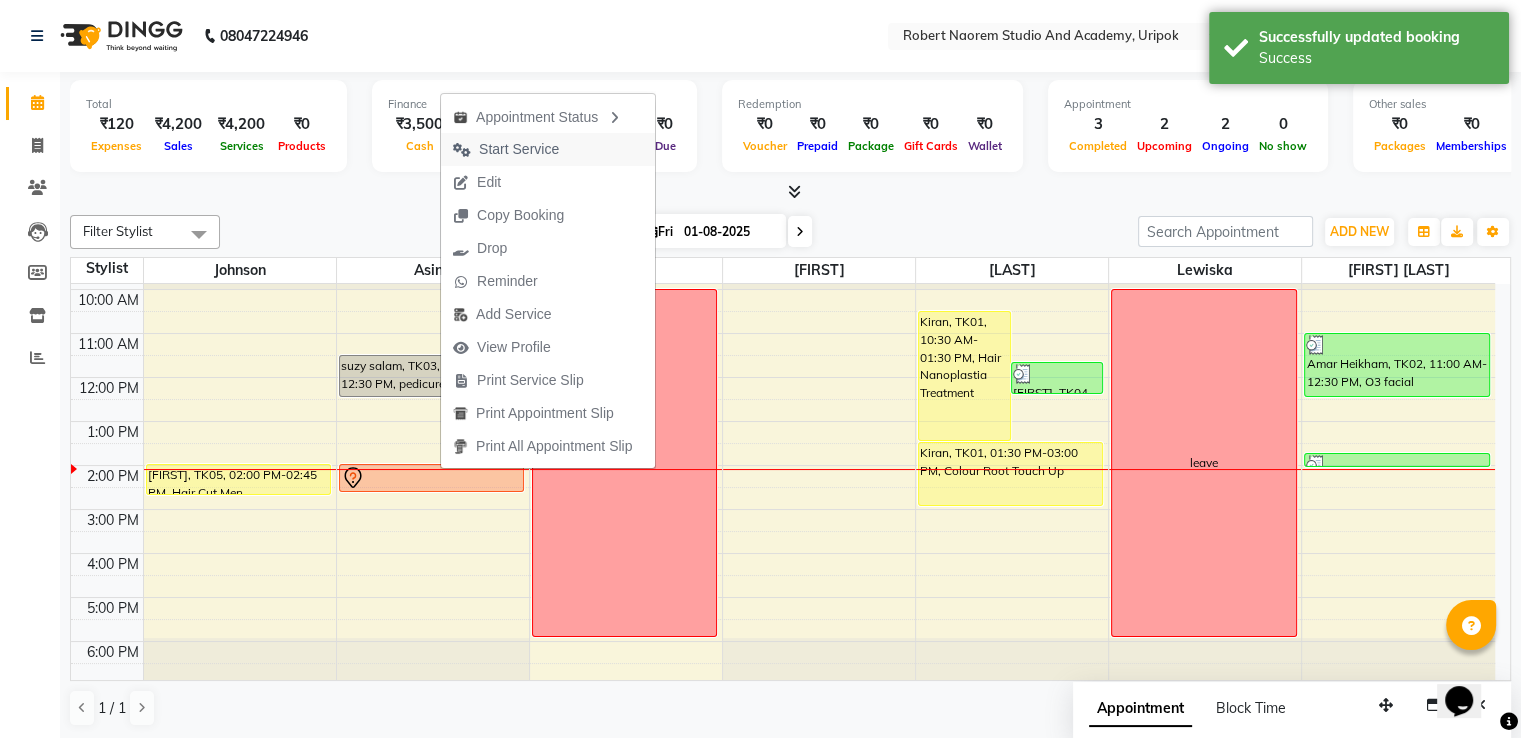 click on "Start Service" at bounding box center [519, 149] 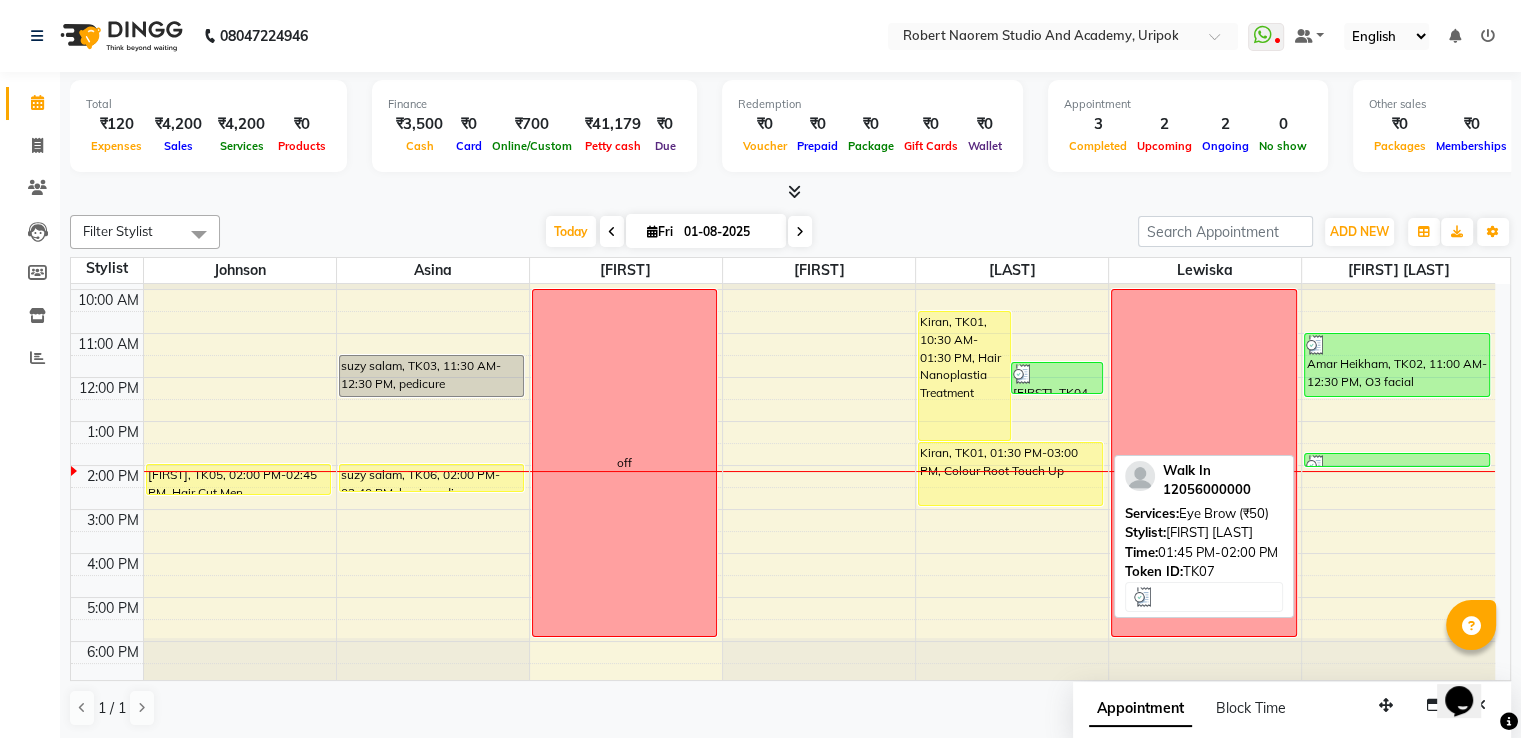 click at bounding box center [1397, 465] 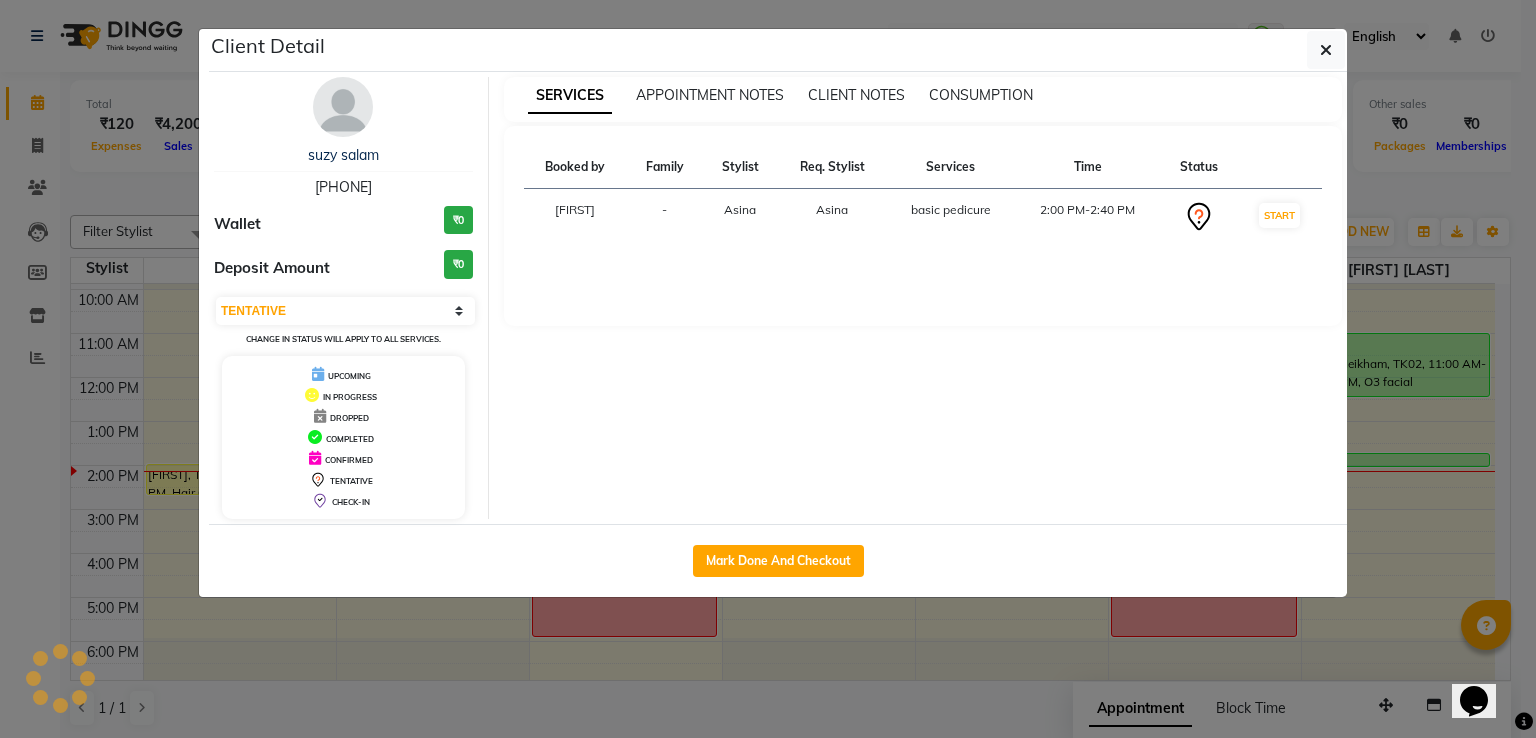 select on "3" 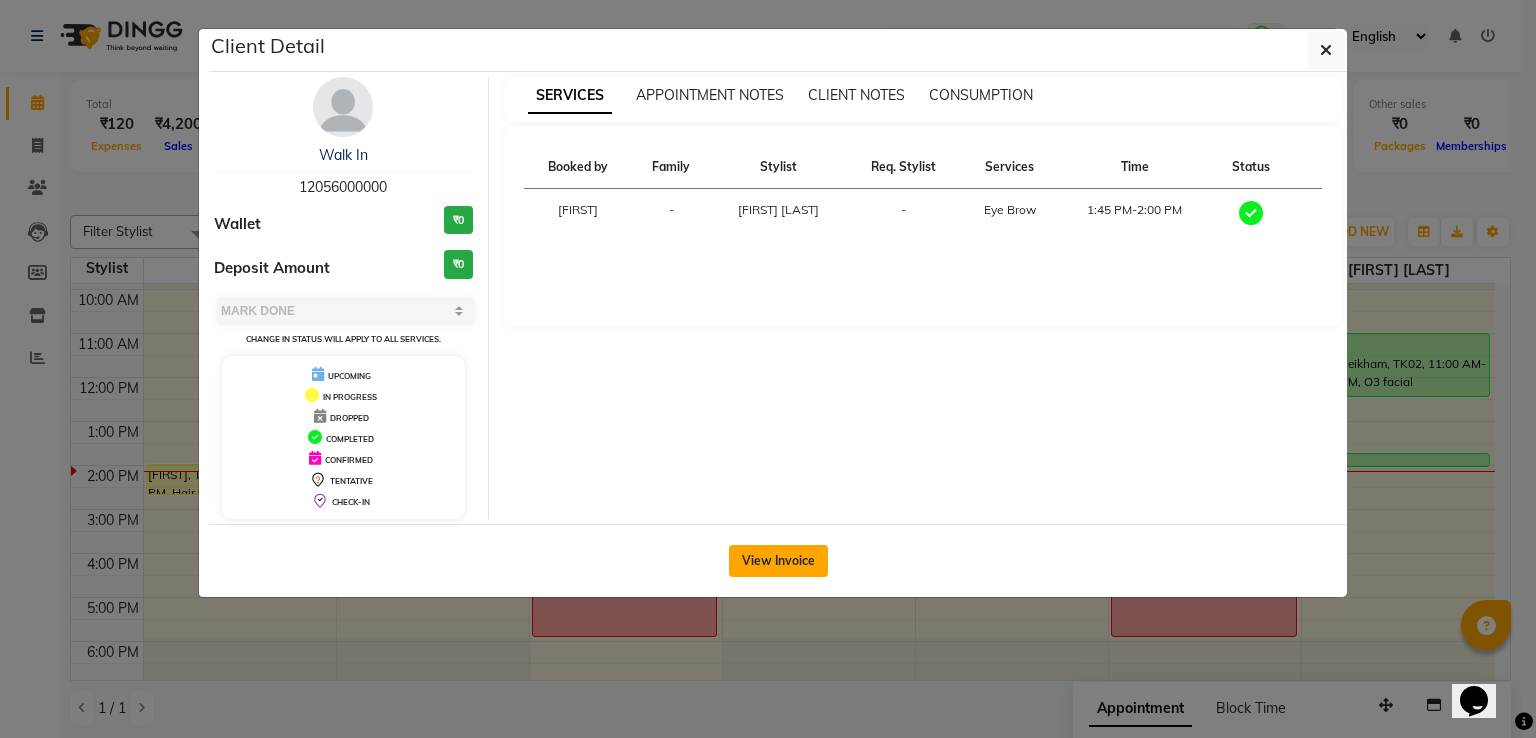 click on "View Invoice" 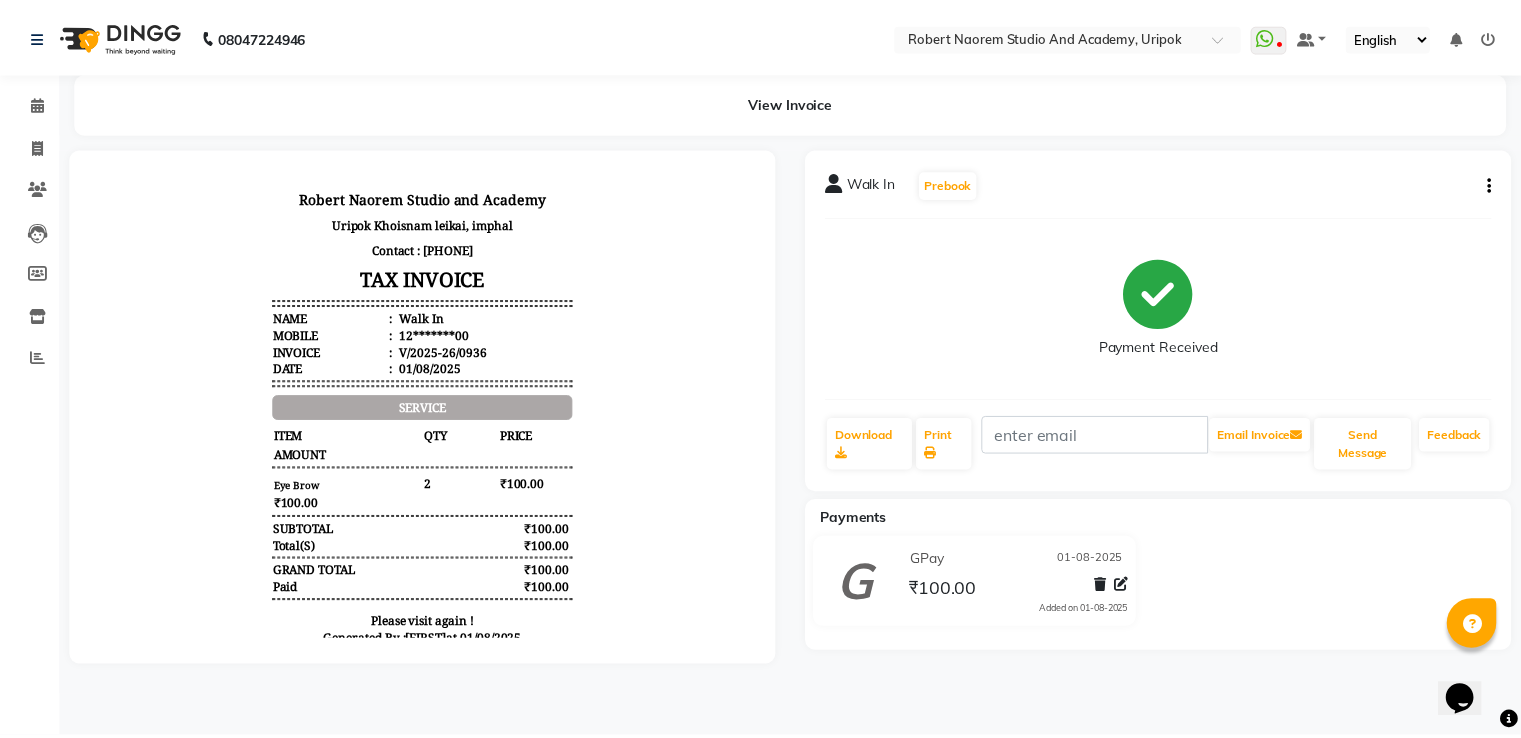 scroll, scrollTop: 0, scrollLeft: 0, axis: both 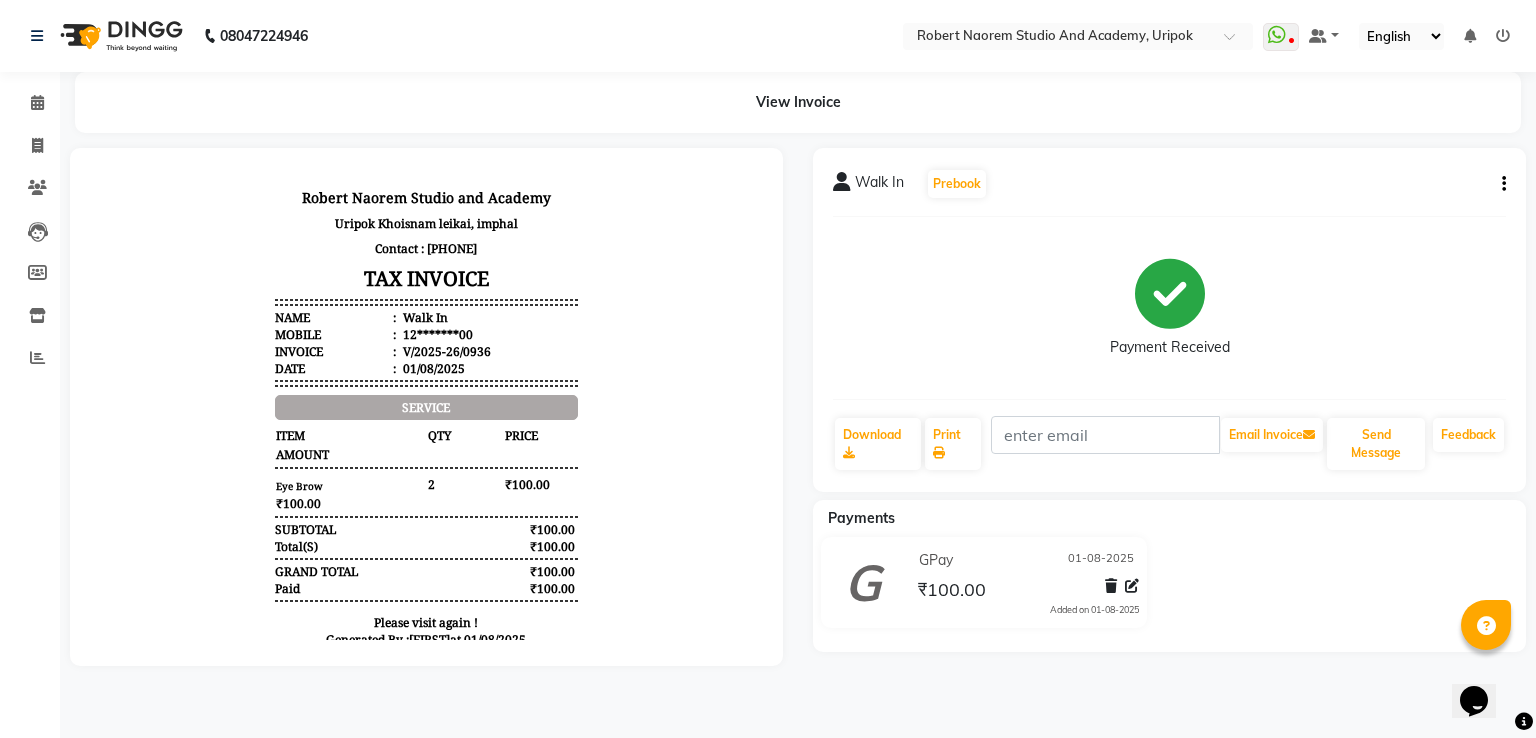 click on "Walk In  Prebook   Payment Received  Download  Print   Email Invoice   Send Message Feedback" 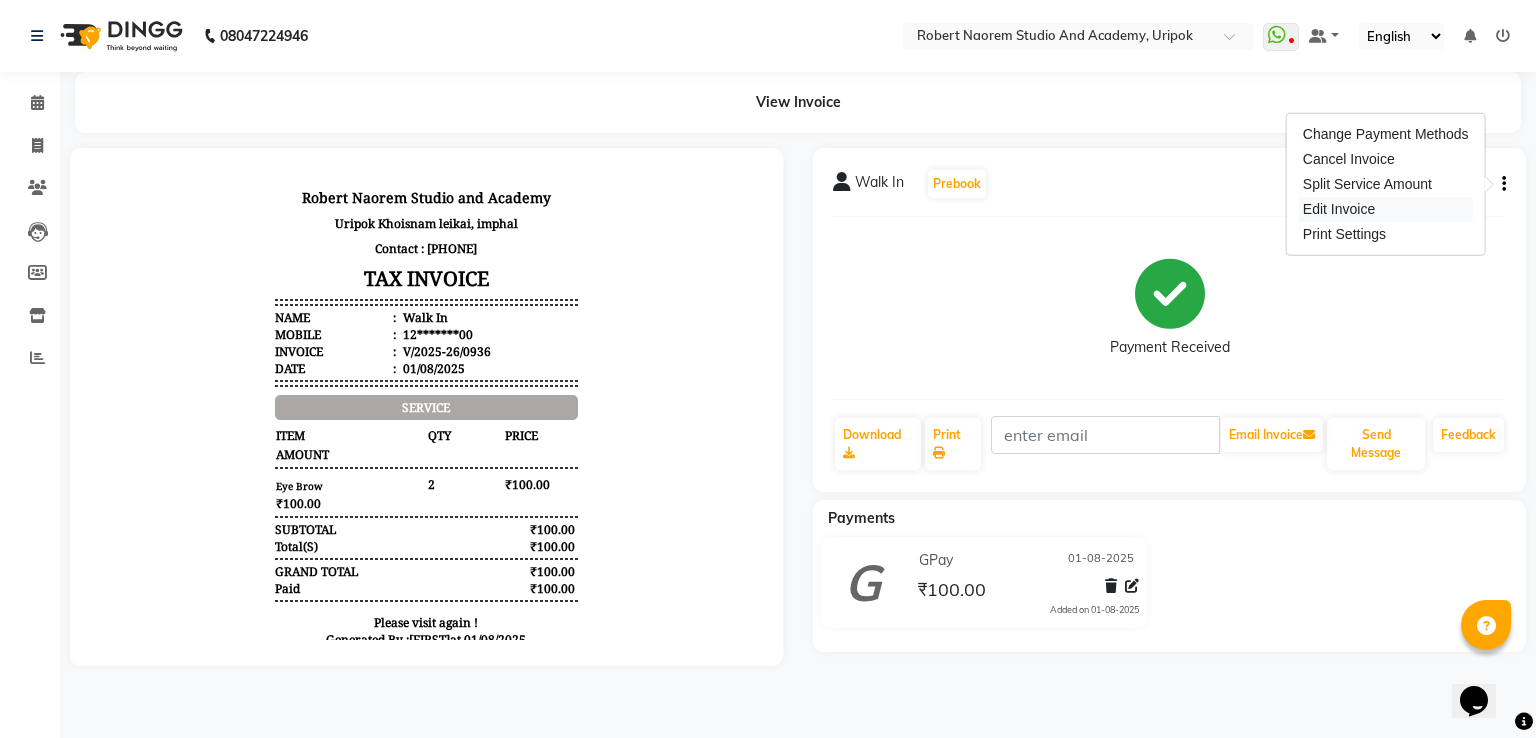 click on "Edit Invoice" at bounding box center [1386, 209] 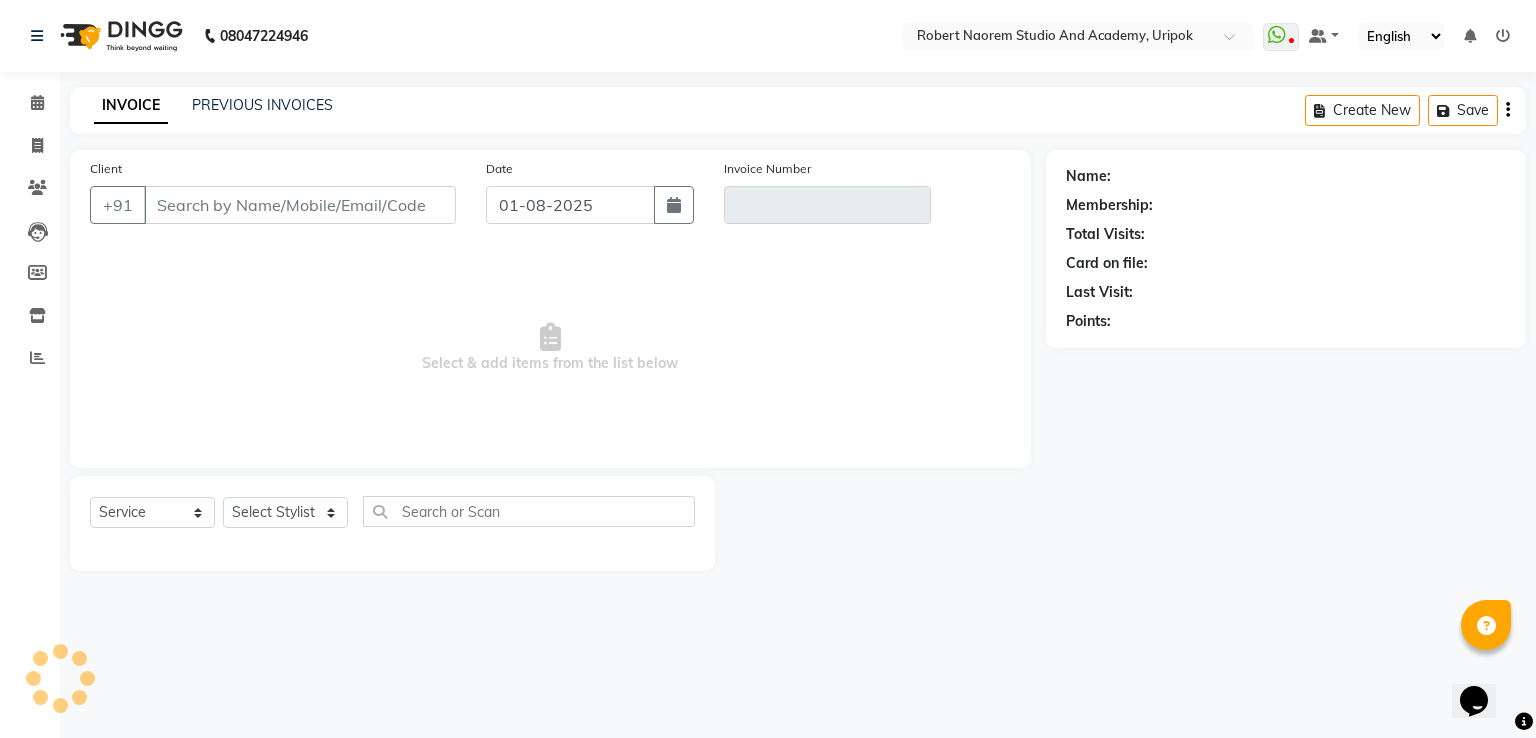 type on "12*******00" 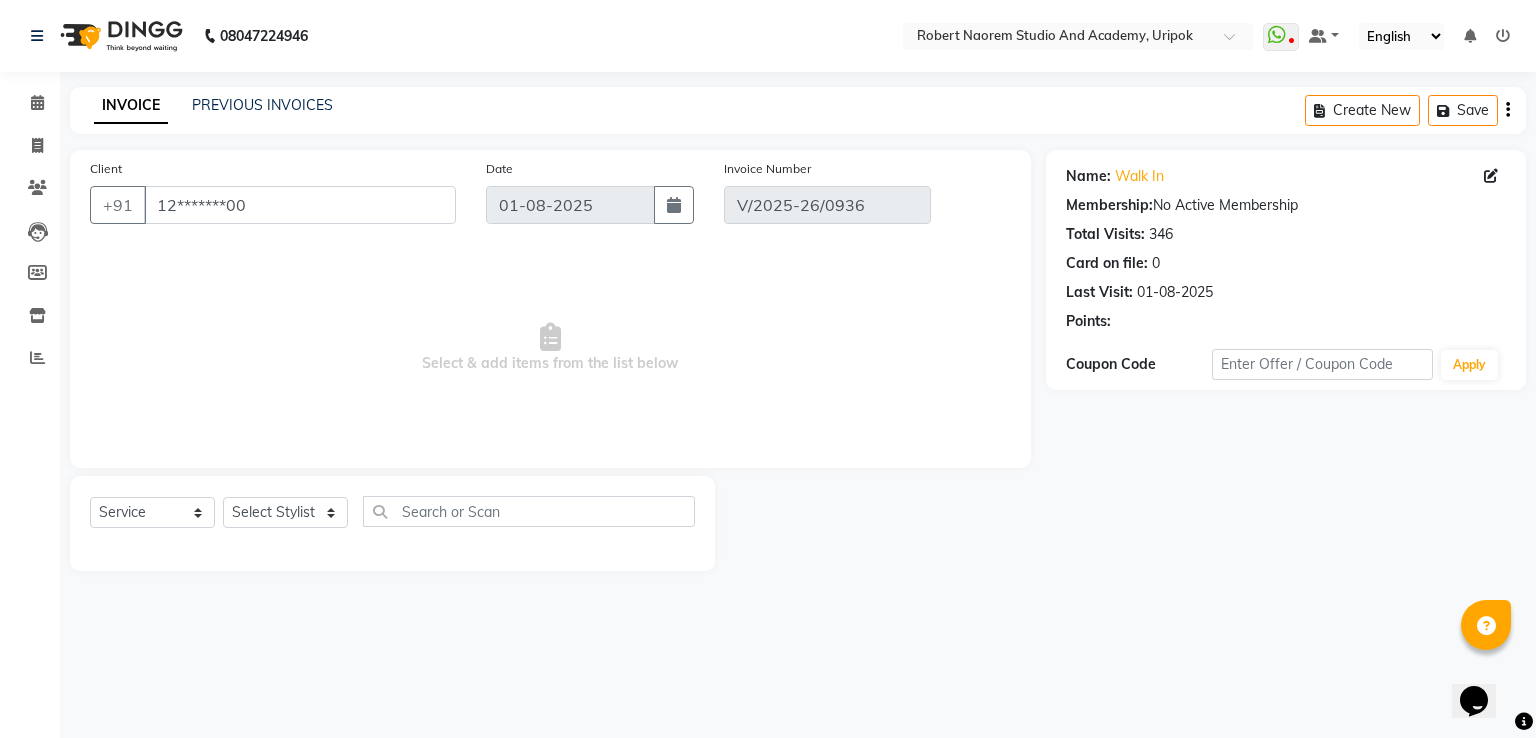 select on "select" 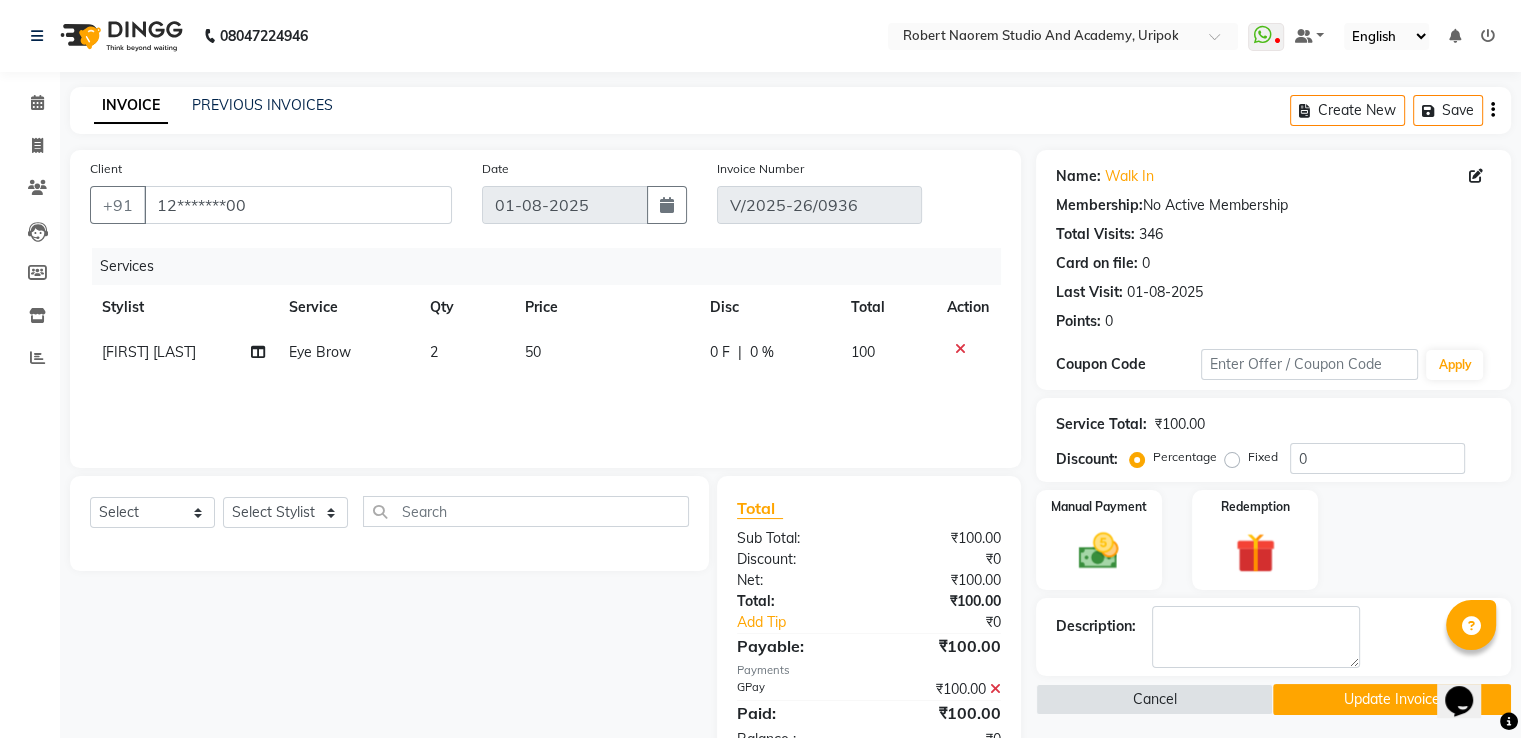 click on "₹100.00" 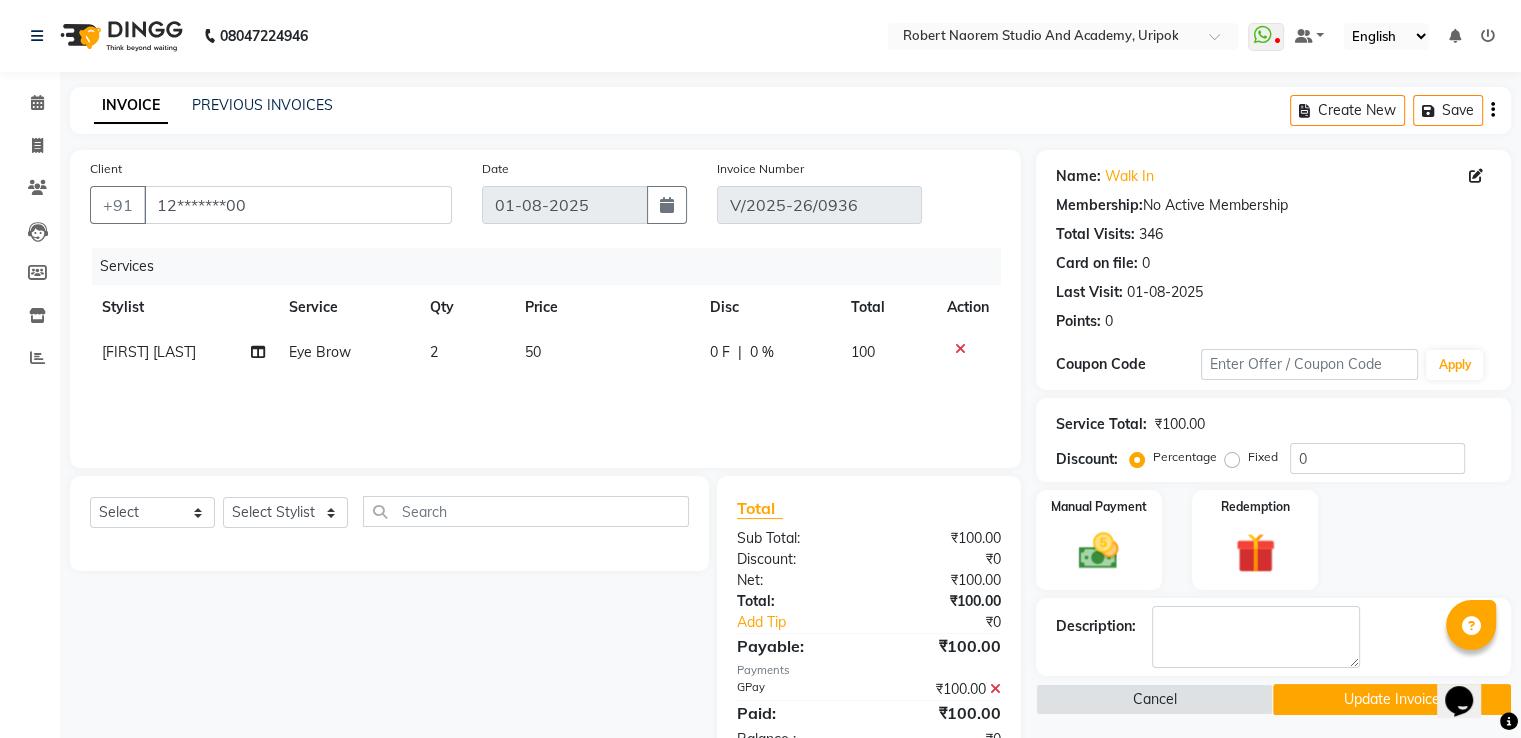 click 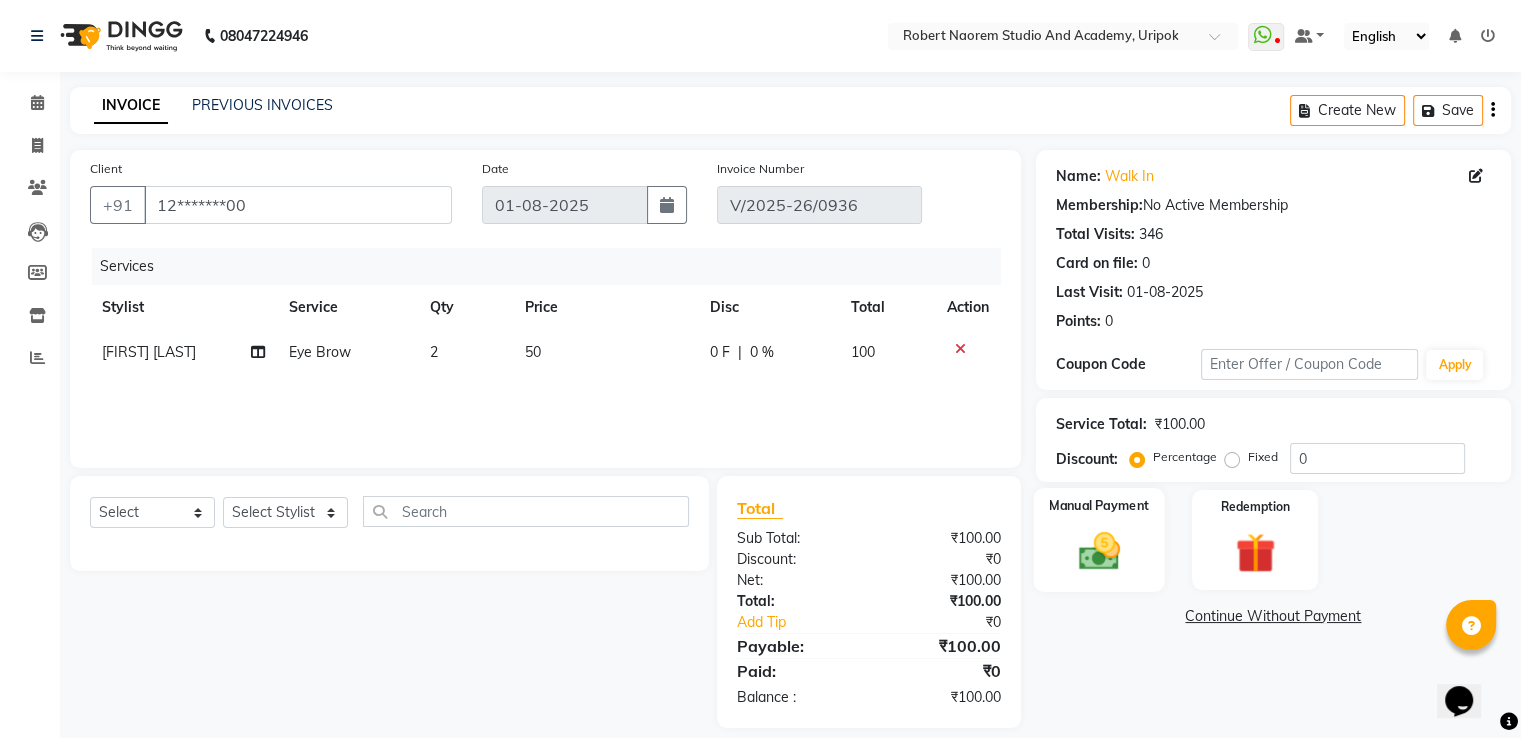click 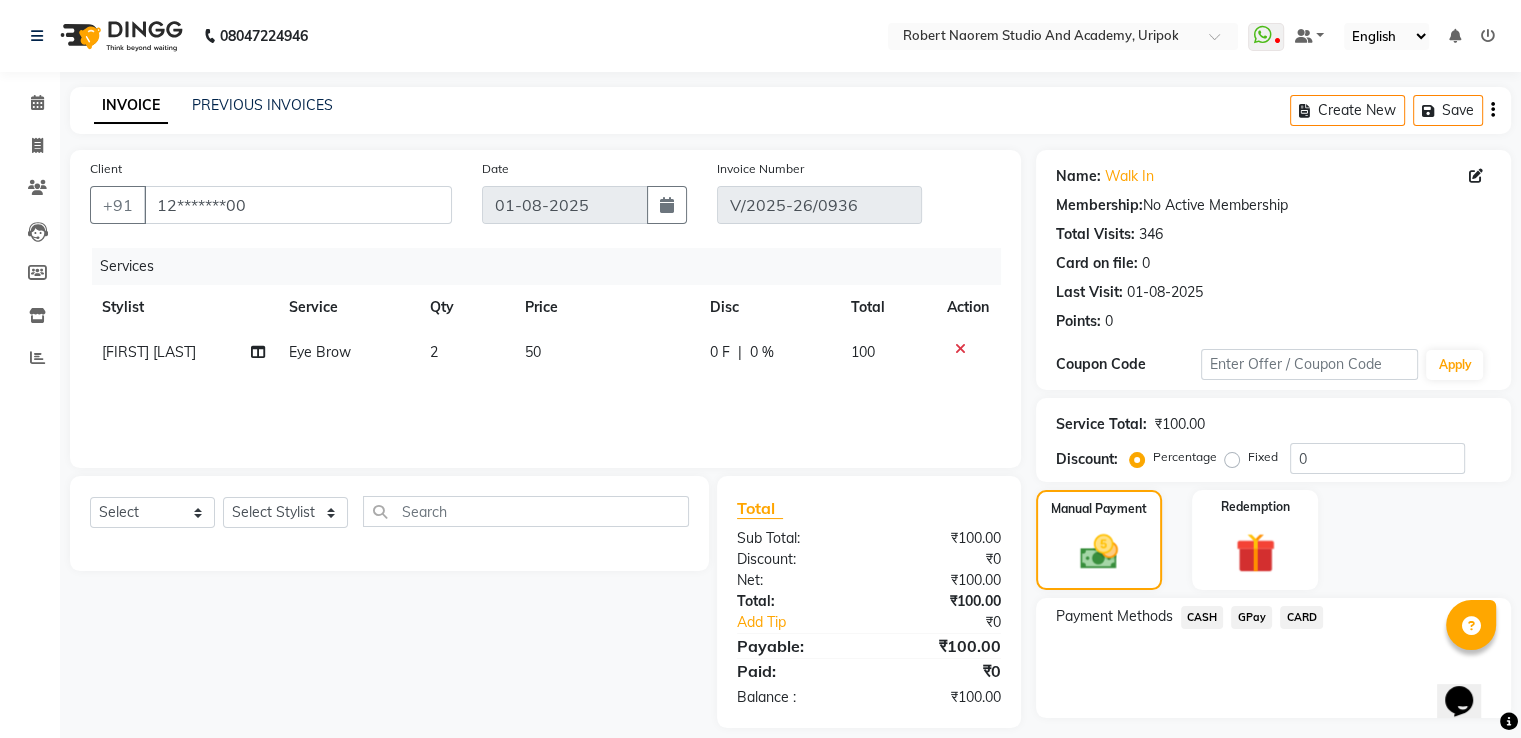 click on "CASH" 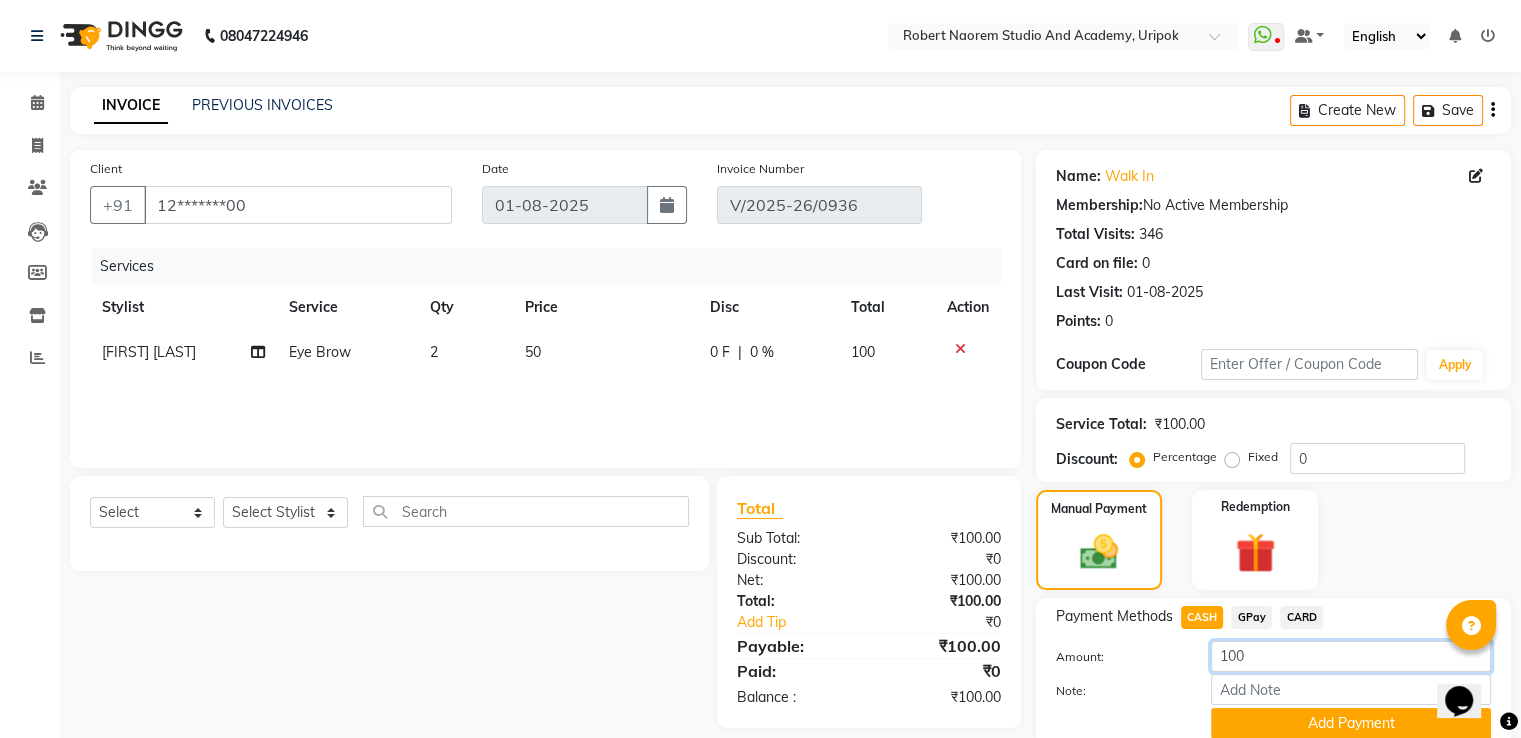 click on "100" 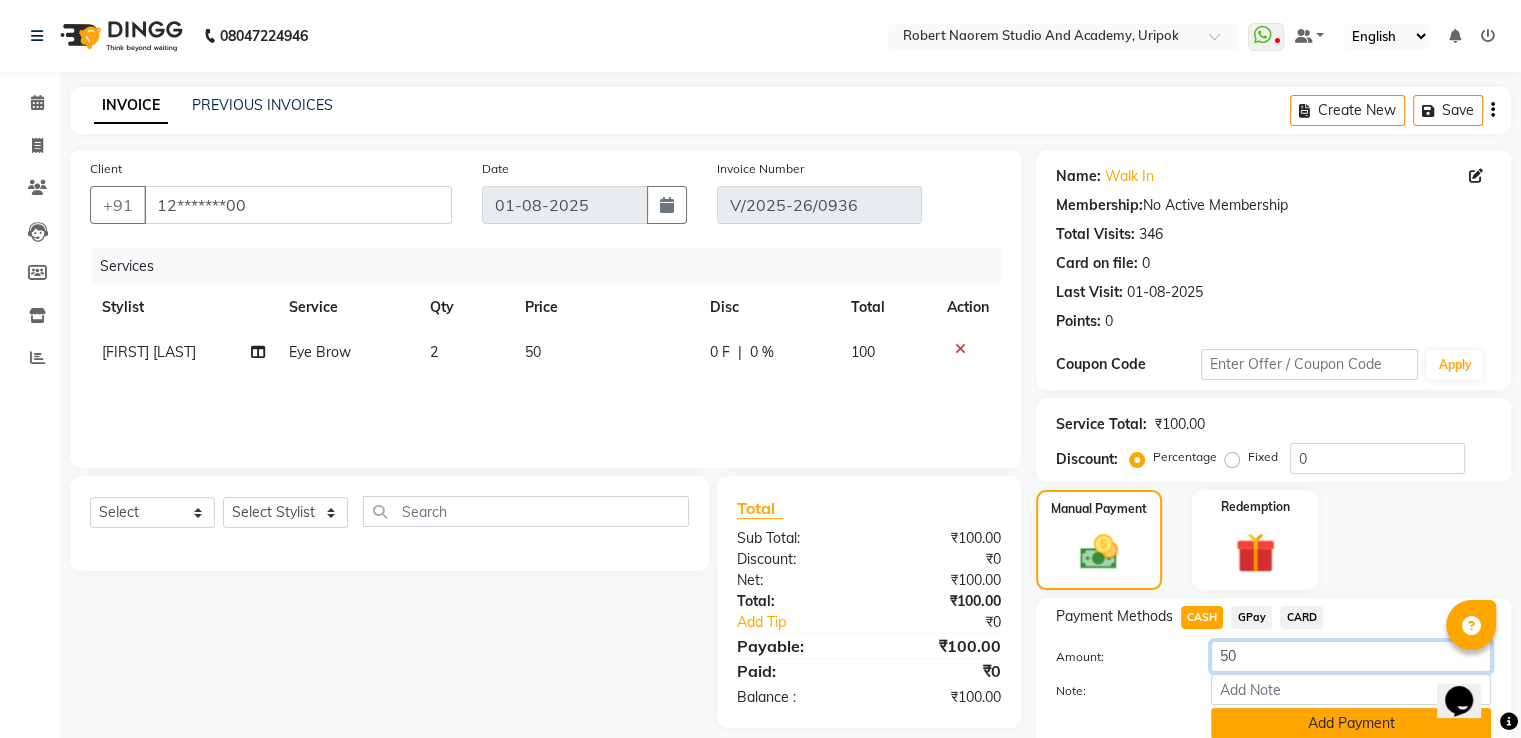 type on "50" 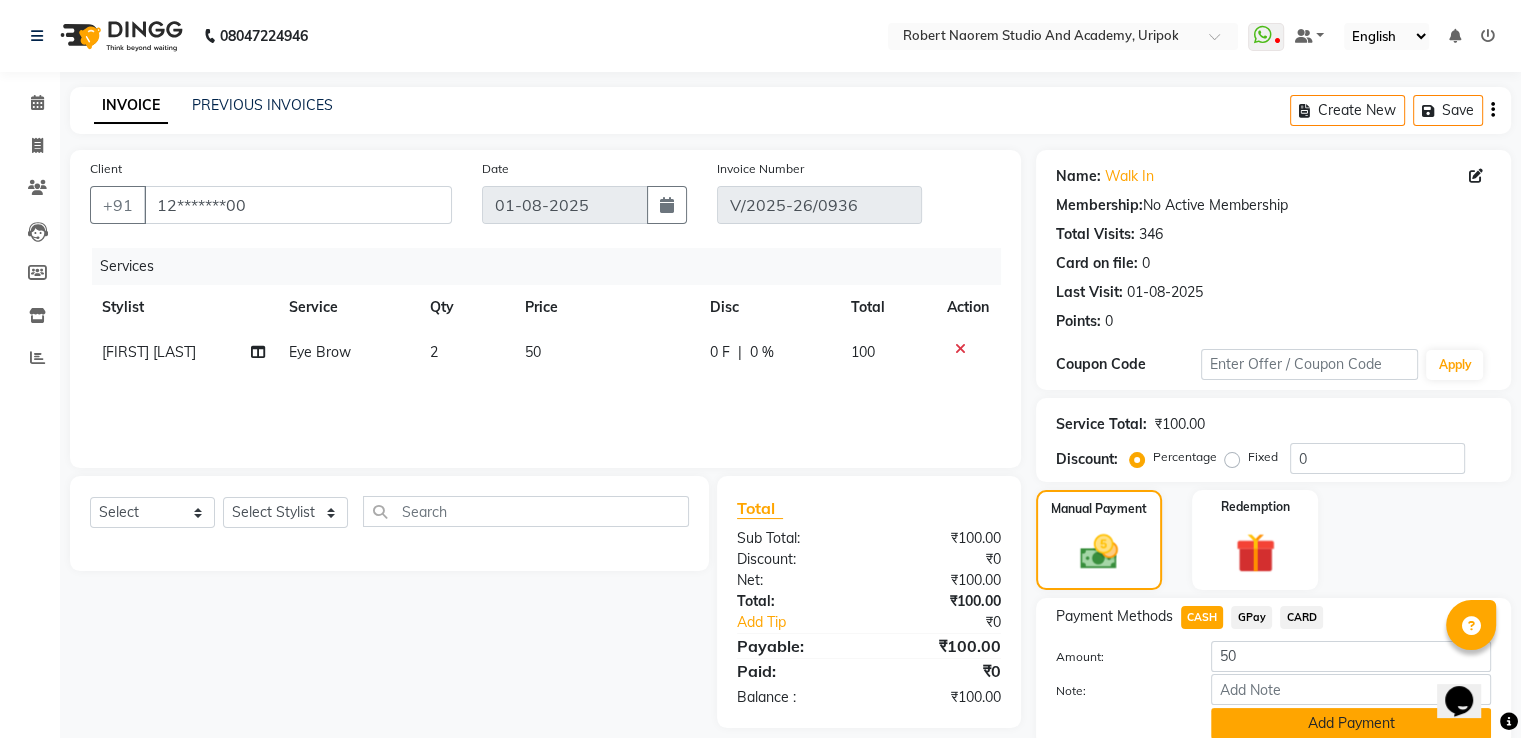 click on "Add Payment" 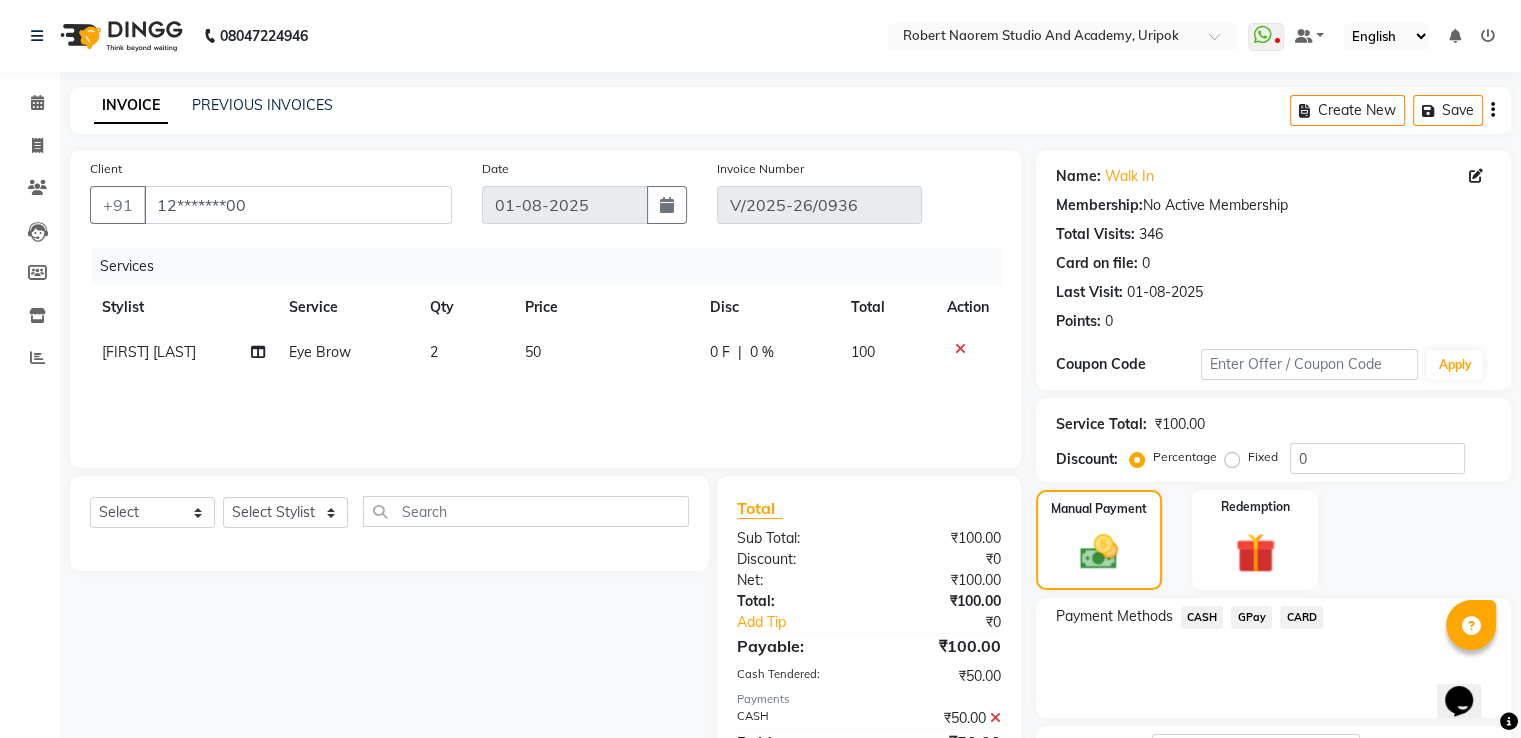click on "GPay" 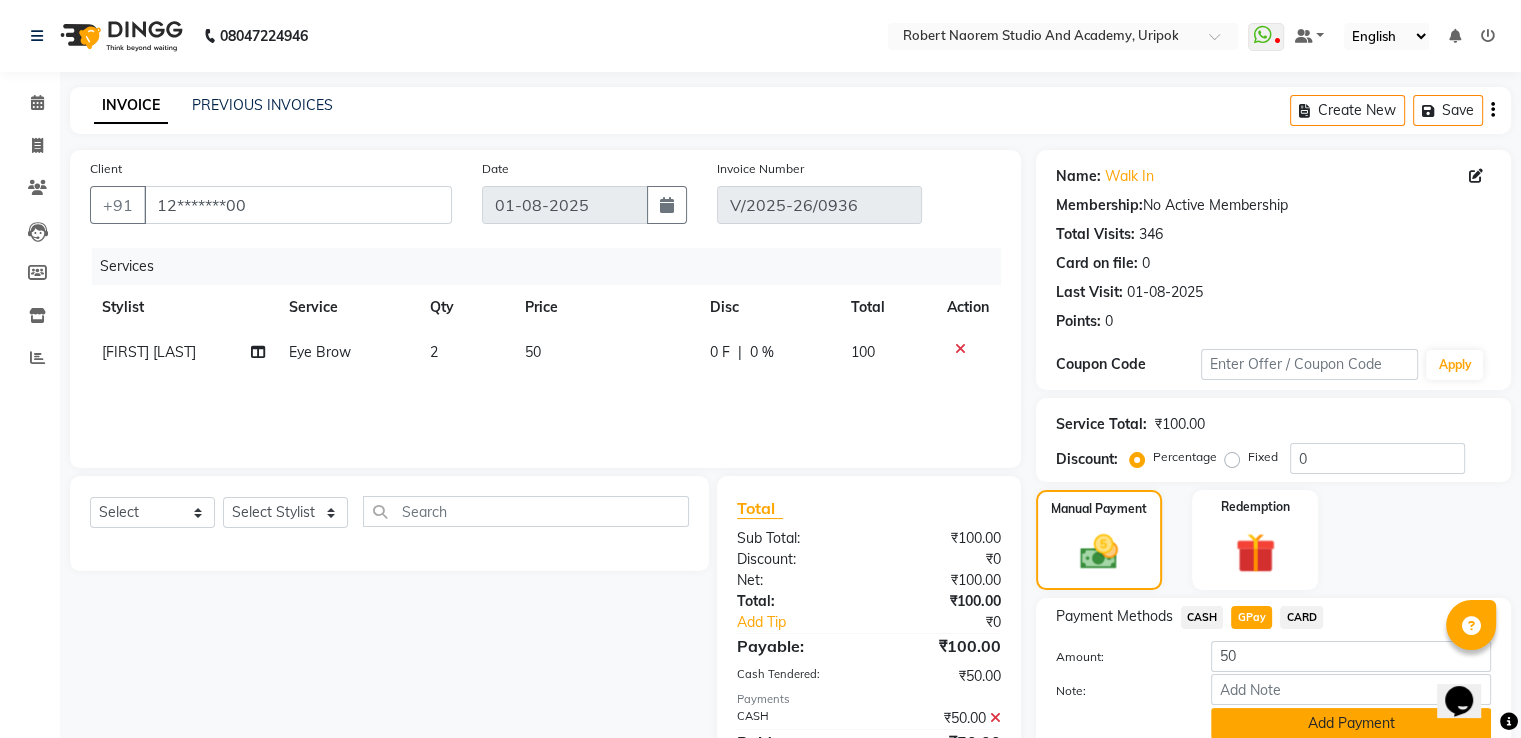 click on "Add Payment" 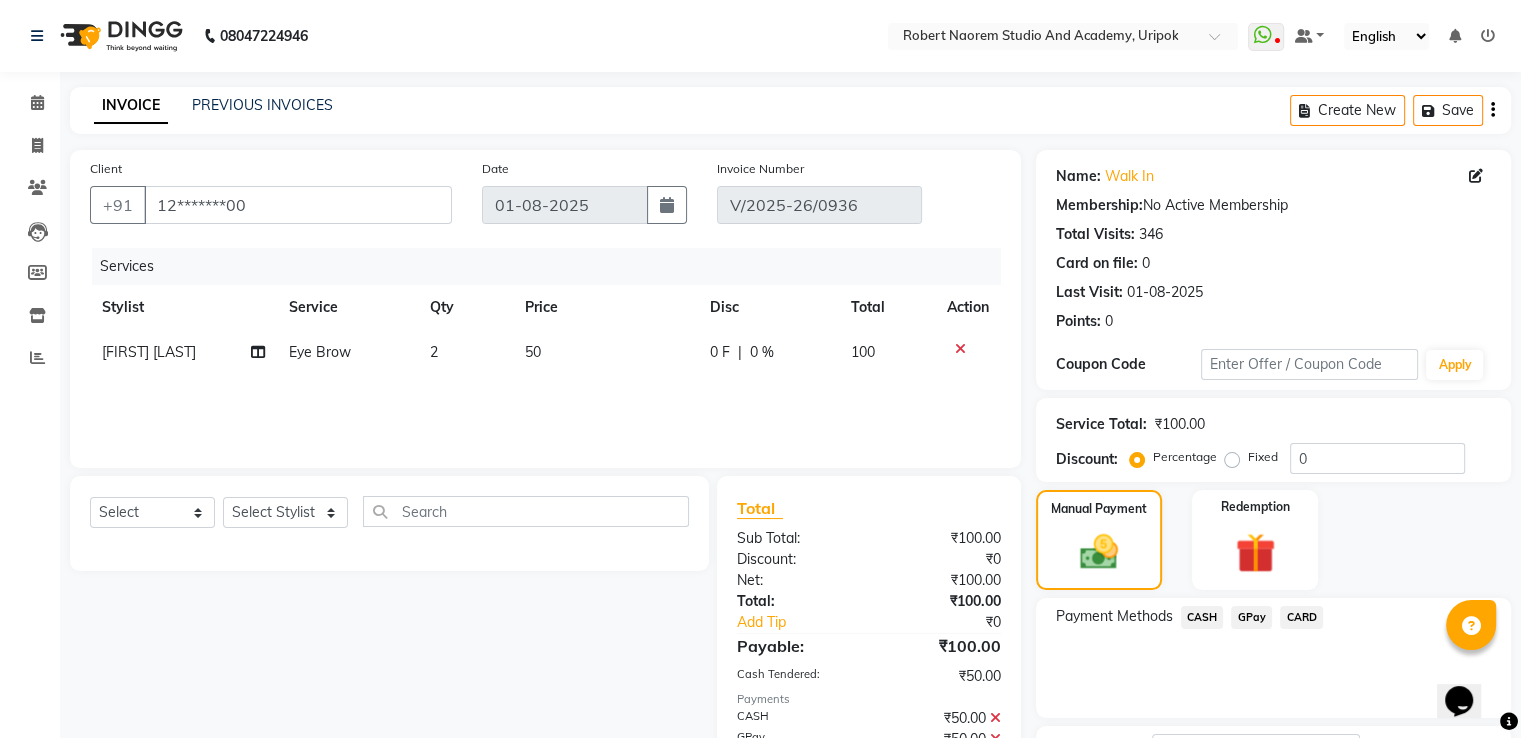 scroll, scrollTop: 133, scrollLeft: 0, axis: vertical 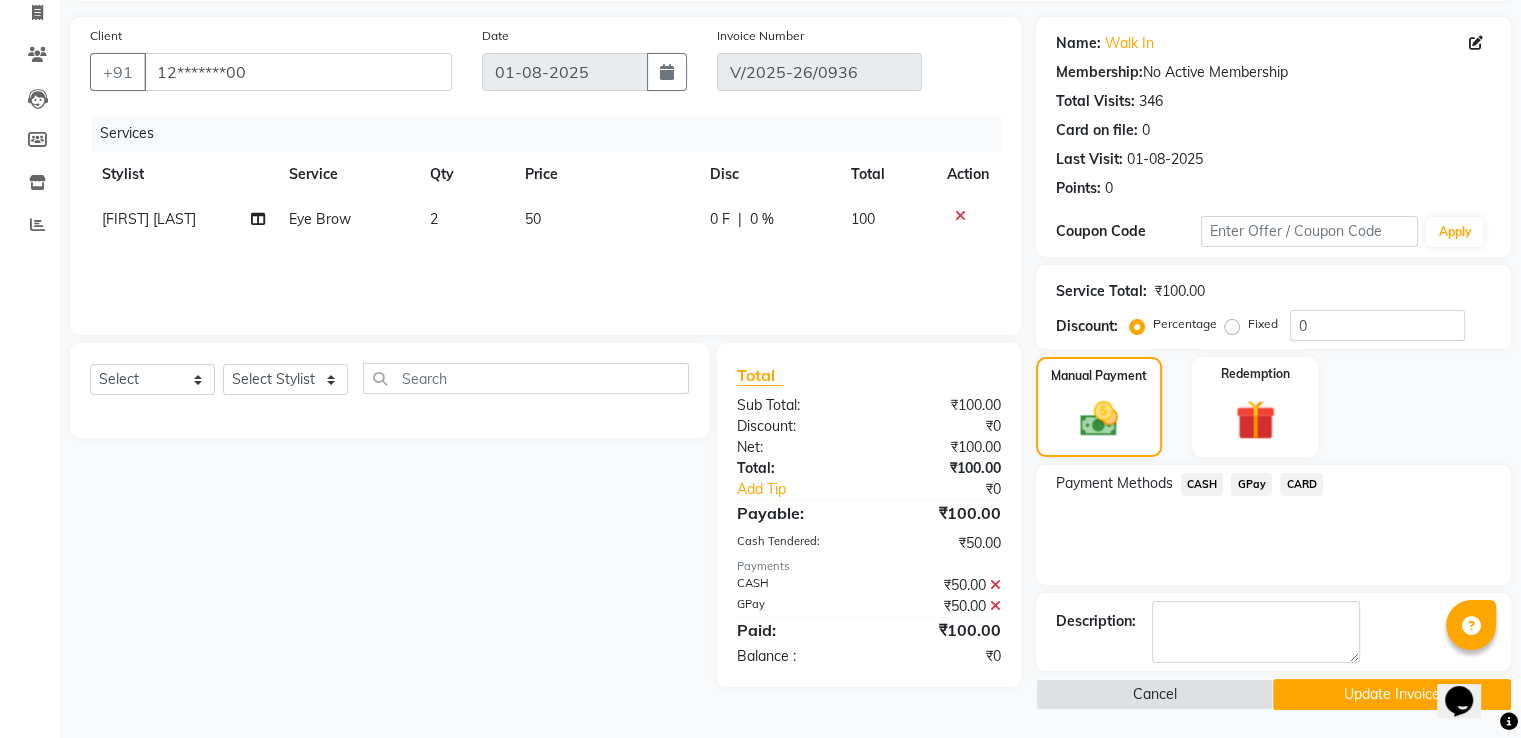 click on "Update Invoice" 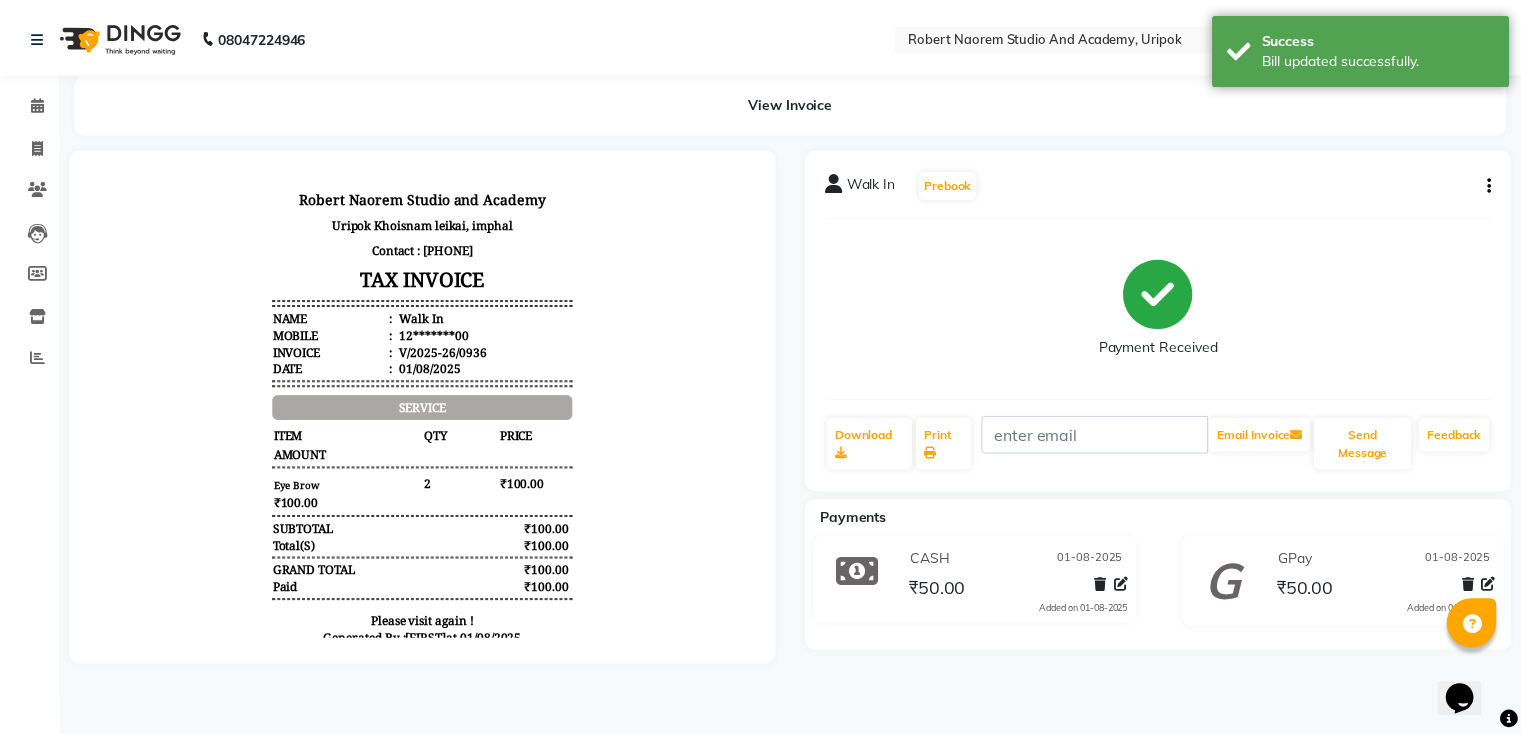 scroll, scrollTop: 0, scrollLeft: 0, axis: both 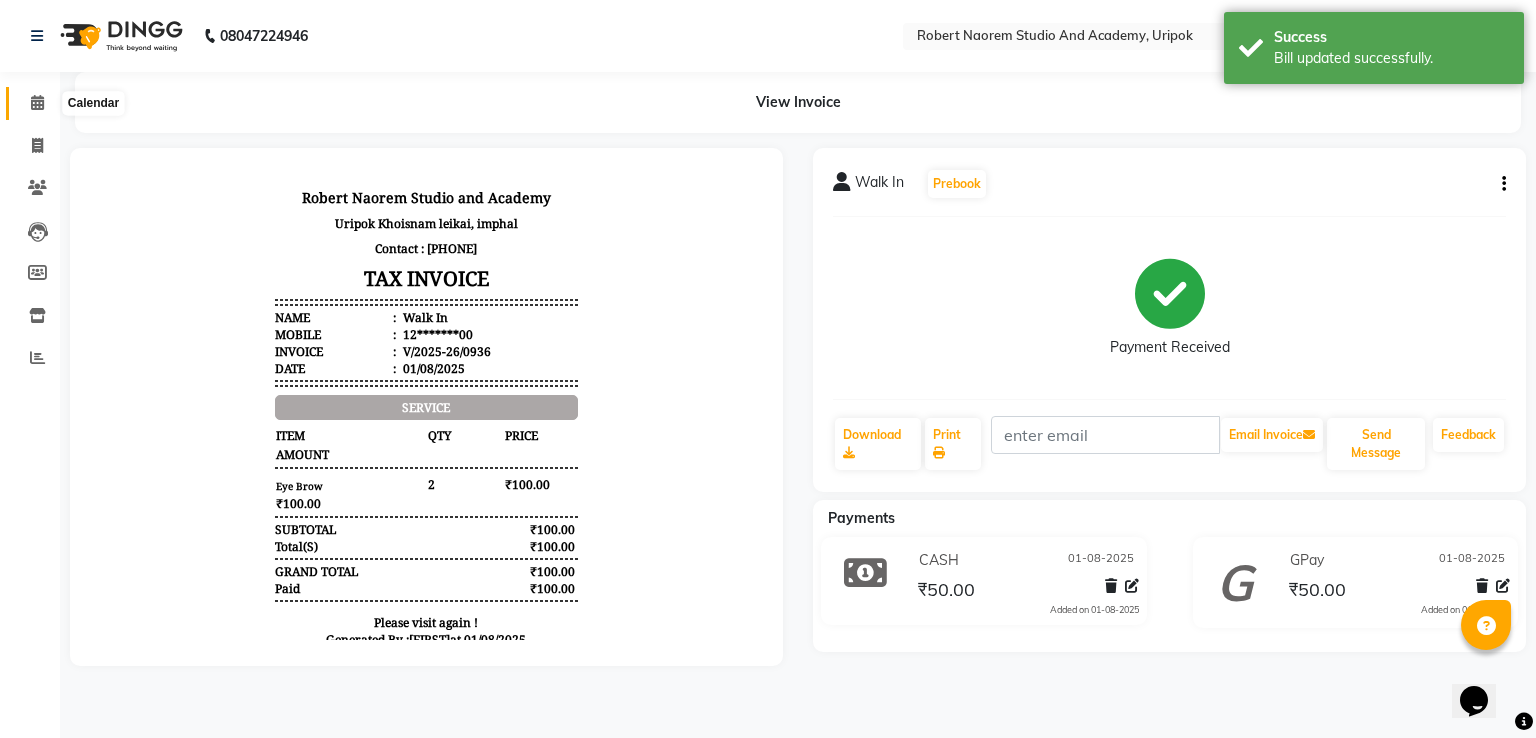 click 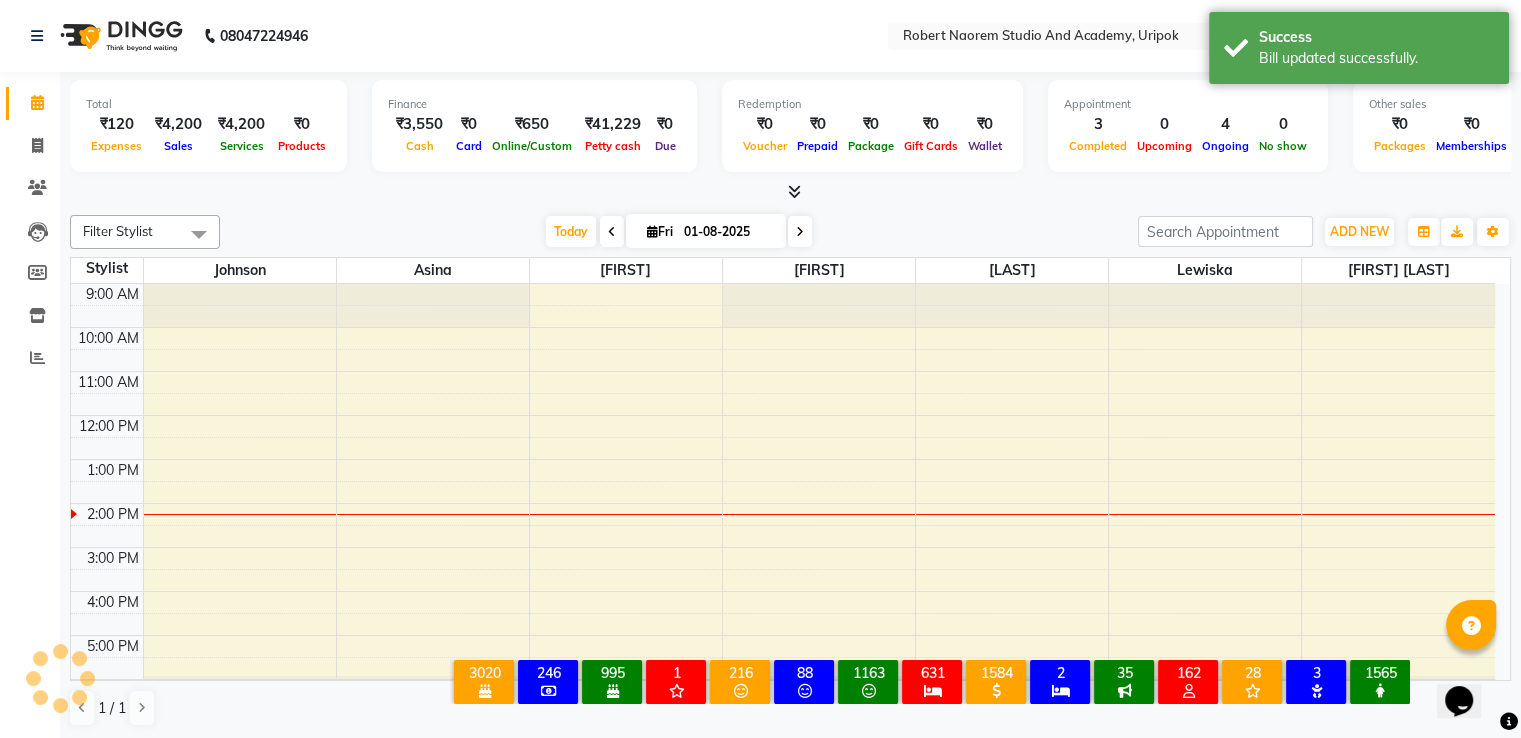 scroll, scrollTop: 0, scrollLeft: 0, axis: both 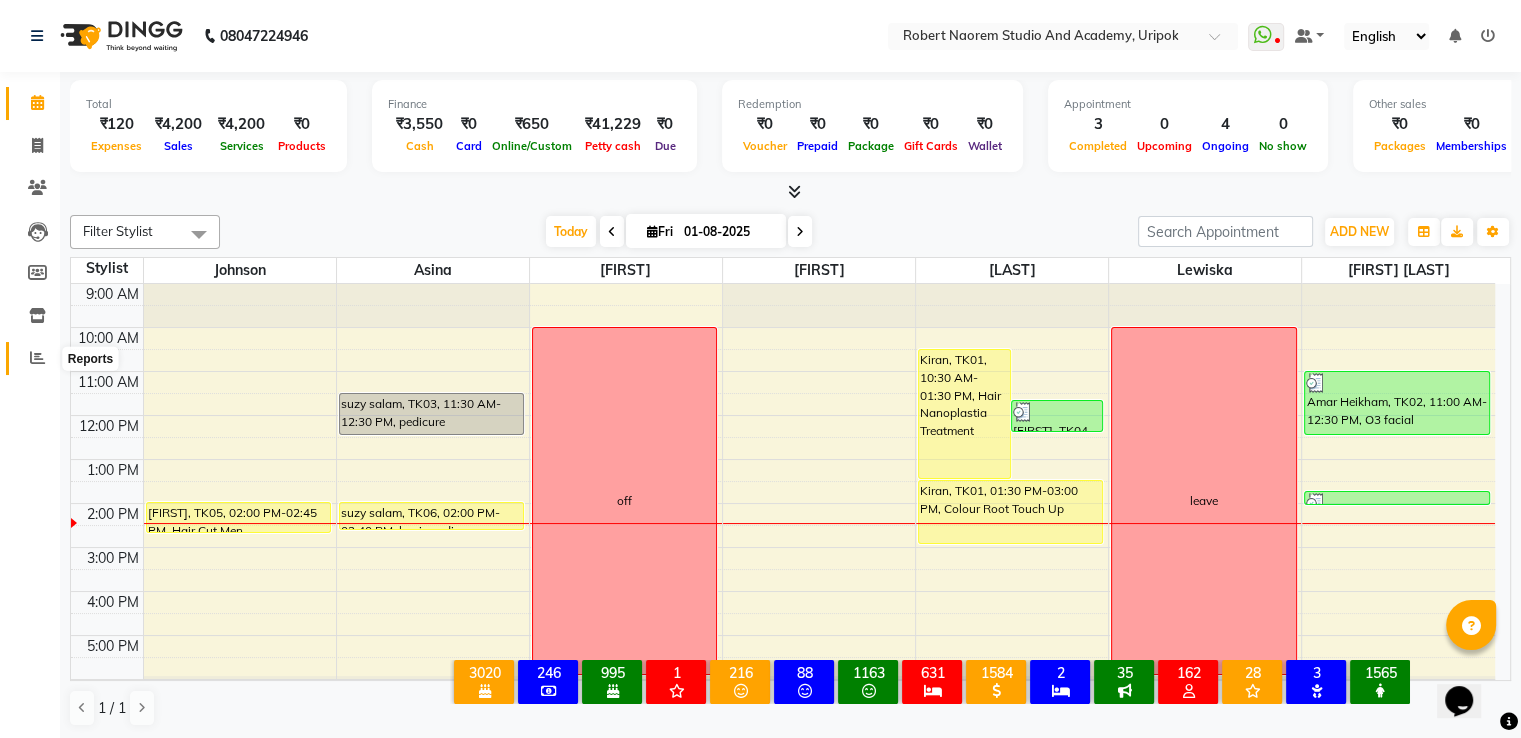click 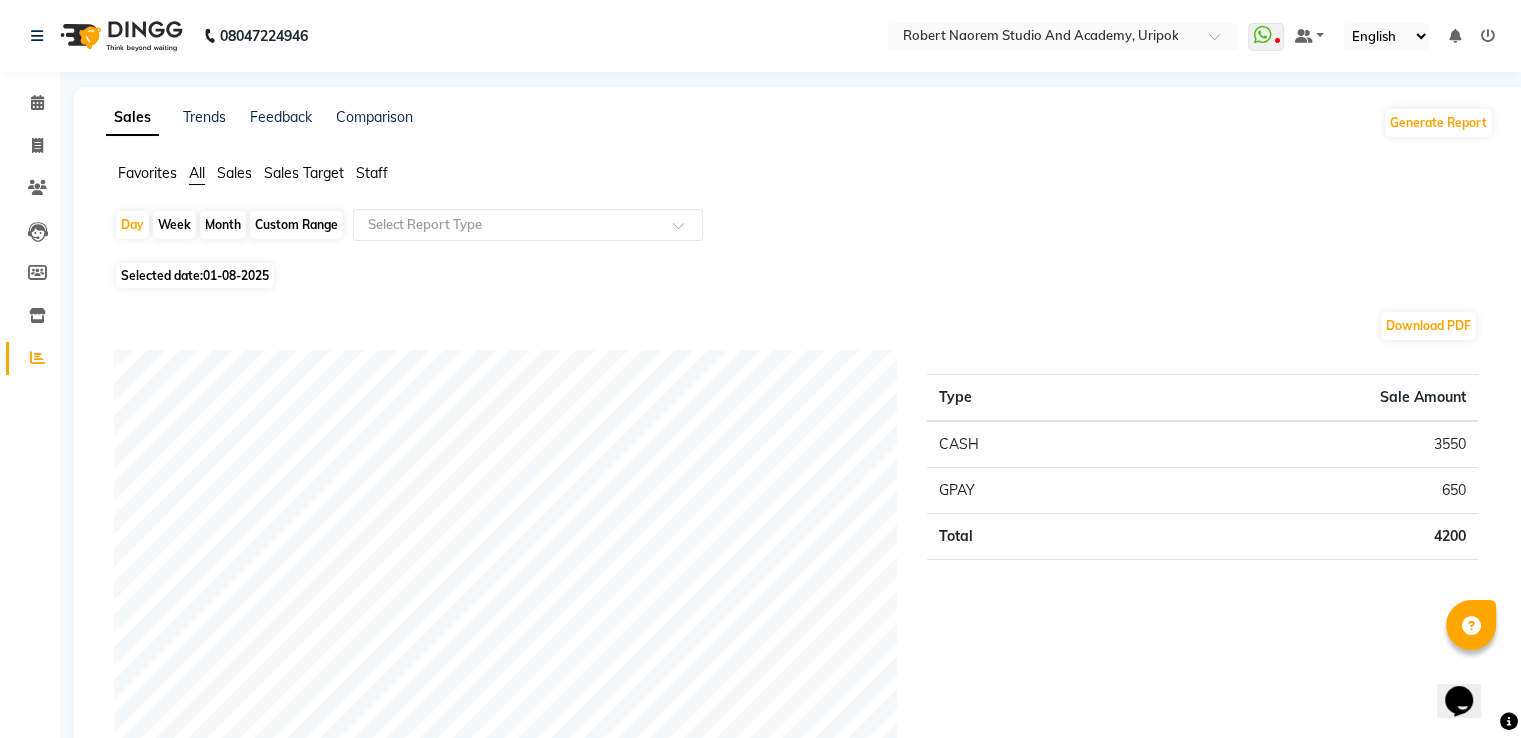 click on "Sales Target" 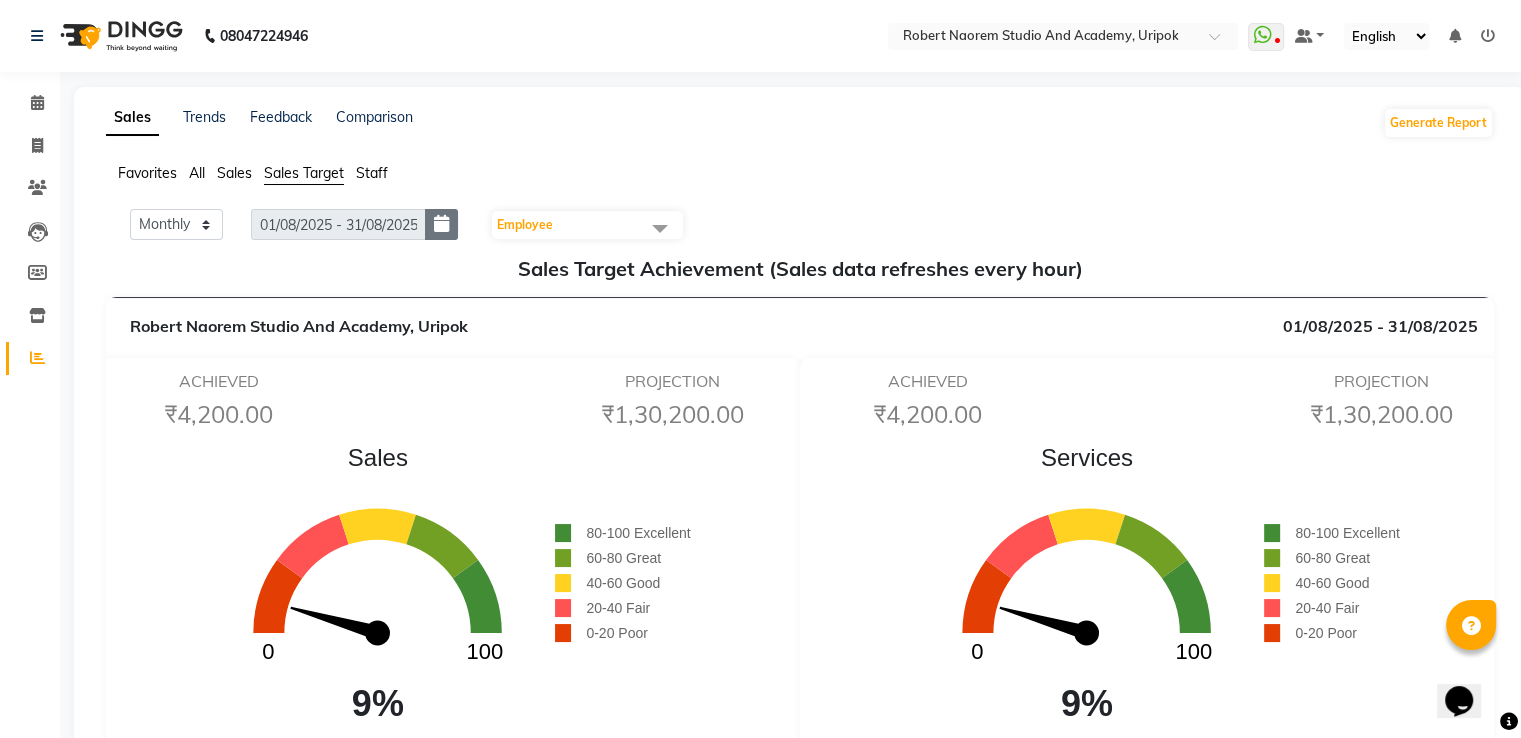 click 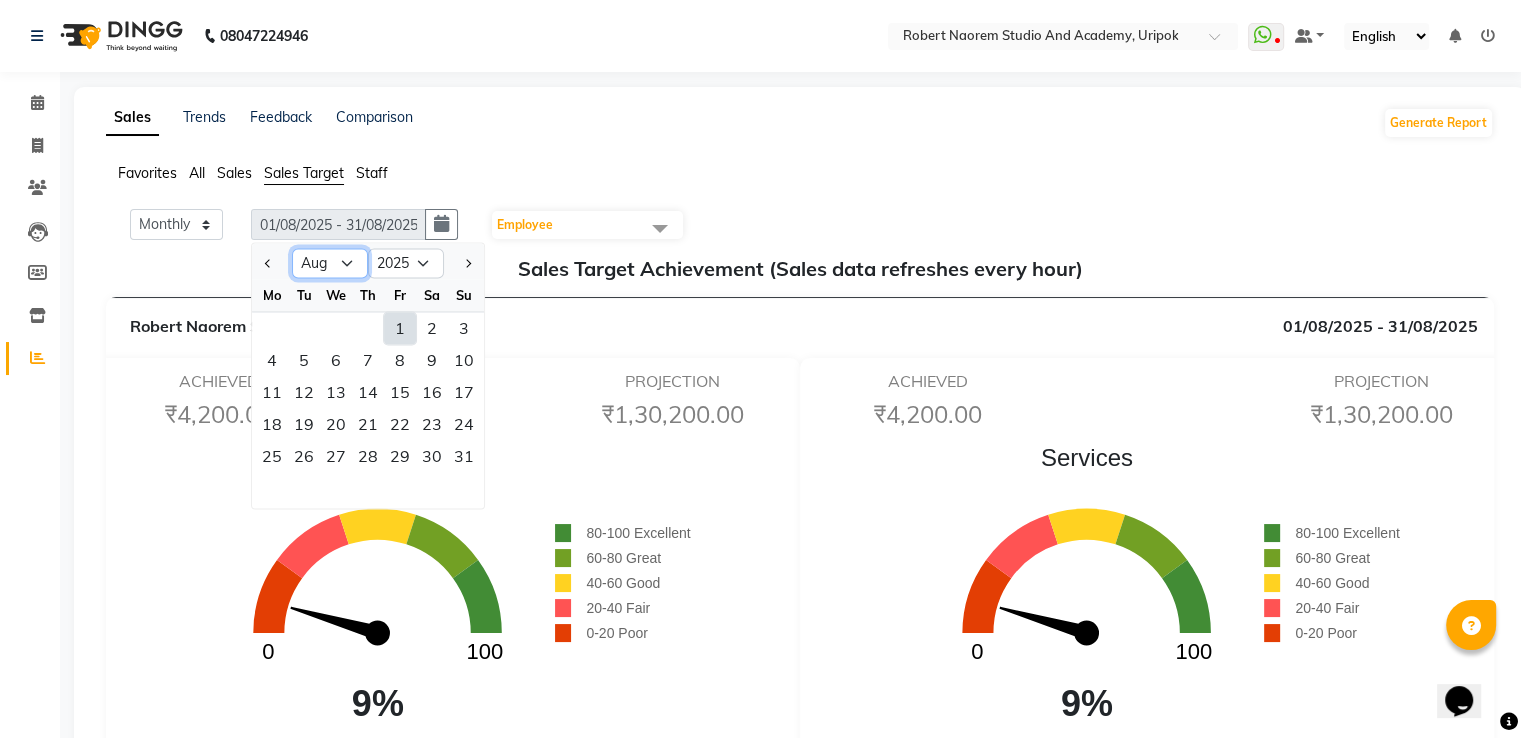 click on "Jan Feb Mar Apr May Jun Jul Aug Sep Oct Nov Dec" 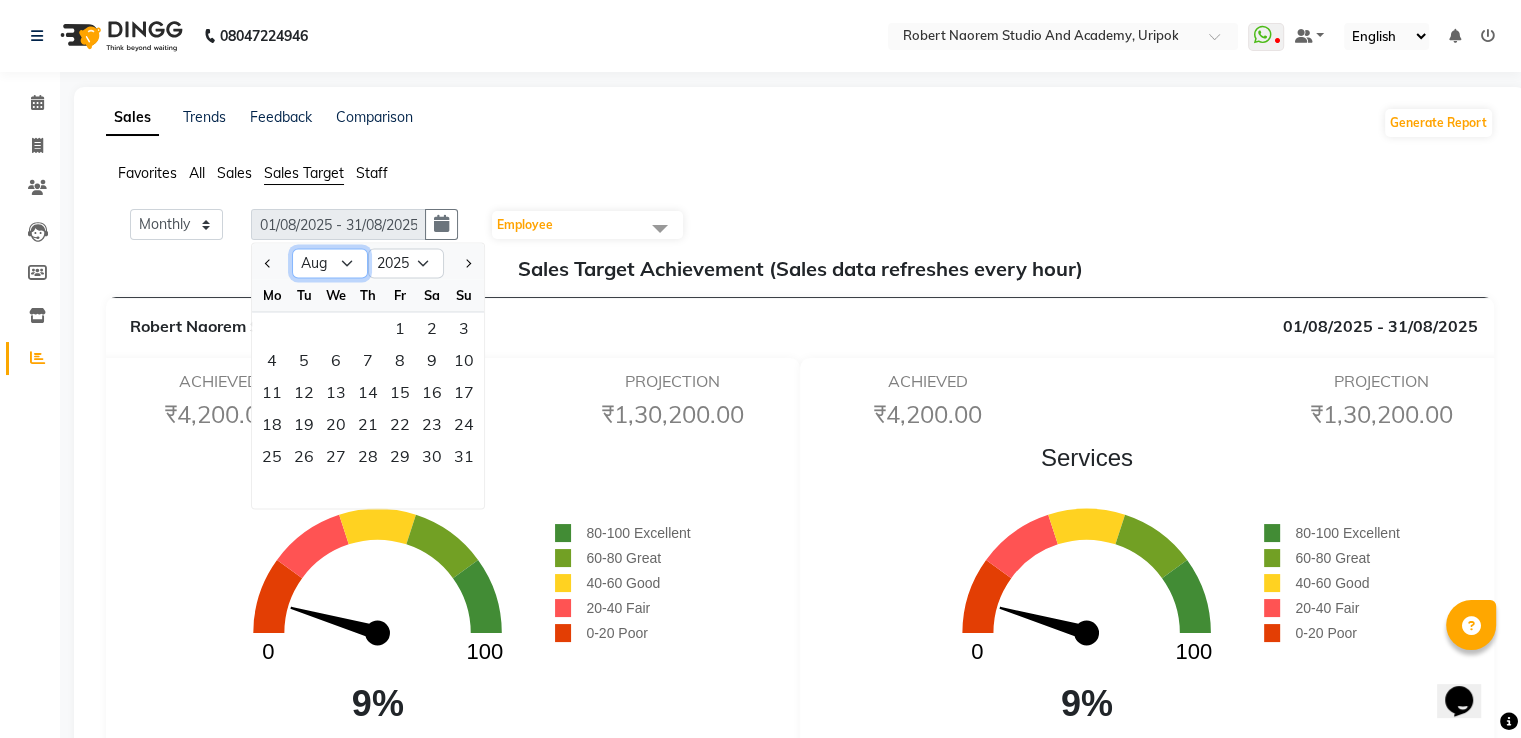select on "7" 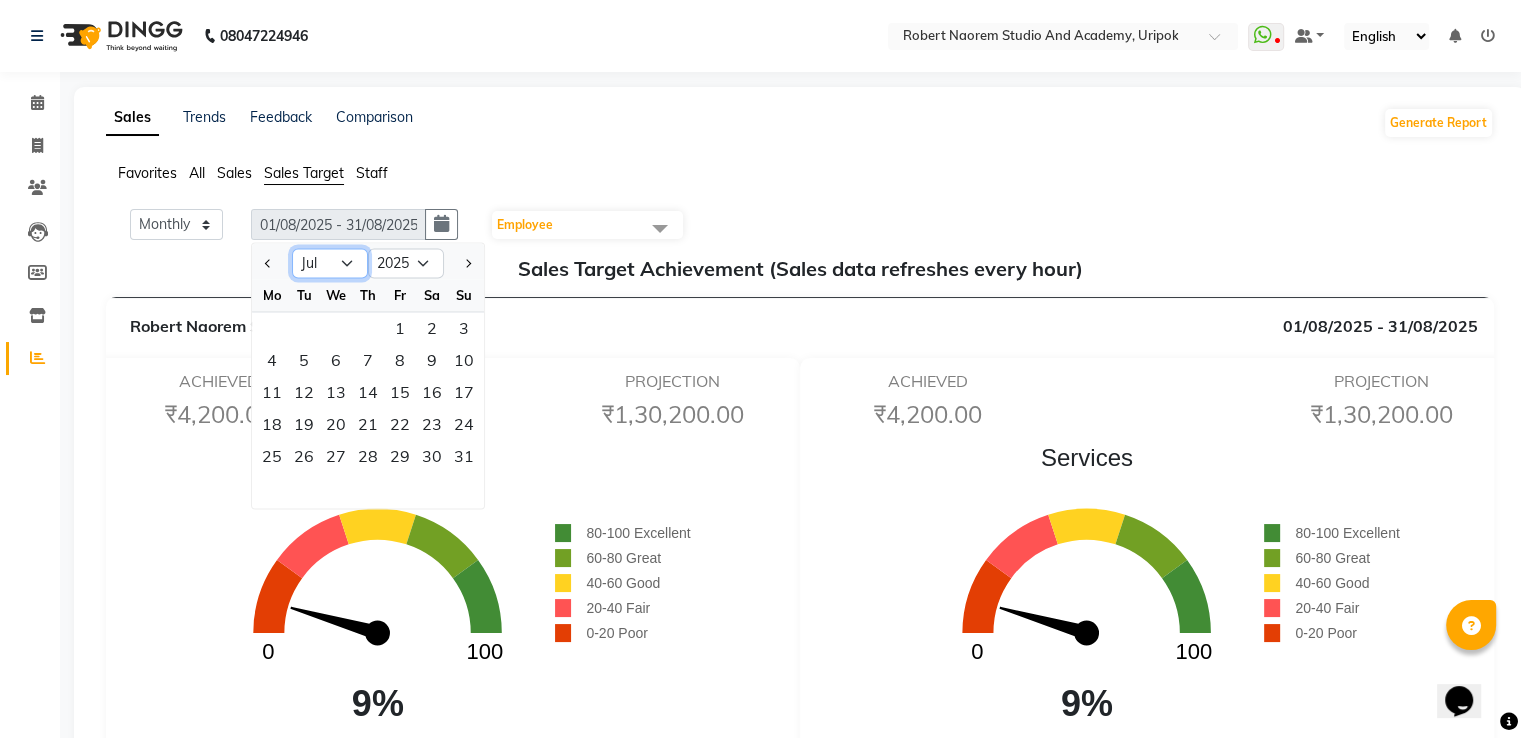 click on "Jan Feb Mar Apr May Jun Jul Aug Sep Oct Nov Dec" 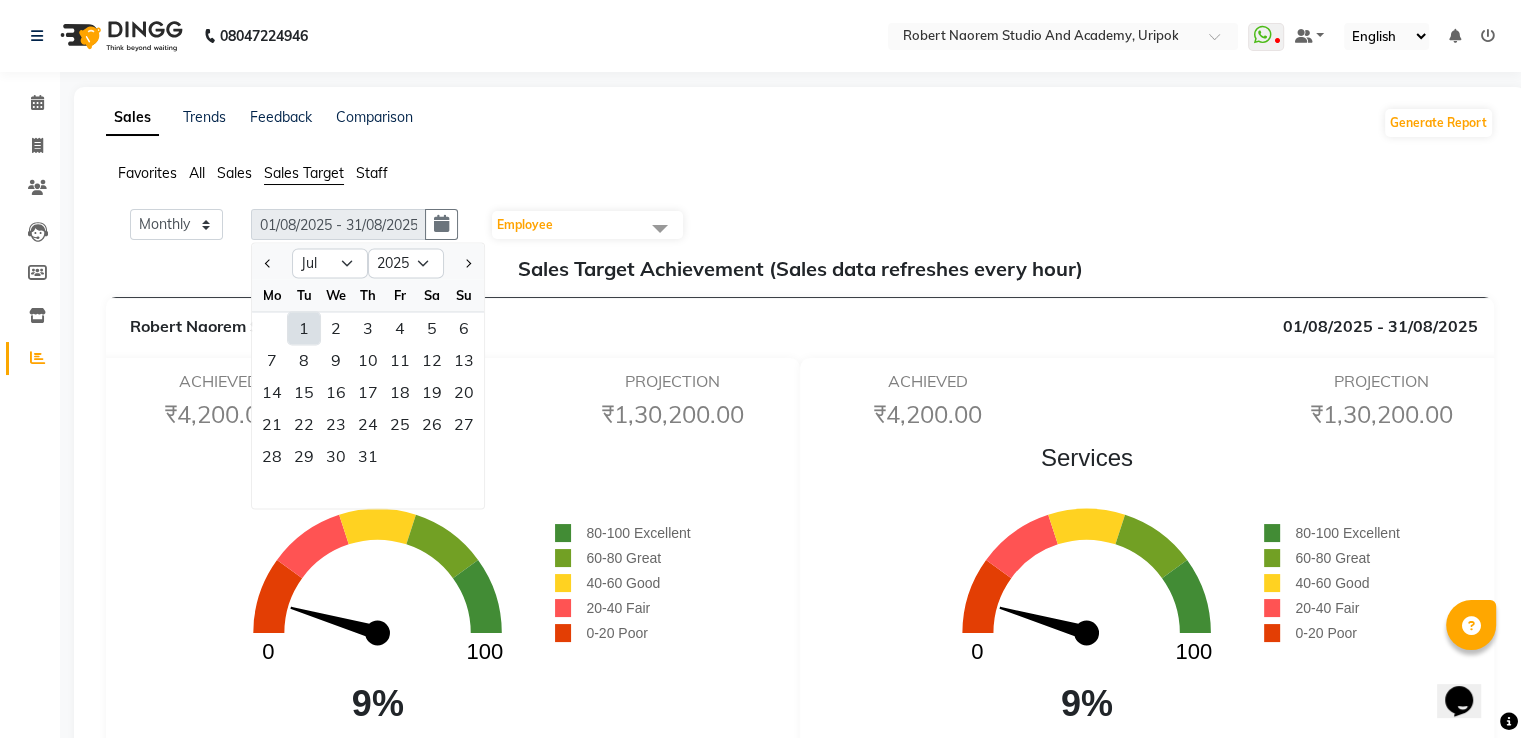 click on "1" 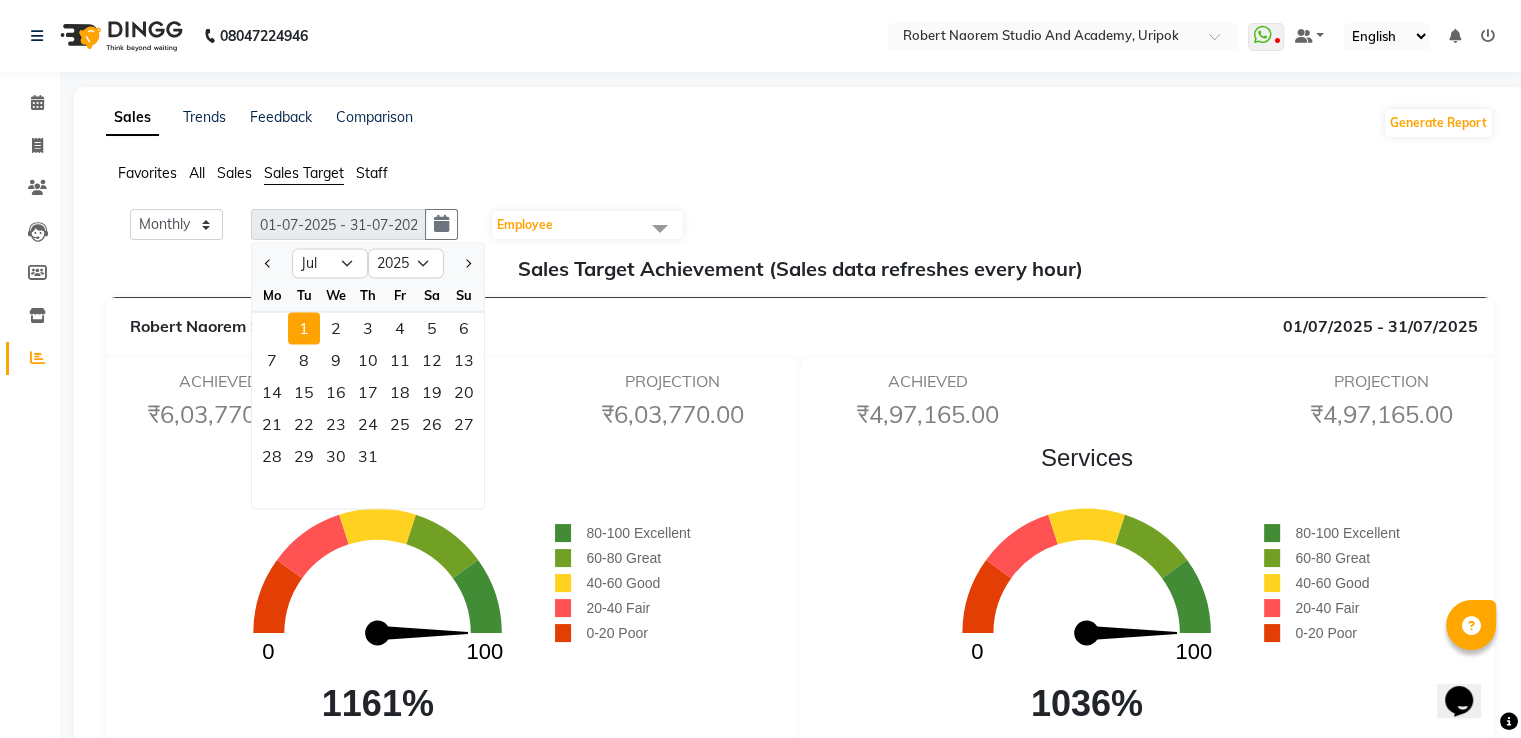 click on "Robert Naorem Studio And Academy, Uripok 01/07/2025 - 31/07/2025" 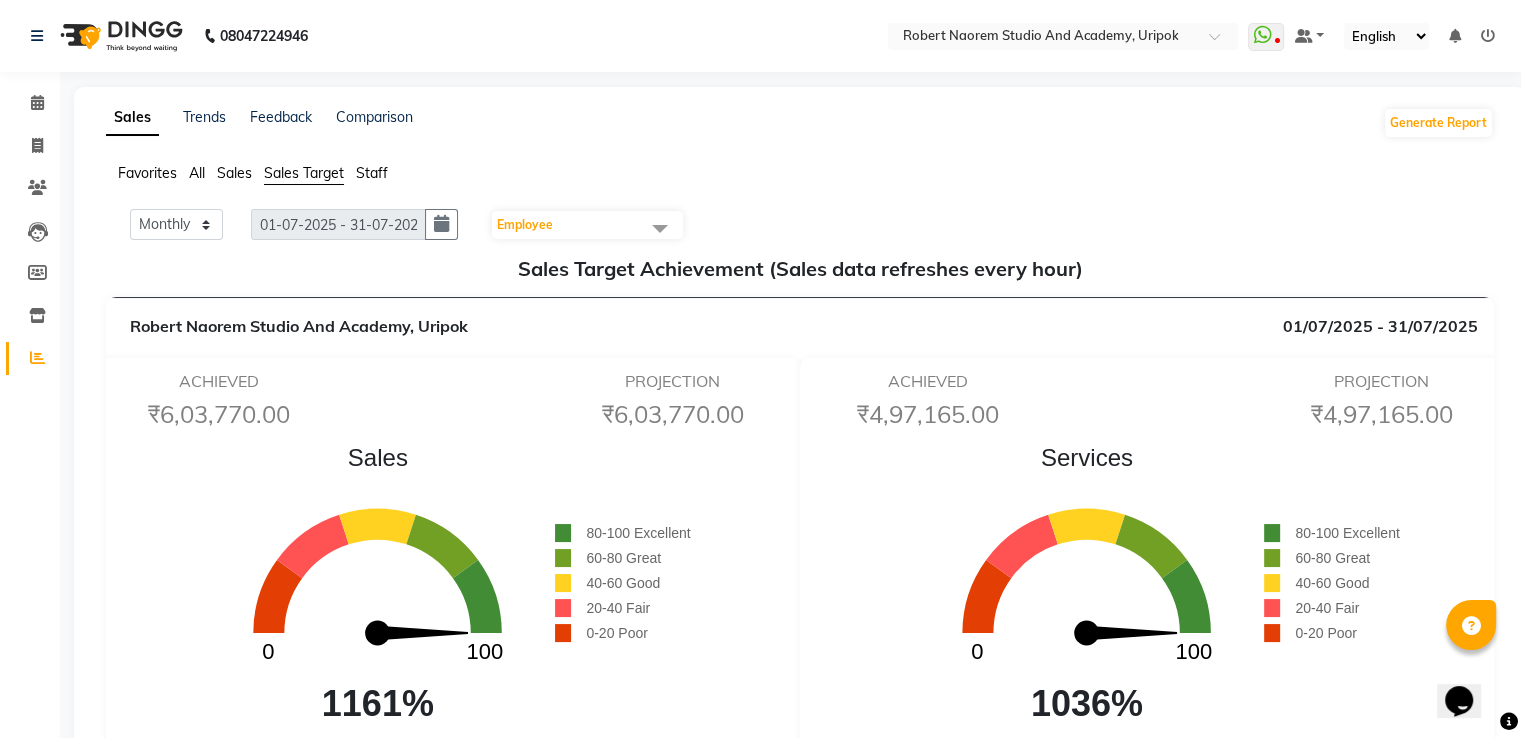 click on "Employee" 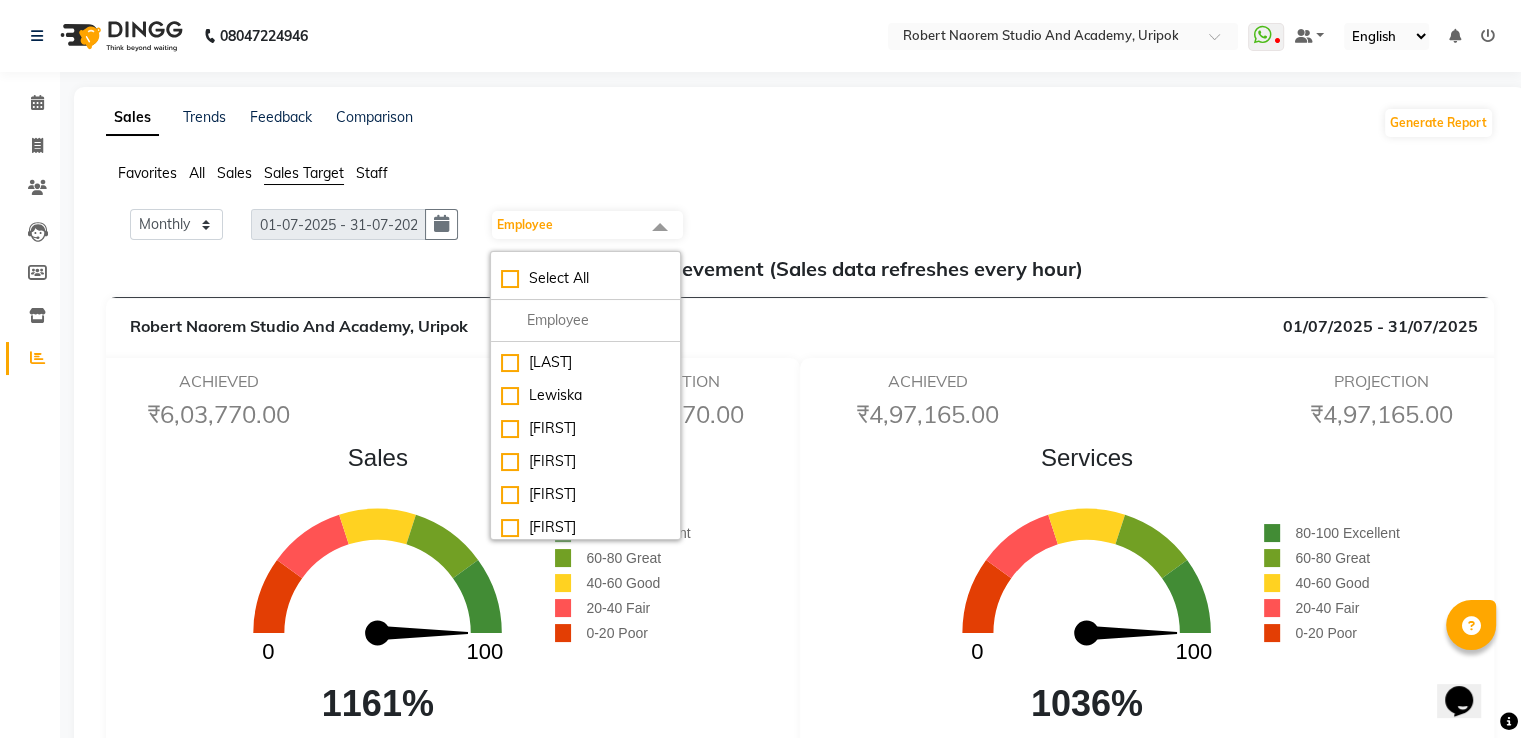 scroll, scrollTop: 100, scrollLeft: 0, axis: vertical 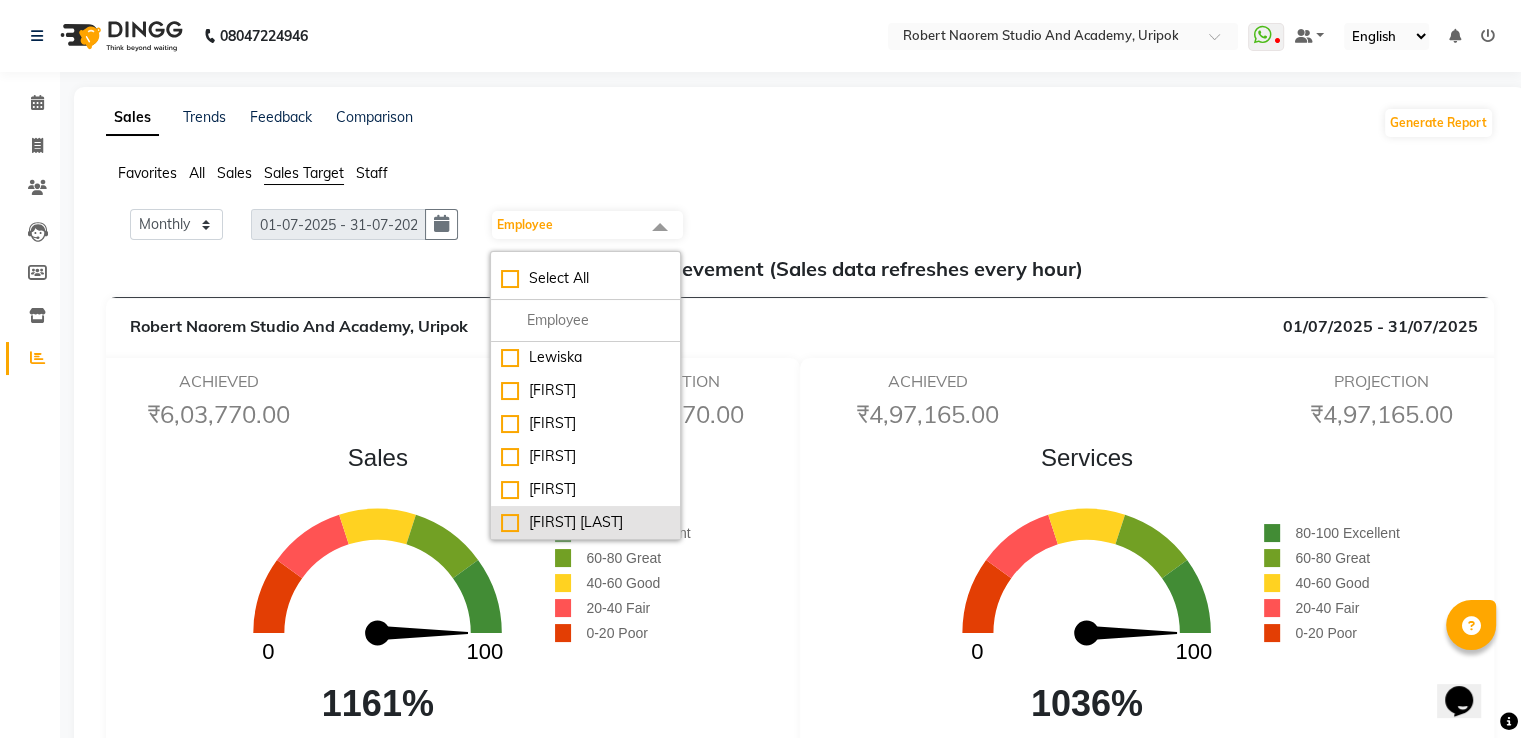 click on "[FIRST] [LAST]" 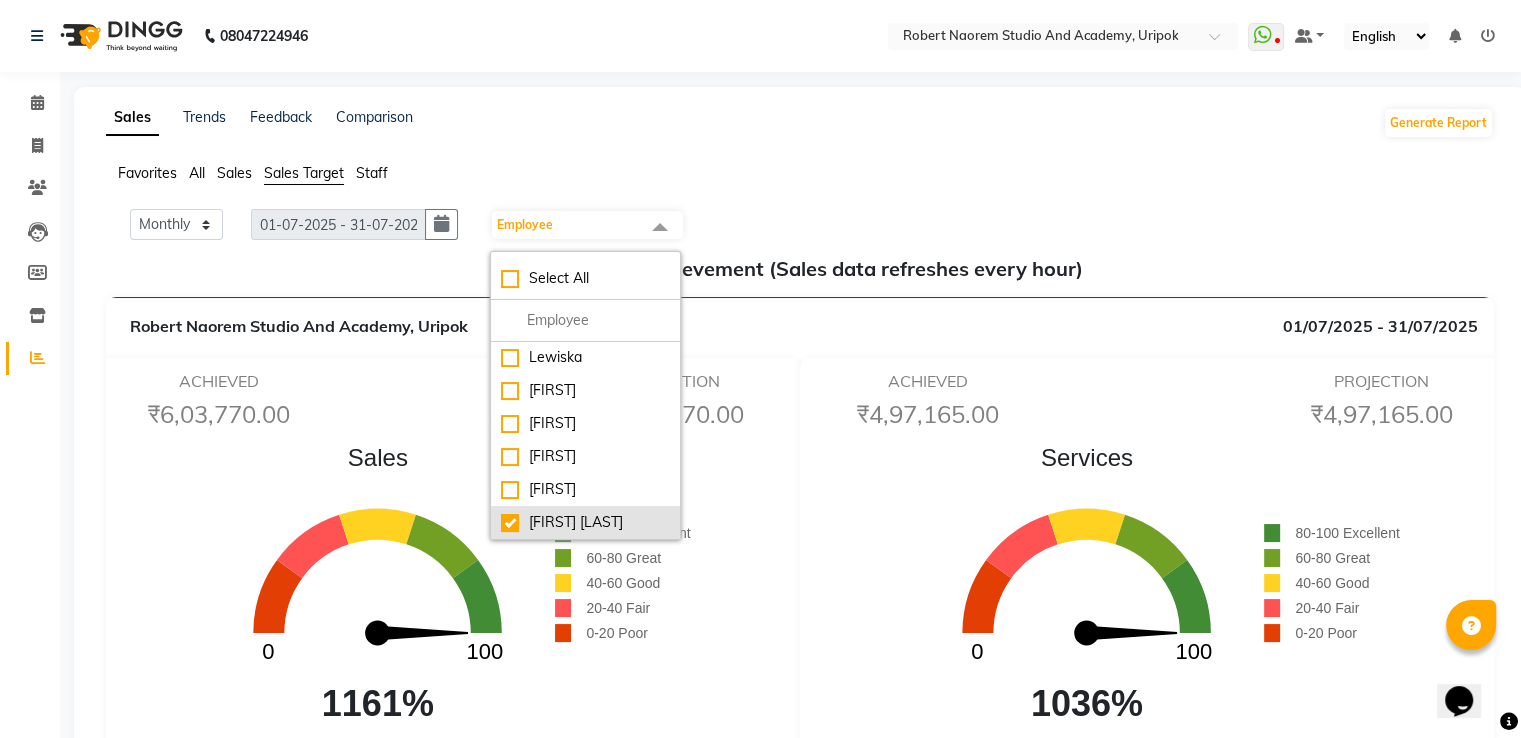 checkbox on "true" 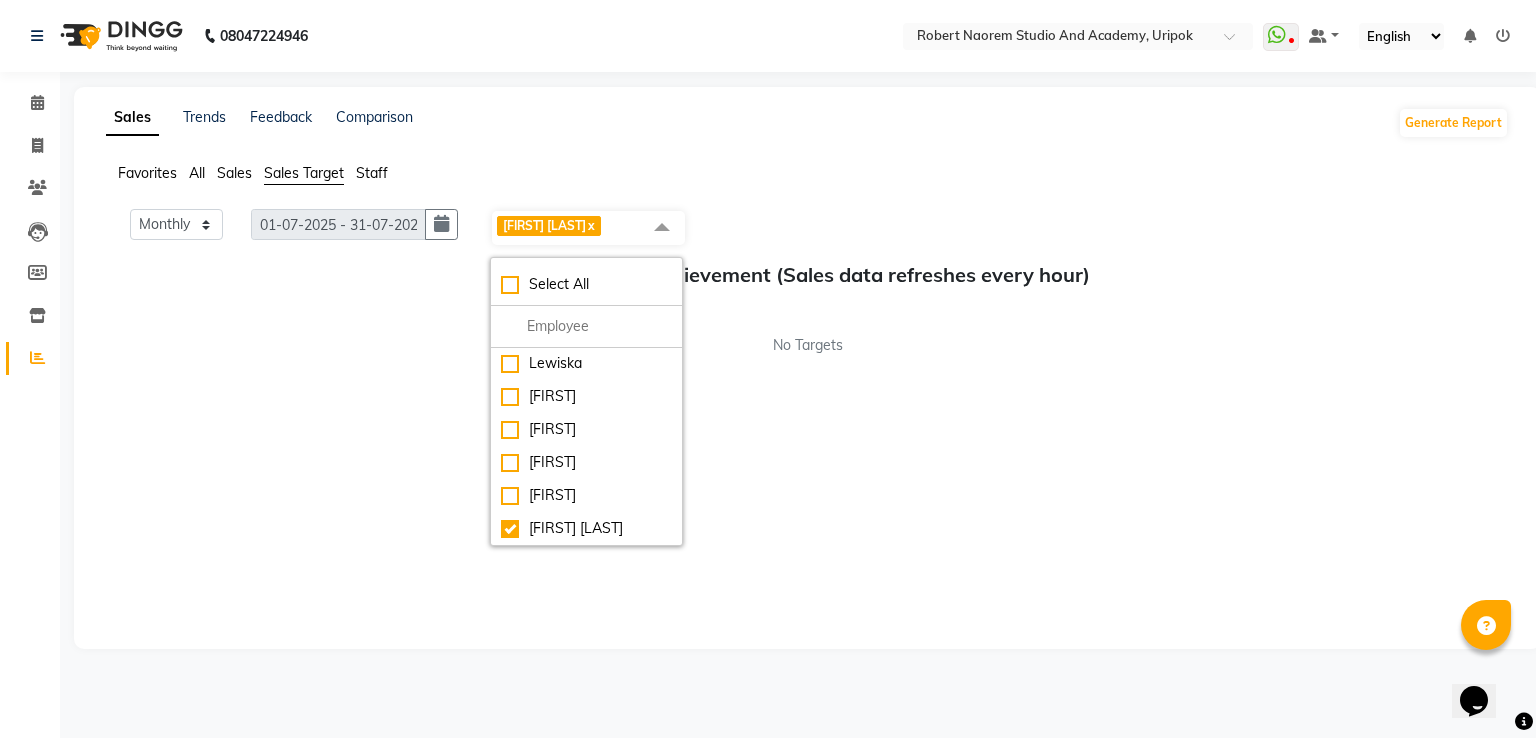 click on "Monthly Weekly 01-07-2025 - 31-07-2025 01-07-2025 Suniti Wangkhem x Select All Asina johnson Kamei Lewiska Micheal Rex Rosita Sonka Suniti Wangkhem Sales Target Achievement (Sales data refreshes every hour) No Targets" 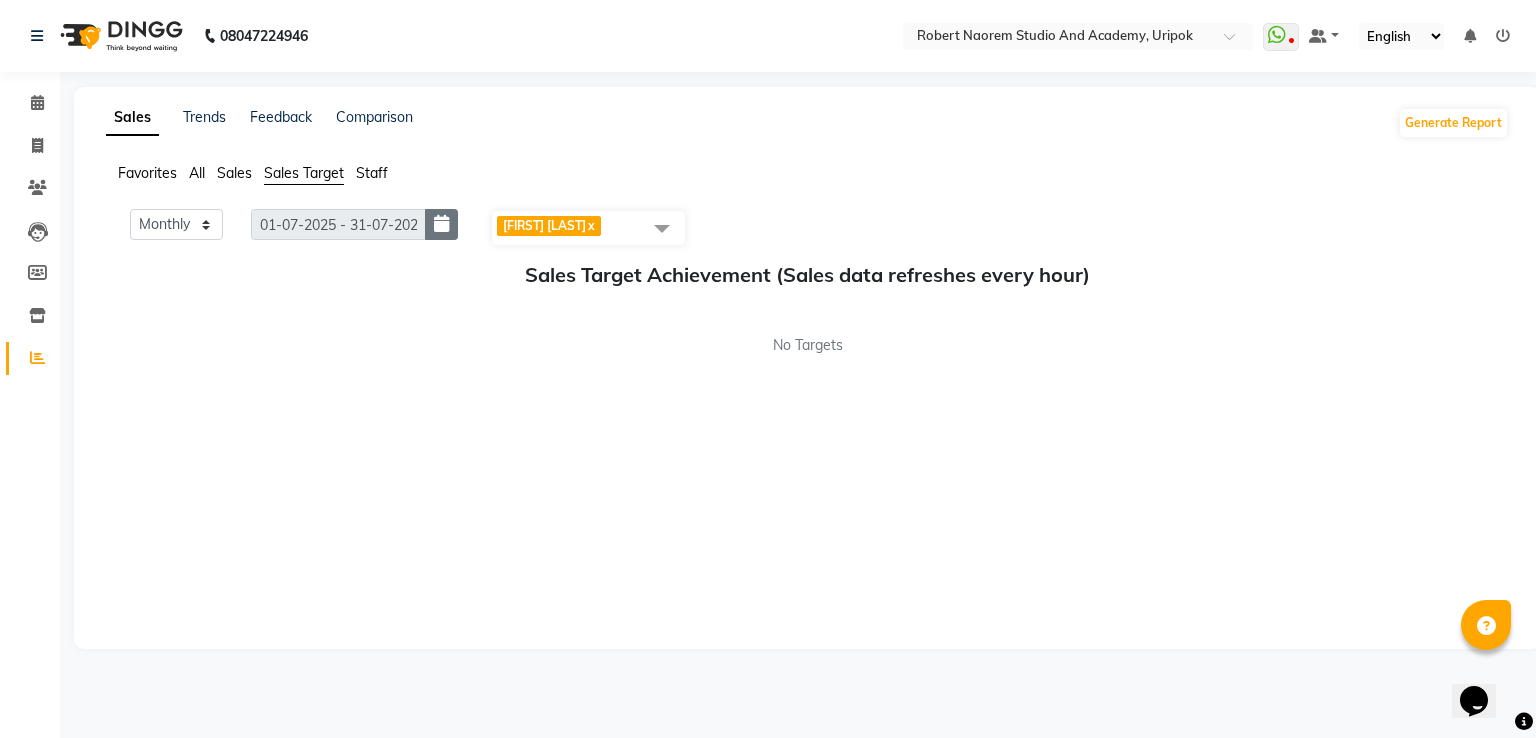 click 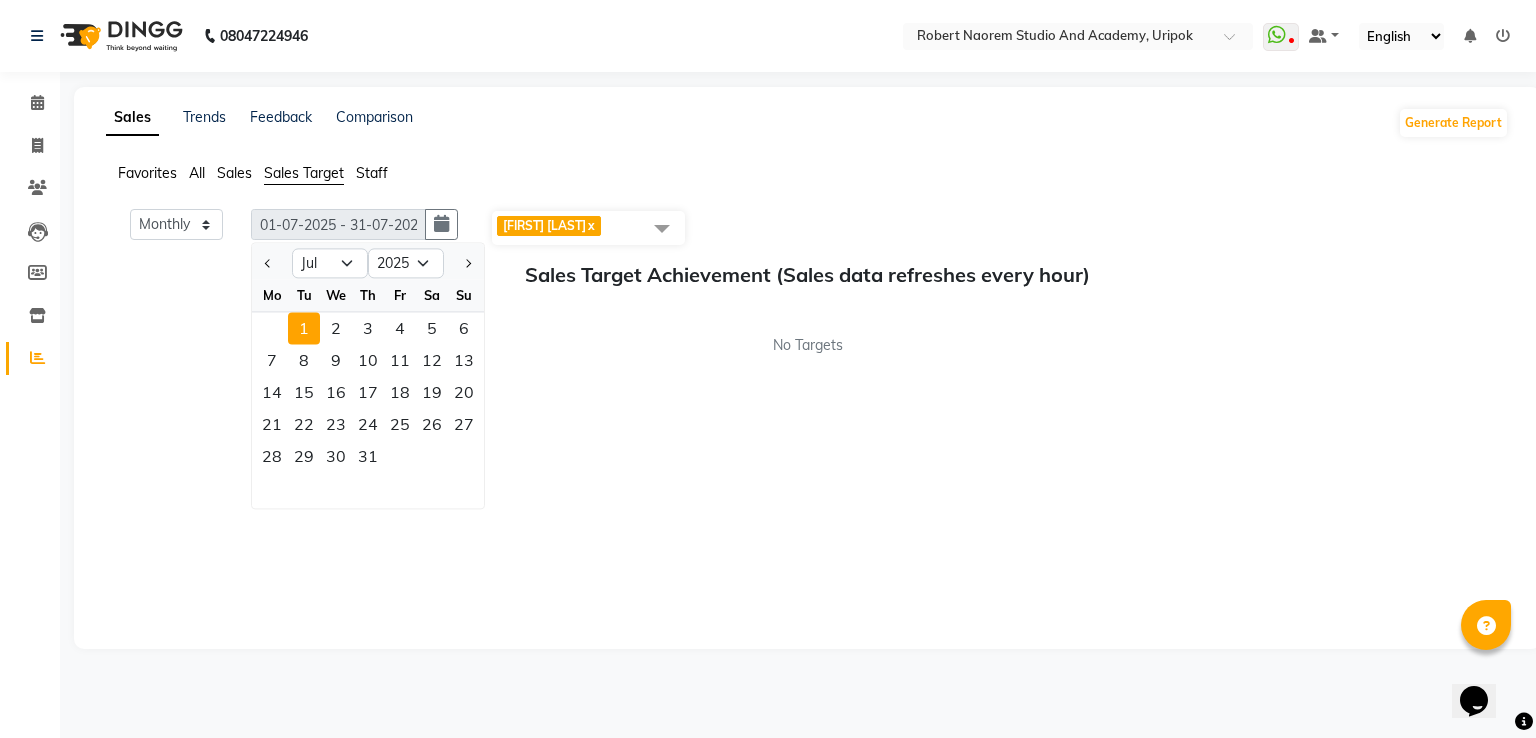 click on "1" 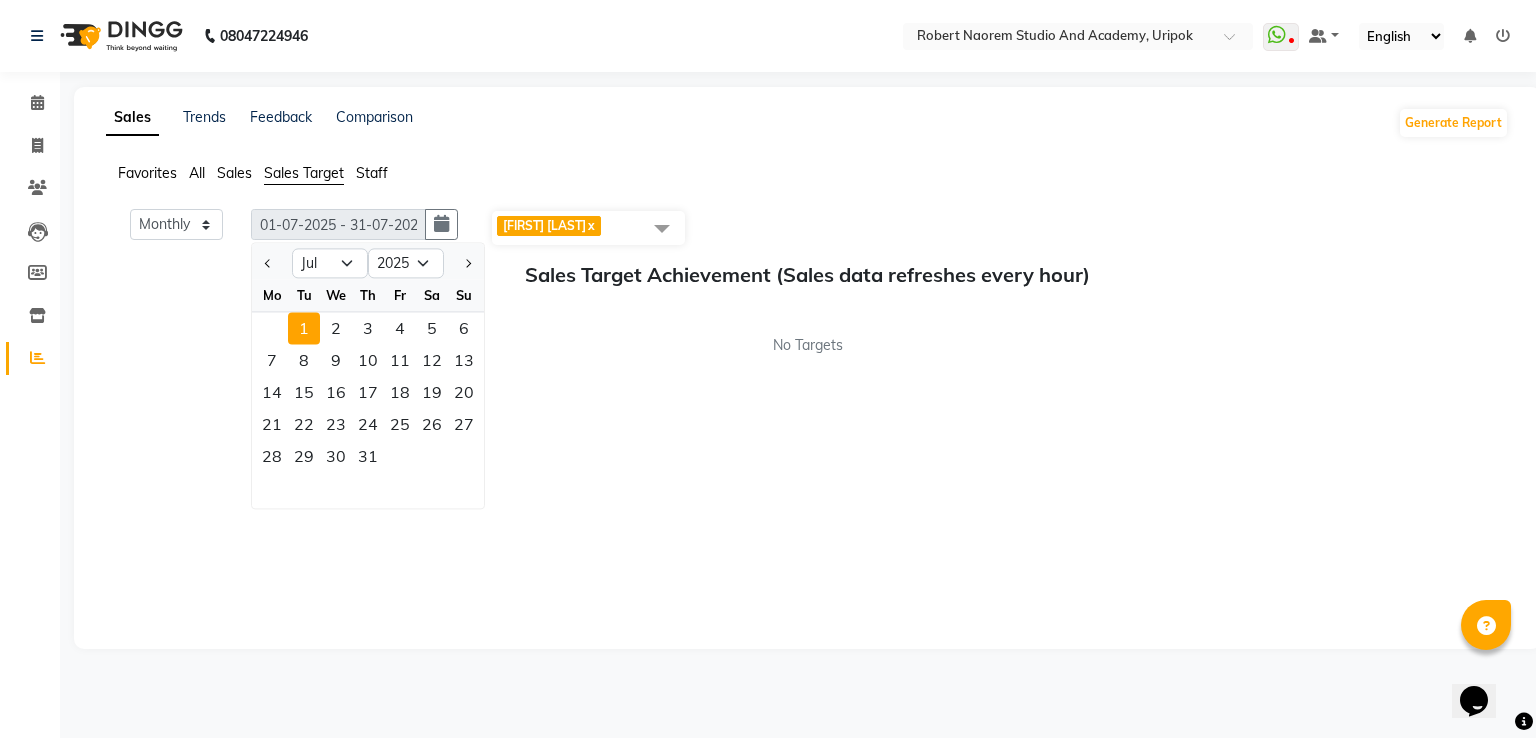 click on "x" 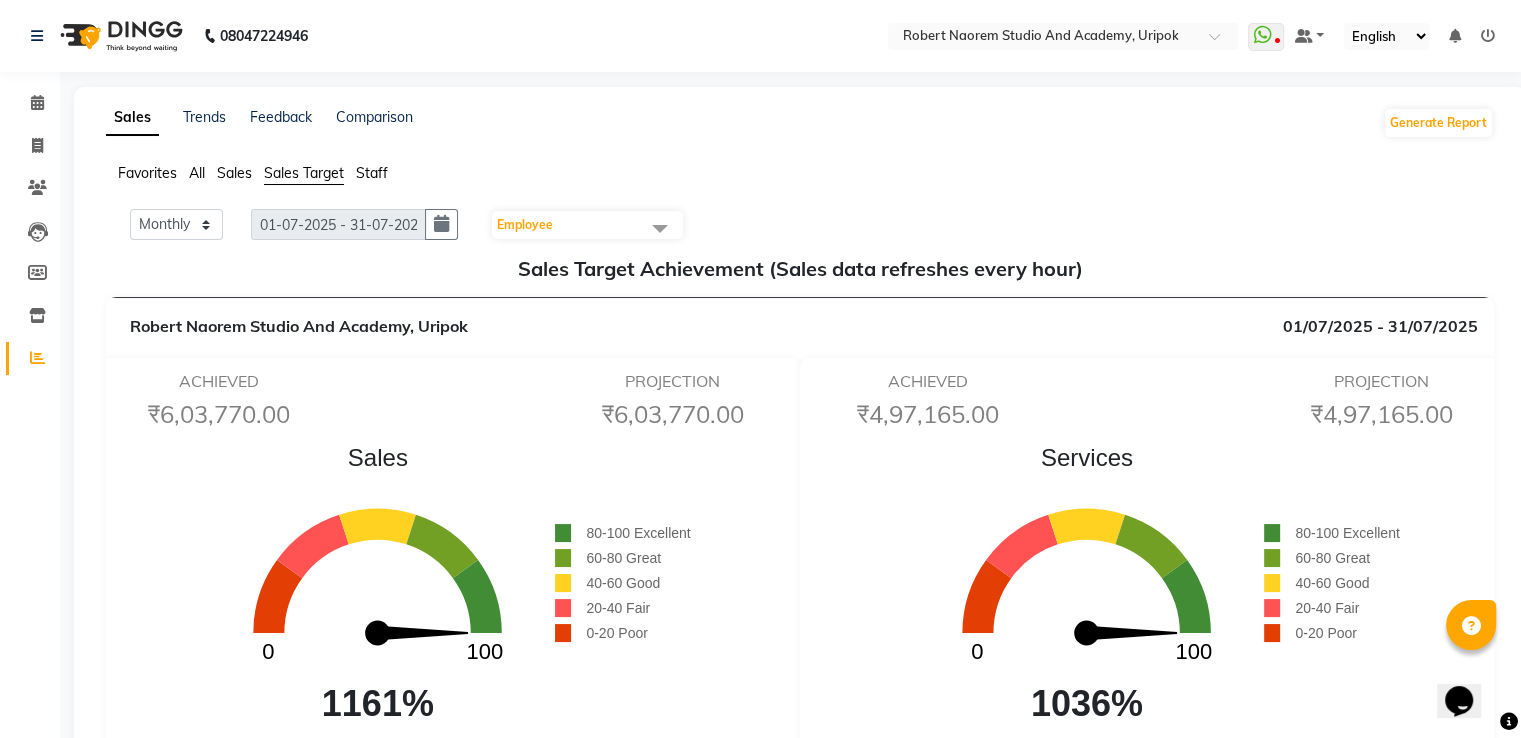 click on "Employee" 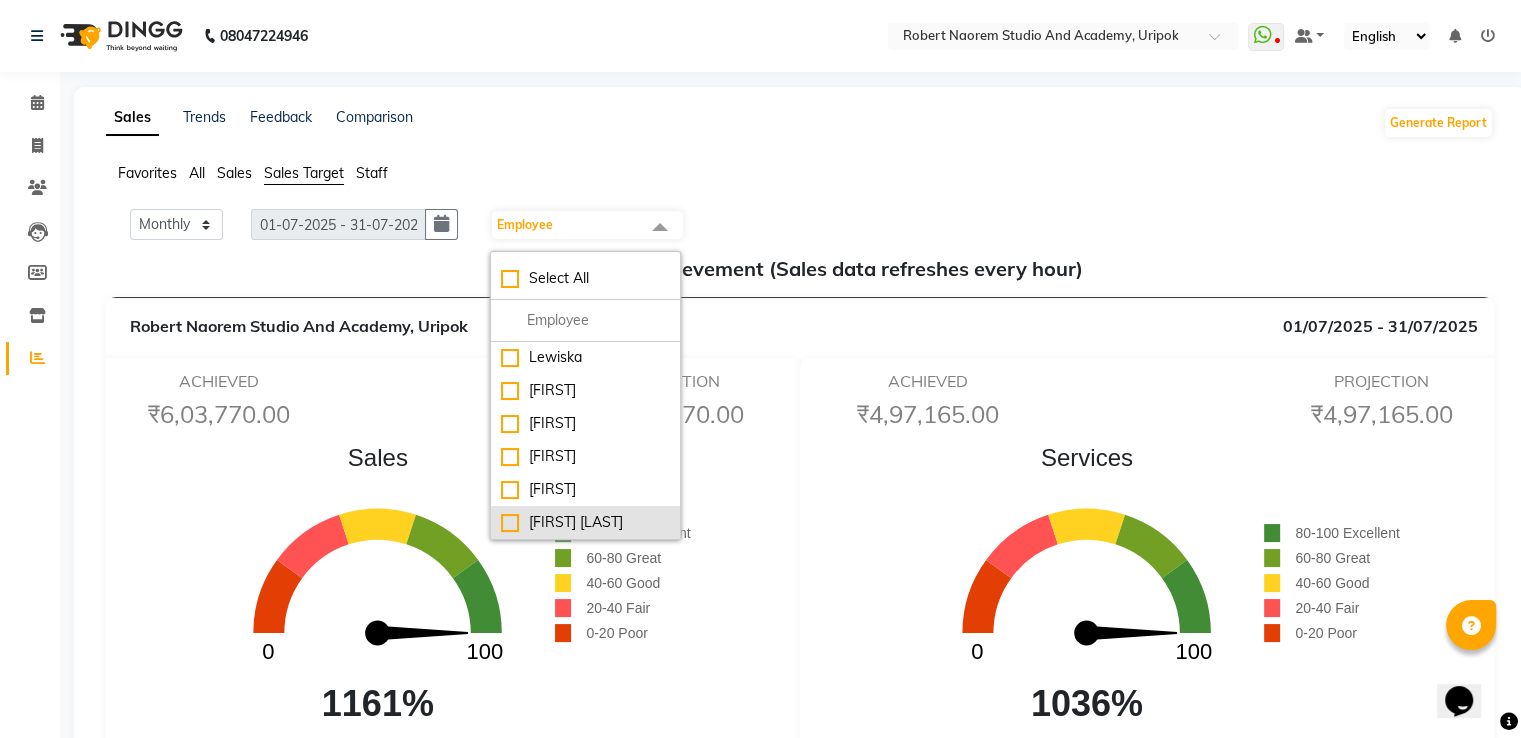click on "[FIRST] [LAST]" 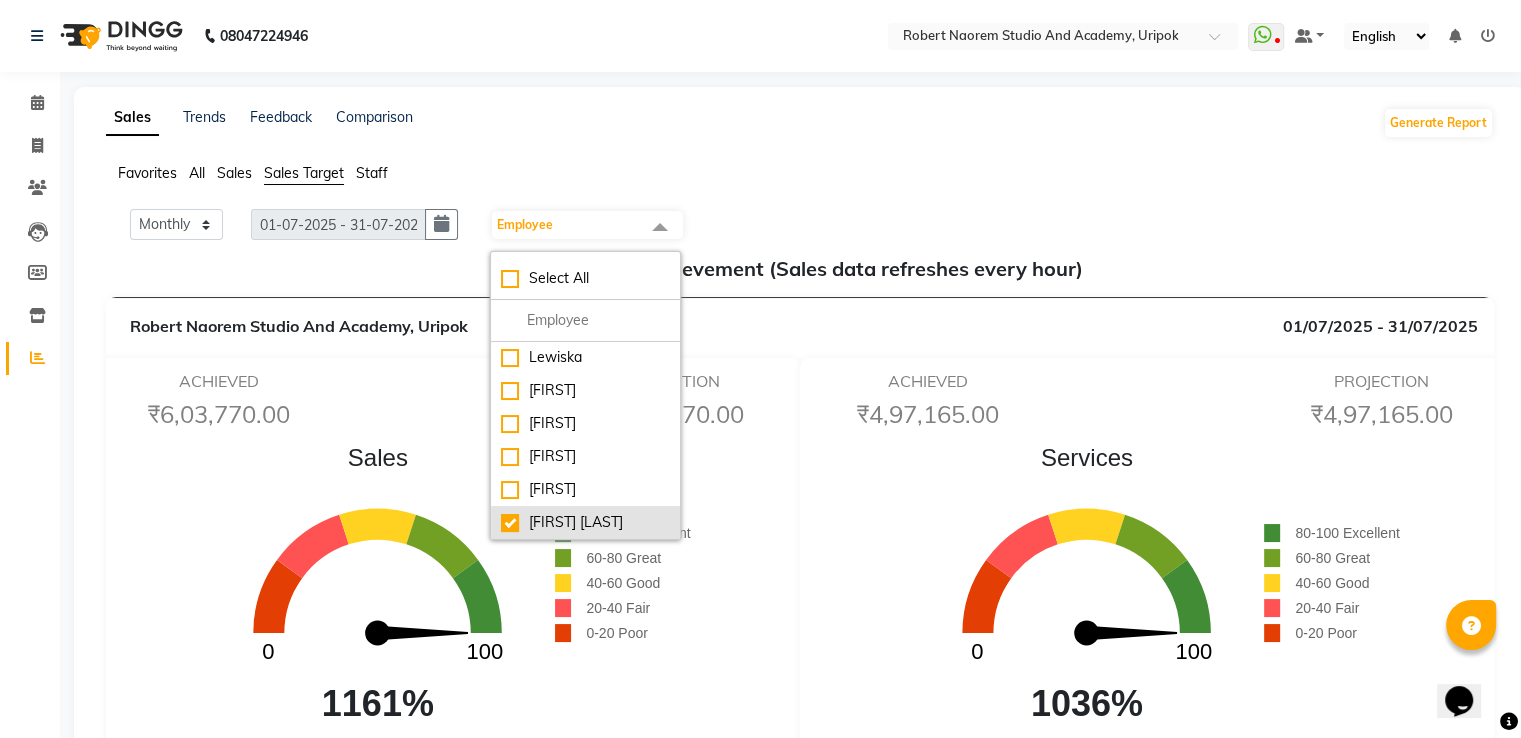 checkbox on "true" 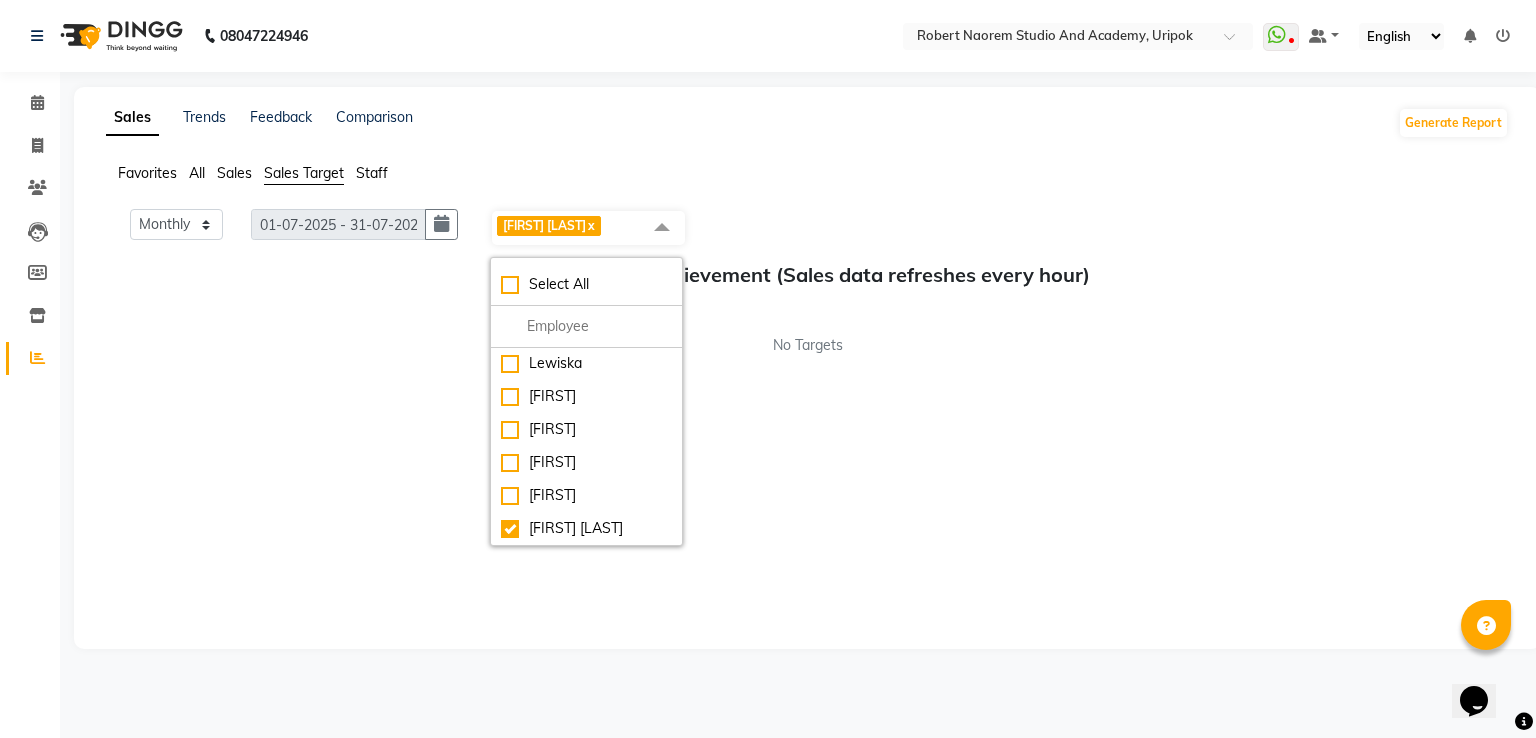 click on "Monthly Weekly 01-07-2025 - 31-07-2025 01-07-2025 Suniti Wangkhem x Select All Asina johnson Kamei Lewiska Micheal Rex Rosita Sonka Suniti Wangkhem Sales Target Achievement (Sales data refreshes every hour) No Targets" 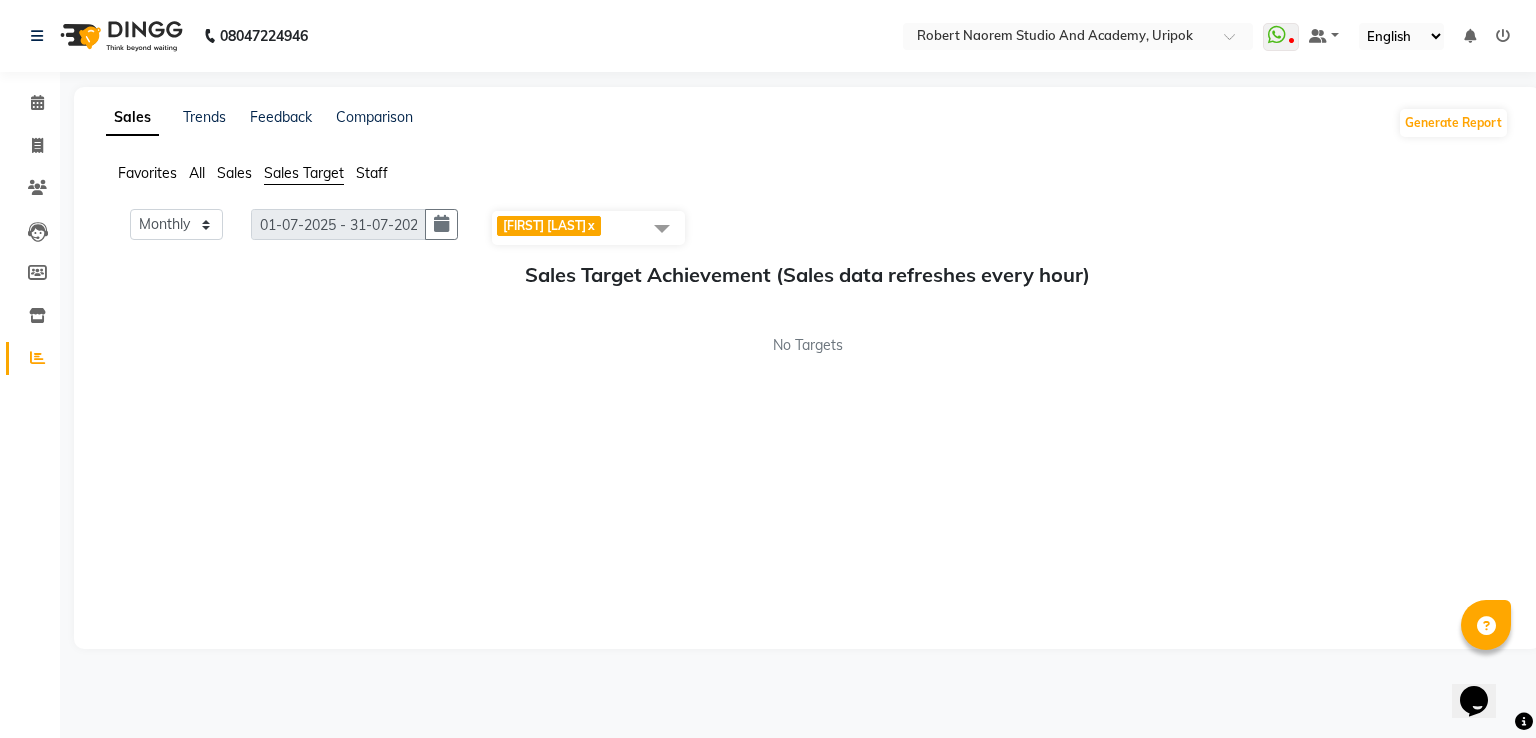 click on "Staff" 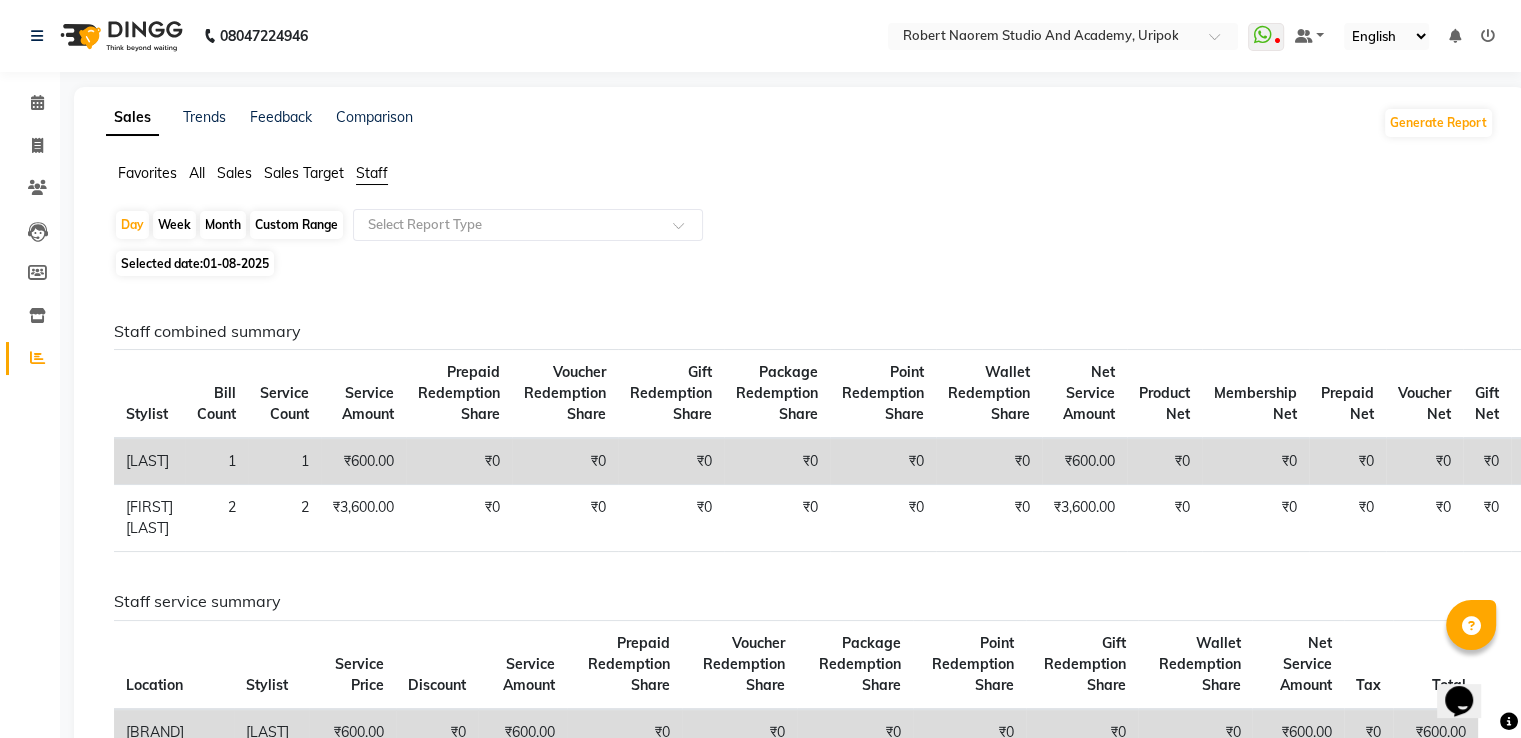 click on "Sales Target" 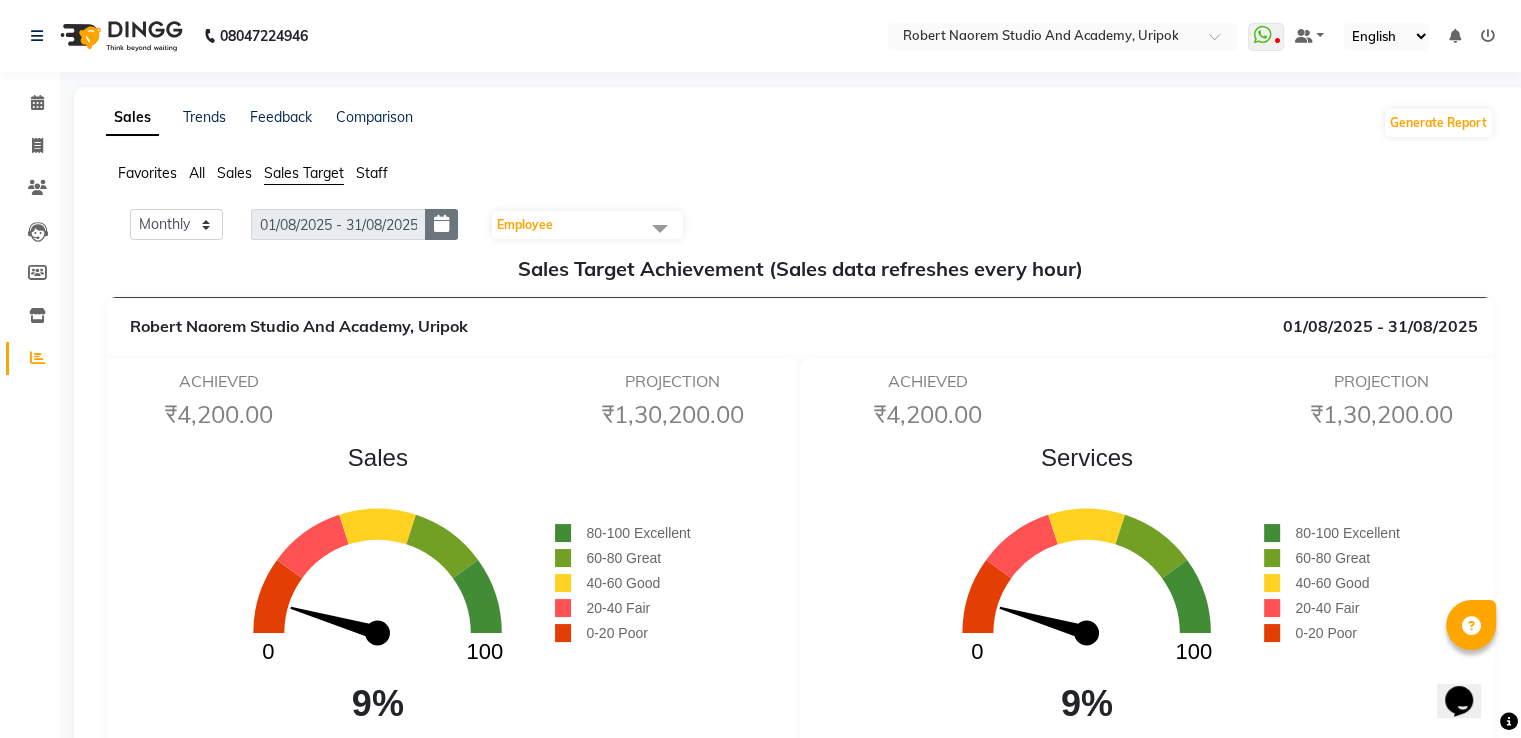click 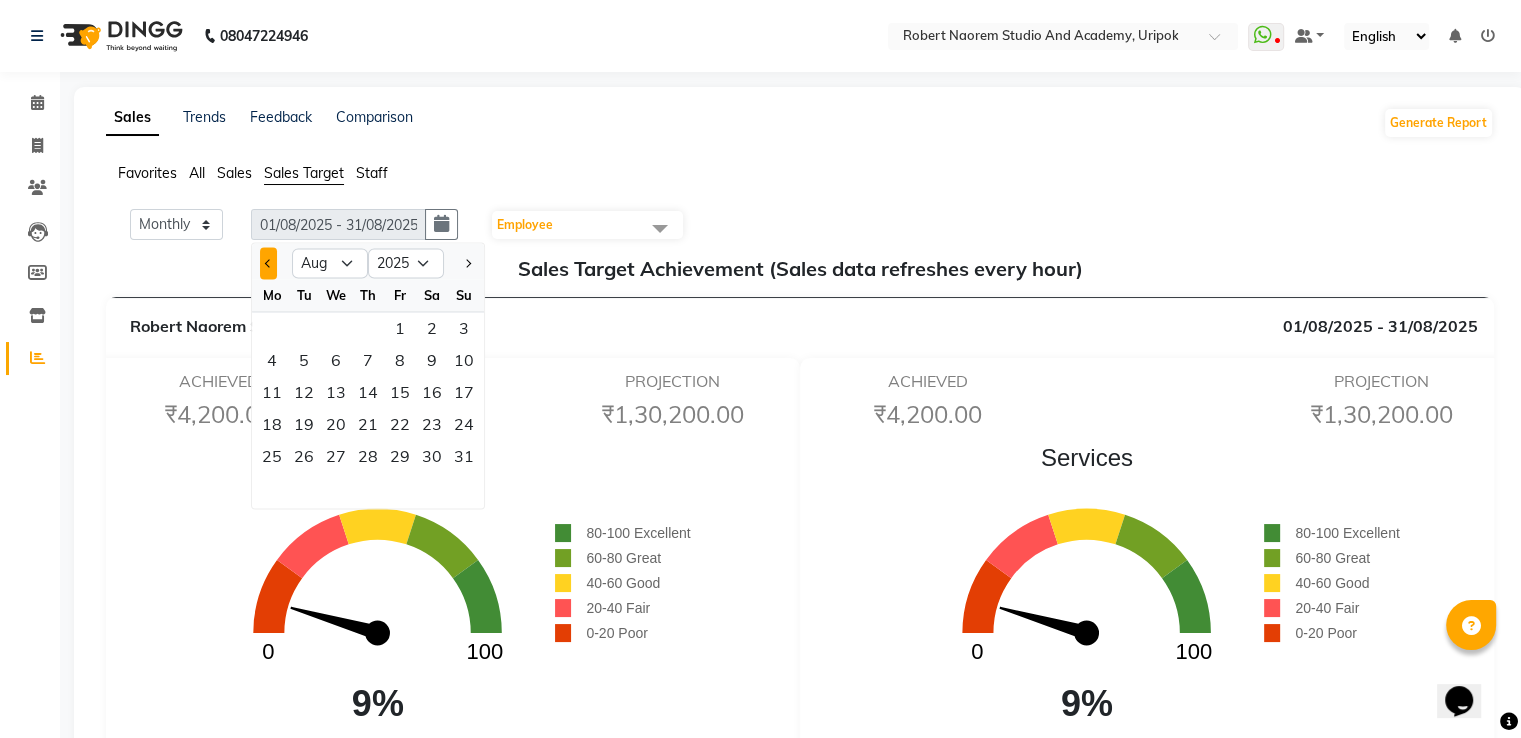 click 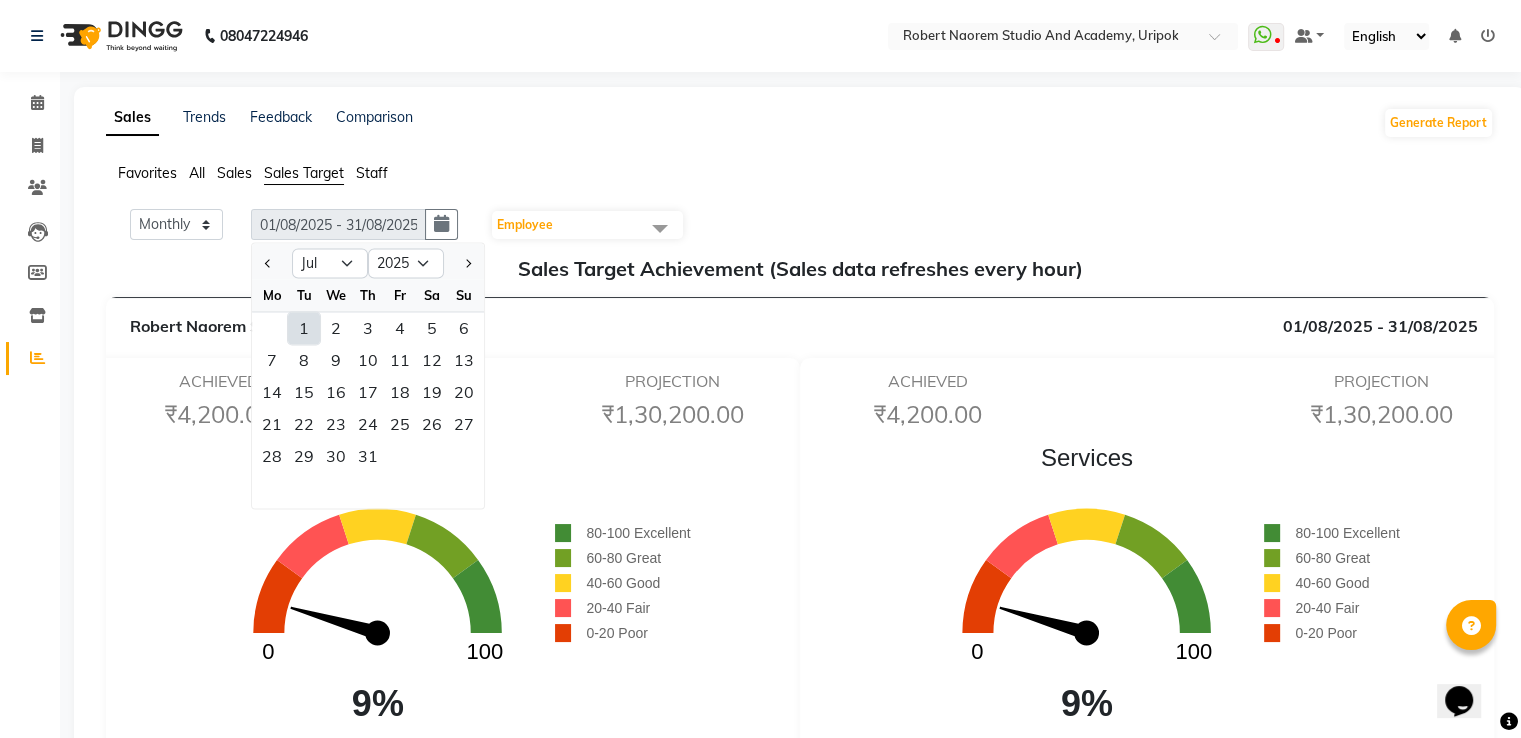 click on "1" 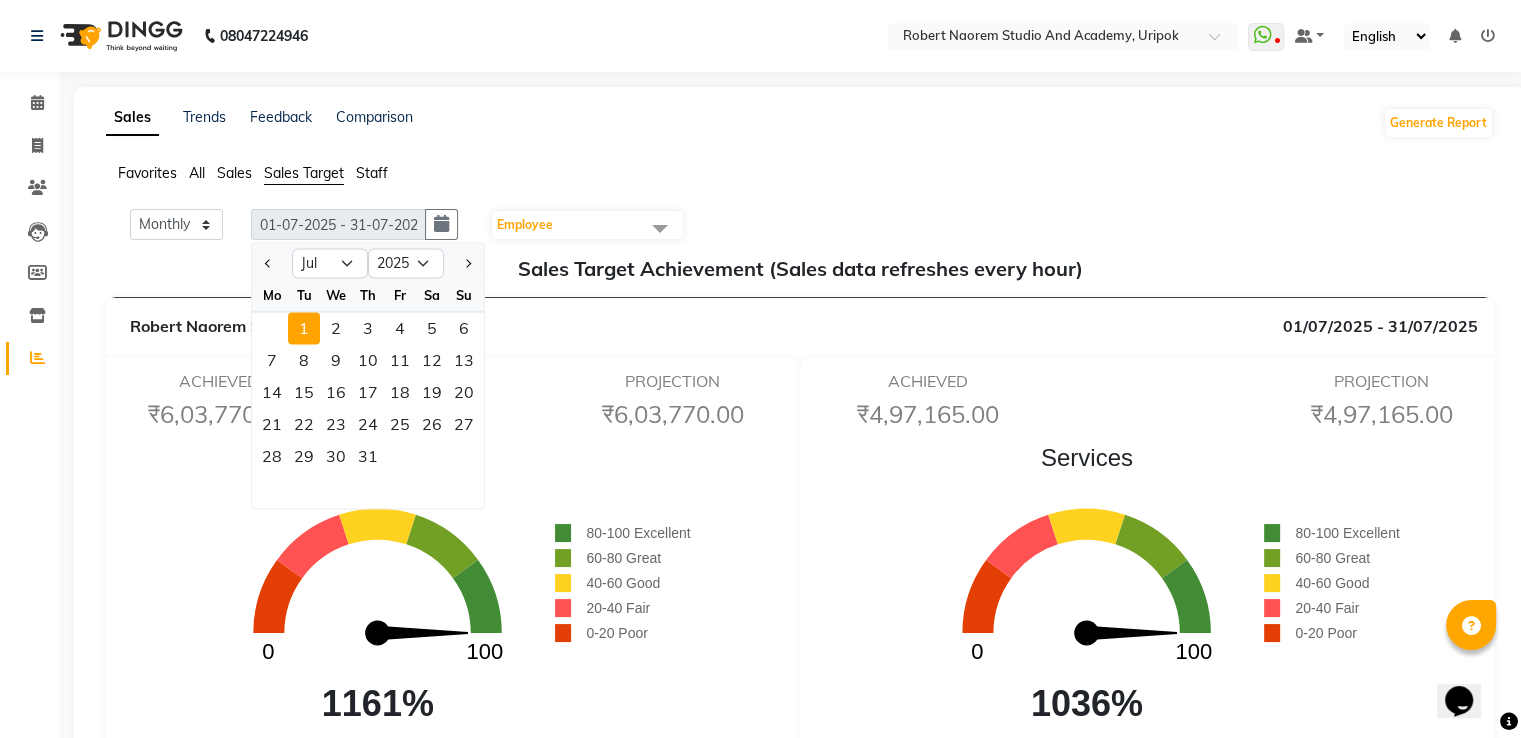 click on "Employee" 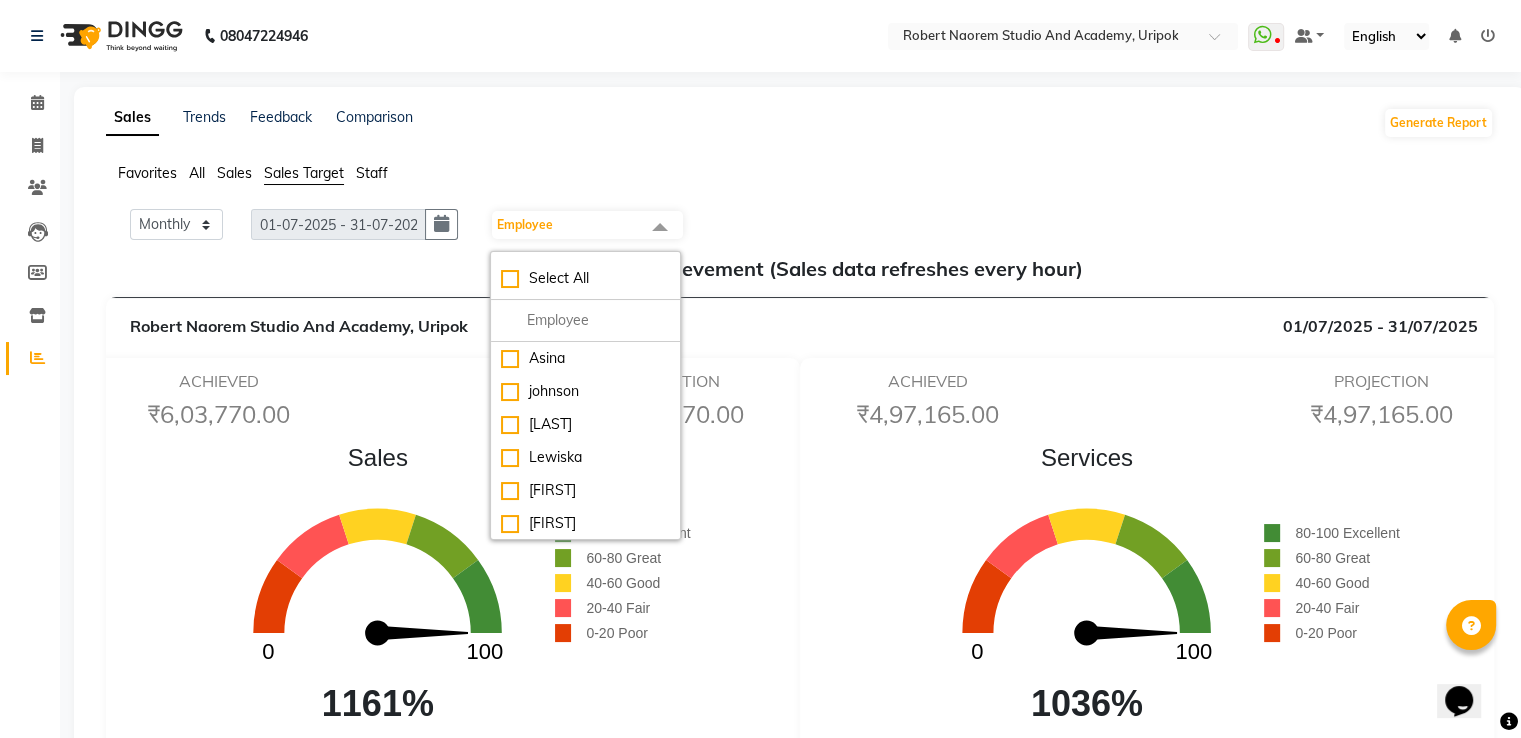 scroll, scrollTop: 100, scrollLeft: 0, axis: vertical 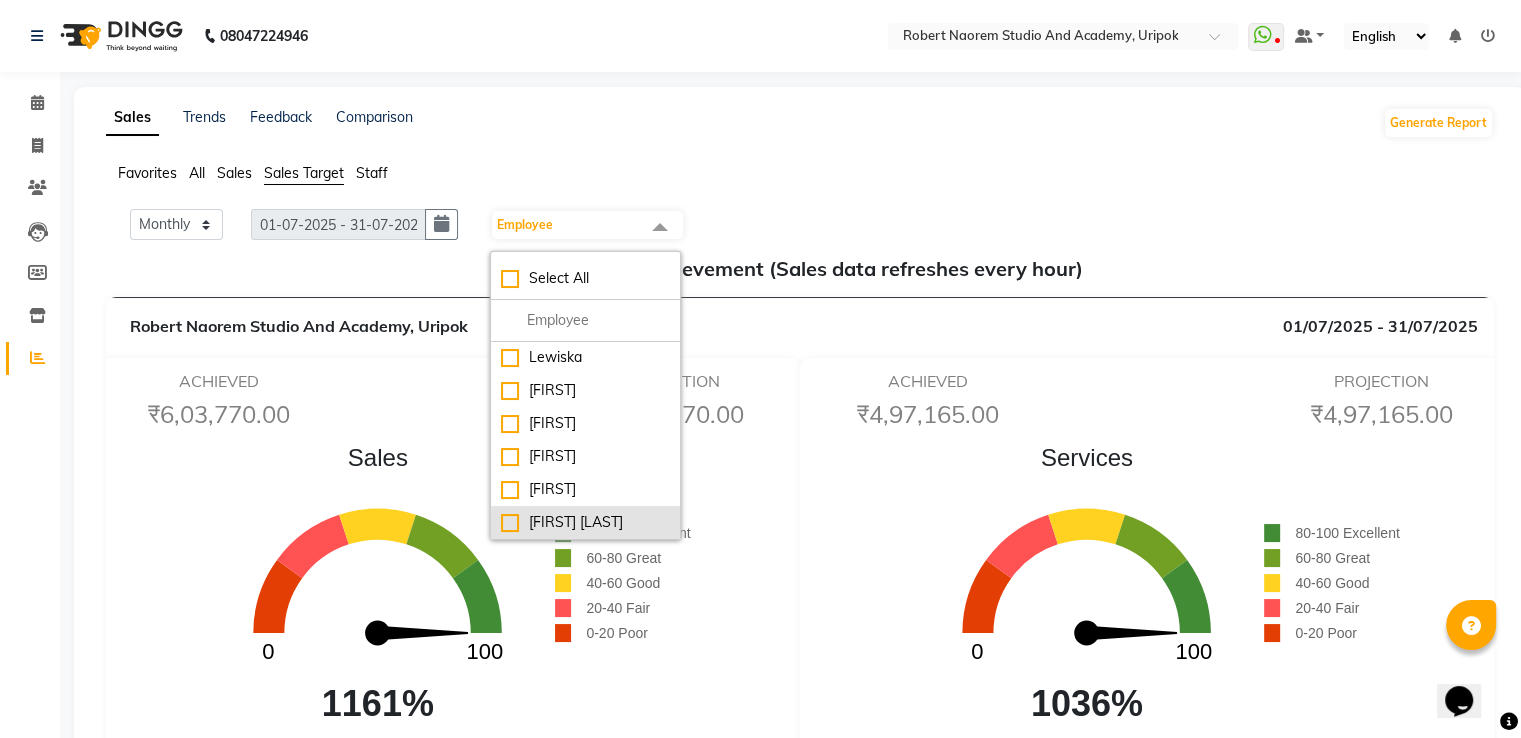 click on "[FIRST] [LAST]" 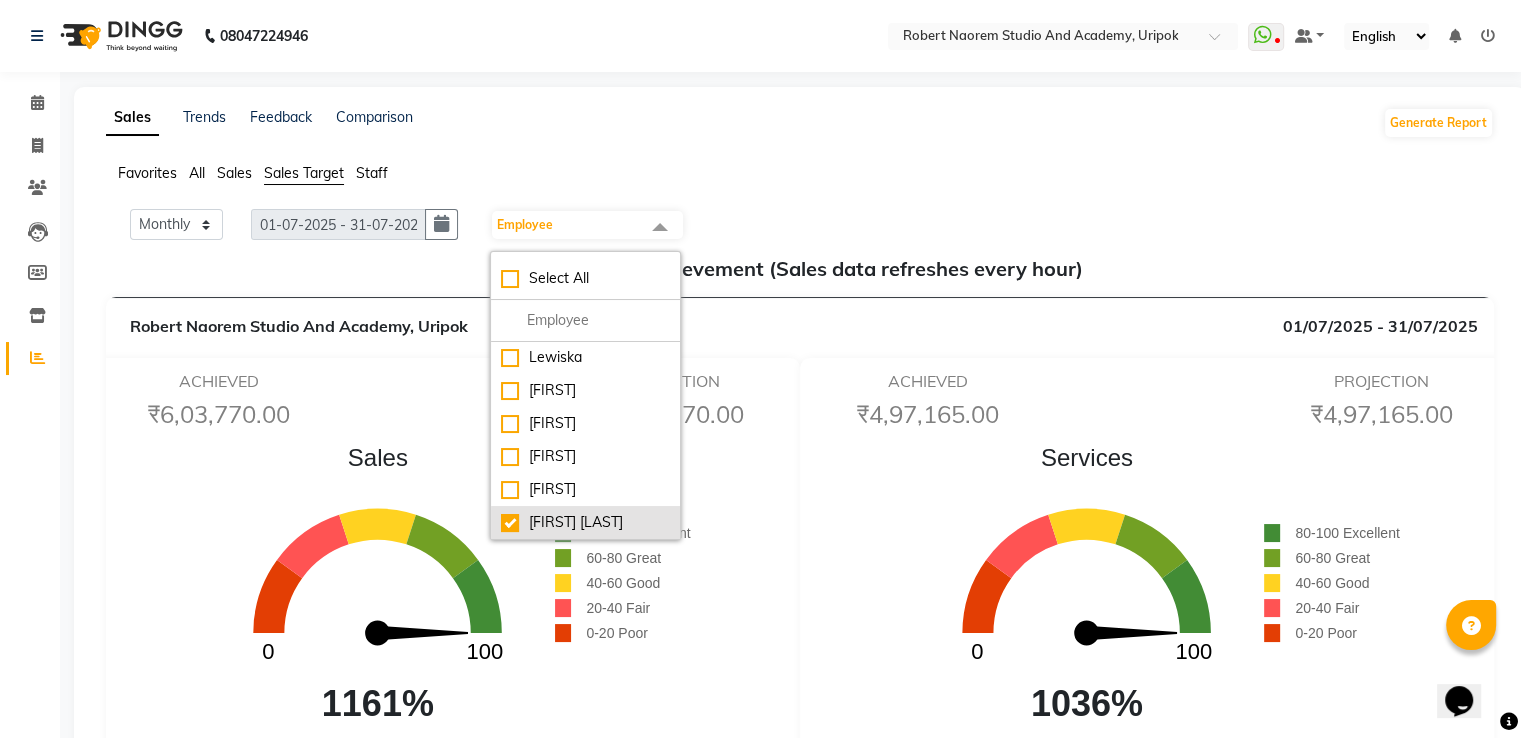 checkbox on "true" 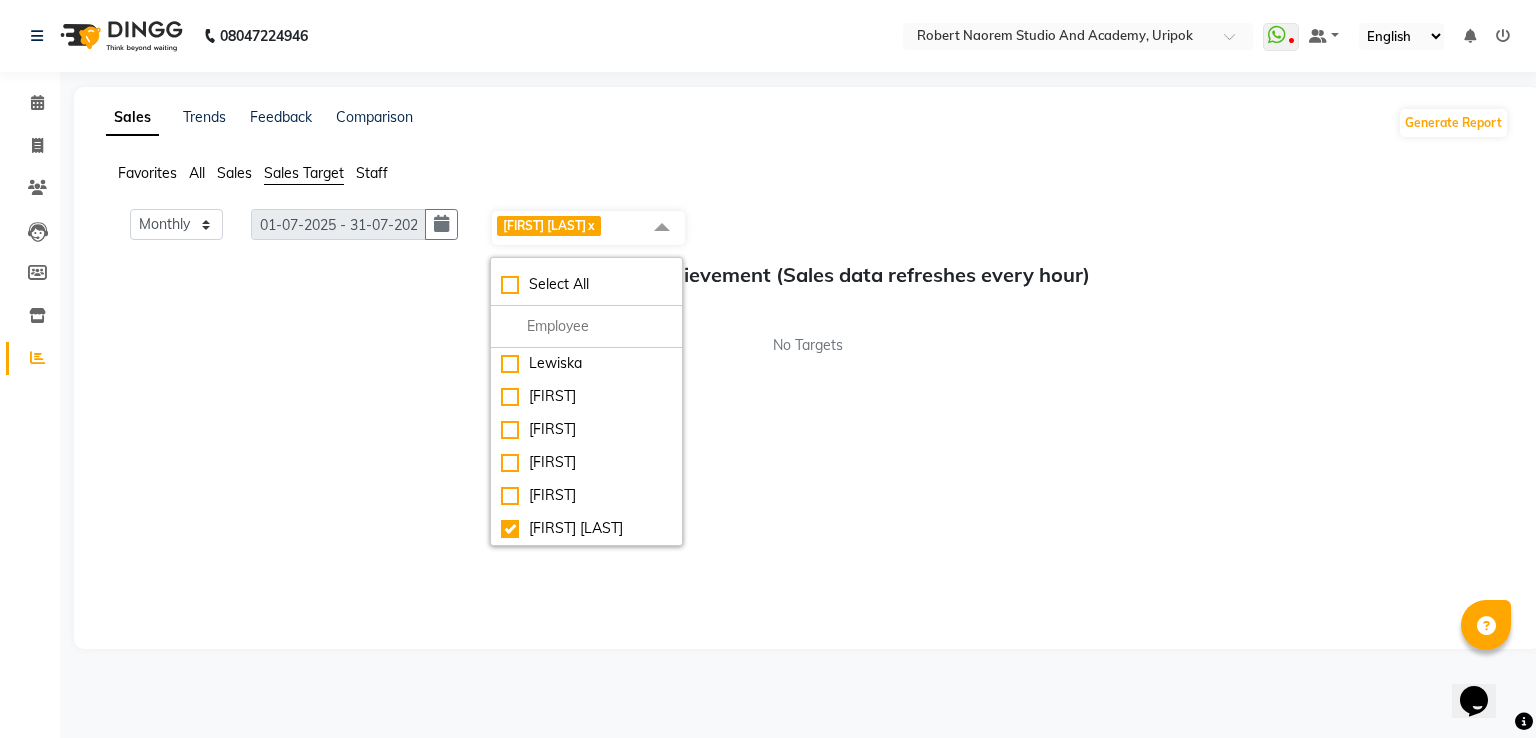 click on "Sales Trends Feedback Comparison Generate Report Favorites All Sales Sales Target Staff Monthly Weekly 01-07-2025 - 31-07-2025 01-07-2025 Suniti Wangkhem x Select All Asina johnson Kamei Lewiska Micheal Rex Rosita Sonka Suniti Wangkhem Sales Target Achievement (Sales data refreshes every hour) No Targets" 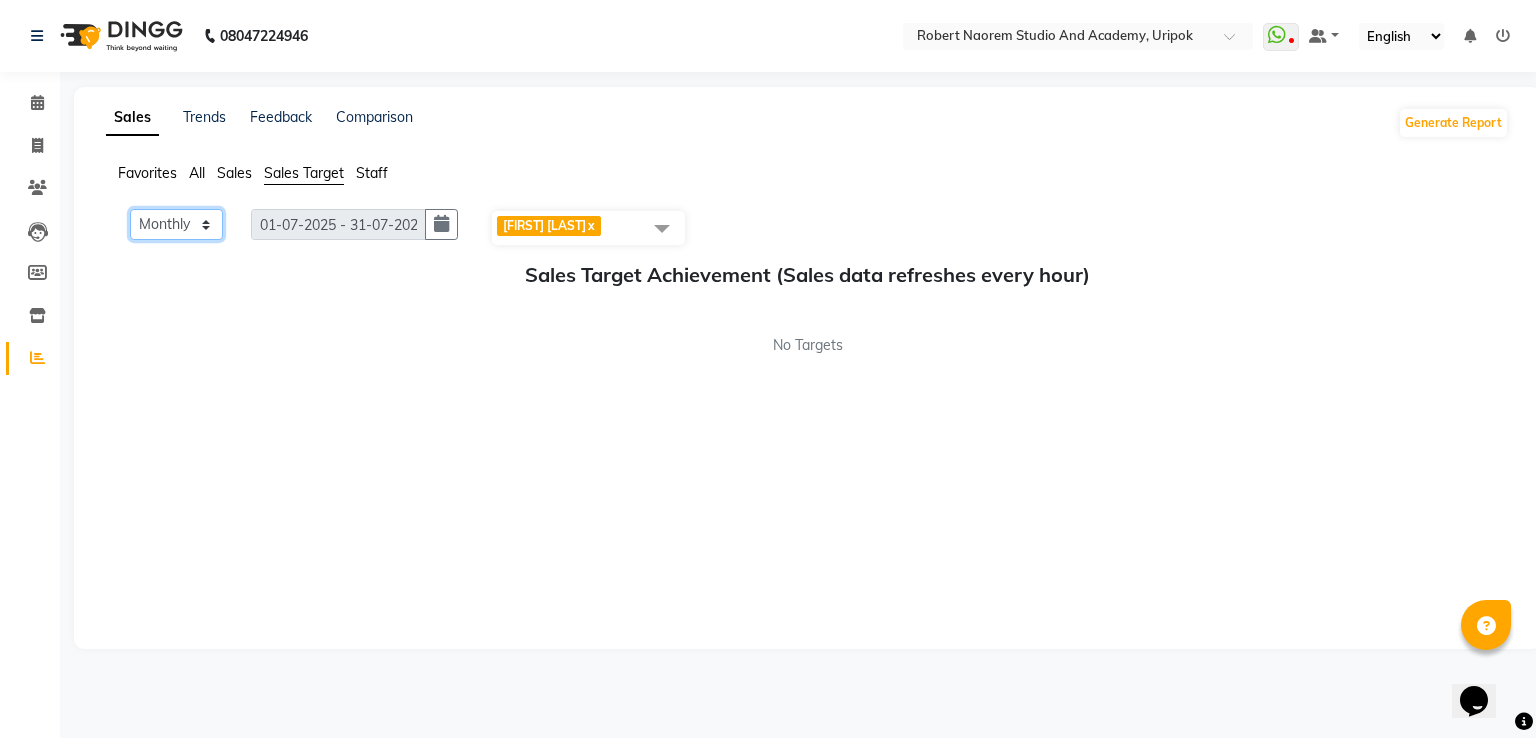 click on "Monthly Weekly" 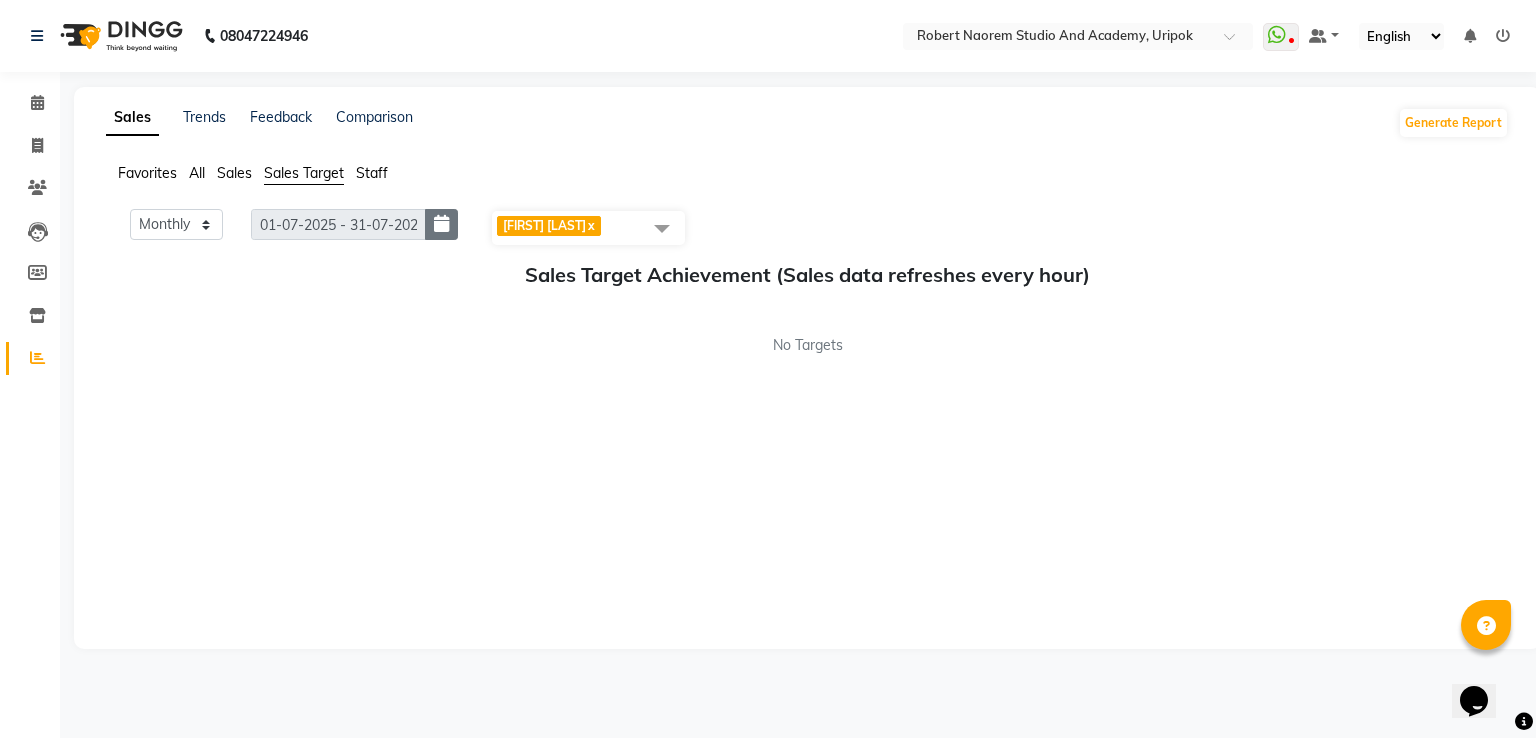 click 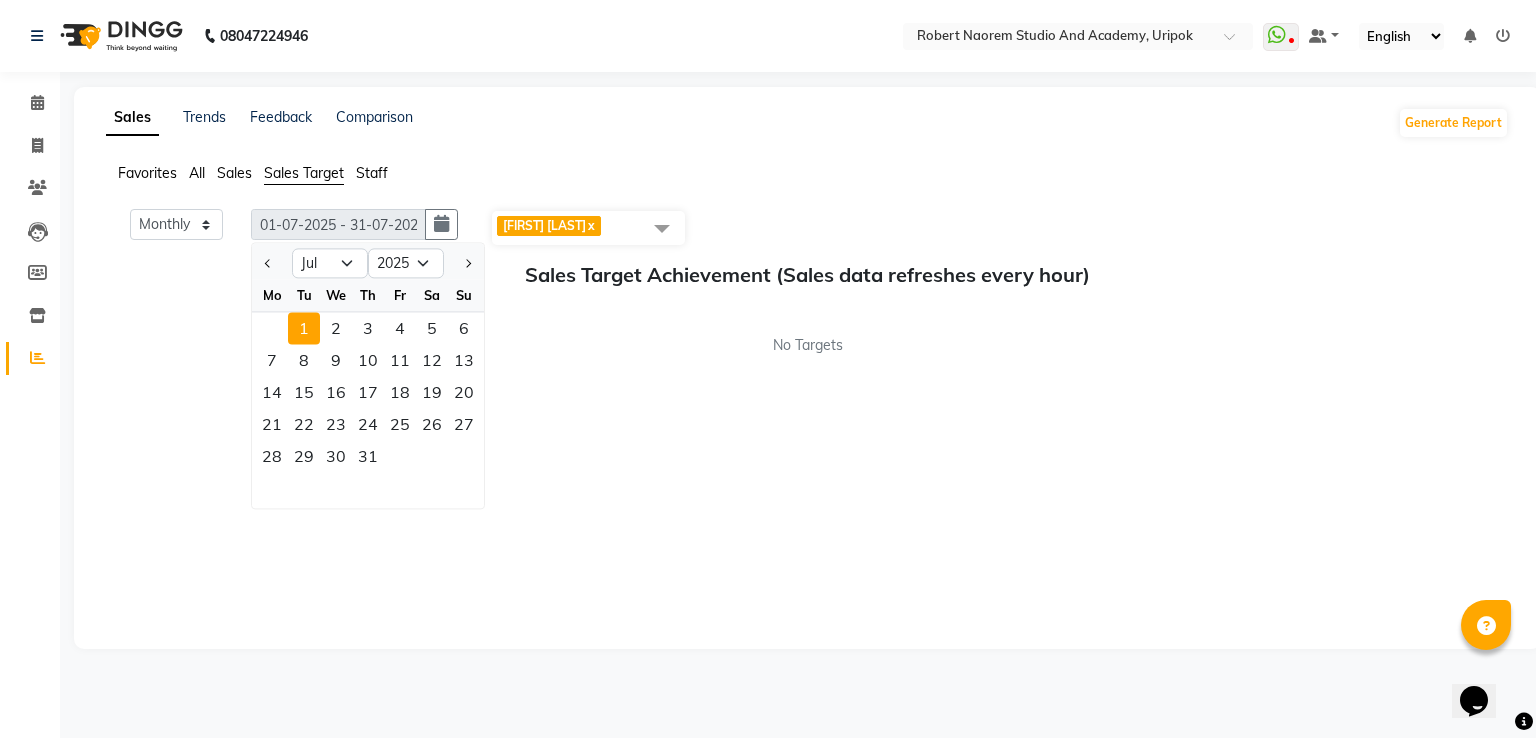 click on "1" 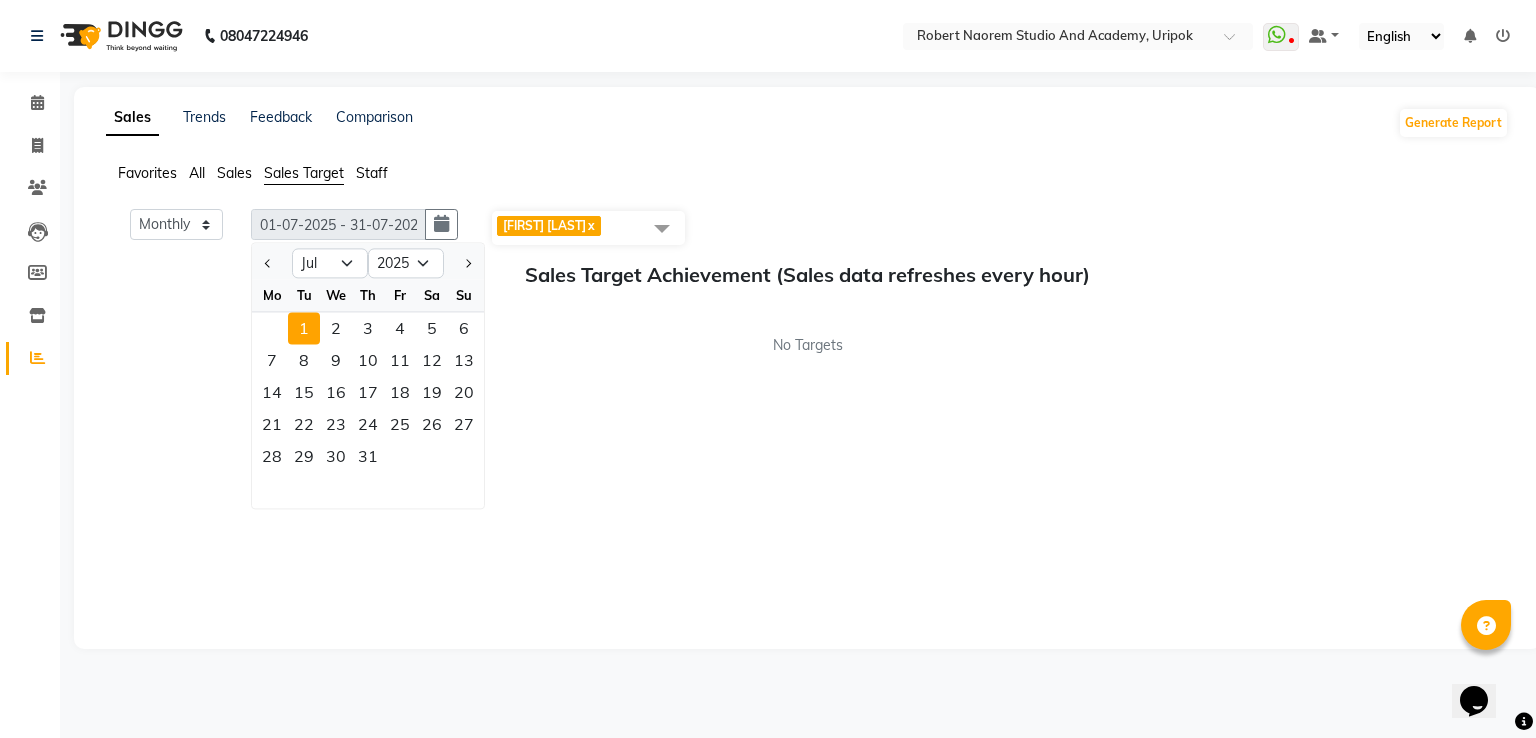 click 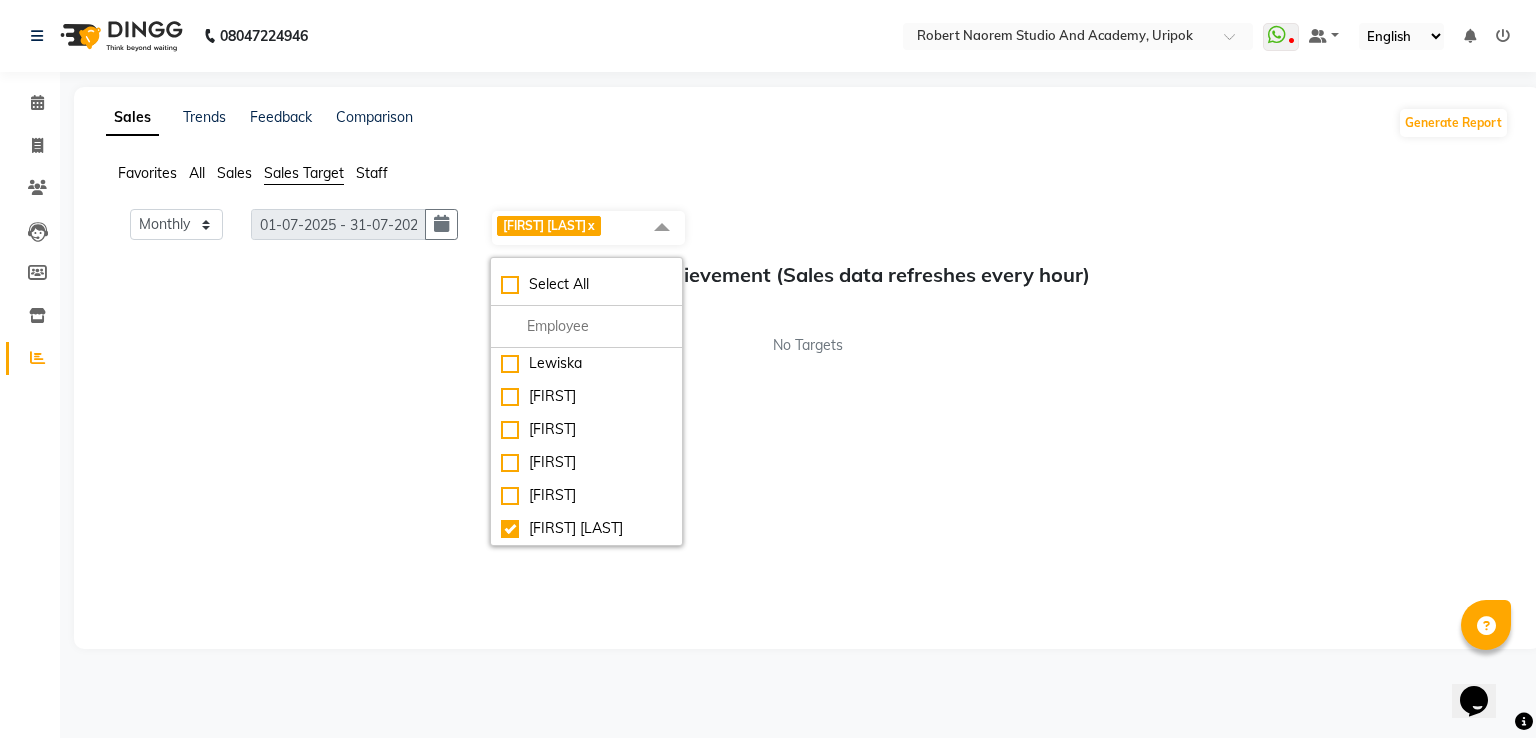 click on "Favorites All Sales Sales Target Staff" 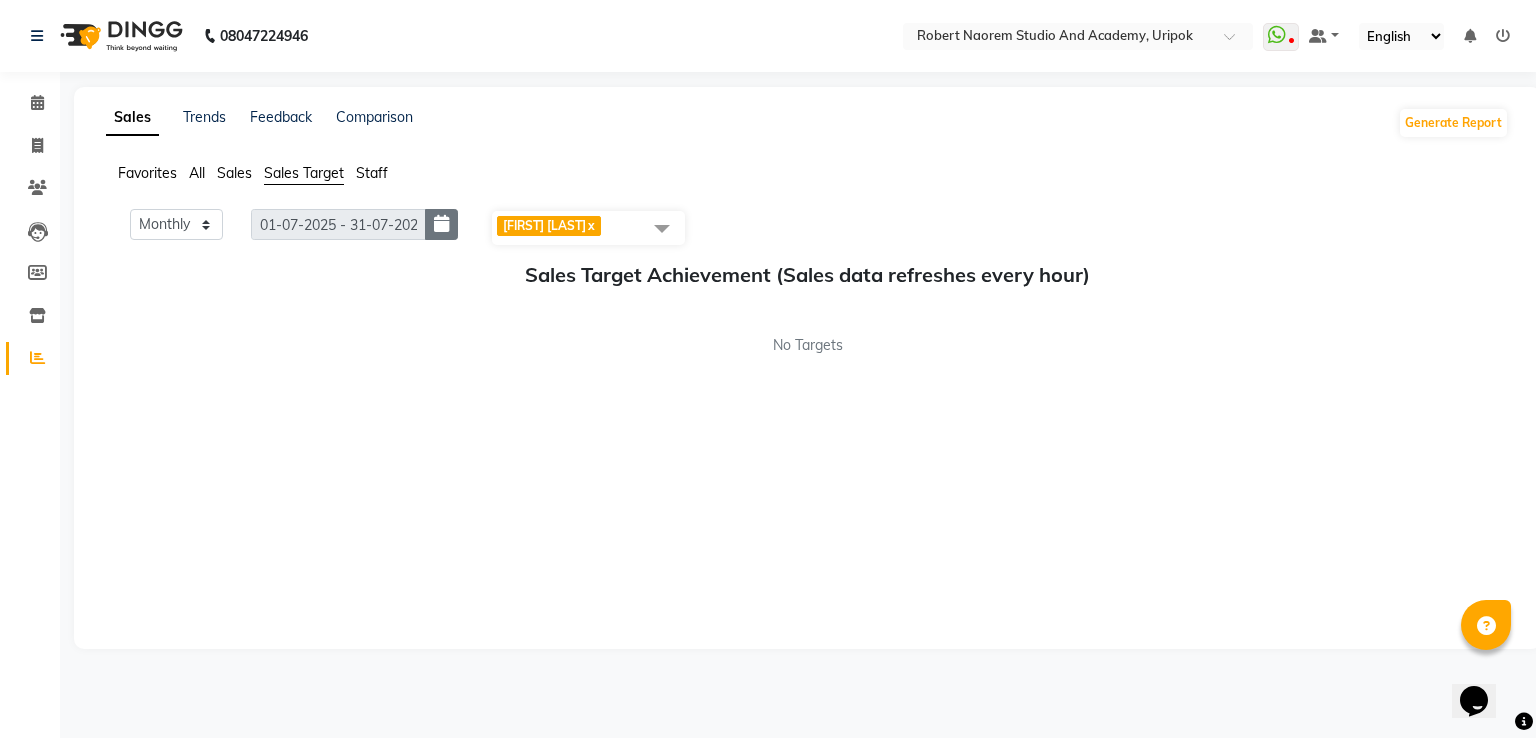 click 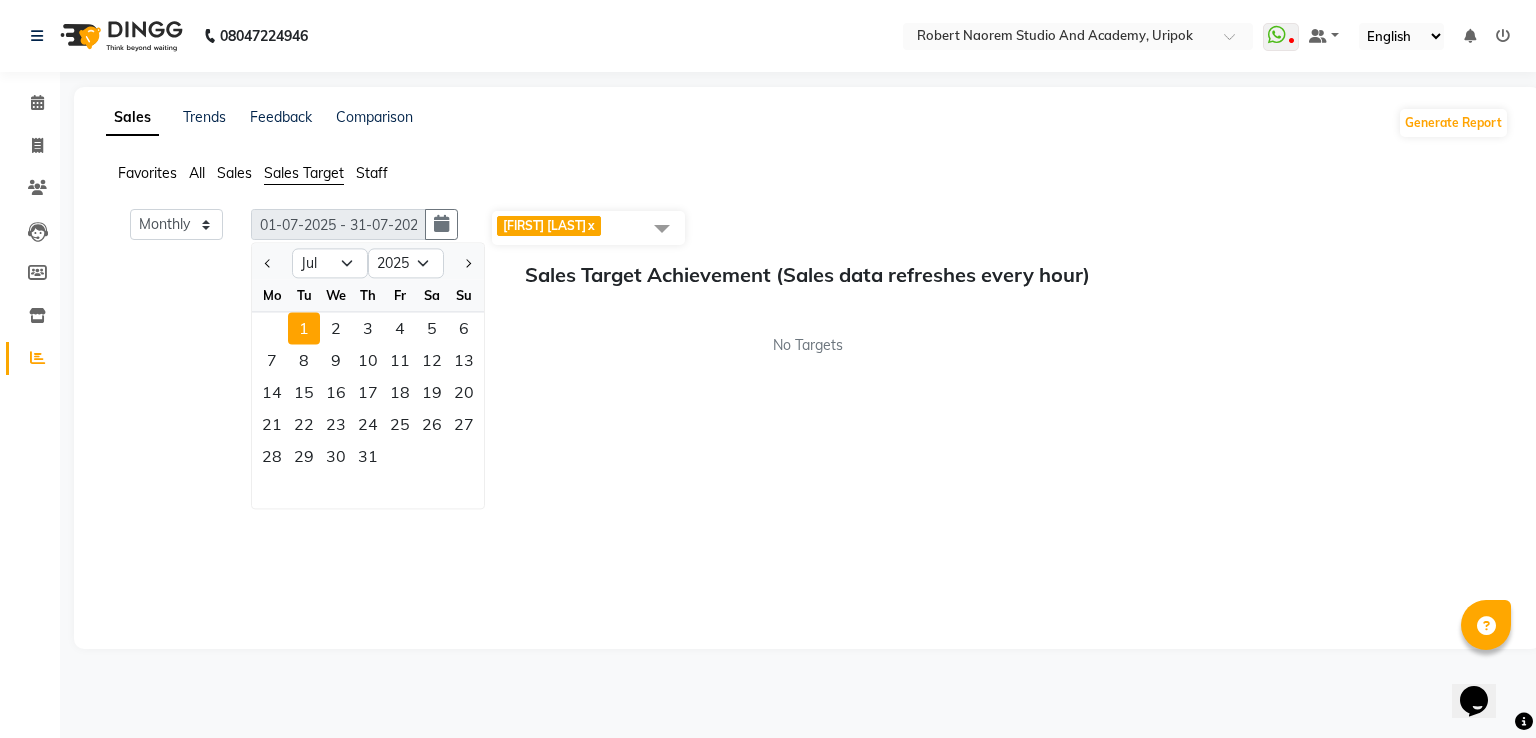 click on "1" 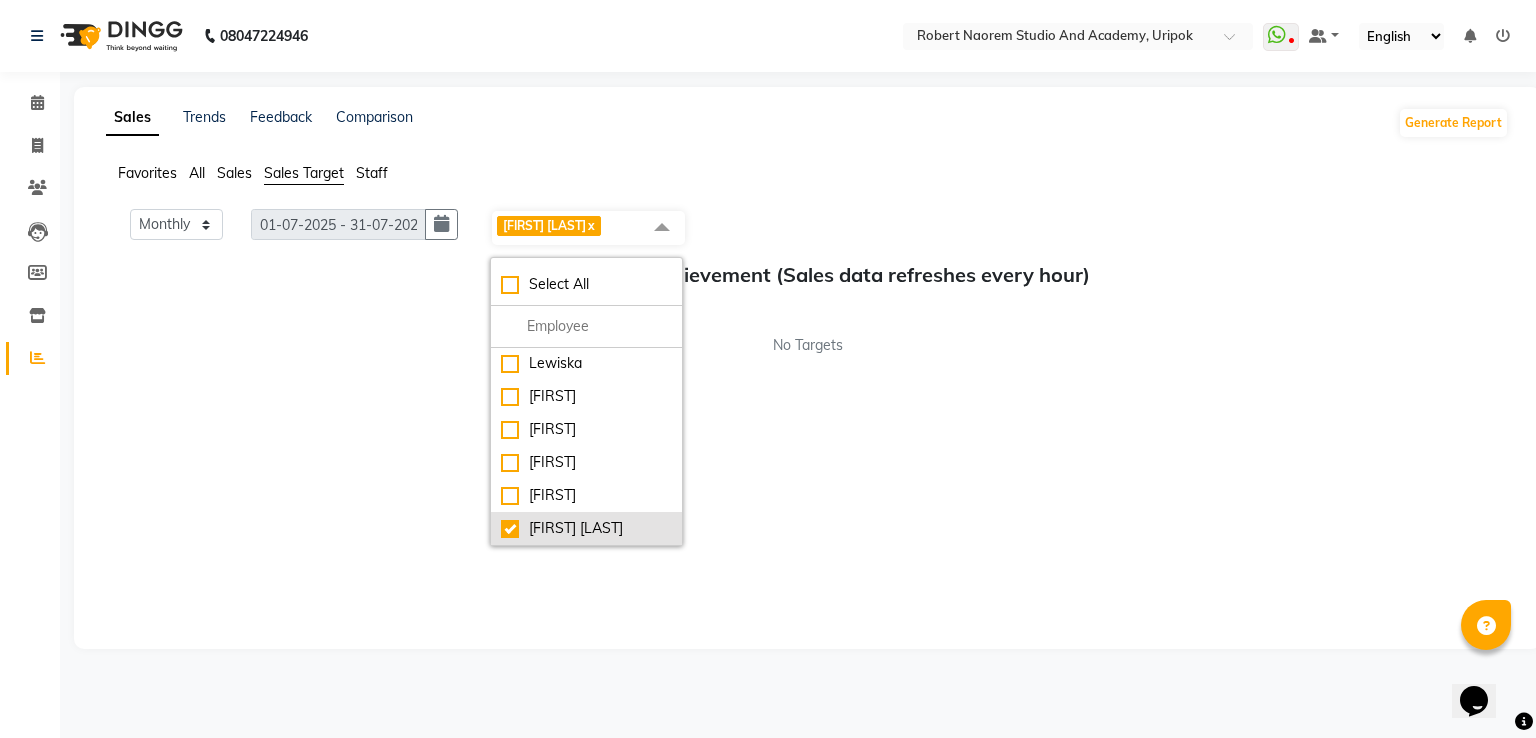 click on "[FIRST] [LAST]" 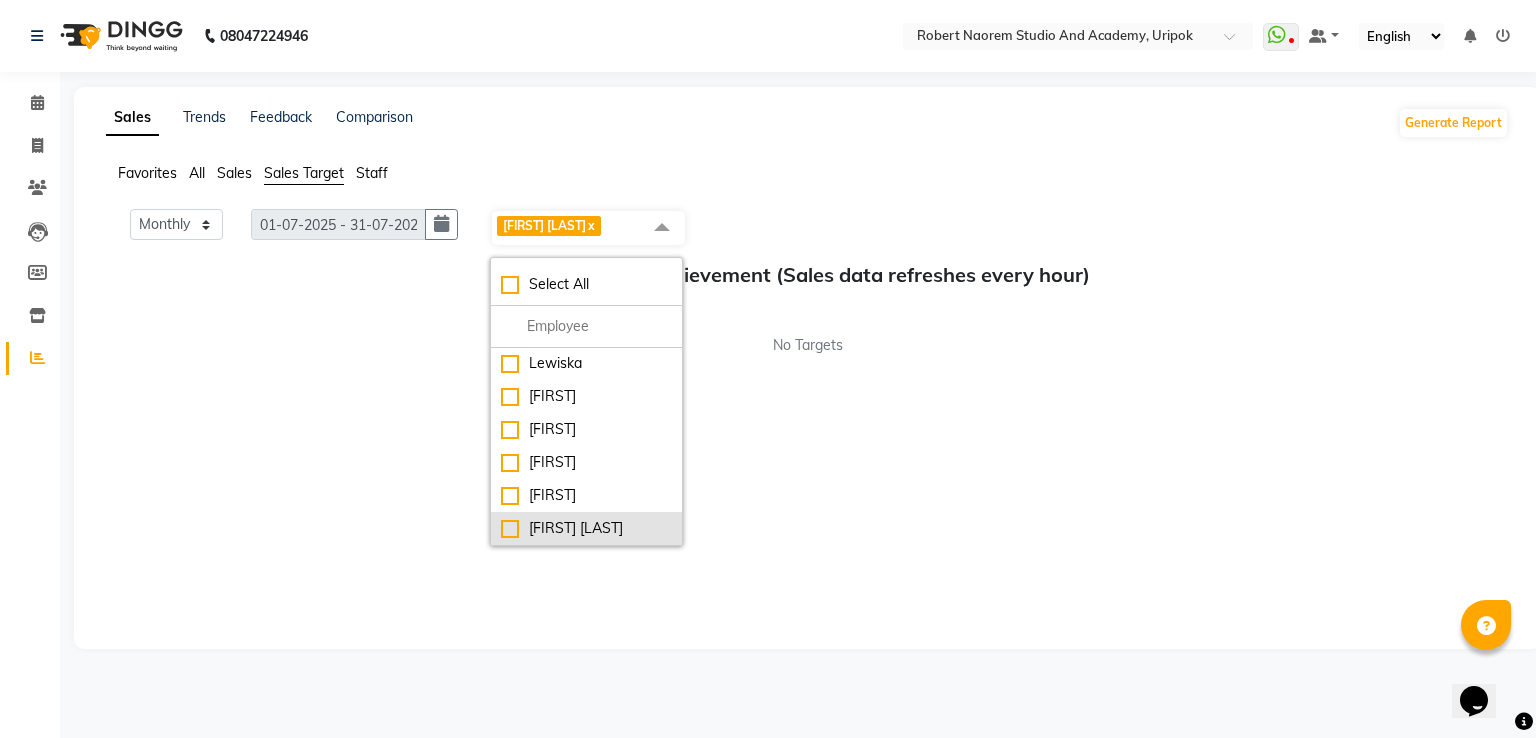 checkbox on "false" 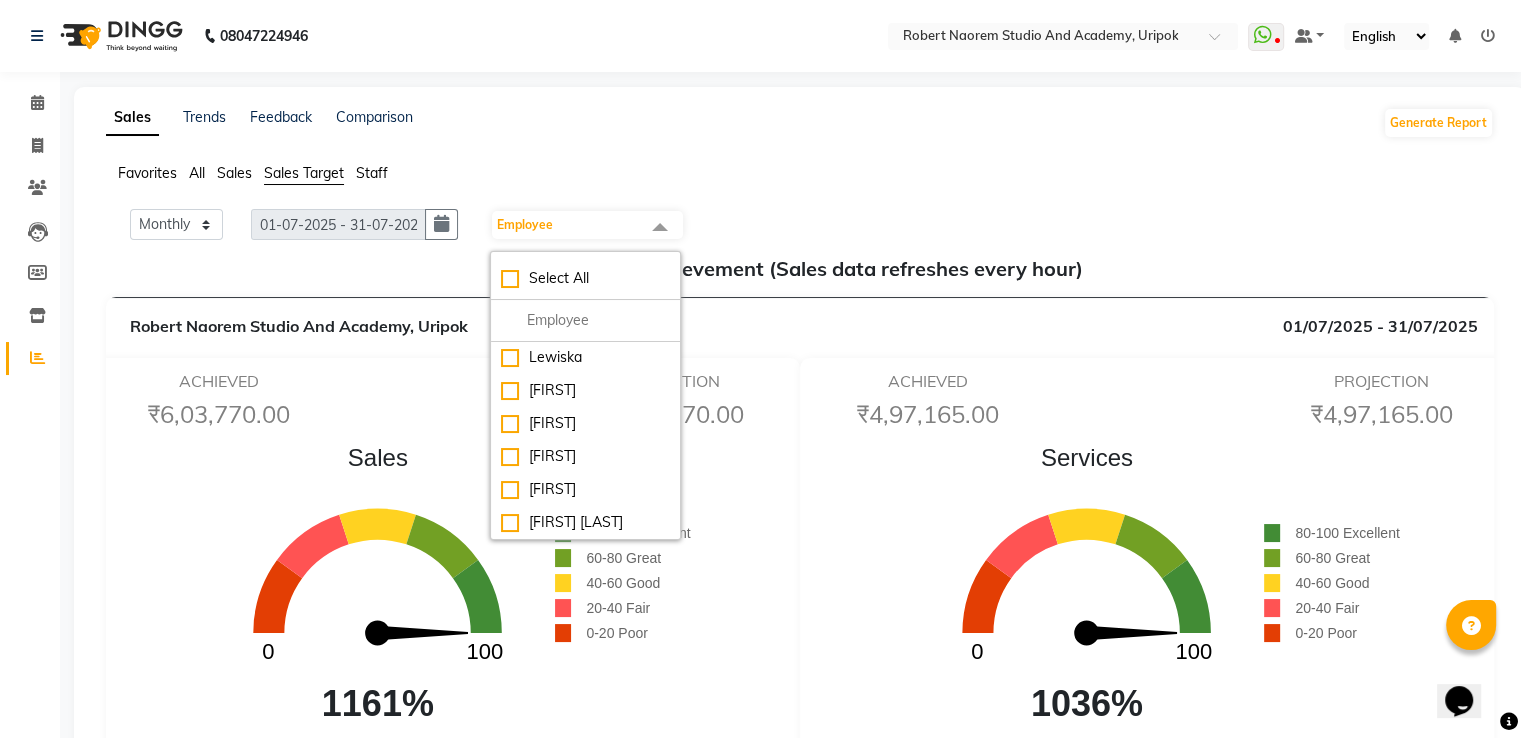 click on "Monthly Weekly 01-07-2025 - 31-07-2025 01-07-2025 Employee Select All Asina johnson Kamei Lewiska Micheal Rex Rosita Sonka Suniti Wangkhem" 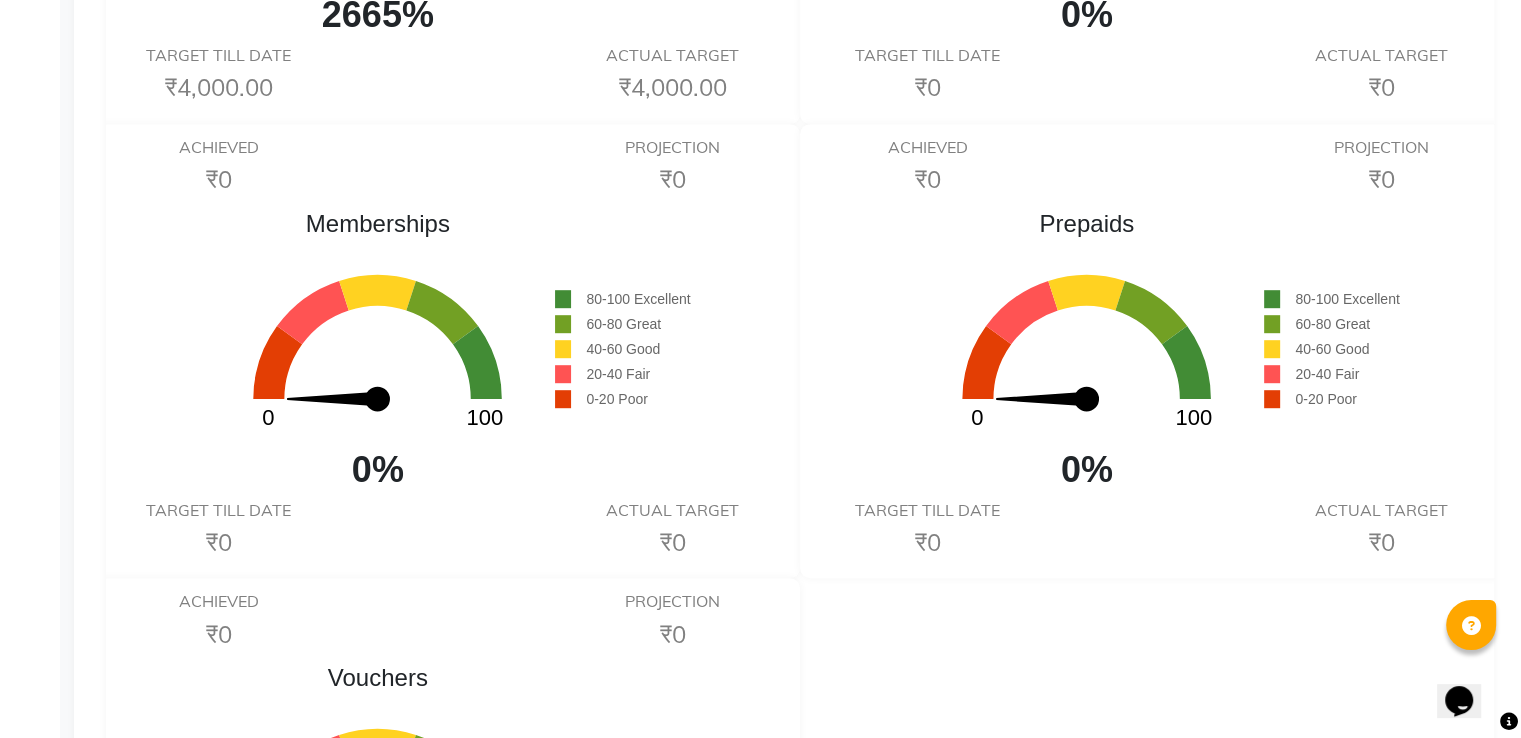 scroll, scrollTop: 1161, scrollLeft: 0, axis: vertical 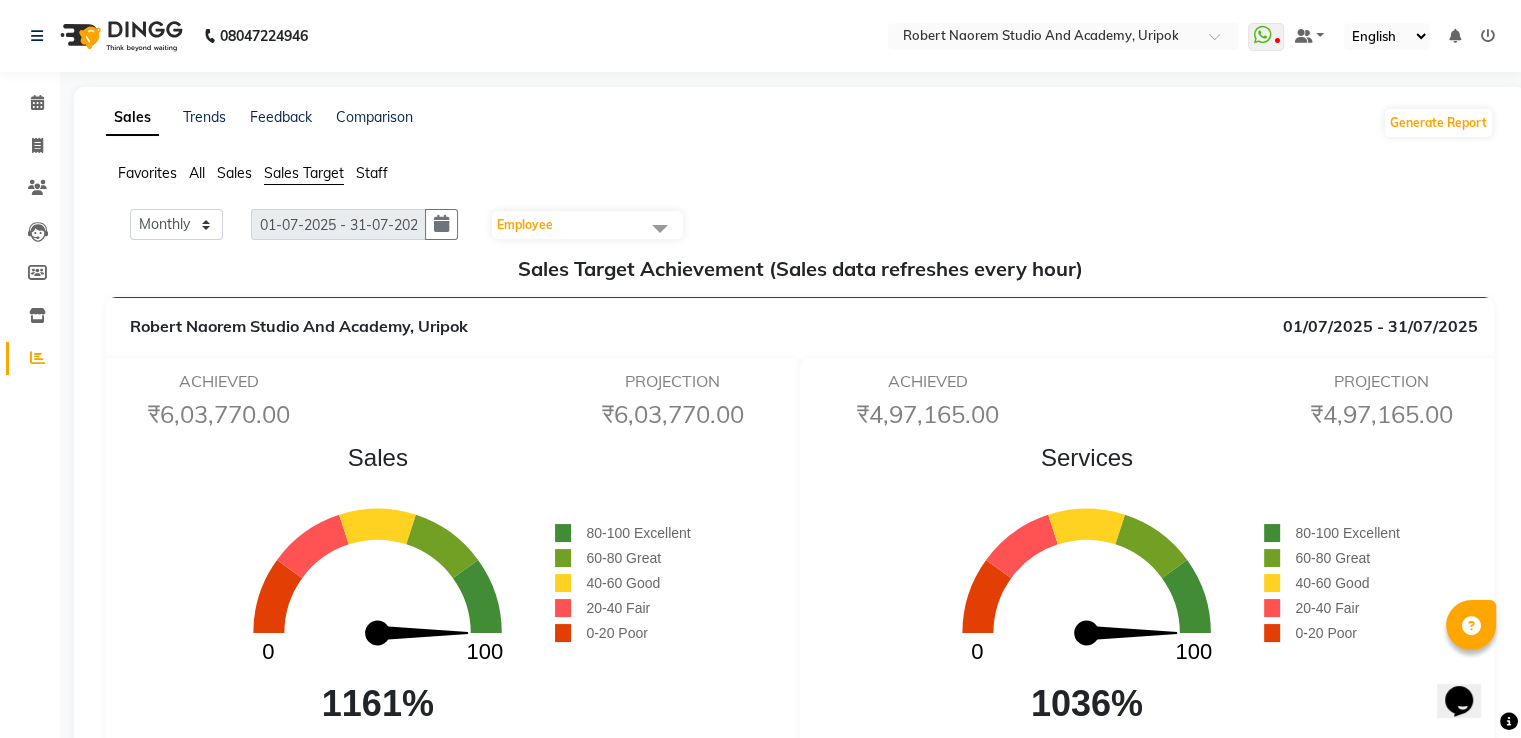 click on "Sales" 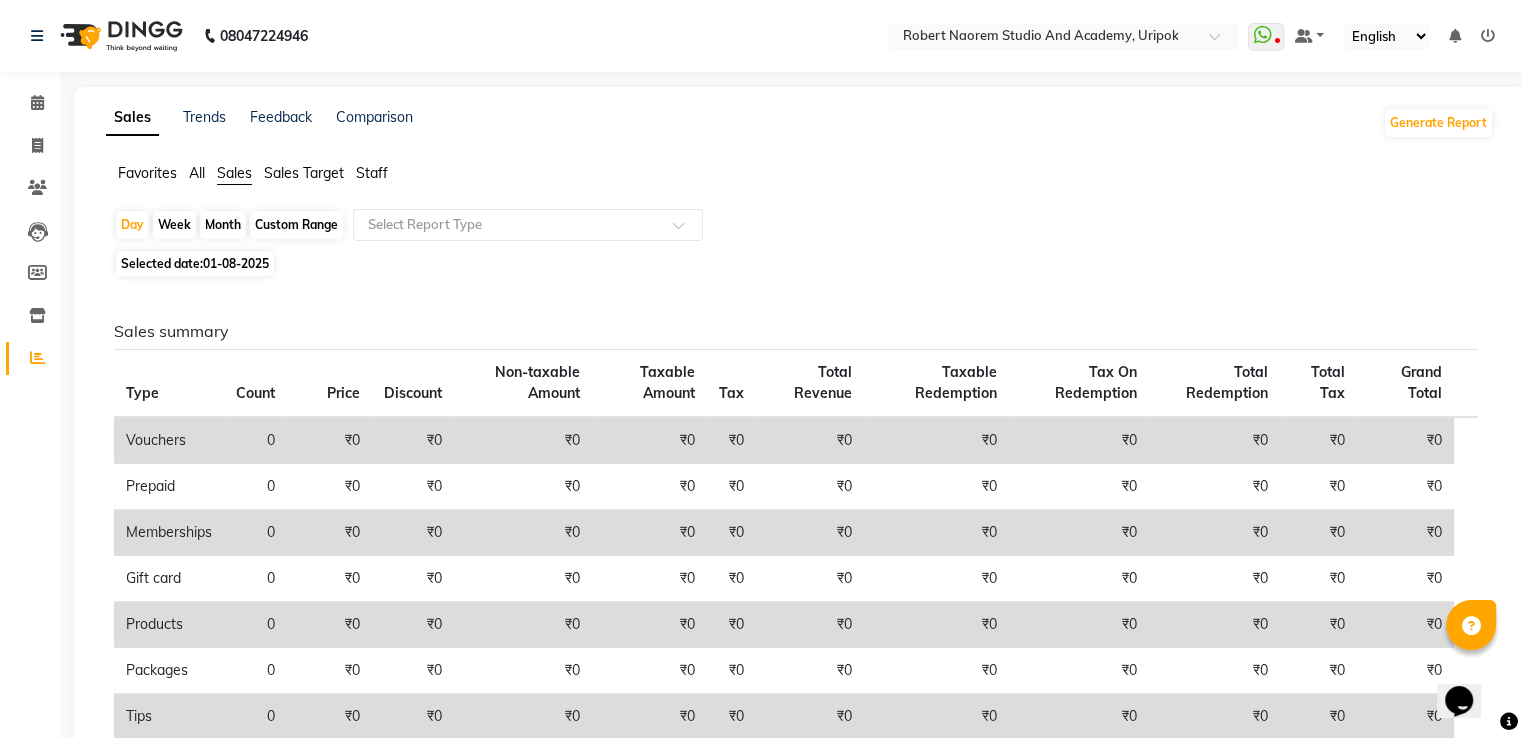 click on "Month" 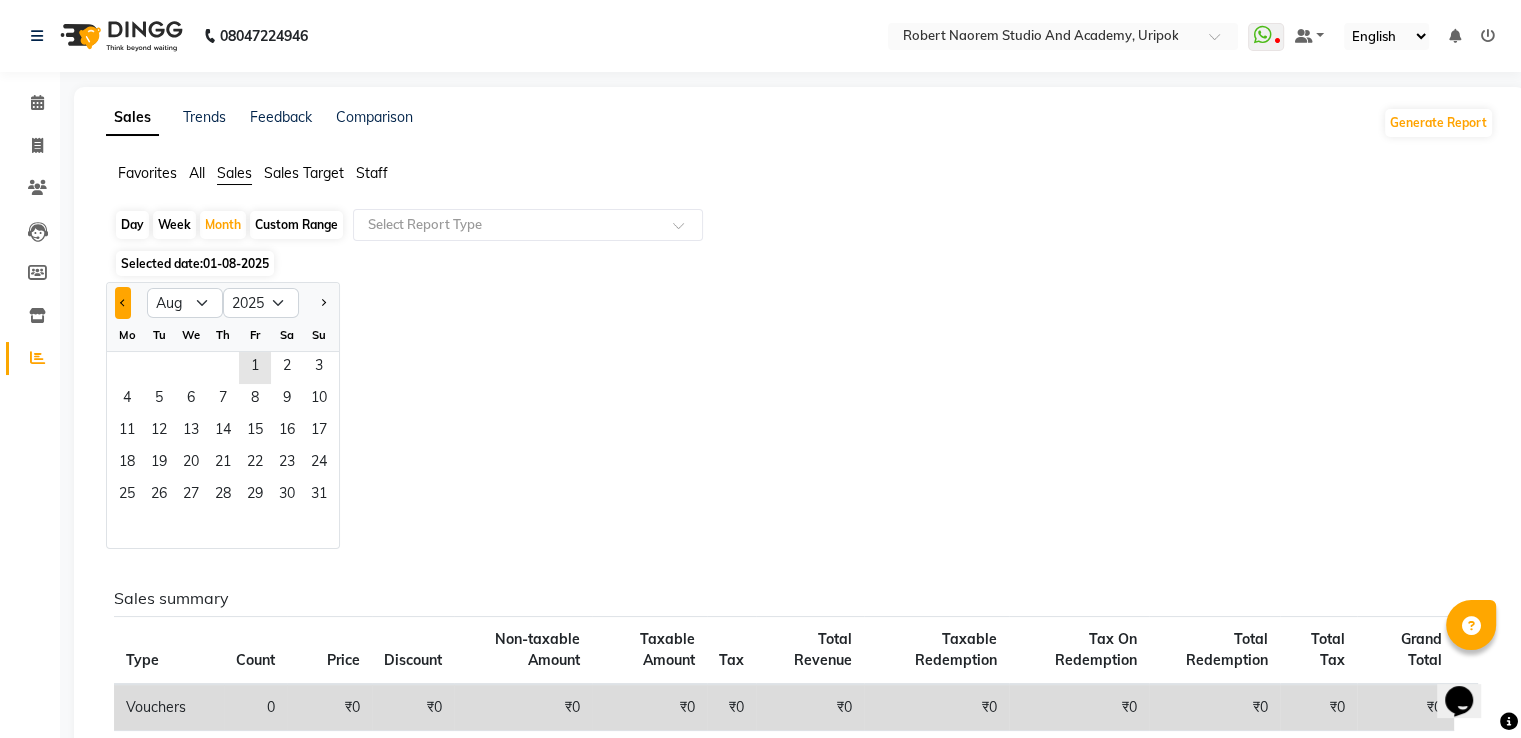 click 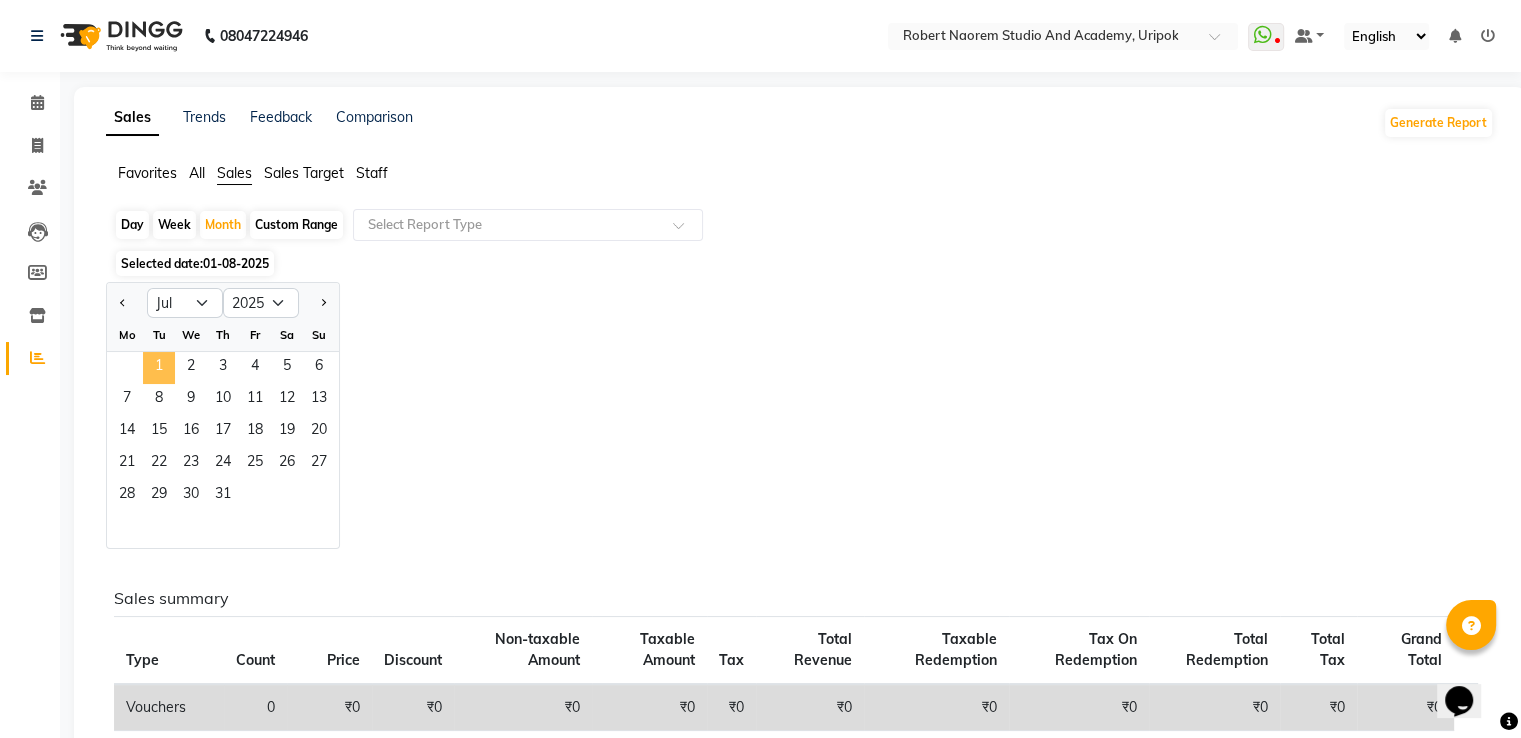 click on "1" 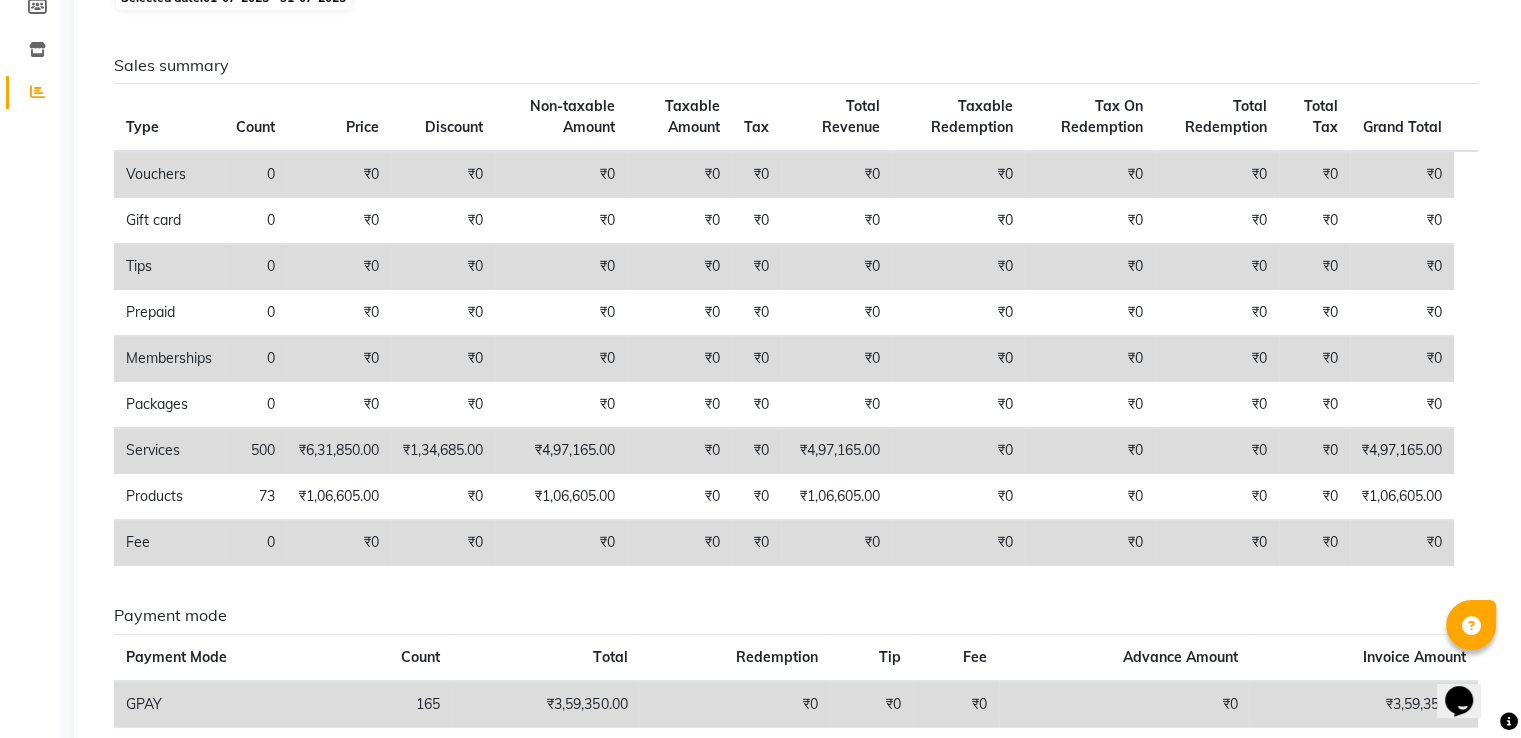 scroll, scrollTop: 273, scrollLeft: 0, axis: vertical 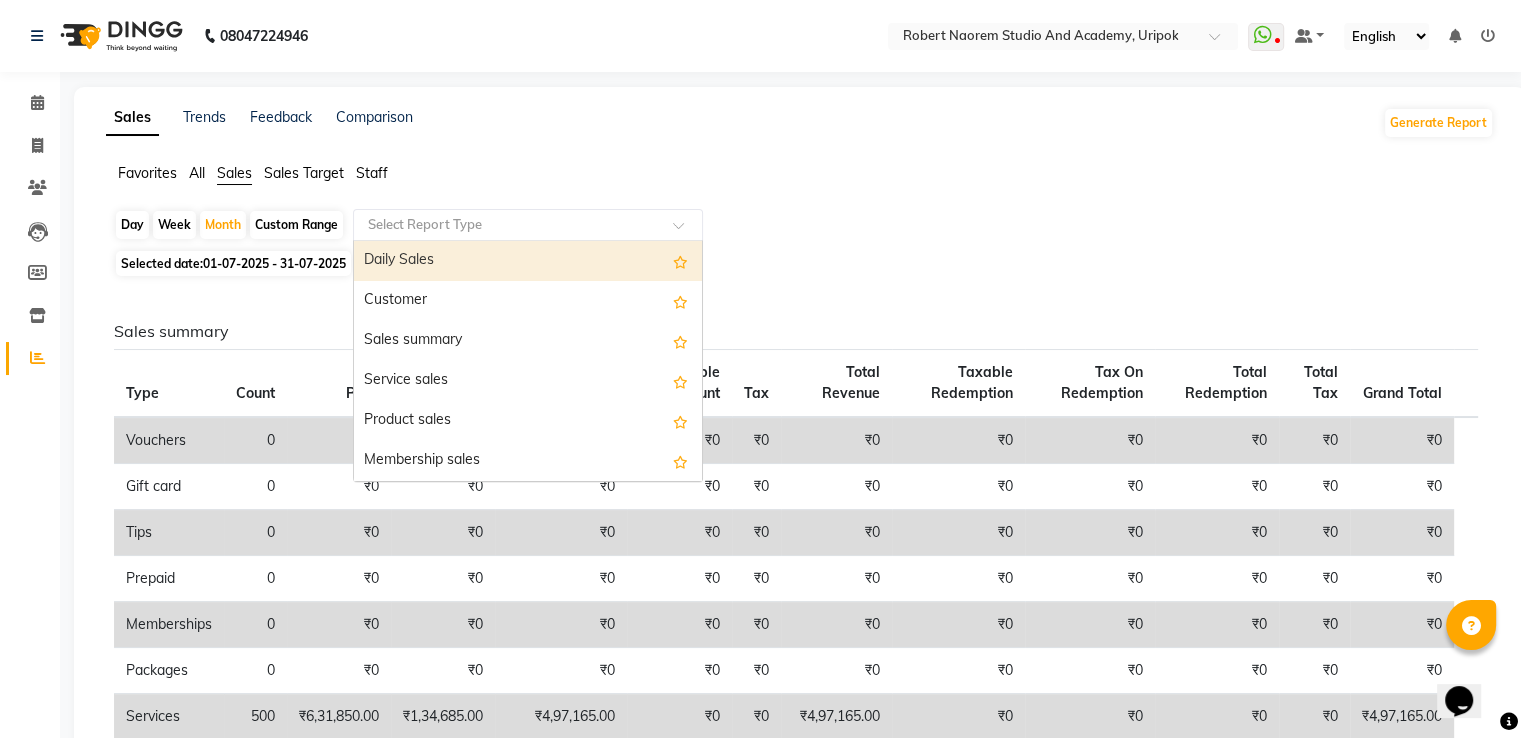 click 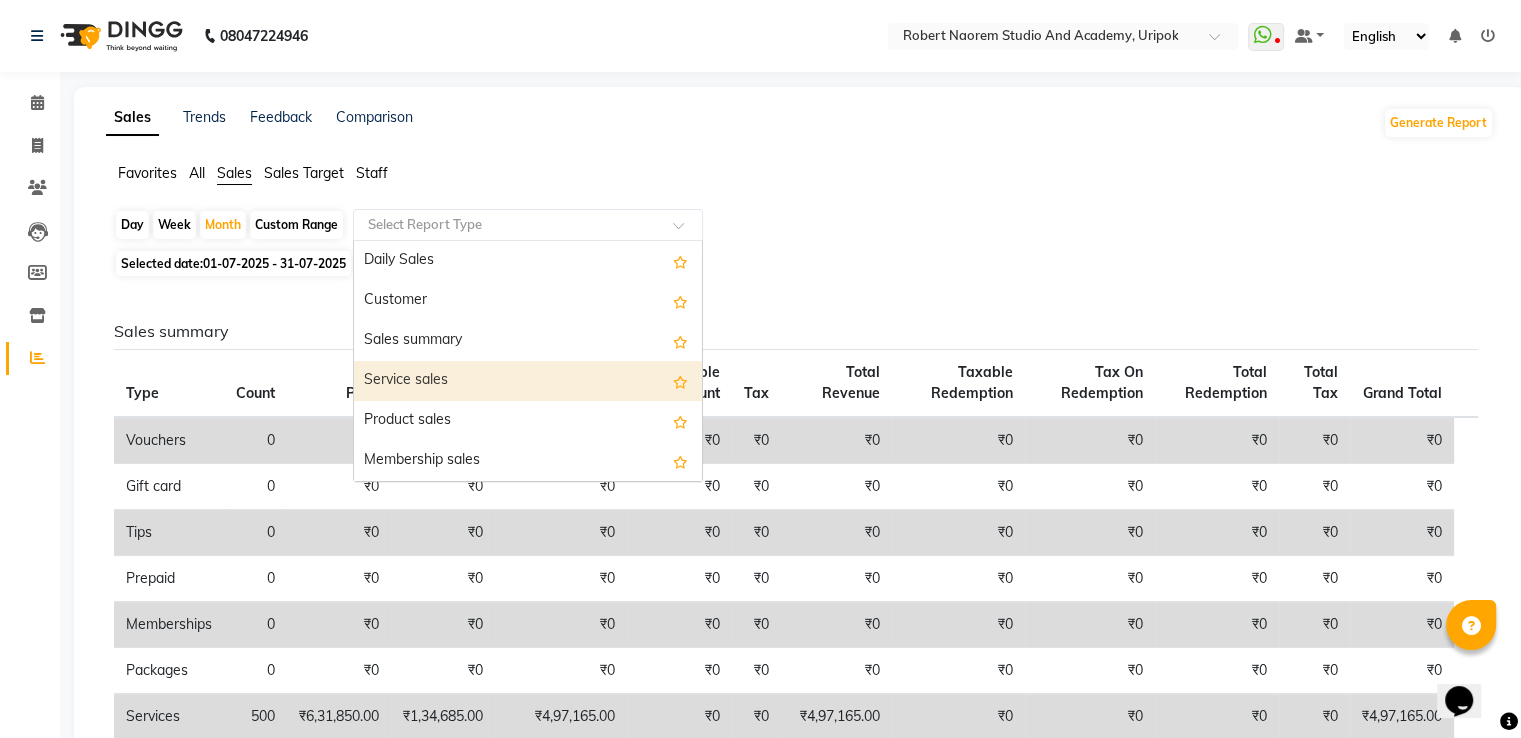 click on "Service sales" at bounding box center [528, 381] 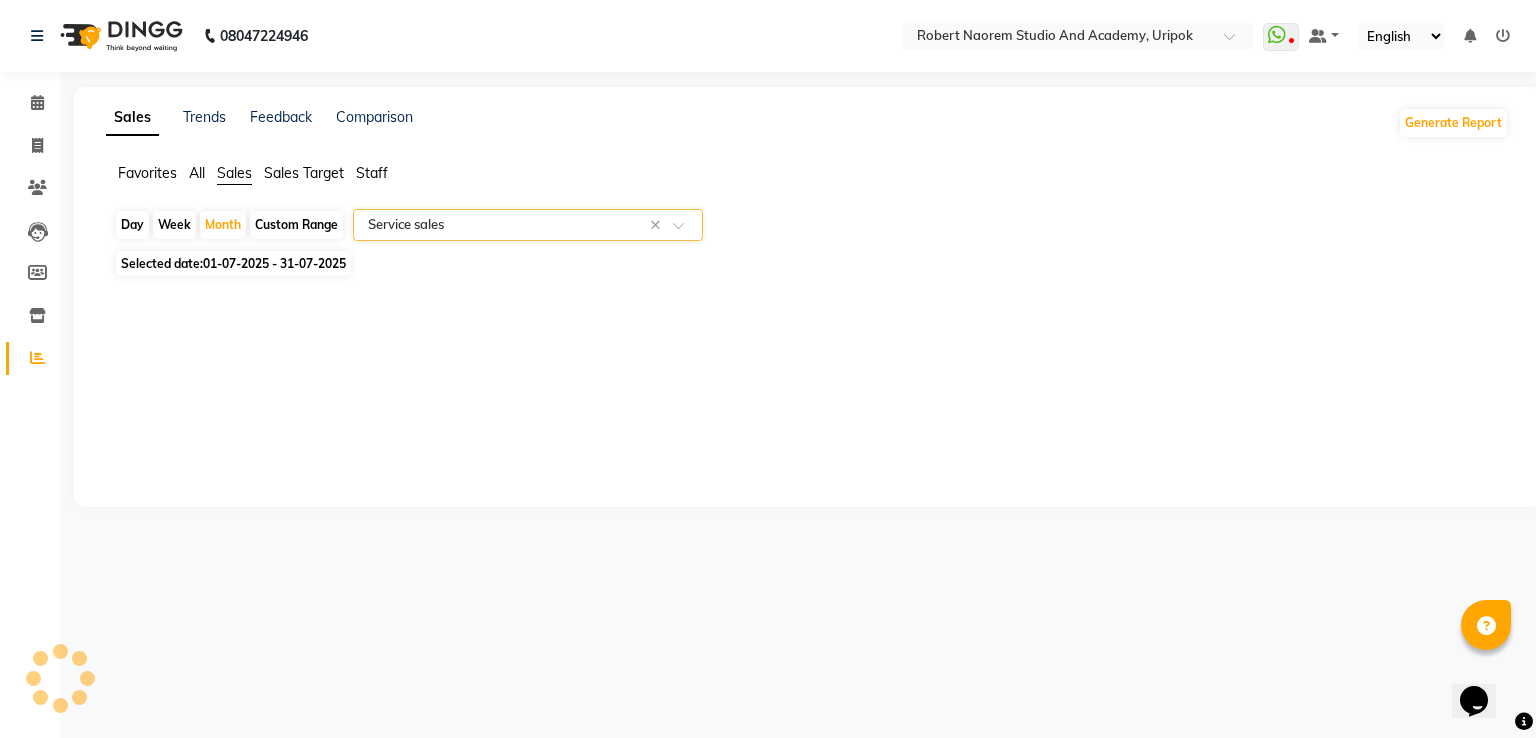 select on "full_report" 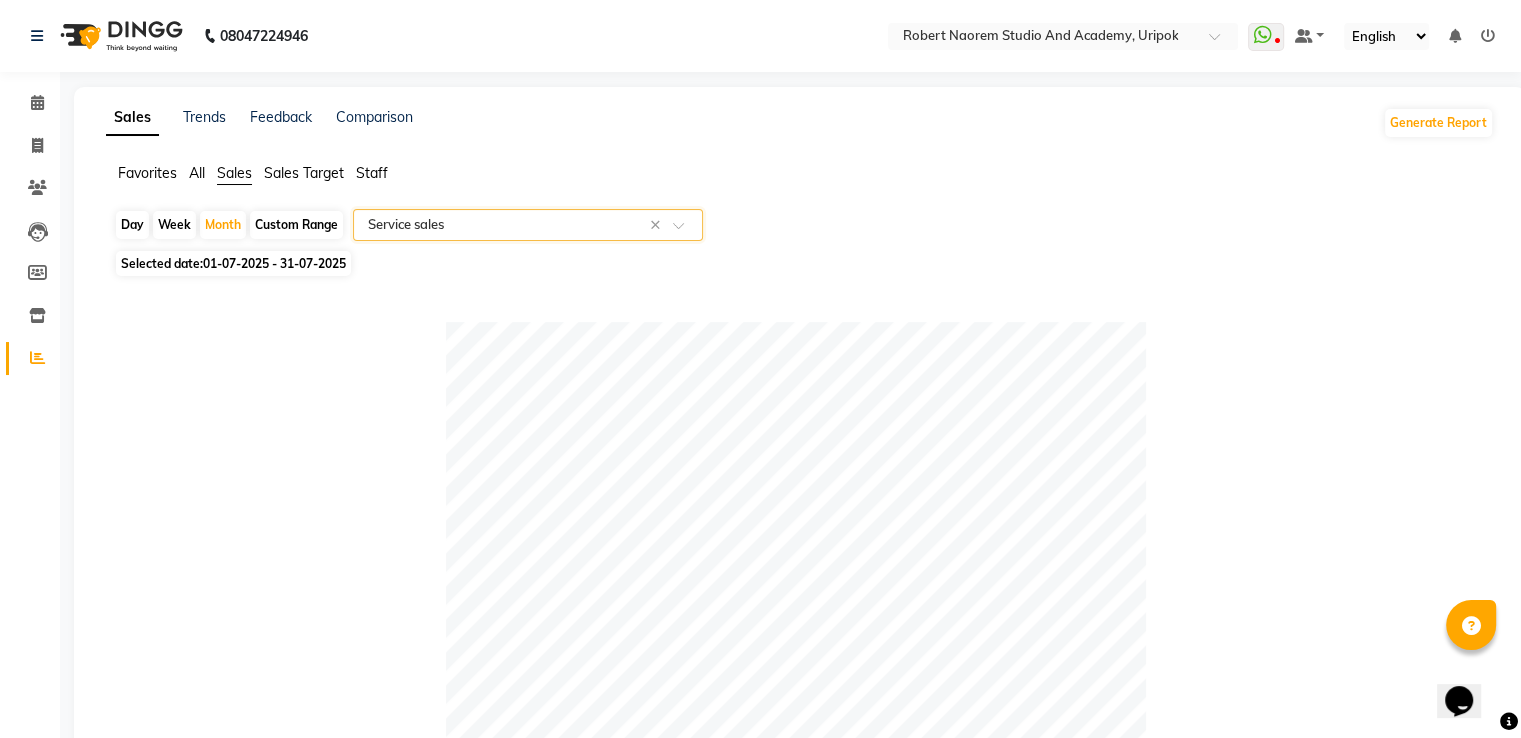 scroll, scrollTop: 976, scrollLeft: 0, axis: vertical 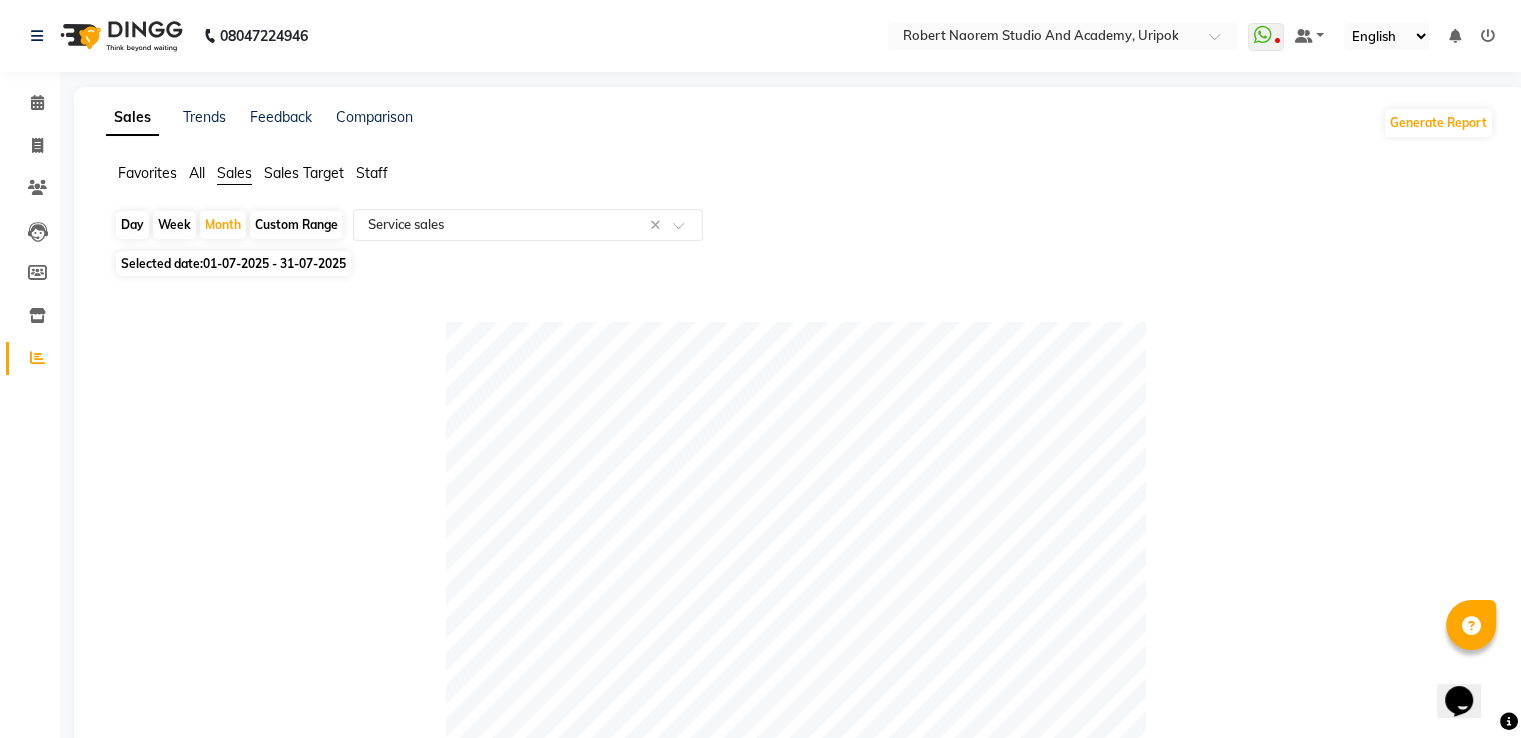 click on "Sales Target" 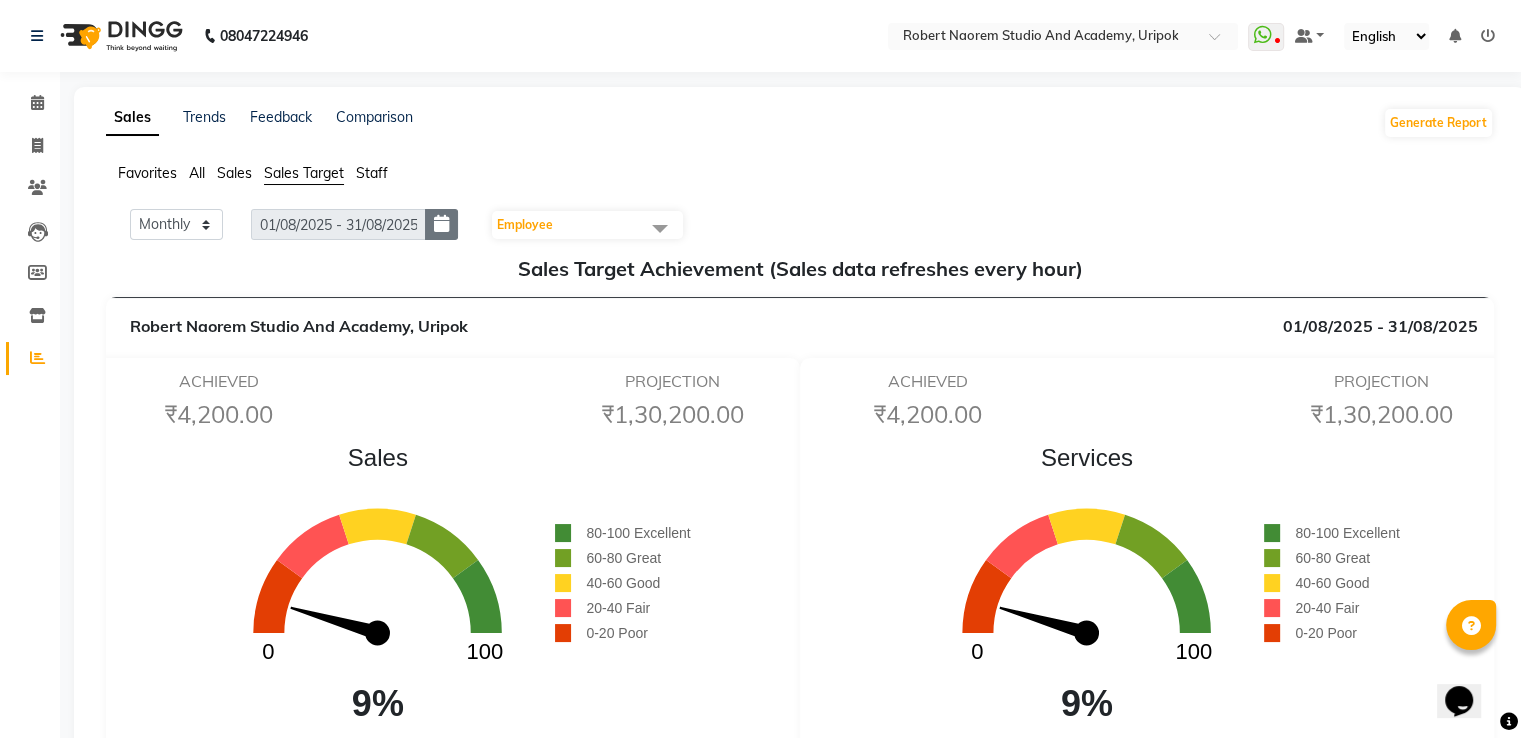 click 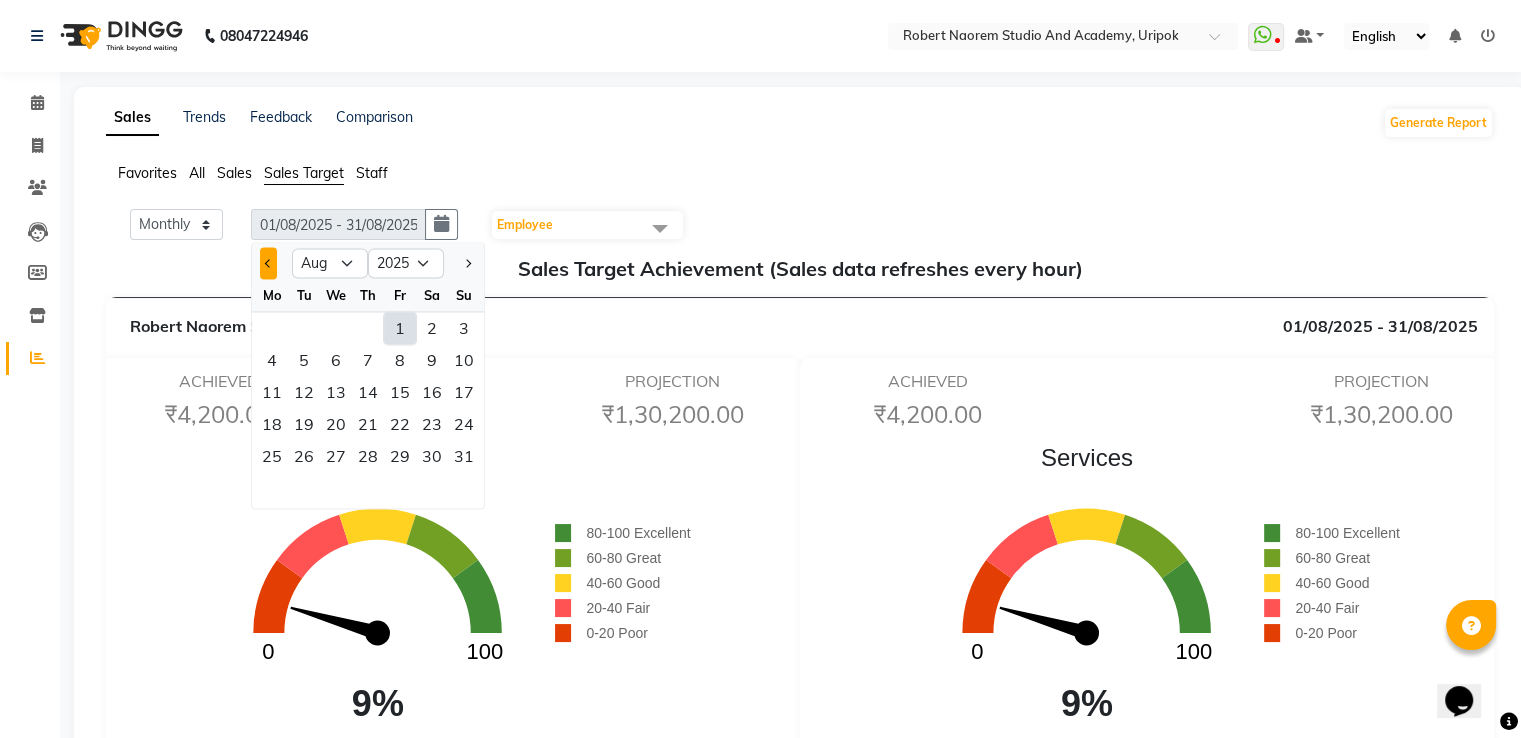 click 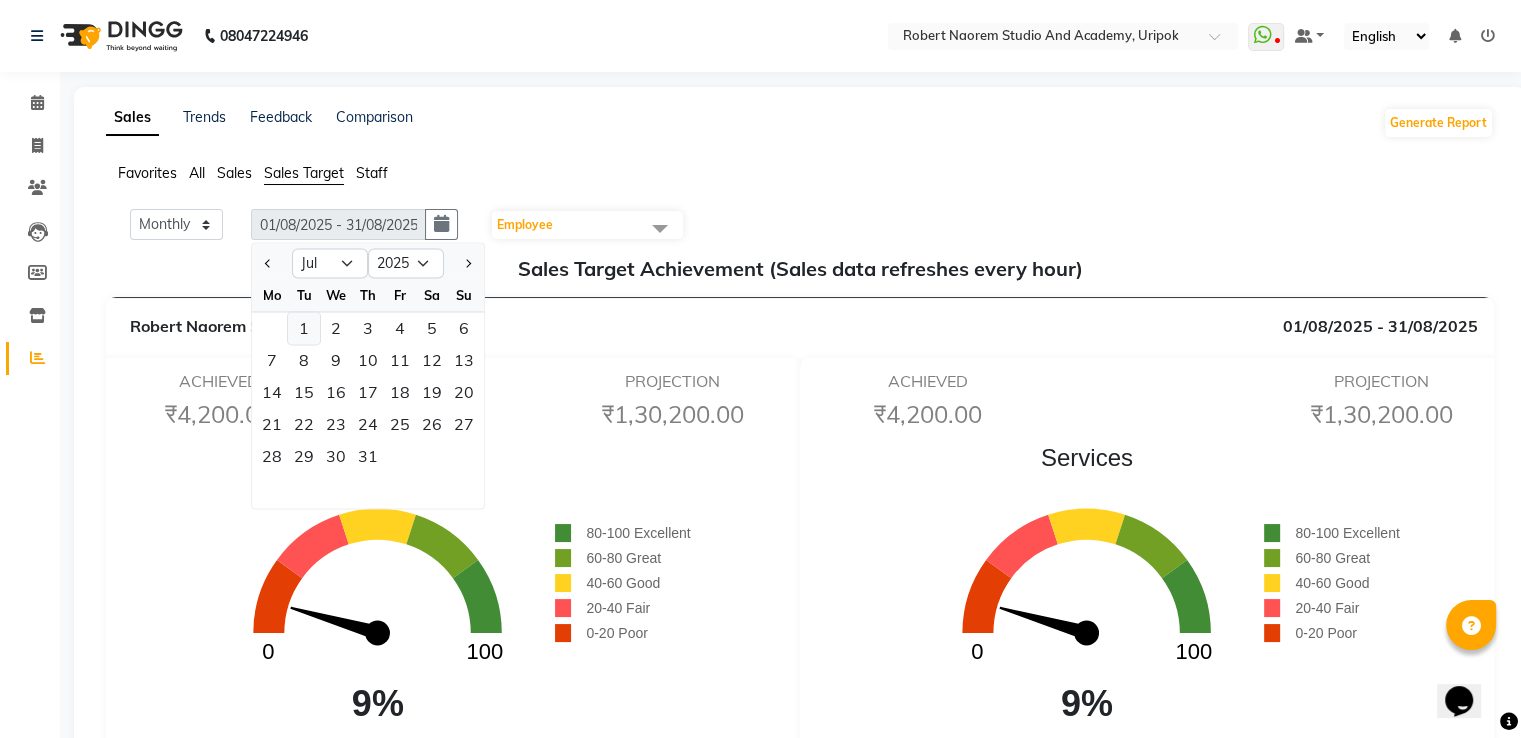 click on "1" 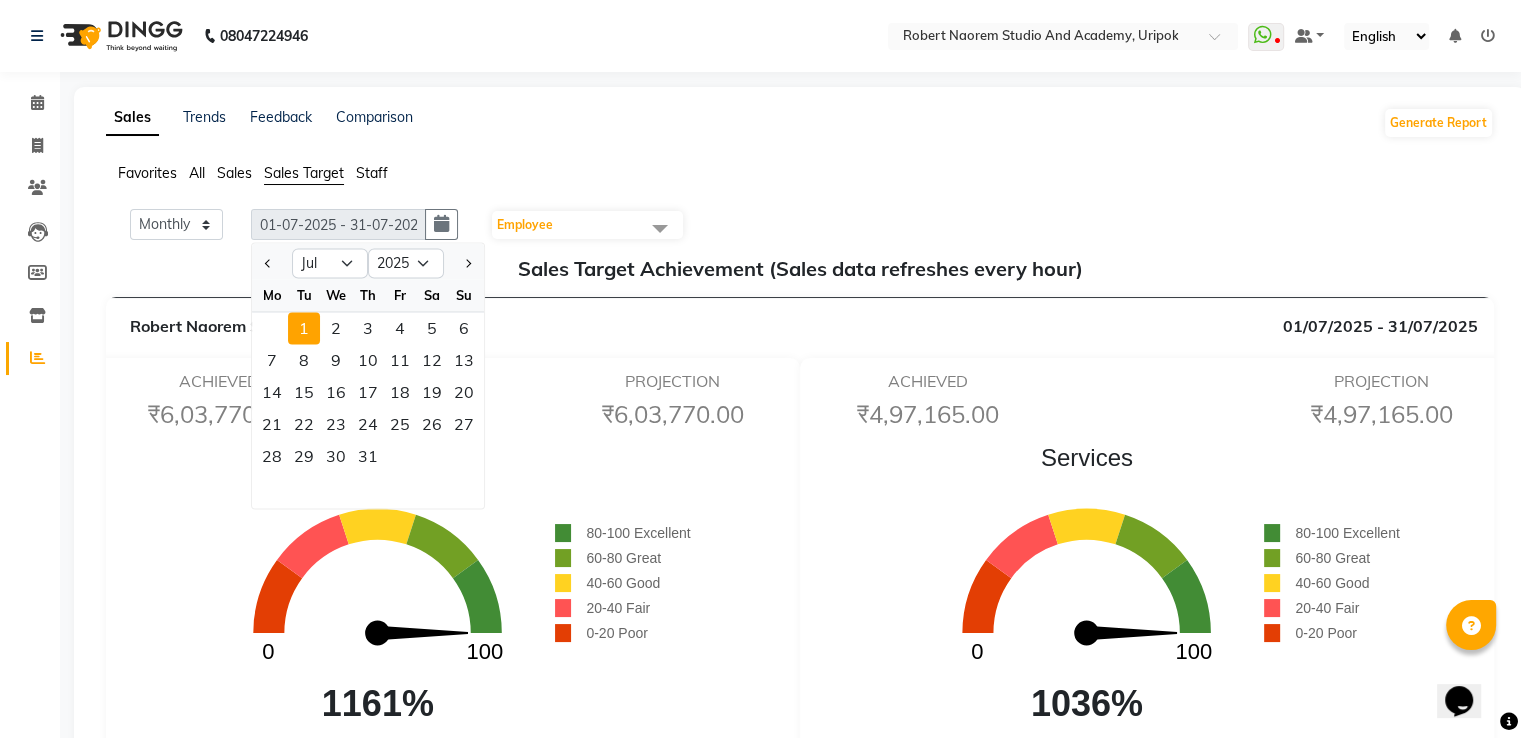 click on "Employee" 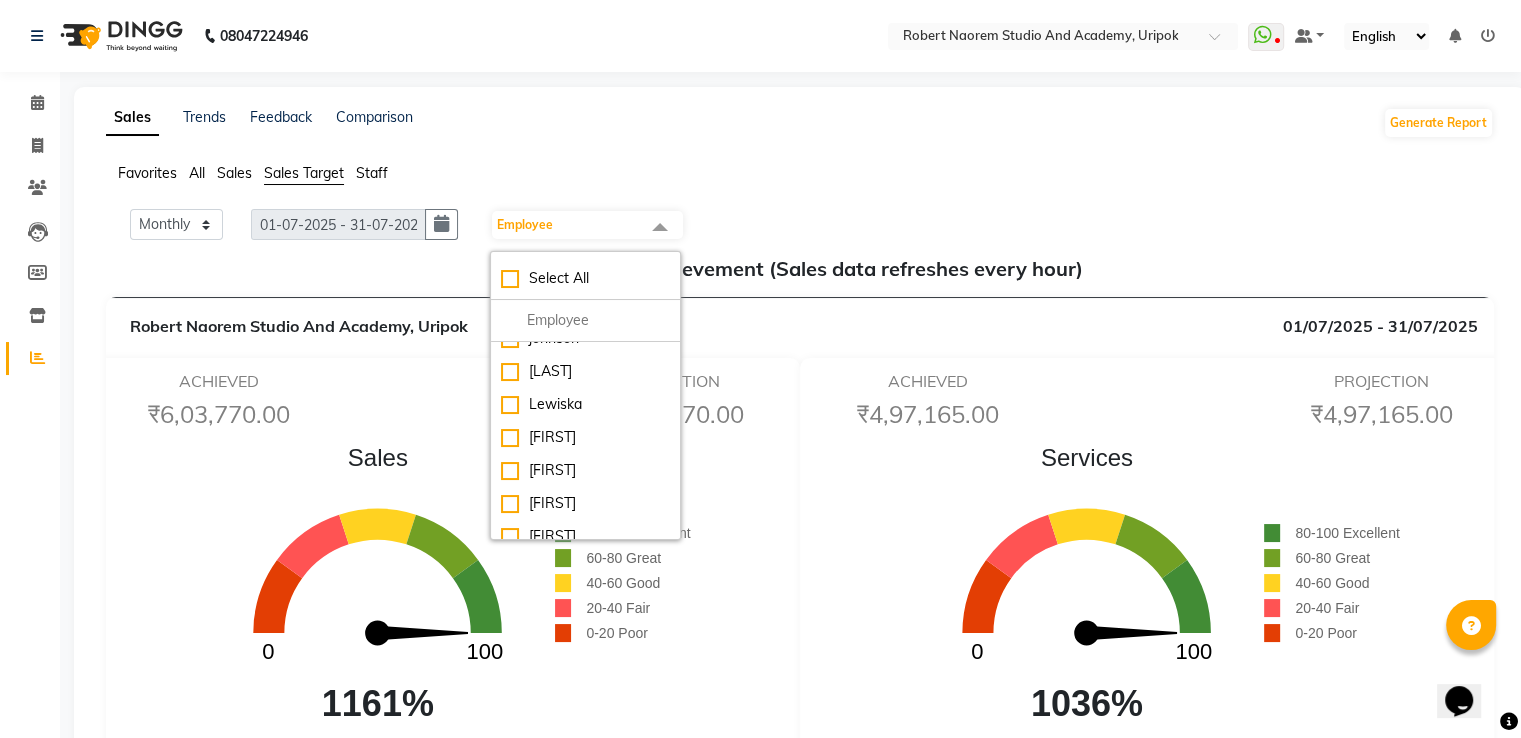 scroll, scrollTop: 100, scrollLeft: 0, axis: vertical 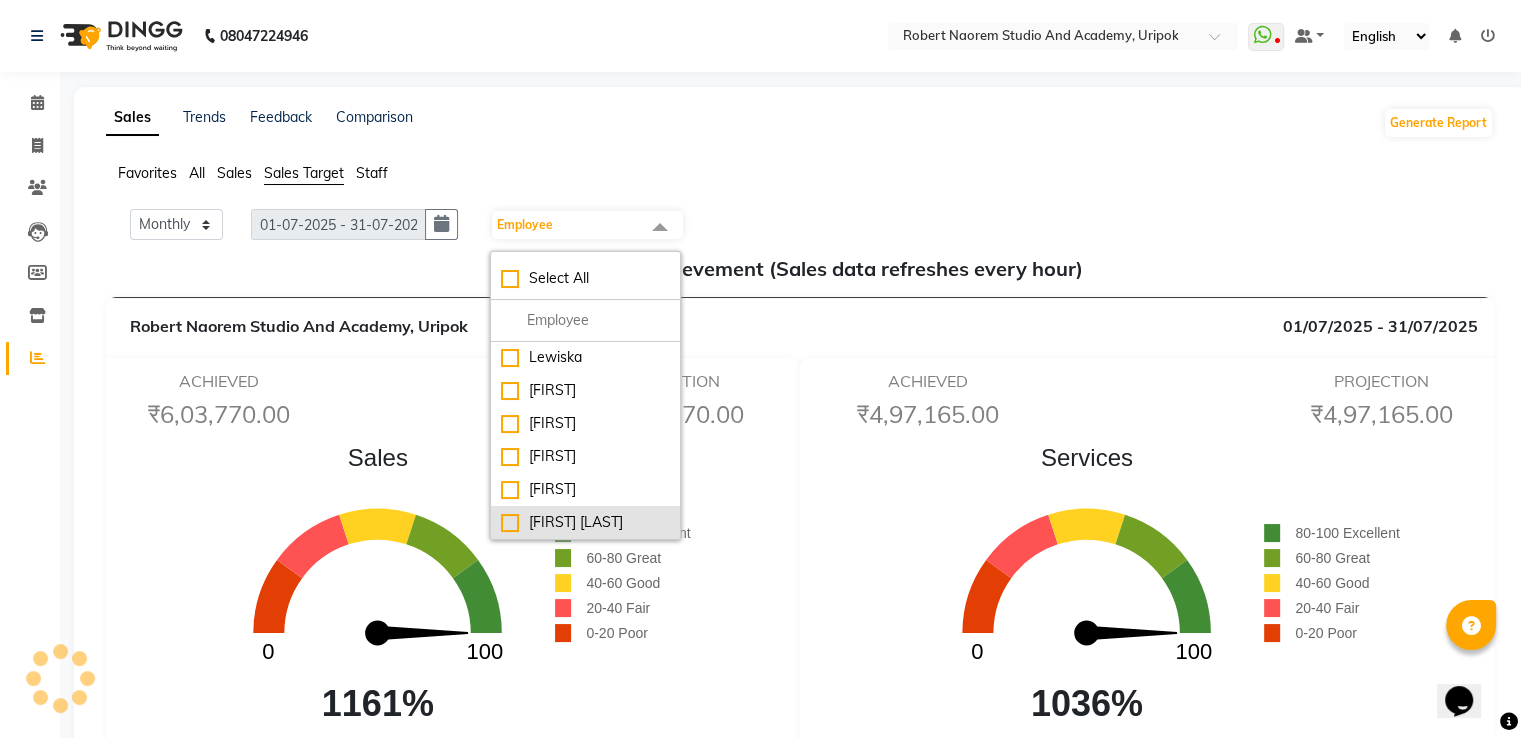 click on "[FIRST] [LAST]" 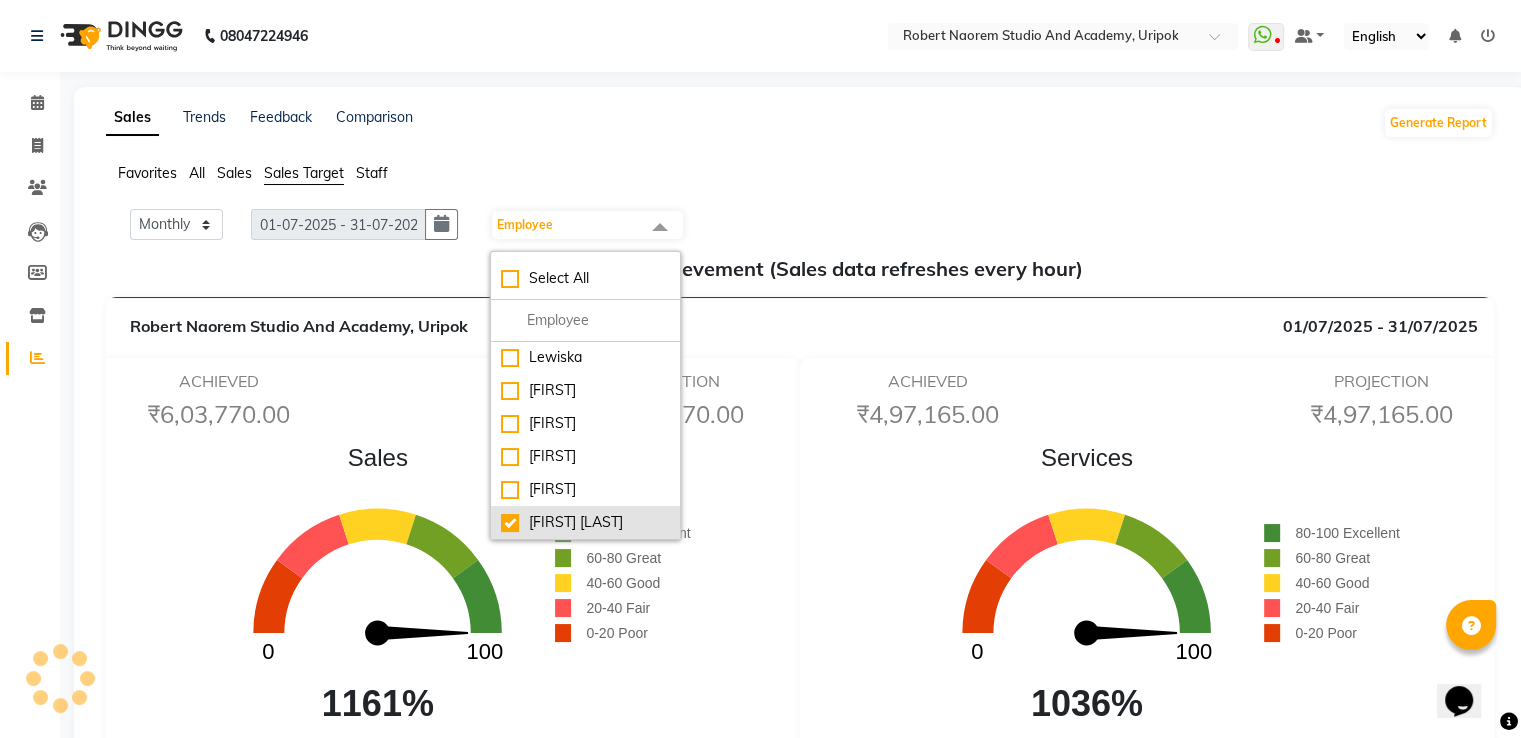 checkbox on "true" 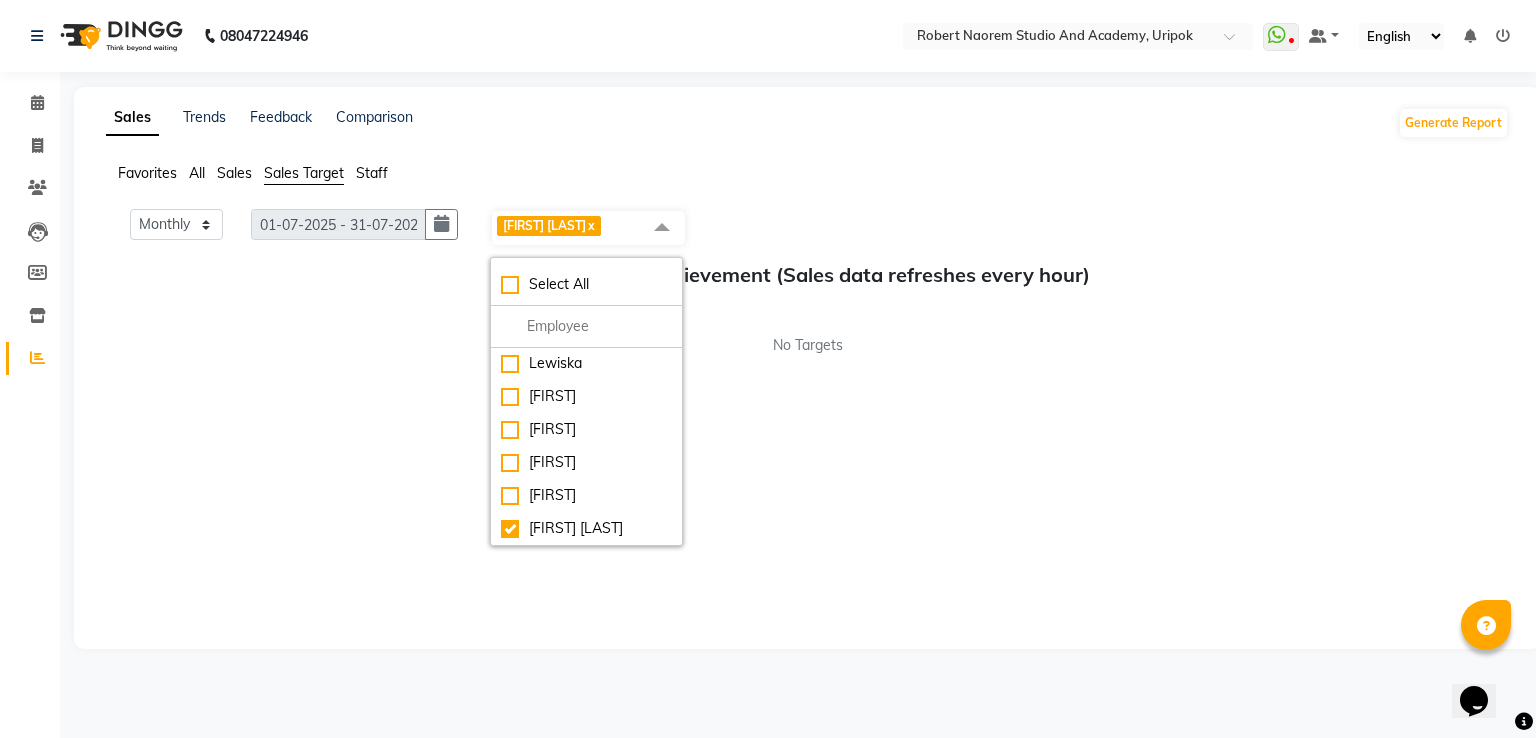 click on "Monthly Weekly 01-07-2025 - 31-07-2025 01-07-2025 Suniti Wangkhem x Select All Asina johnson Kamei Lewiska Micheal Rex Rosita Sonka Suniti Wangkhem Sales Target Achievement (Sales data refreshes every hour) No Targets" 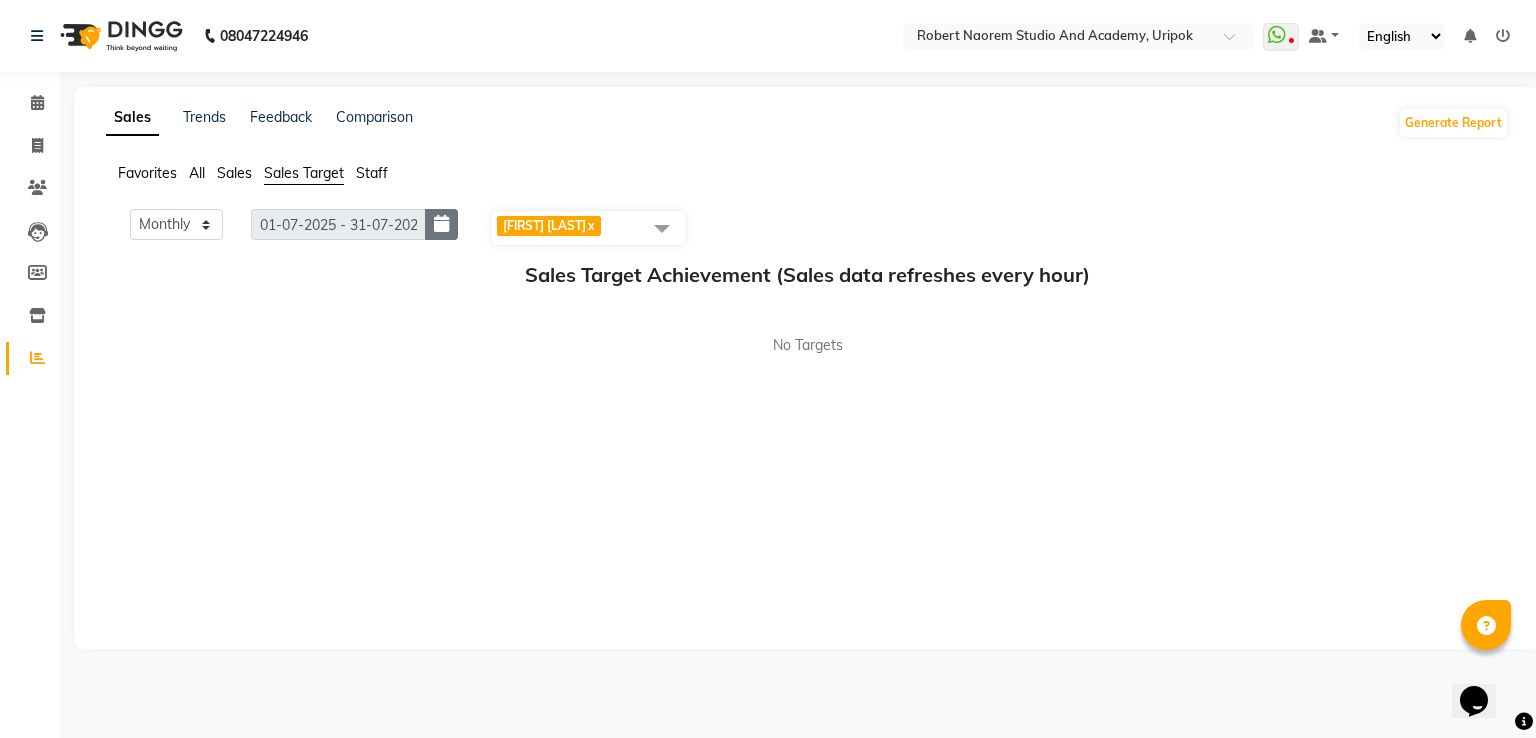 click 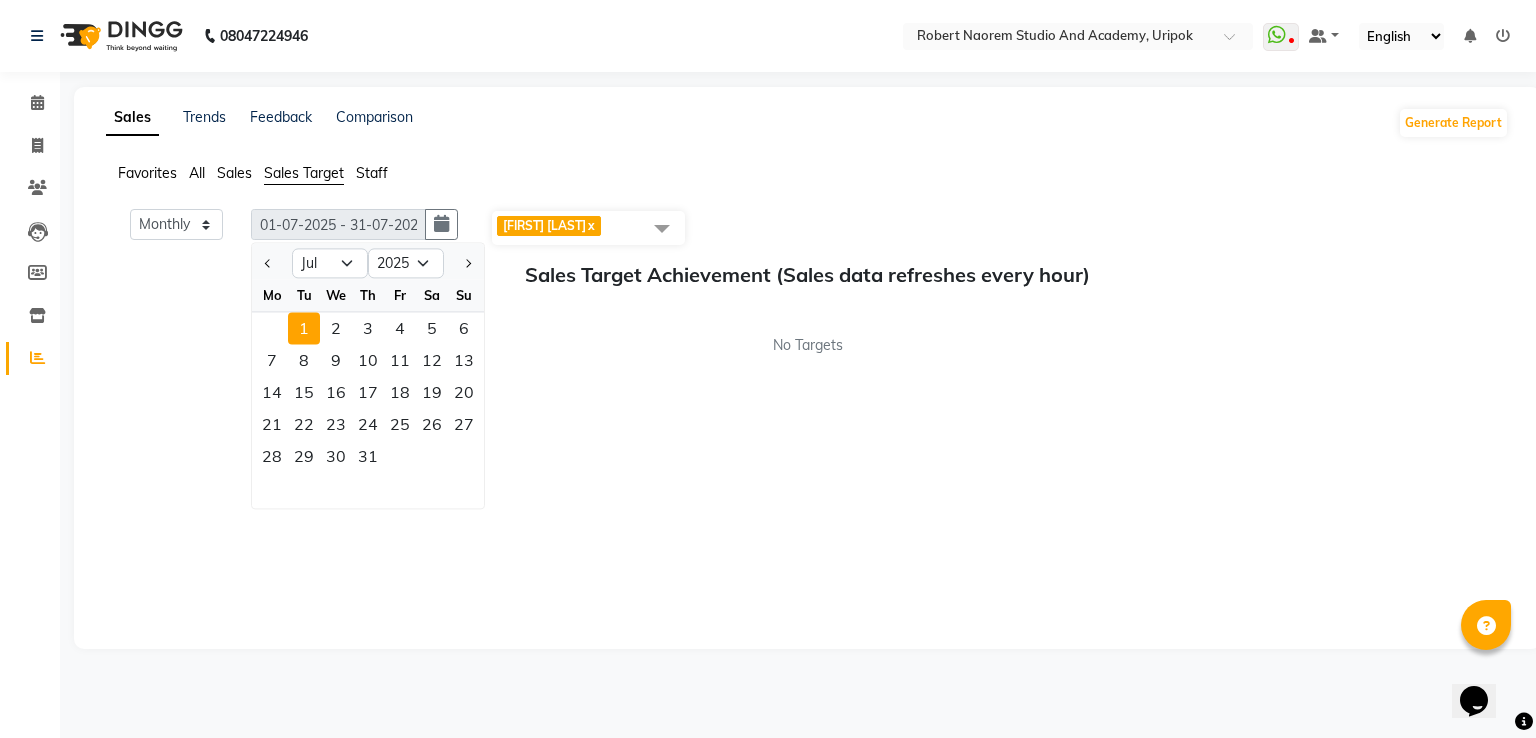 click on "1" 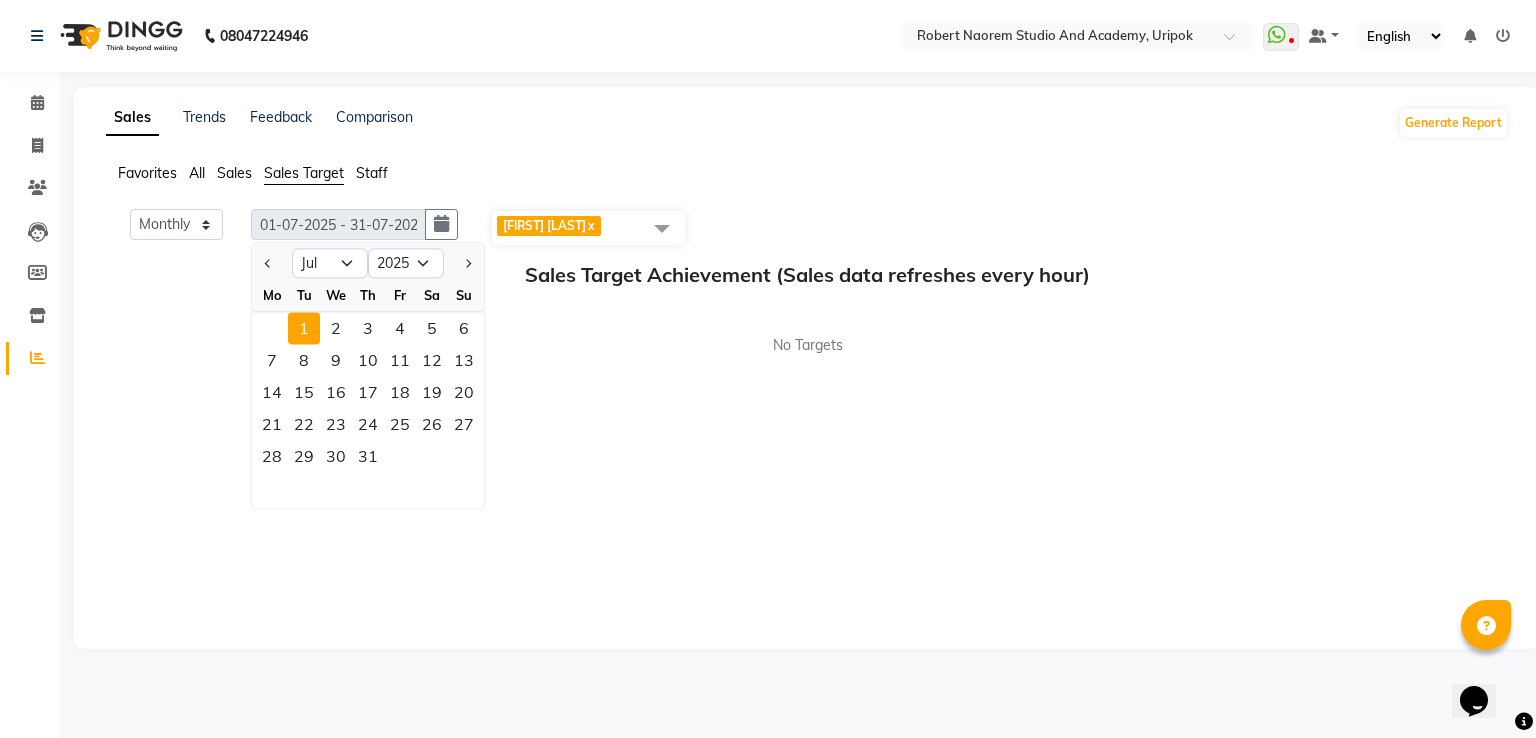 click on "Staff" 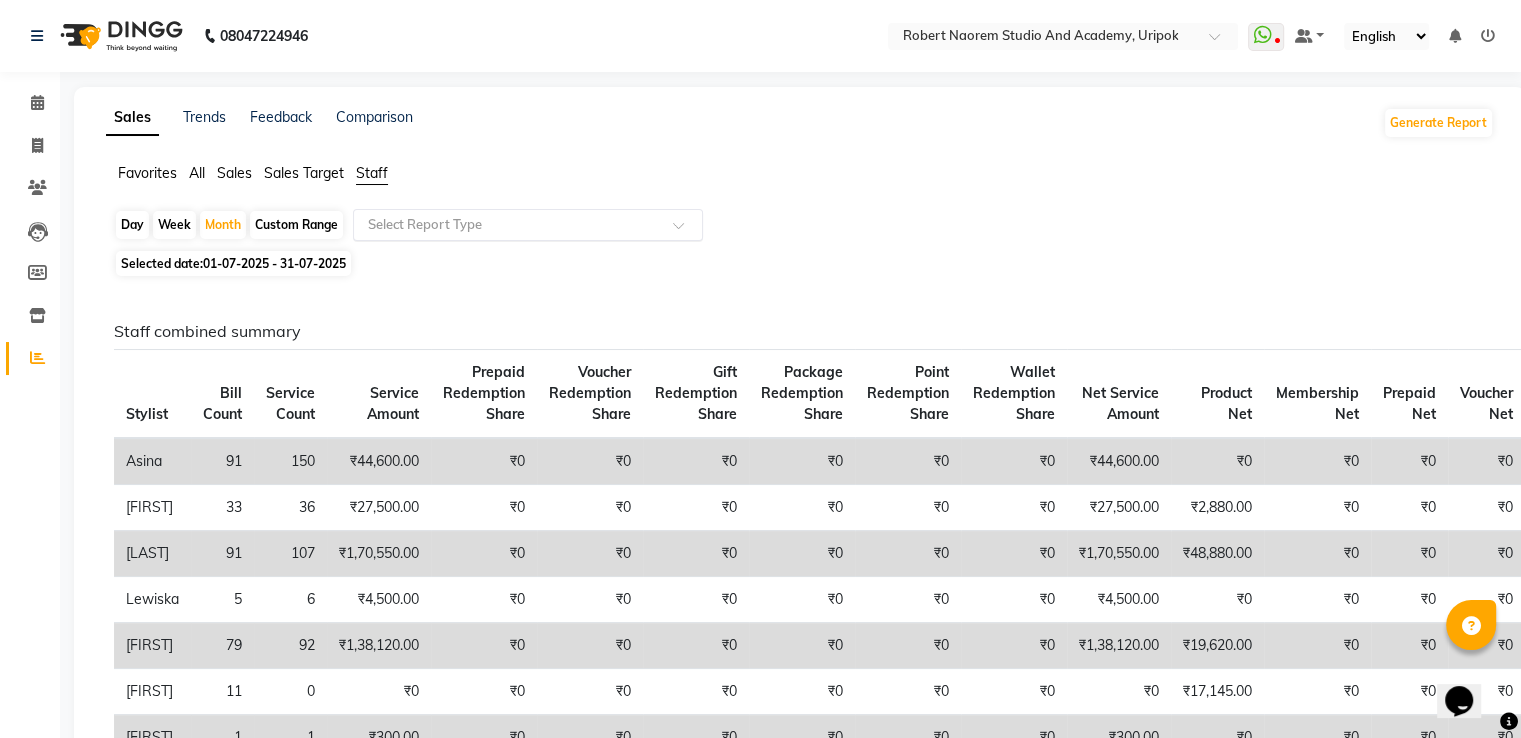 click 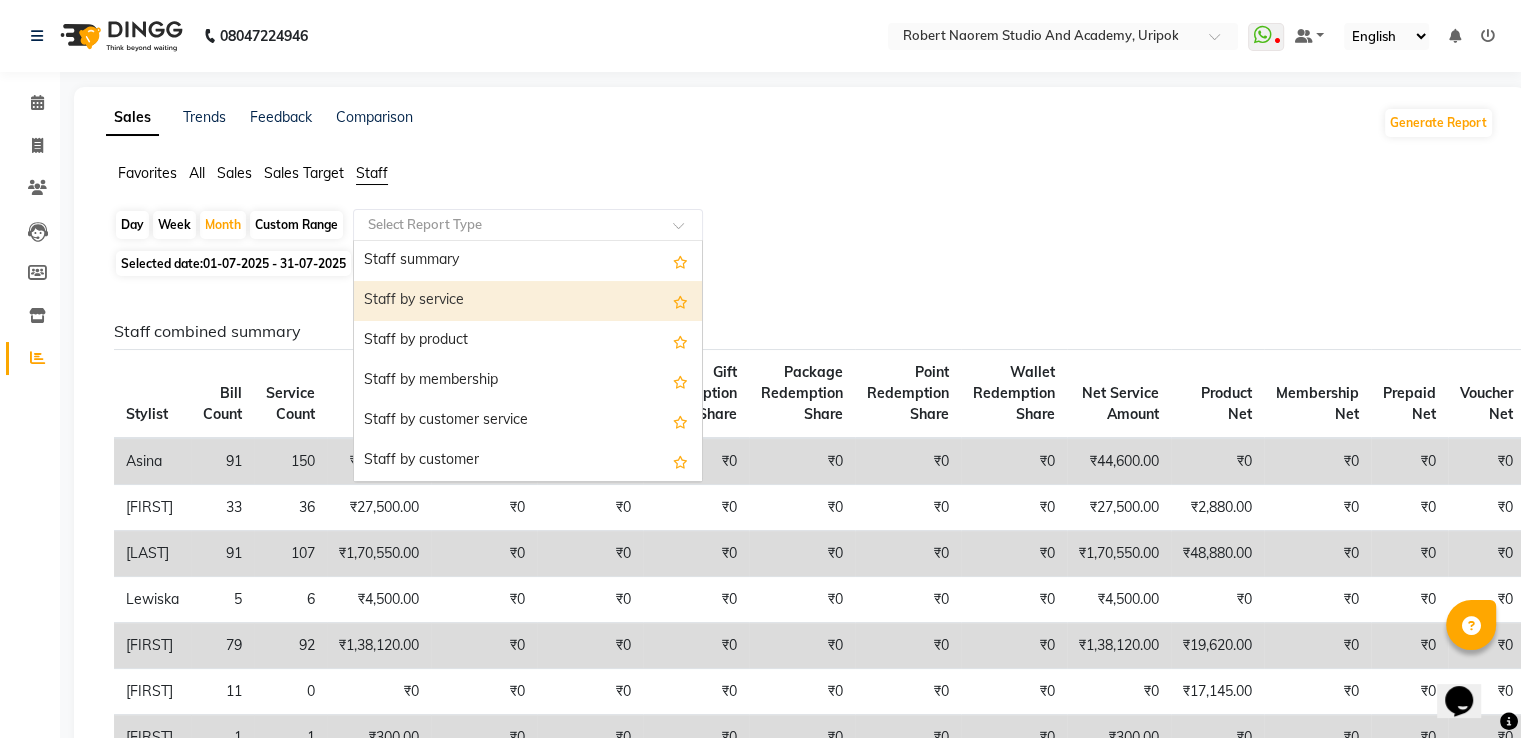 click on "Staff by service" at bounding box center [528, 301] 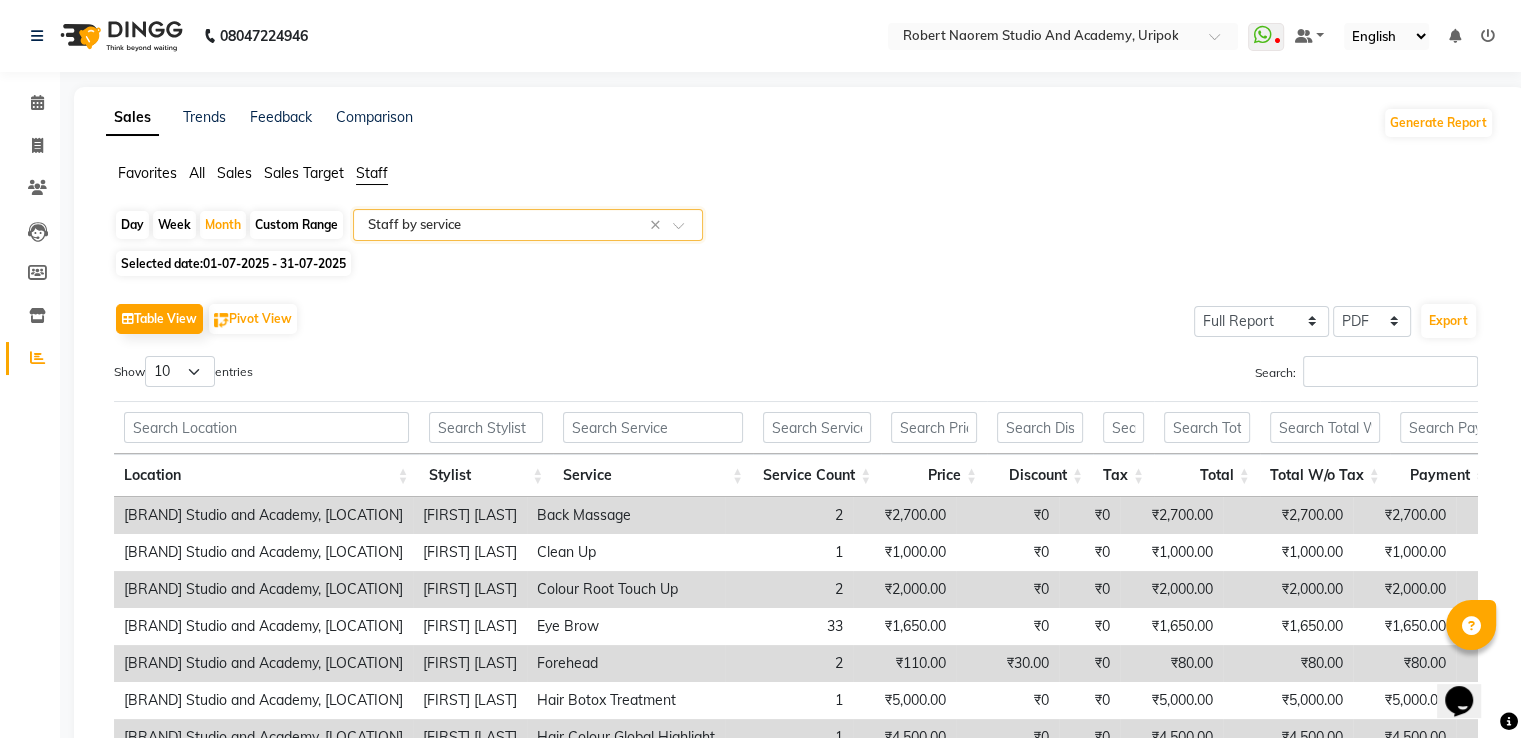 scroll, scrollTop: 60, scrollLeft: 0, axis: vertical 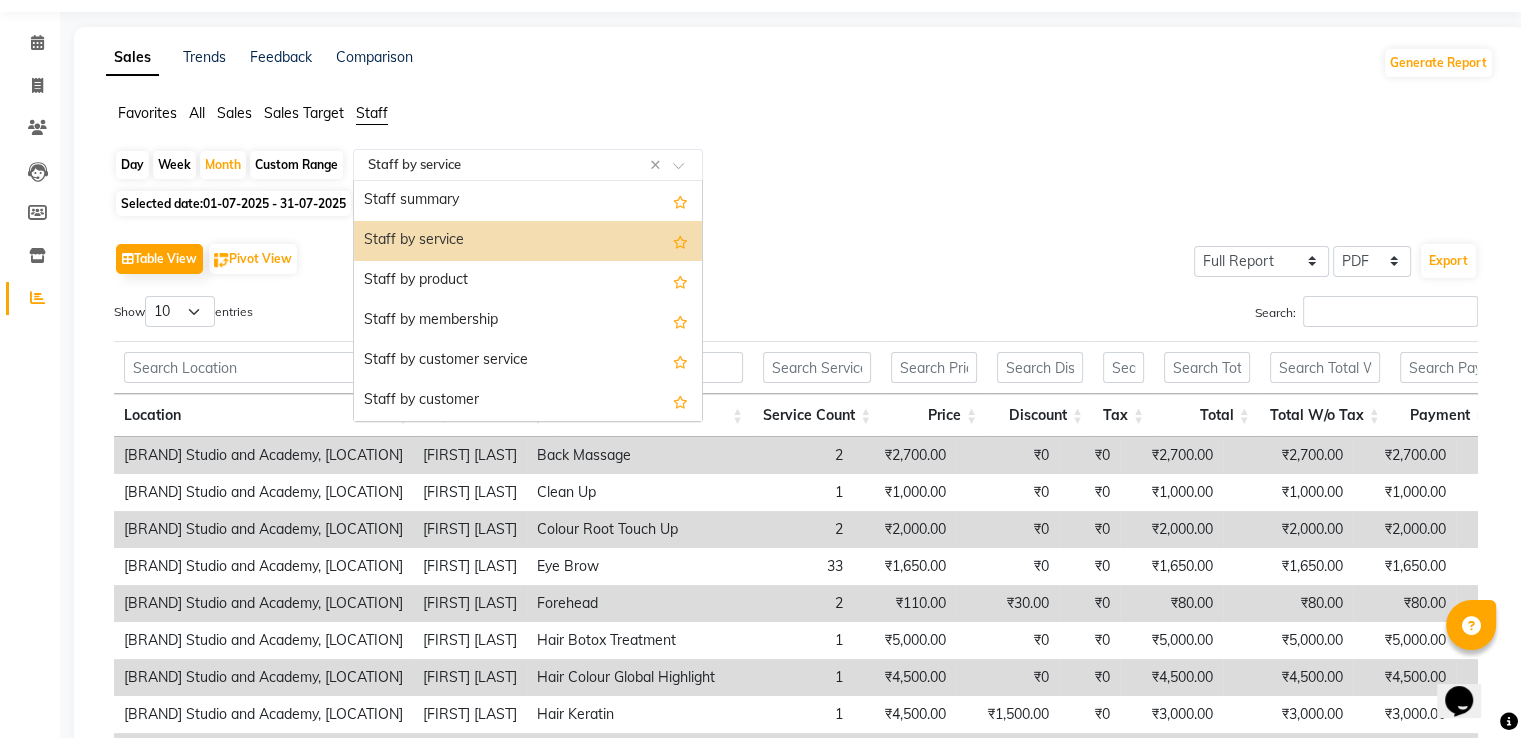 click on "Select Report Type × Staff by service ×" 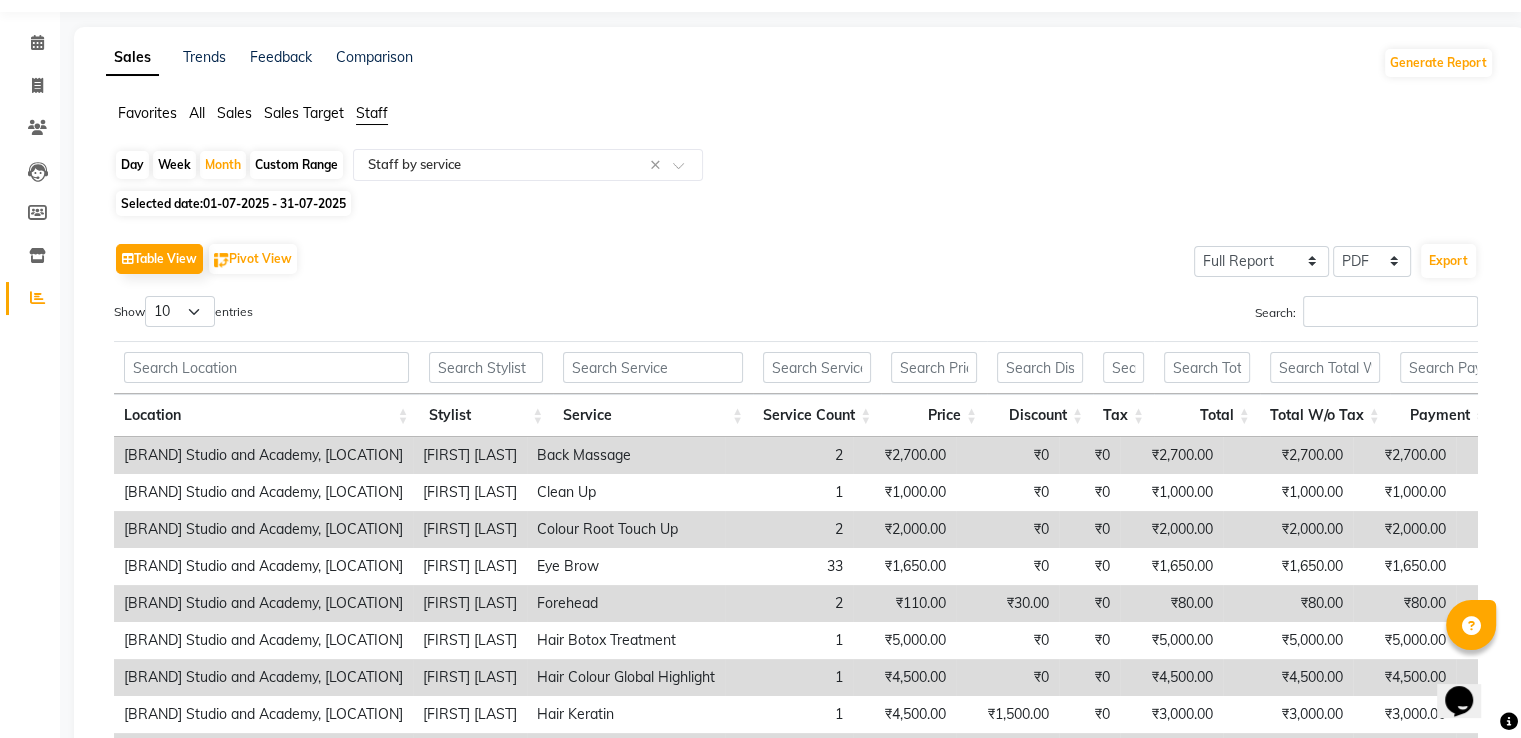 click on "Sales Trends Feedback Comparison Generate Report" 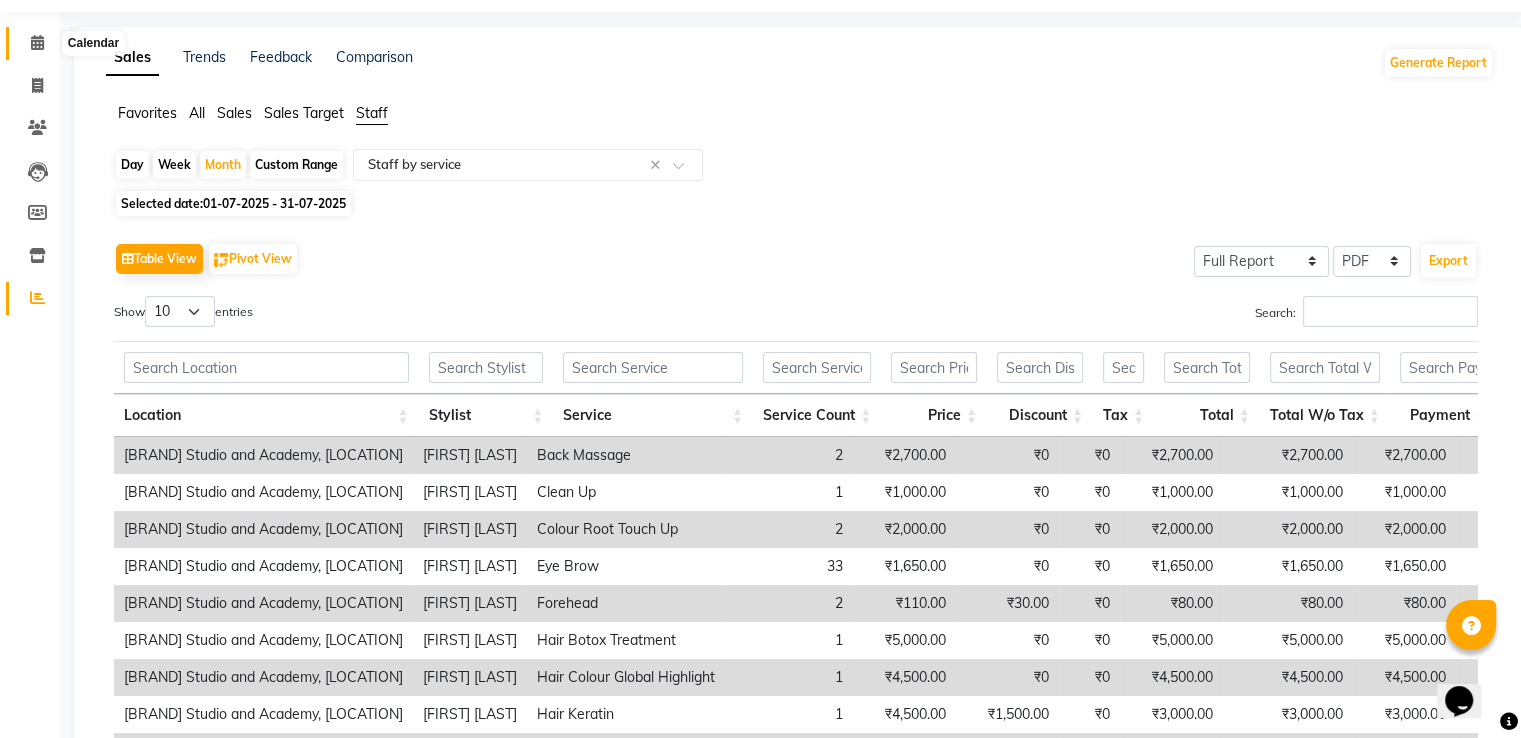 click 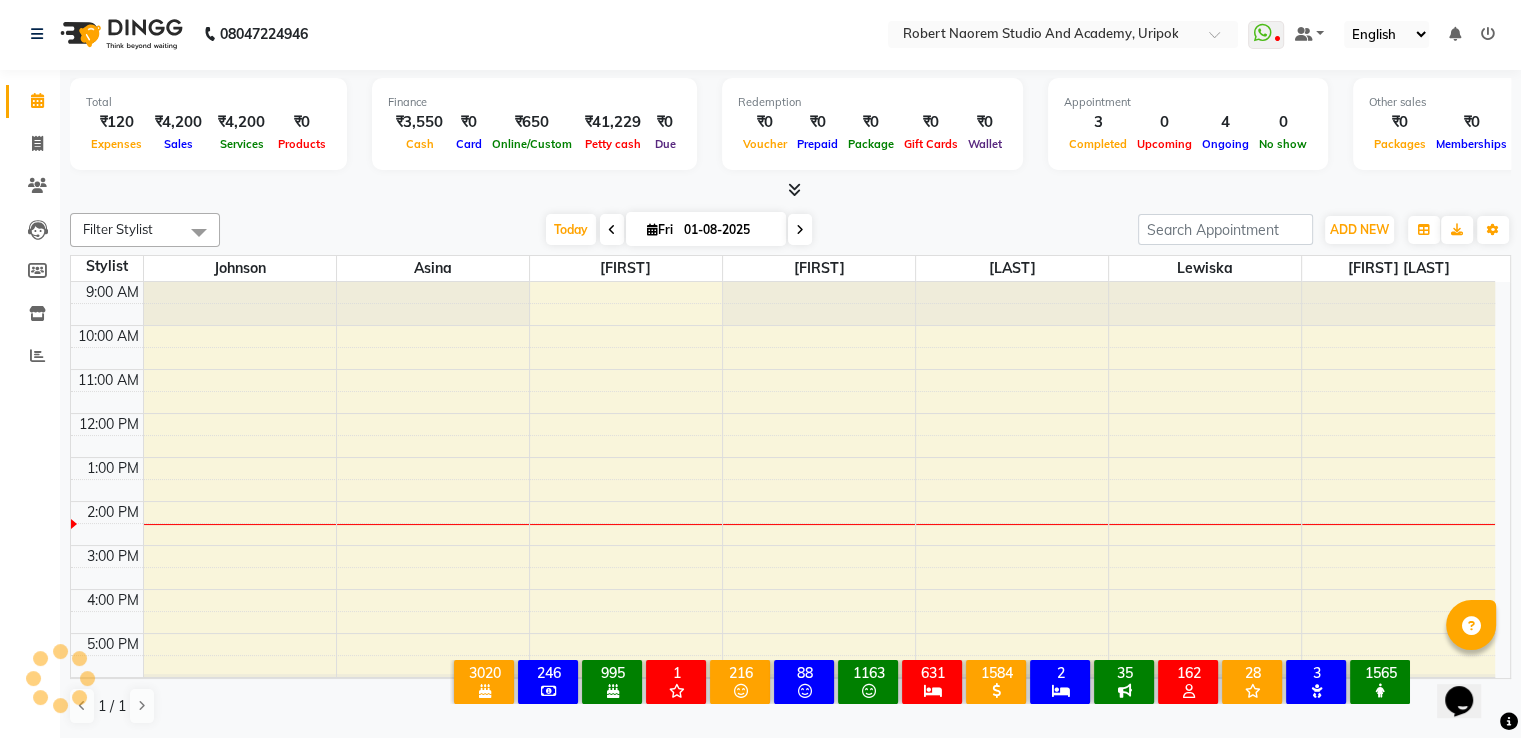 scroll, scrollTop: 0, scrollLeft: 0, axis: both 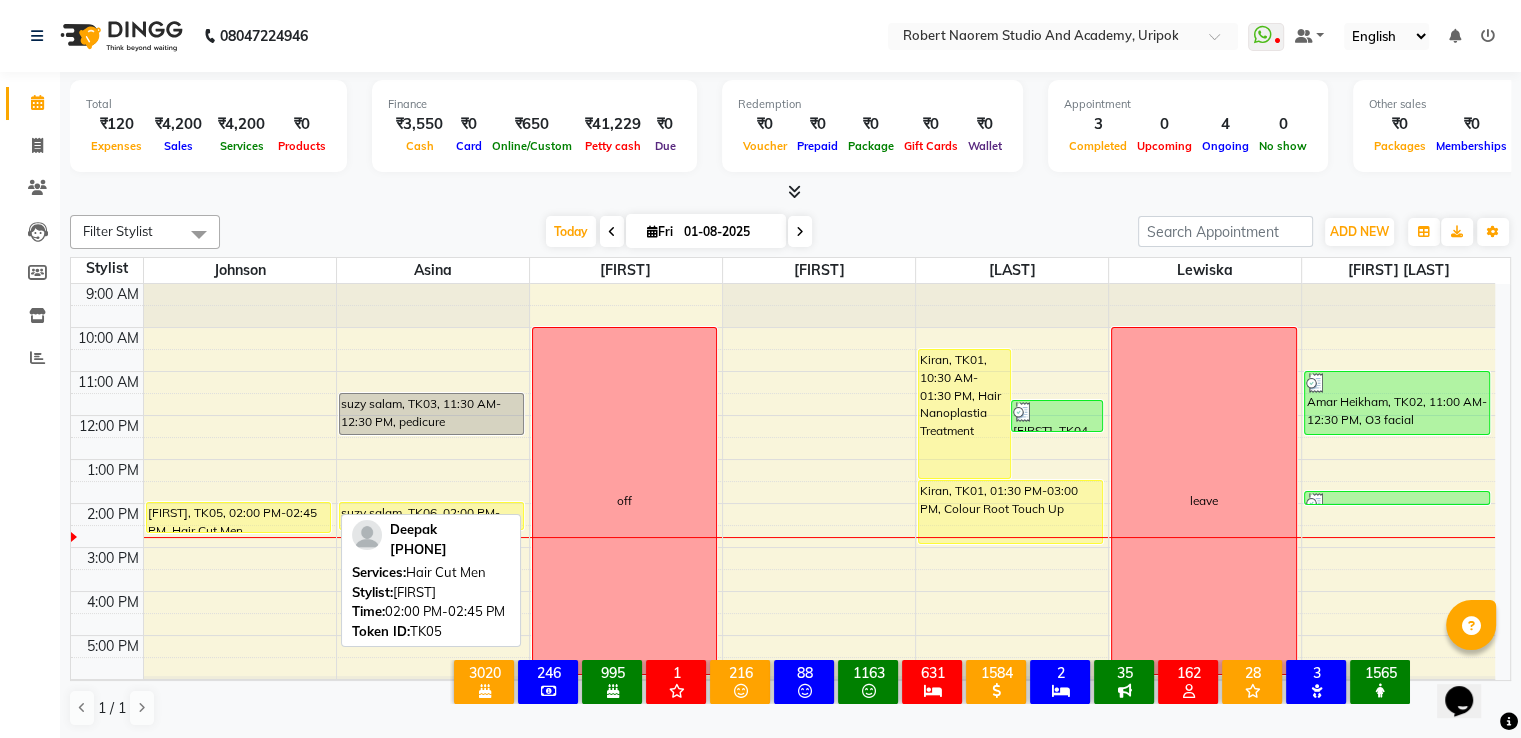 click on "[FIRST], TK05, 02:00 PM-02:45 PM, Hair Cut Men" at bounding box center [238, 517] 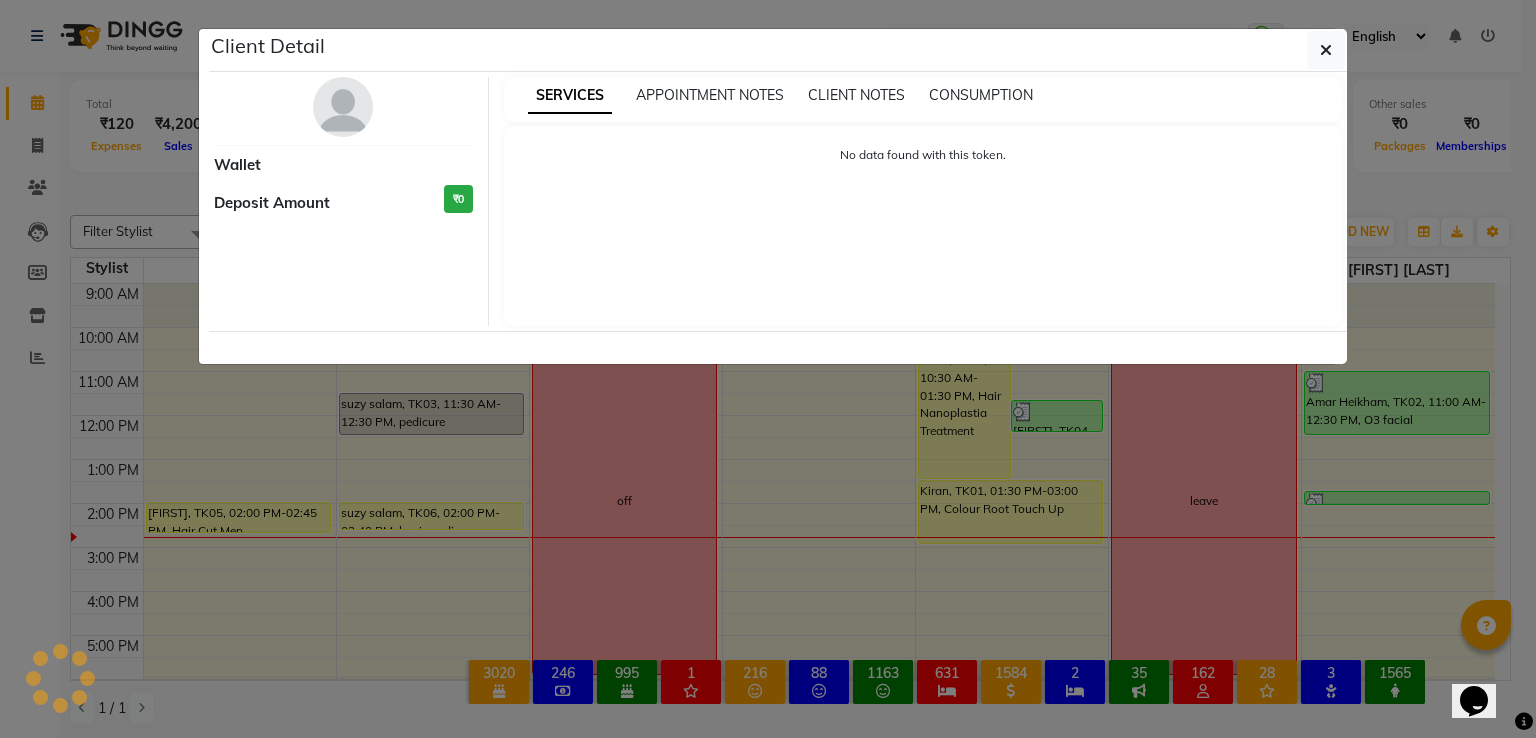 select on "1" 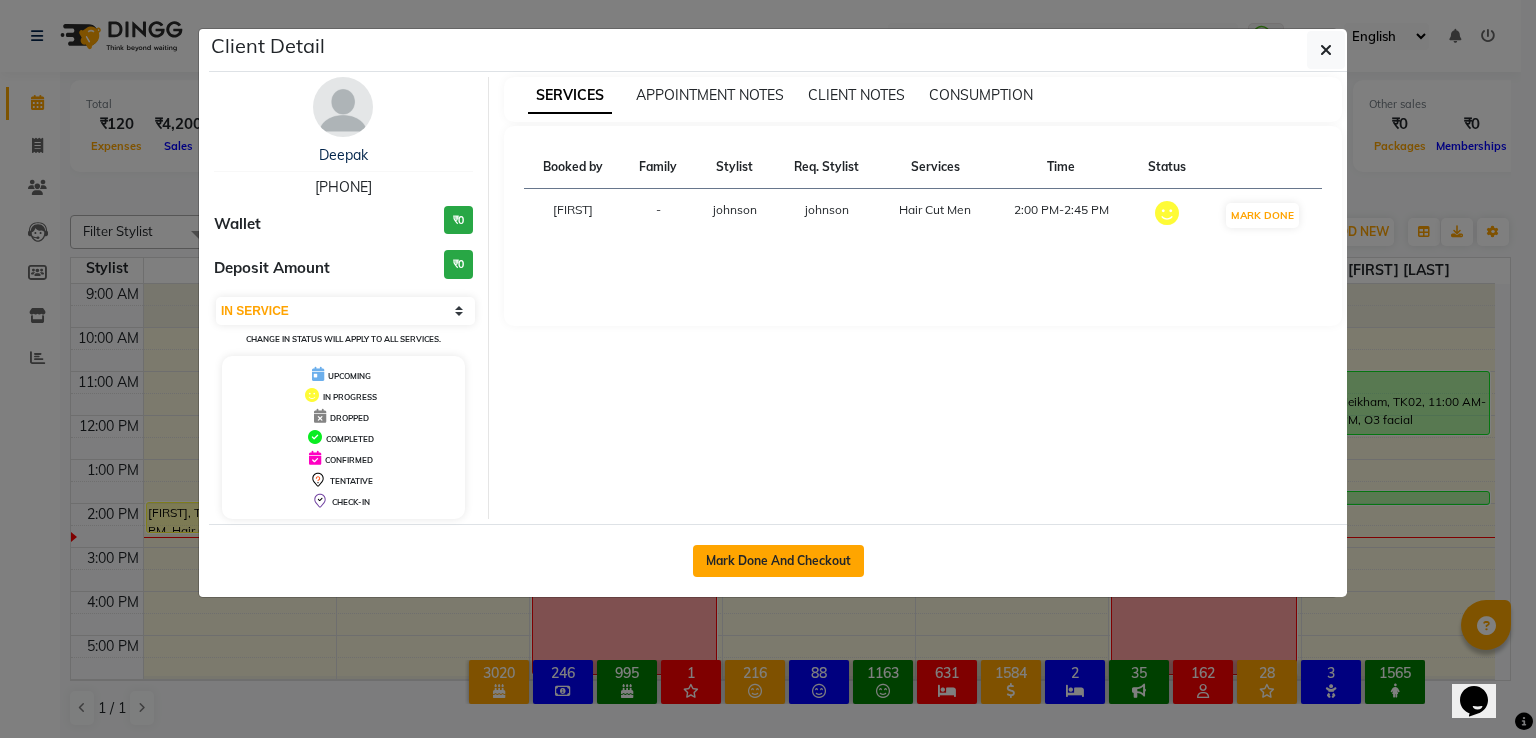 click on "Mark Done And Checkout" 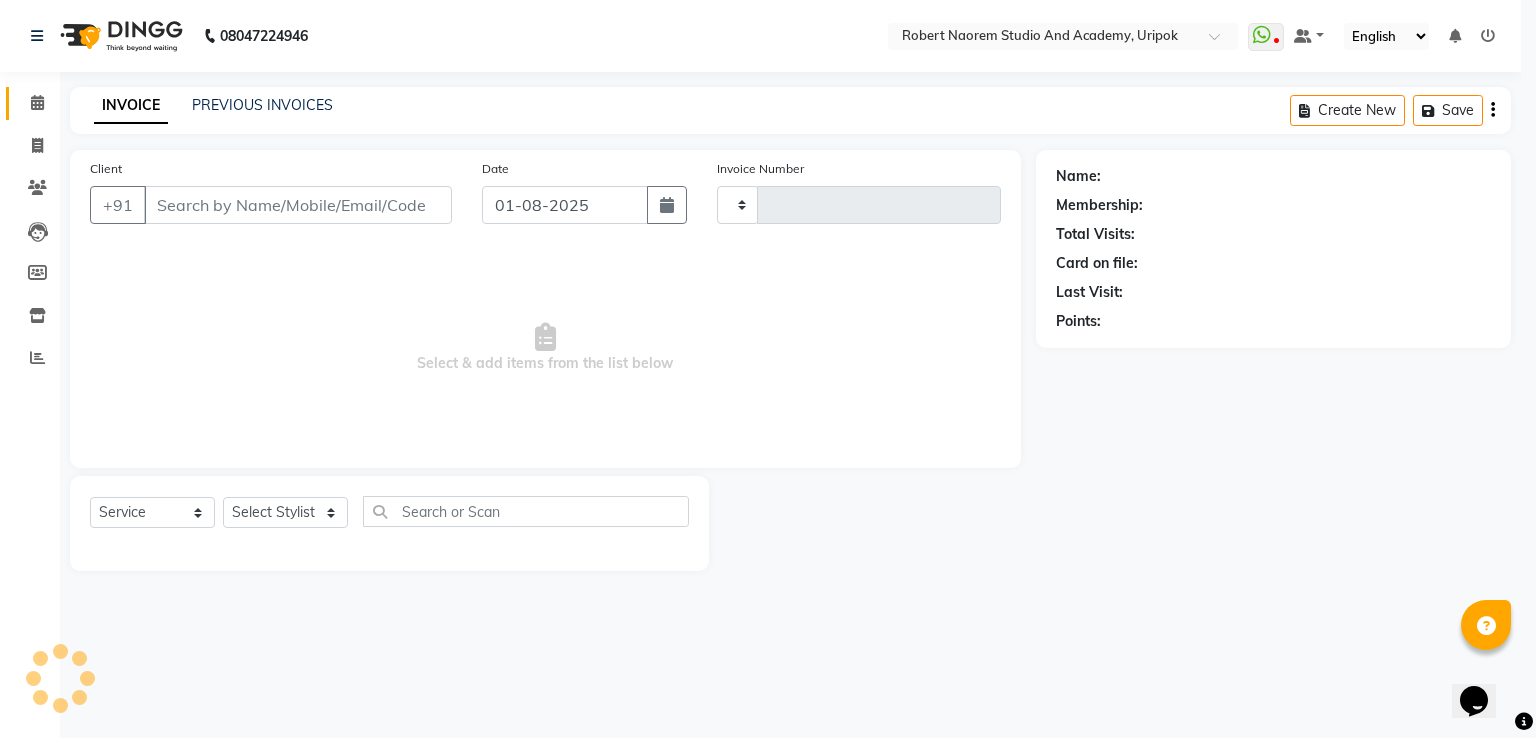 type on "0937" 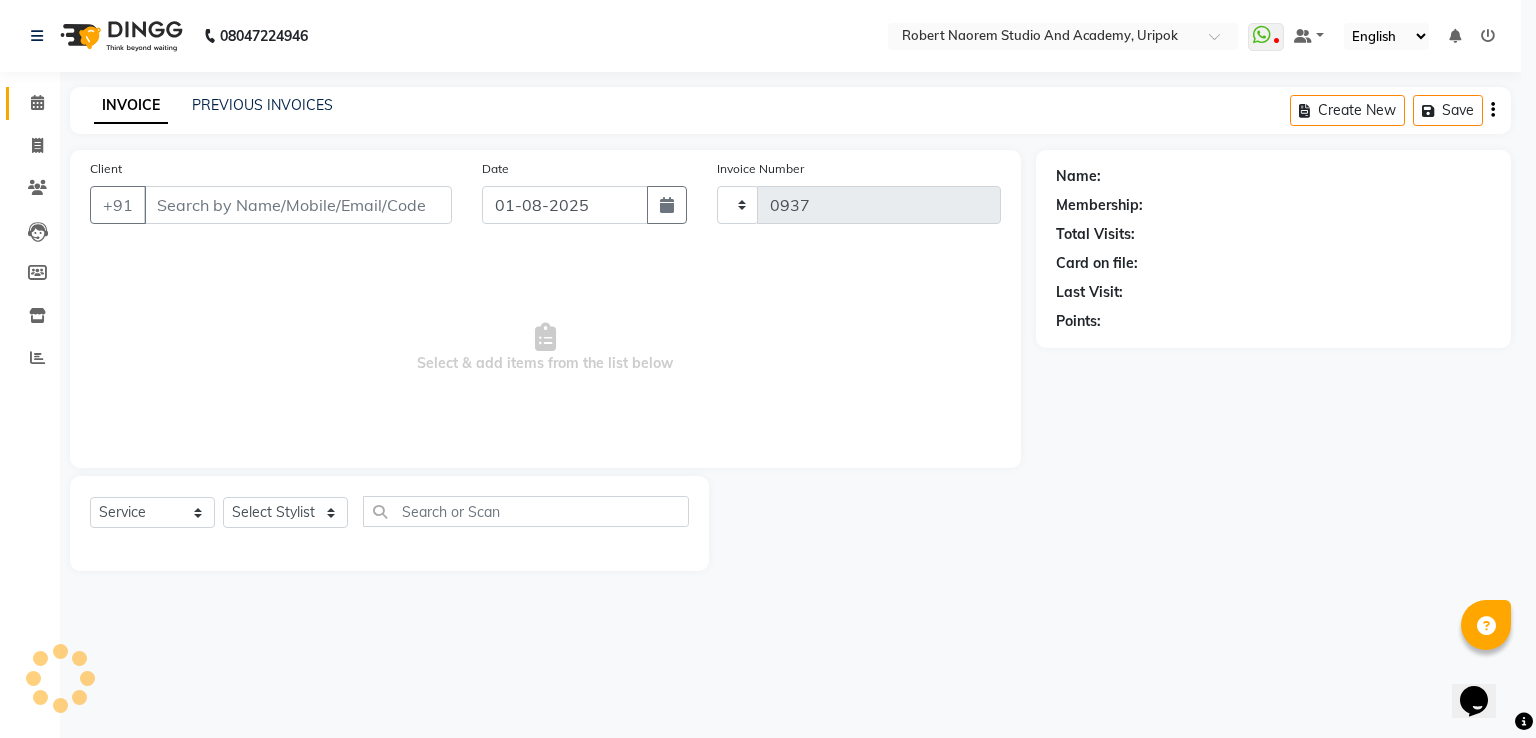 select on "4880" 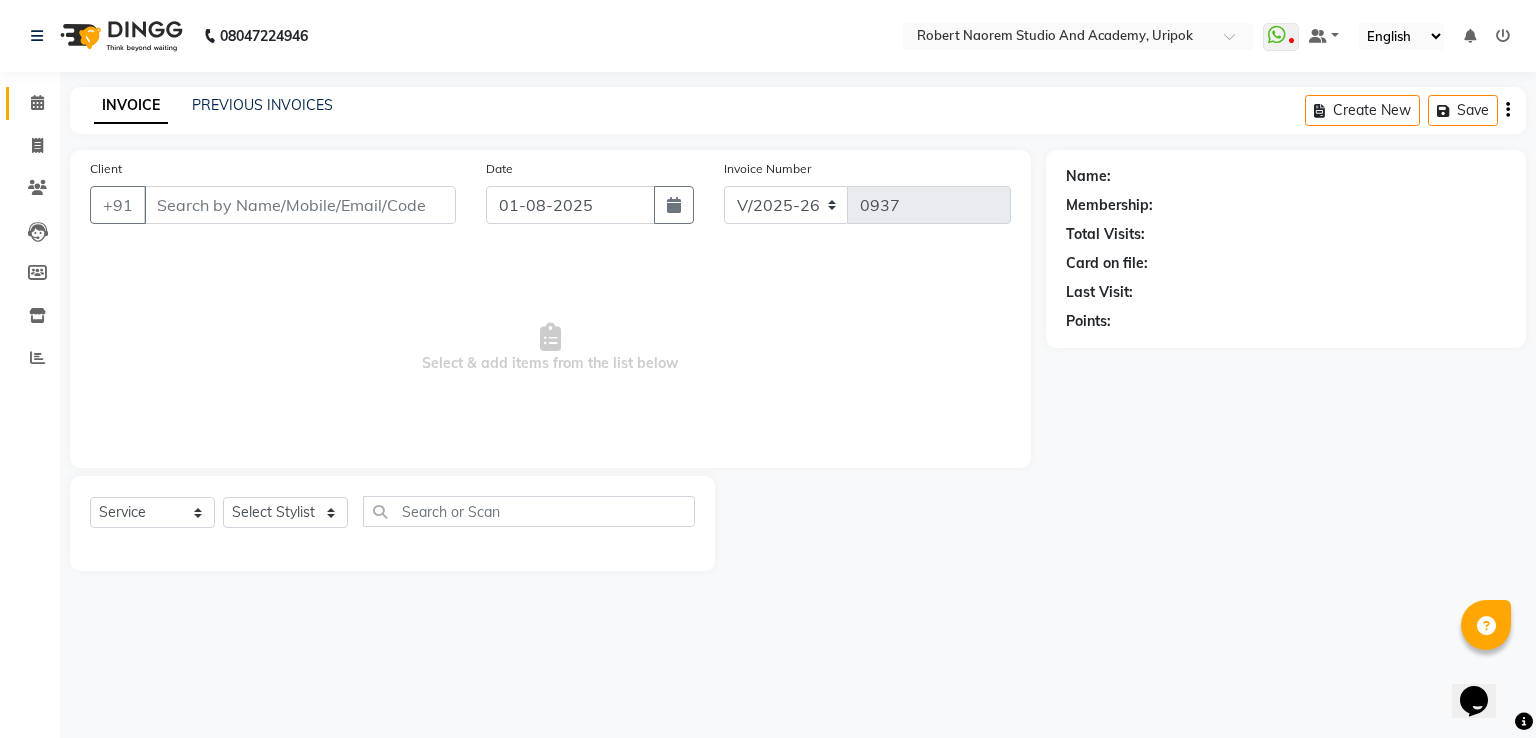 type on "76******96" 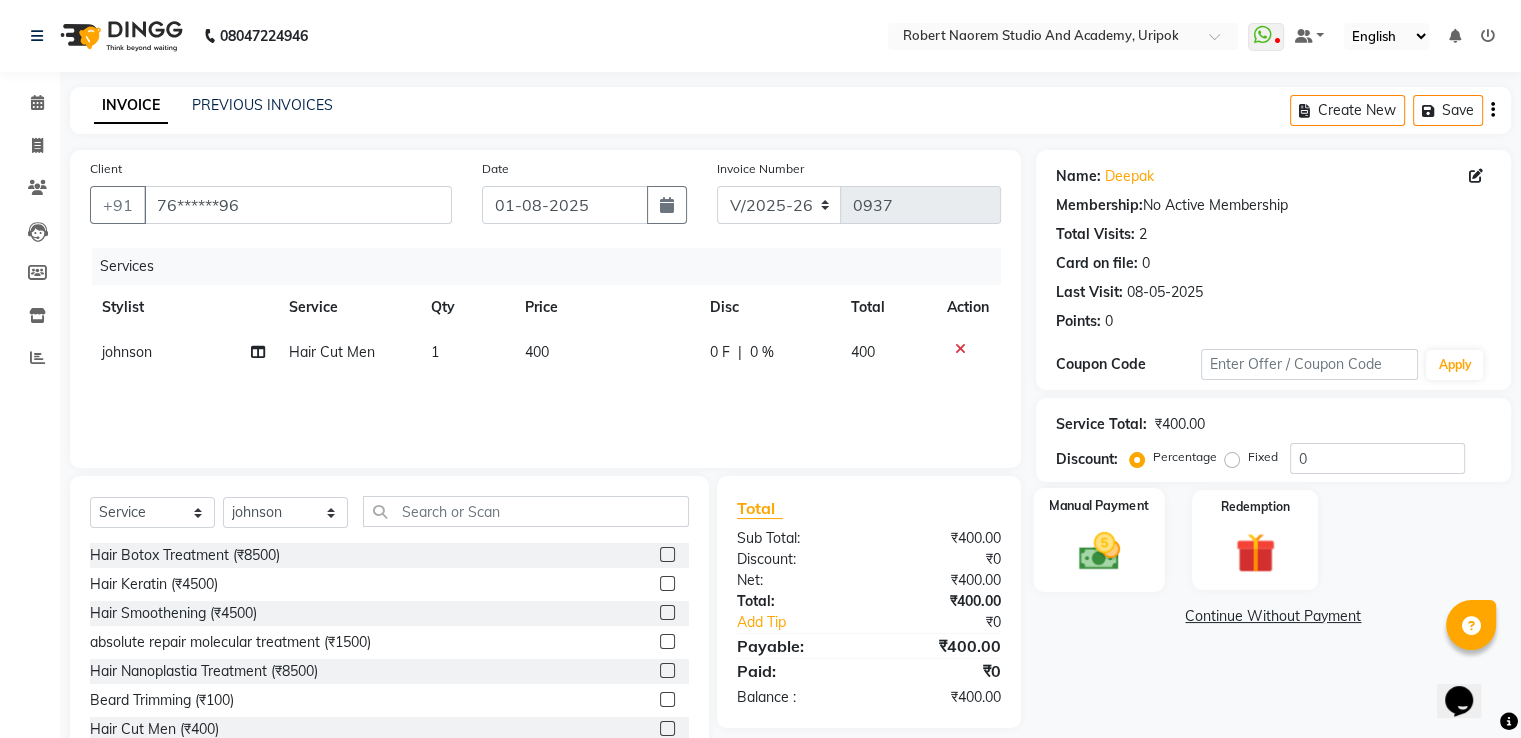 click 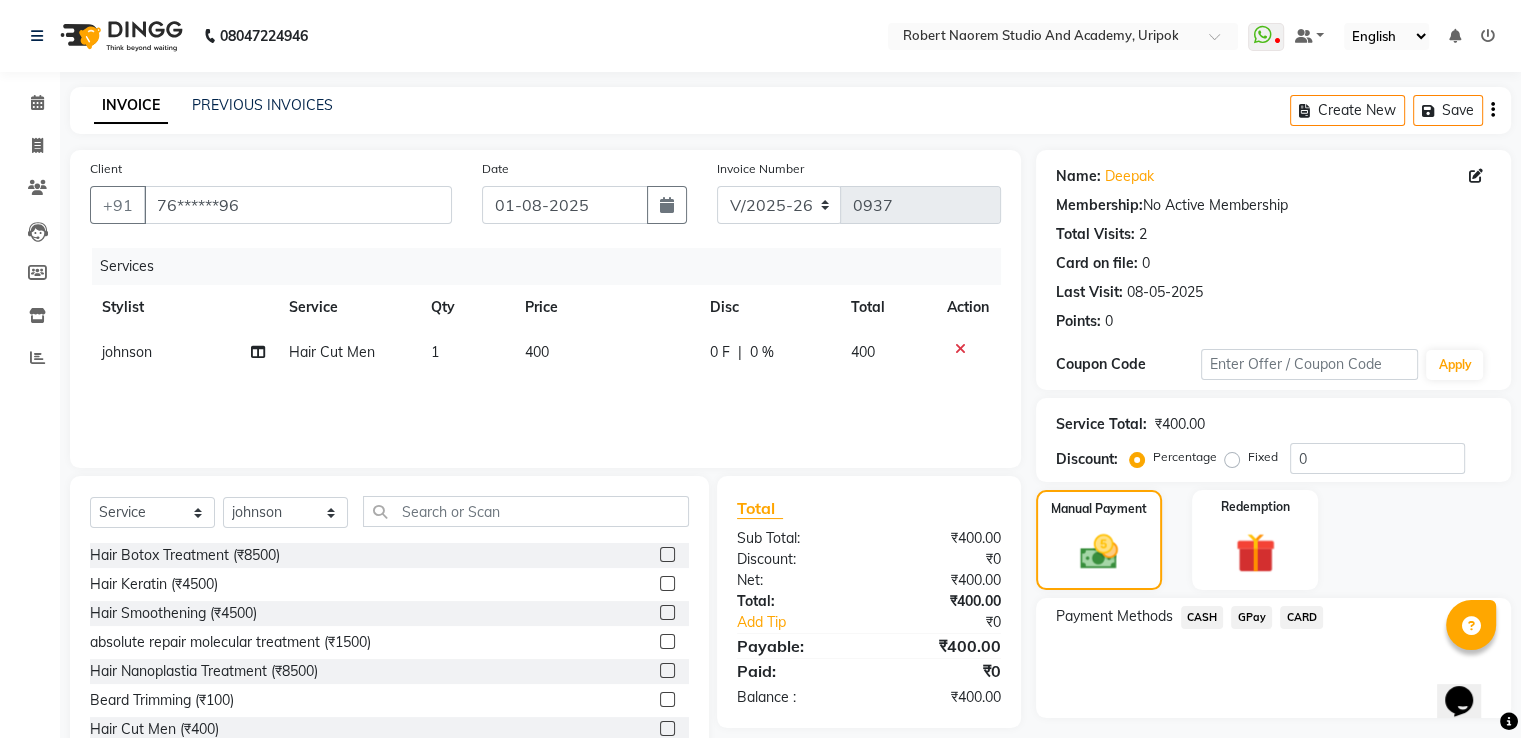 click on "CASH" 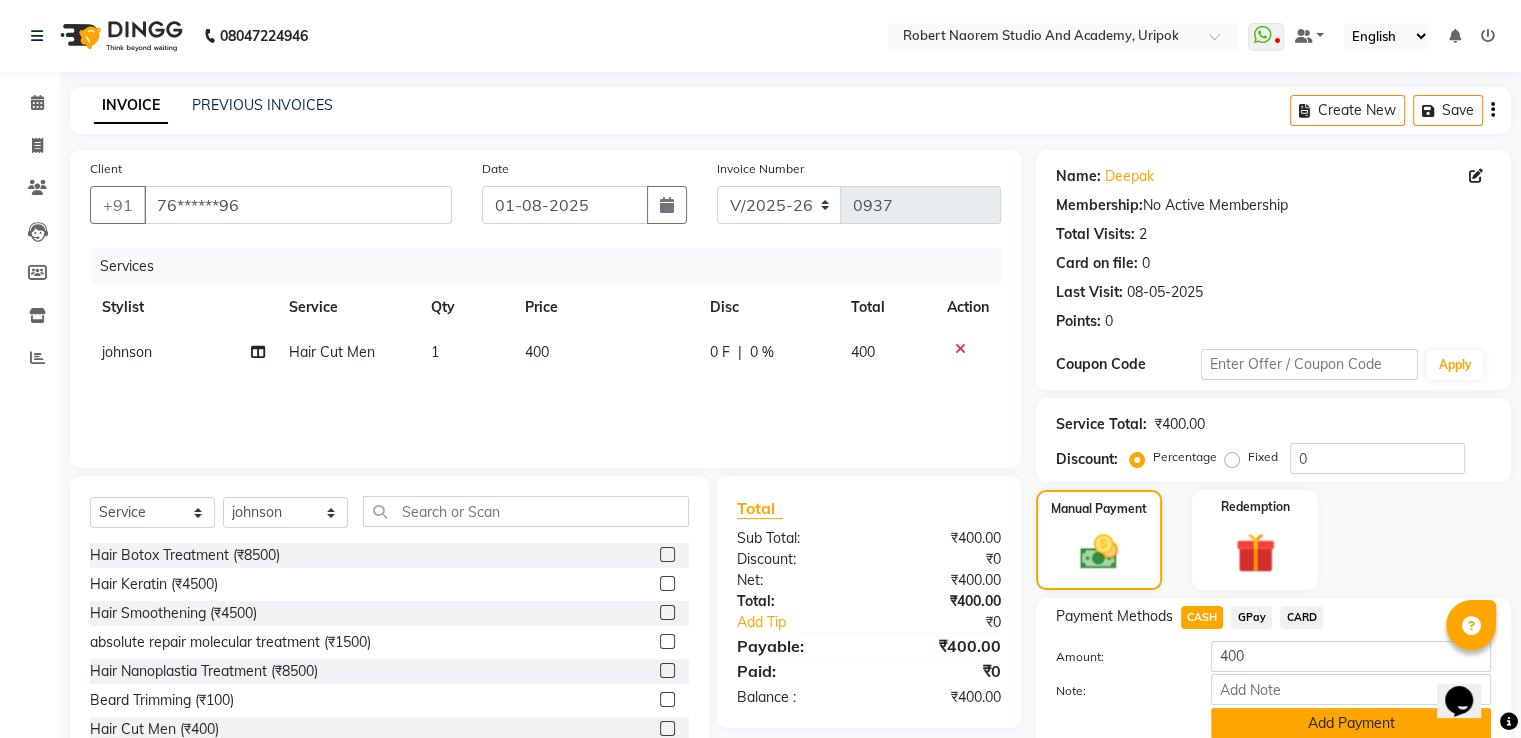 click on "Add Payment" 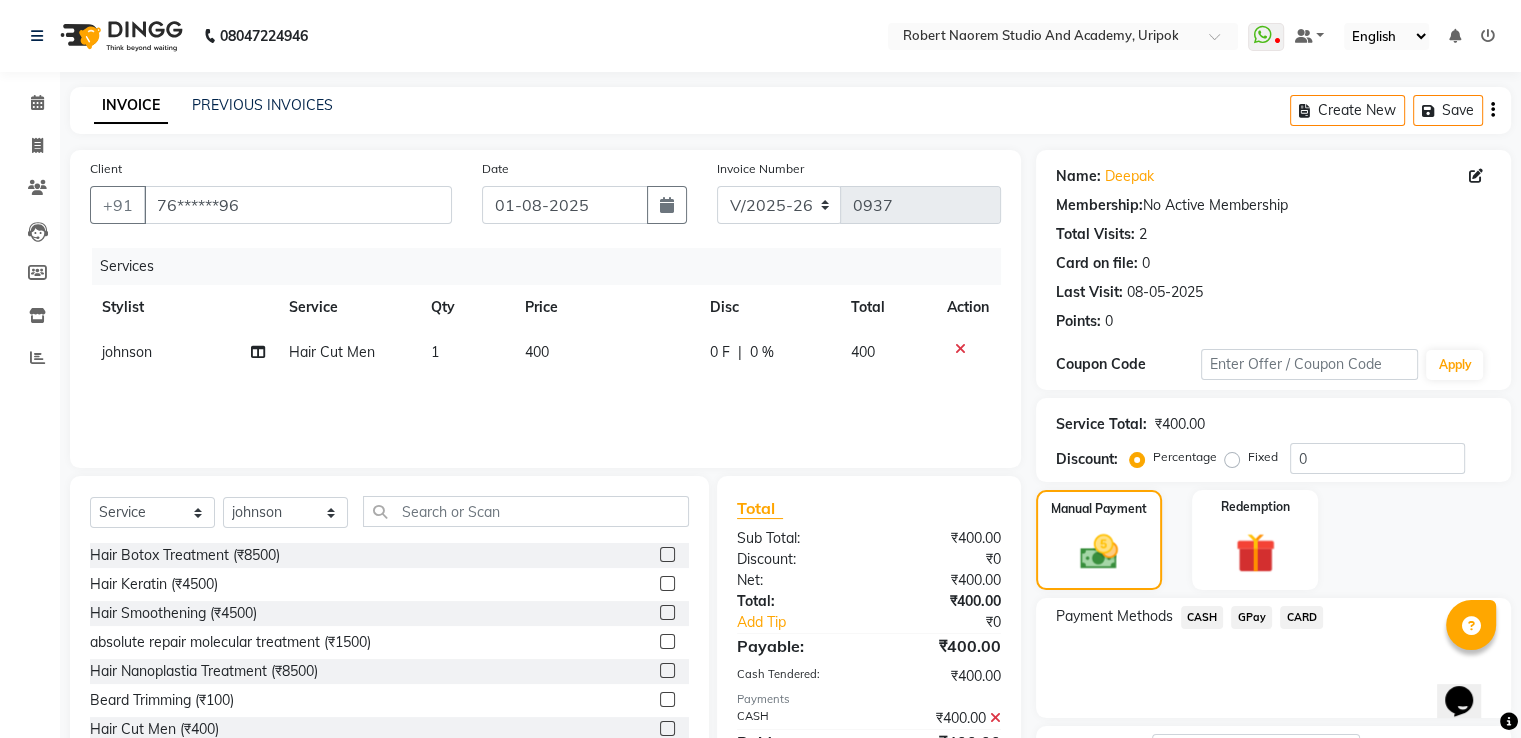 scroll, scrollTop: 163, scrollLeft: 0, axis: vertical 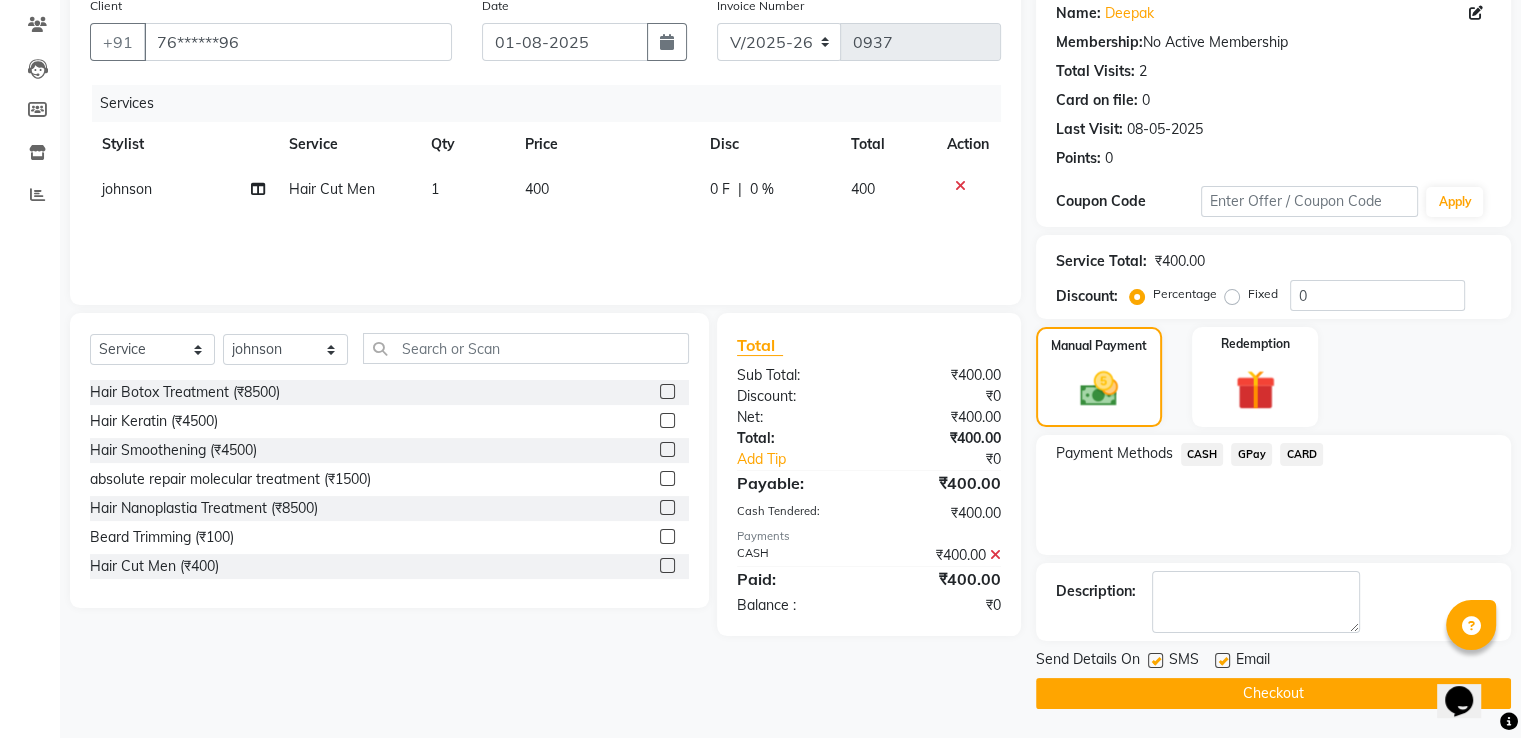 click on "Checkout" 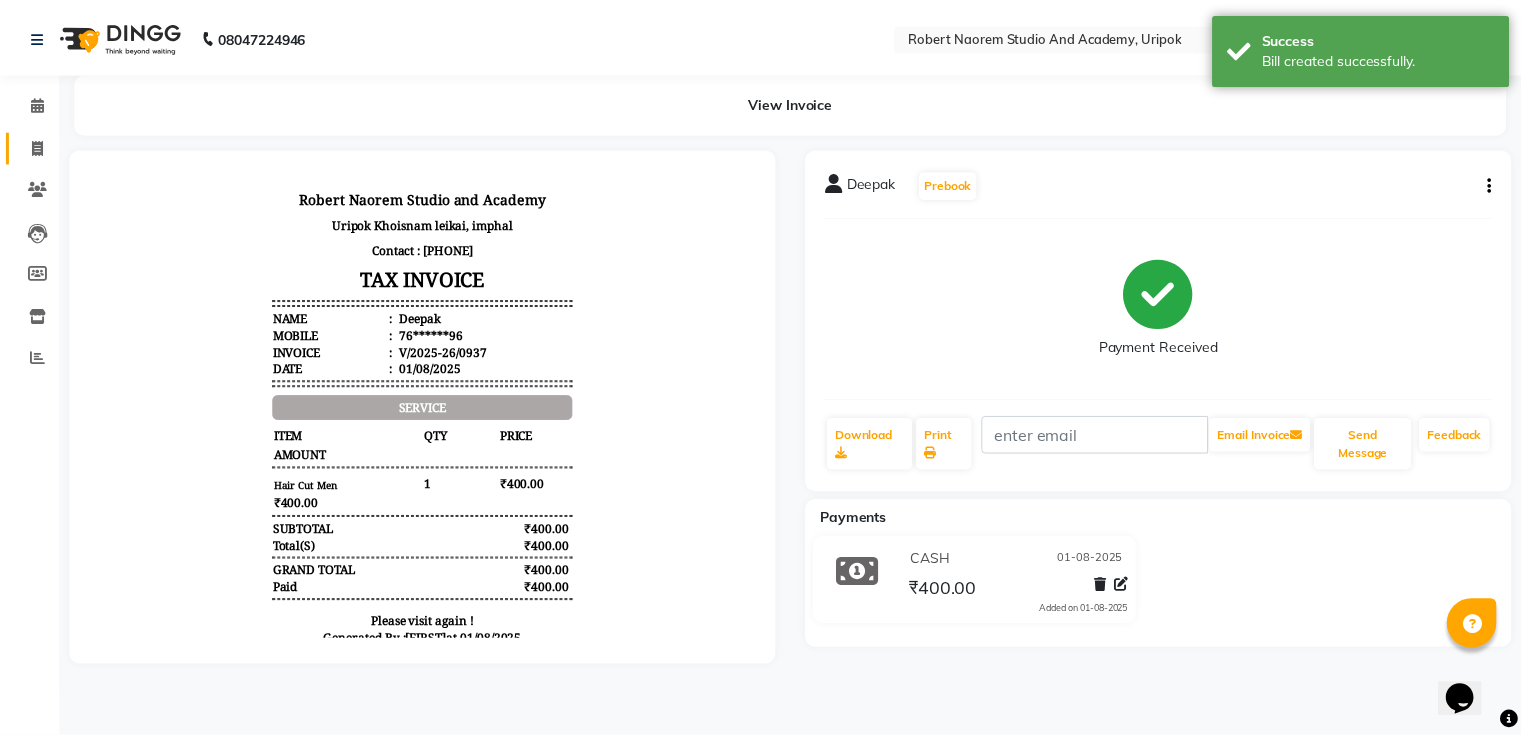 scroll, scrollTop: 0, scrollLeft: 0, axis: both 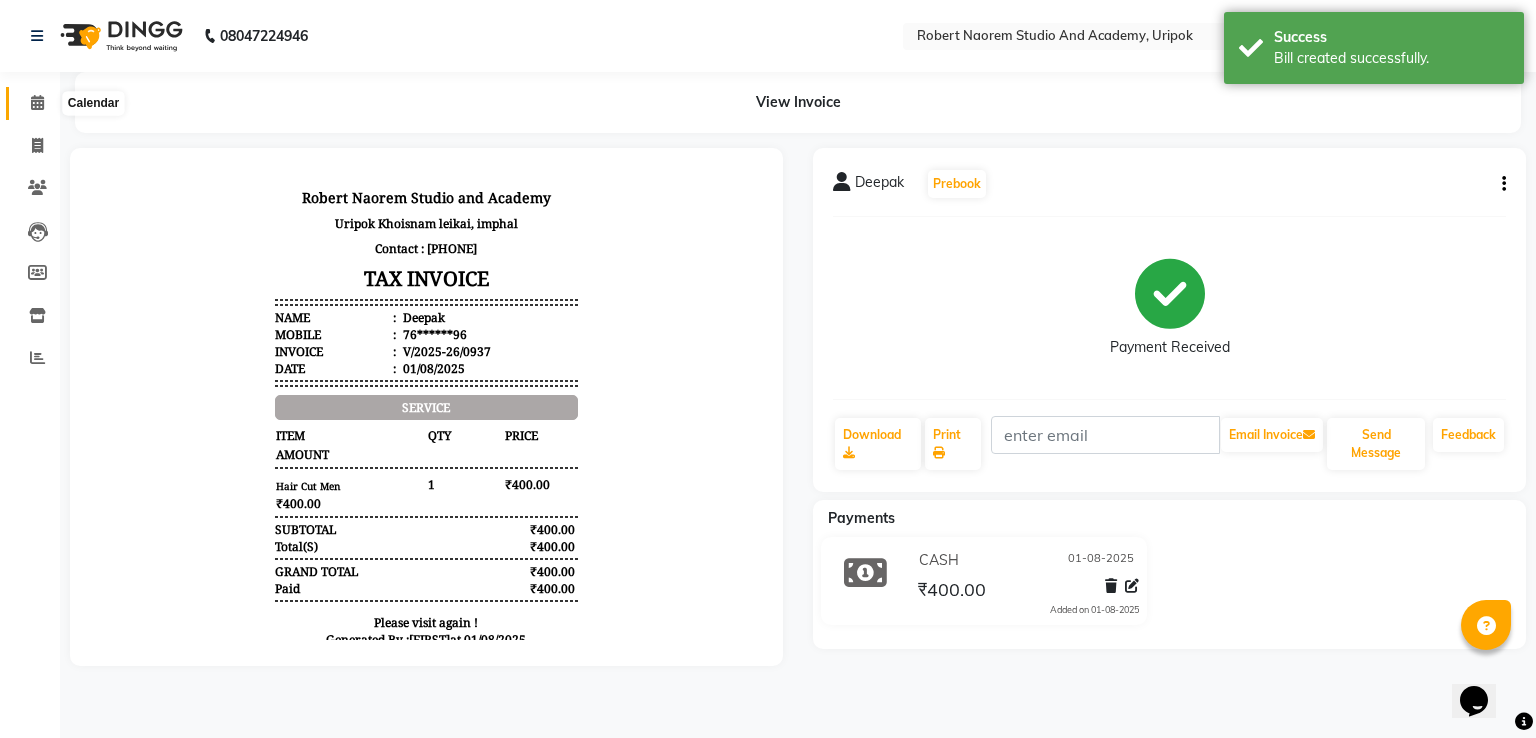 click 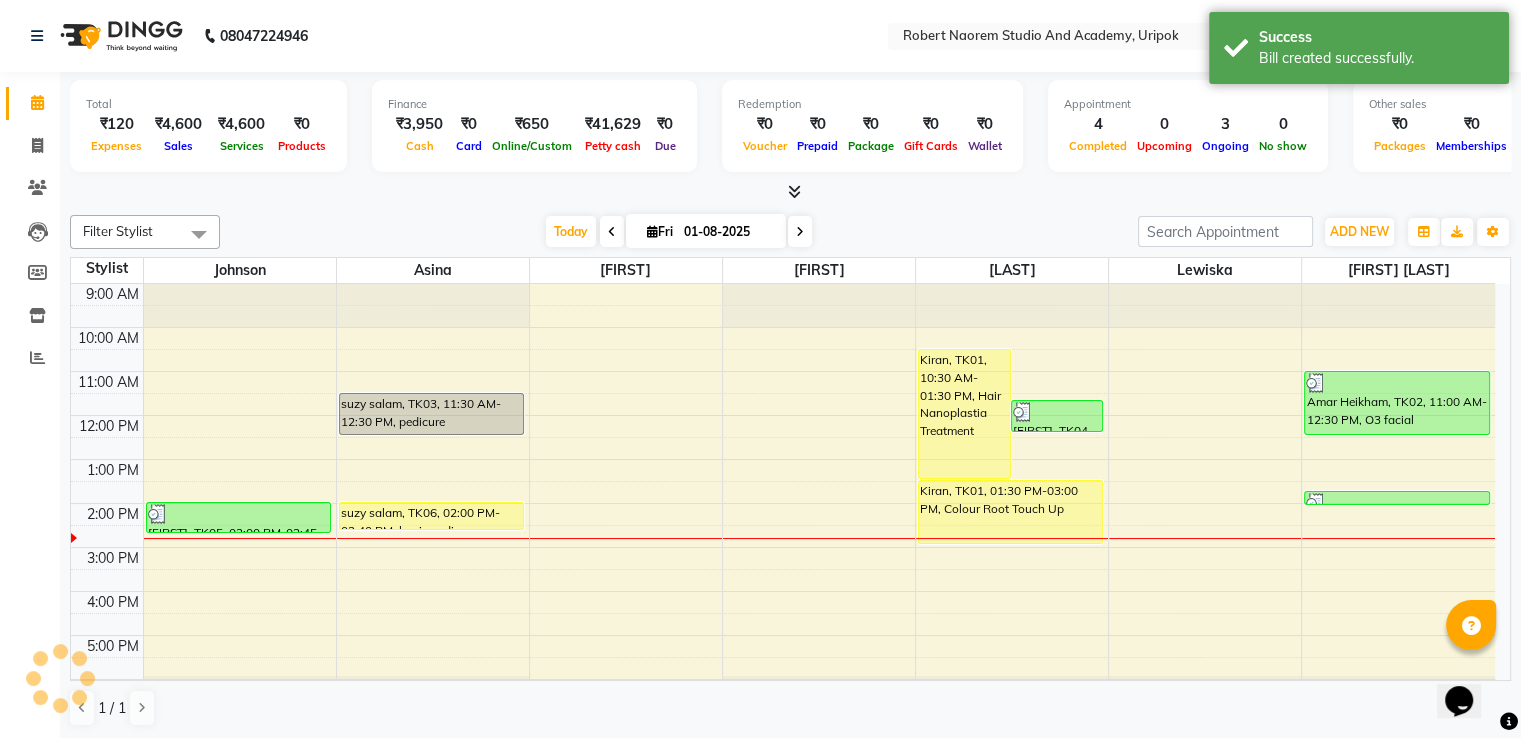 scroll, scrollTop: 0, scrollLeft: 0, axis: both 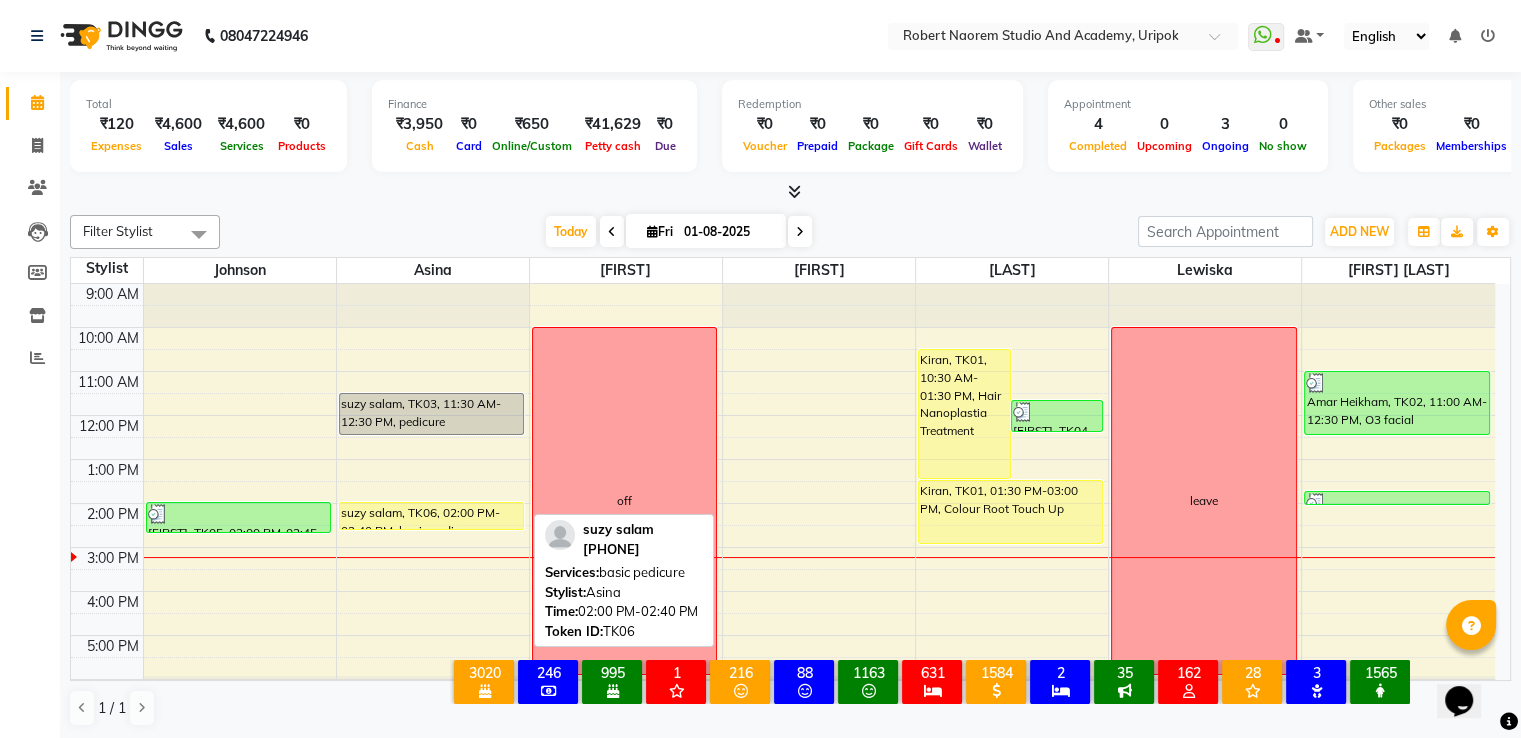 click on "suzy salam, TK06, 02:00 PM-02:40 PM, basic pedicure" at bounding box center [431, 516] 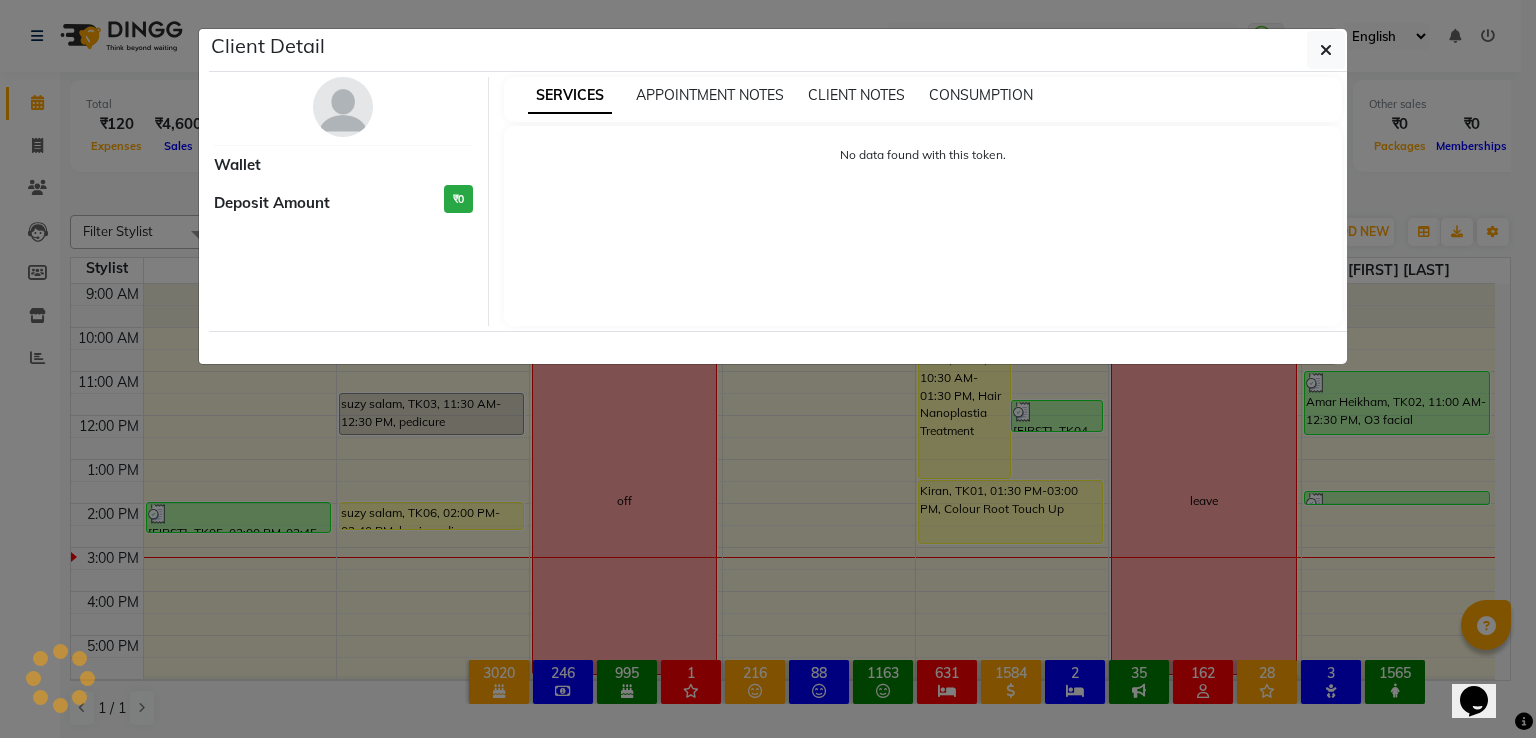 select on "1" 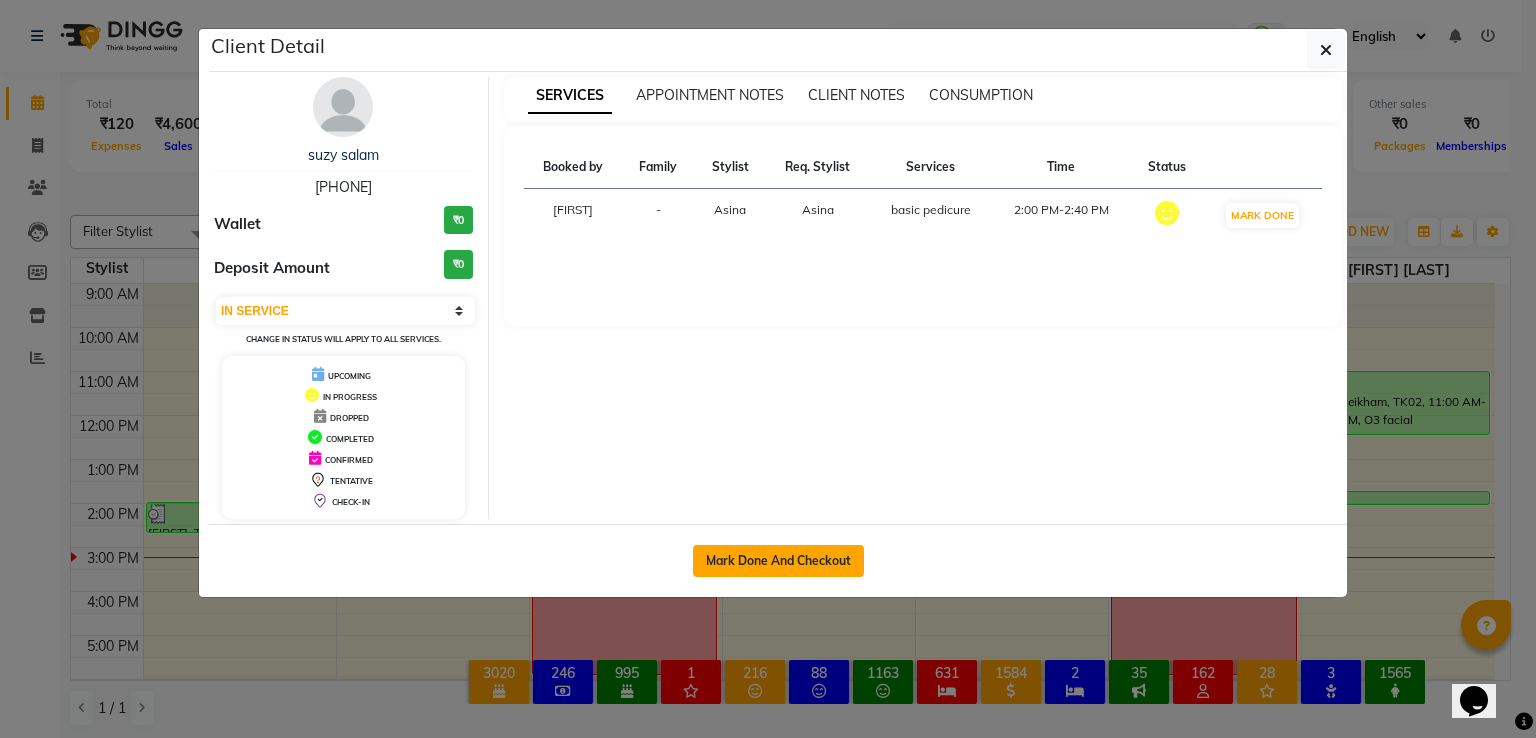 click on "Mark Done And Checkout" 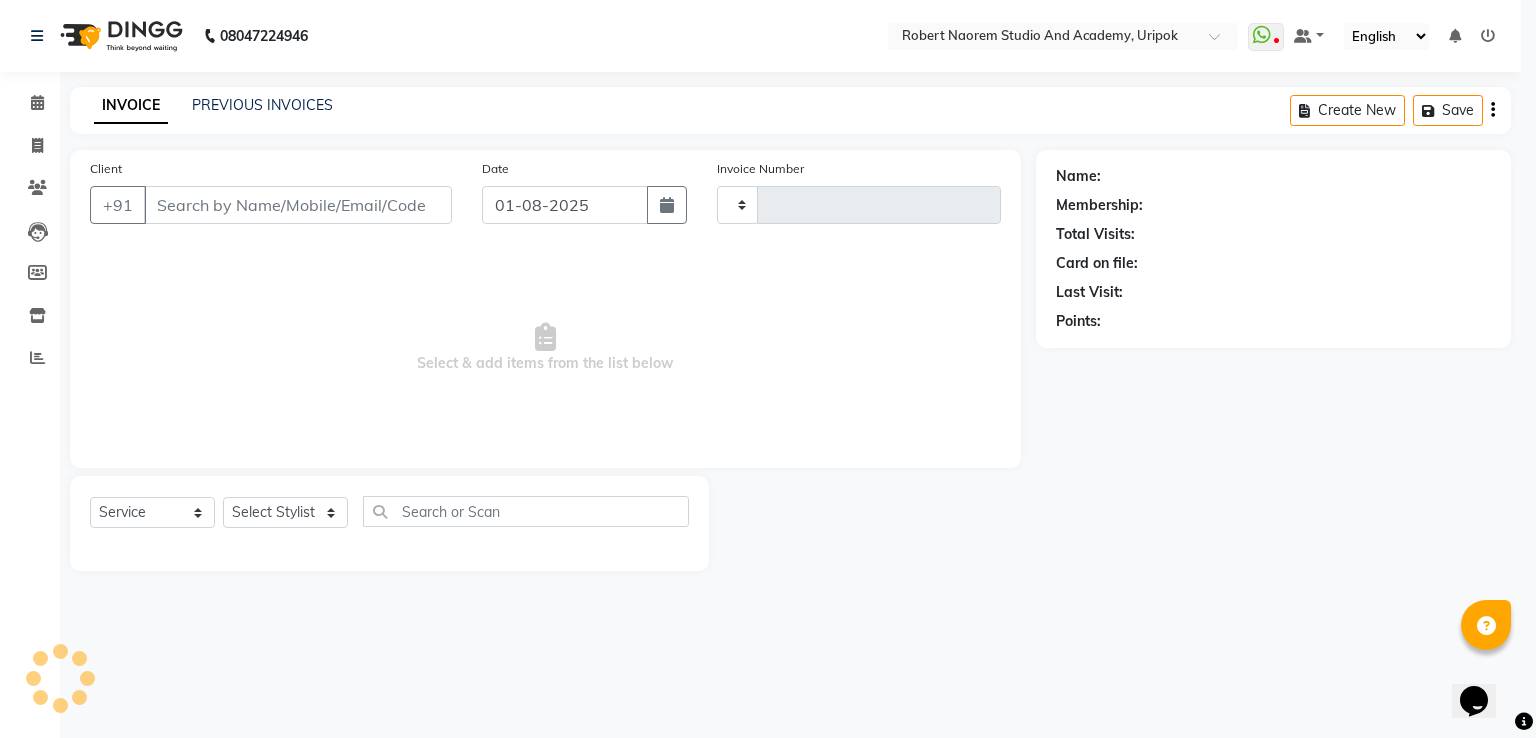 type on "0938" 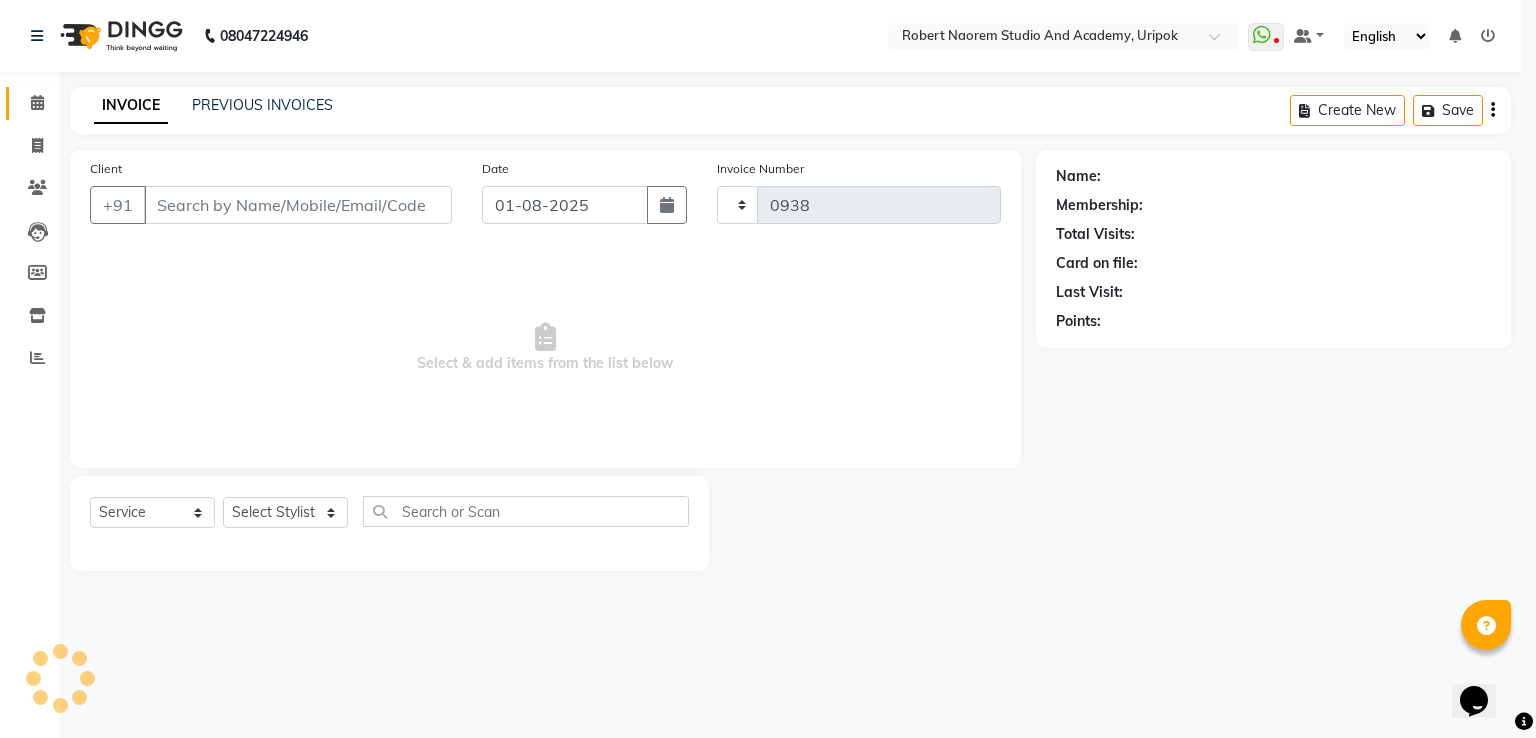 select on "4880" 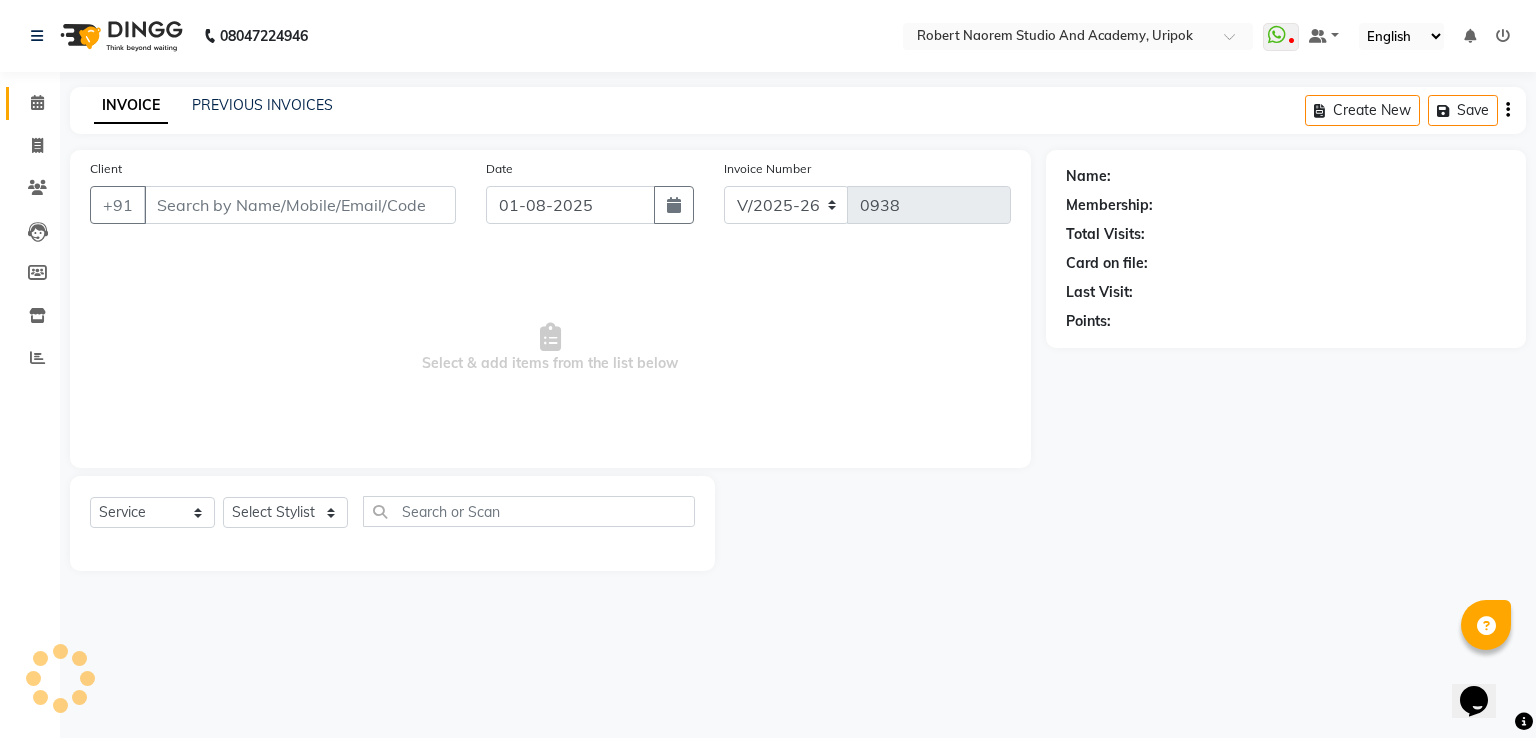 type on "80******09" 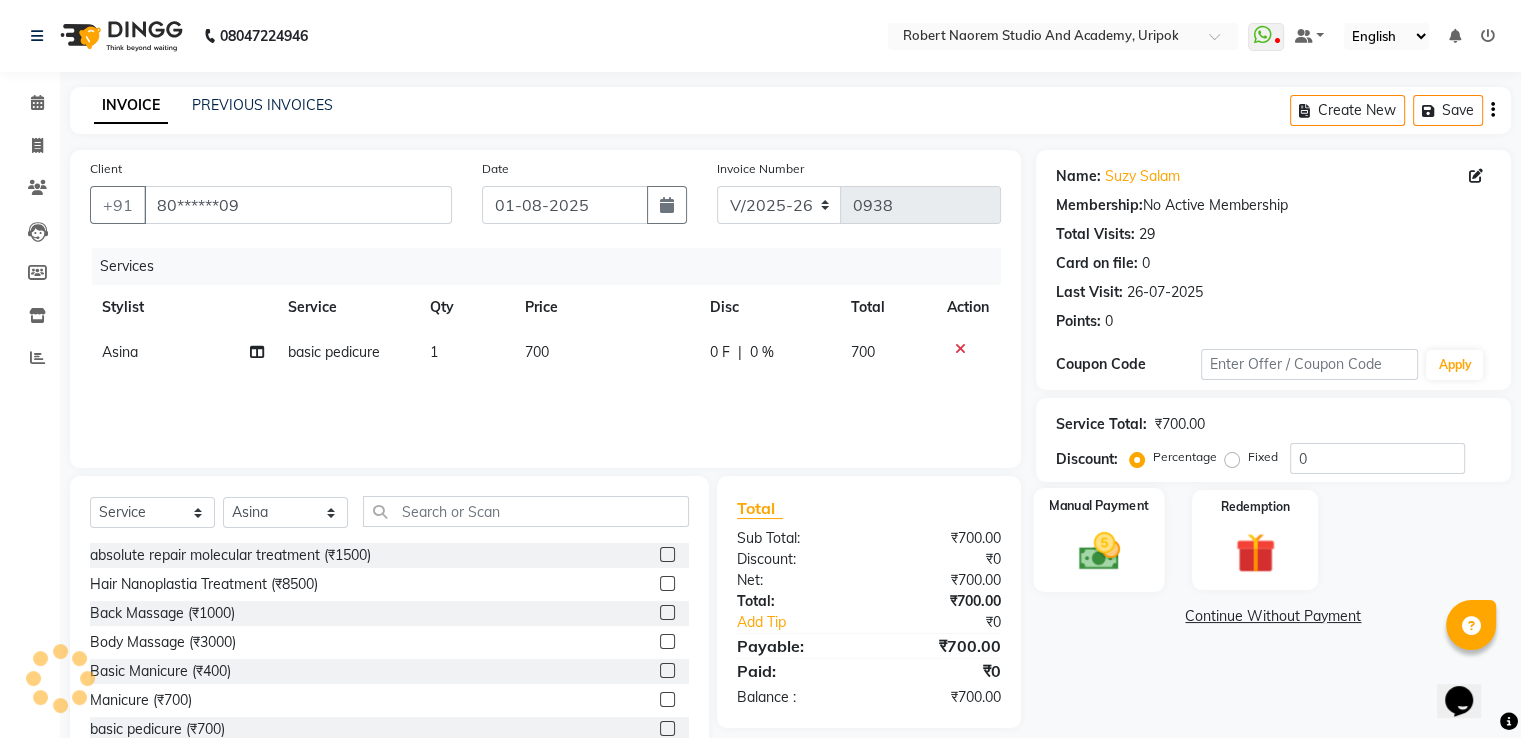 click 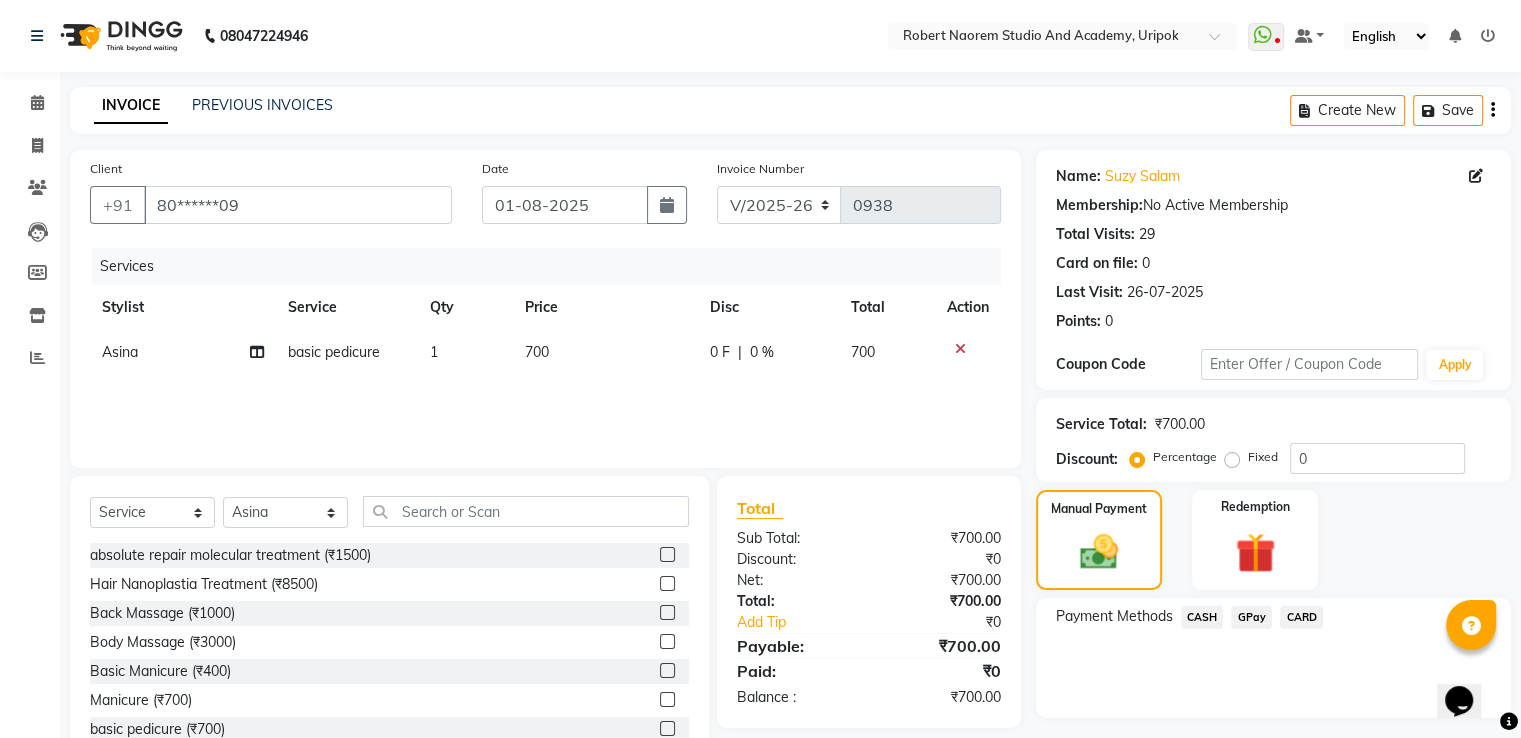 click on "GPay" 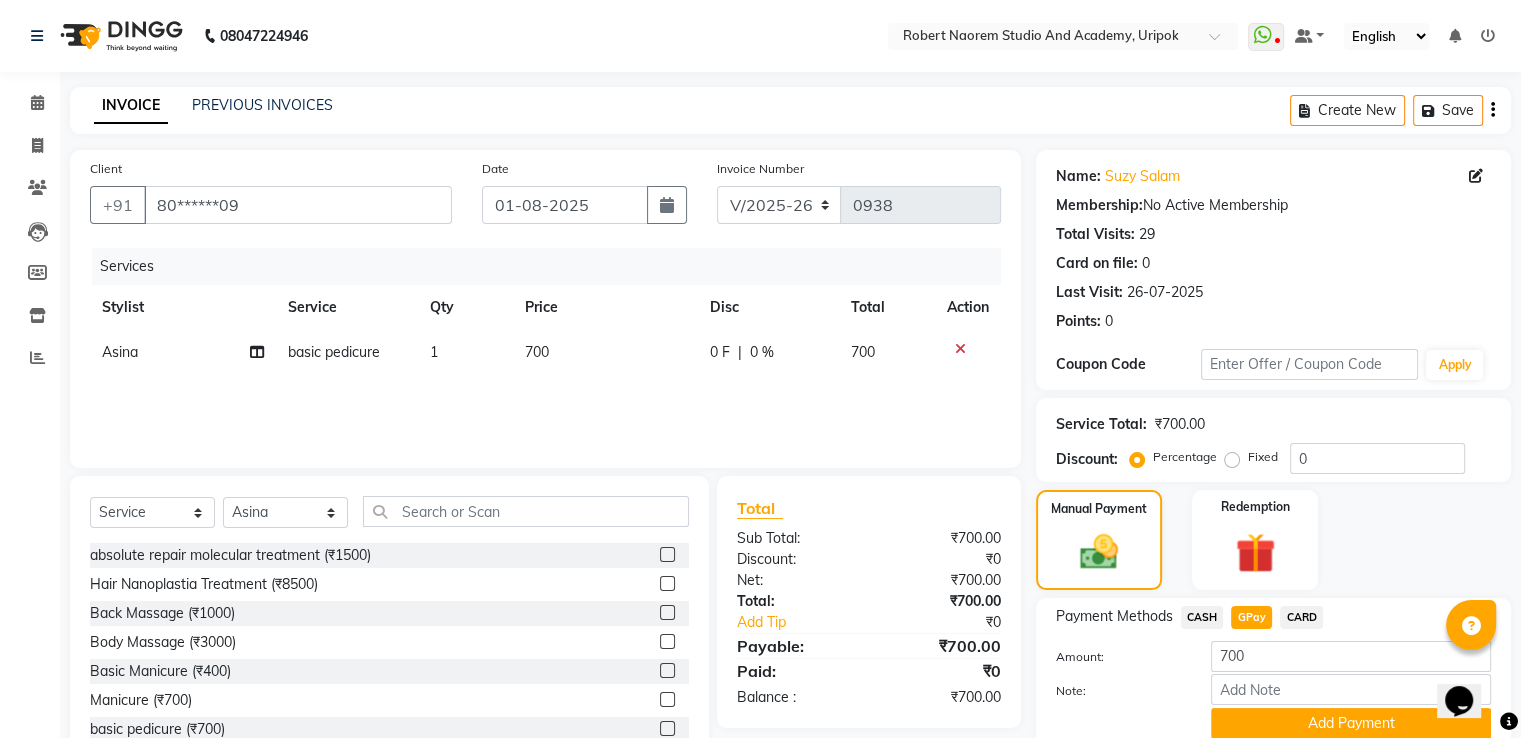 drag, startPoint x: 1512, startPoint y: 697, endPoint x: 1532, endPoint y: 696, distance: 20.024984 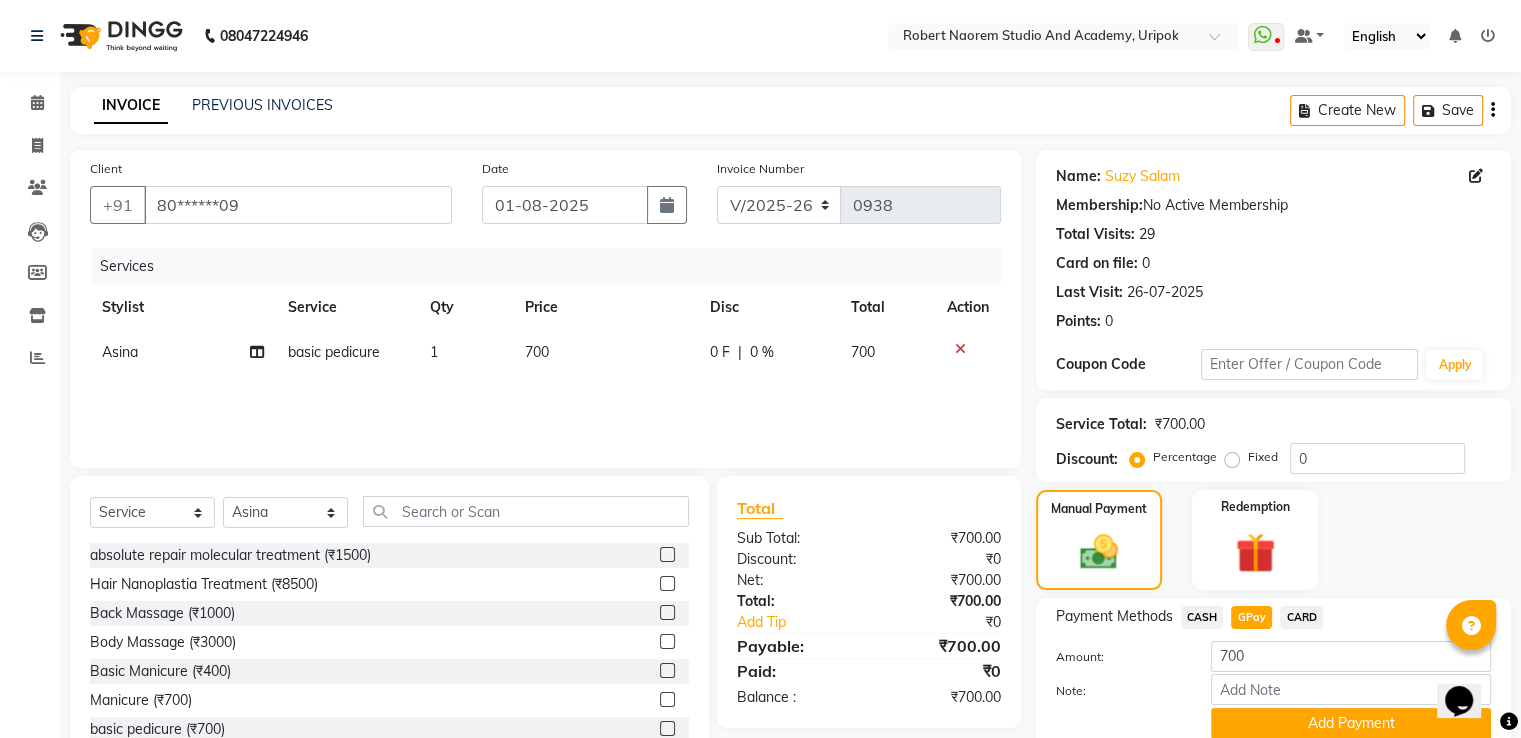 click on "08047224946 Select Location × Robert Naorem Studio and Academy, Uripok WhatsApp Status ✕ Status: Disconnected Most Recent Message: 31-07-2025 04:39 PM Recent Service Activity: 01-08-2025 10:15 AM 08047224946Whatsapp Settings Default Panel My Panel English ENGLISH Español العربية मराठी हिंदी ગુજરાતી தமிழ் 中文 Notifications nothing to show ☀ Robert Naorem Studio and Academy, Uripok Calendar Invoice Clients Leads Members Inventory Reports Completed InProgress Upcoming Dropped Tentative Check-In Confirm Bookings Generate Report Segments Page Builder INVOICE PREVIOUS INVOICES Create New Save Client +91 80******09 Date 01-08-2025 Invoice Number V/2025 V/2025-26 0938 Services Stylist Service Qty Price Disc Total Action Asina basic pedicure 1 700 0 F | 0 % 700 Select Service Product Membership Package Voucher Prepaid Gift Card Select Stylist Asina johnson Kamei Lewiska Micheal Rex Rosita Sonka Suniti Wangkhem Total" at bounding box center [760, 369] 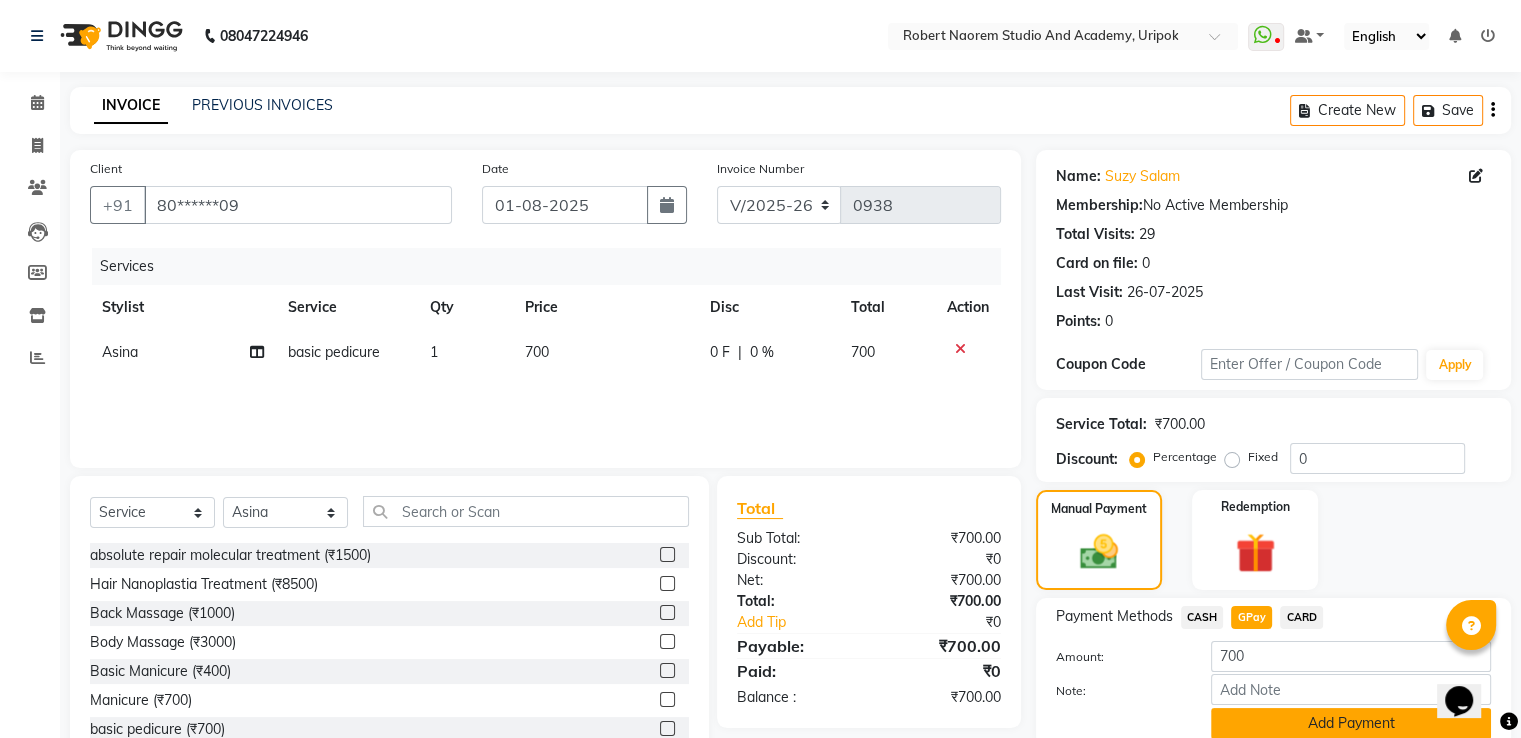 scroll, scrollTop: 81, scrollLeft: 0, axis: vertical 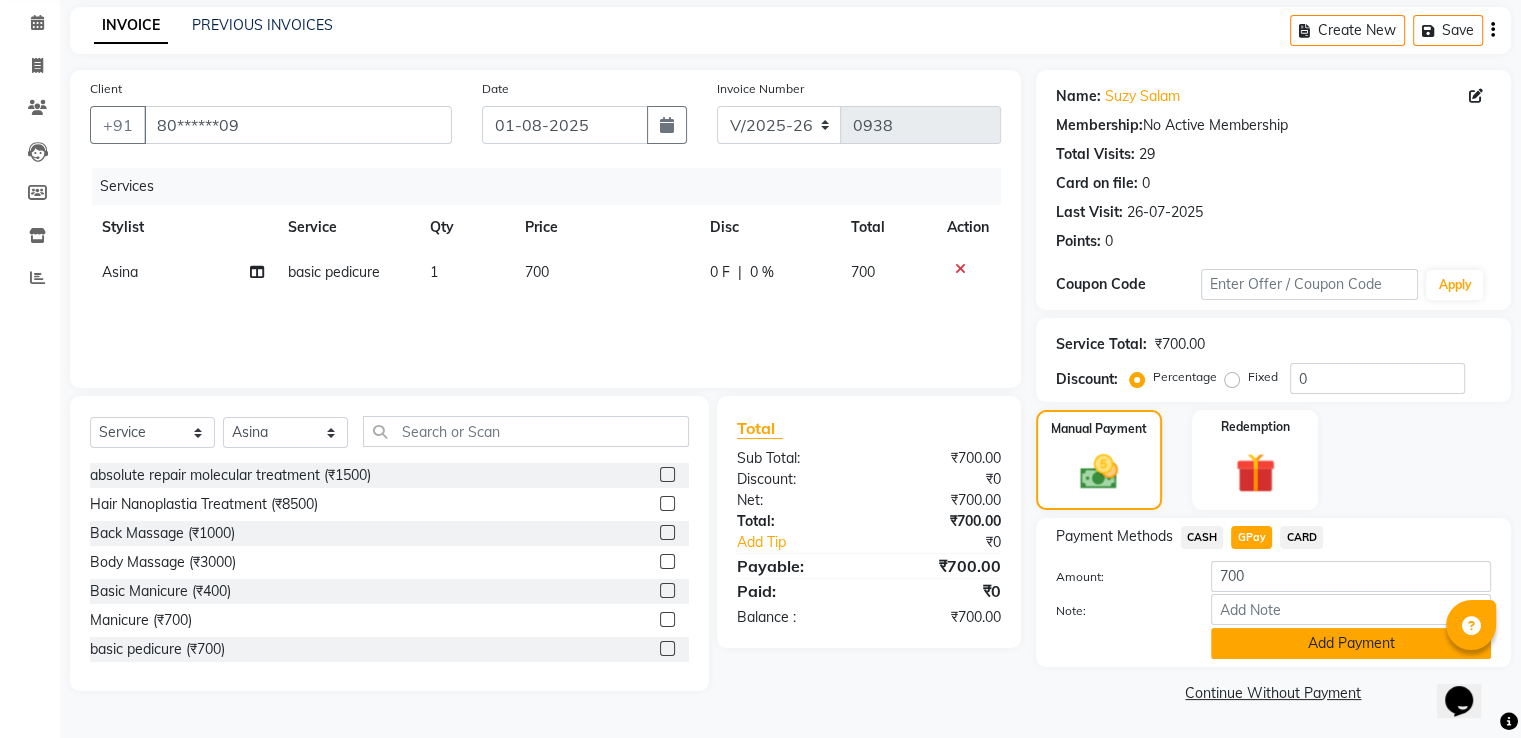 click on "Add Payment" 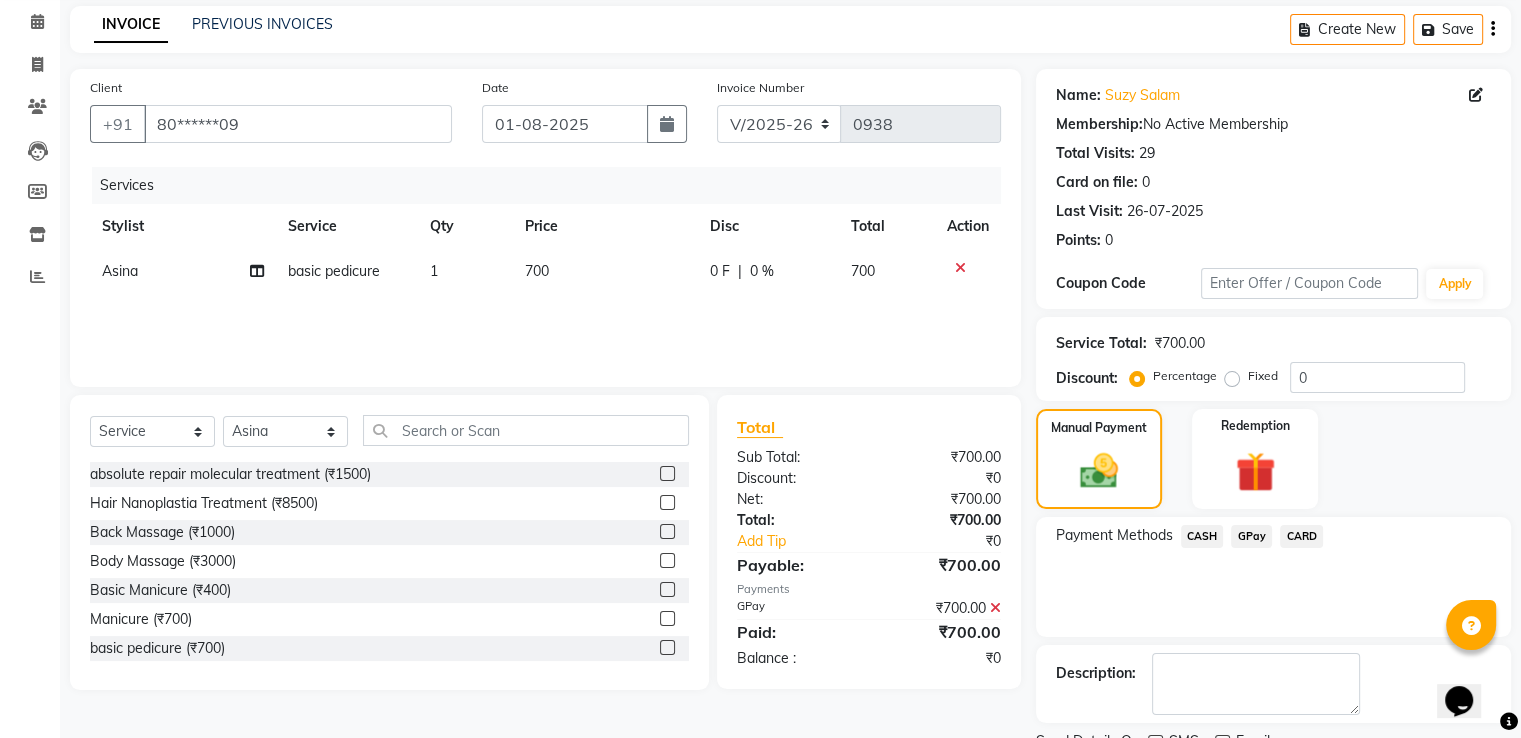 scroll, scrollTop: 163, scrollLeft: 0, axis: vertical 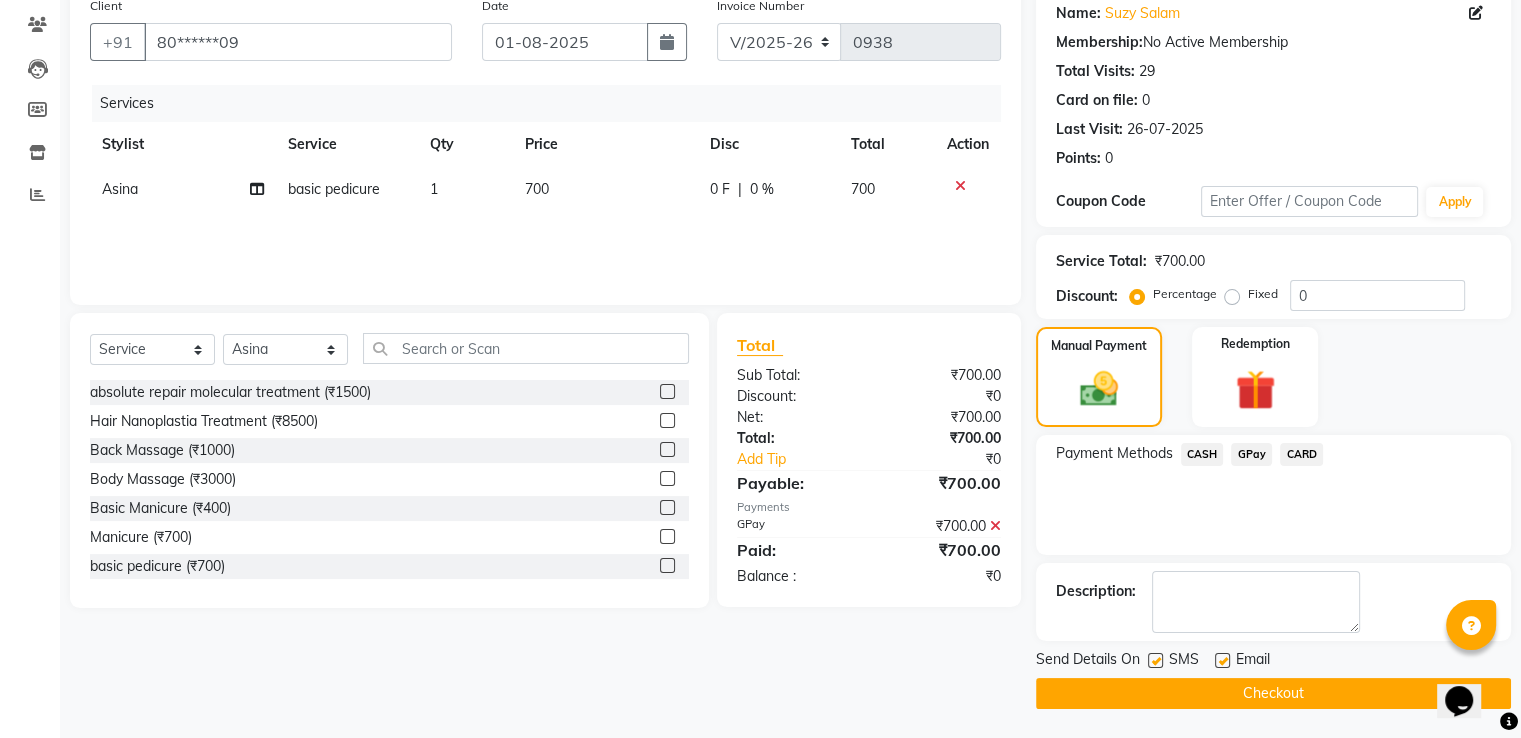 click on "Checkout" 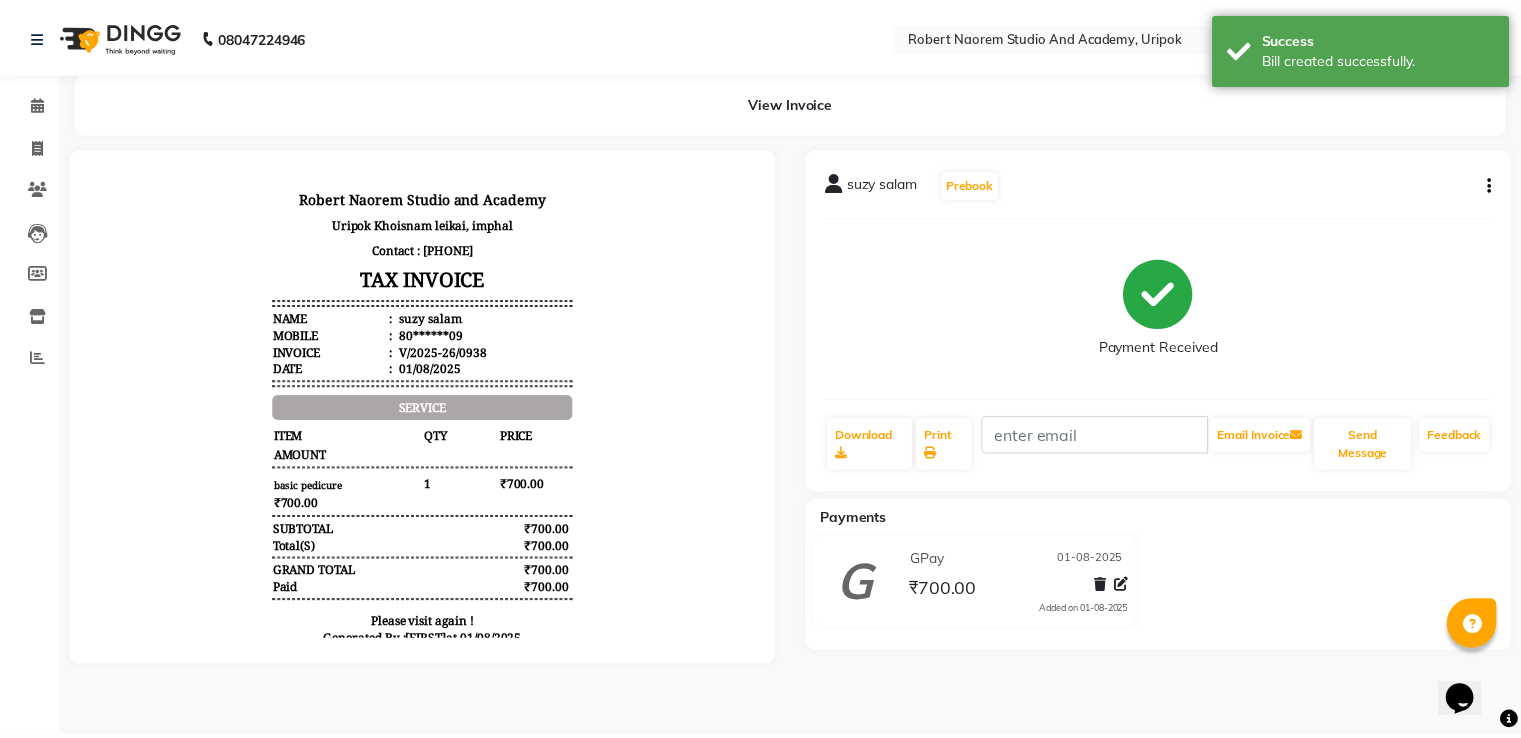 scroll, scrollTop: 0, scrollLeft: 0, axis: both 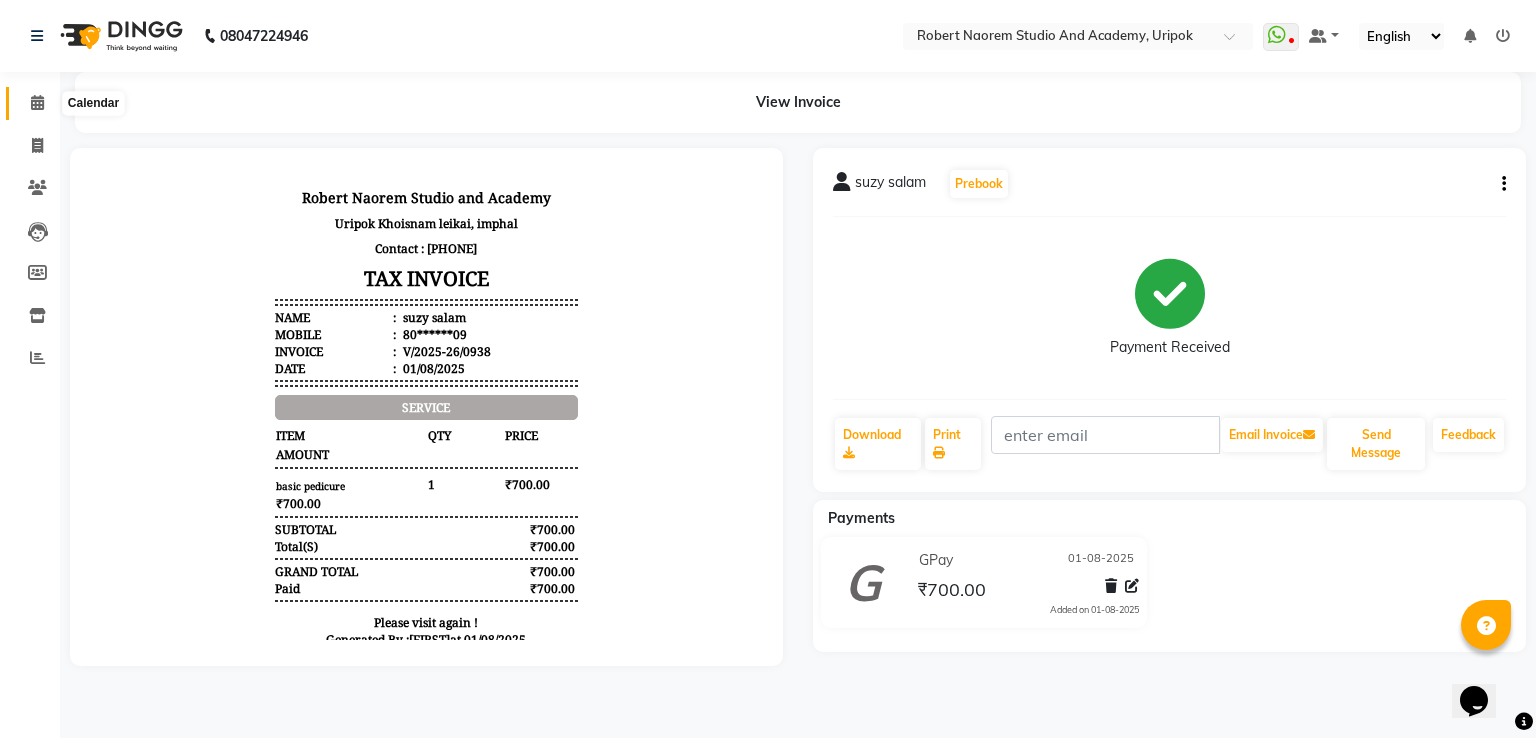click 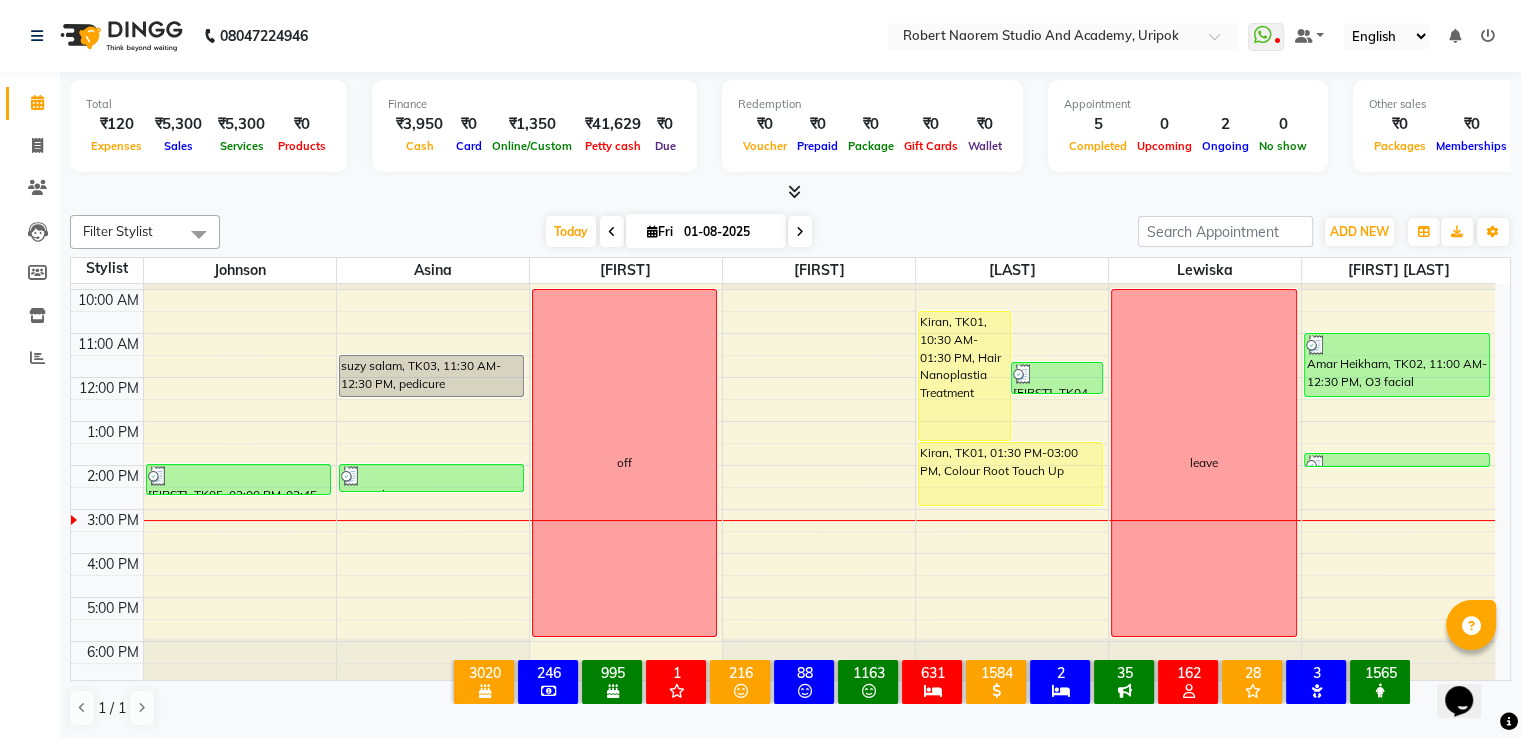 scroll, scrollTop: 0, scrollLeft: 0, axis: both 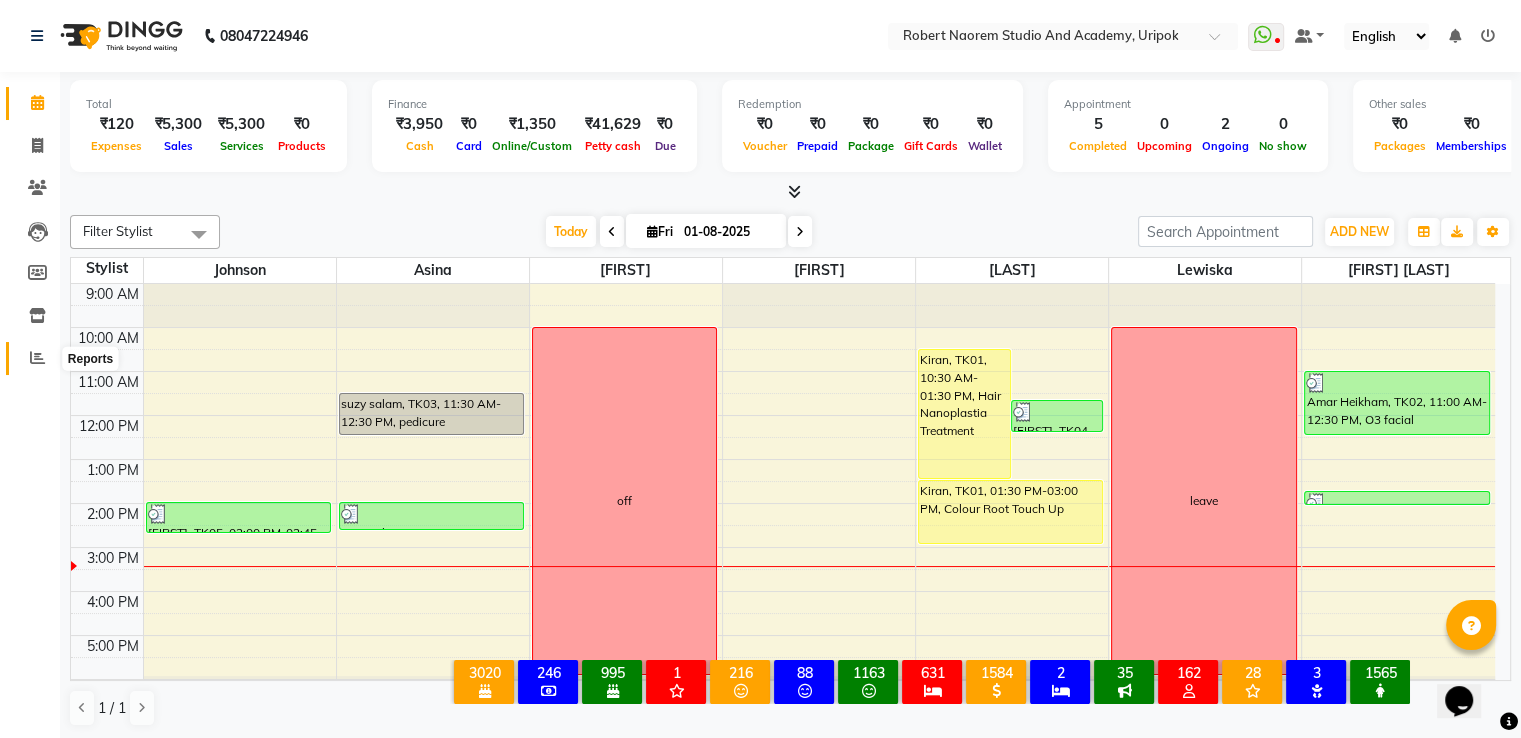 click 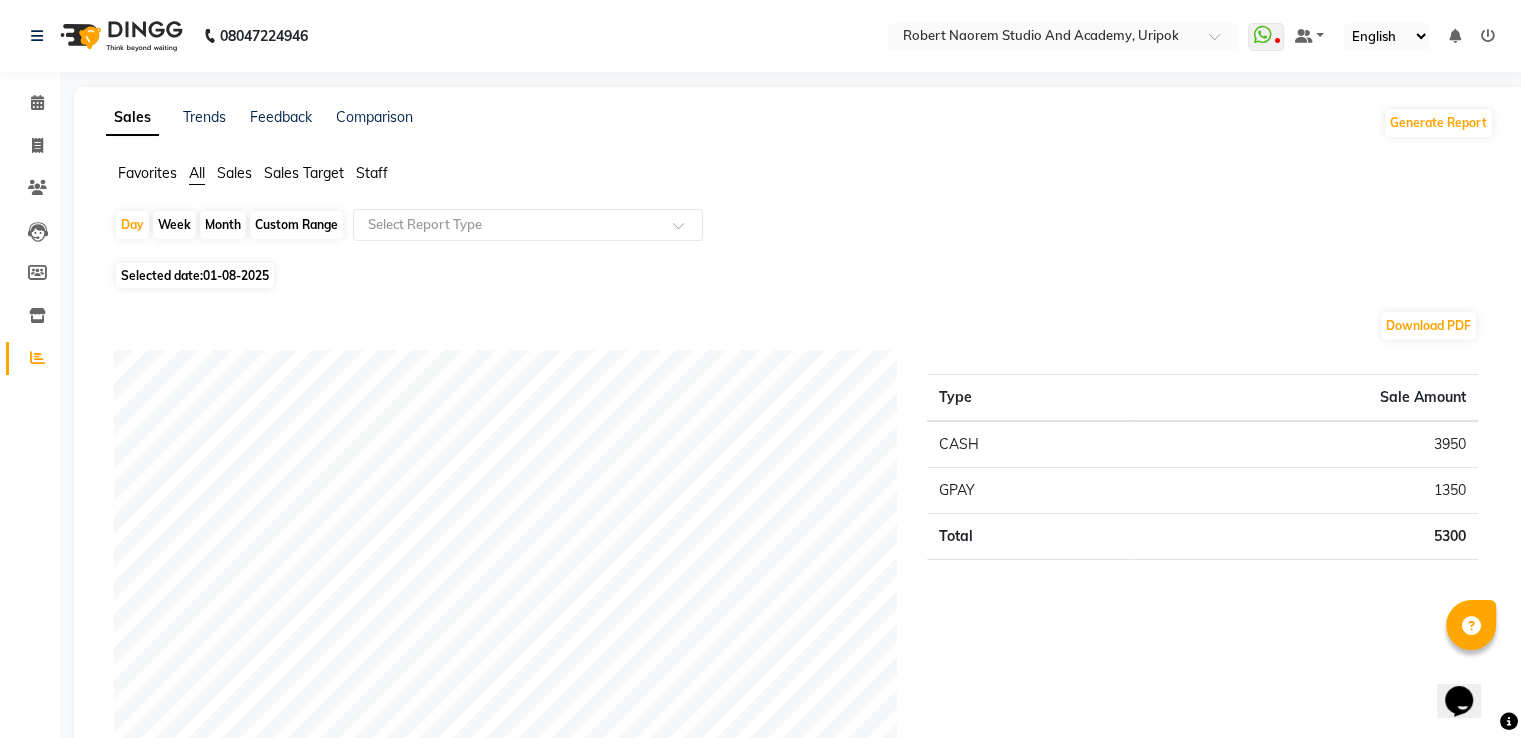 click on "Sales Target" 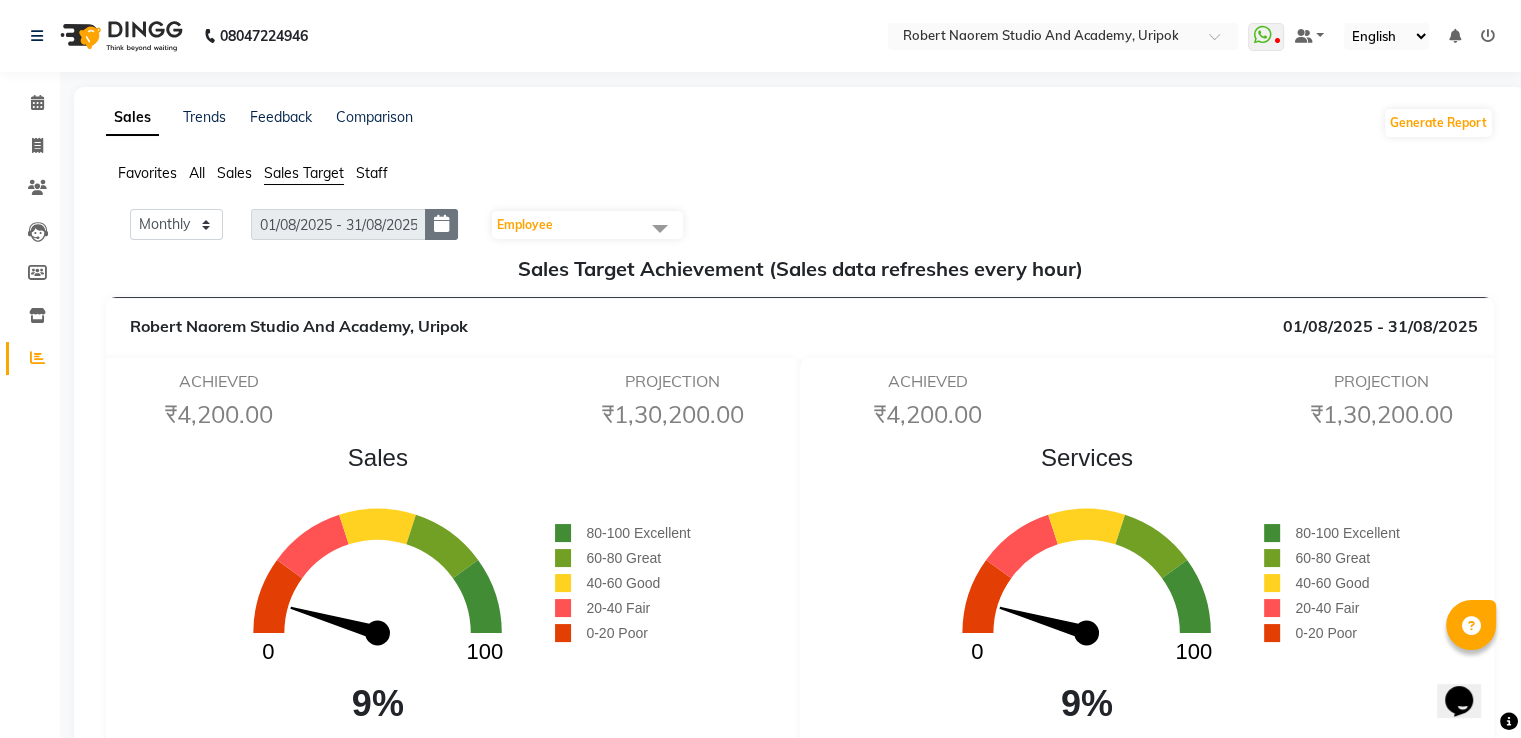 click 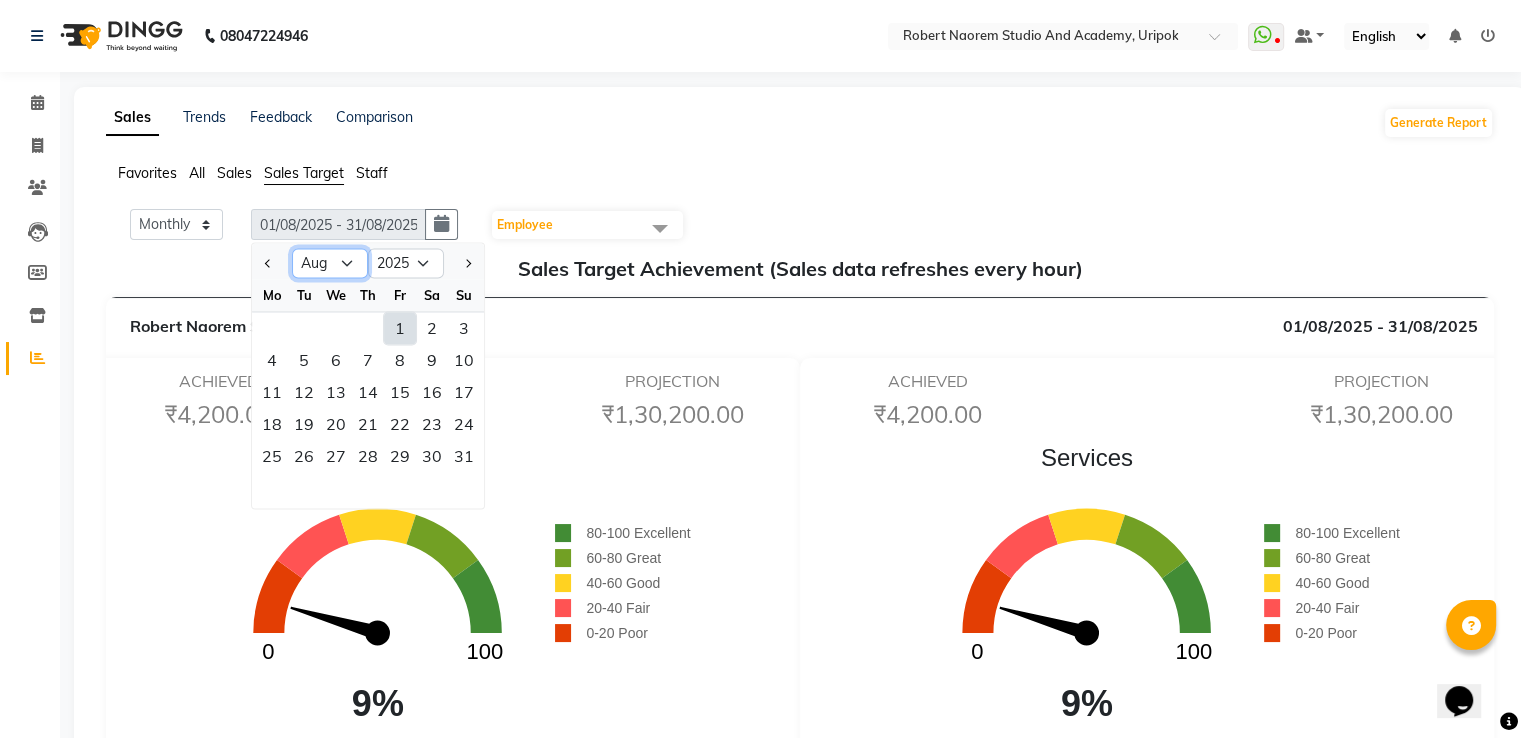 click on "Jan Feb Mar Apr May Jun Jul Aug Sep Oct Nov Dec" 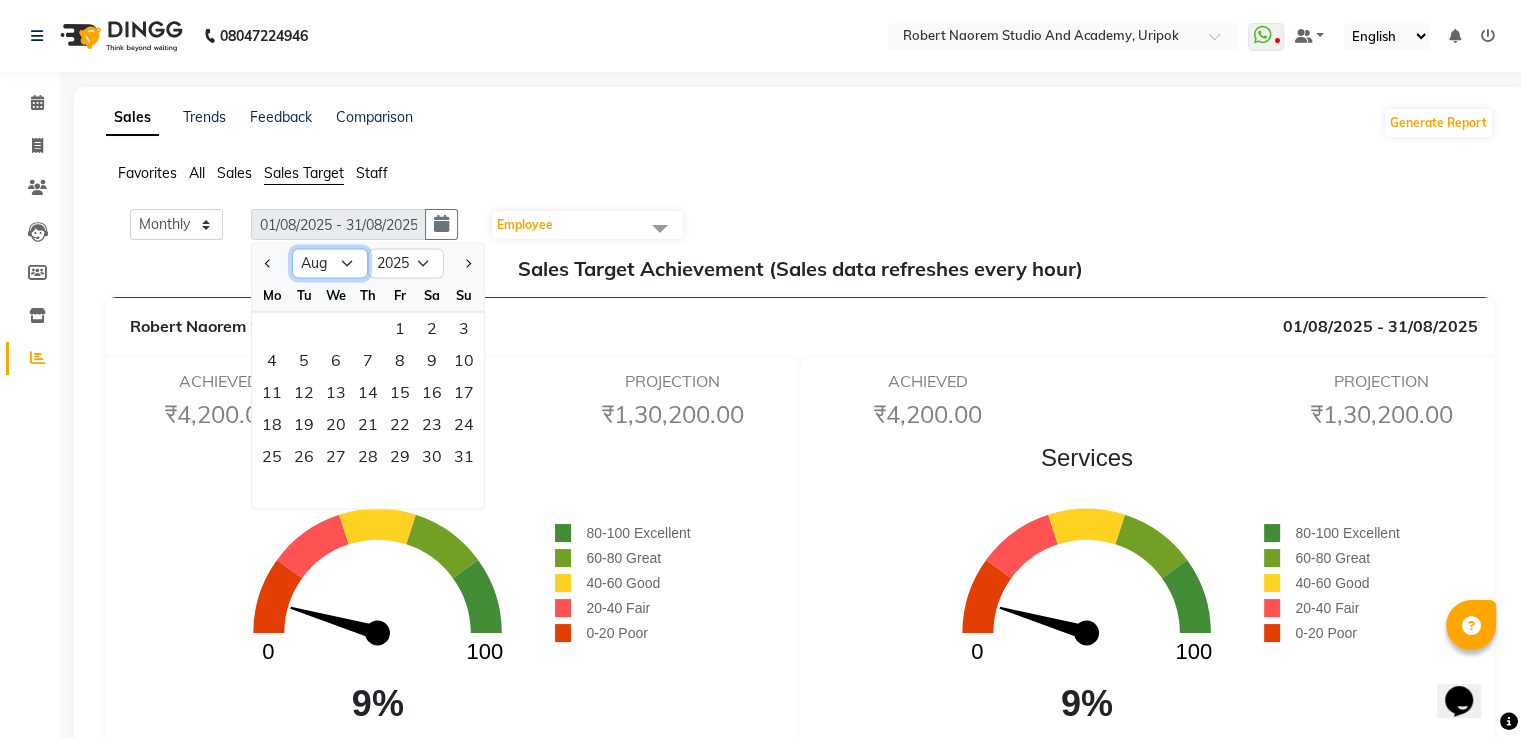 select on "7" 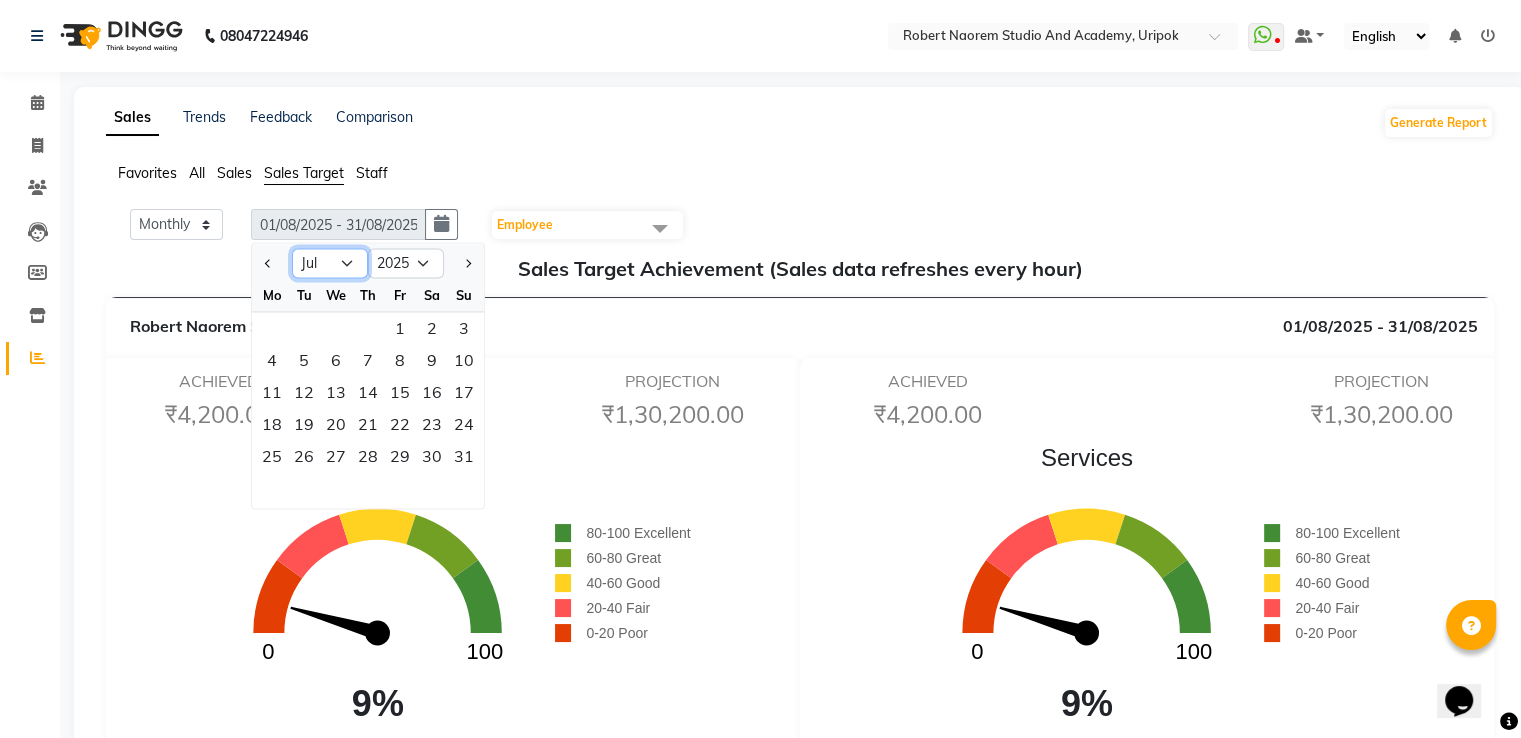 click on "Jan Feb Mar Apr May Jun Jul Aug Sep Oct Nov Dec" 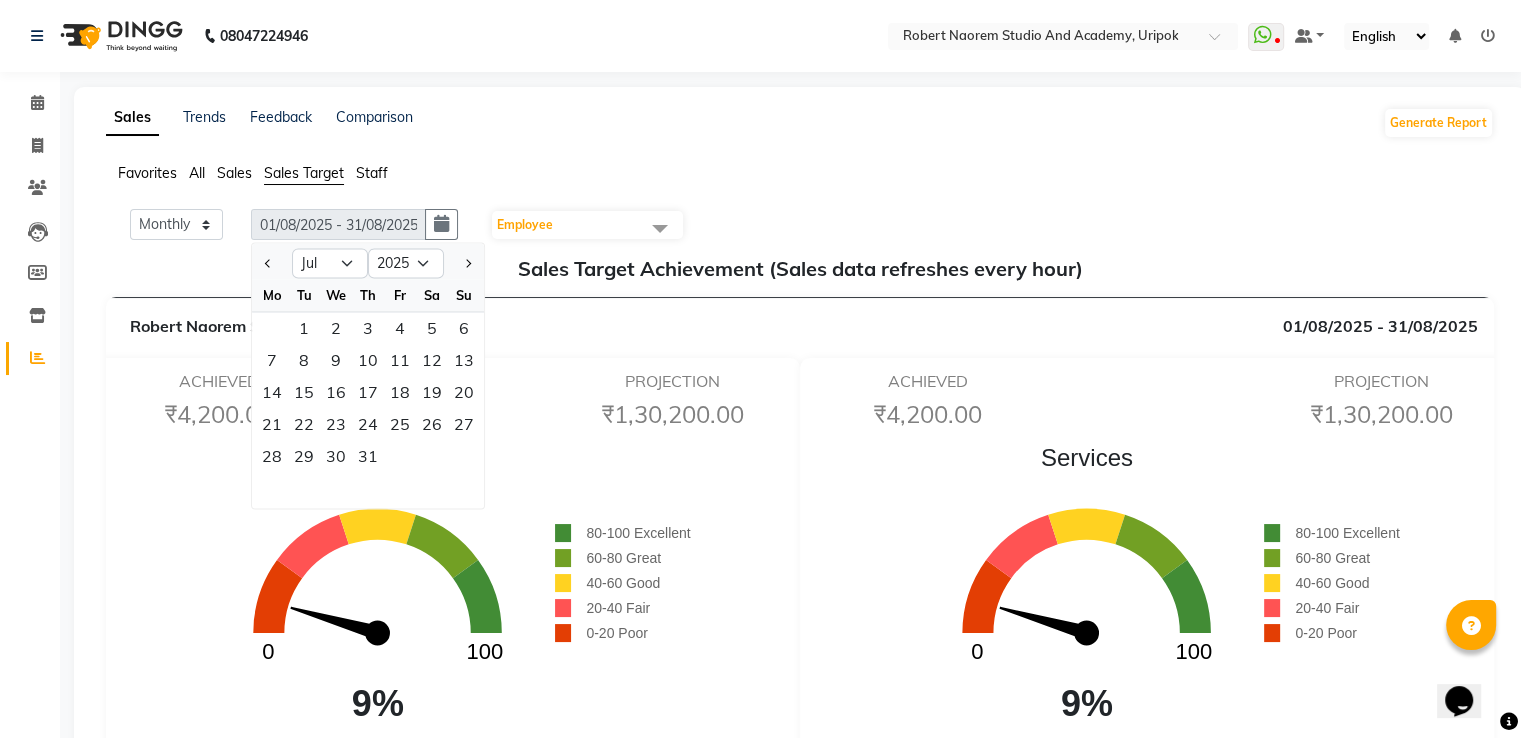 click on "Sales Trends Feedback Comparison Generate Report Favorites All Sales Sales Target Staff Monthly Weekly 01/08/2025 - 31/08/2025 Jan Feb Mar Apr May Jun Jul Aug Sep Oct Nov Dec 2015 2016 2017 2018 2019 2020 2021 2022 2023 2024 2025 2026 2027 2028 2029 2030 2031 2032 2033 2034 2035 Mo Tu We Th Fr Sa Su 1 2 3 4 5 6 7 8 9 10 11 12 13 14 15 16 17 18 19 20 21 22 23 24 25 26 27 28 29 30 31 Employee Select All Asina johnson Kamei Lewiska Micheal Rex Rosita Sonka Suniti Wangkhem Sales Target Achievement (Sales data refreshes every hour) Robert Naorem Studio and Academy, Uripok 01/08/2025 - 31/08/2025 ACHIEVED ₹4,200.00 PROJECTION ₹1,30,200.00 Sales 0 100 9% 80-100 Excellent 60-80 Great 40-60 Good 20-40 Fair 0-20 Poor TARGET TILL DATE ₹1,581.00 ACTUAL TARGET ₹49,000.00 ACHIEVED ₹4,200.00 PROJECTION ₹1,30,200.00 Services 0 100 9% 80-100 Excellent 60-80 Great 40-60 Good 20-40 Fair 0-20 Poor ₹0" 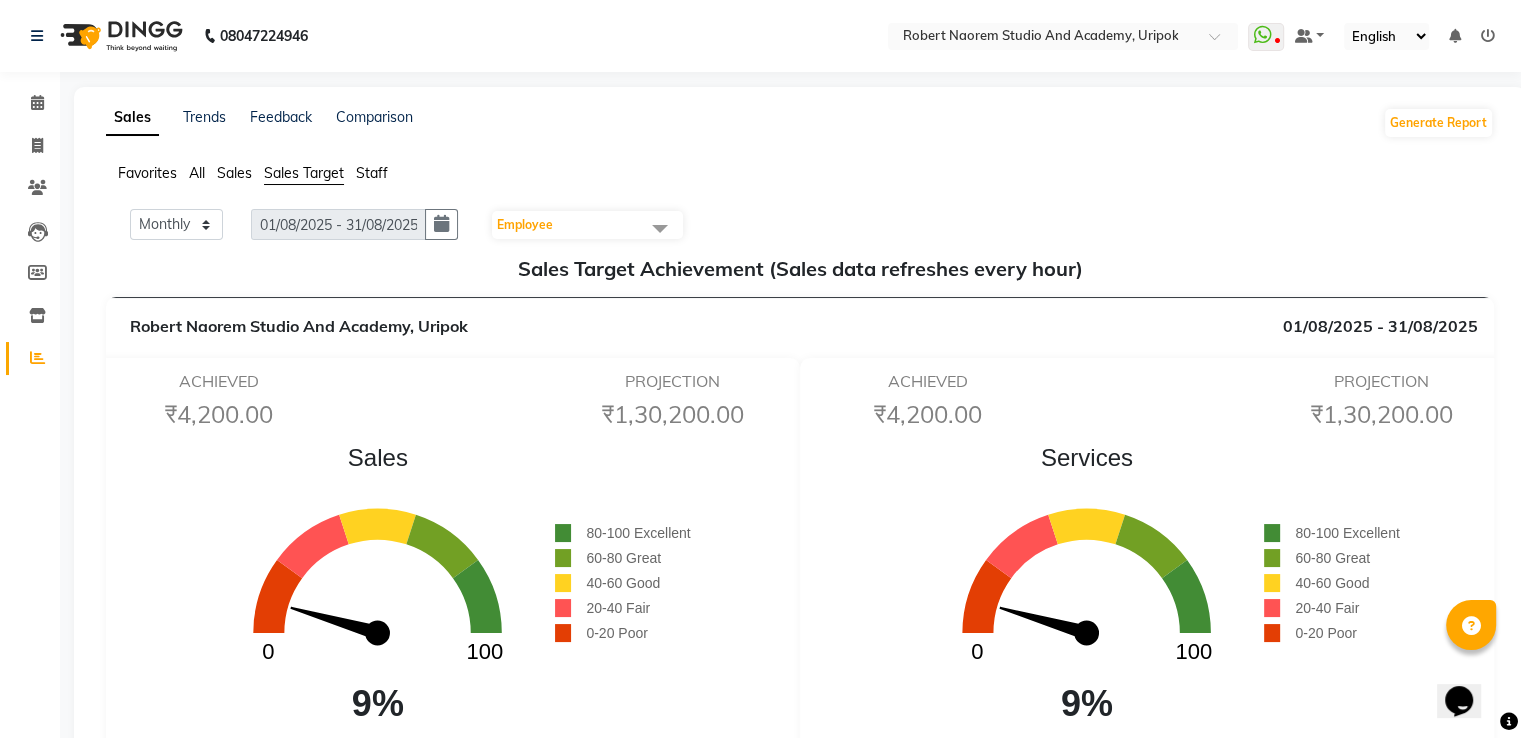 click on "Employee" 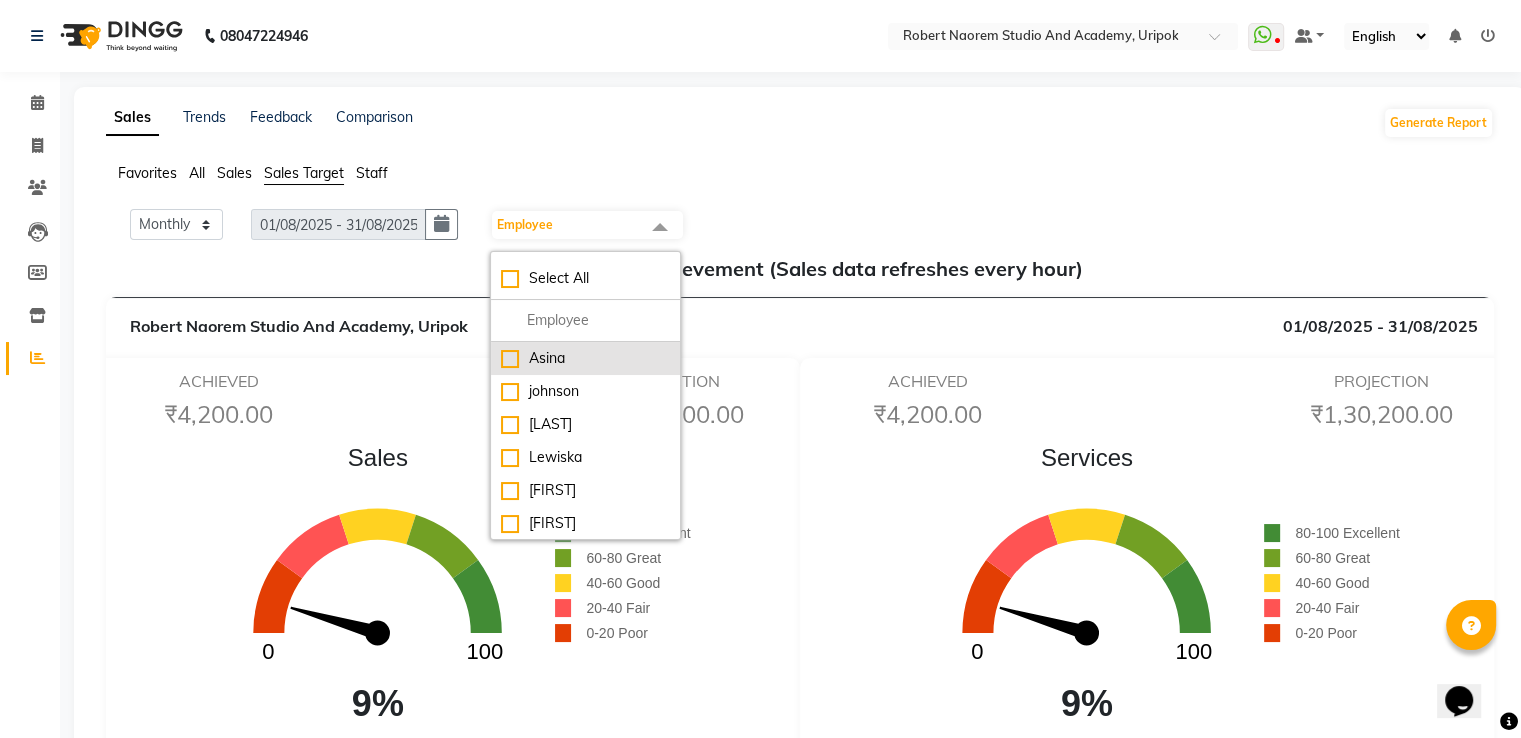 click on "Asina" 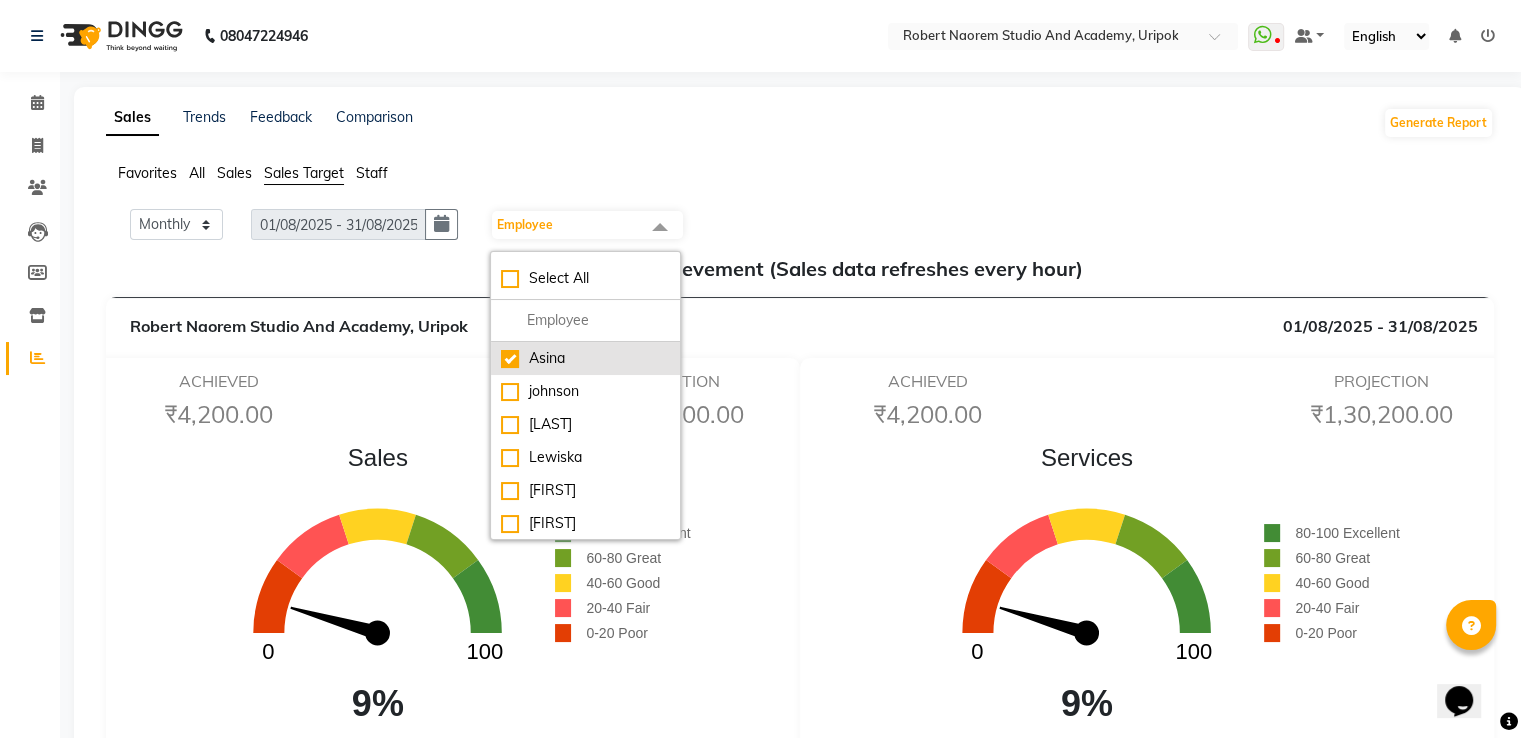 checkbox on "true" 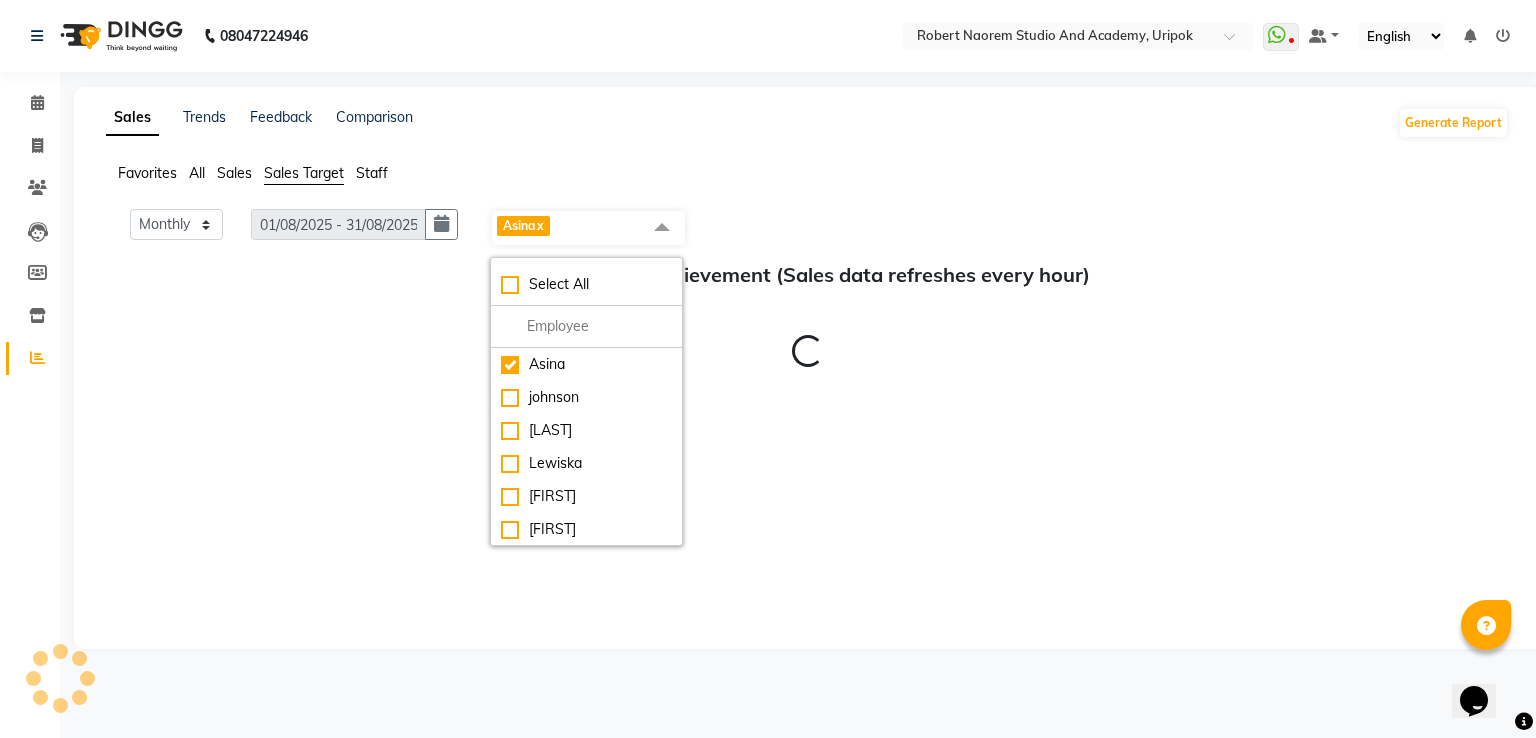 click on "Favorites All Sales Sales Target Staff" 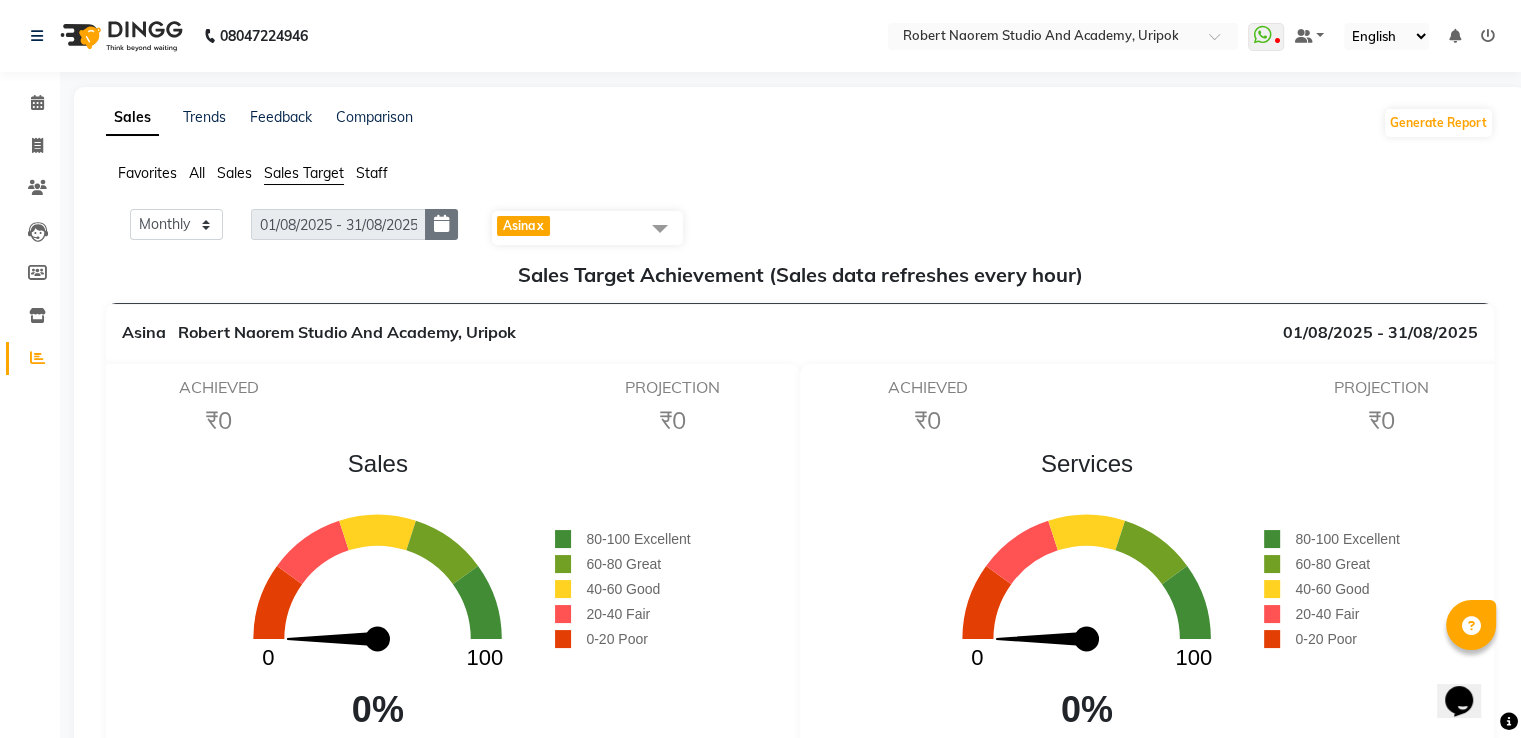 click 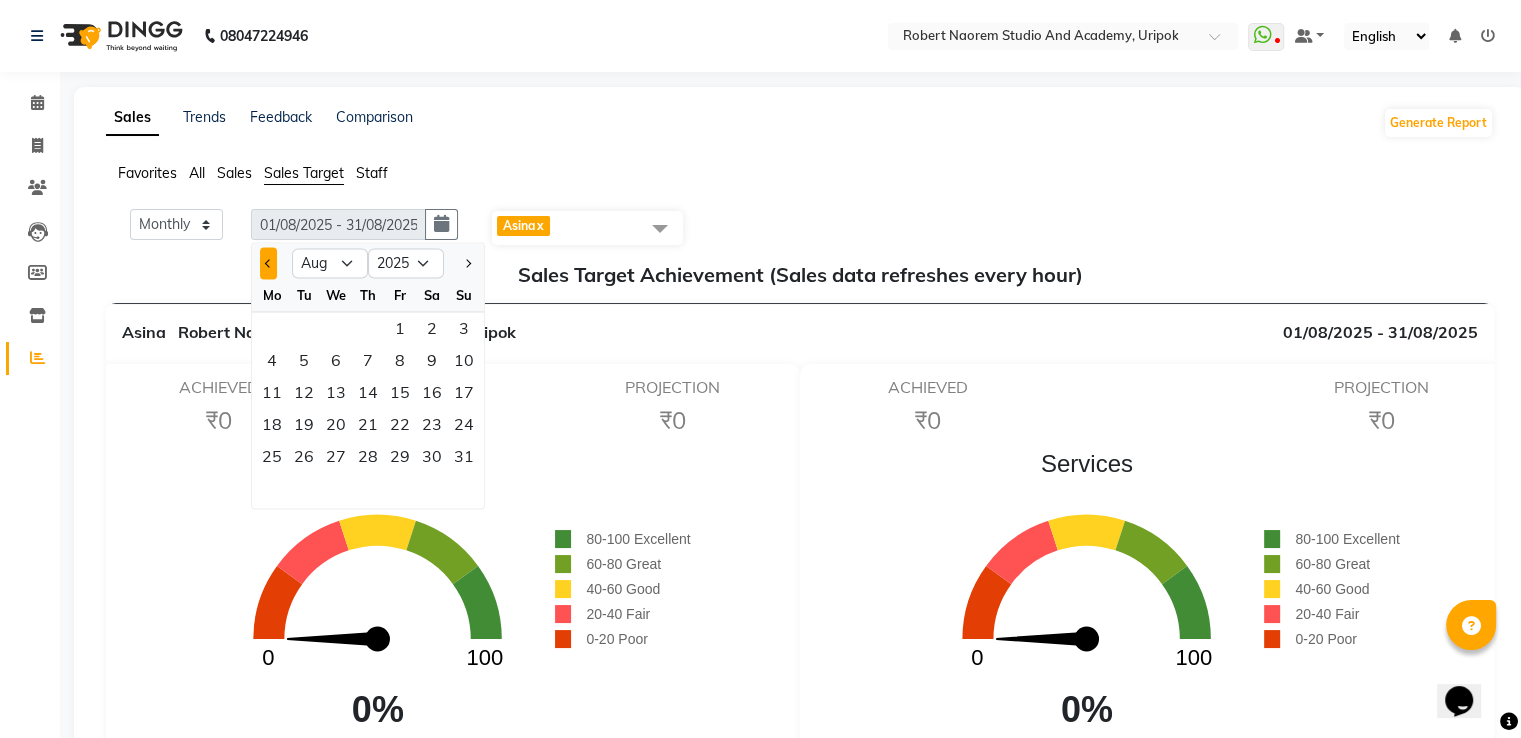click 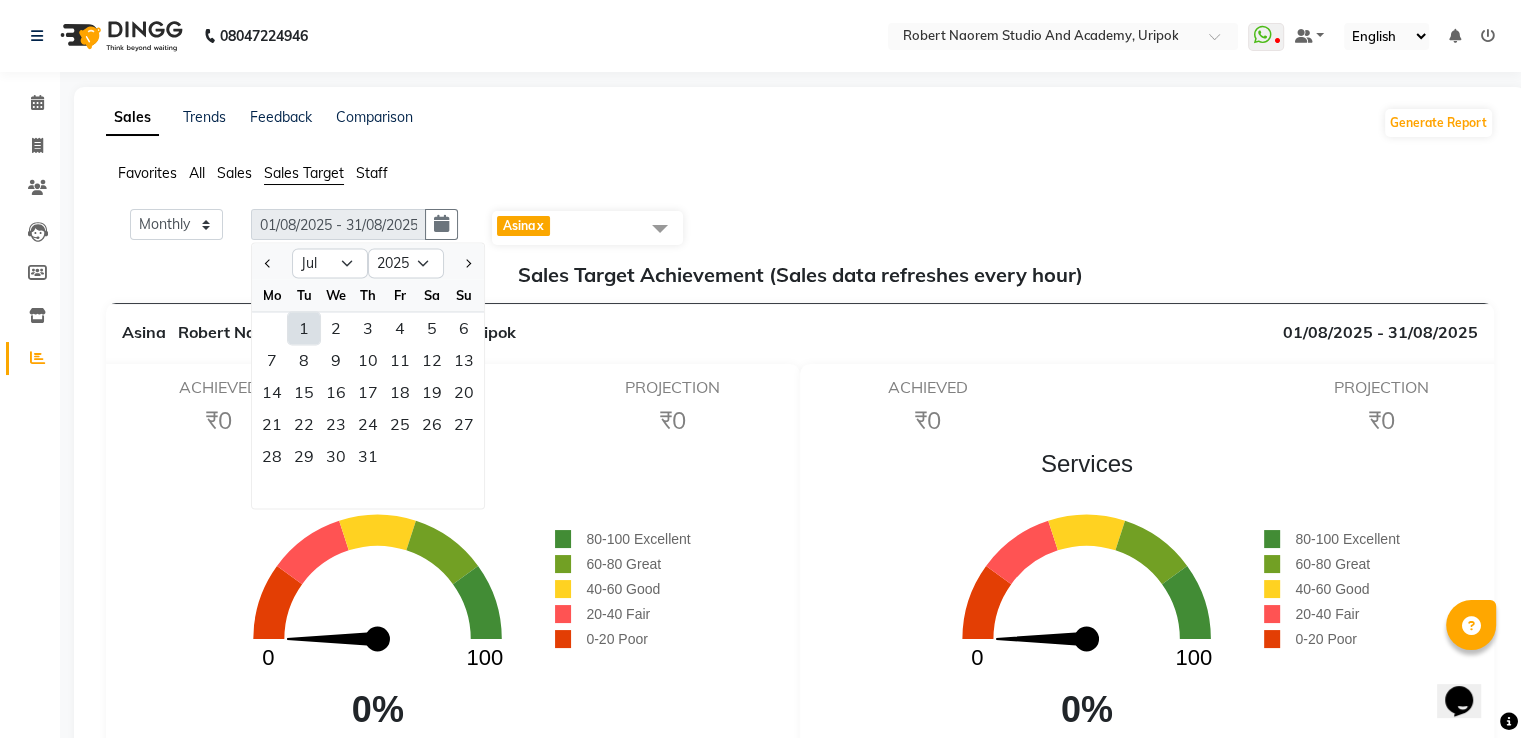 click on "1" 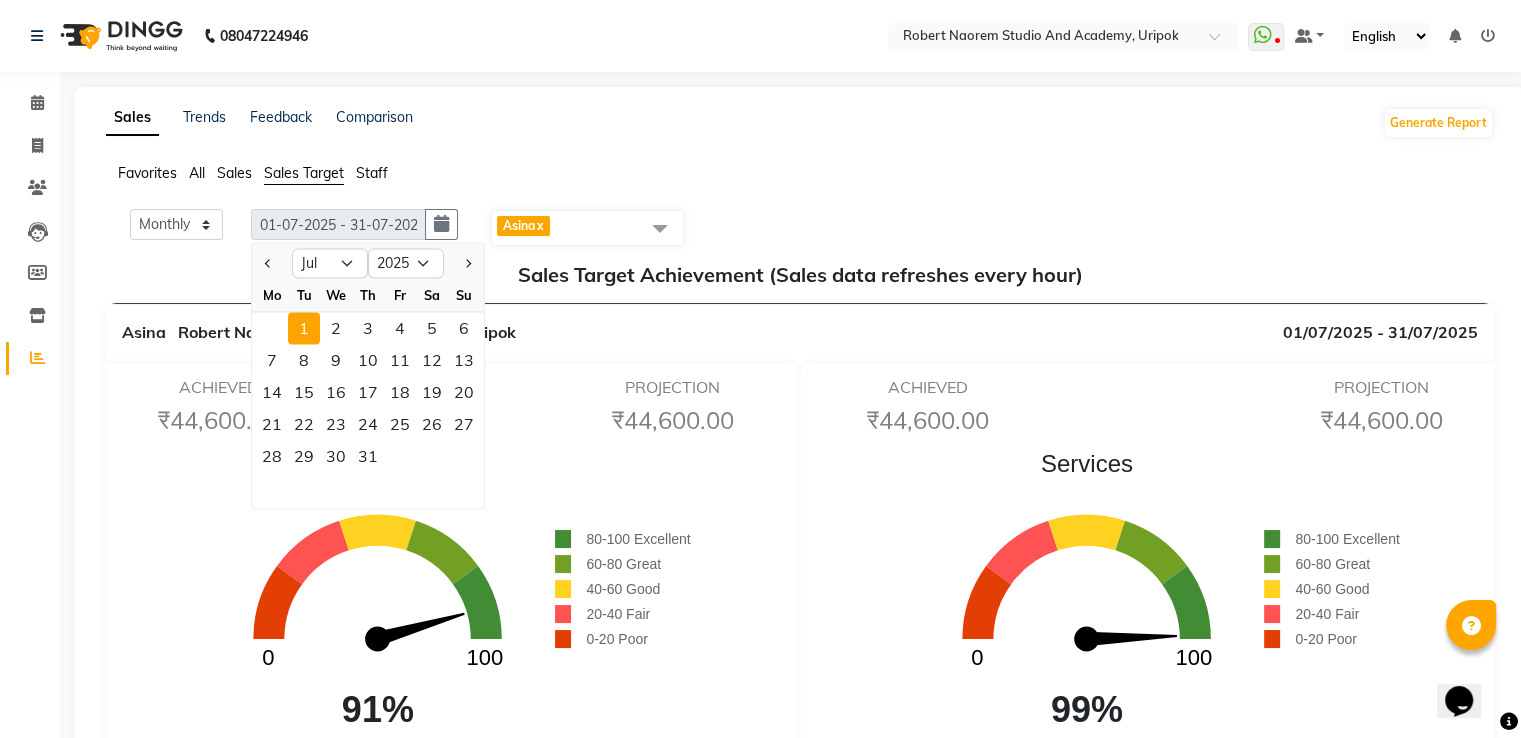 click on "Asina Robert Naorem Studio And Academy, Uripok 01/07/2025 - 31/07/2025" 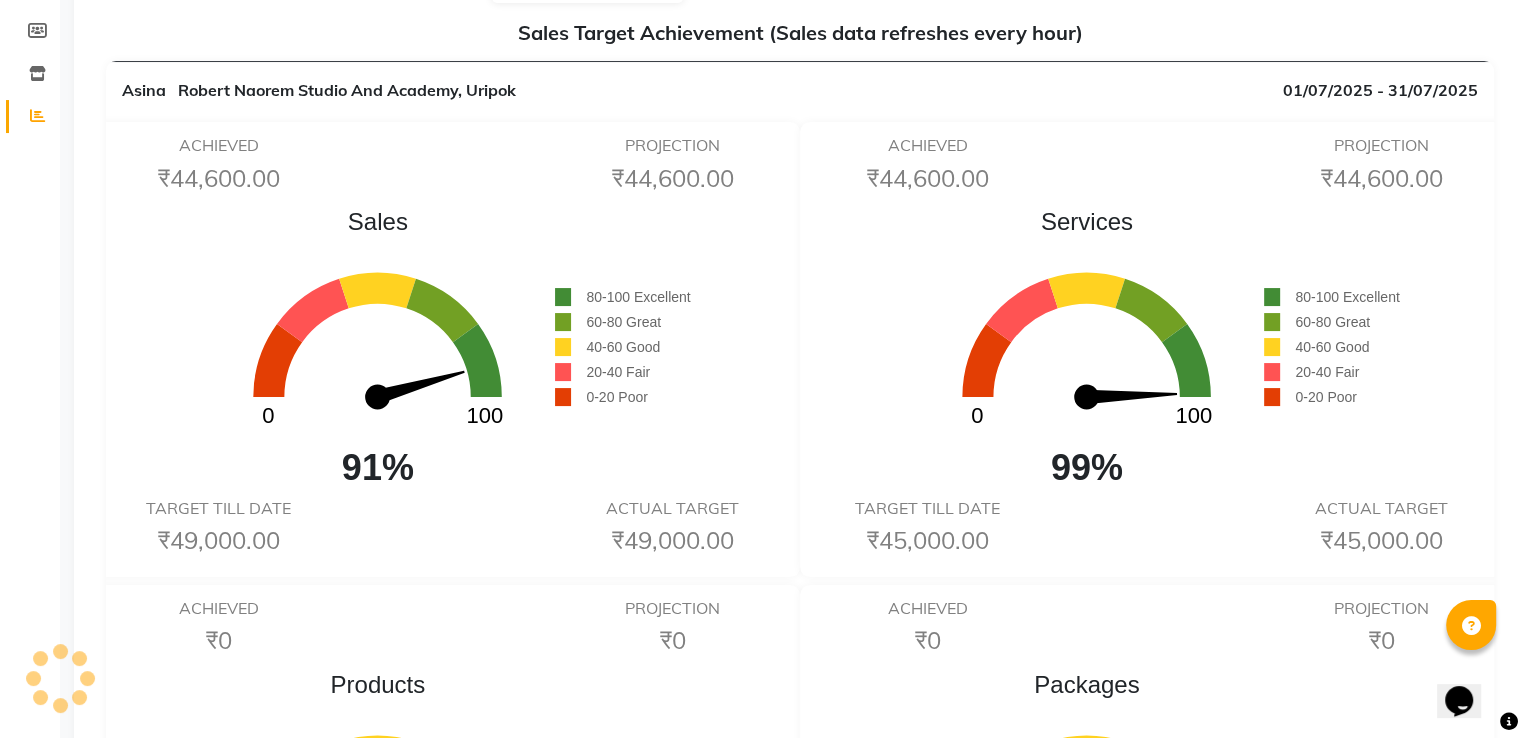 scroll, scrollTop: 239, scrollLeft: 0, axis: vertical 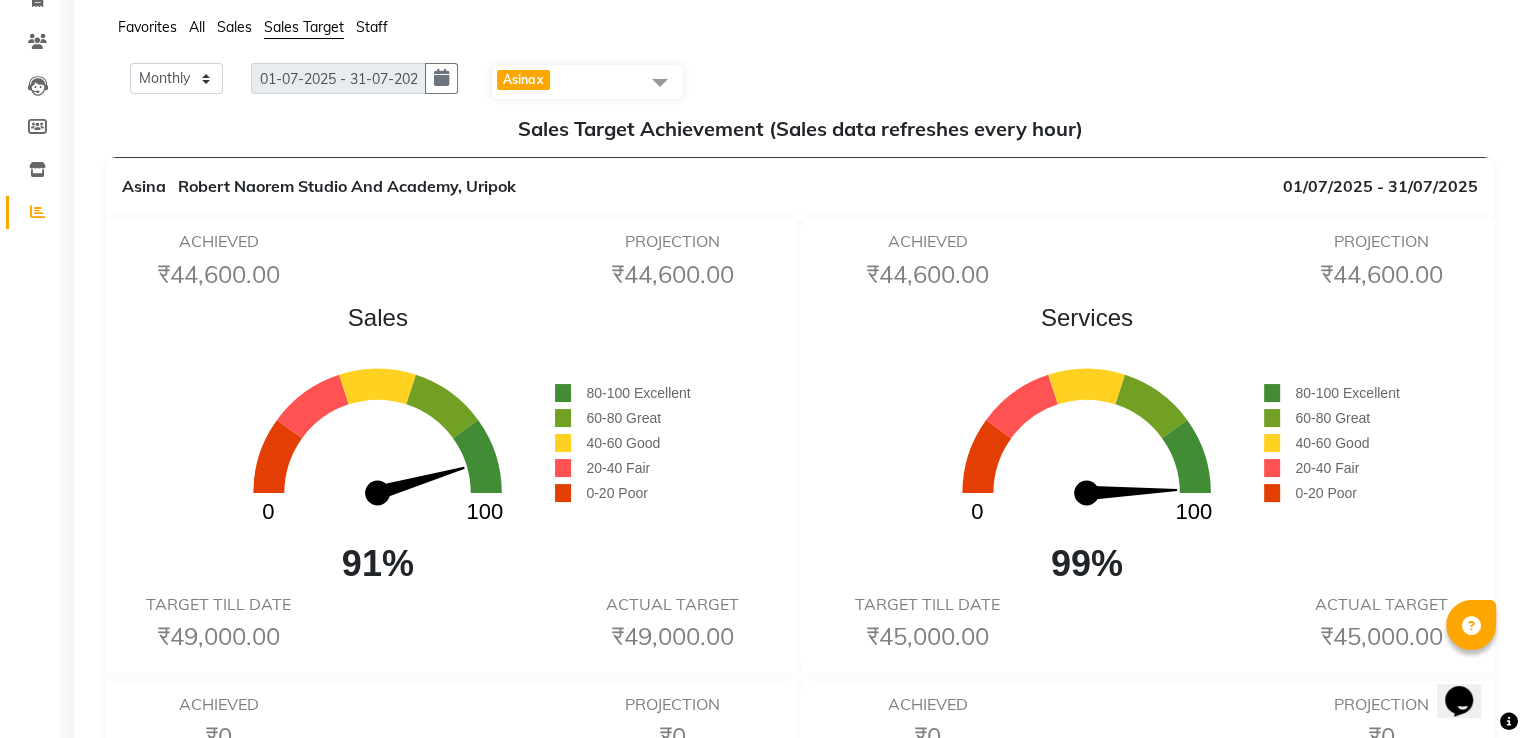 click 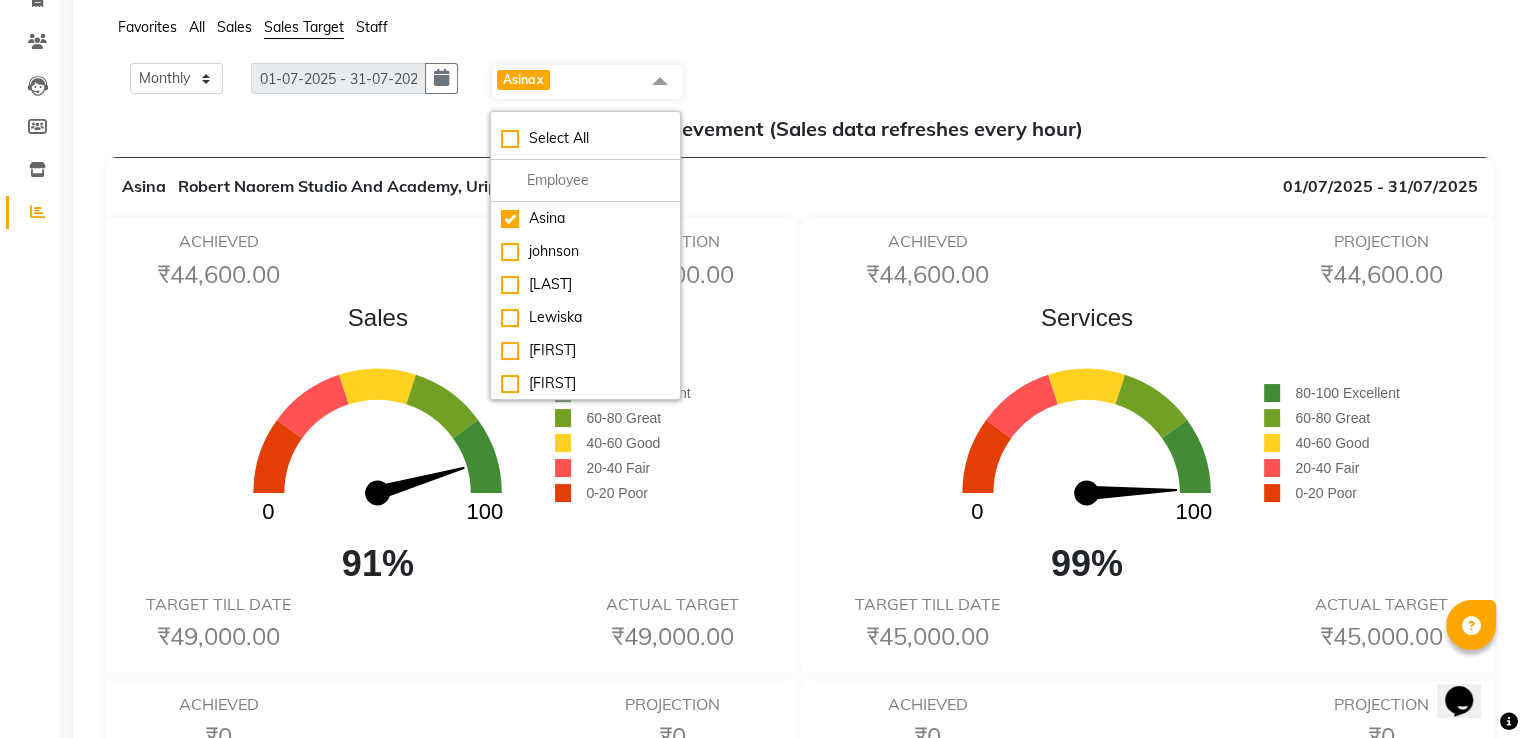 scroll, scrollTop: 100, scrollLeft: 0, axis: vertical 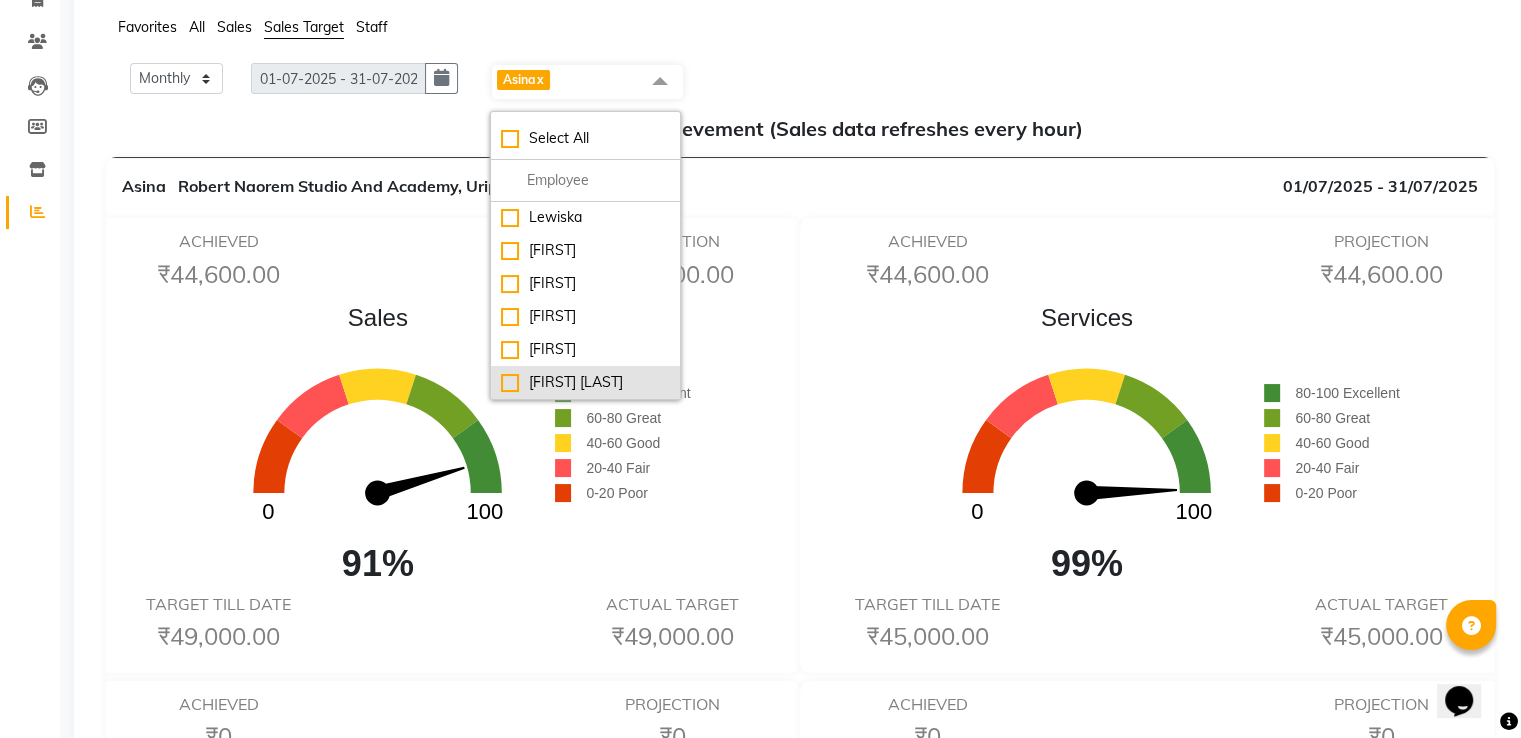 click on "[FIRST] [LAST]" 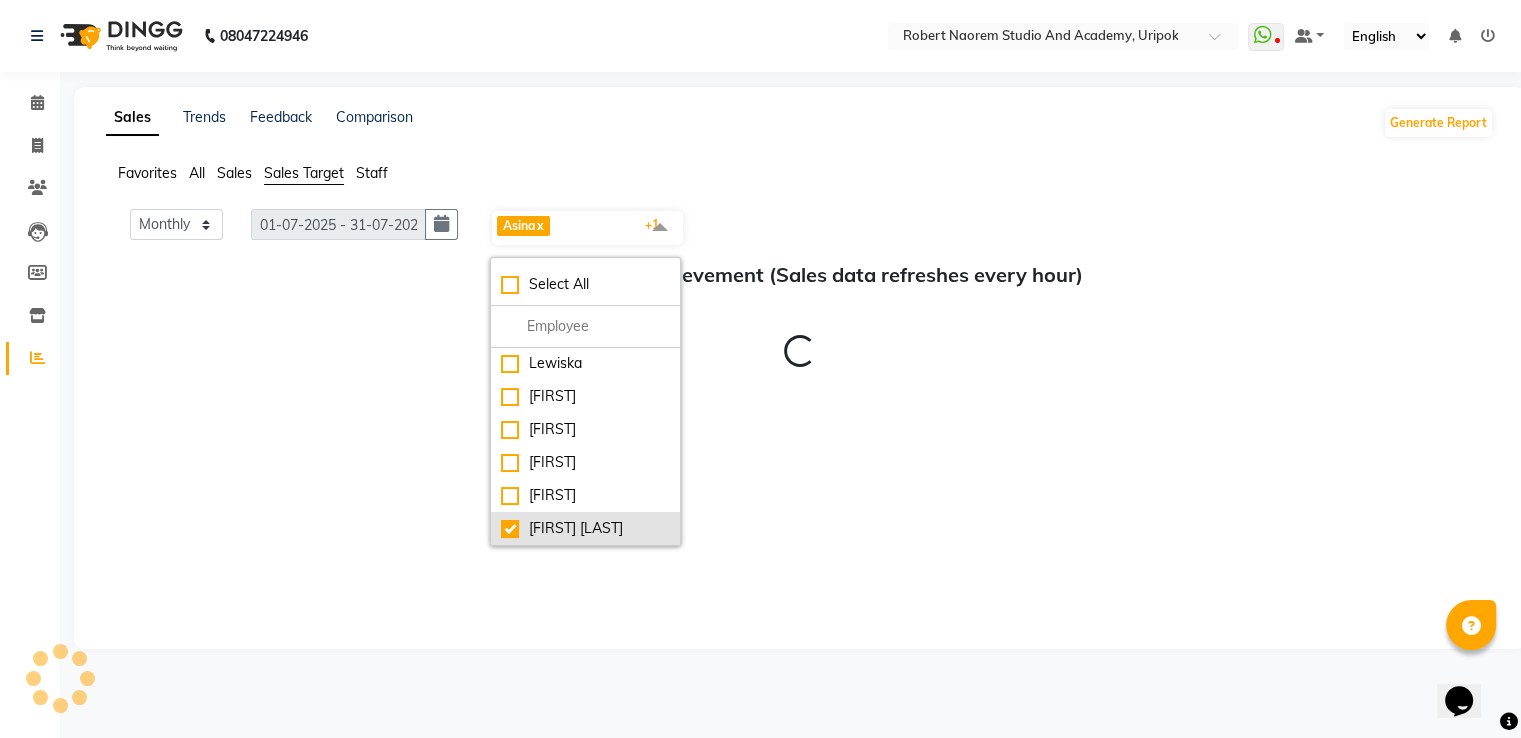 scroll, scrollTop: 0, scrollLeft: 0, axis: both 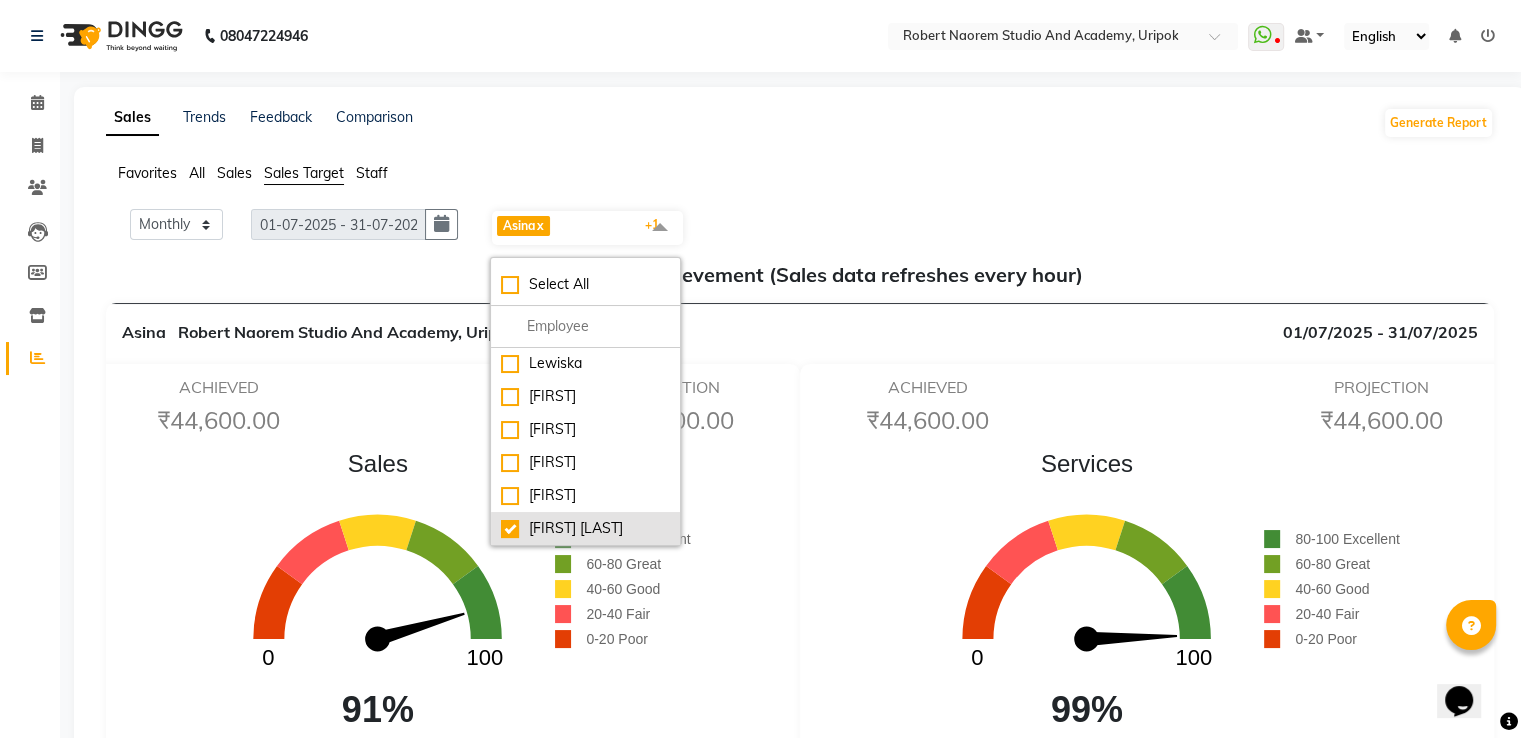 click on "[FIRST] [LAST]" 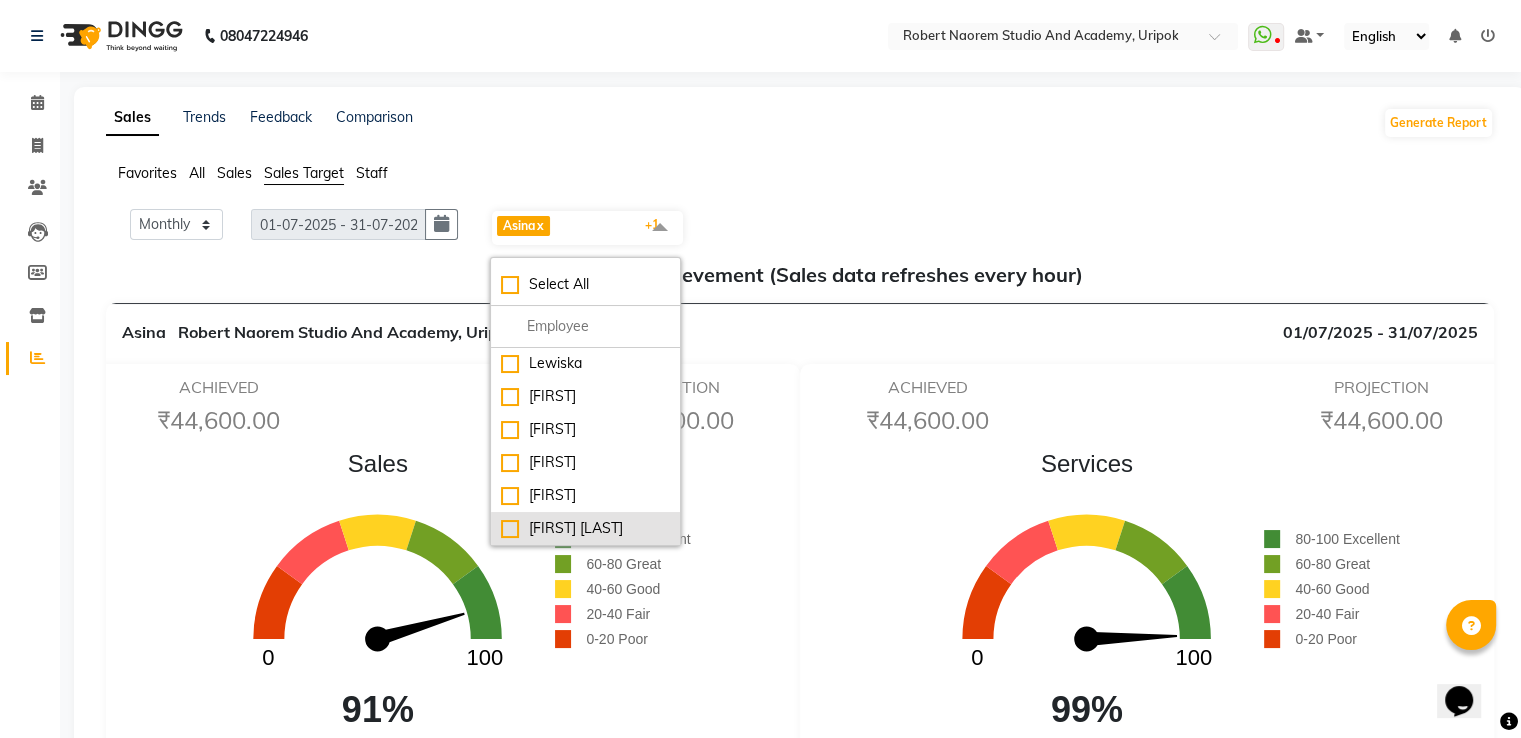 checkbox on "false" 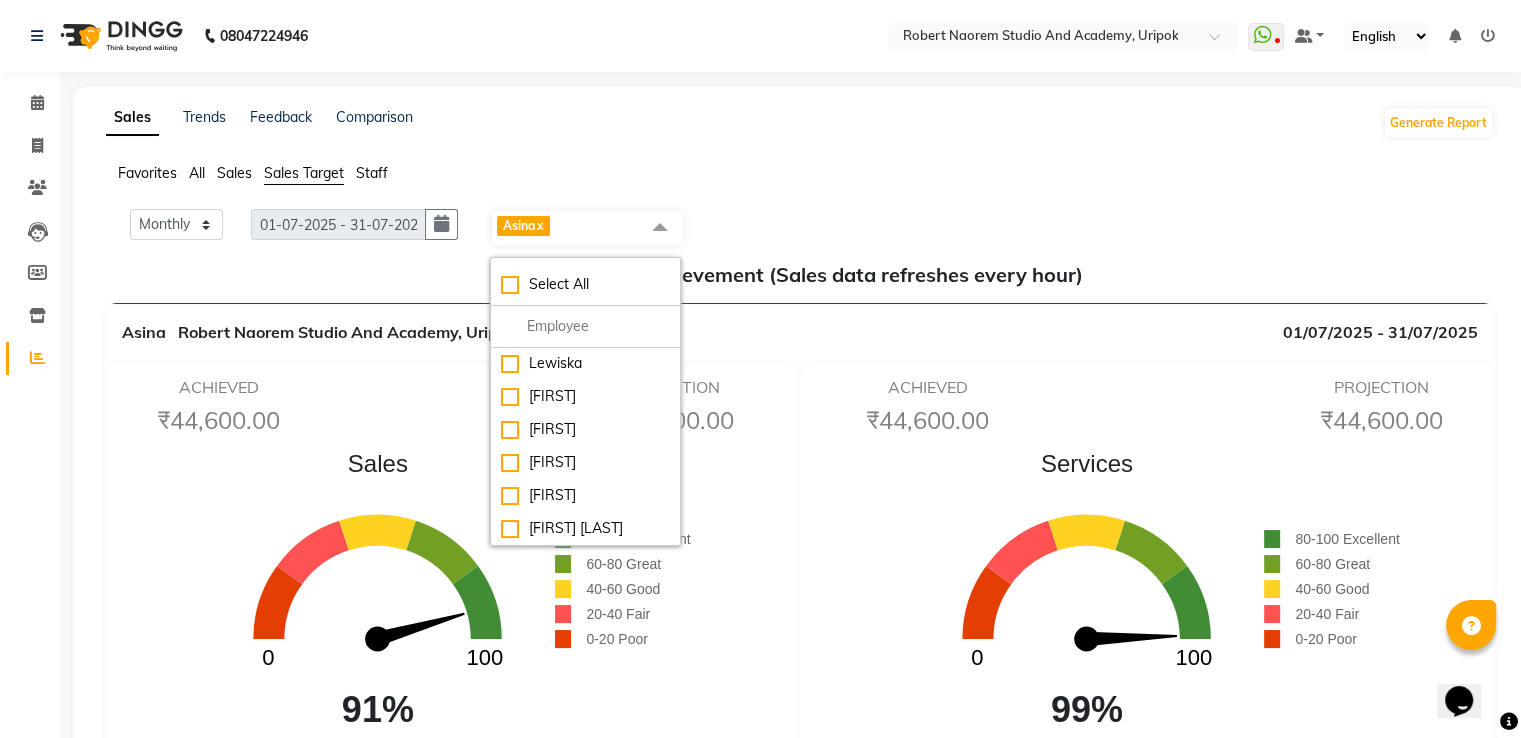 click on "Monthly Weekly 01-07-2025 - 31-07-2025 01-07-2025 Asina x Select All Asina johnson Kamei Lewiska Micheal Rex Rosita Sonka Suniti Wangkhem" 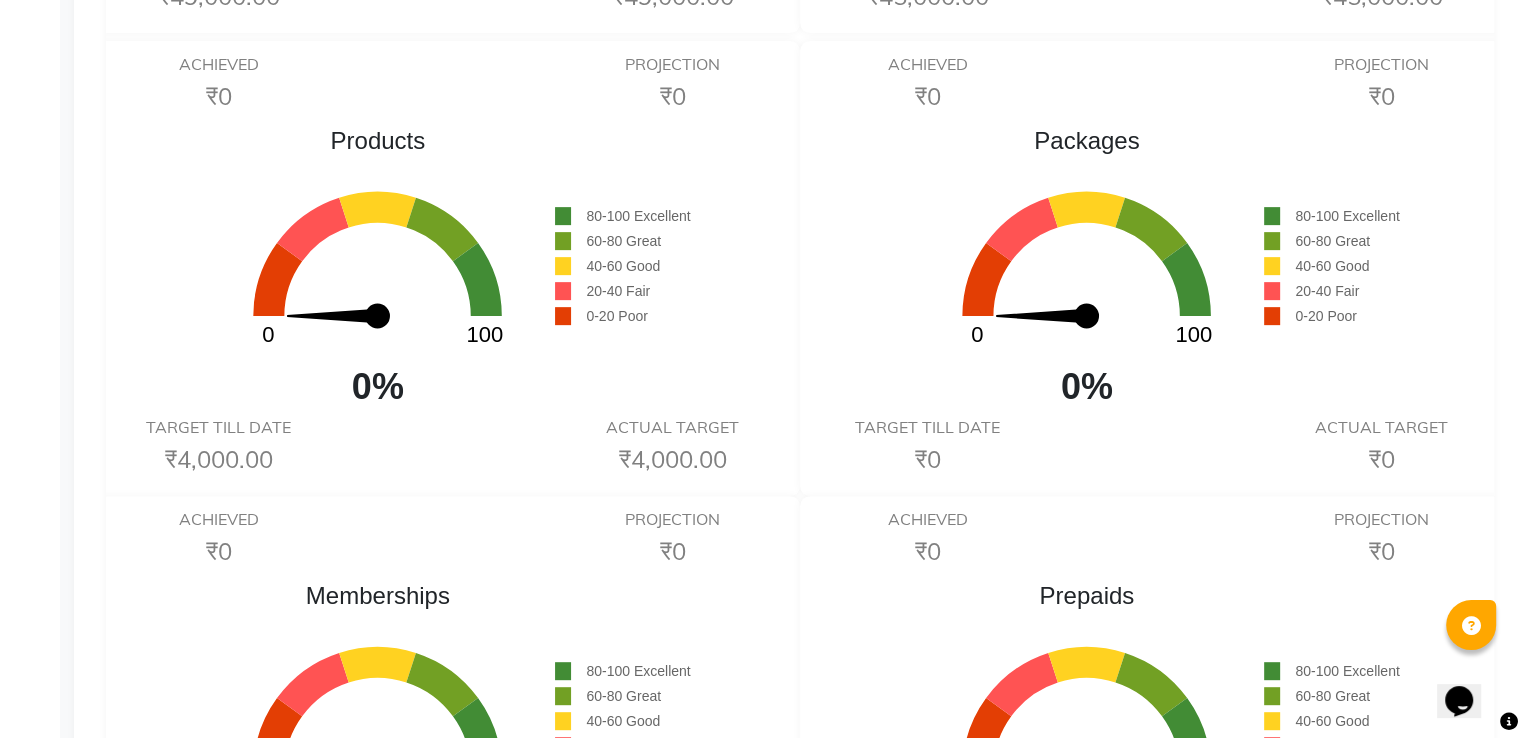 scroll, scrollTop: 0, scrollLeft: 0, axis: both 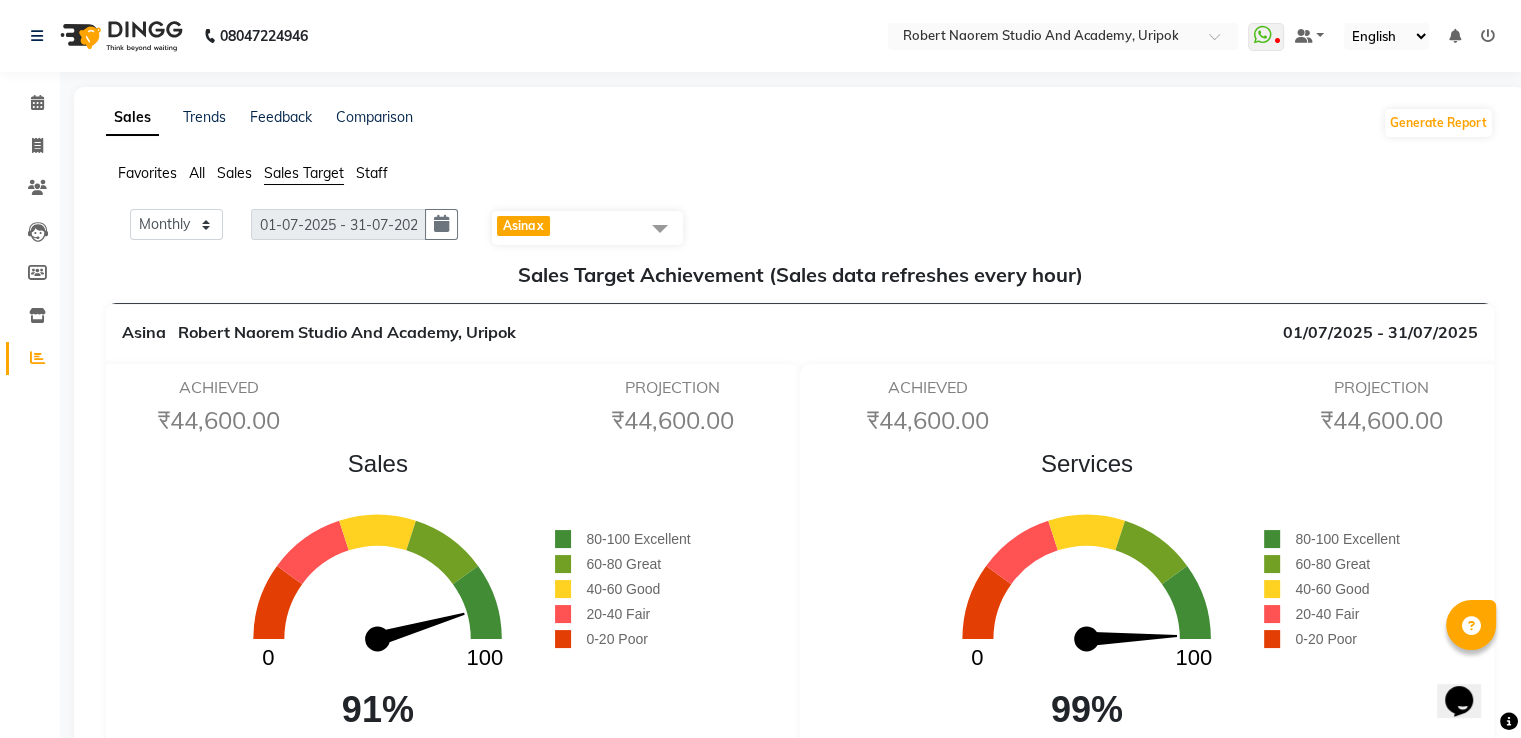 click on "Asina x" 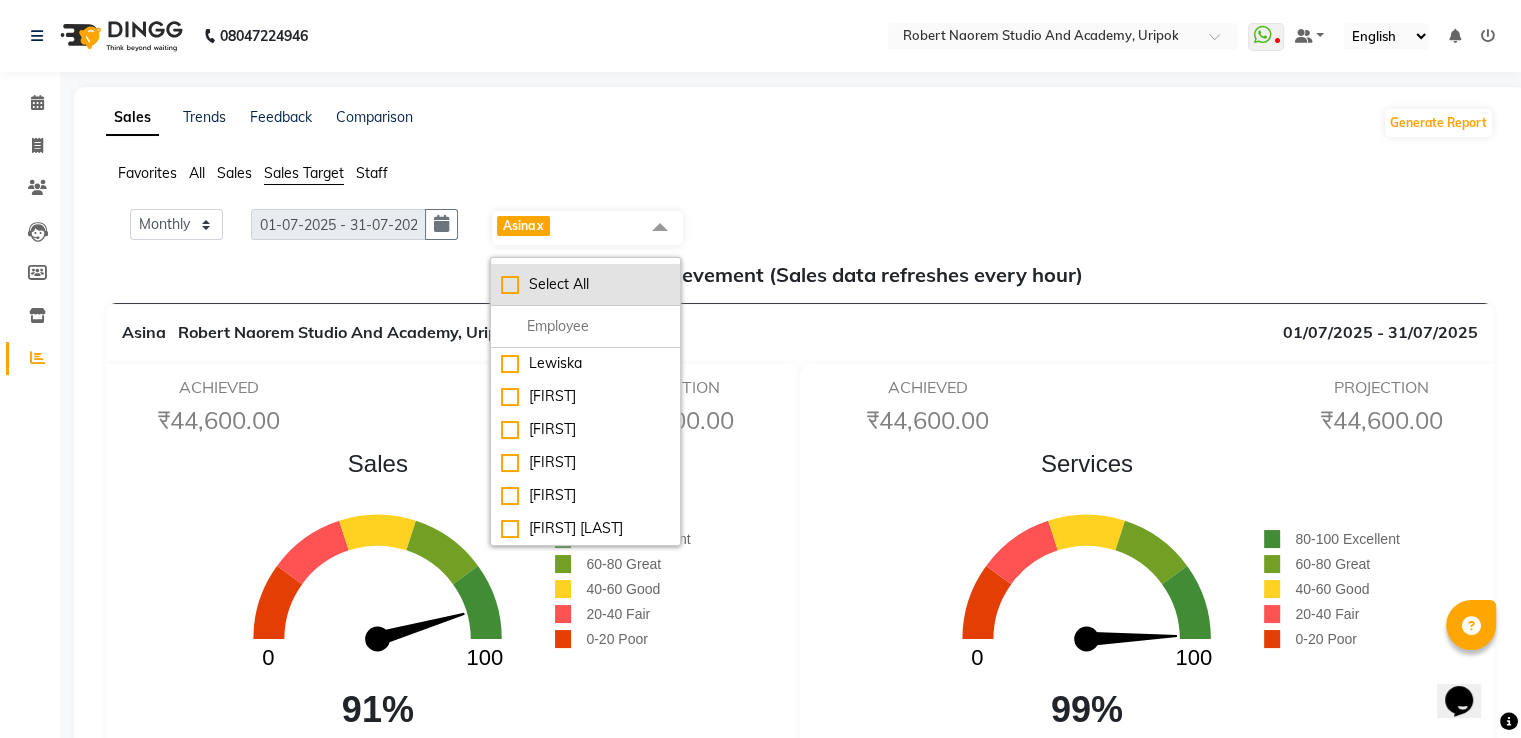 click on "Select All" 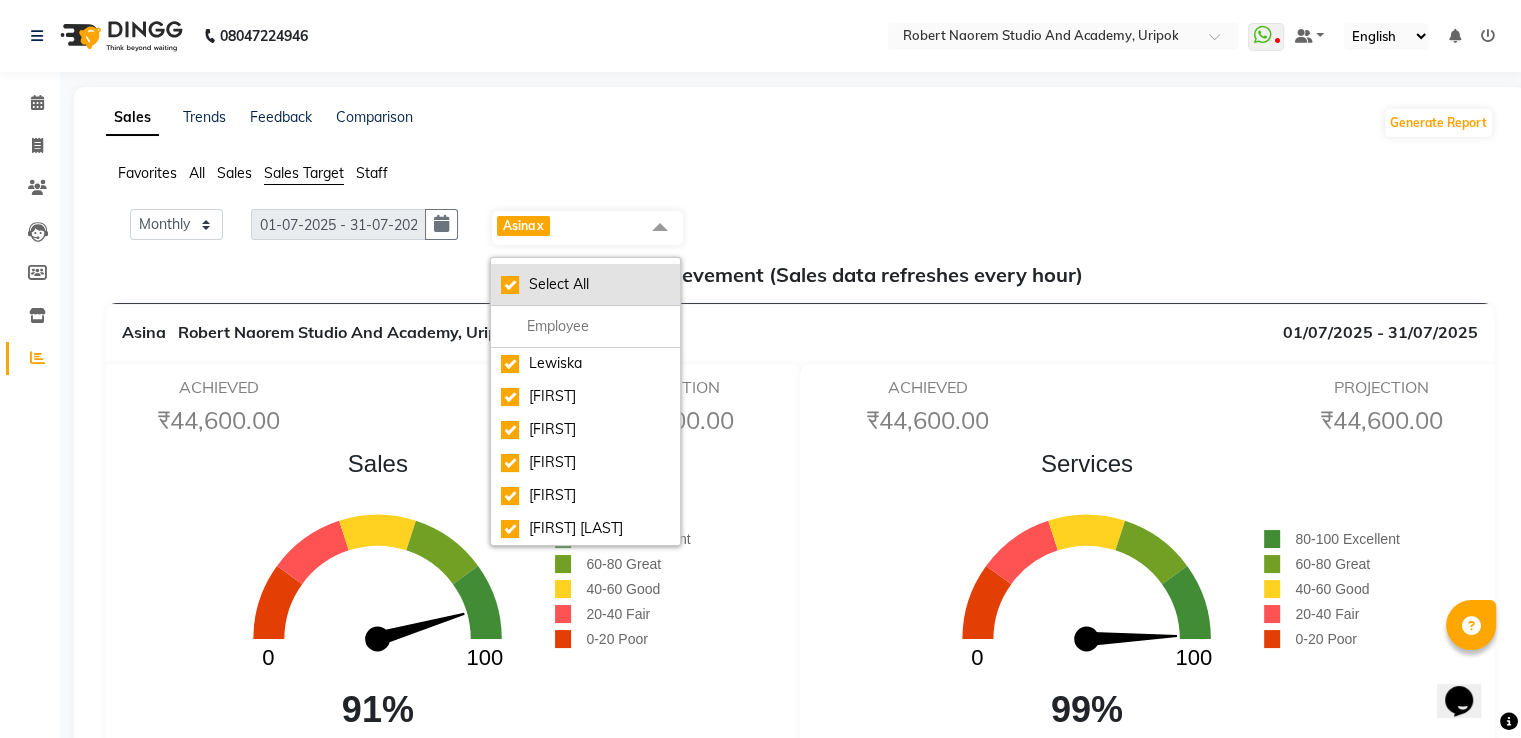 checkbox on "true" 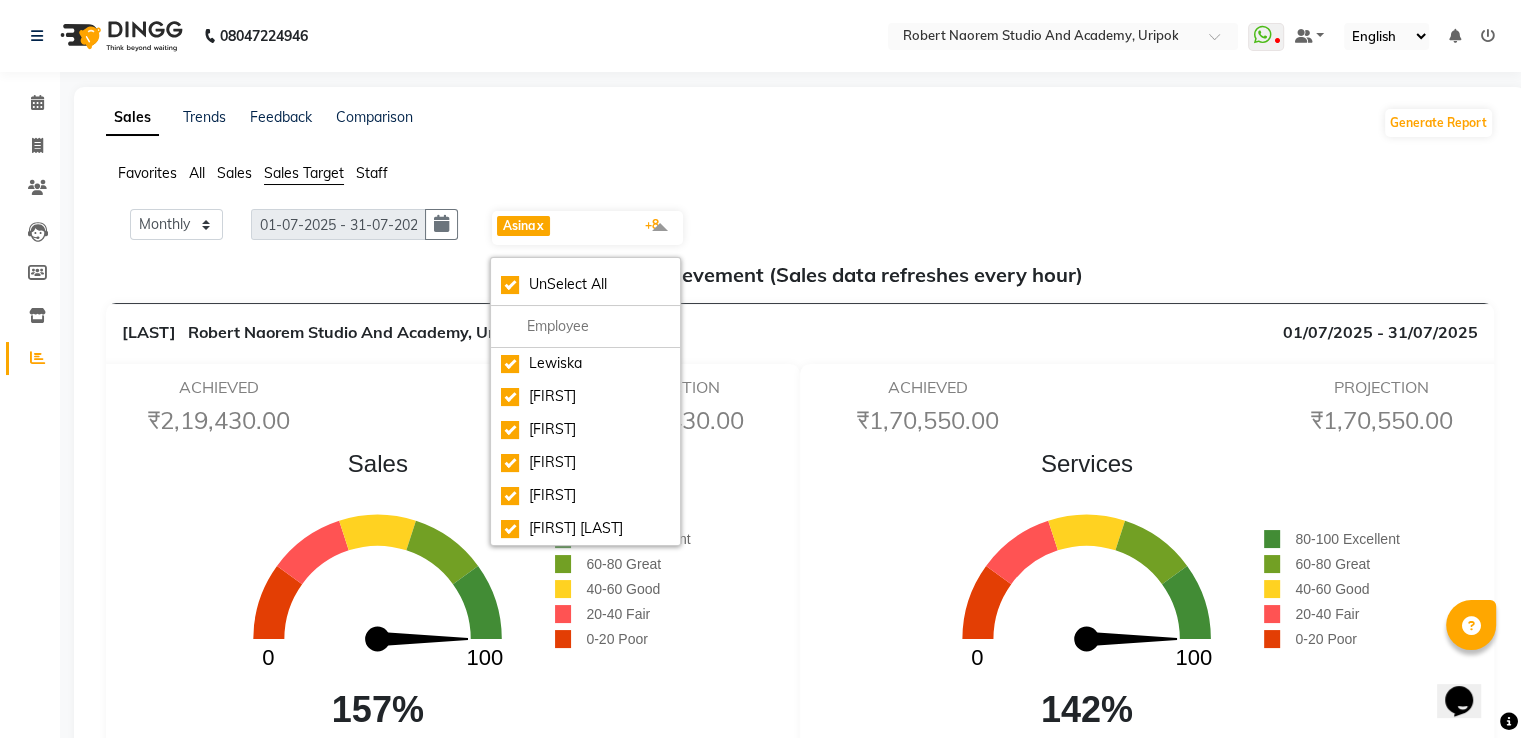click on "Sales Trends Feedback Comparison Generate Report Favorites All Sales Sales Target Staff Monthly Weekly 01-07-2025 - 31-07-2025 01-07-2025 Asina x johnson x Kamei x Lewiska x Micheal x Rex x Rosita x Sonka x Suniti Wangkhem Sales Target Achievement (Sales data refreshes every hour) Kamei Robert Naorem Studio And Academy, Uripok 01/07/2025 - 31/07/2025 ACHIEVED ₹2,19,430.00 PROJECTION ₹2,19,430.00 Sales 0 100 157% 80-100 Excellent 60-80 Great 40-60 Good 20-40 Fair 0-20 Poor TARGET TILL DATE ₹1,40,000.00 ACTUAL TARGET ₹1,40,000.00 ACHIEVED ₹1,70,550.00 PROJECTION ₹1,70,550.00 Services 0 100 142% 80-100 Excellent 60-80 Great 40-60 Good 20-40 Fair 0-20 Poor TARGET TILL DATE ₹1,20,000.00 ACTUAL TARGET ₹1,20,000.00 ACHIEVED ₹48,880.00 PROJECTION ₹48,880.00 Products 0 100" 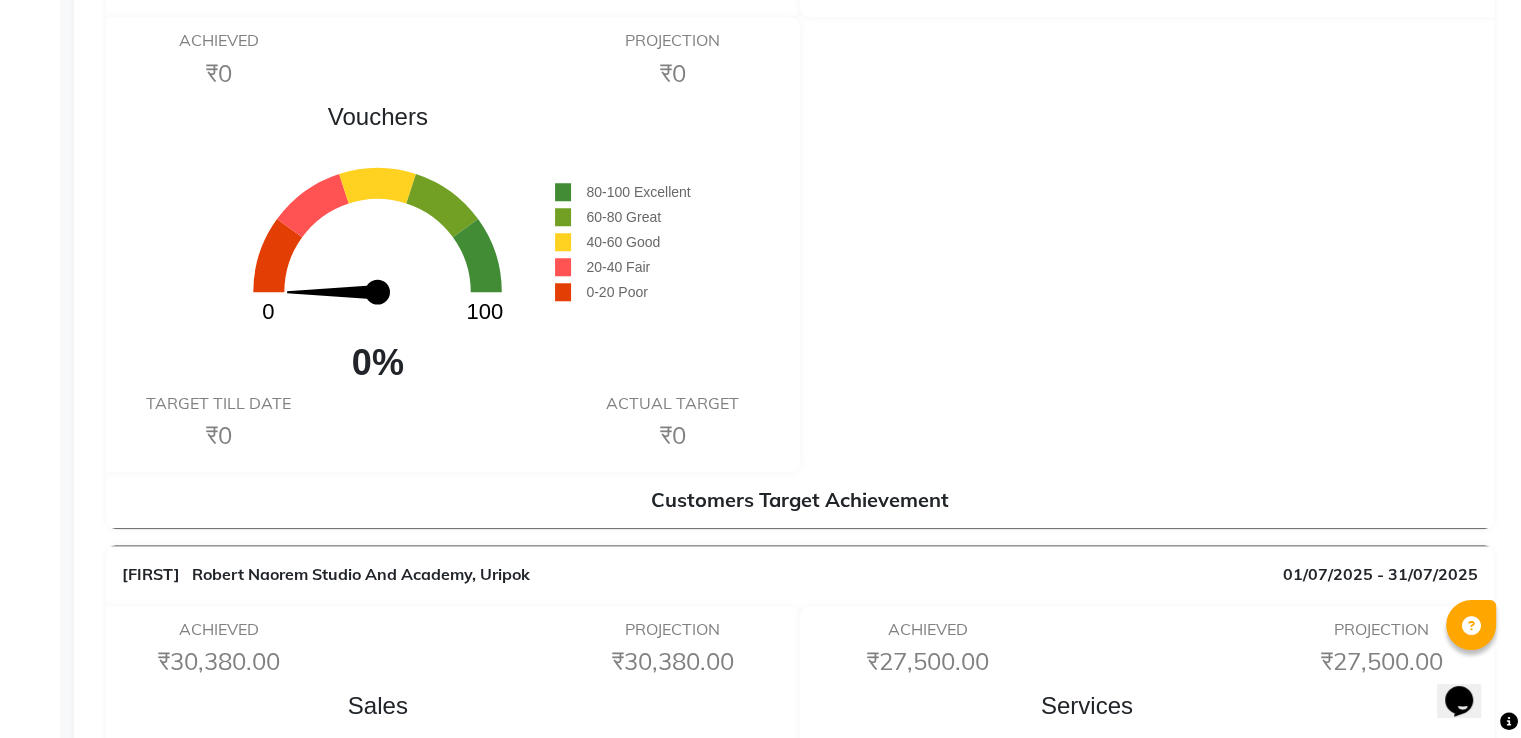 scroll, scrollTop: 1728, scrollLeft: 0, axis: vertical 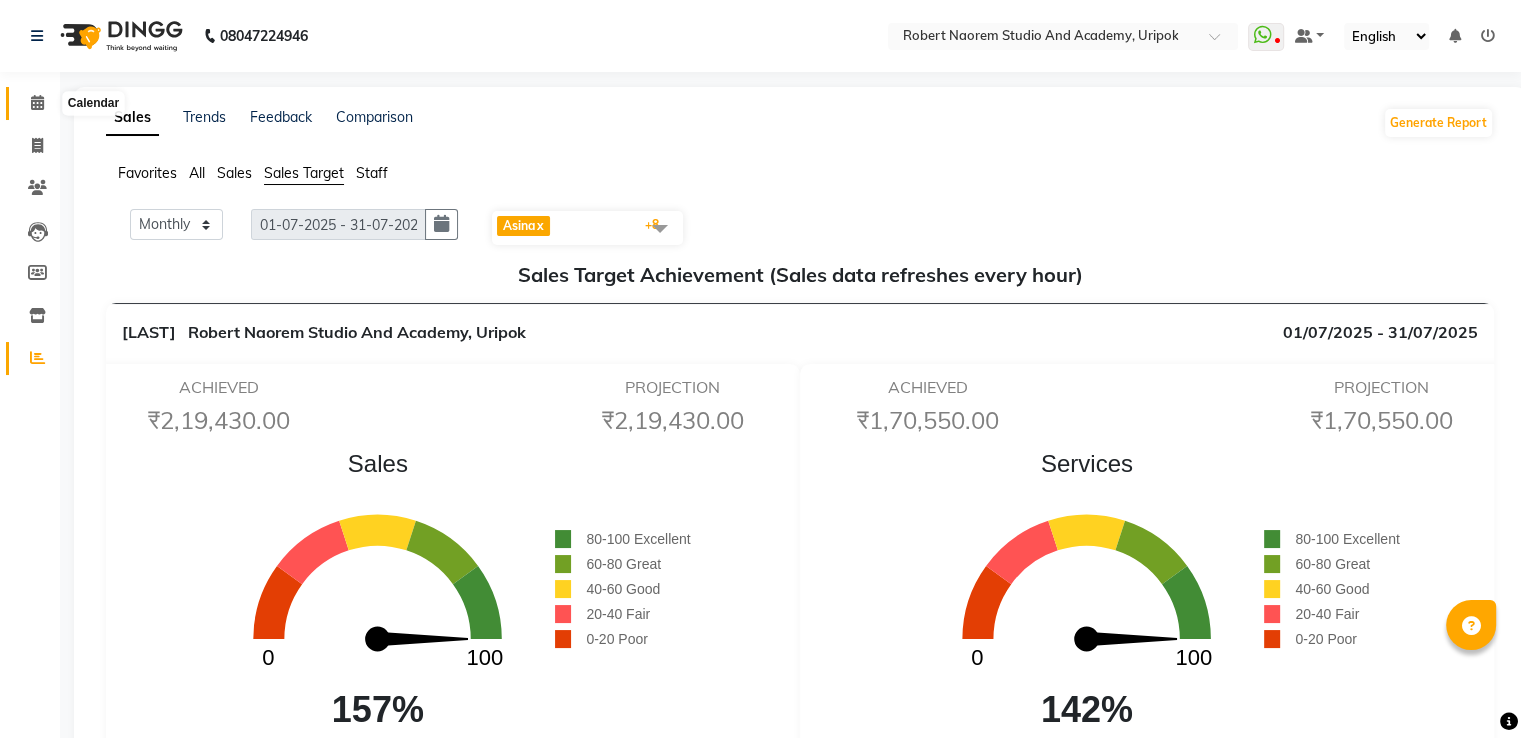 click 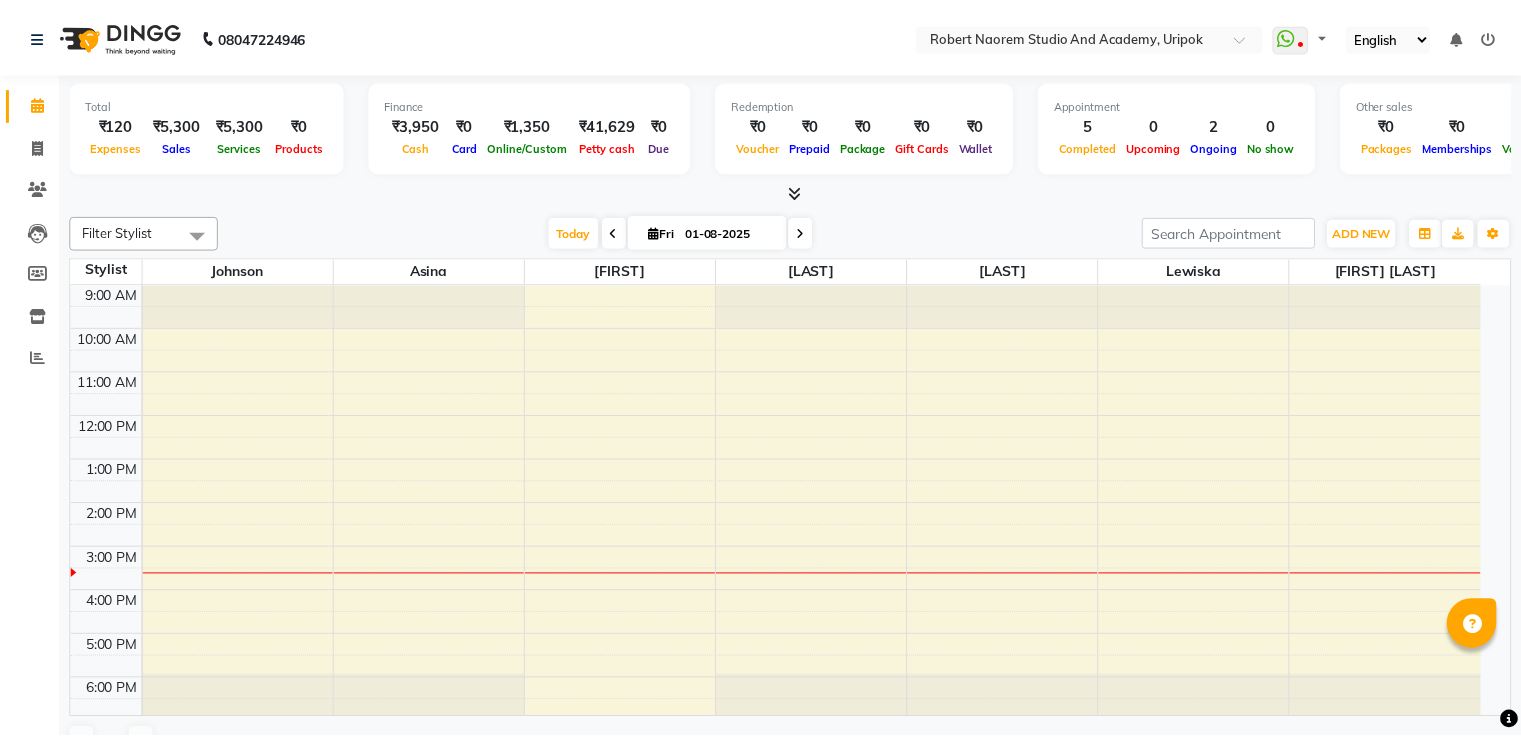 scroll, scrollTop: 0, scrollLeft: 0, axis: both 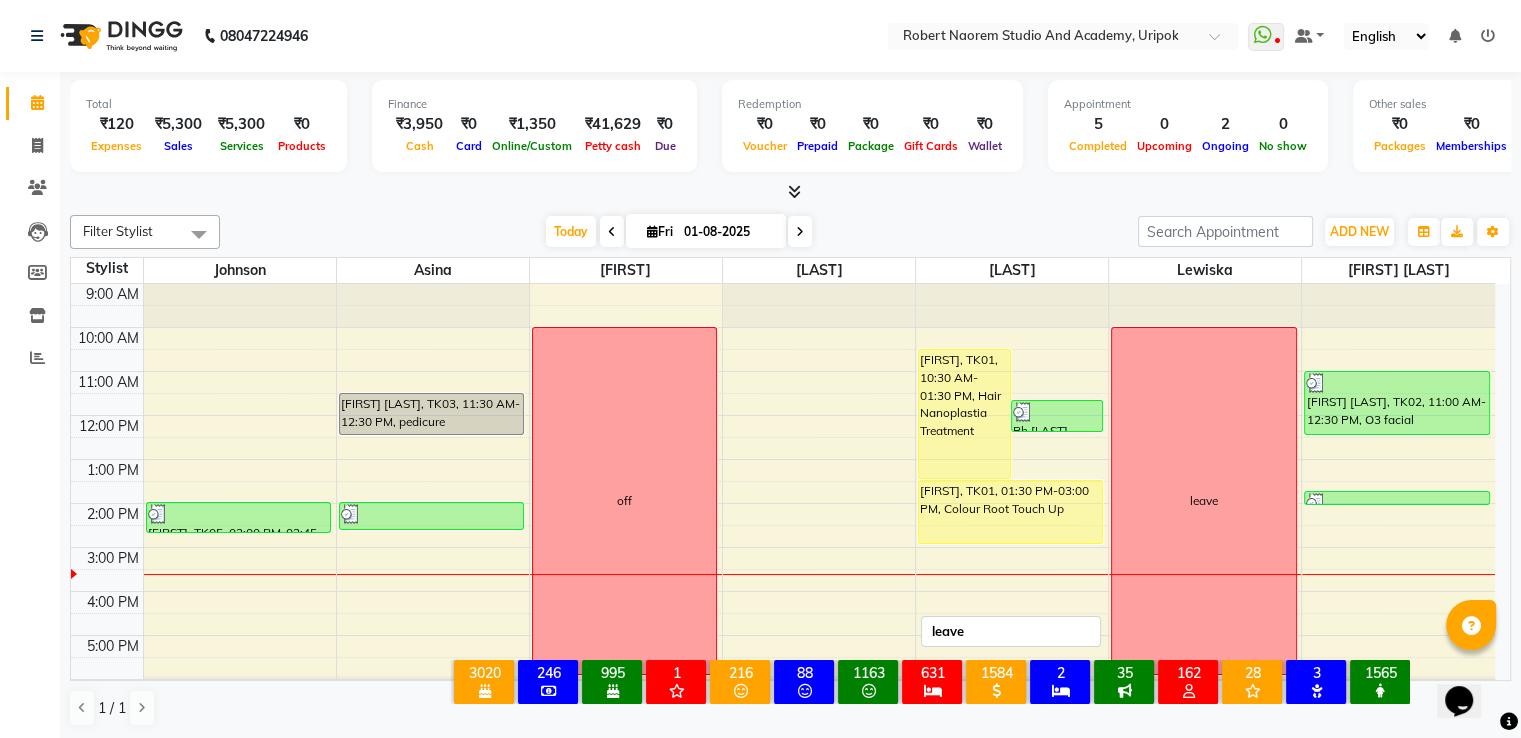 click on "leave" at bounding box center (1203, 501) 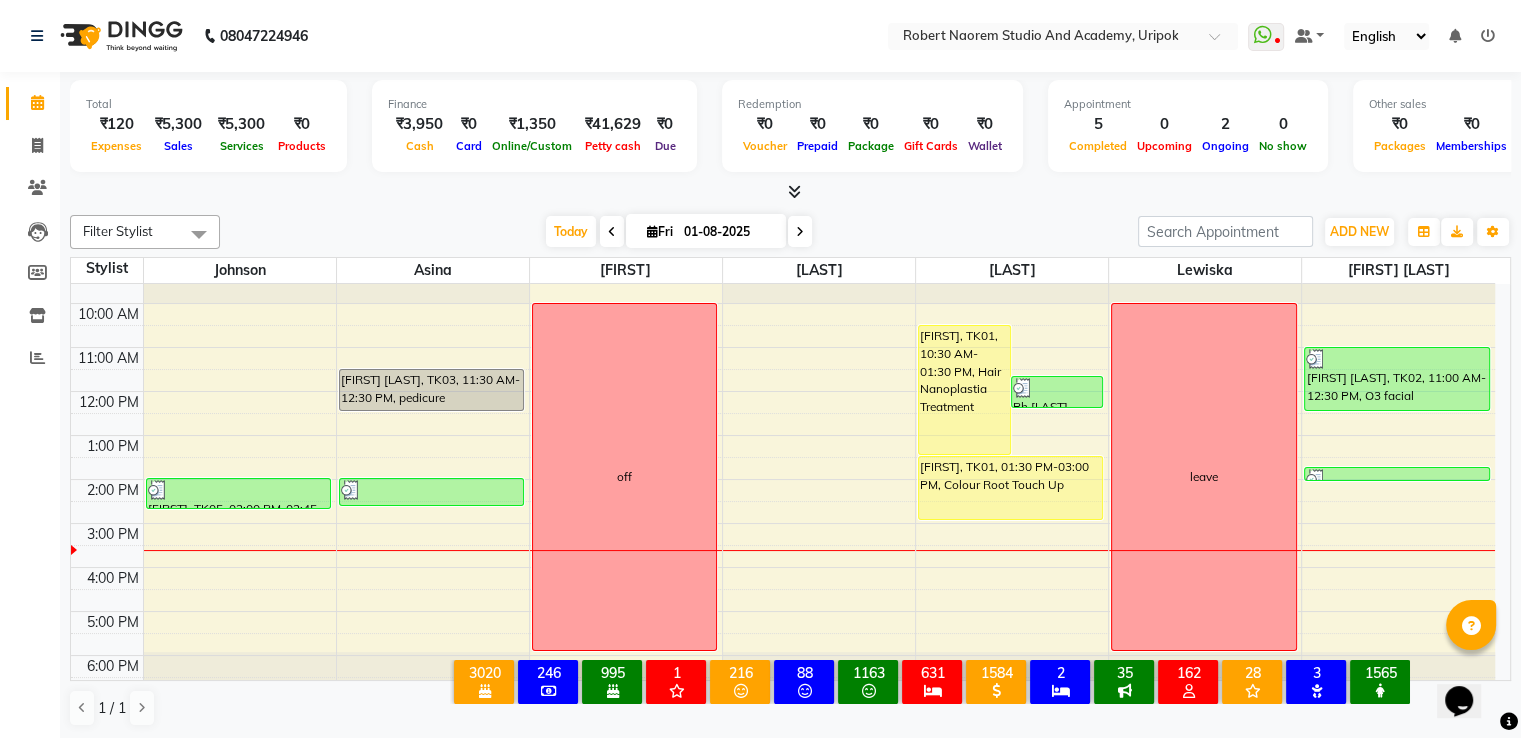 scroll, scrollTop: 38, scrollLeft: 0, axis: vertical 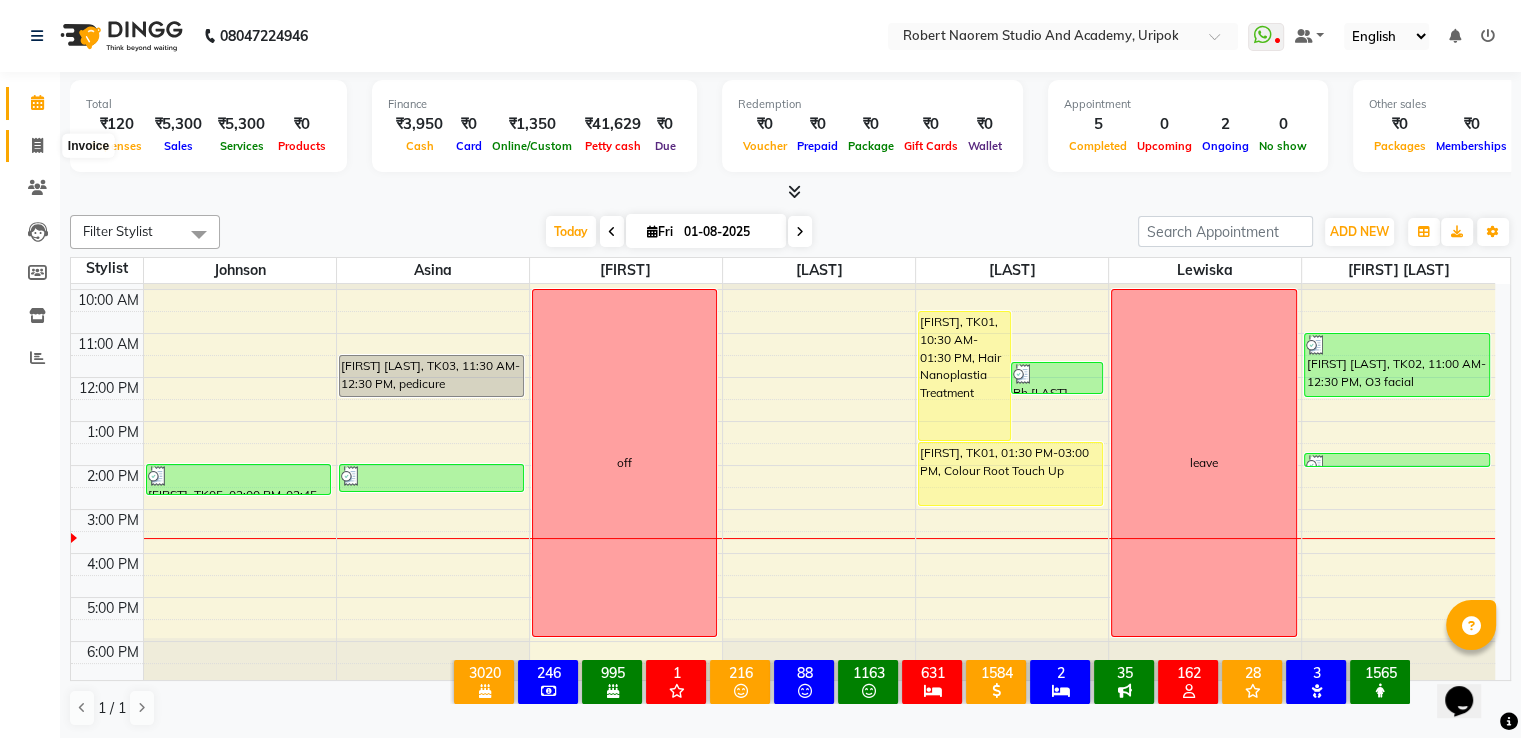 click 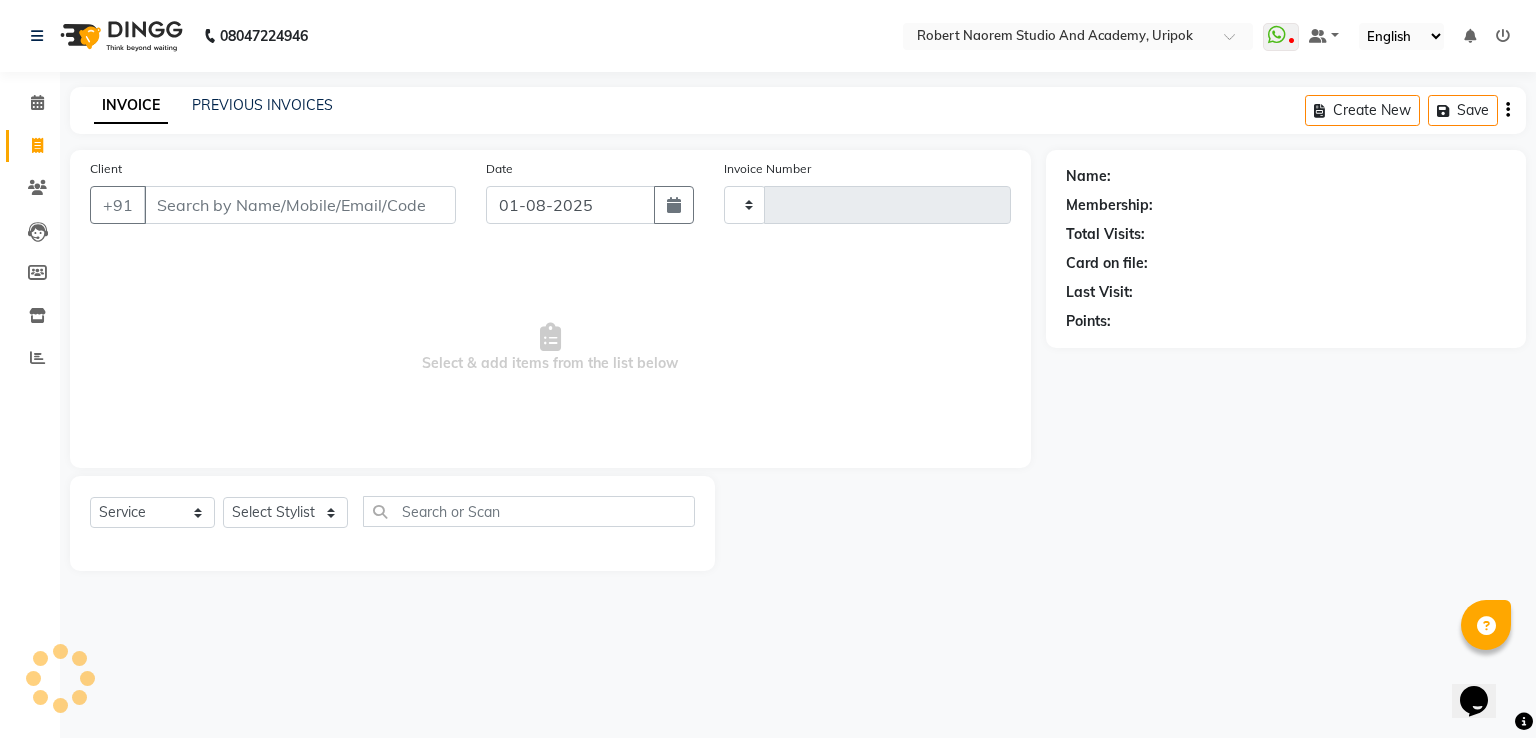 type on "0939" 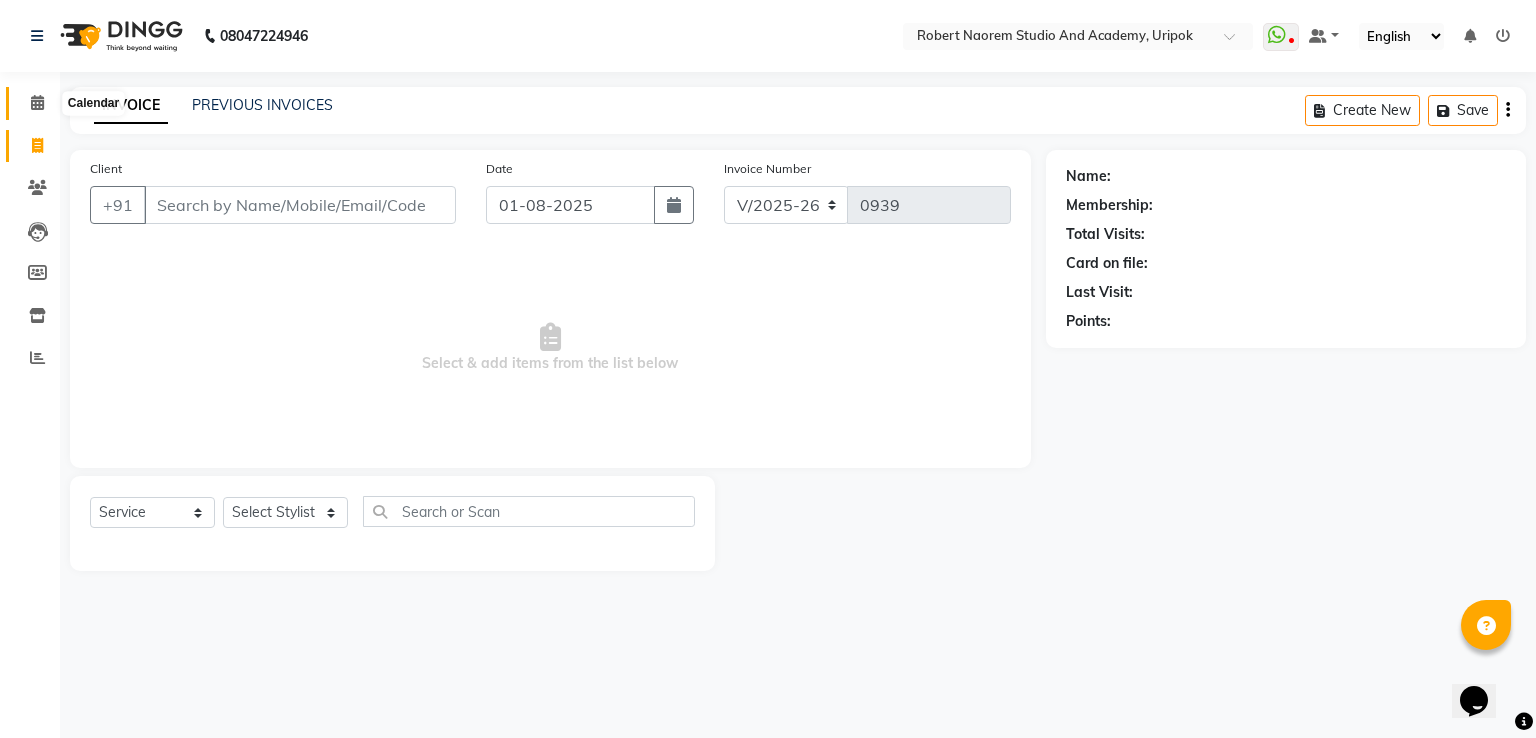 click 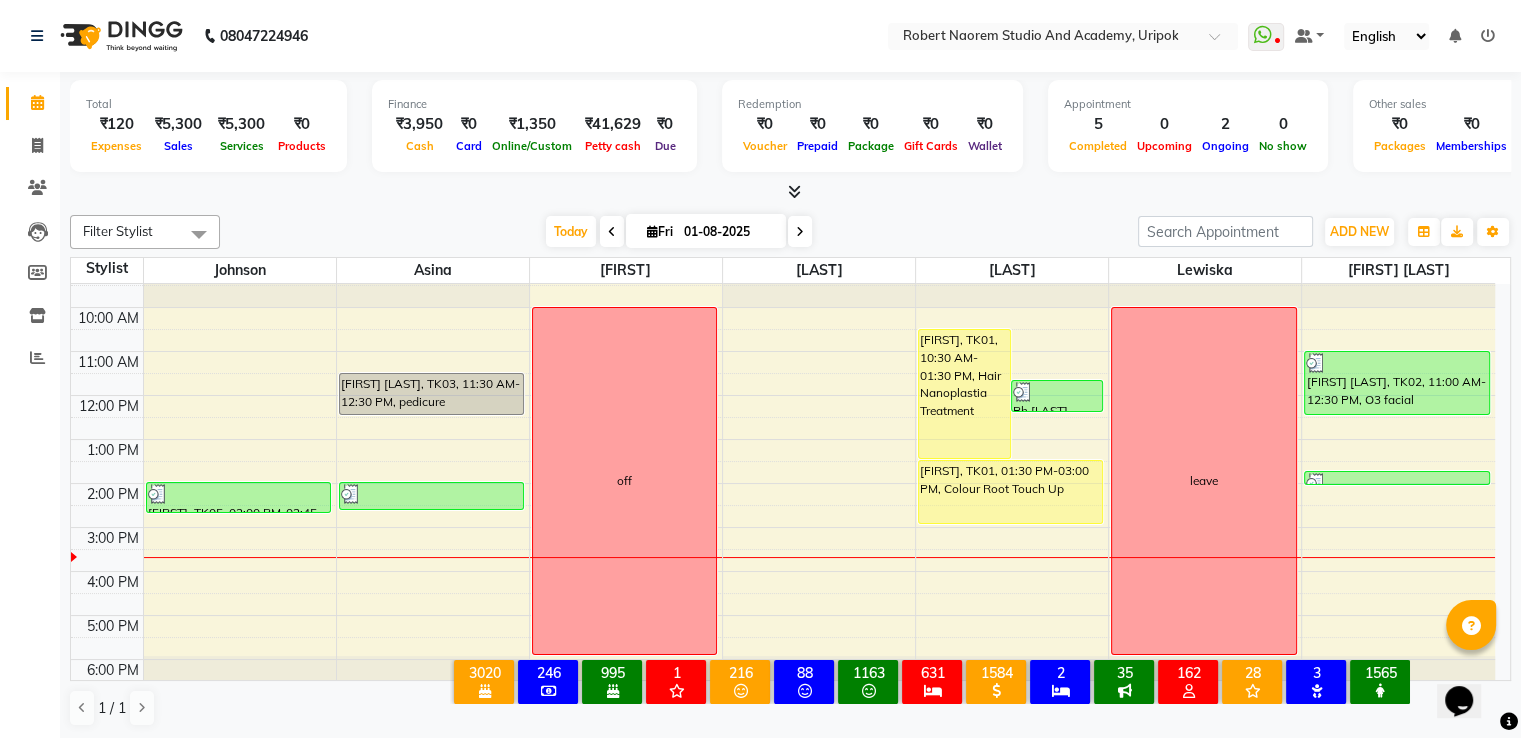 scroll, scrollTop: 38, scrollLeft: 0, axis: vertical 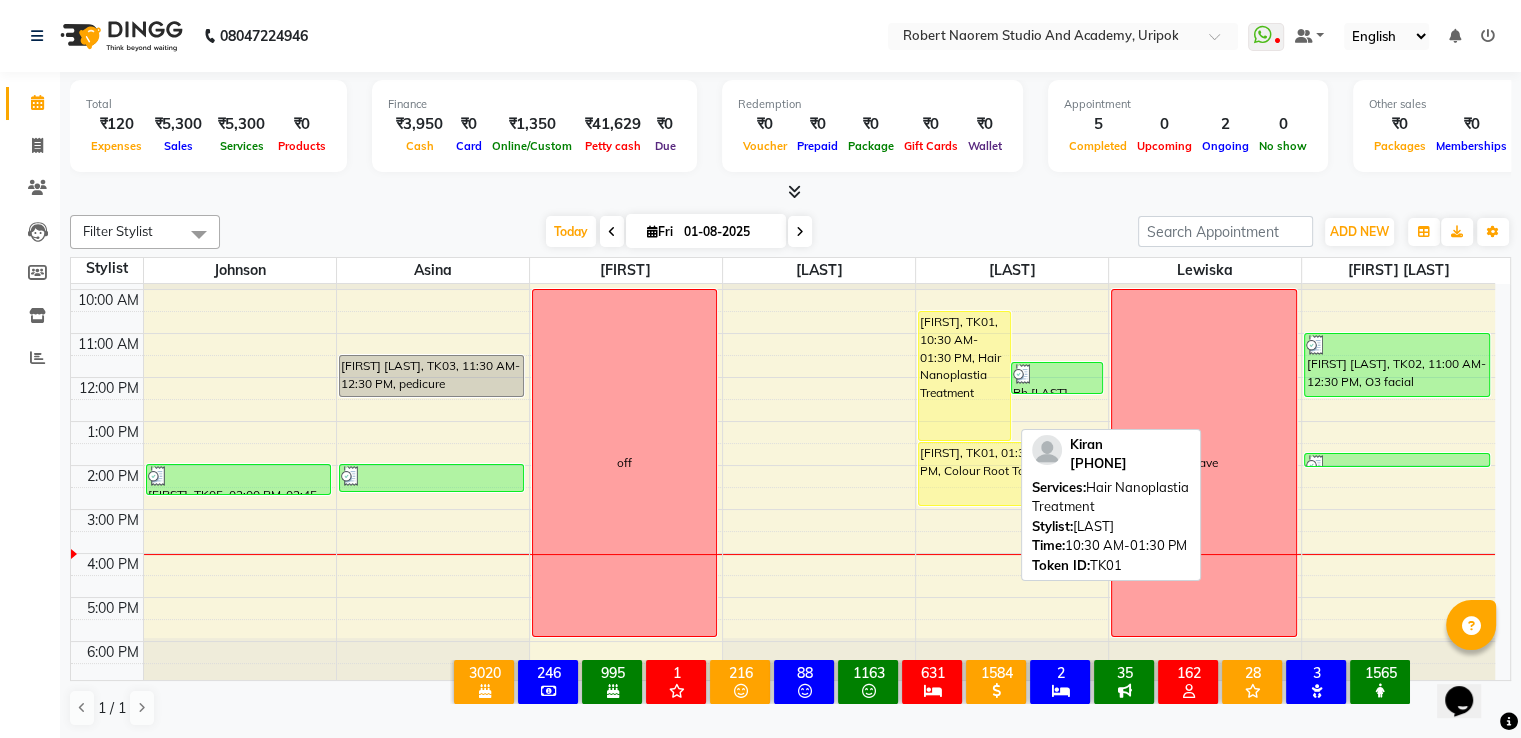 click on "[FIRST], TK01, 10:30 AM-01:30 PM, Hair Nanoplastia Treatment" at bounding box center (964, 376) 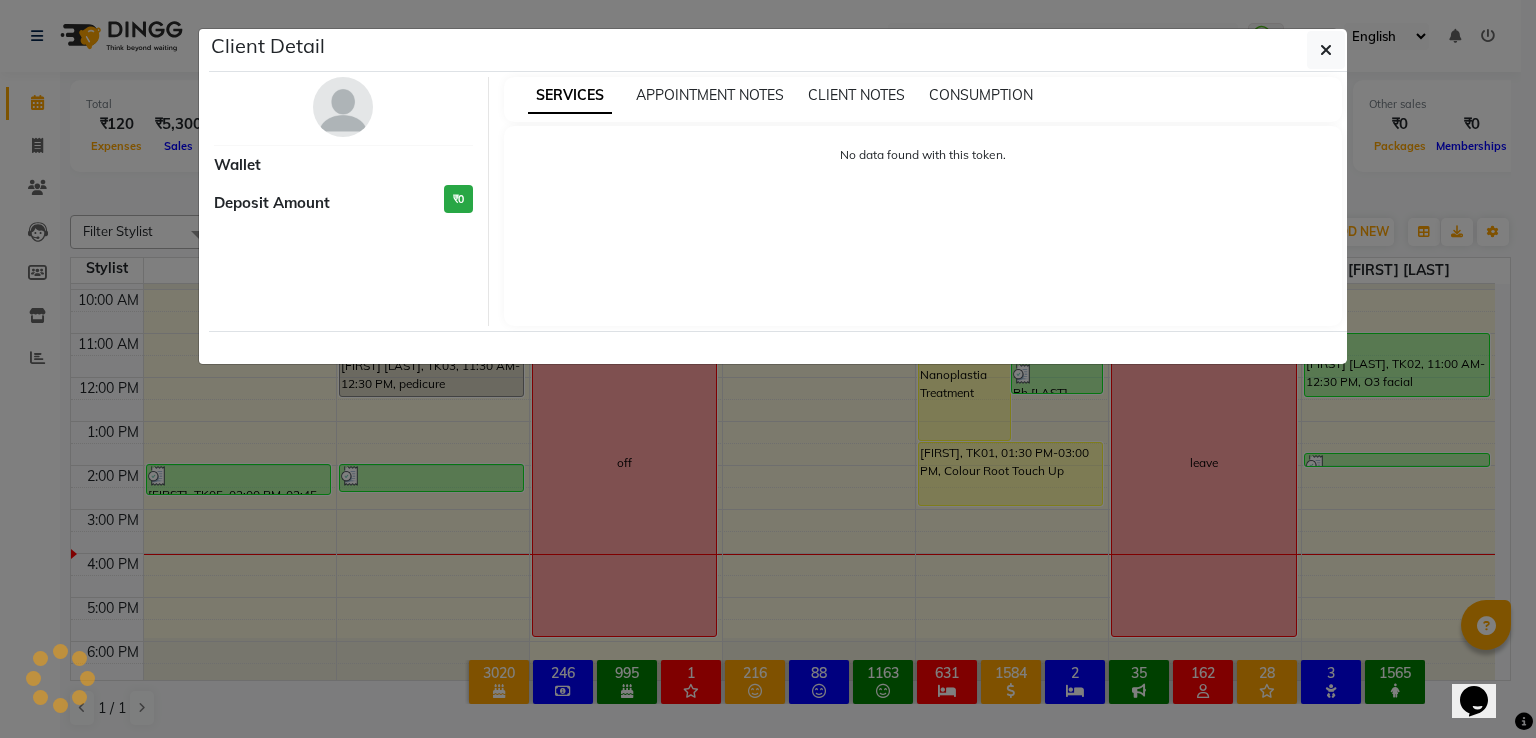 select on "1" 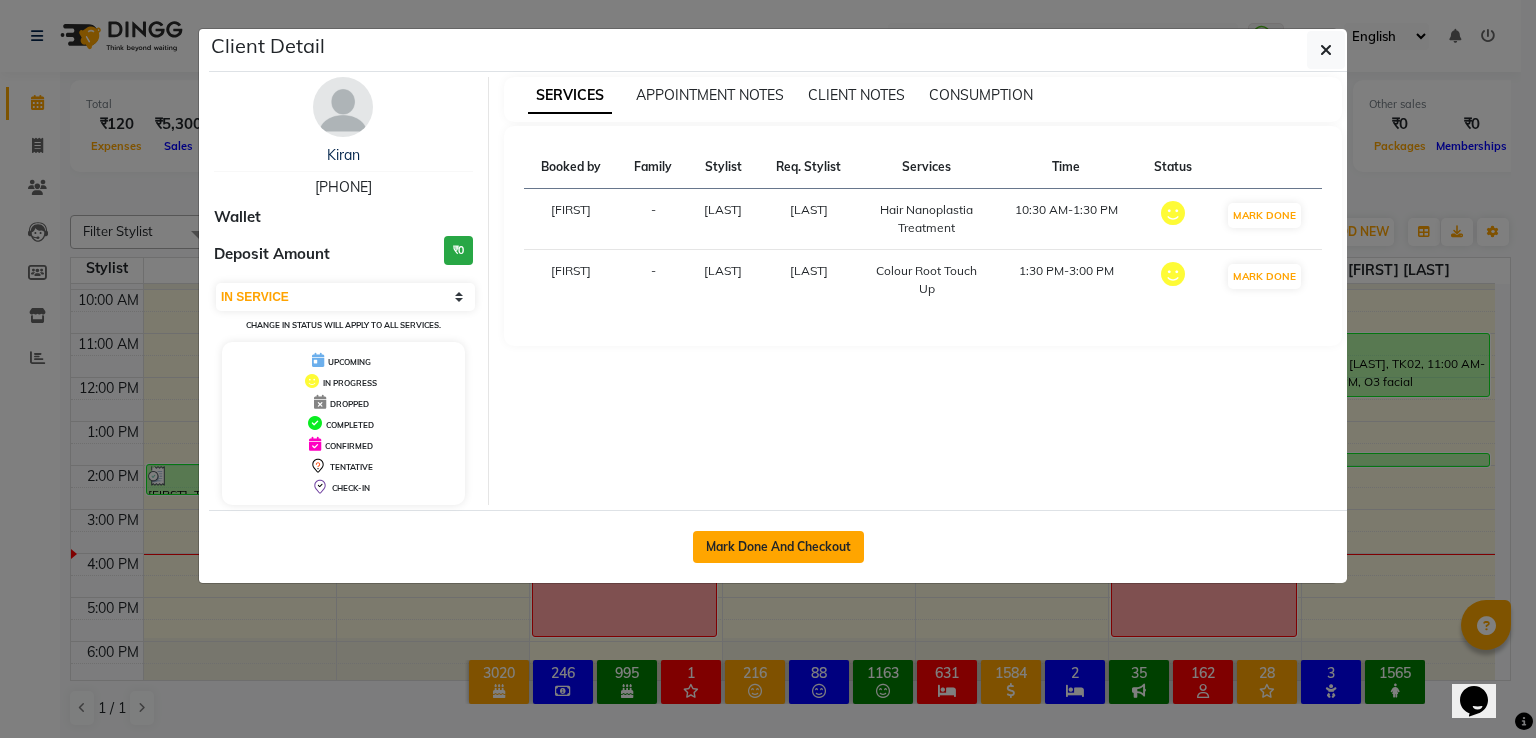 click on "Mark Done And Checkout" 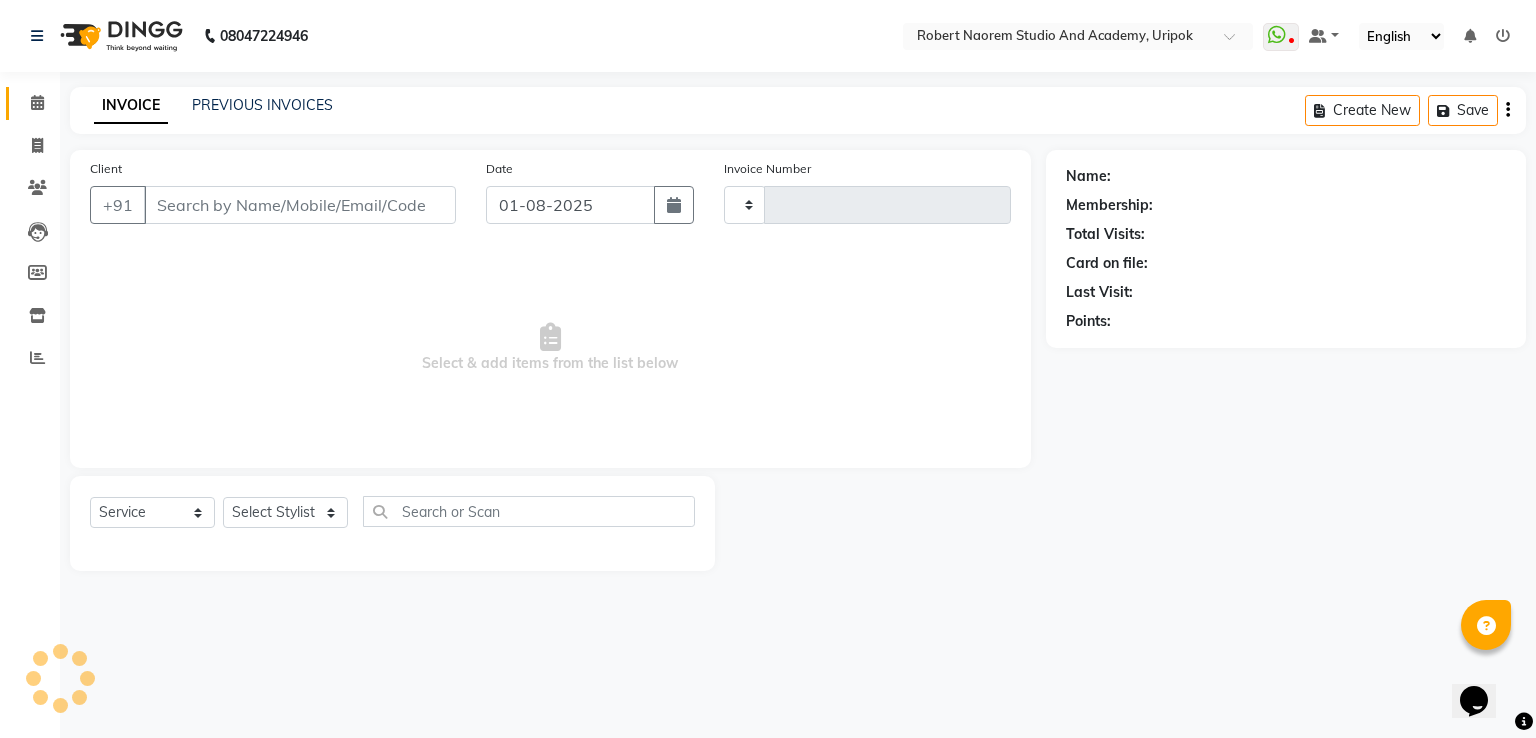 type on "0939" 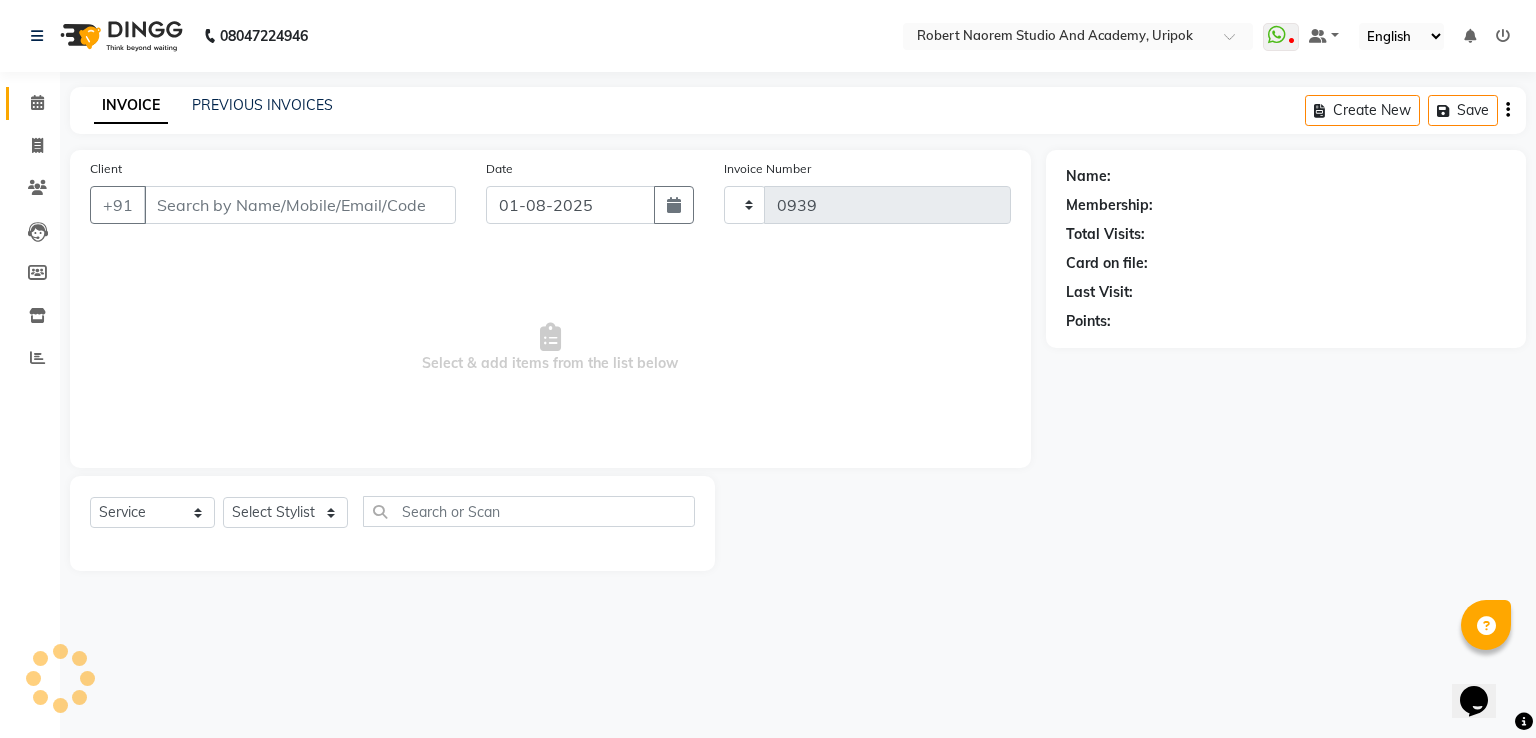 select on "4880" 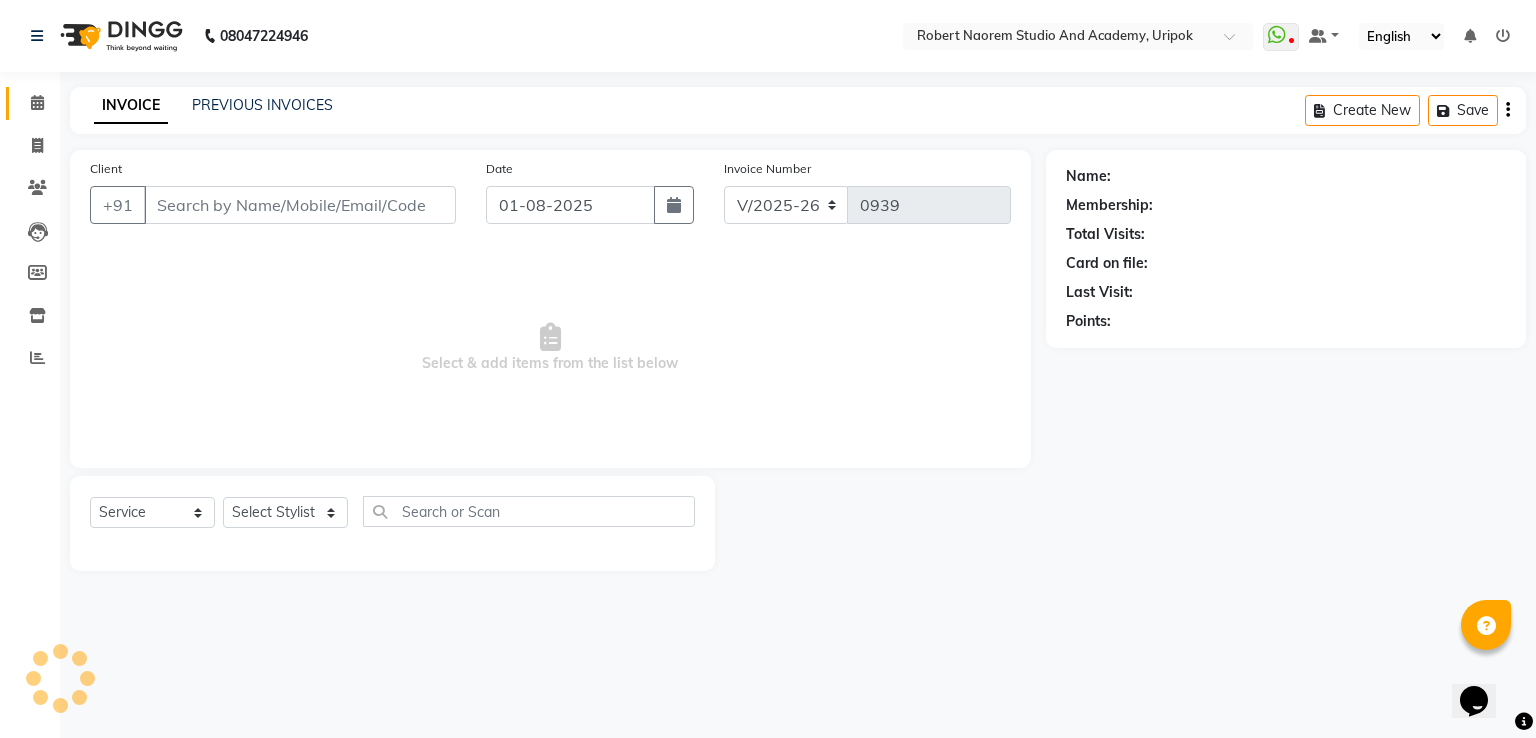 type on "98******11" 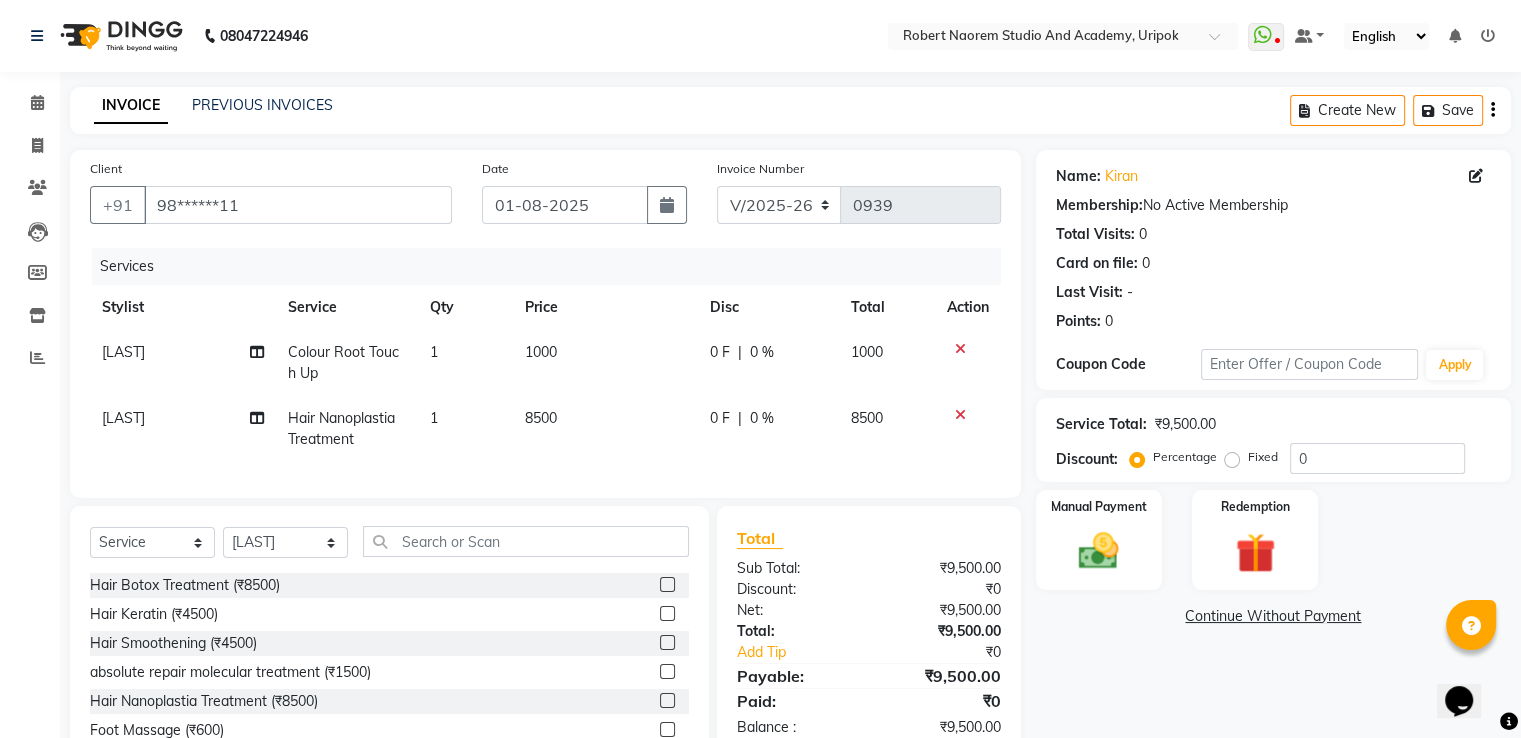 click on "8500" 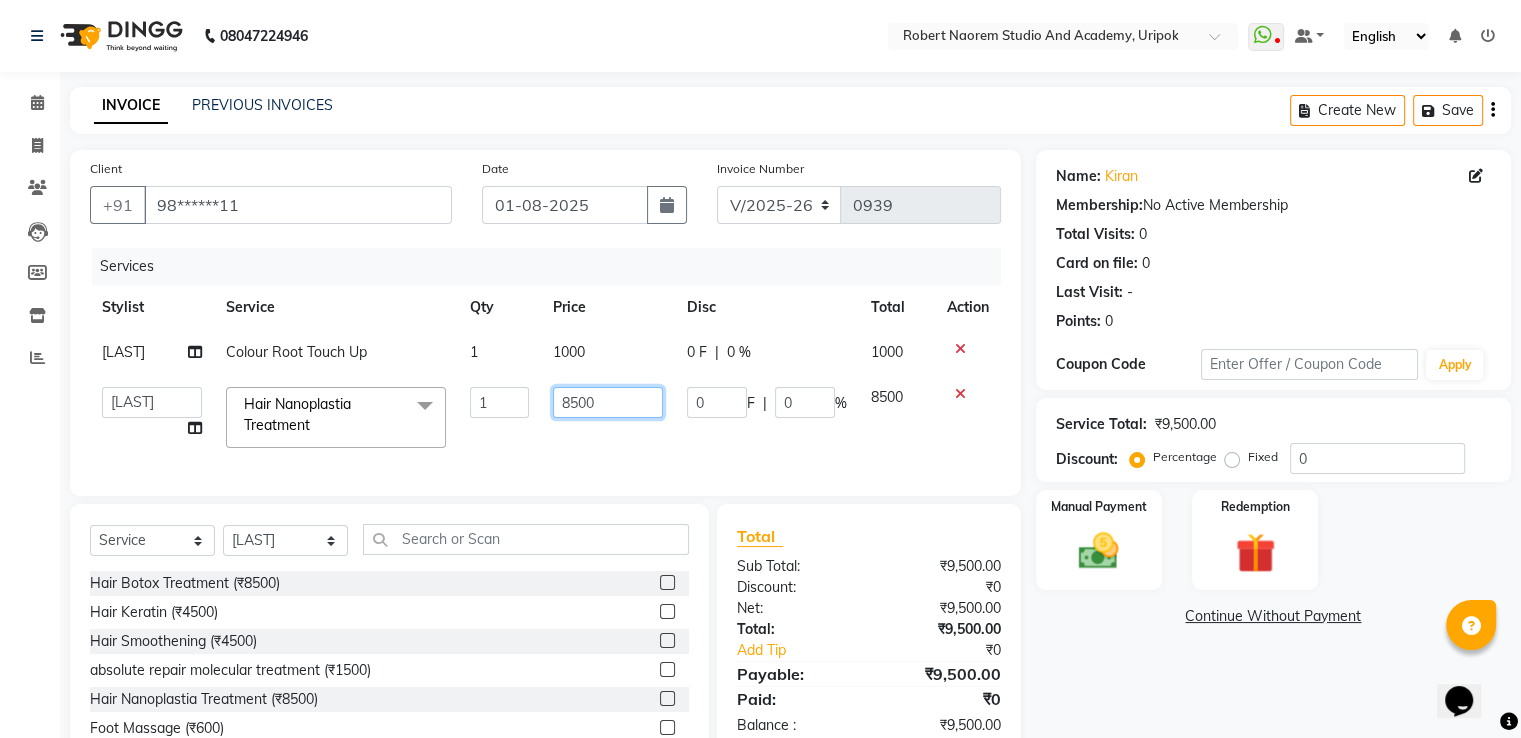 click on "8500" 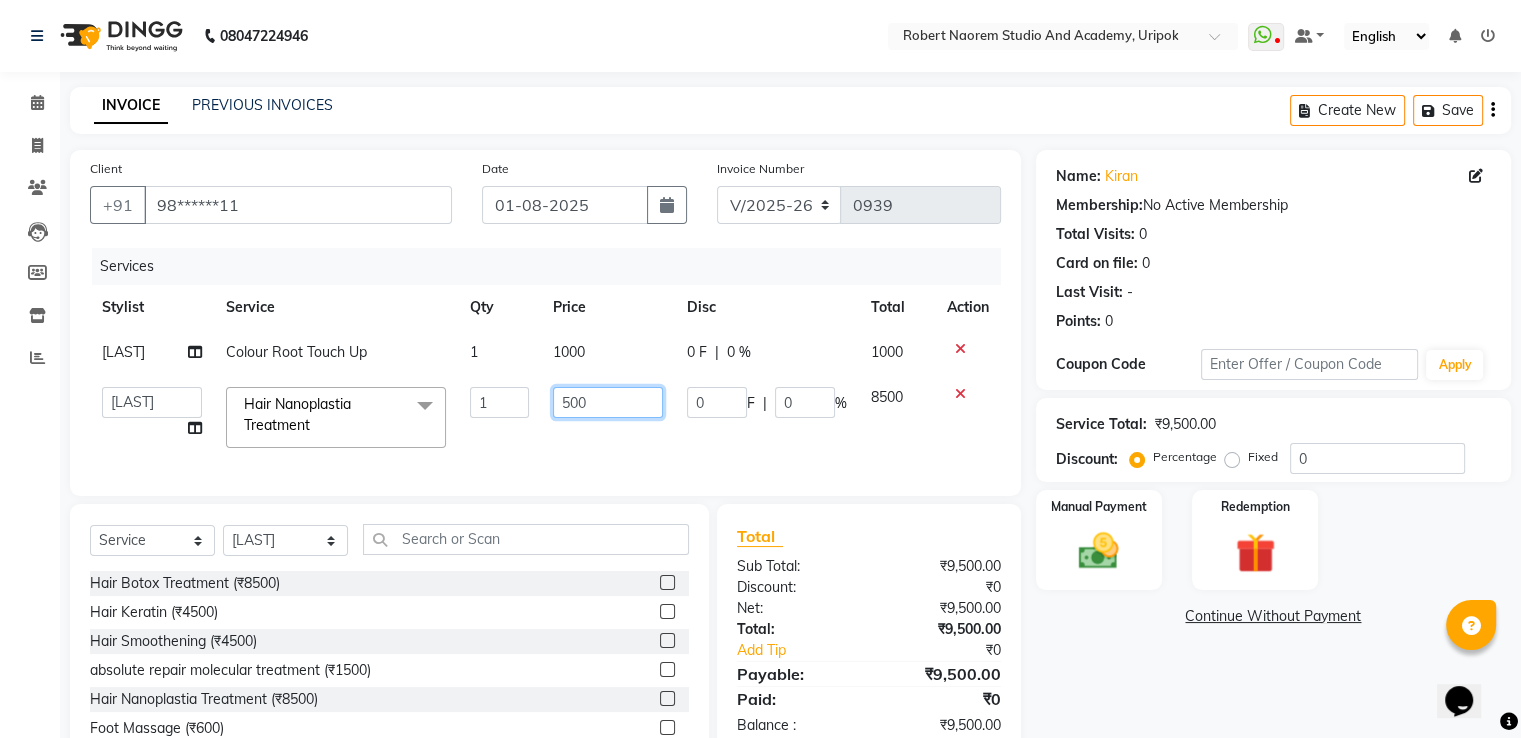 type on "5500" 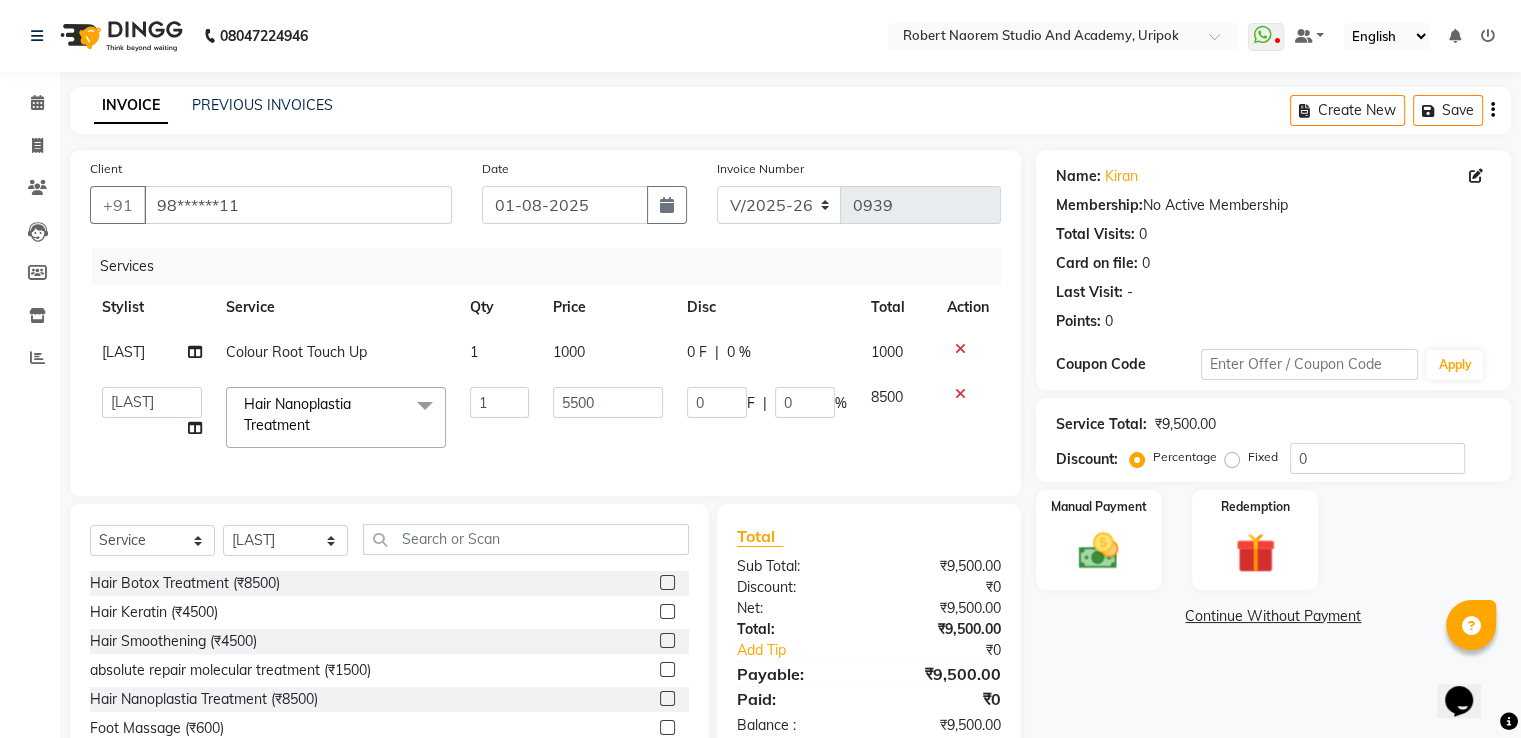 click on "5500" 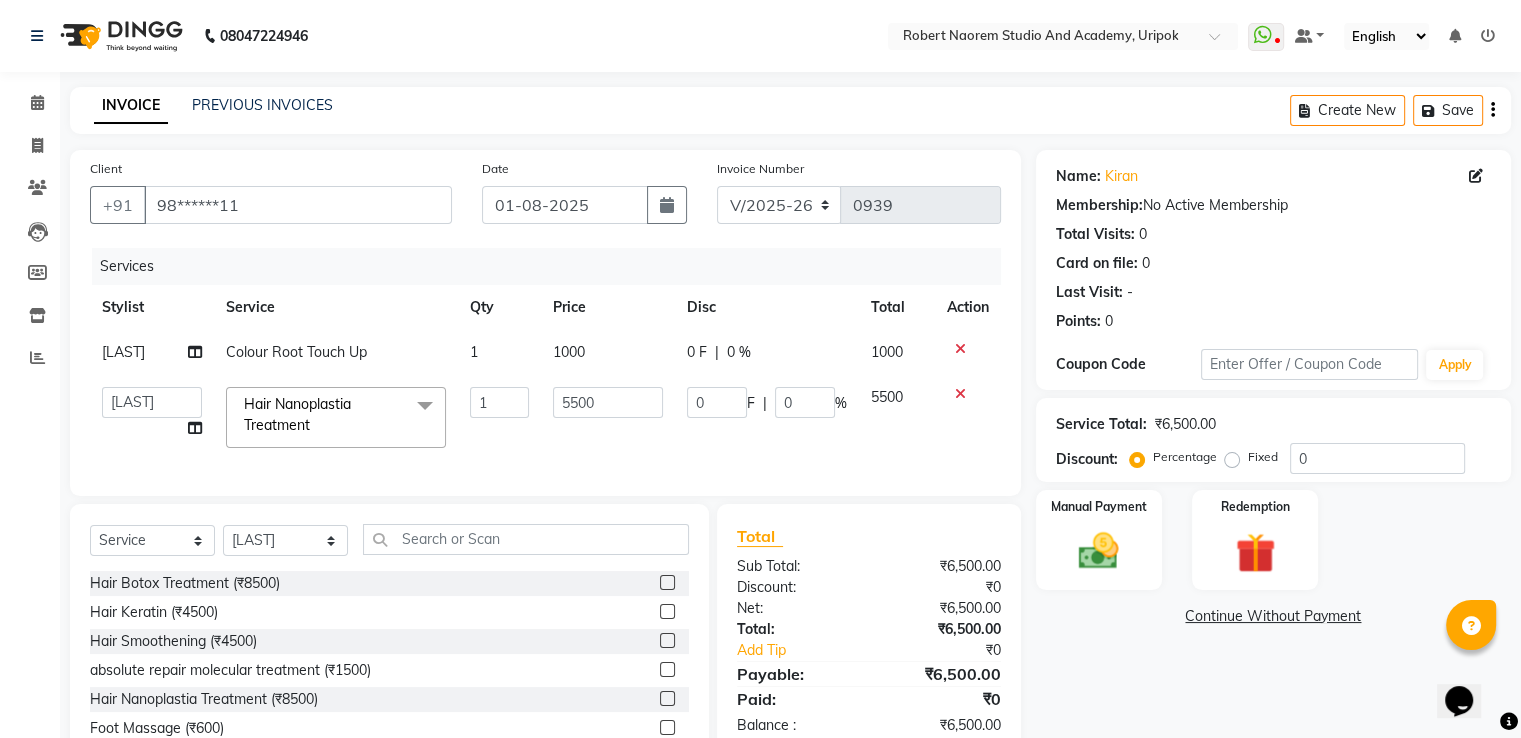scroll, scrollTop: 107, scrollLeft: 0, axis: vertical 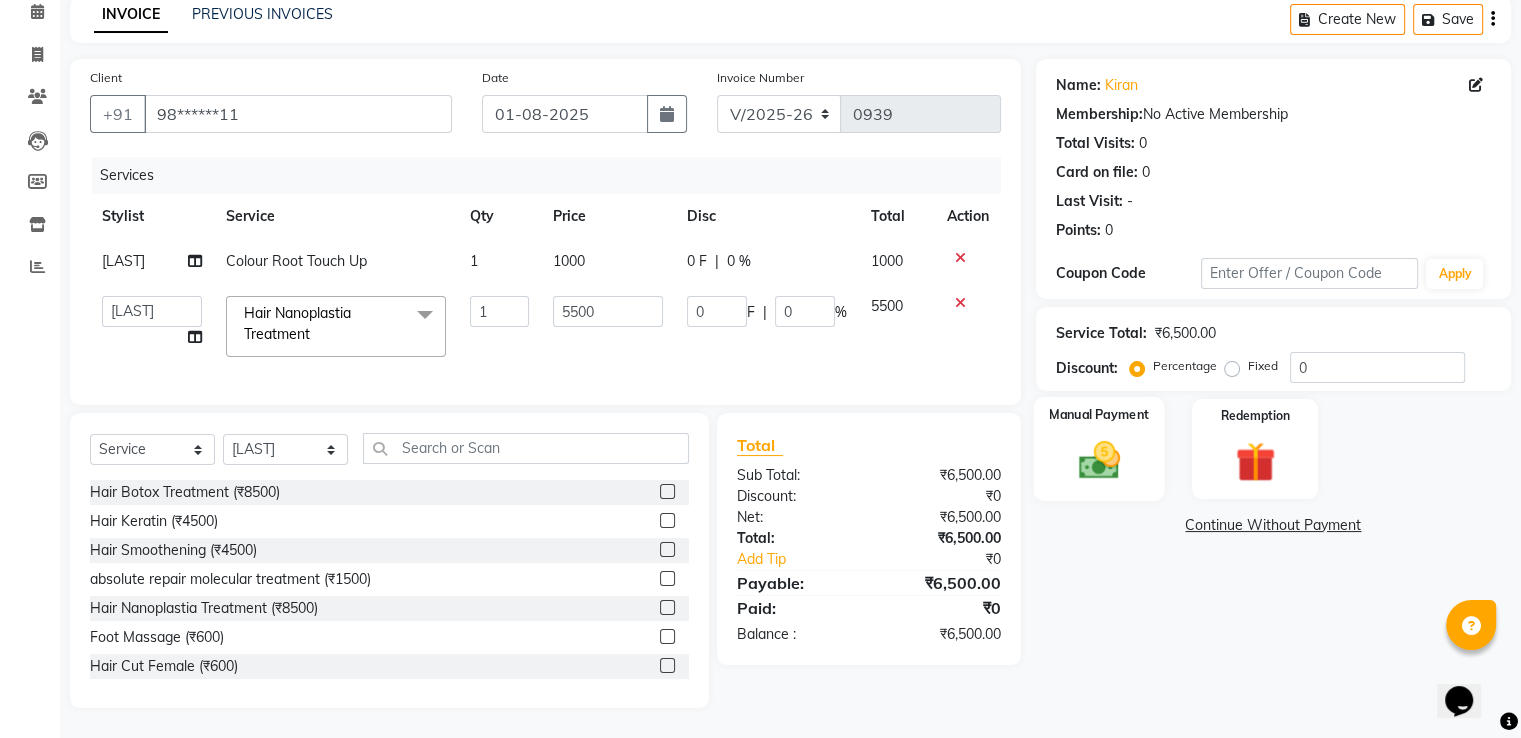 click 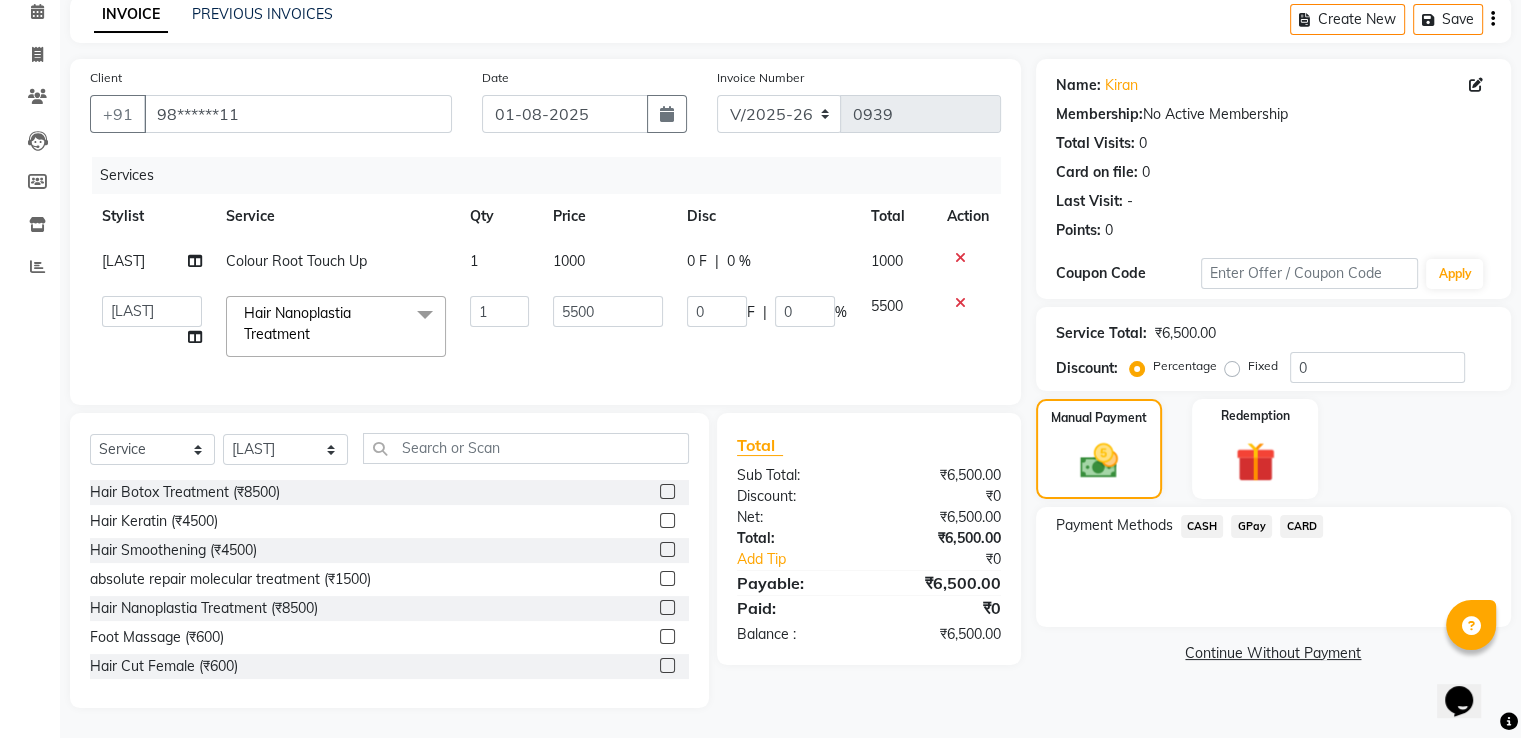 click on "GPay" 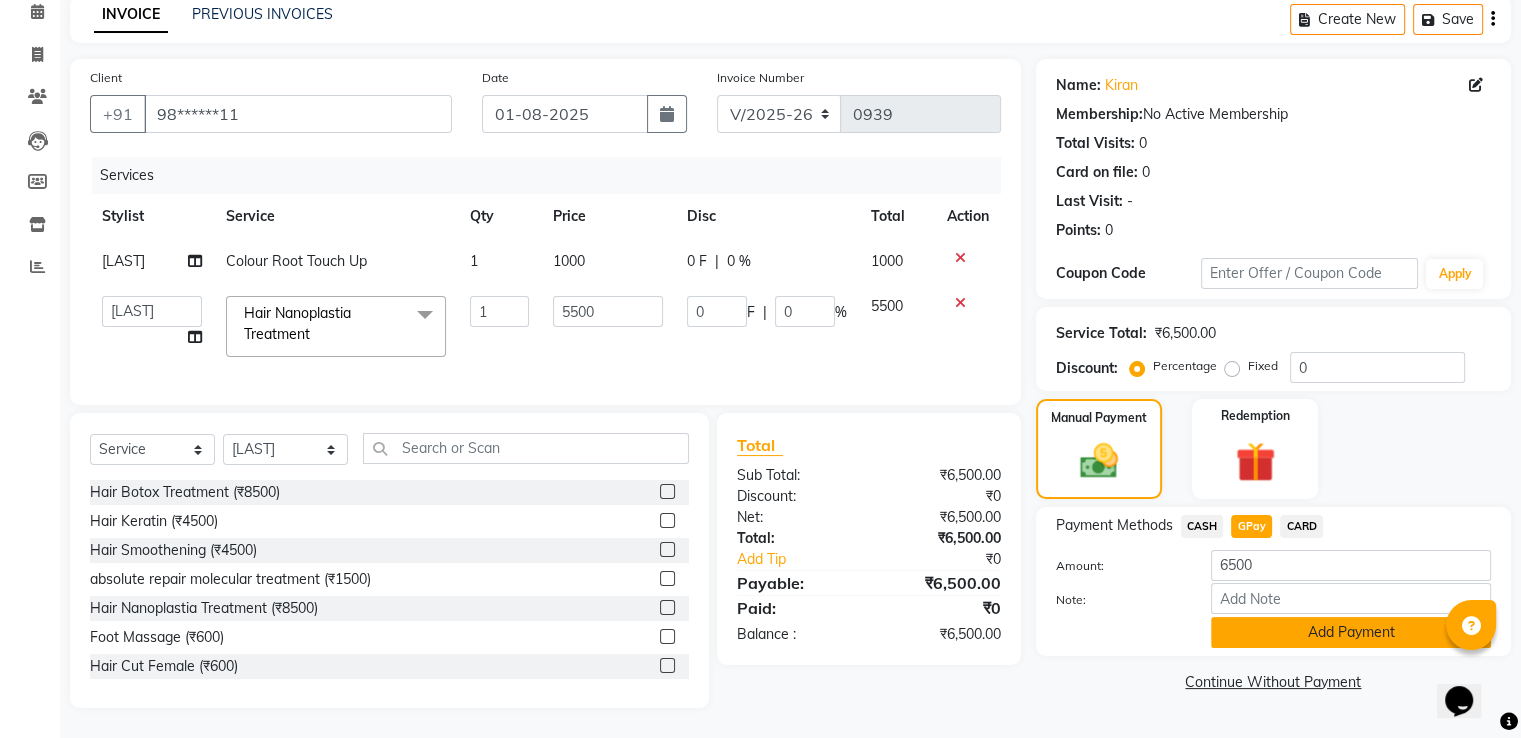click on "Add Payment" 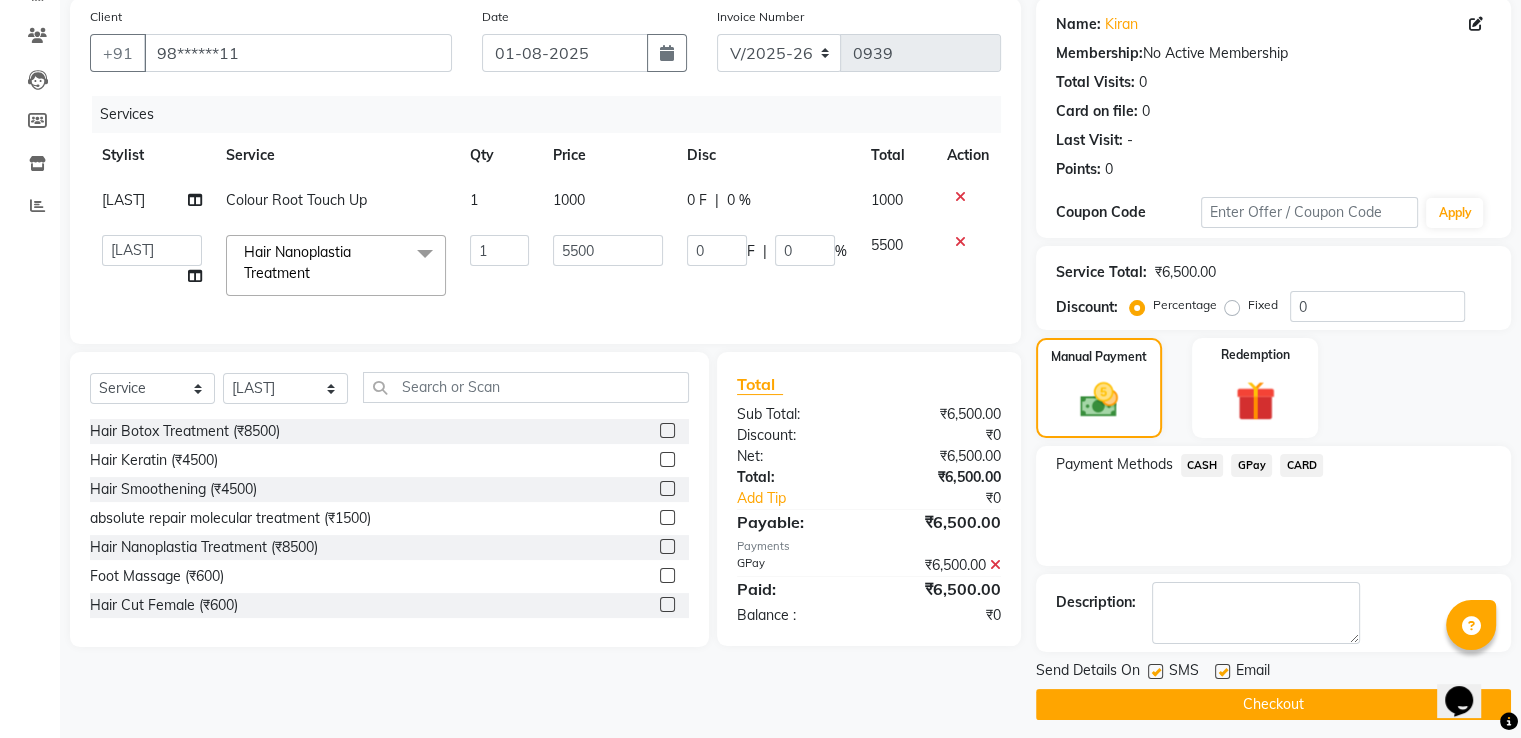 scroll, scrollTop: 163, scrollLeft: 0, axis: vertical 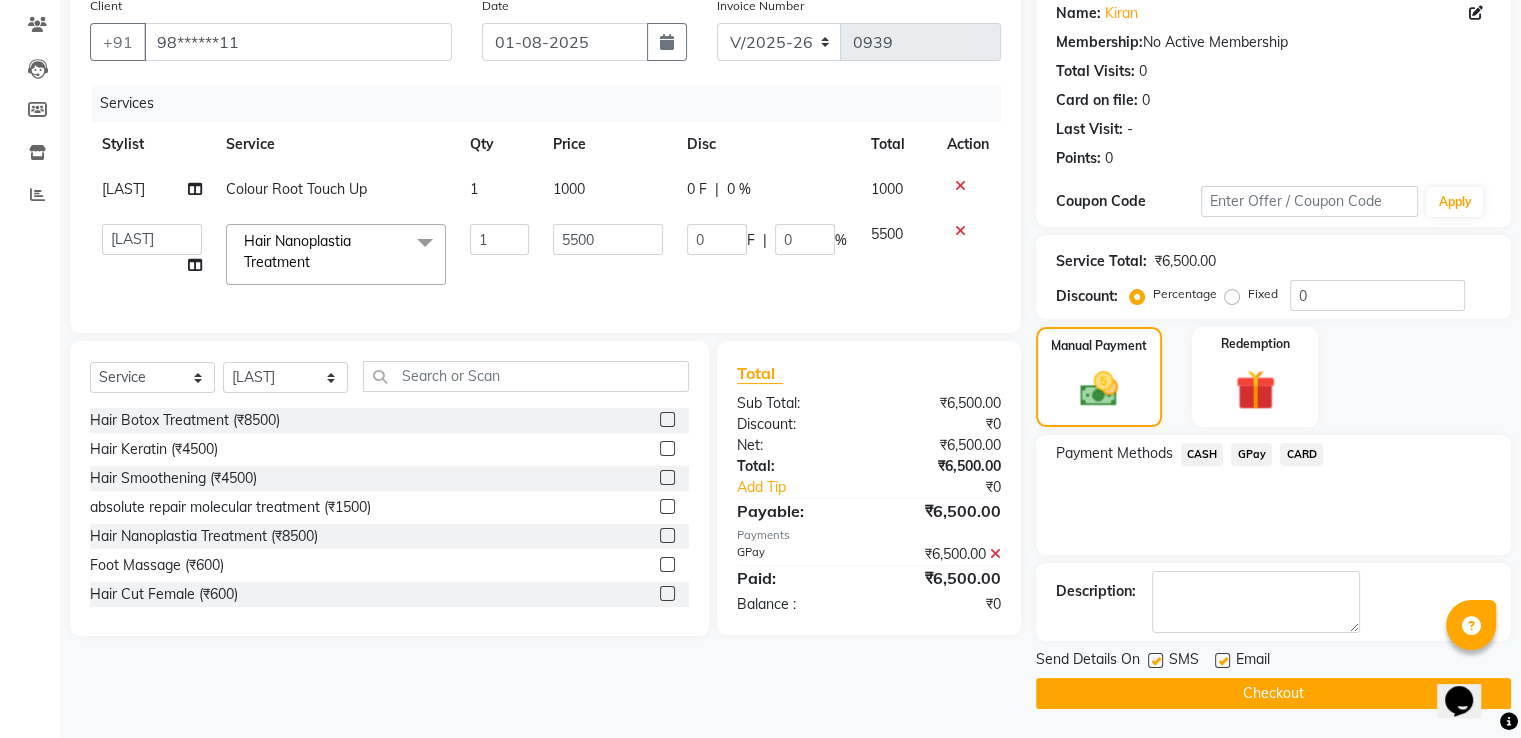 click on "Payment Methods  CASH   GPay   CARD" 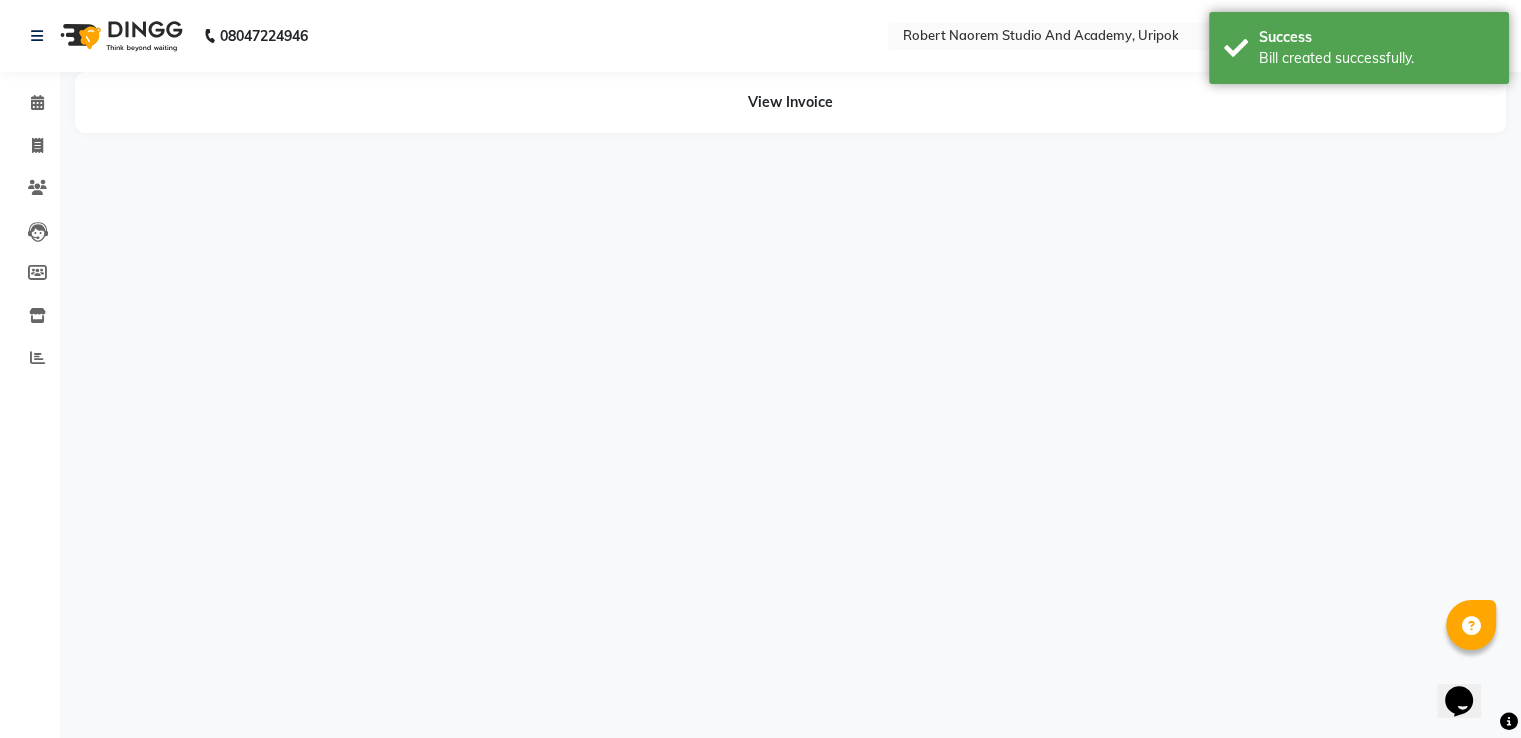 scroll, scrollTop: 0, scrollLeft: 0, axis: both 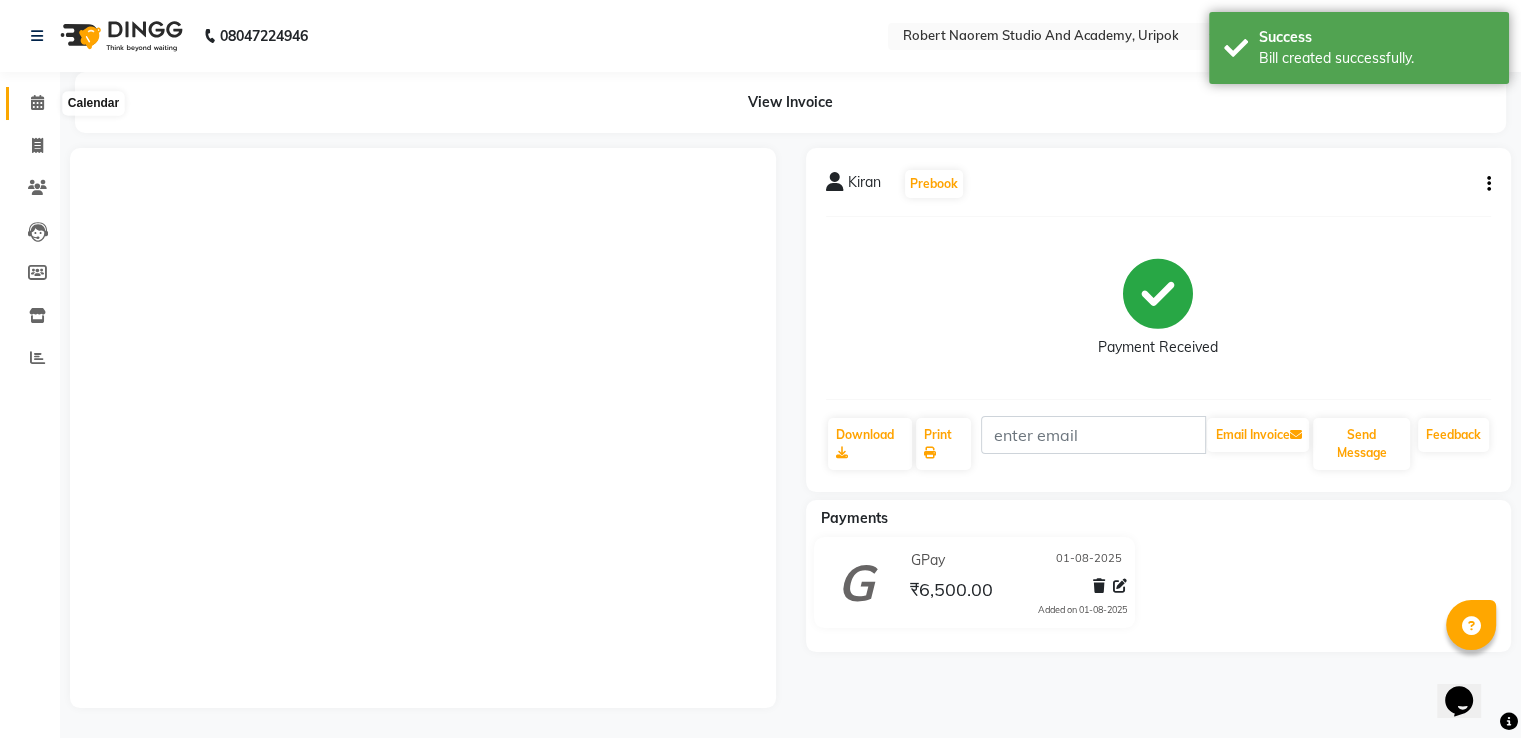click 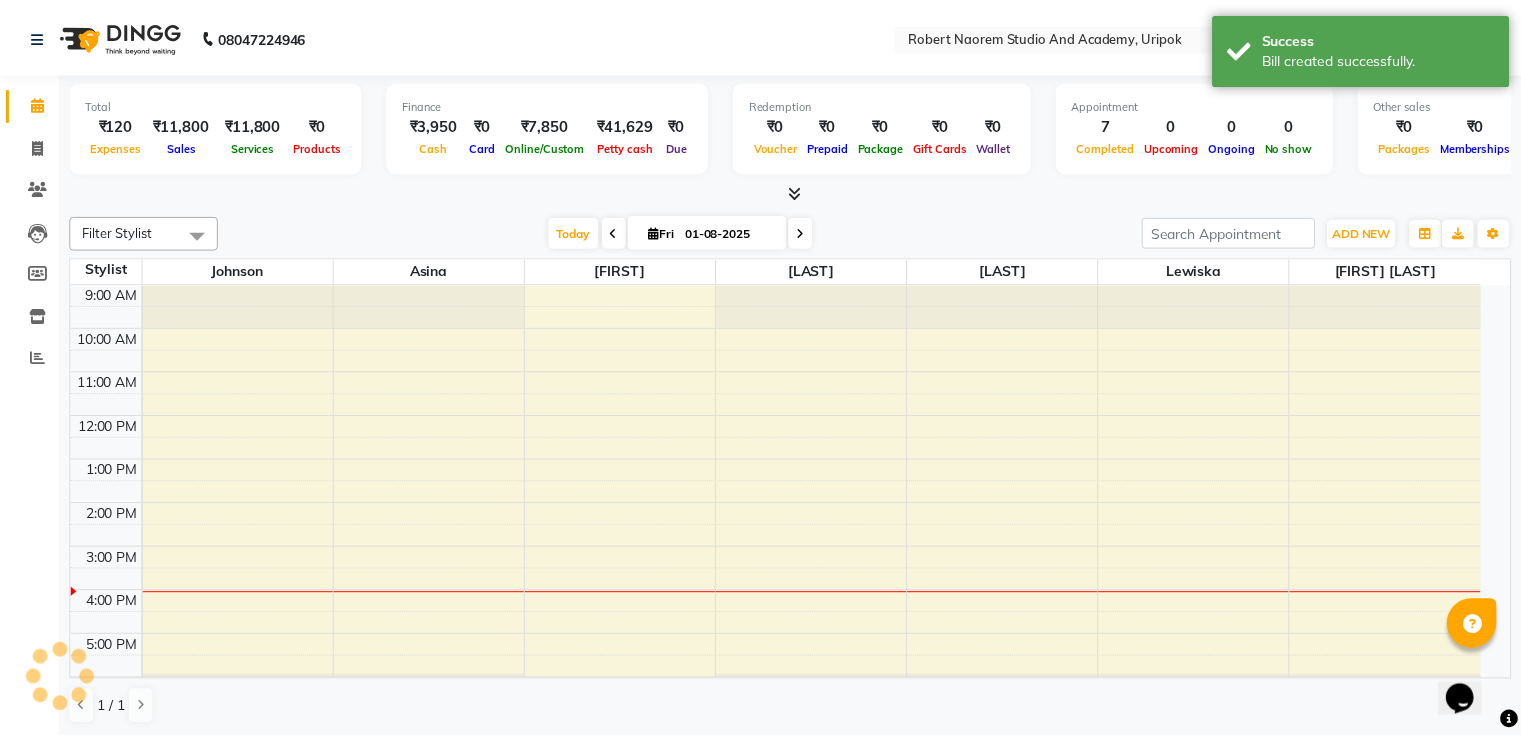 scroll, scrollTop: 0, scrollLeft: 0, axis: both 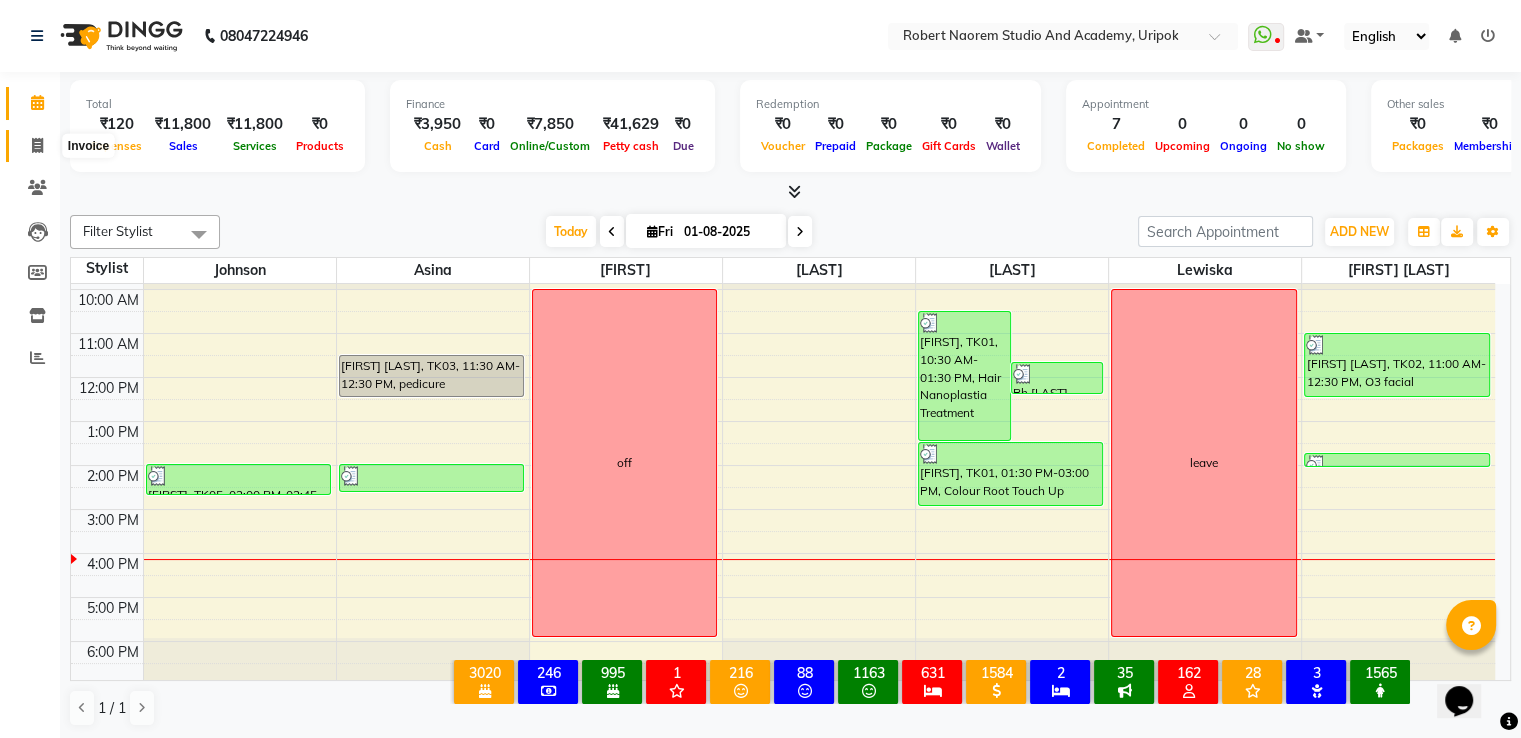 click 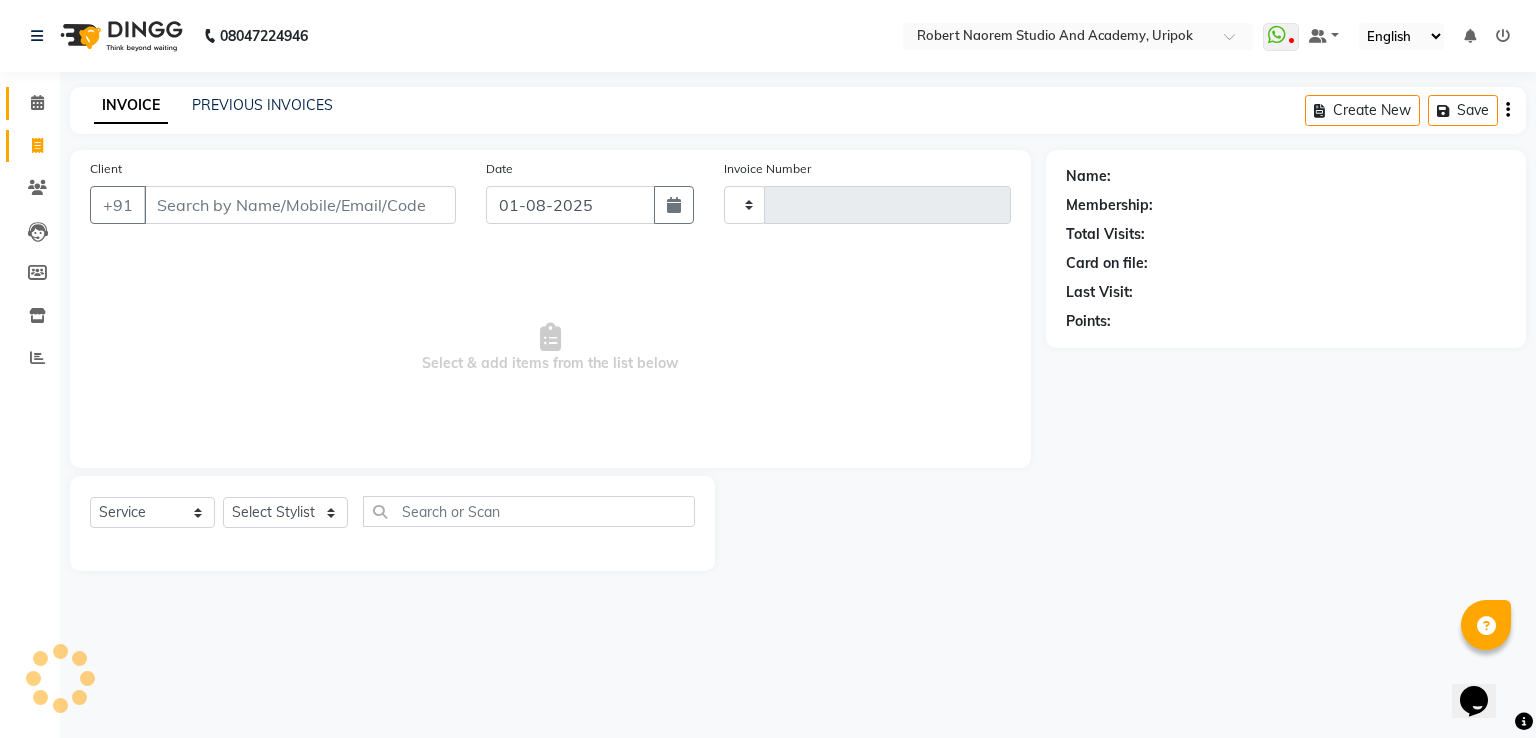 type on "0940" 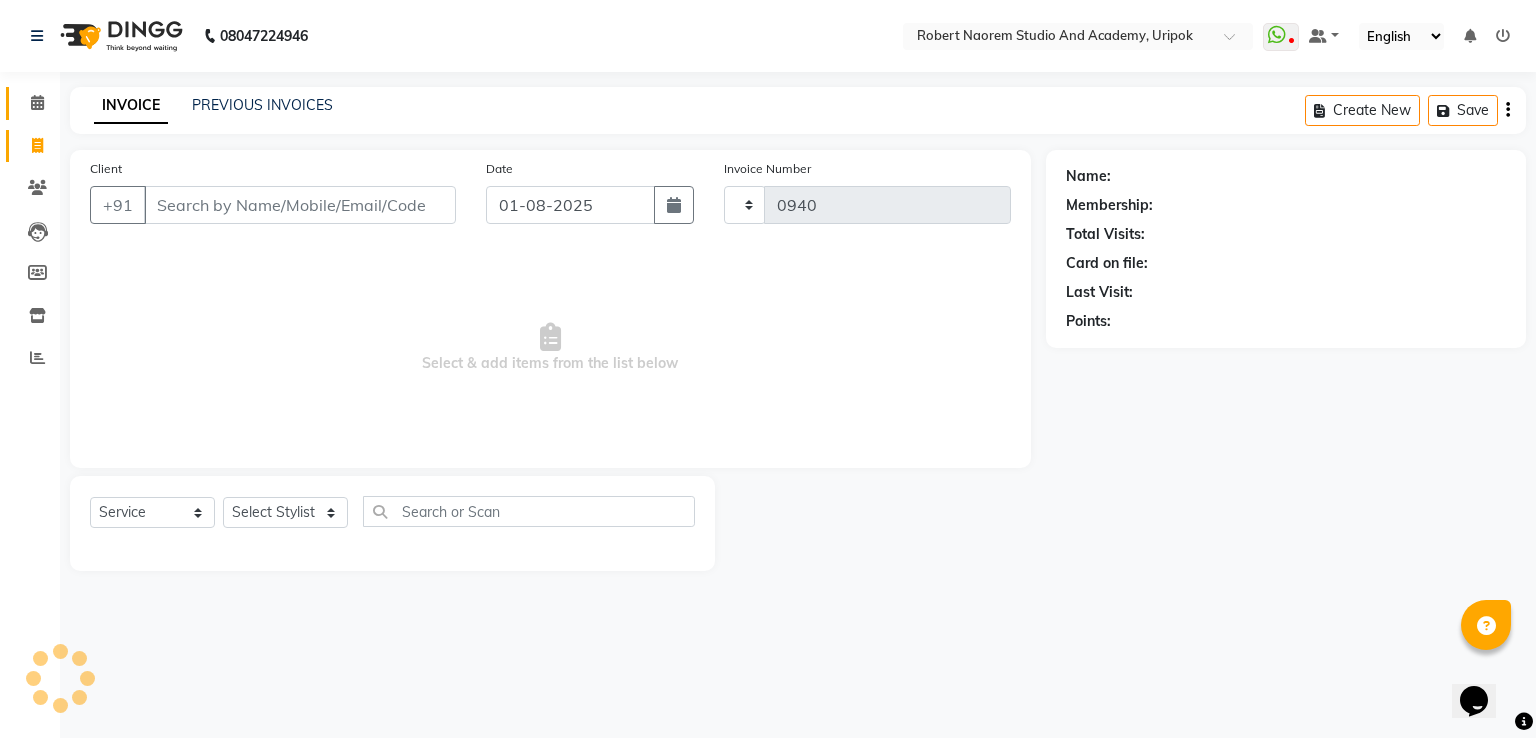 select on "4880" 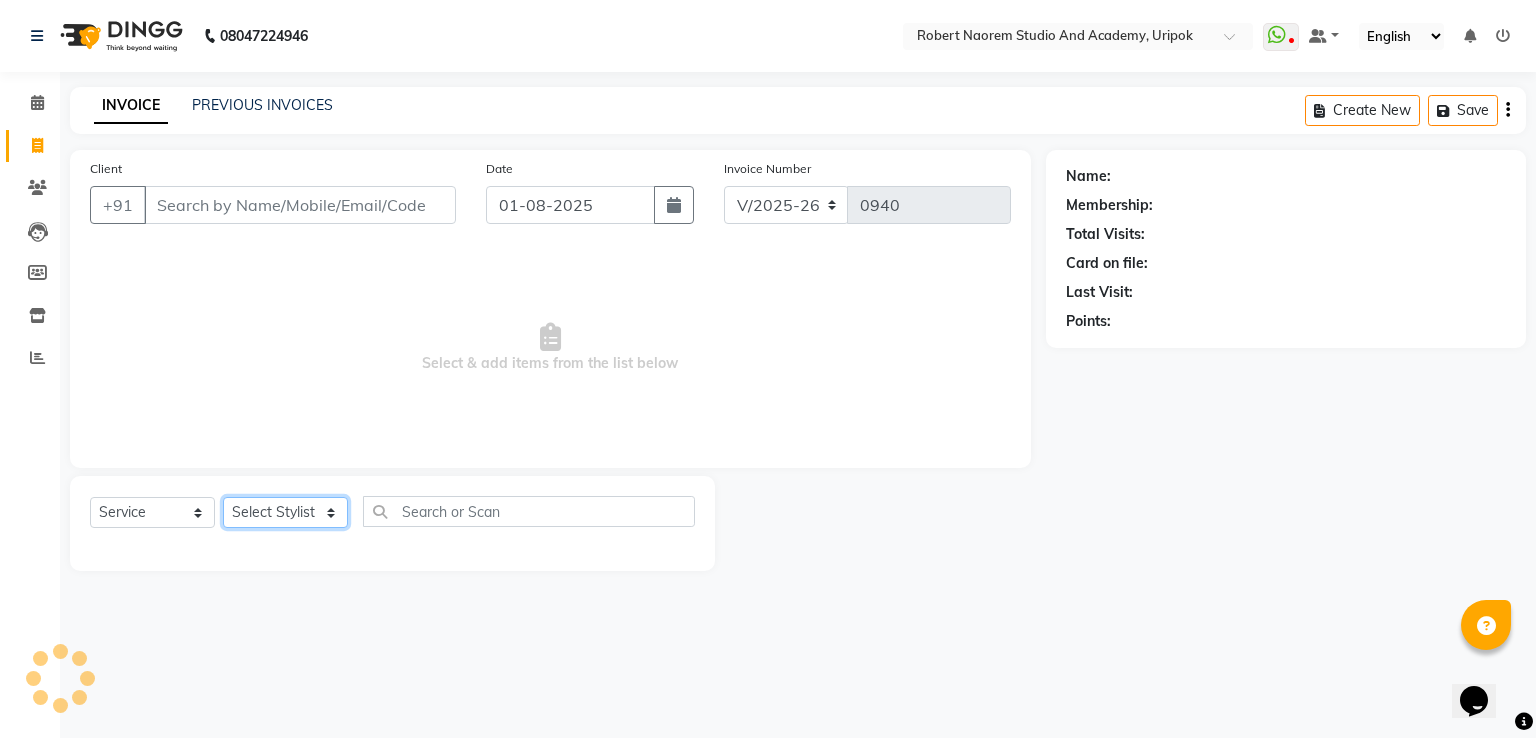 click on "Select Stylist" 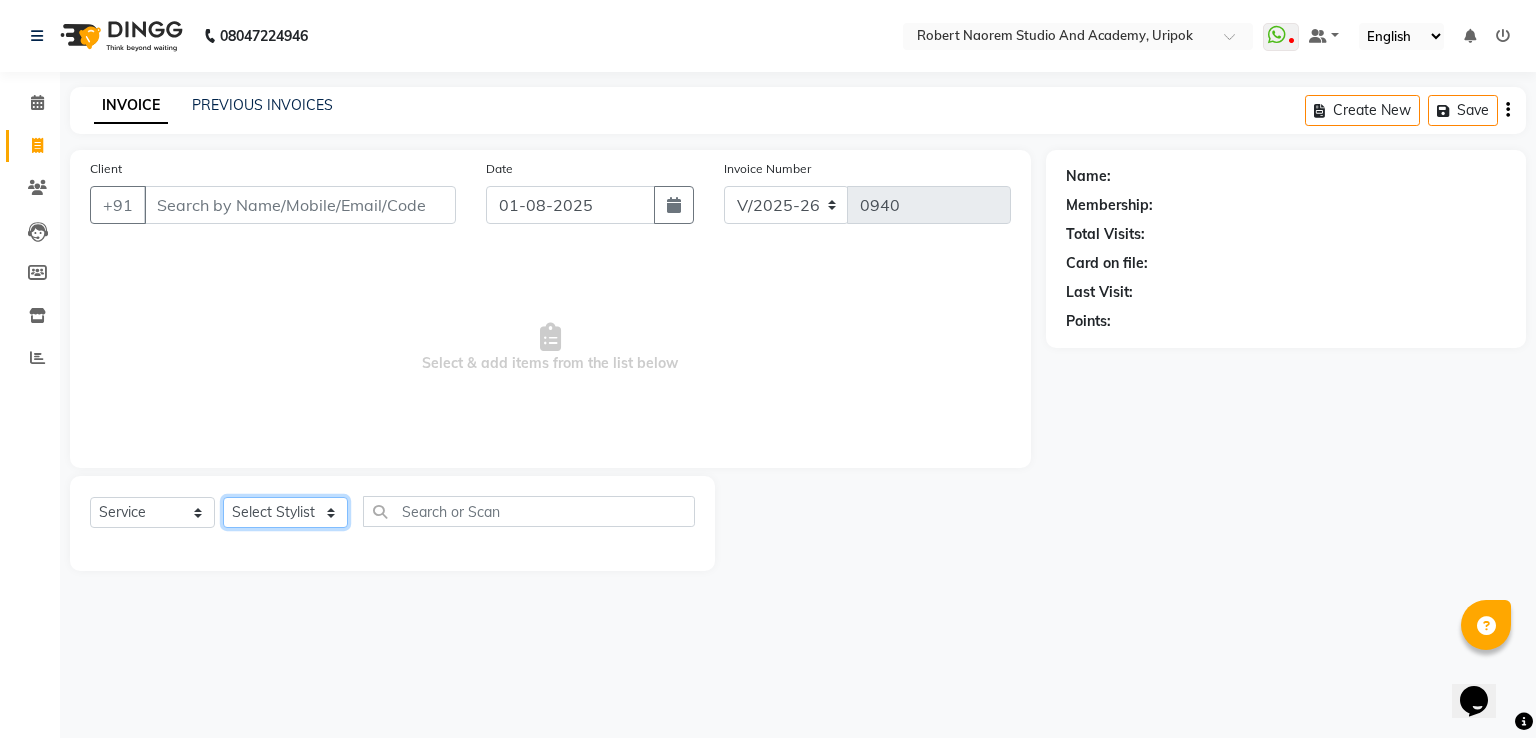select on "29583" 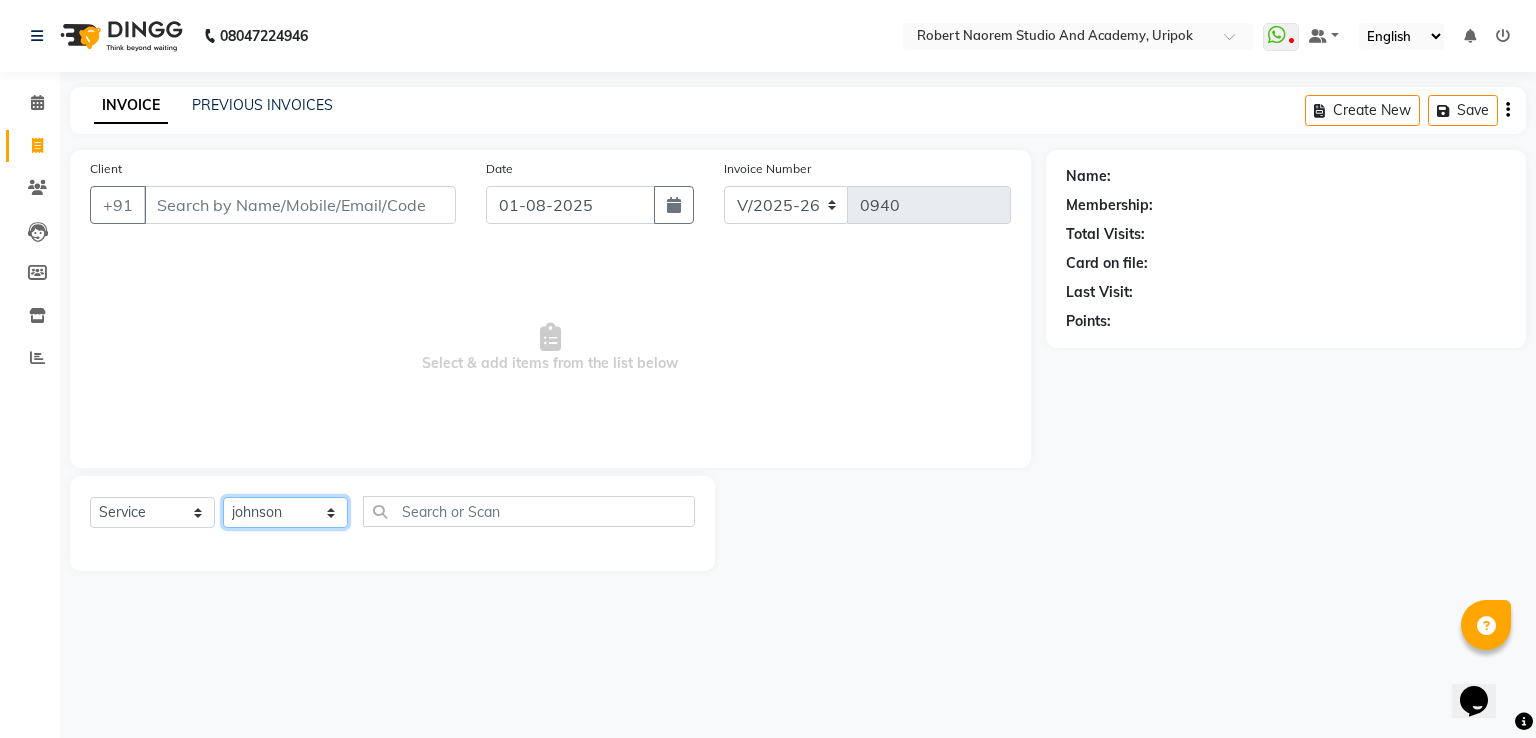click on "Select Stylist Asina johnson Kamei Lewiska Micheal Rex Rosita Sonka Suniti Wangkhem" 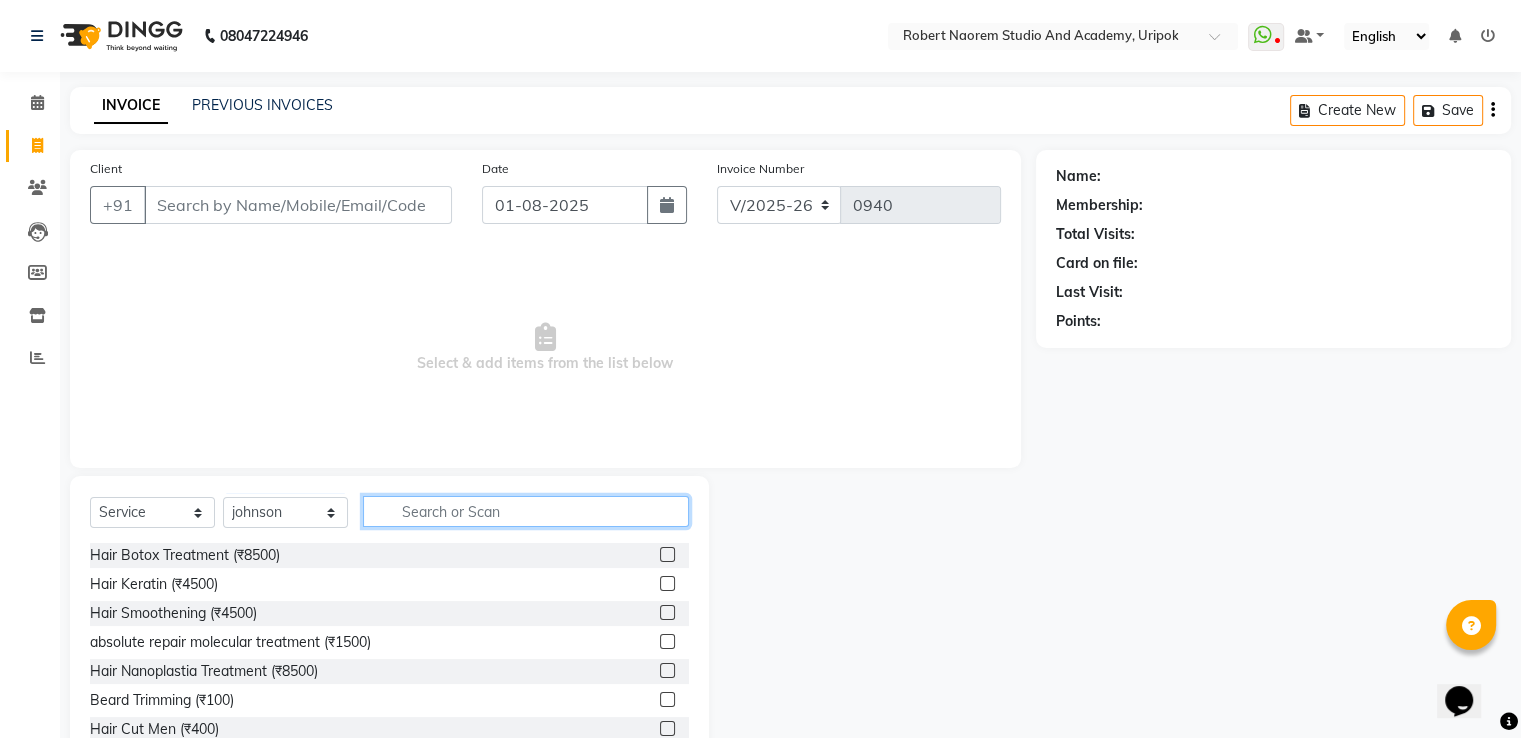 click 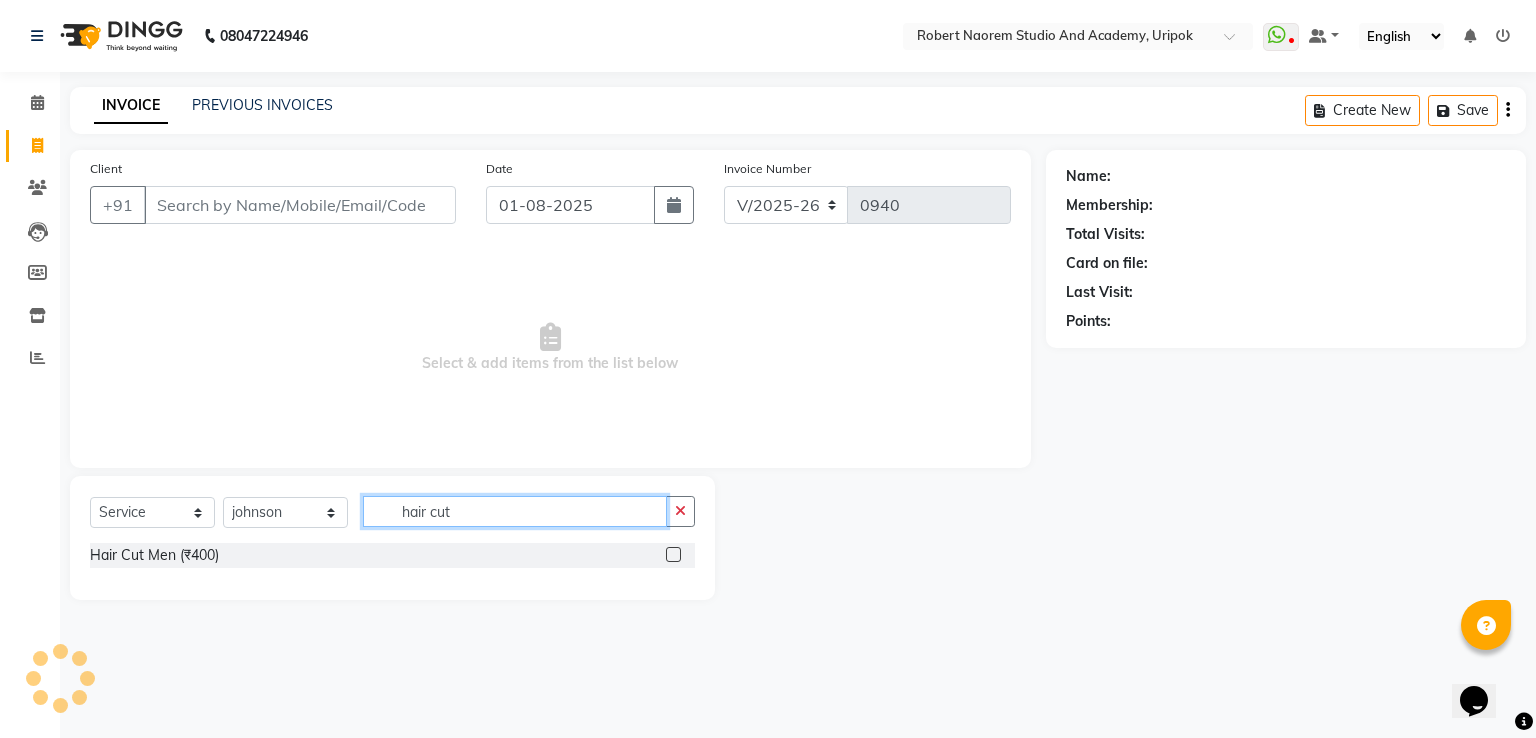 type on "hair cut" 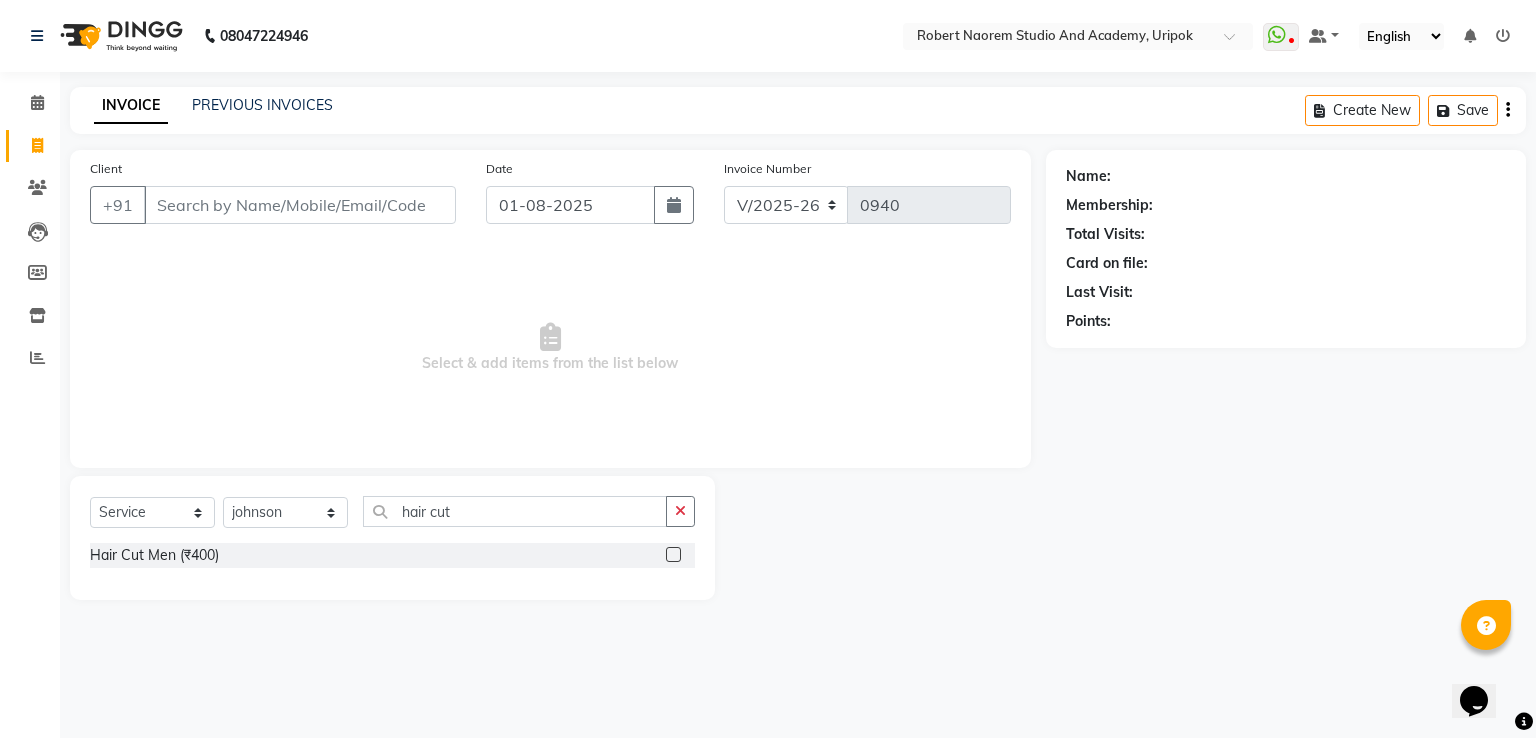 click 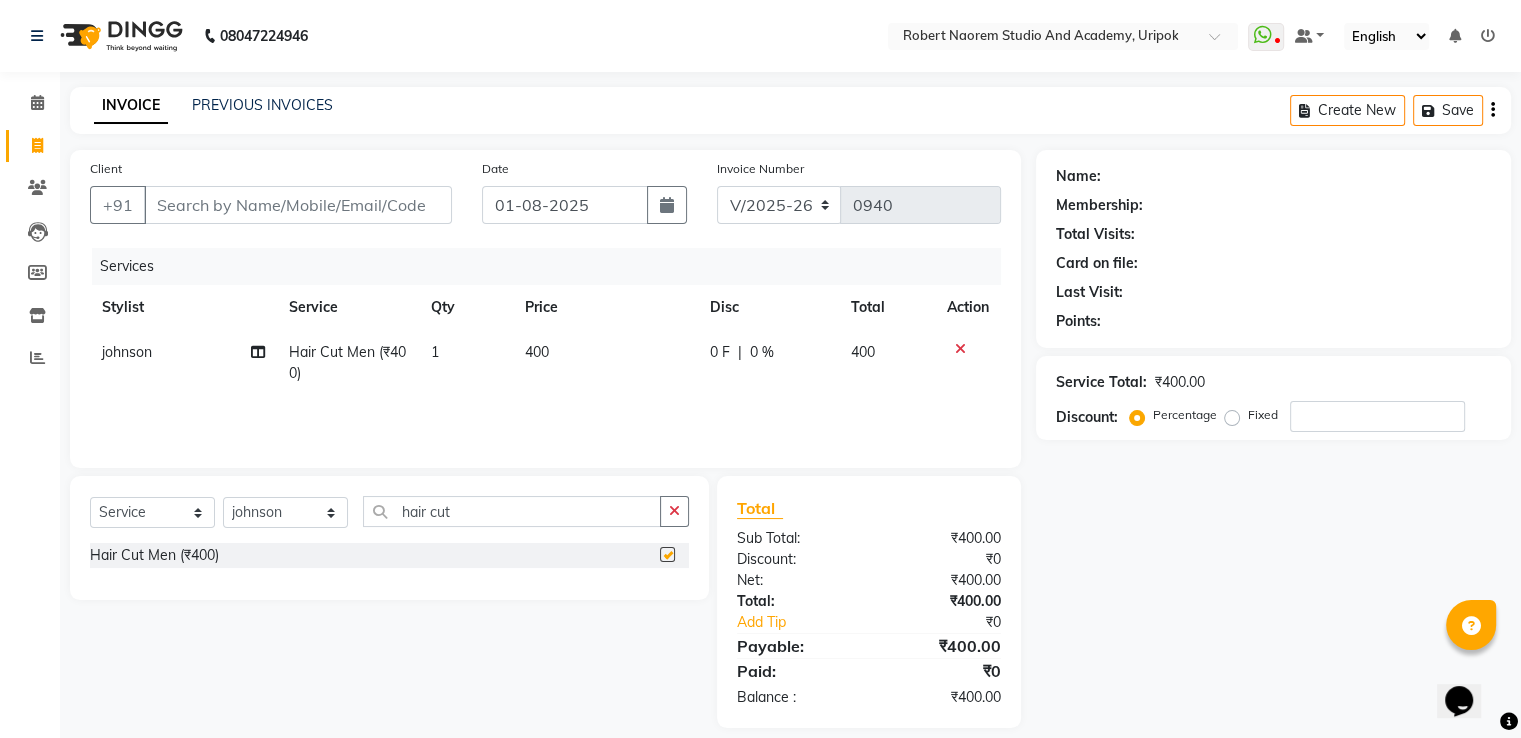 checkbox on "false" 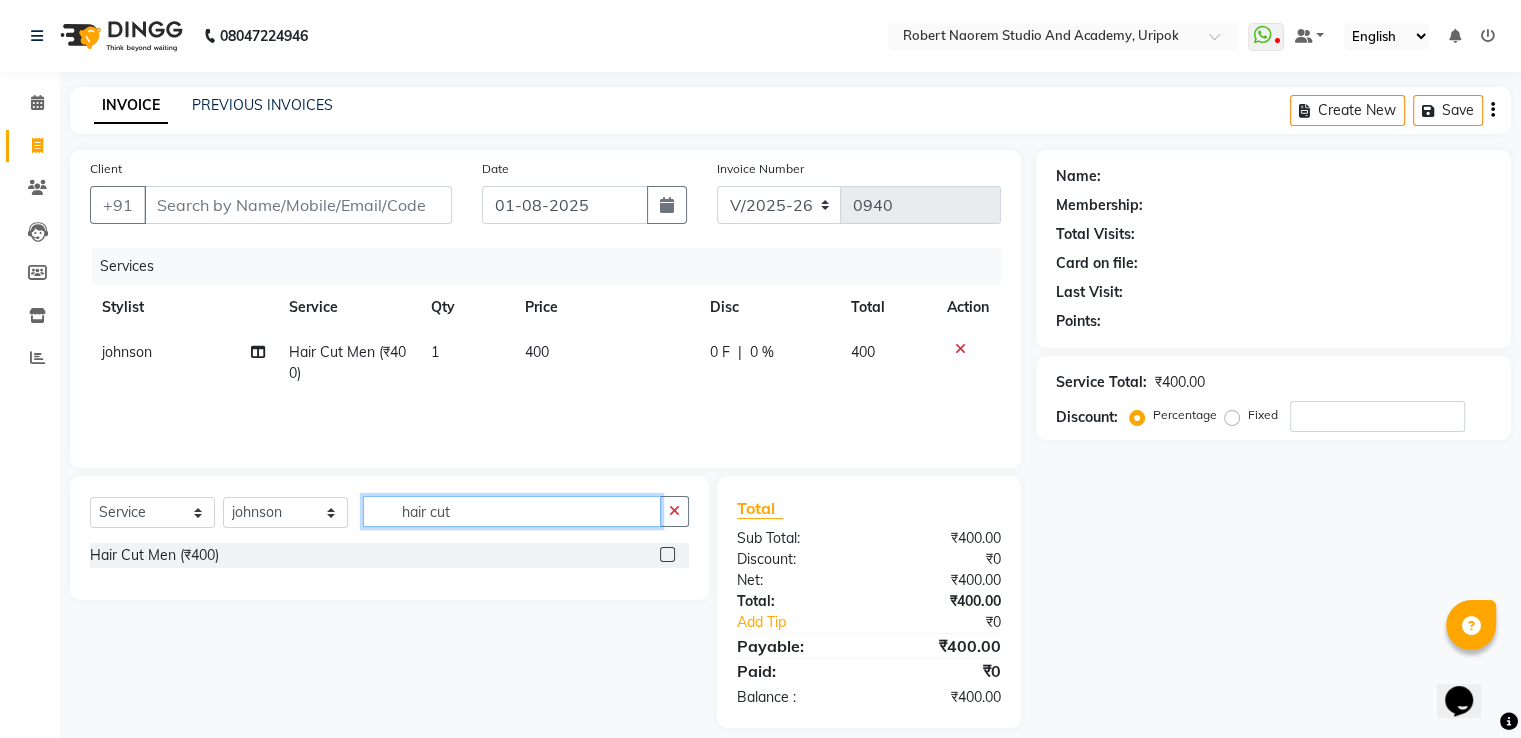 click on "hair cut" 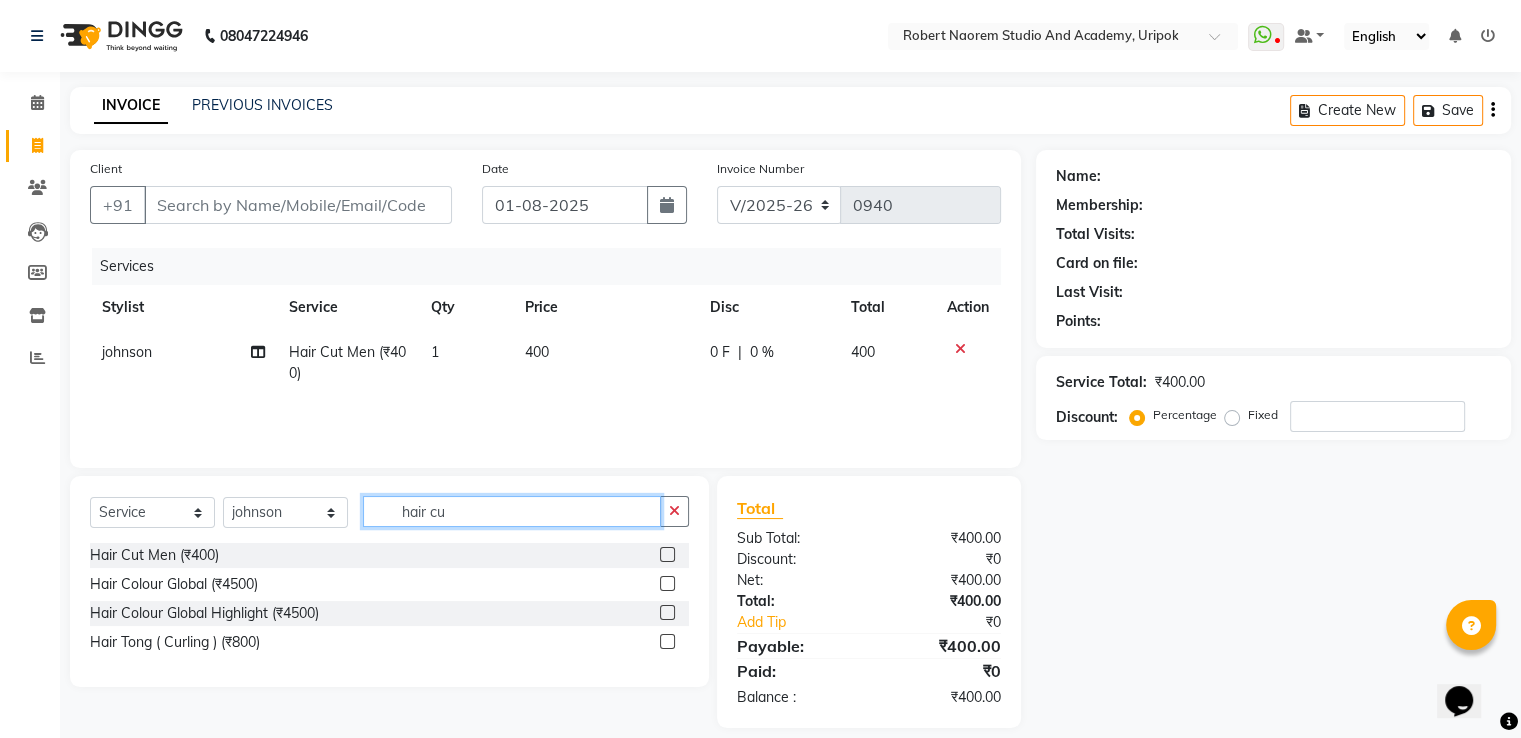 type on "hair cut" 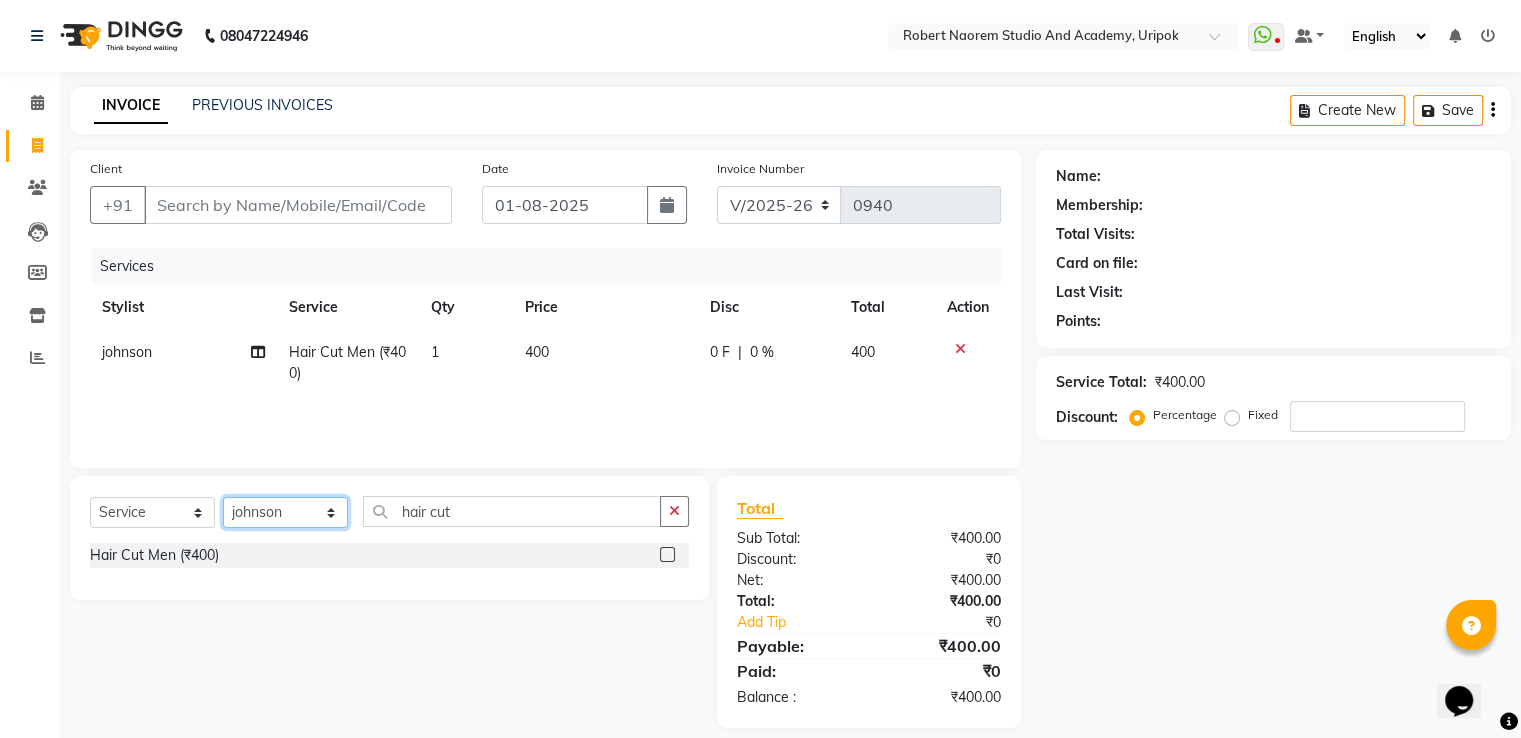 click on "Select Stylist Asina johnson Kamei Lewiska Micheal Rex Rosita Sonka Suniti Wangkhem" 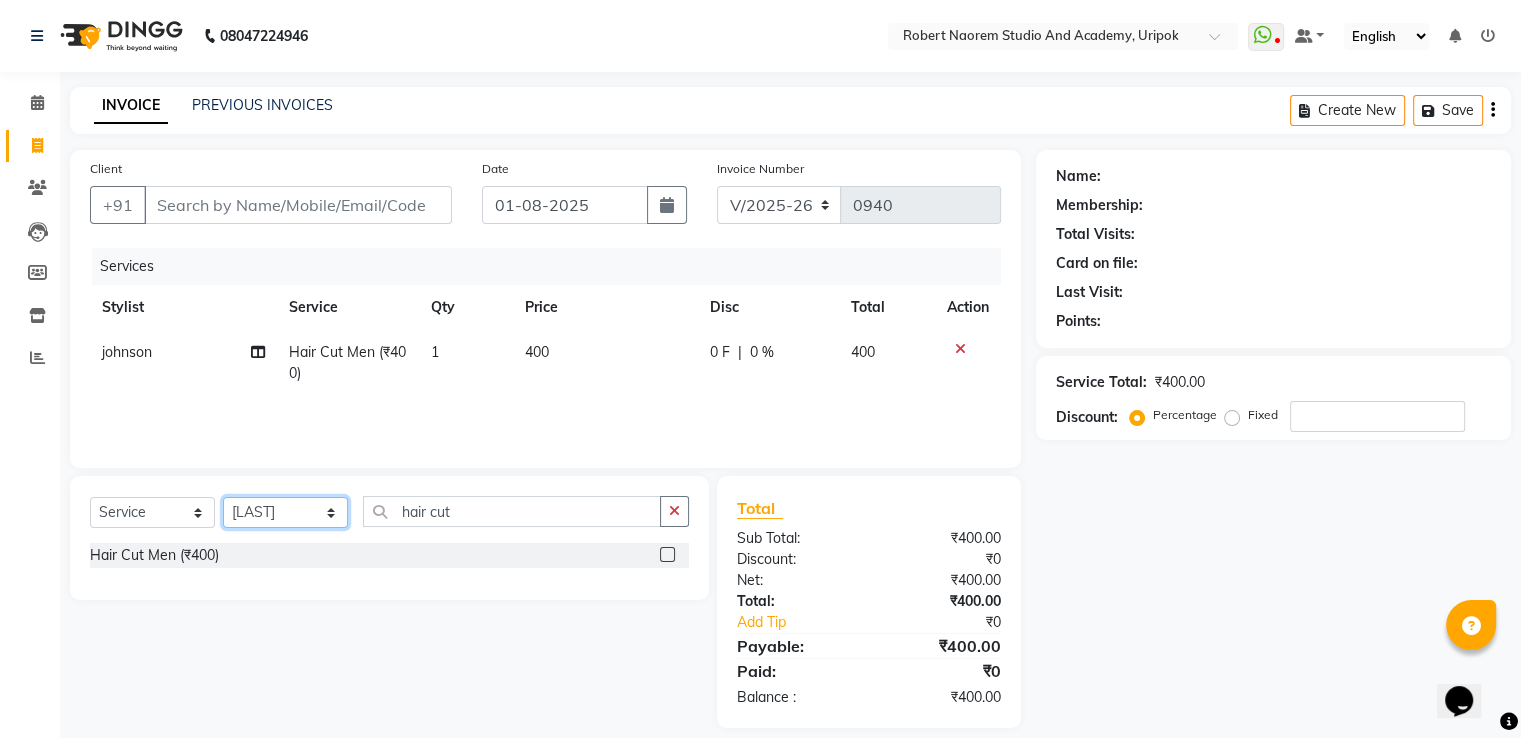 click on "Select Stylist Asina johnson Kamei Lewiska Micheal Rex Rosita Sonka Suniti Wangkhem" 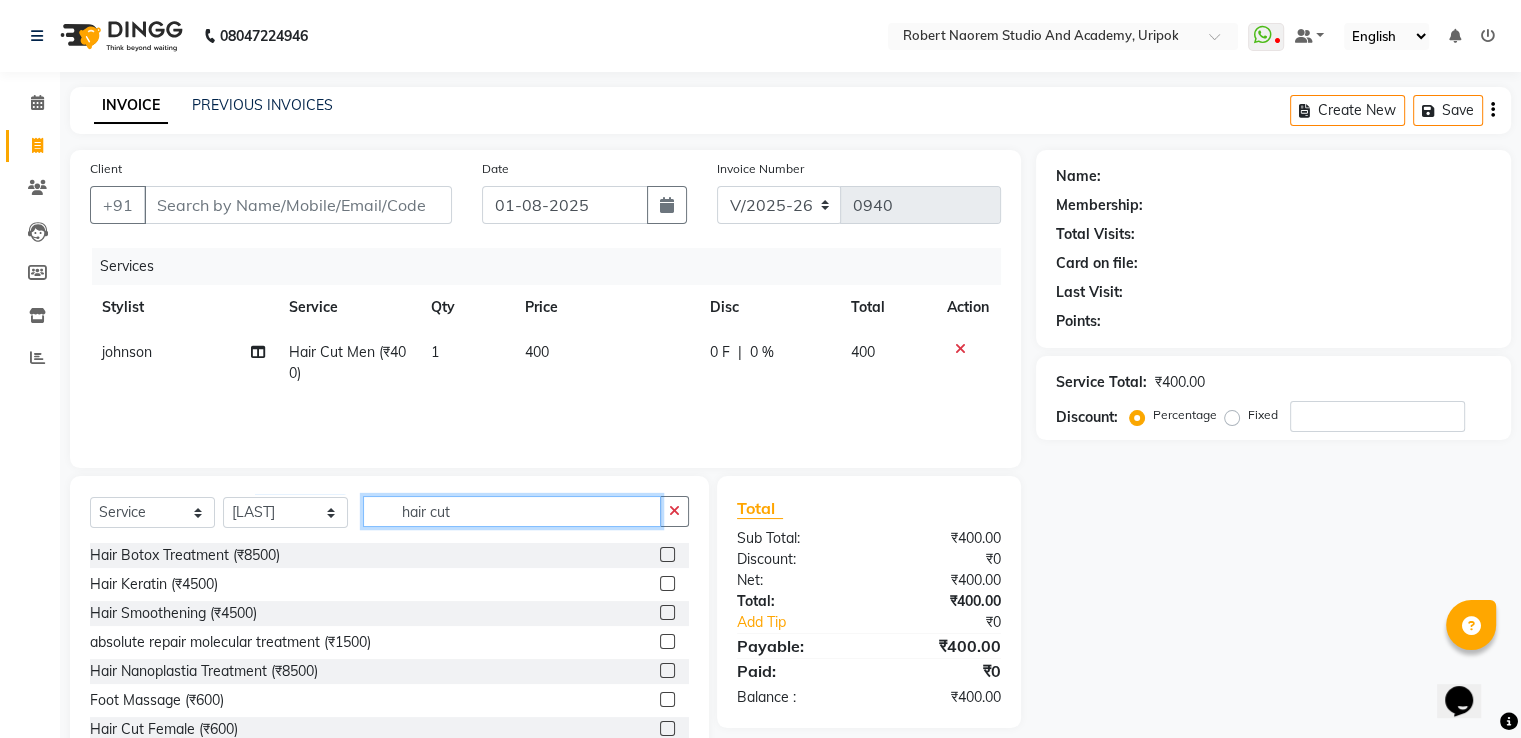 click on "hair cut" 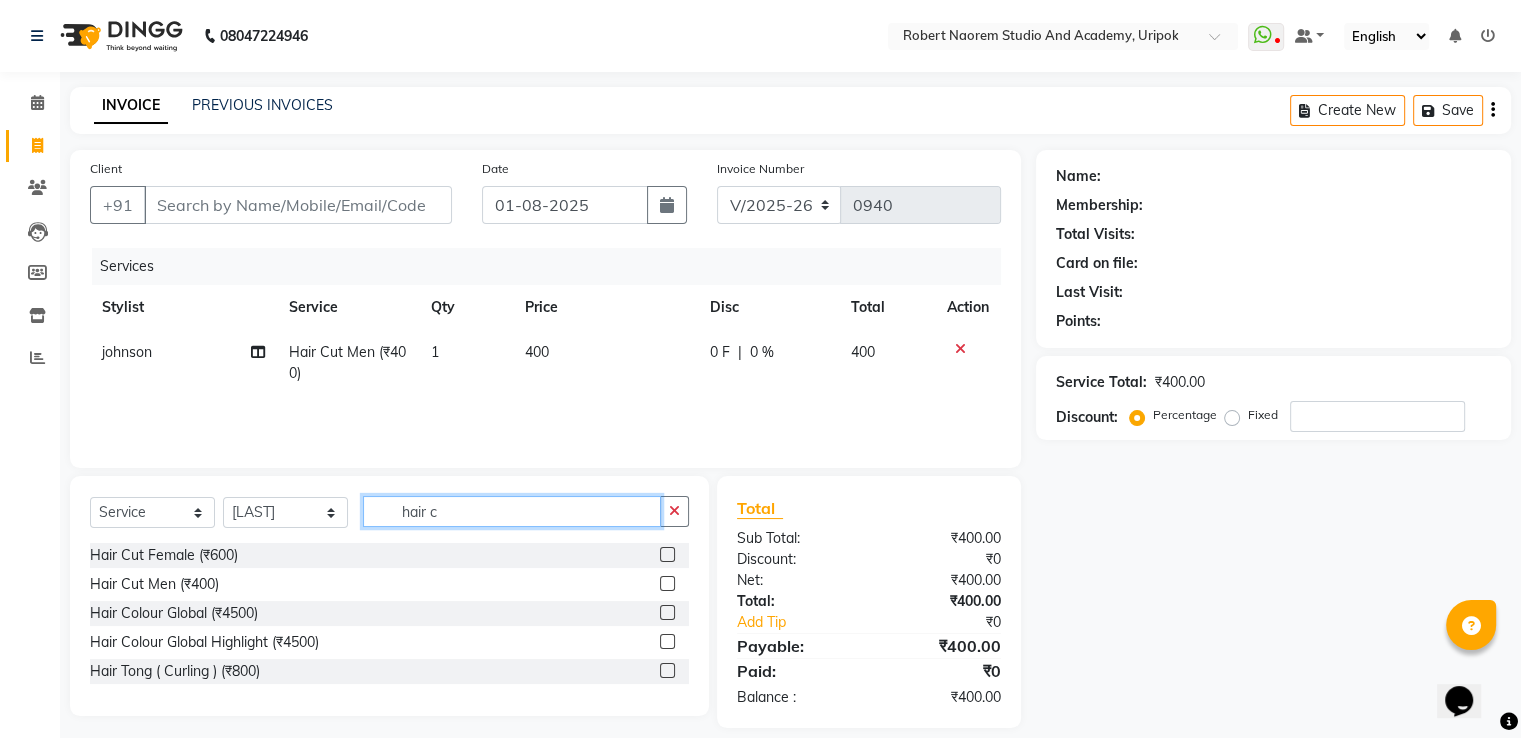 type on "hair c" 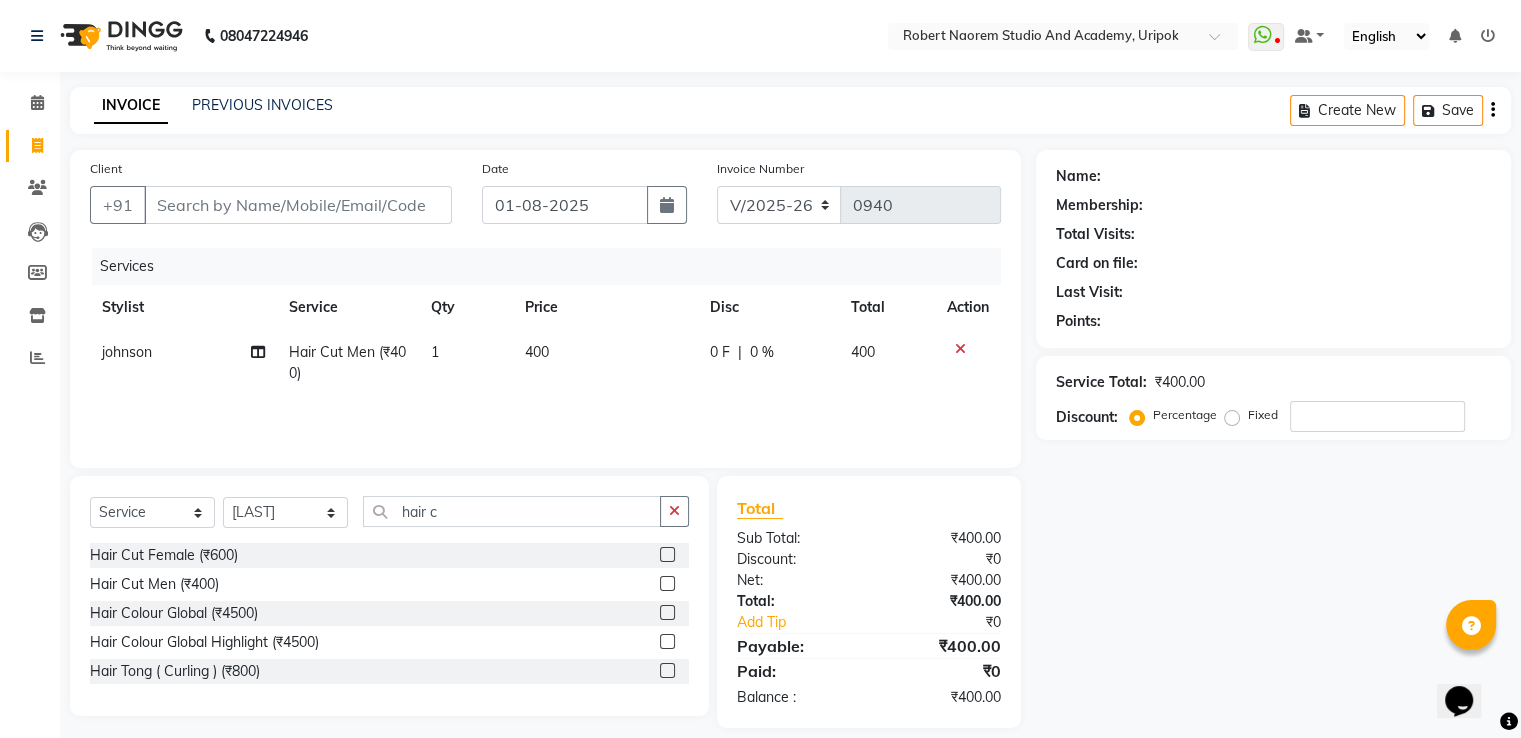 click 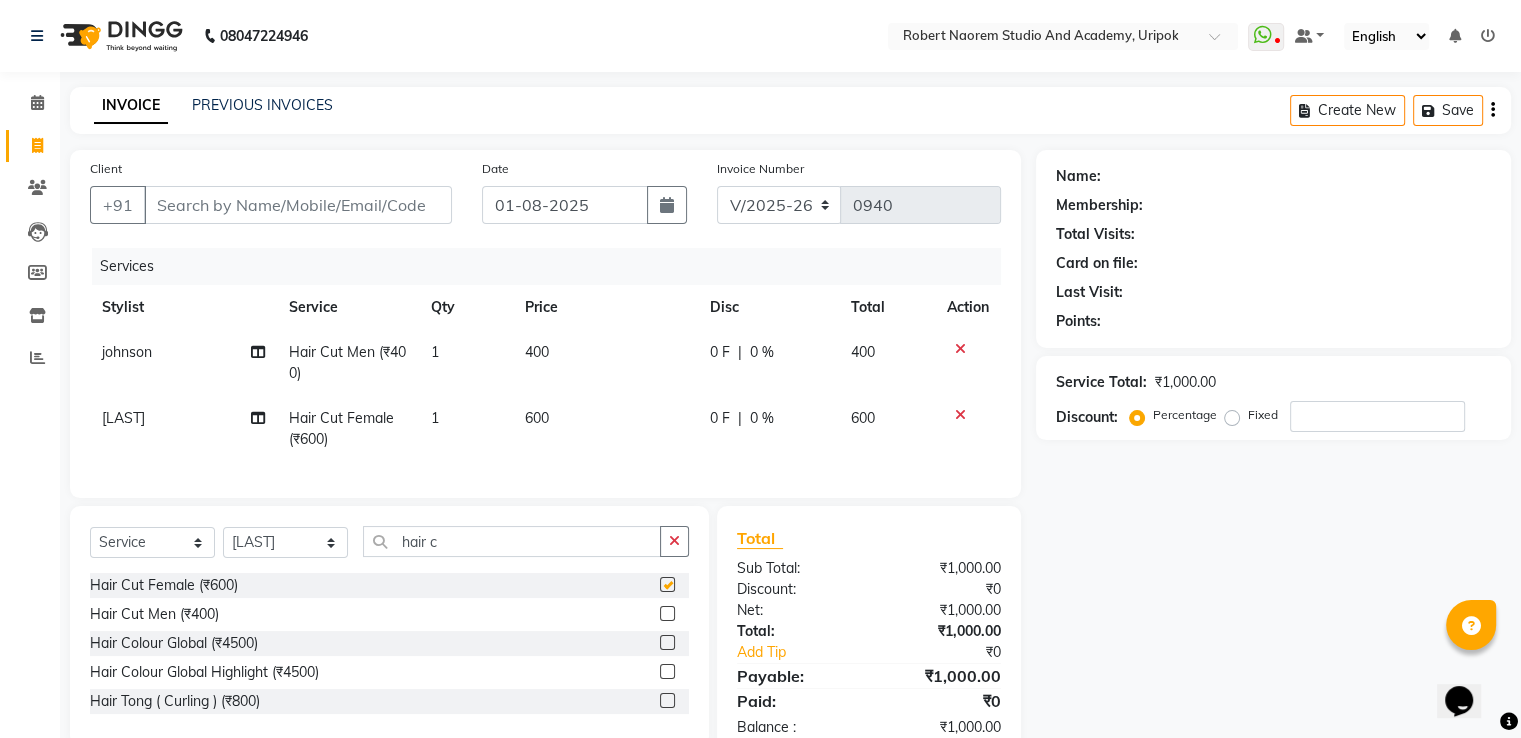 checkbox on "false" 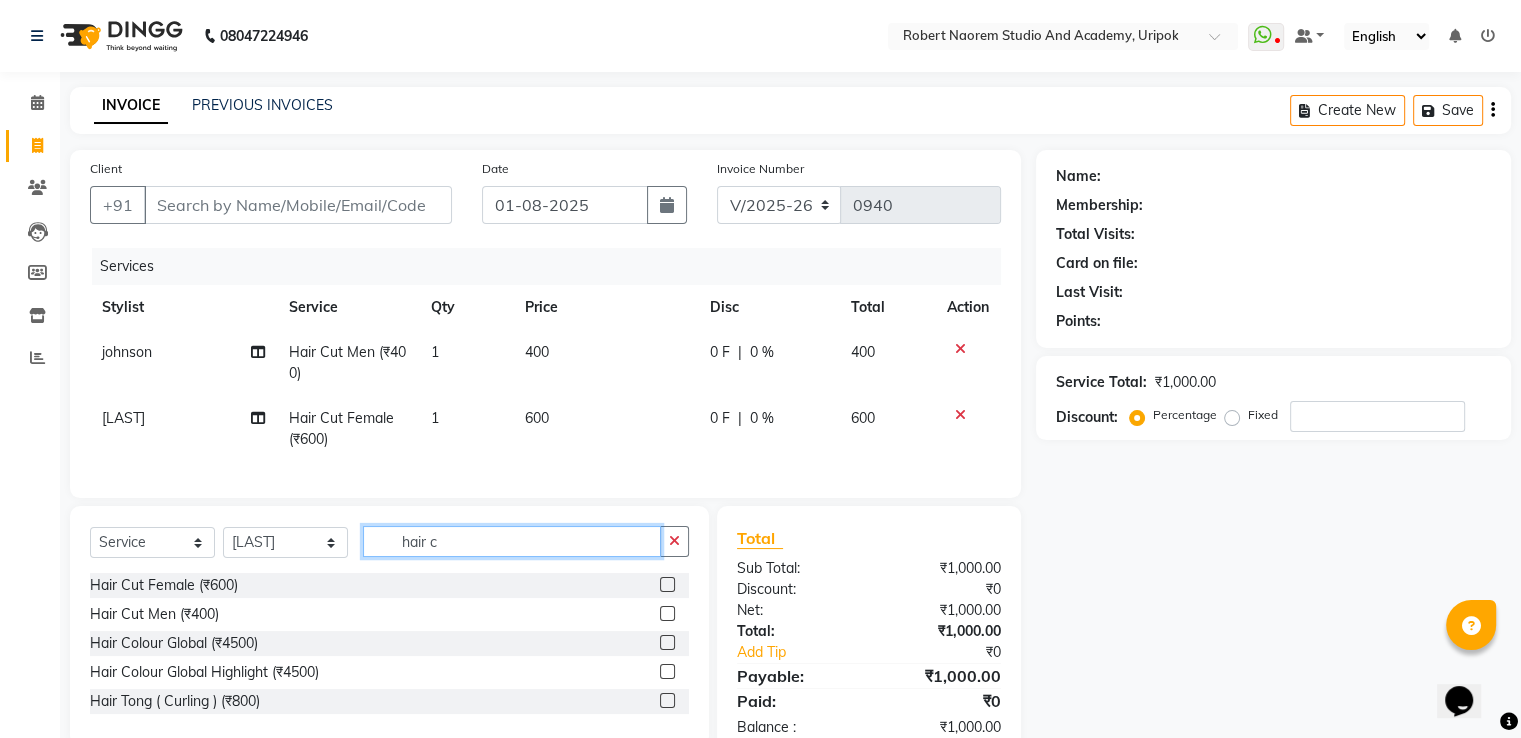 click on "hair c" 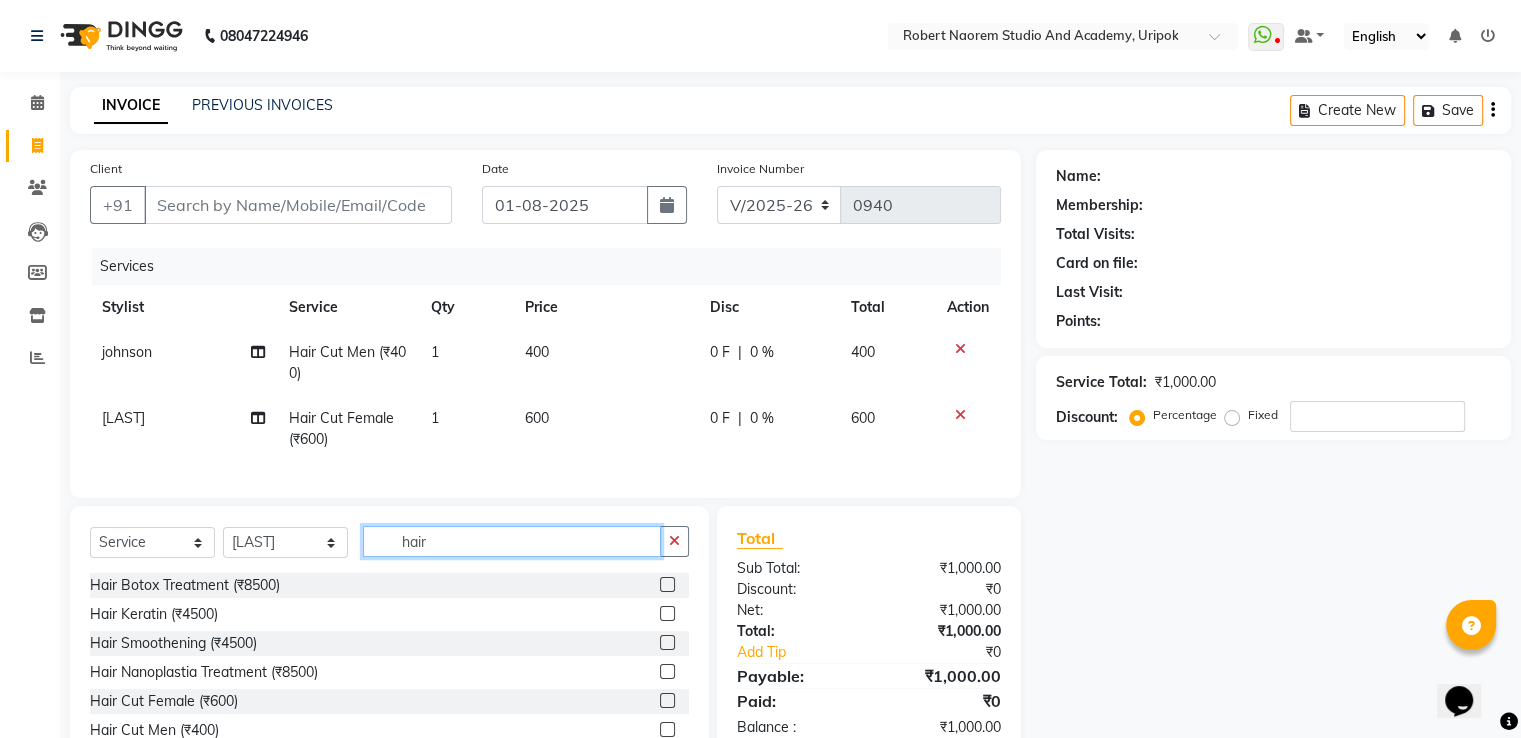 type on "hair" 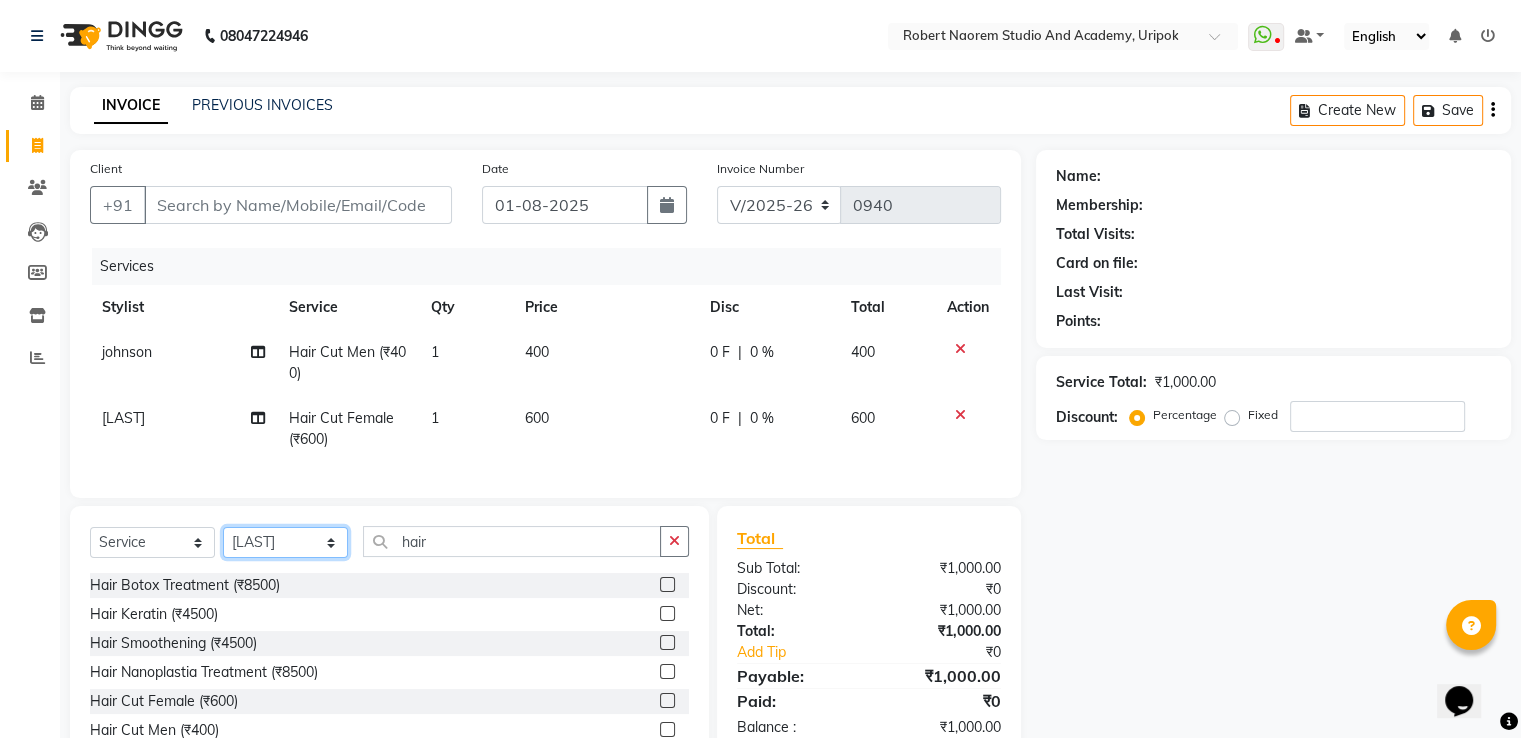 click on "Select Stylist Asina johnson Kamei Lewiska Micheal Rex Rosita Sonka Suniti Wangkhem" 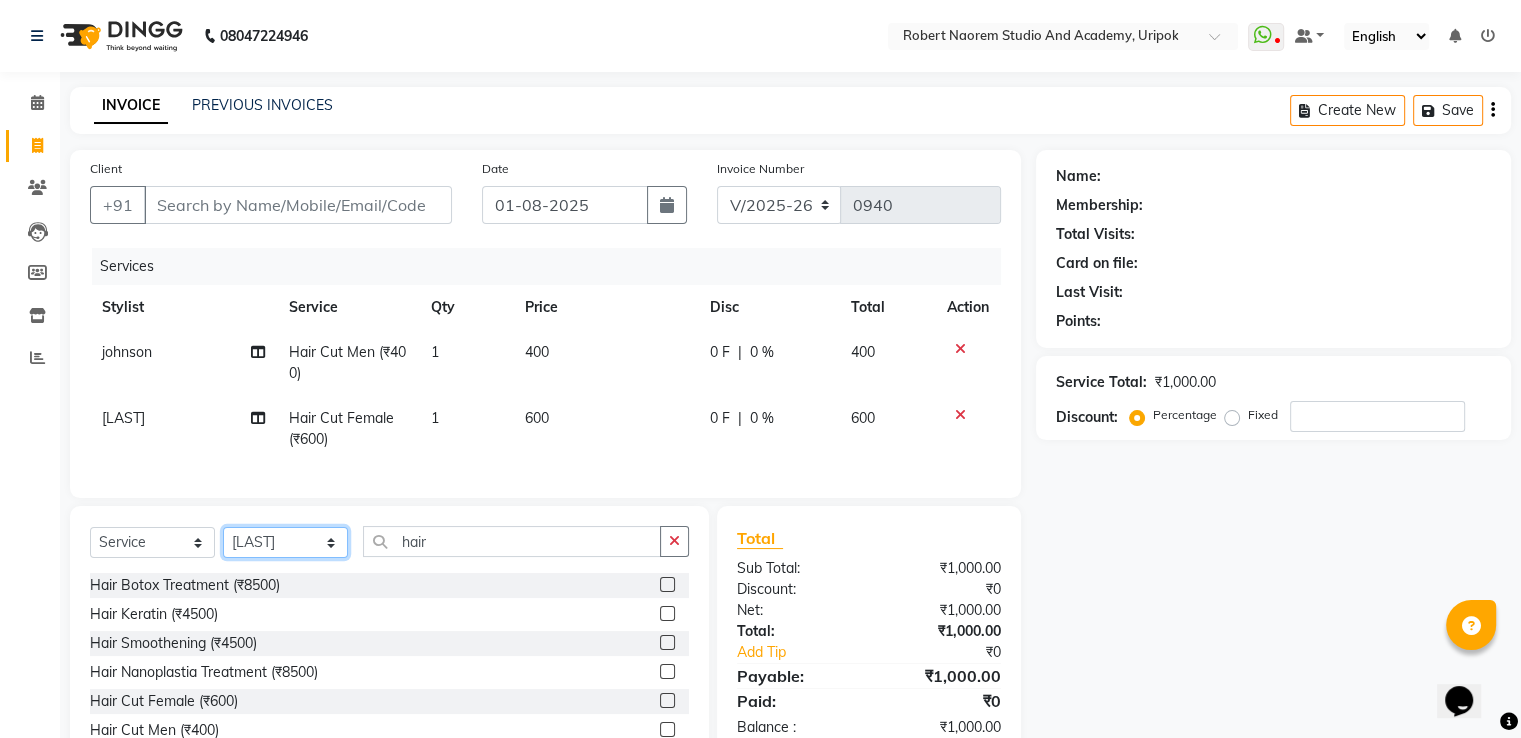 select on "84642" 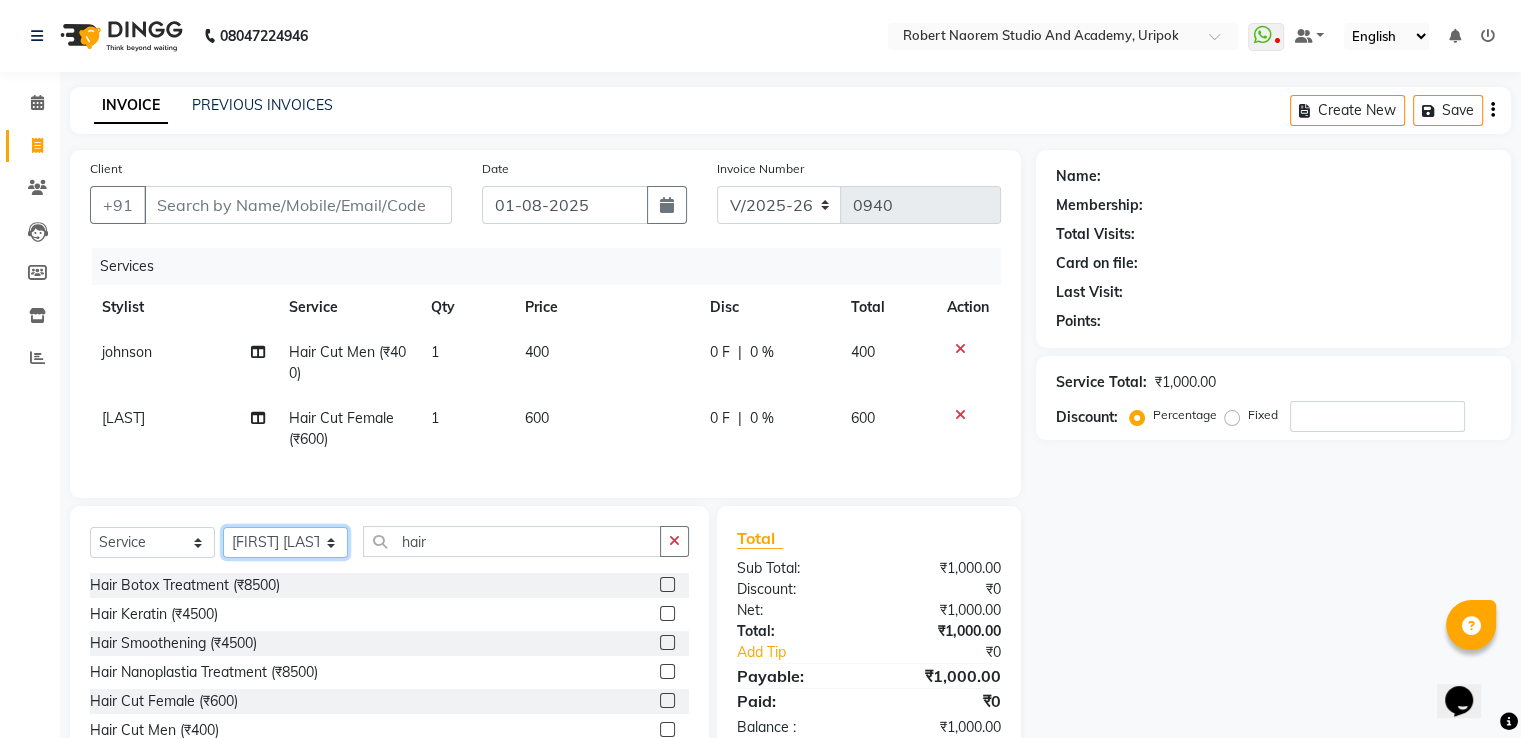 click on "Select Stylist Asina johnson Kamei Lewiska Micheal Rex Rosita Sonka Suniti Wangkhem" 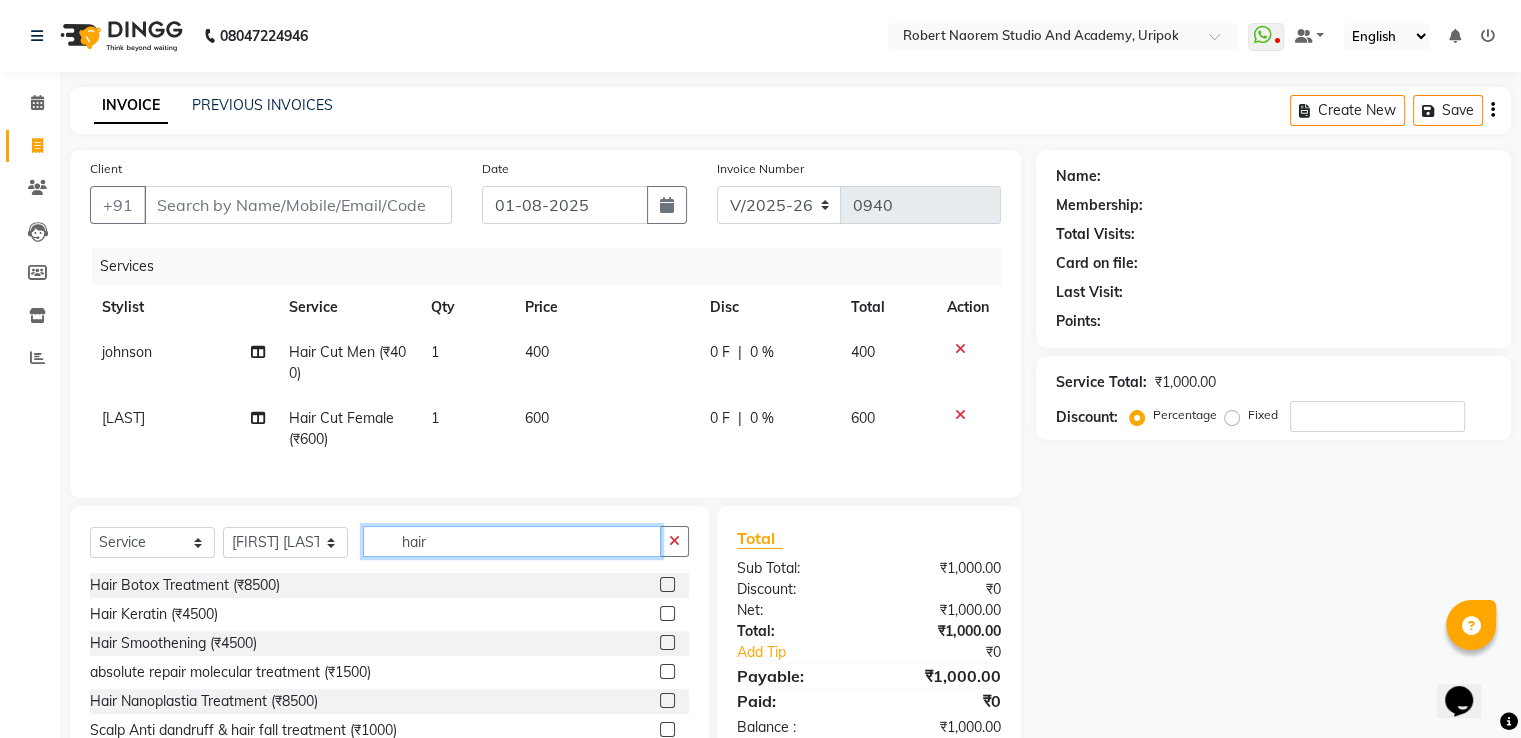 click on "hair" 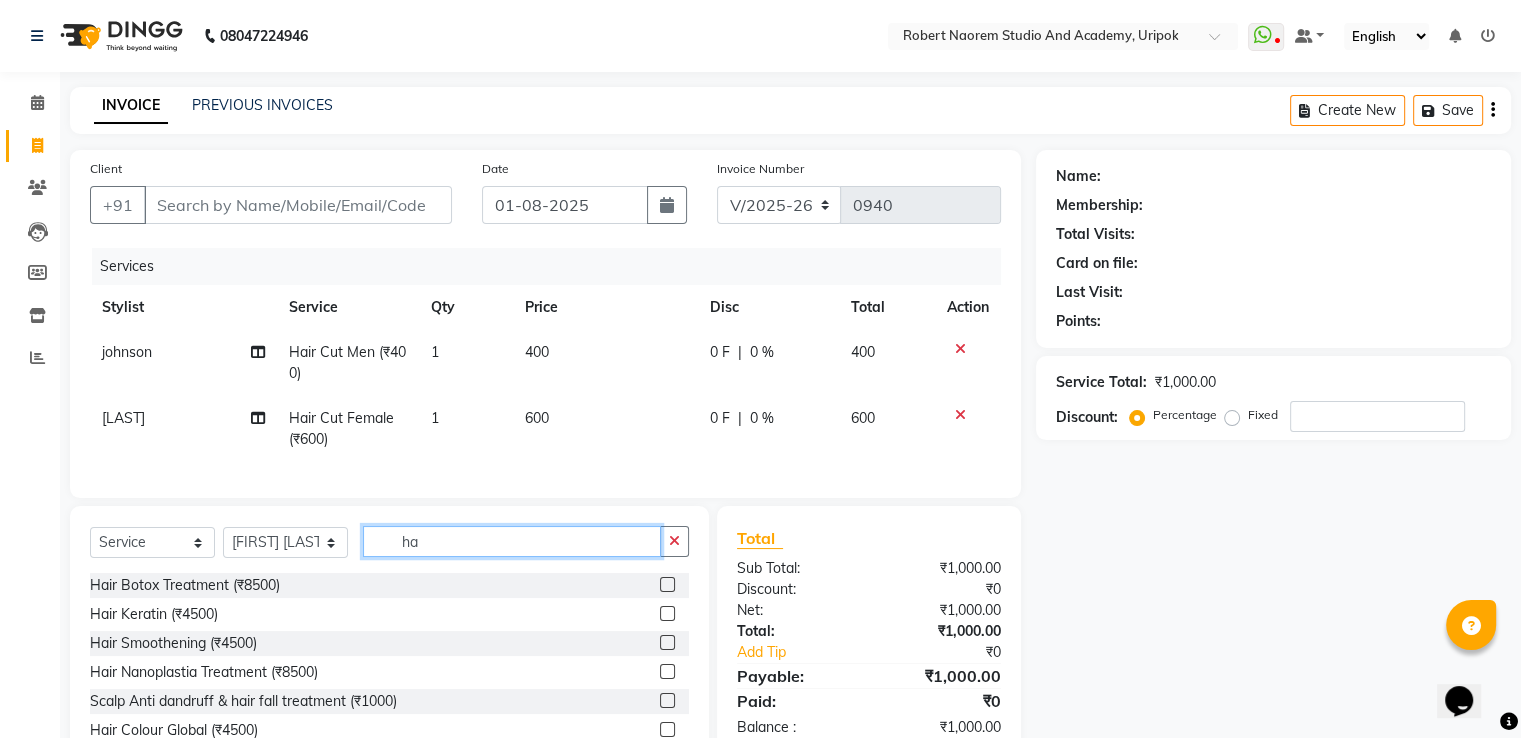 type on "h" 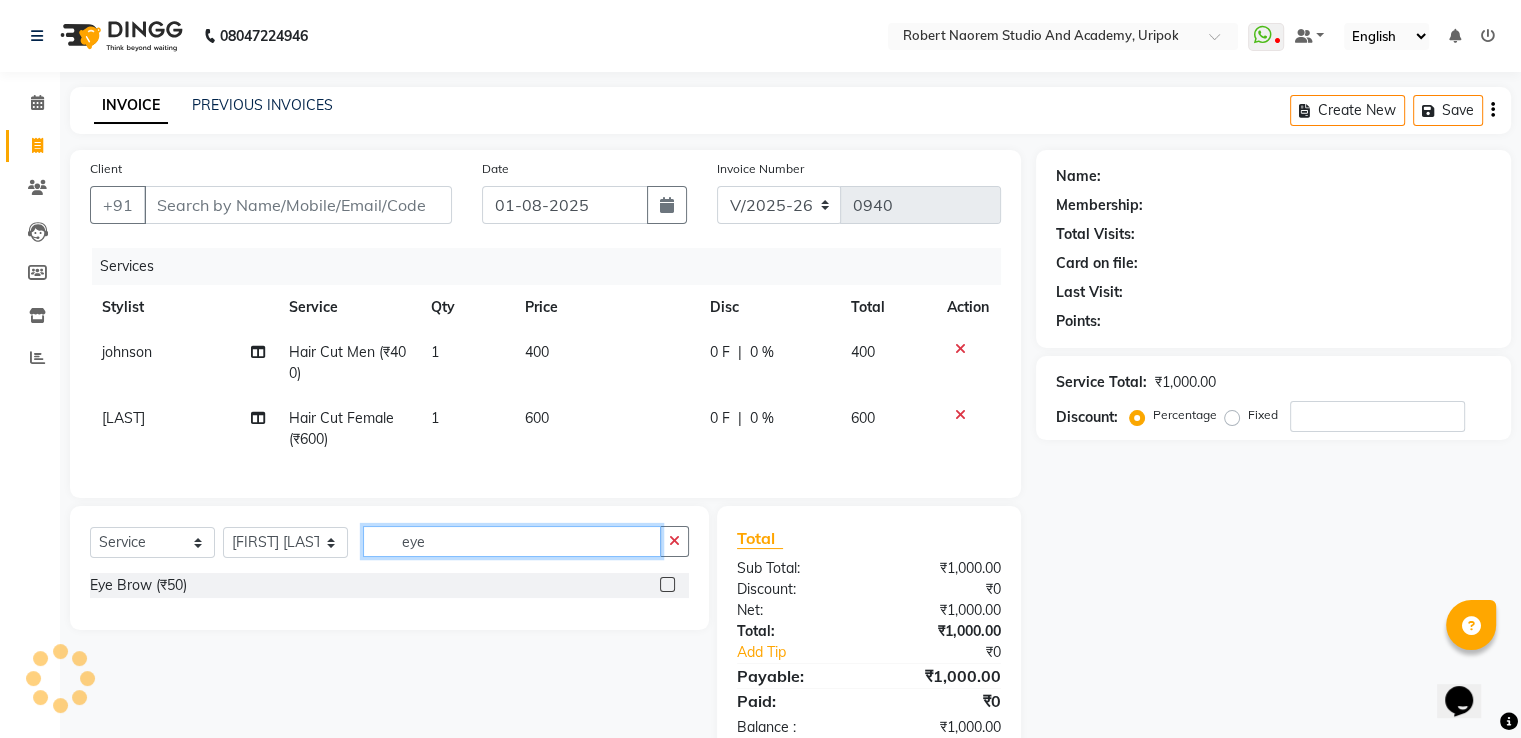 type on "eye" 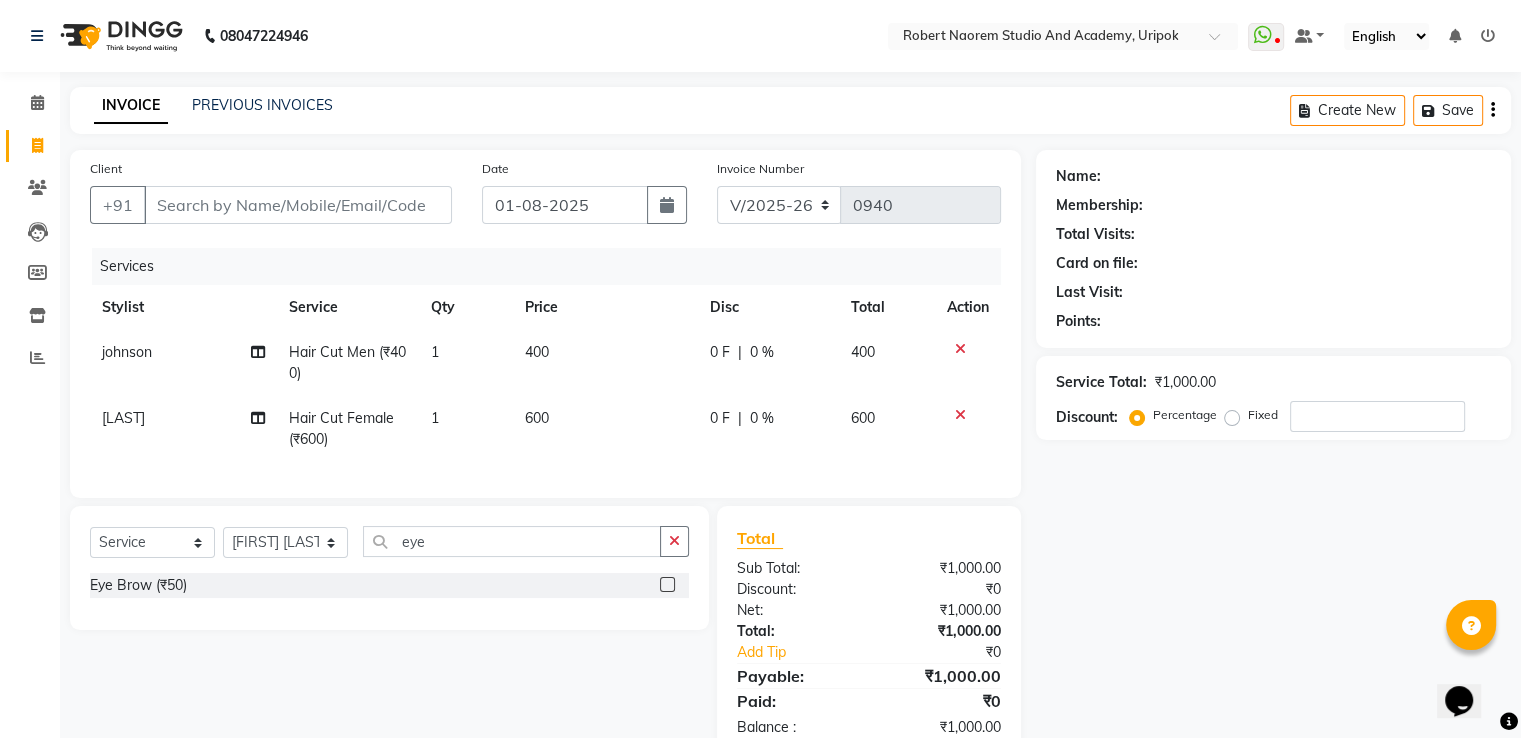 click 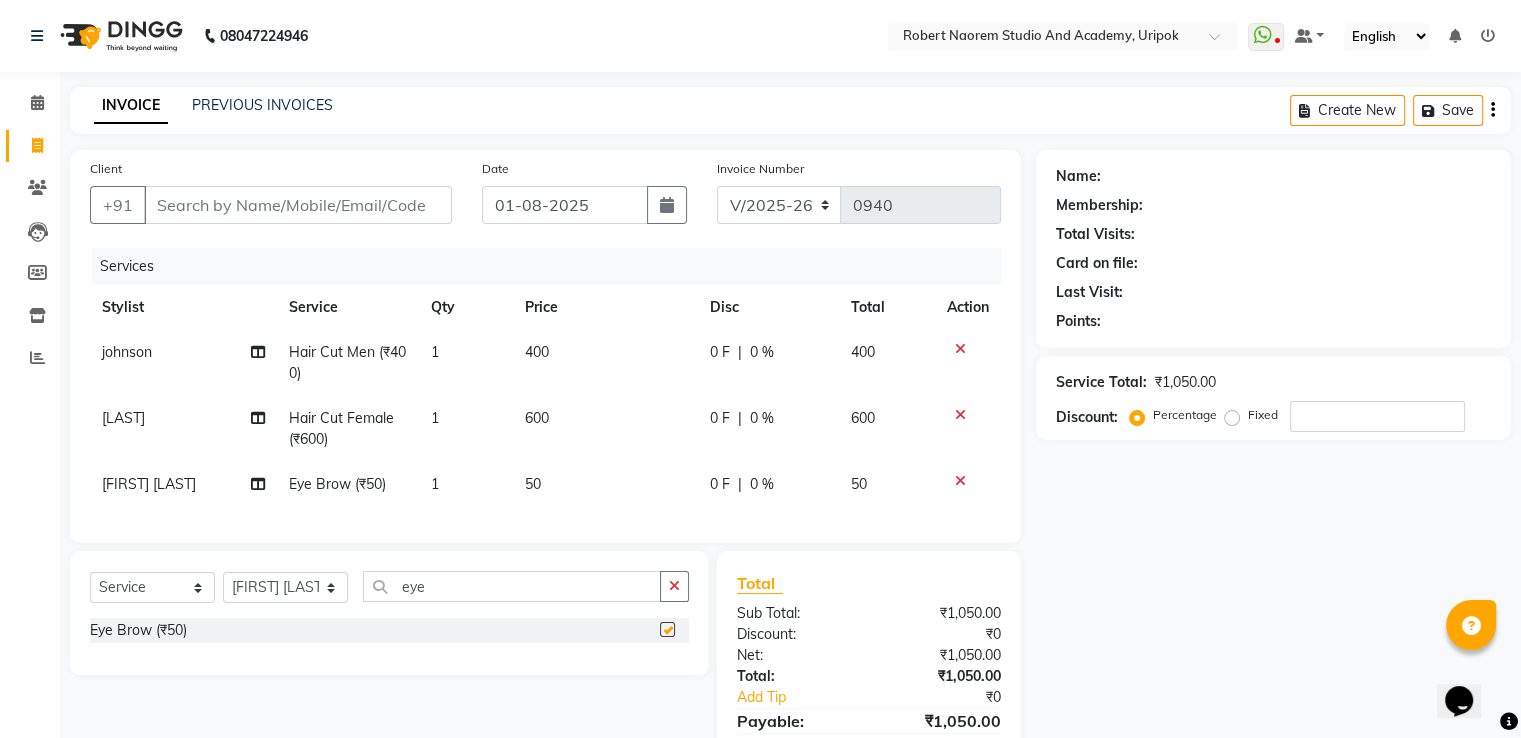 checkbox on "false" 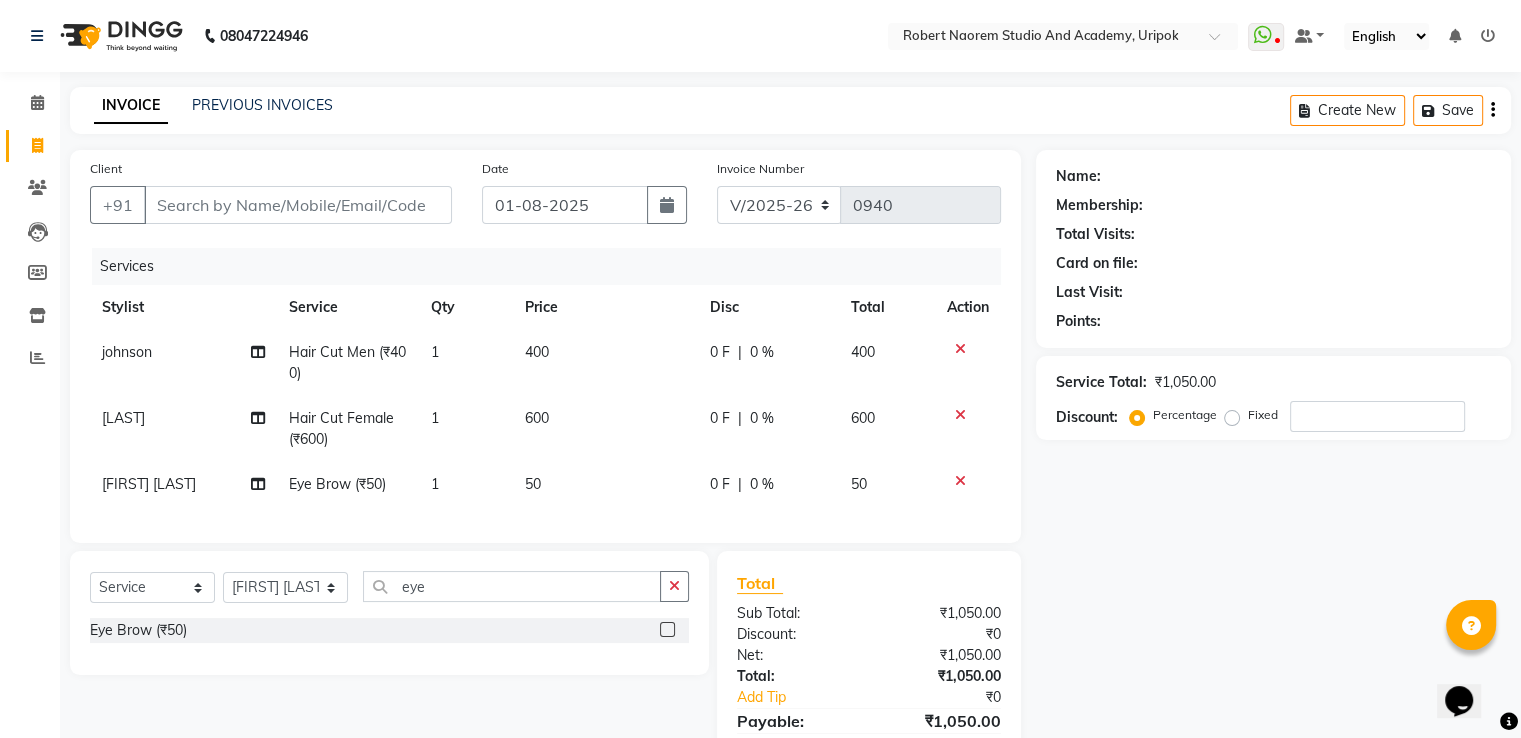 click on "Name: Membership: Total Visits: Card on file: Last Visit:  Points:  Service Total:  ₹1,050.00  Discount:  Percentage   Fixed" 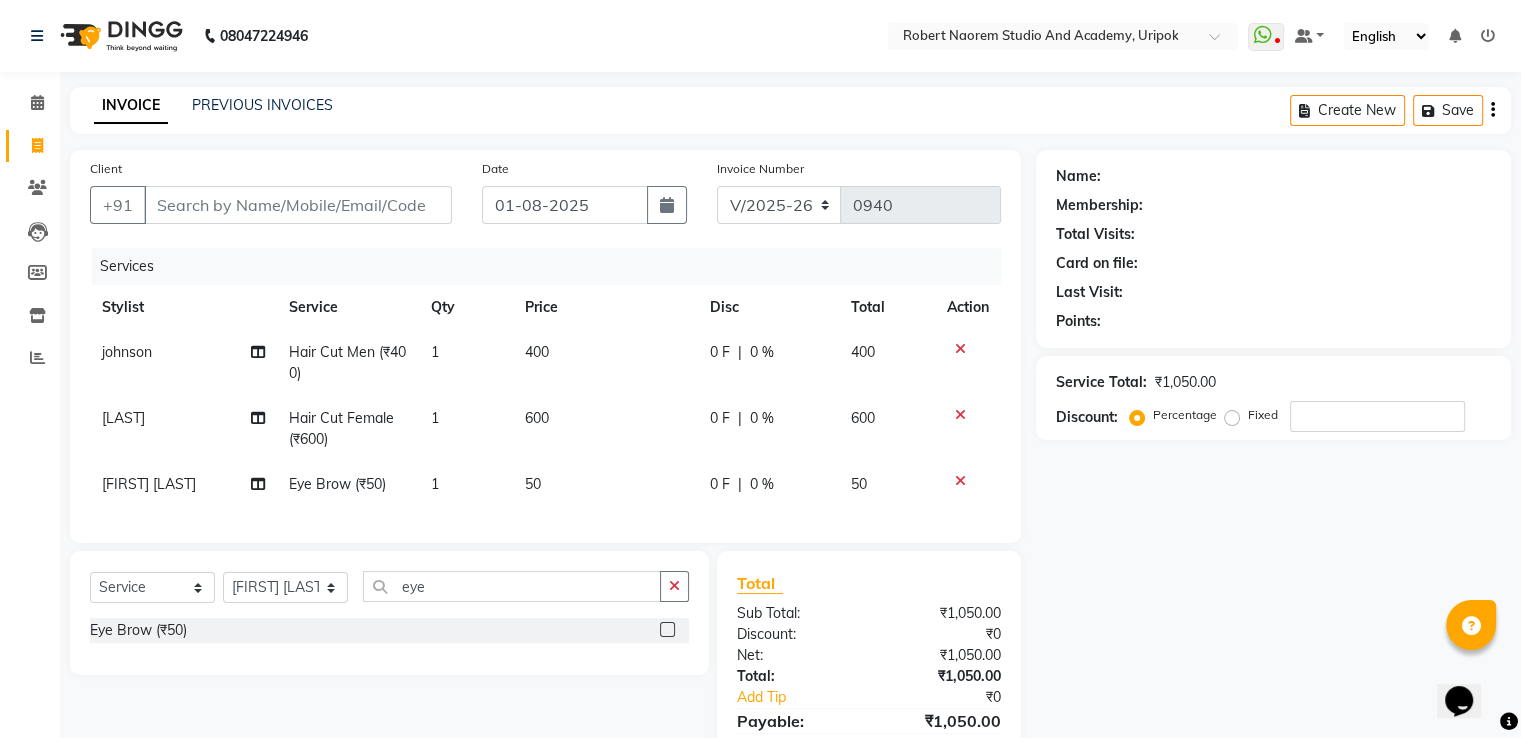 scroll, scrollTop: 111, scrollLeft: 0, axis: vertical 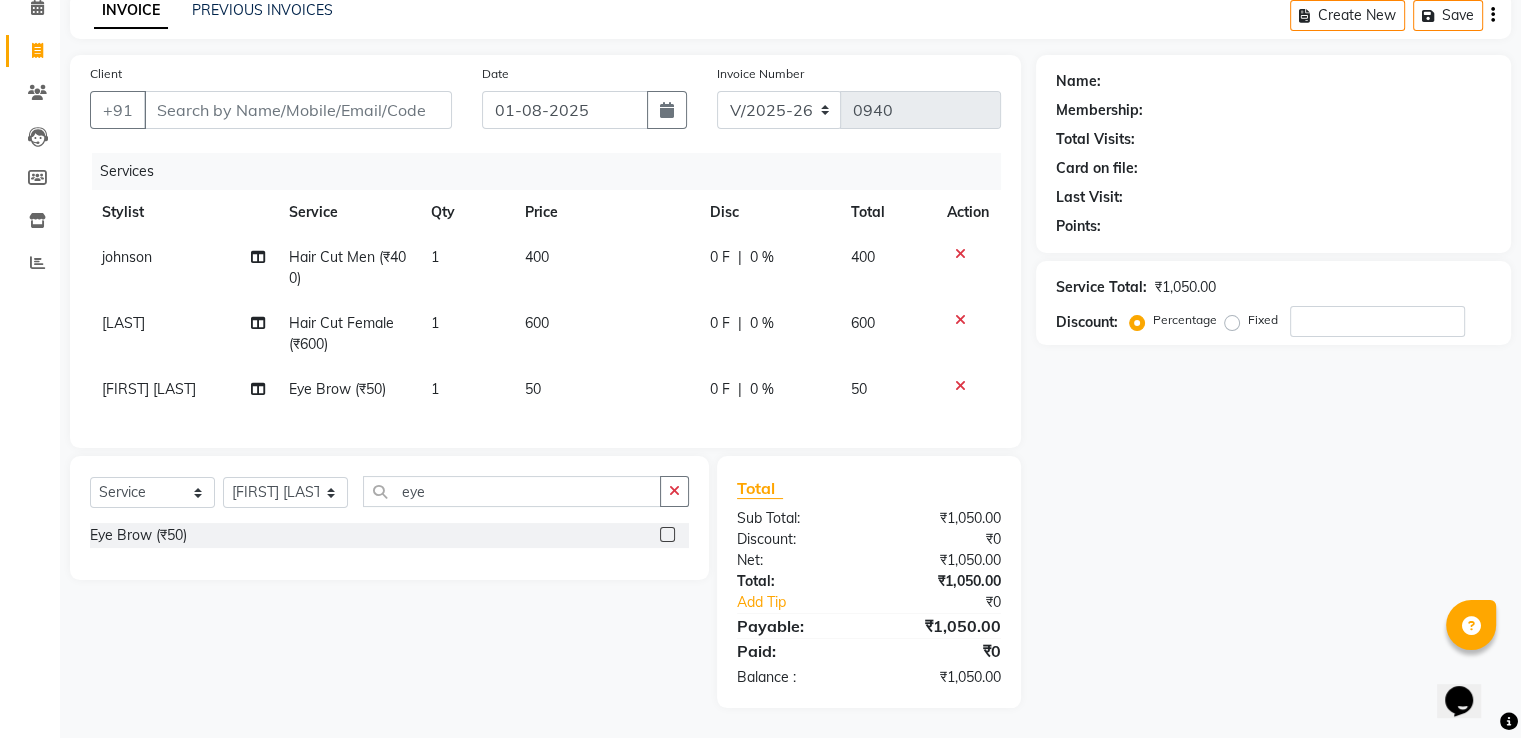 click on "Name: Membership: Total Visits: Card on file: Last Visit:  Points:  Service Total:  ₹1,050.00  Discount:  Percentage   Fixed" 